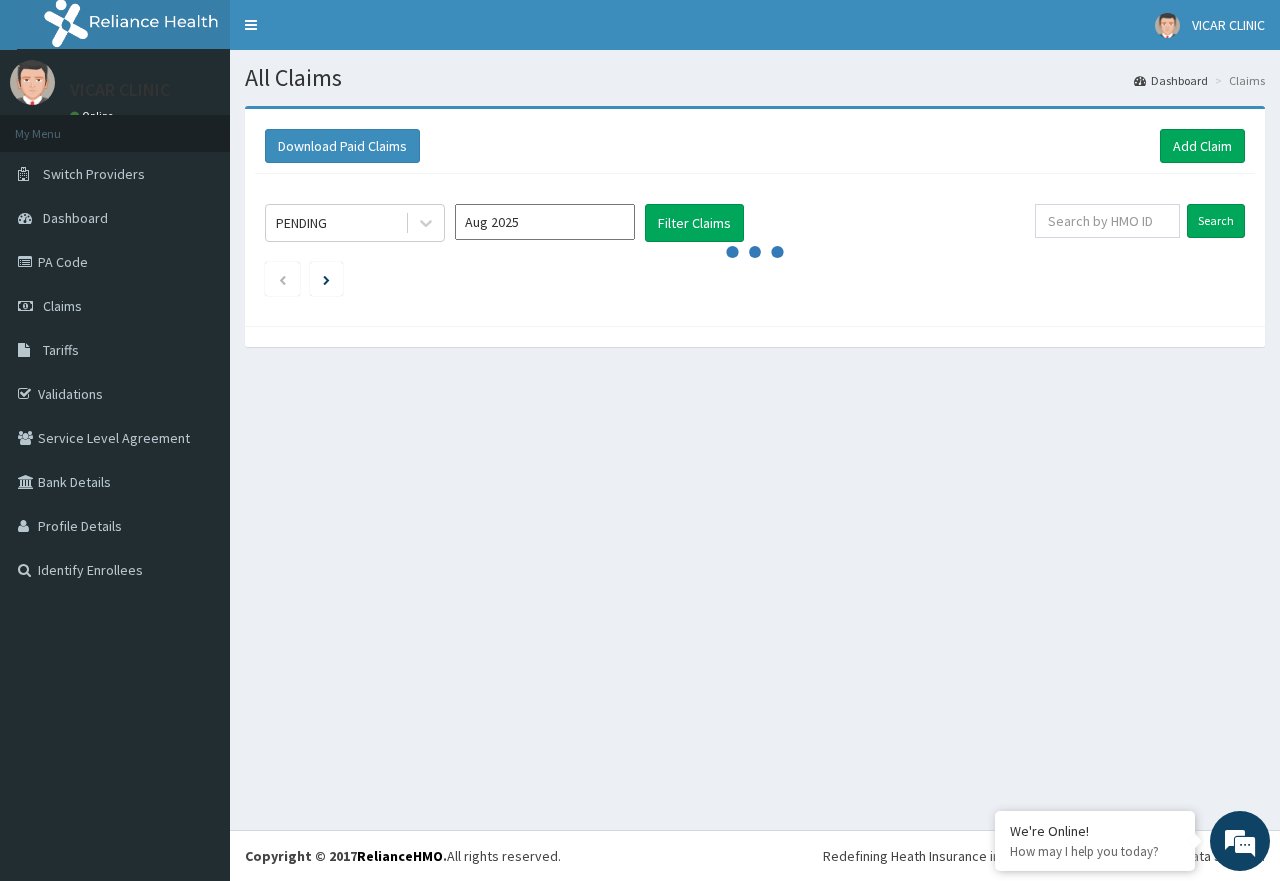 scroll, scrollTop: 0, scrollLeft: 0, axis: both 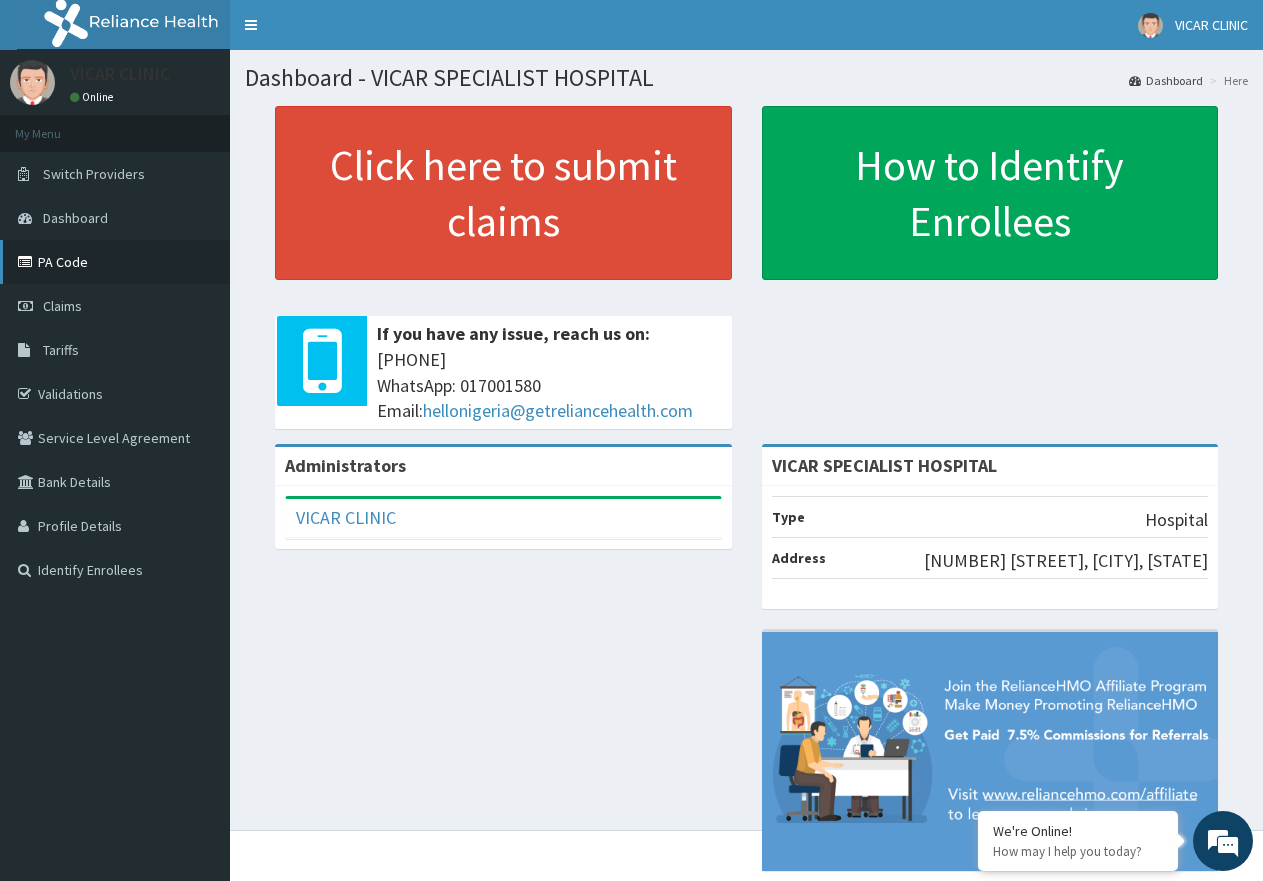 click on "PA Code" at bounding box center (115, 262) 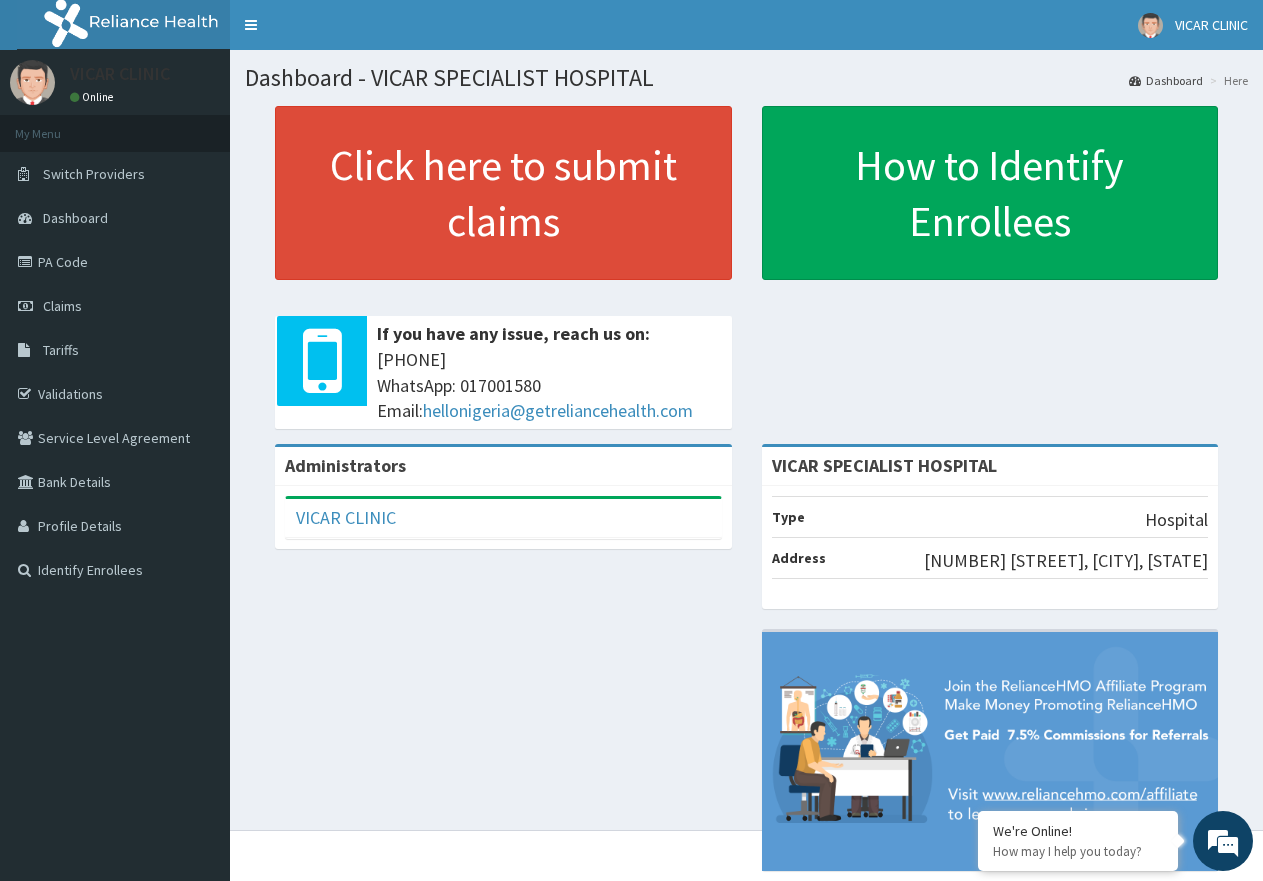 scroll, scrollTop: 0, scrollLeft: 0, axis: both 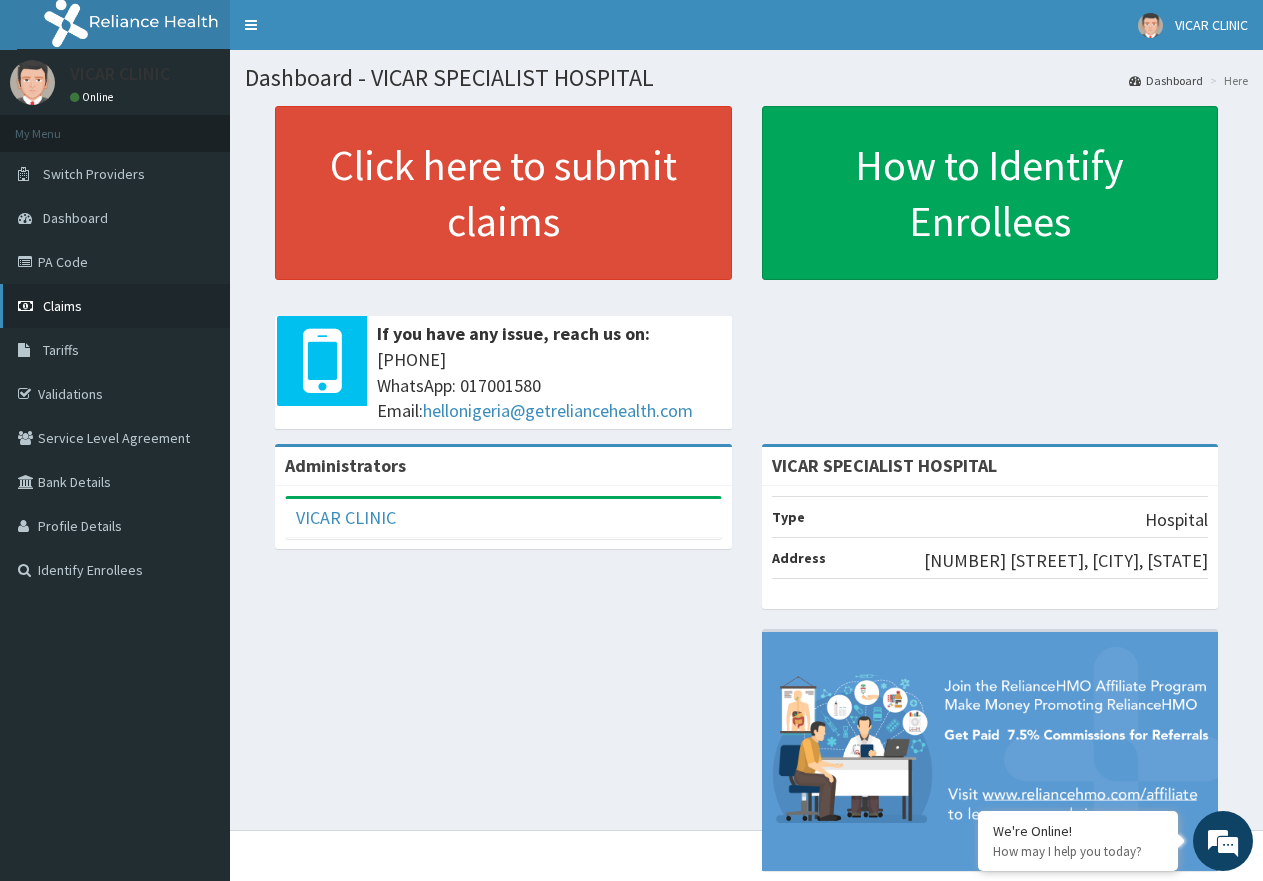 click on "Claims" at bounding box center (115, 306) 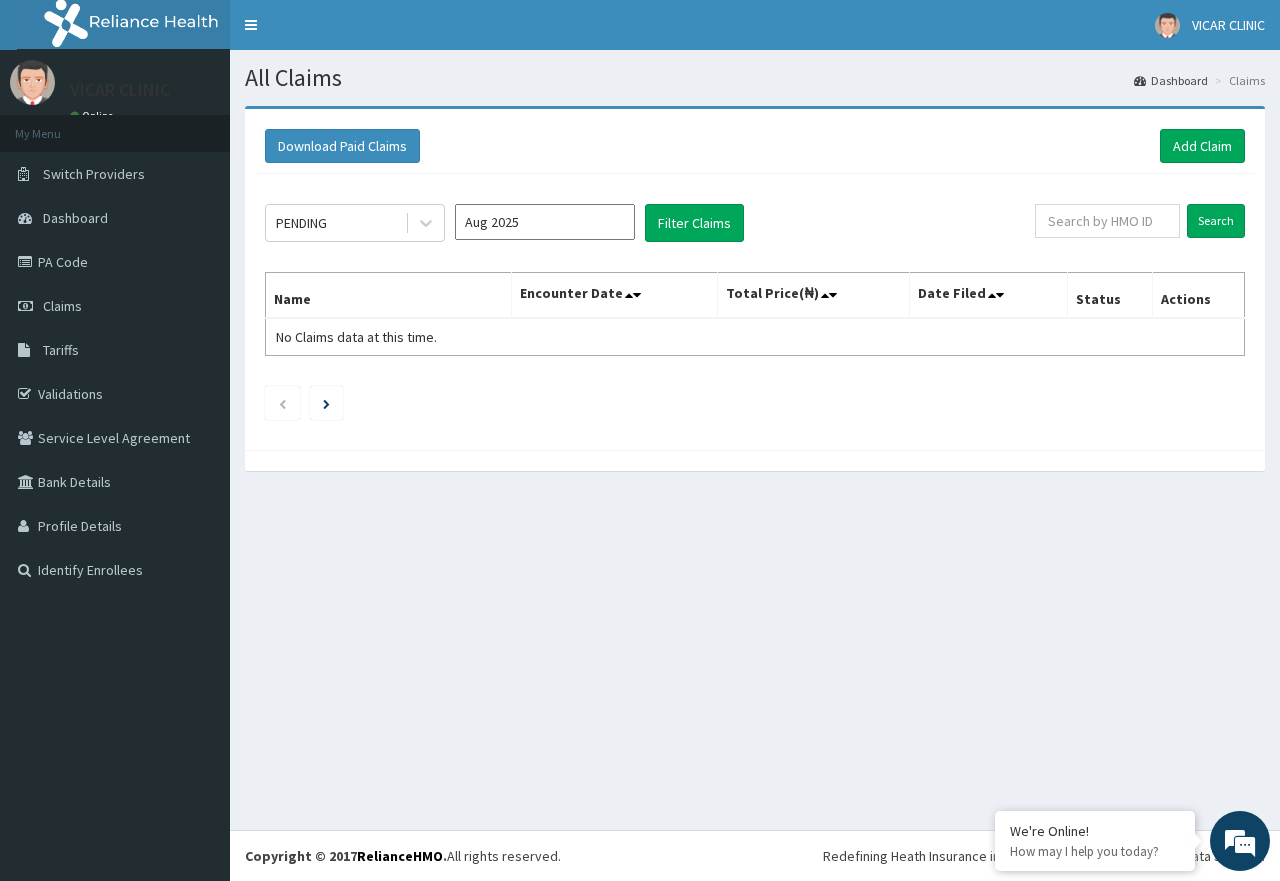 scroll, scrollTop: 0, scrollLeft: 0, axis: both 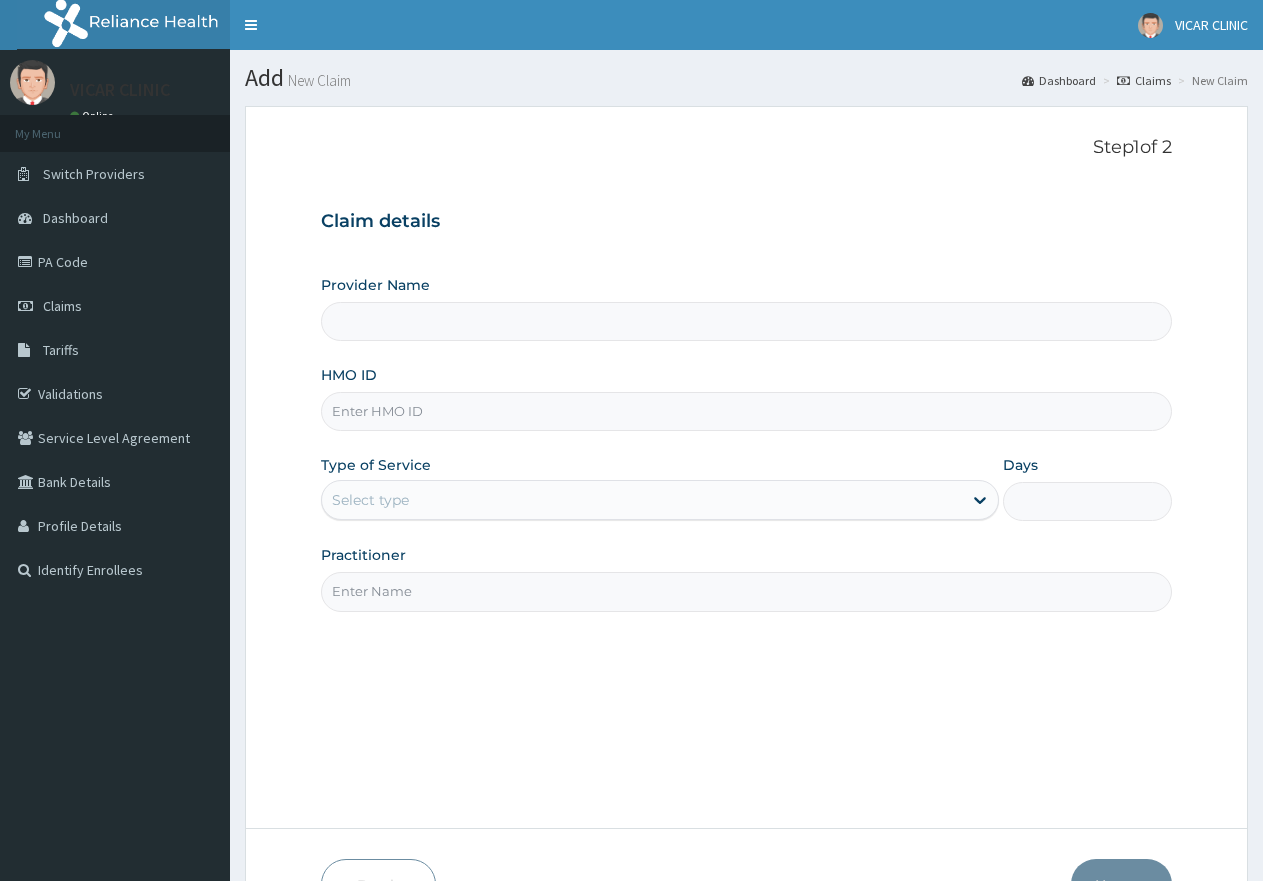 click on "HMO ID" at bounding box center (746, 411) 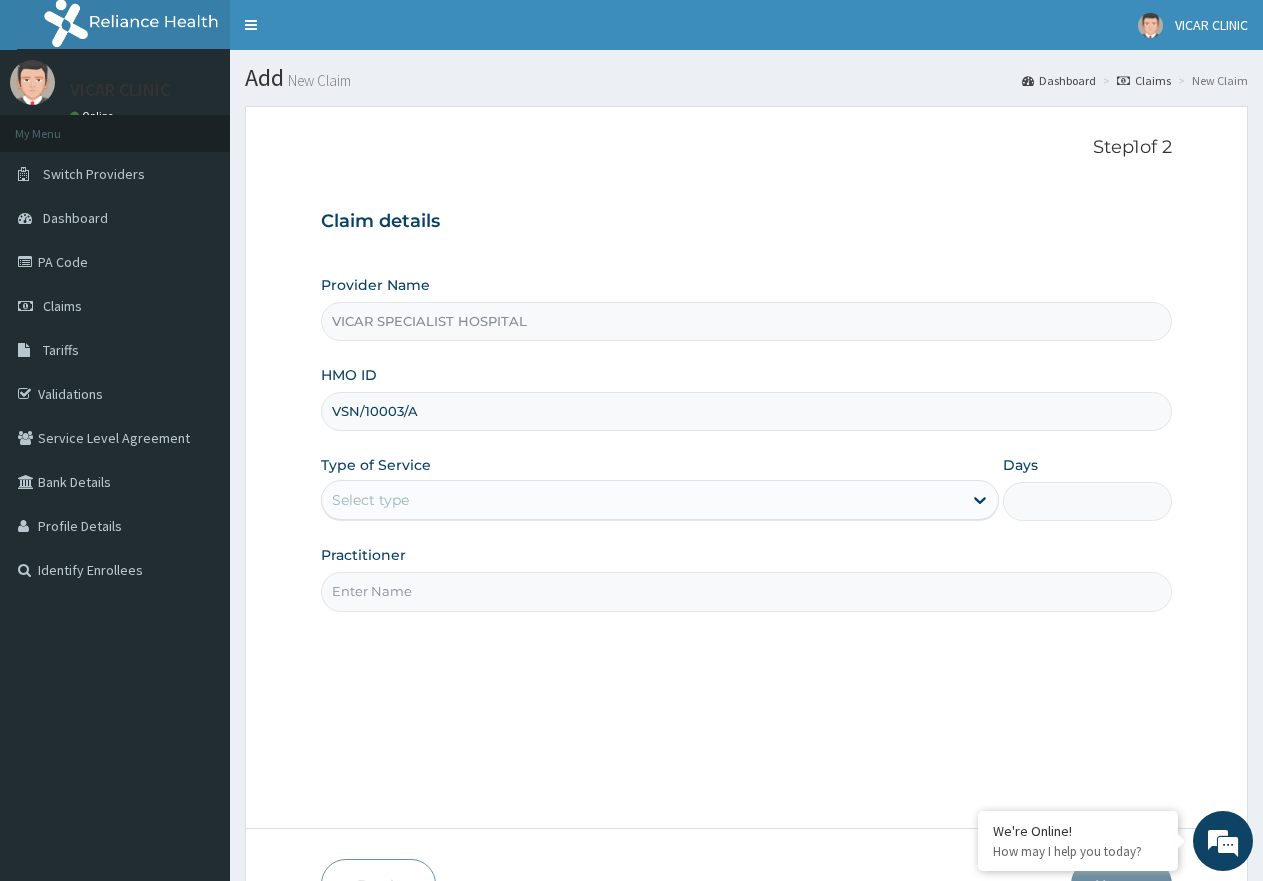 type on "VSN/10003/A" 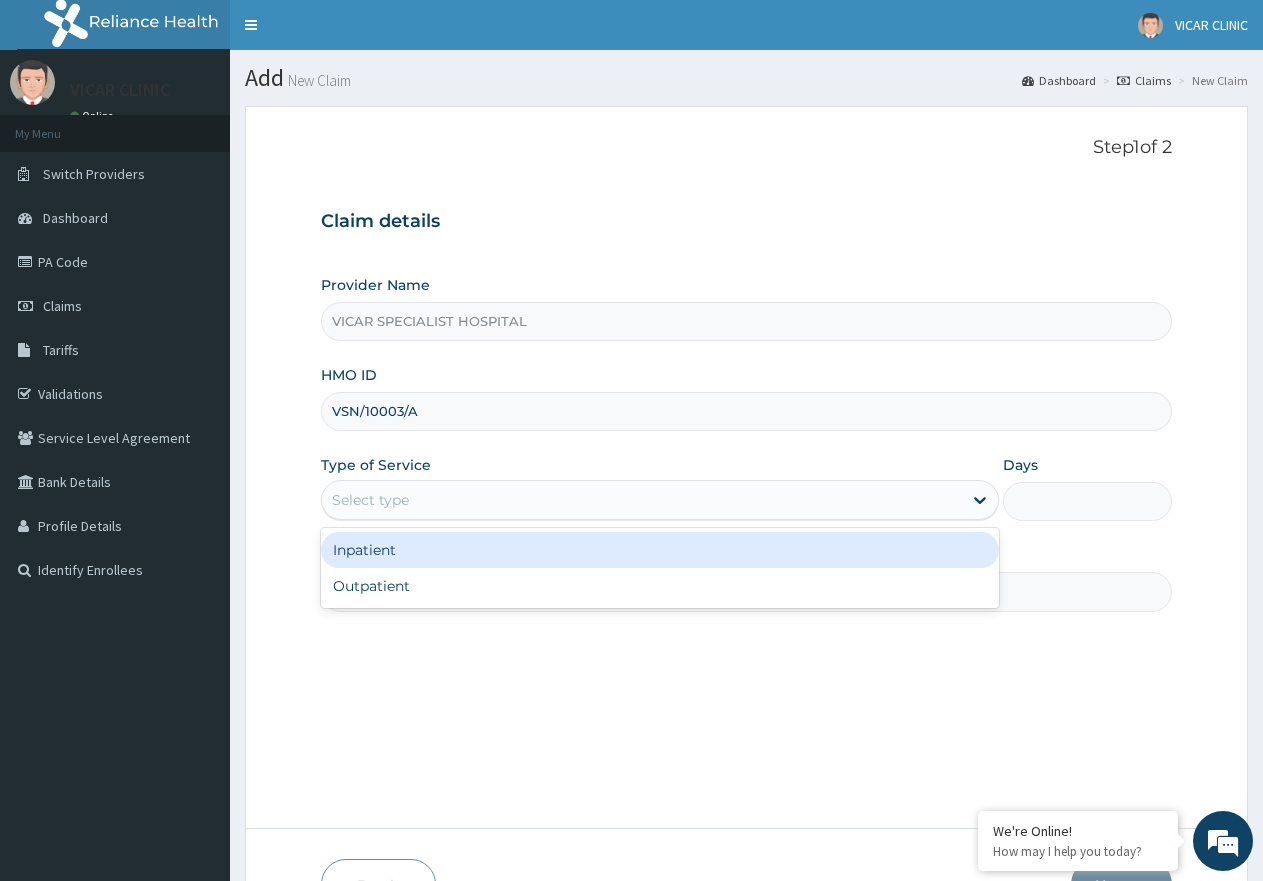 click on "Select type" at bounding box center (370, 500) 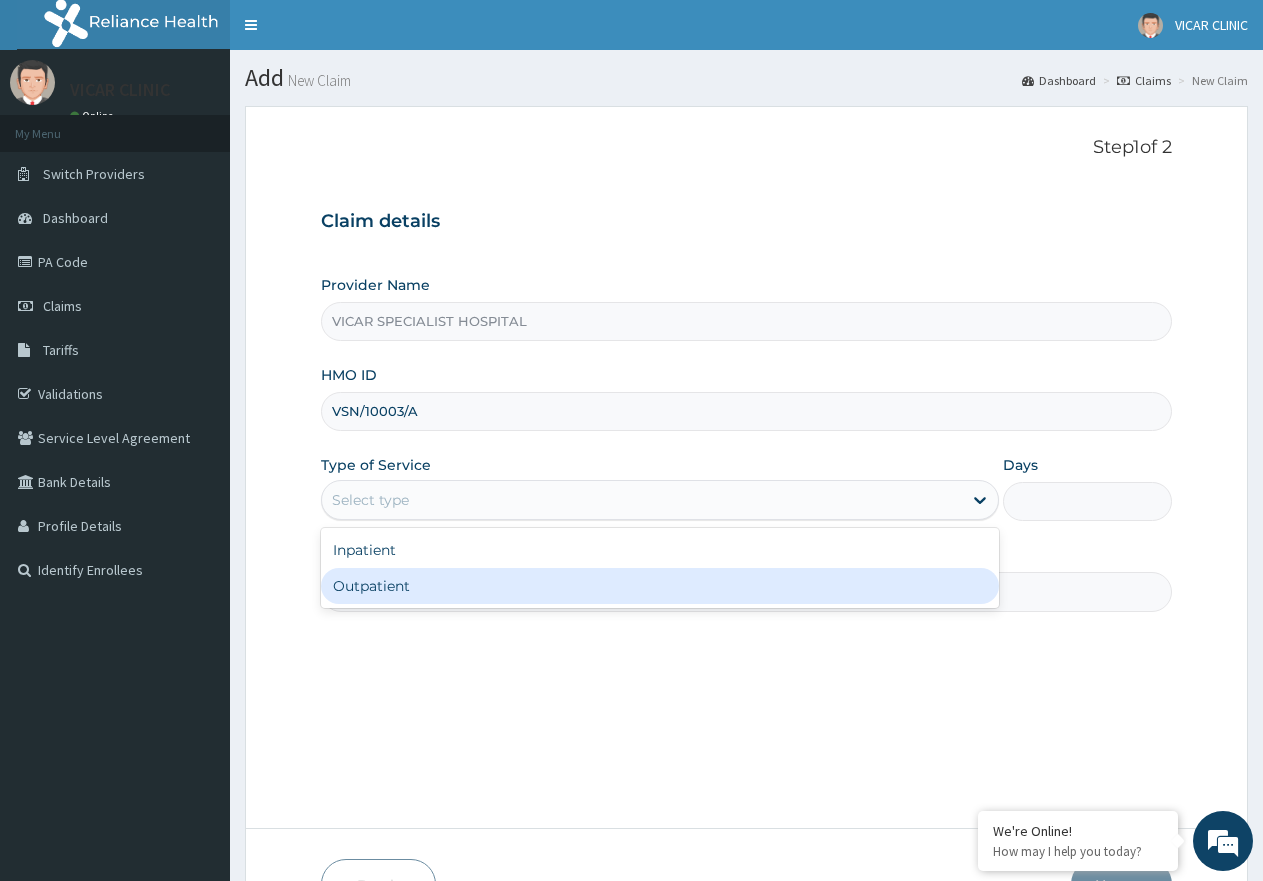click on "Outpatient" at bounding box center [659, 586] 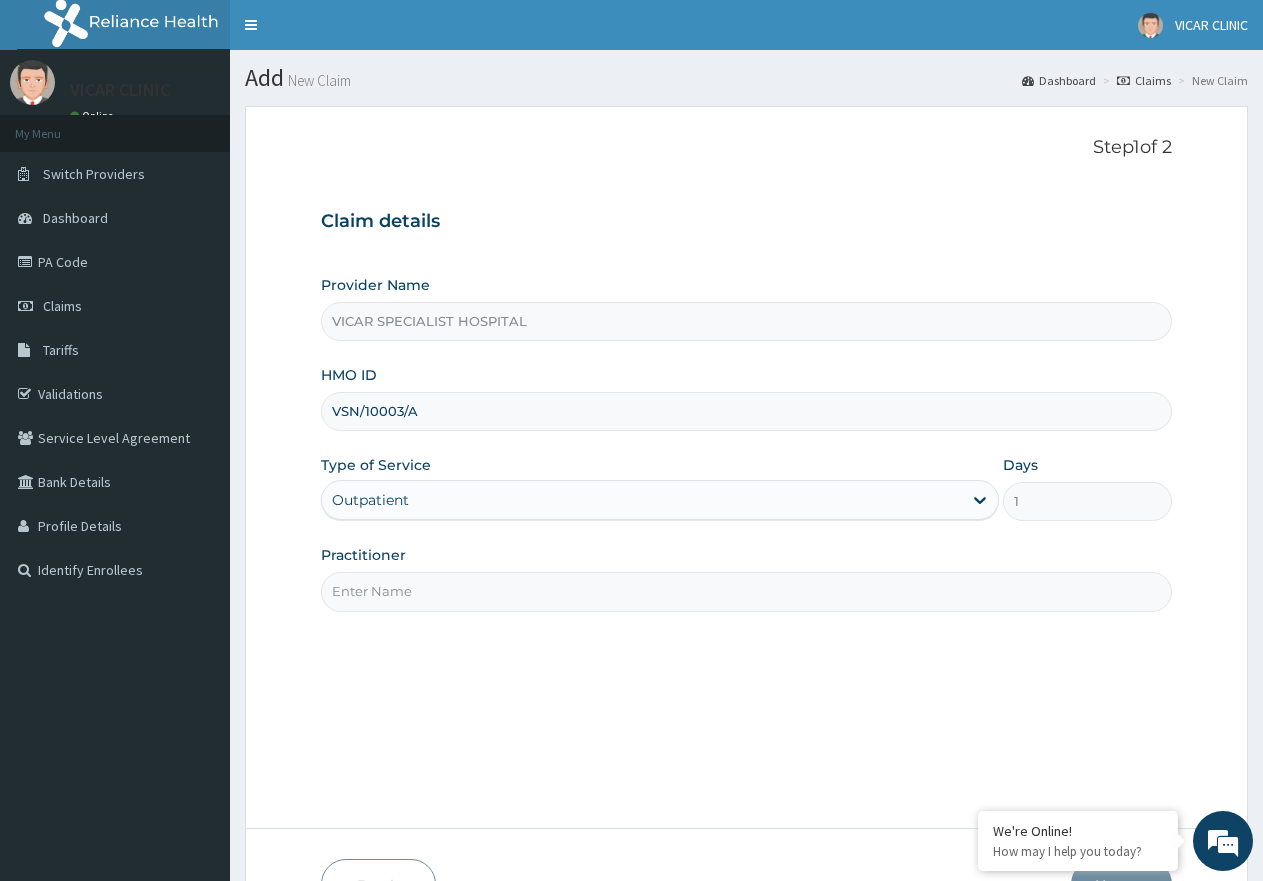 click on "Practitioner" at bounding box center (746, 591) 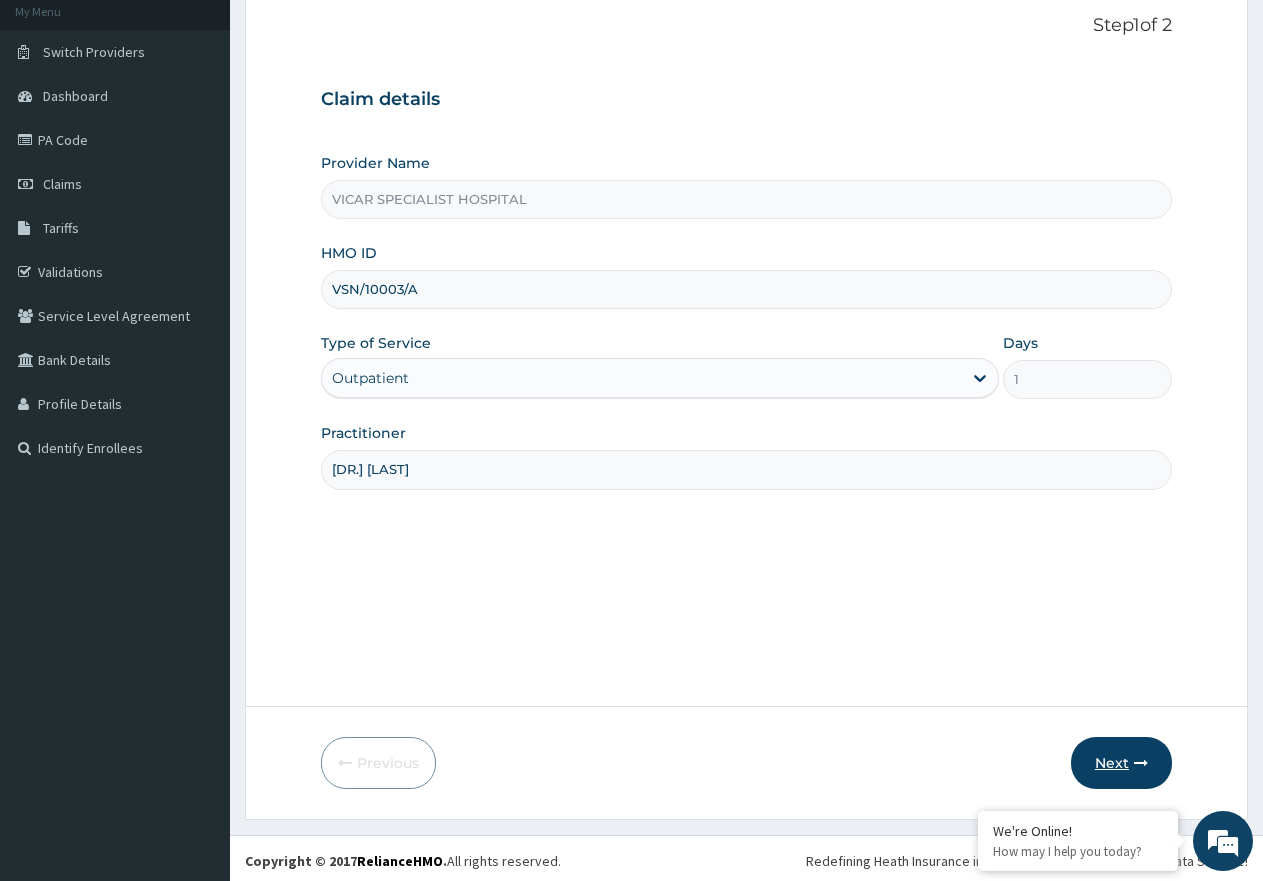 scroll, scrollTop: 127, scrollLeft: 0, axis: vertical 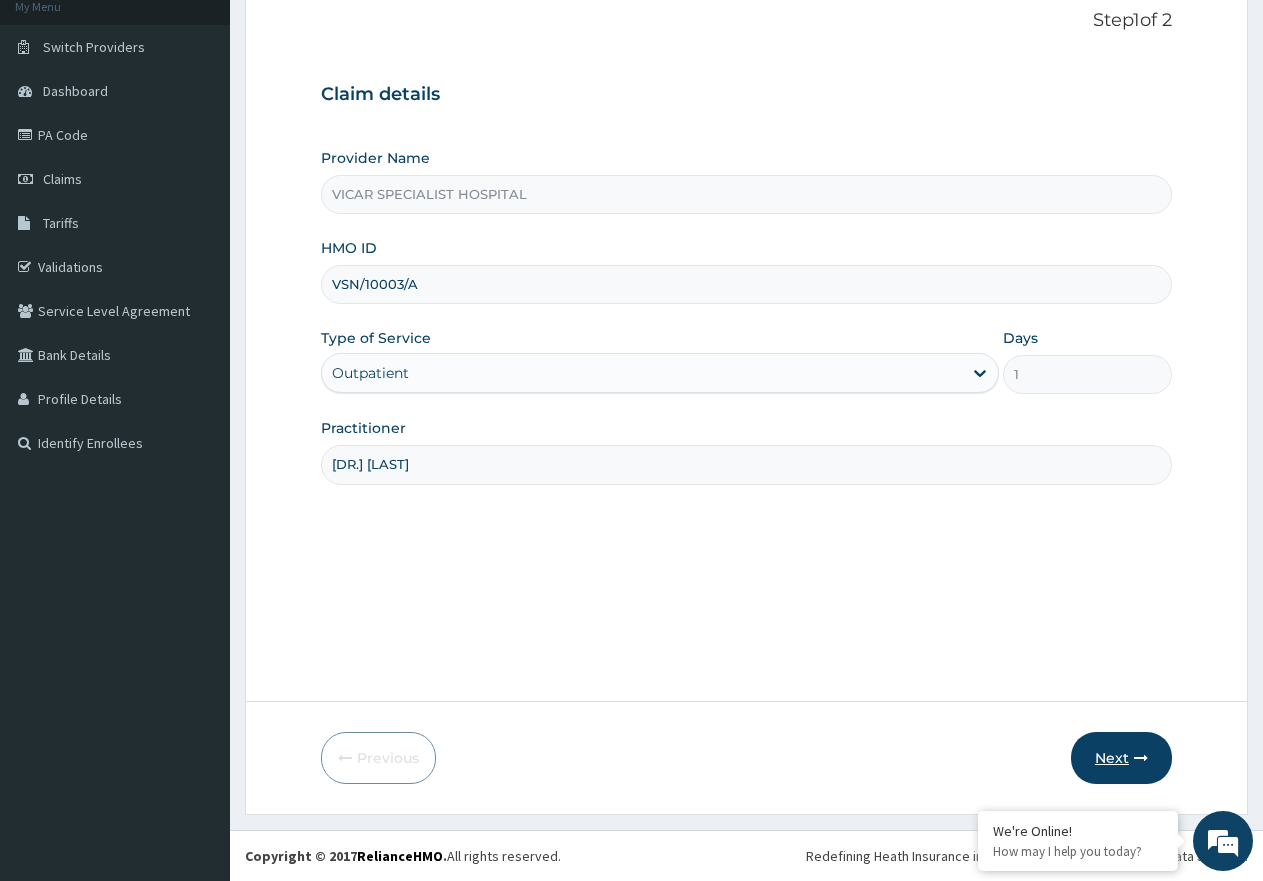 click on "Next" at bounding box center (1121, 758) 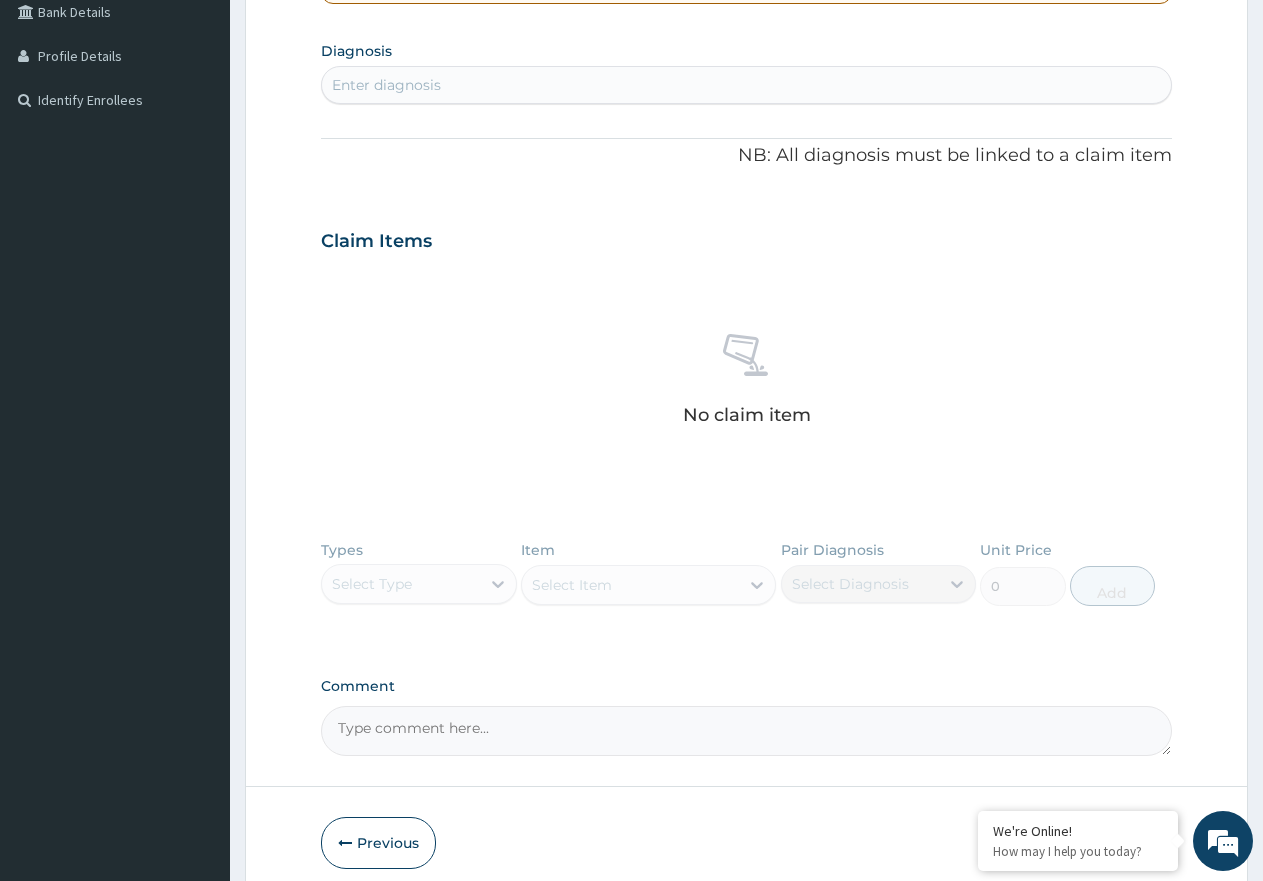 scroll, scrollTop: 555, scrollLeft: 0, axis: vertical 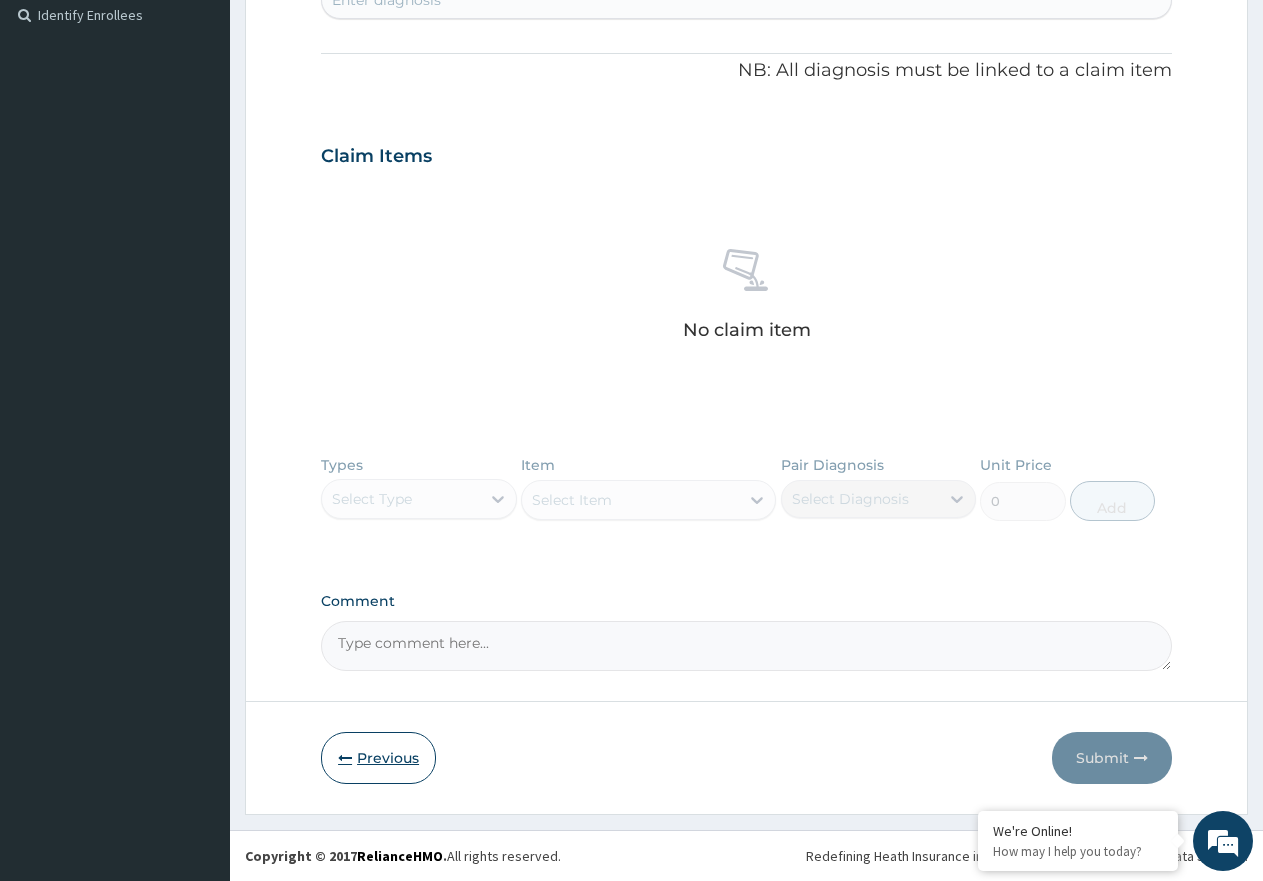 click on "Previous" at bounding box center (378, 758) 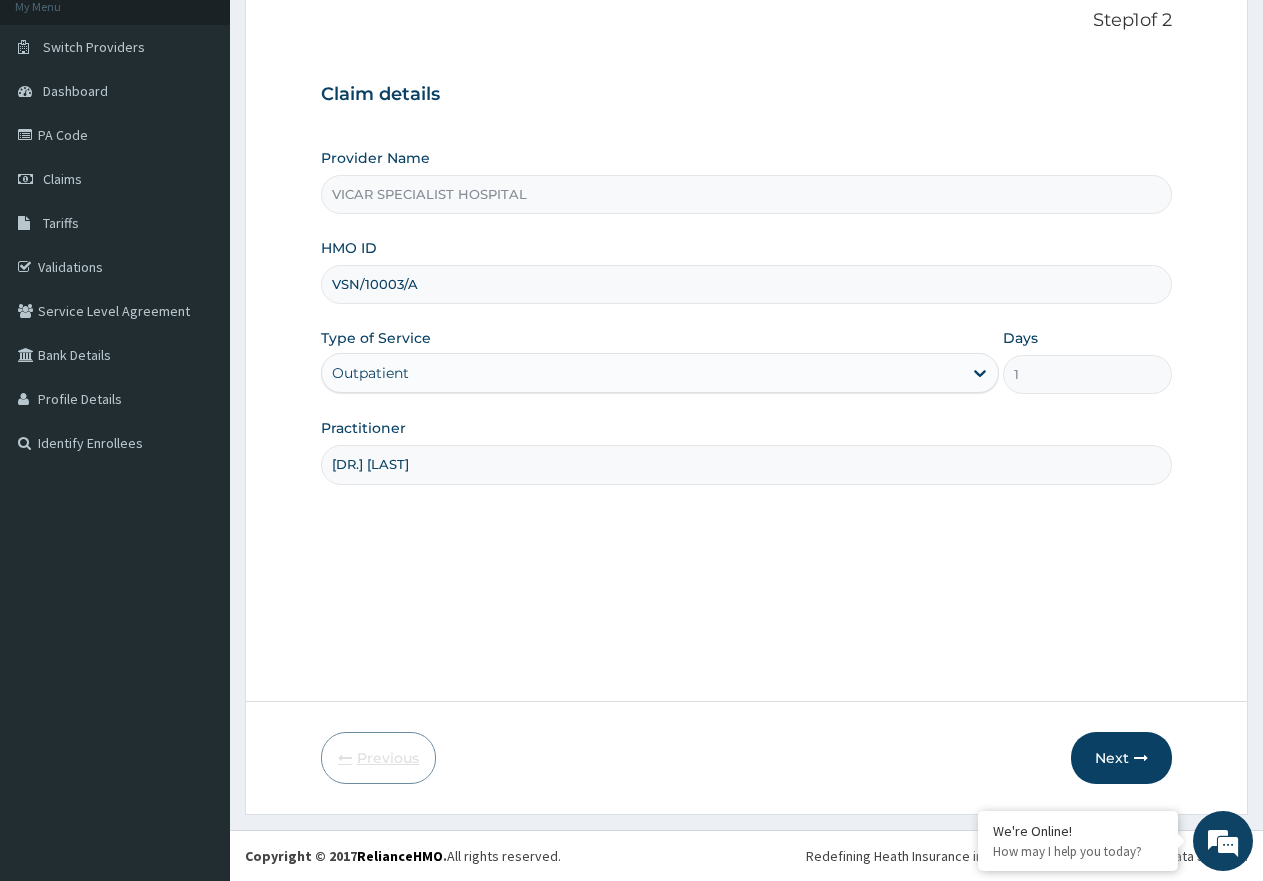 scroll, scrollTop: 127, scrollLeft: 0, axis: vertical 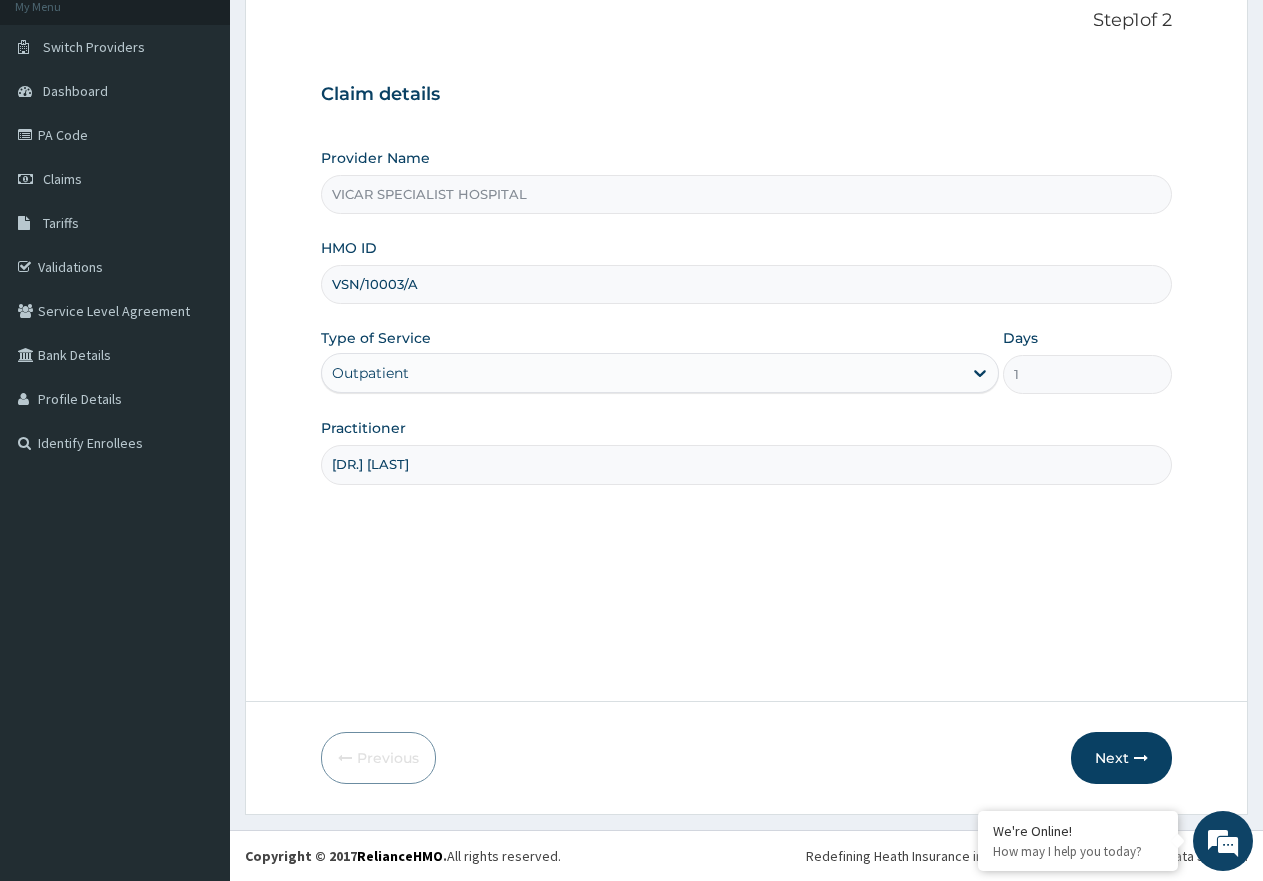 click on "VSN/10003/A" at bounding box center (746, 284) 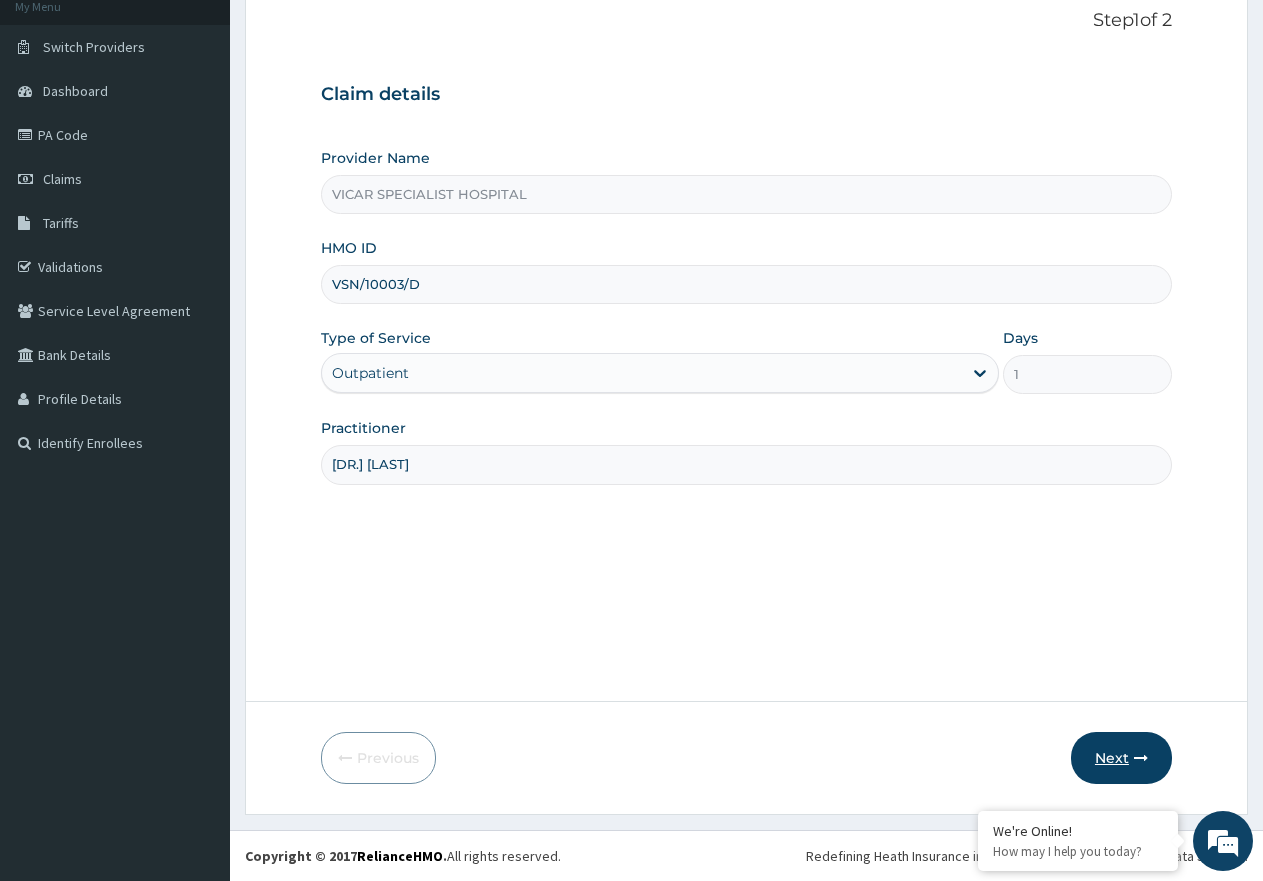 type on "VSN/10003/D" 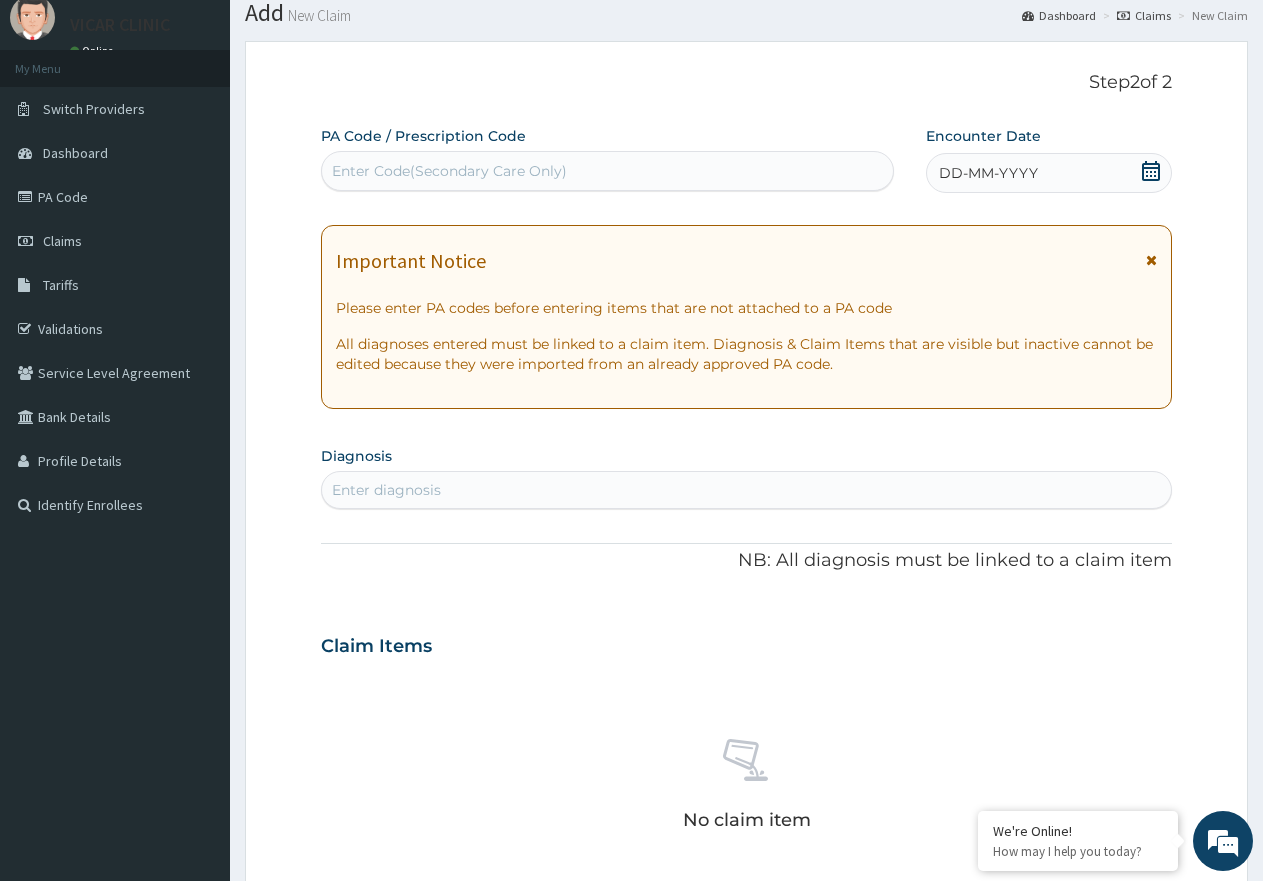 scroll, scrollTop: 0, scrollLeft: 0, axis: both 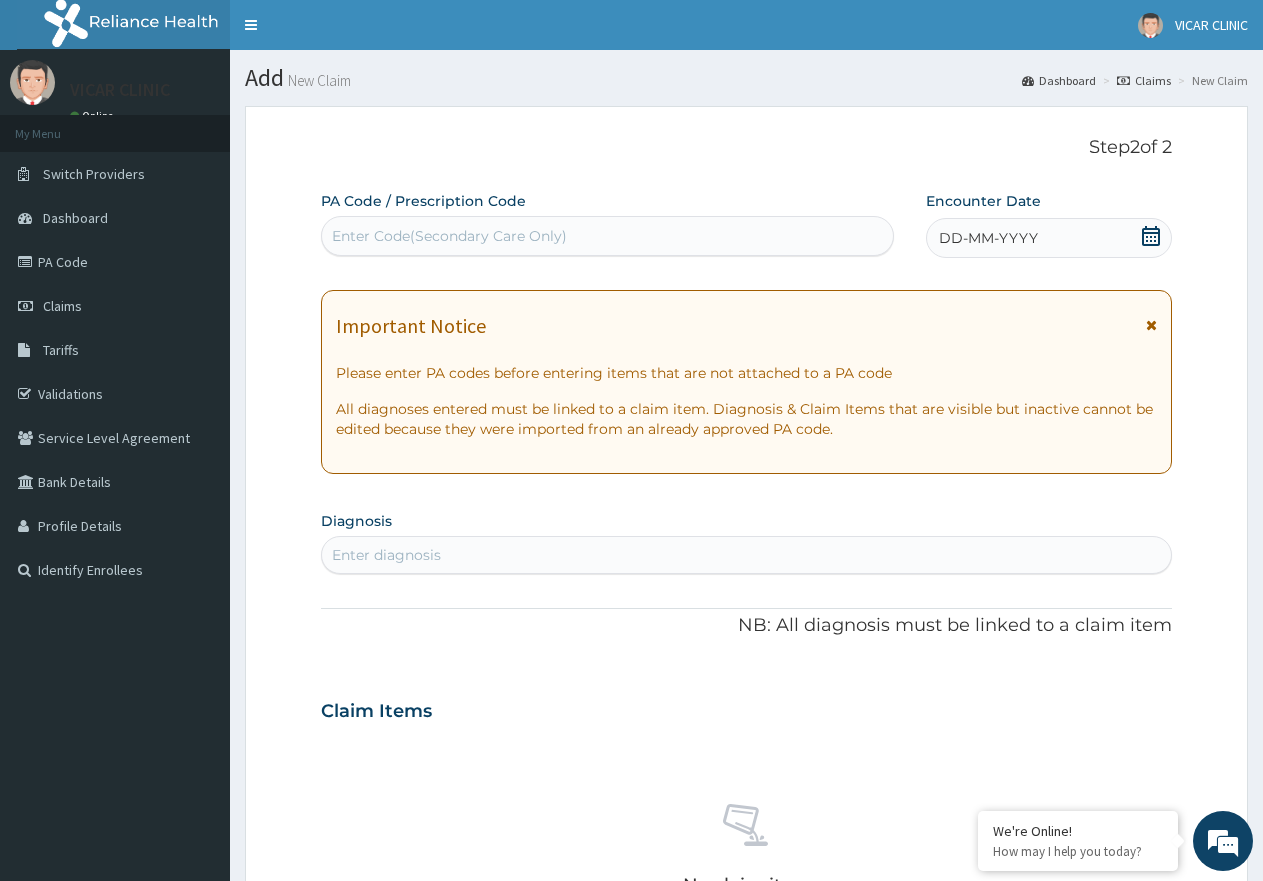 click on "Enter Code(Secondary Care Only)" at bounding box center [607, 236] 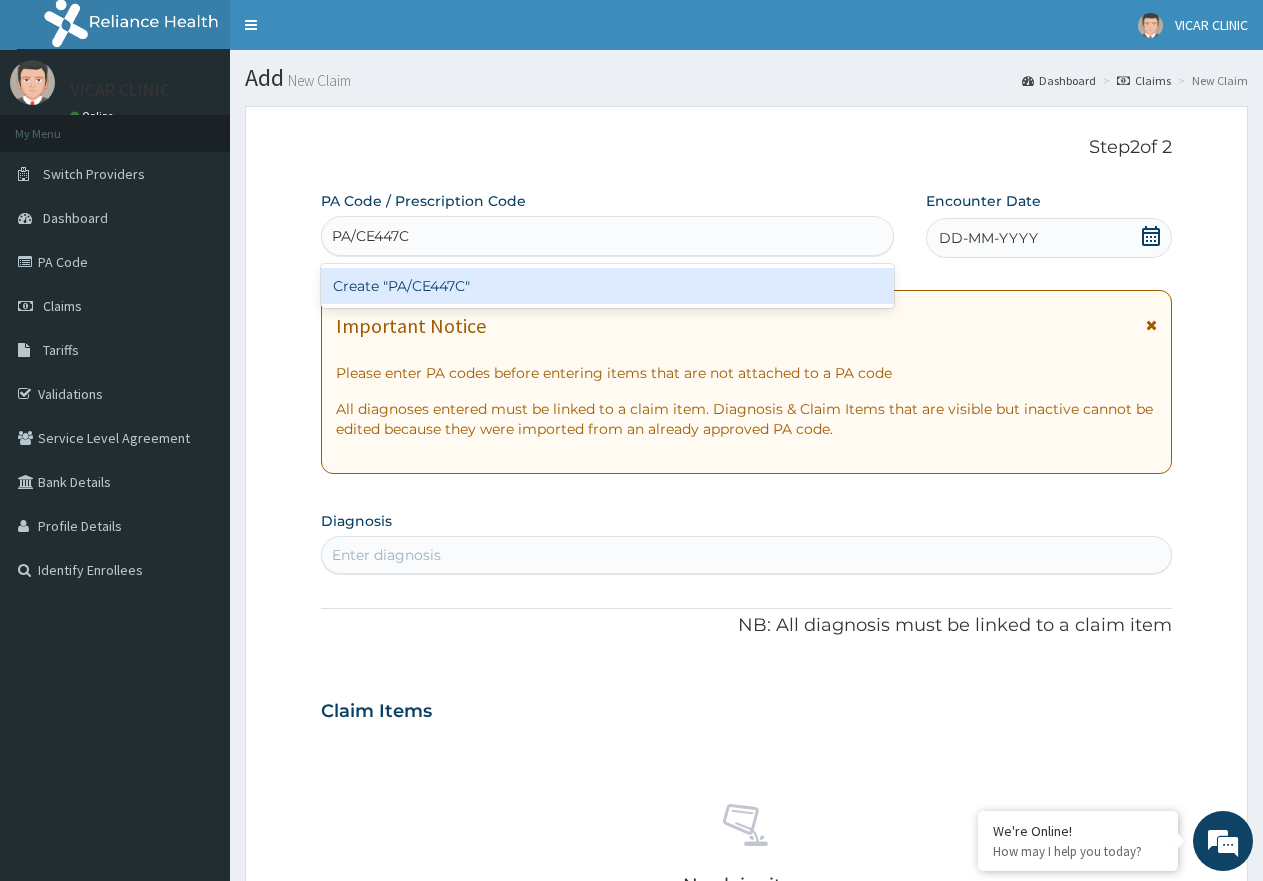click on "Create "PA/CE447C"" at bounding box center (607, 286) 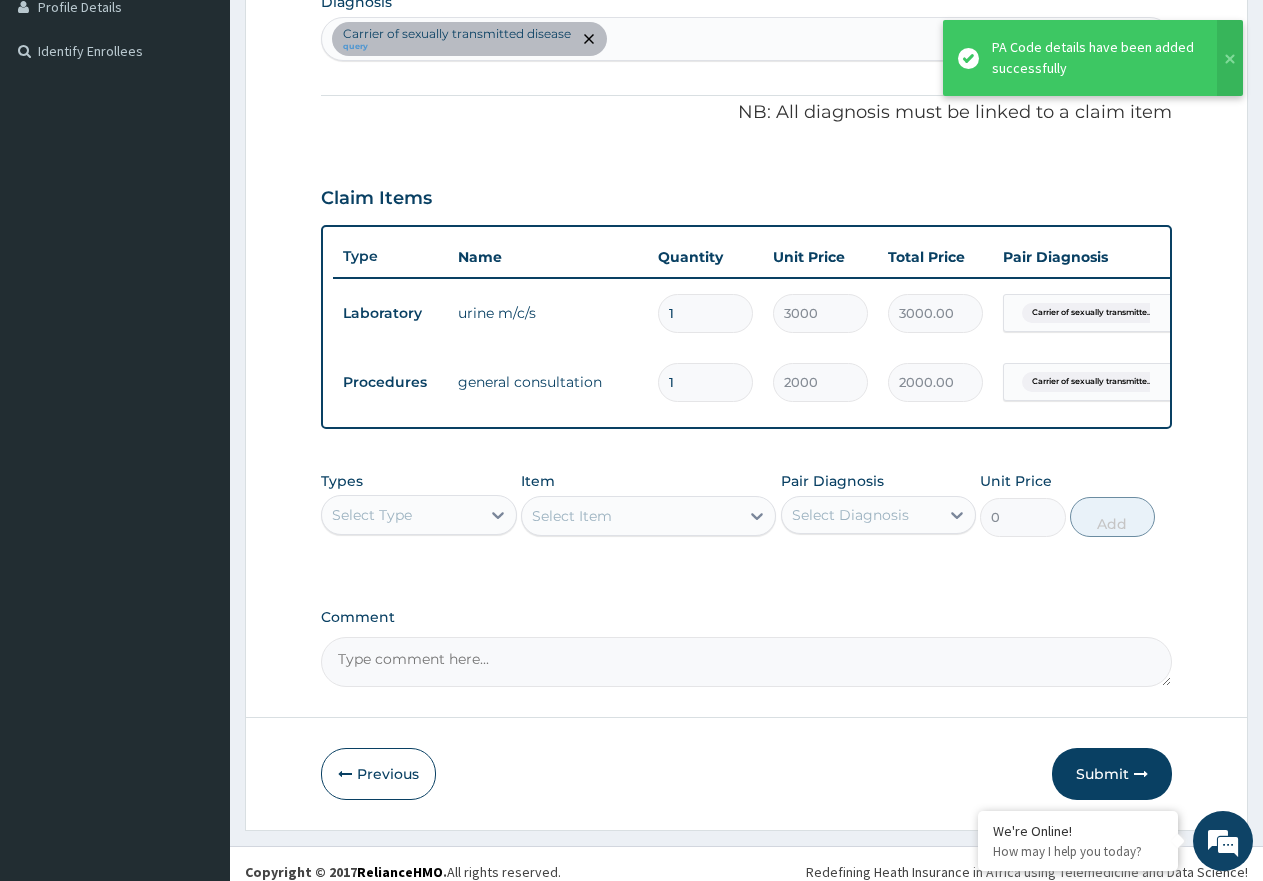 scroll, scrollTop: 552, scrollLeft: 0, axis: vertical 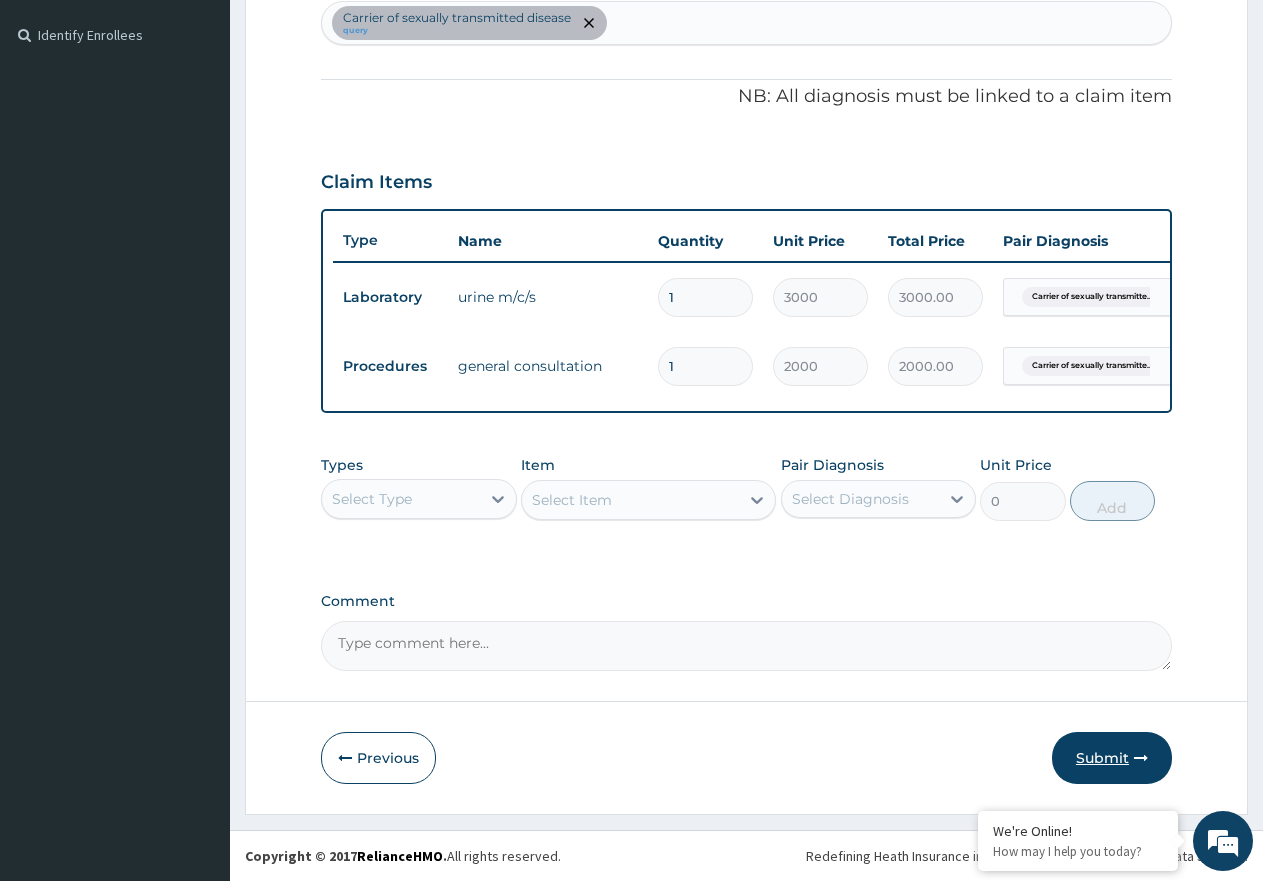 click on "Submit" at bounding box center [1112, 758] 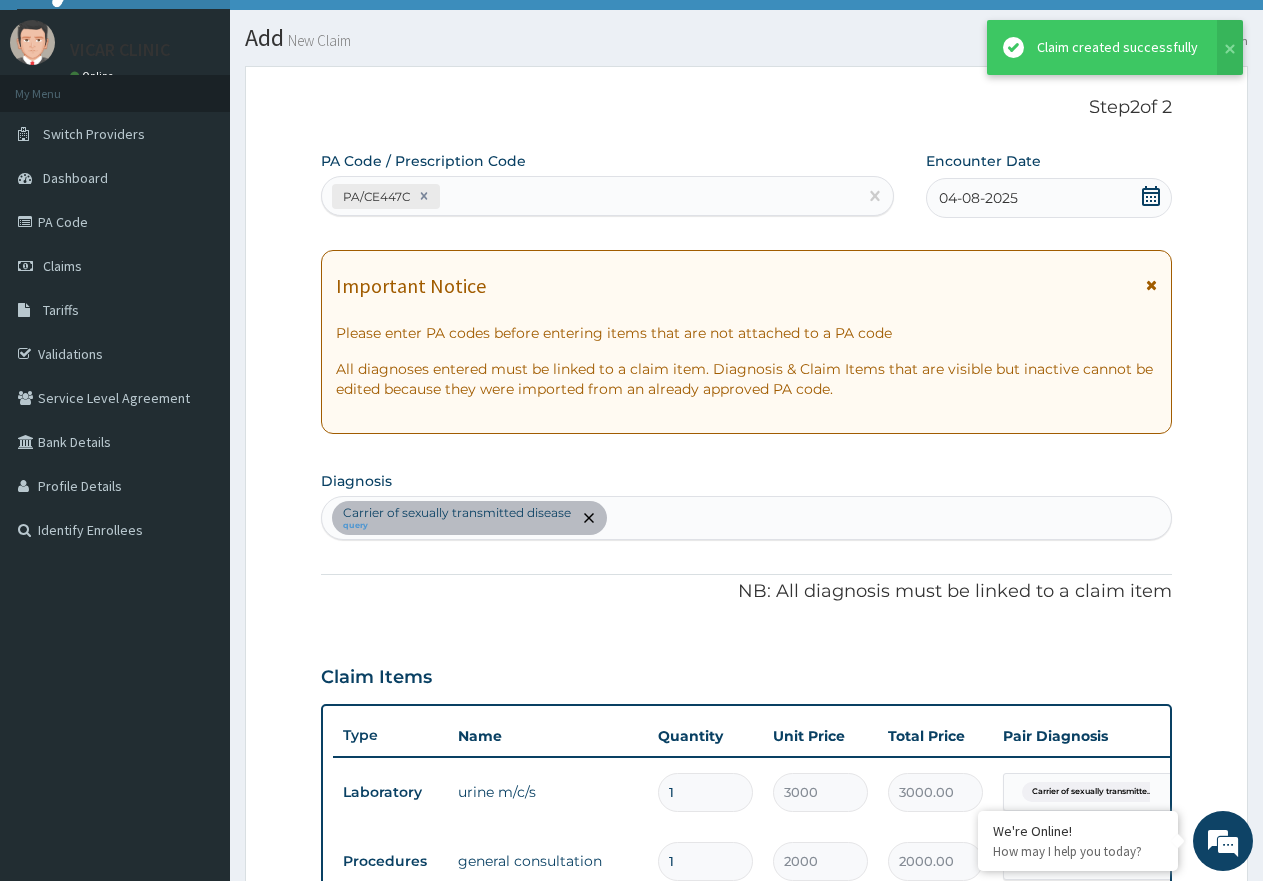 scroll, scrollTop: 552, scrollLeft: 0, axis: vertical 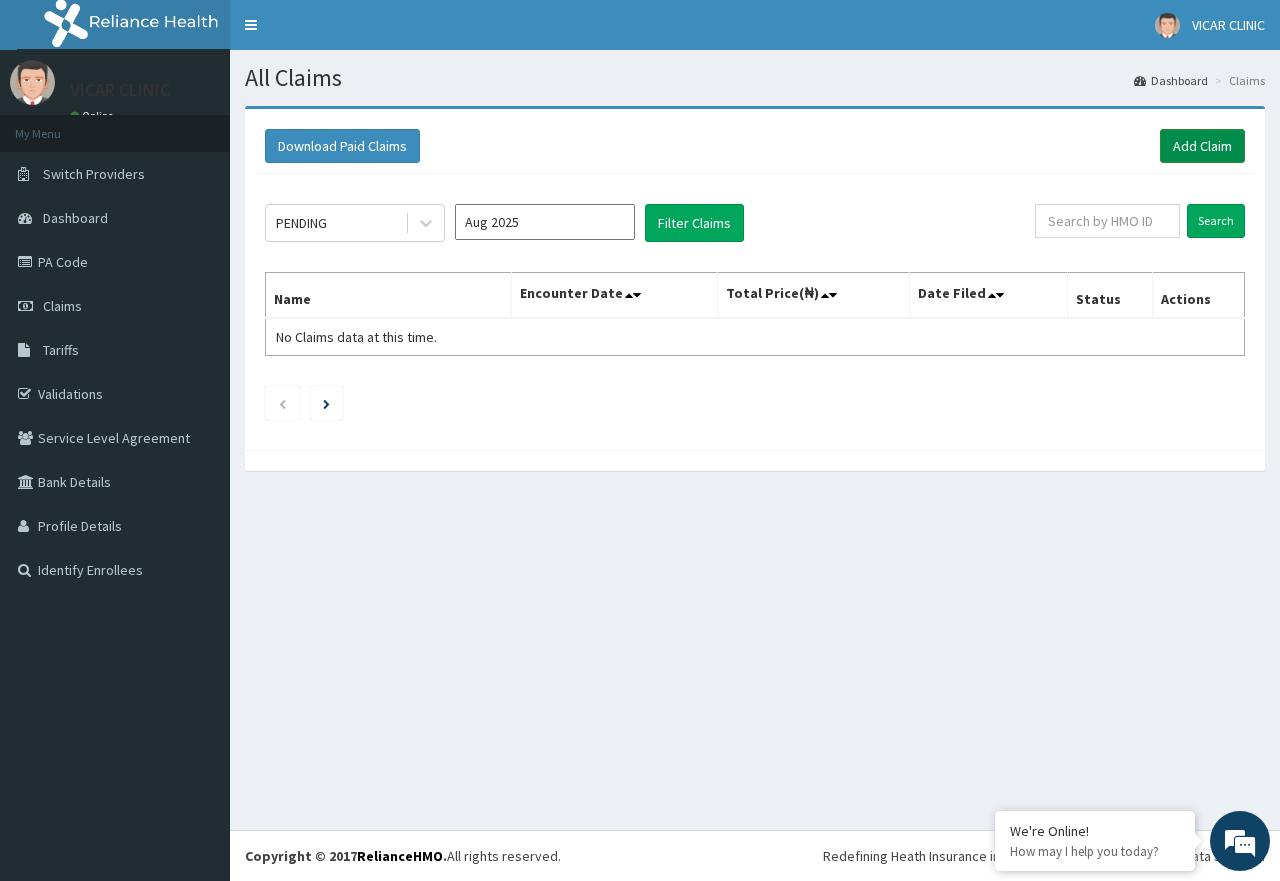 click on "Add Claim" at bounding box center (1202, 146) 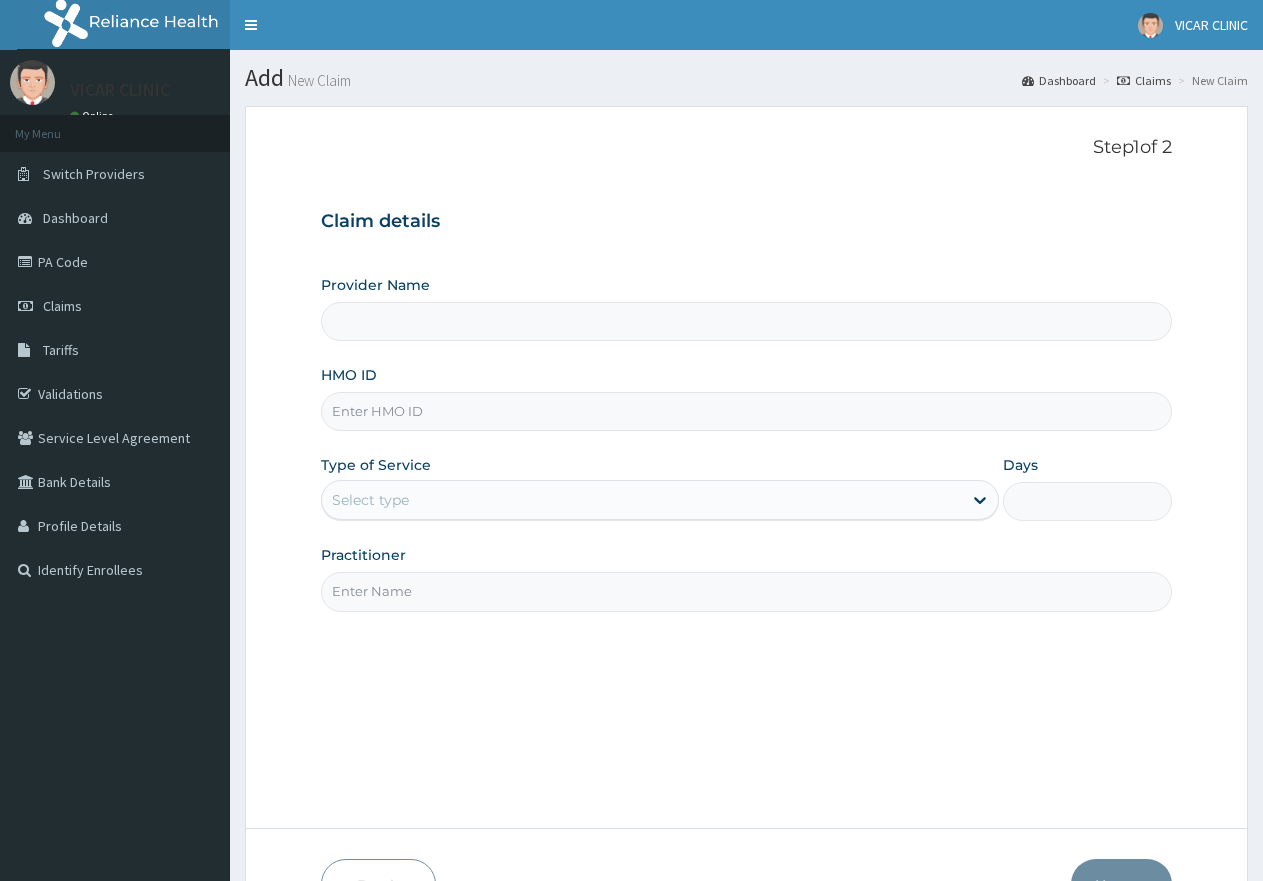 scroll, scrollTop: 0, scrollLeft: 0, axis: both 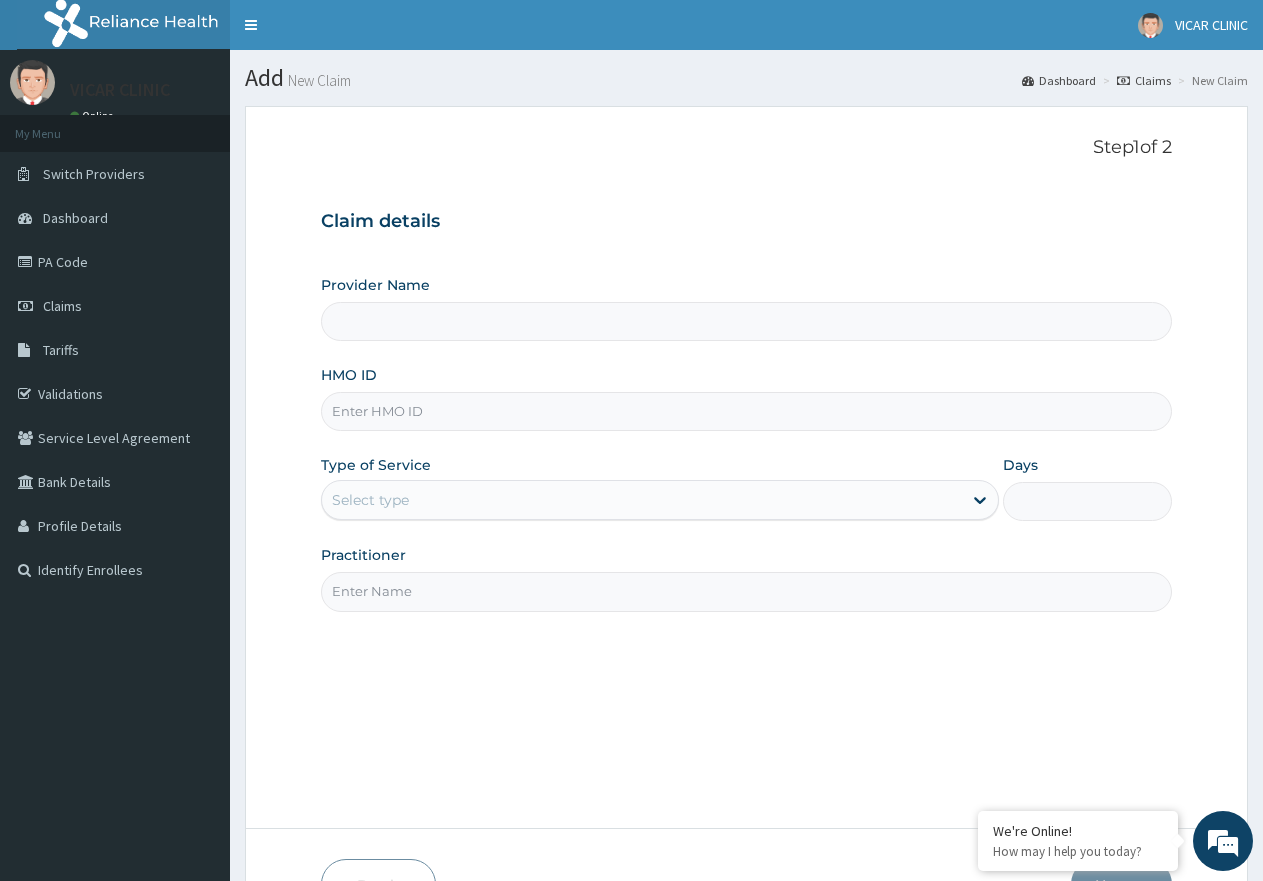 type on "VICAR SPECIALIST HOSPITAL" 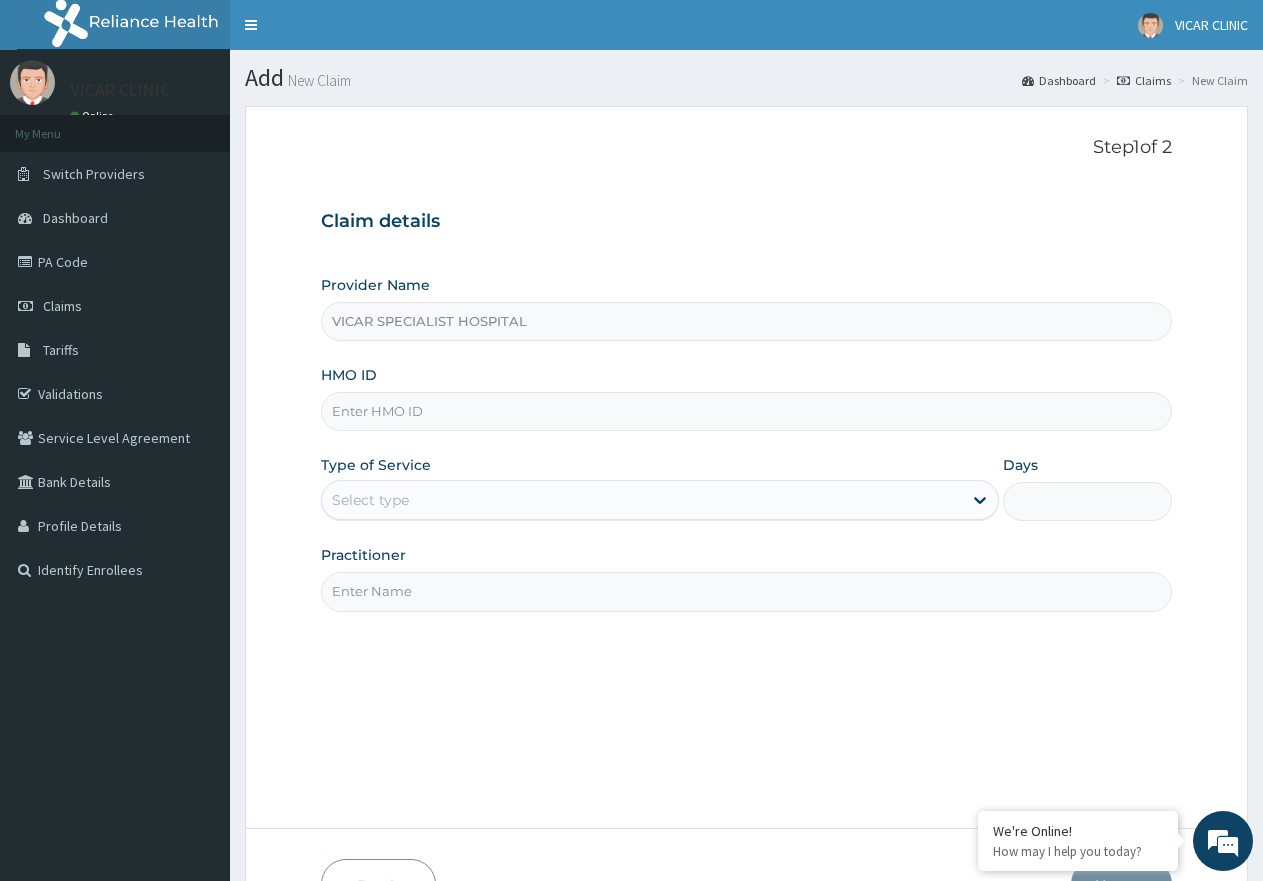 scroll, scrollTop: 0, scrollLeft: 0, axis: both 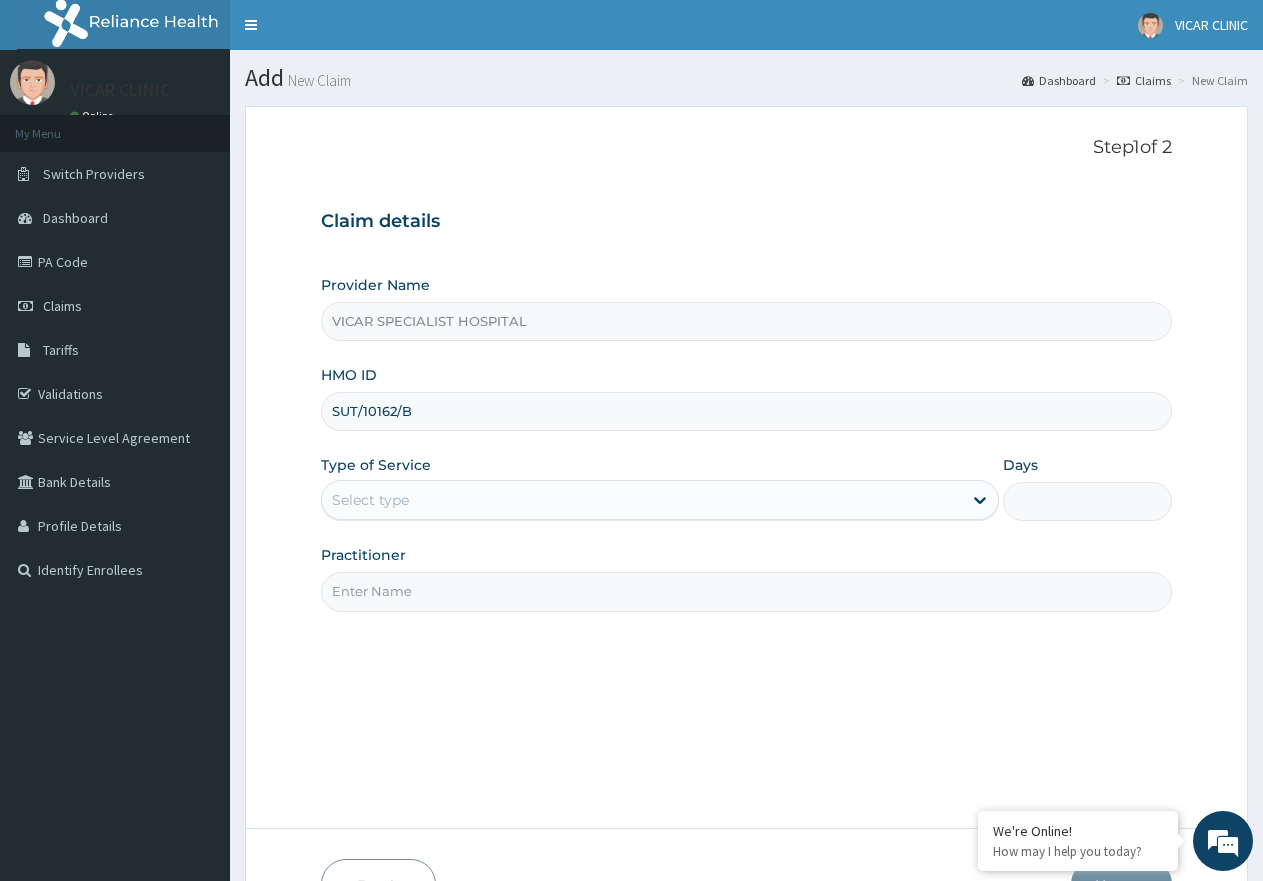 type on "SUT/10162/B" 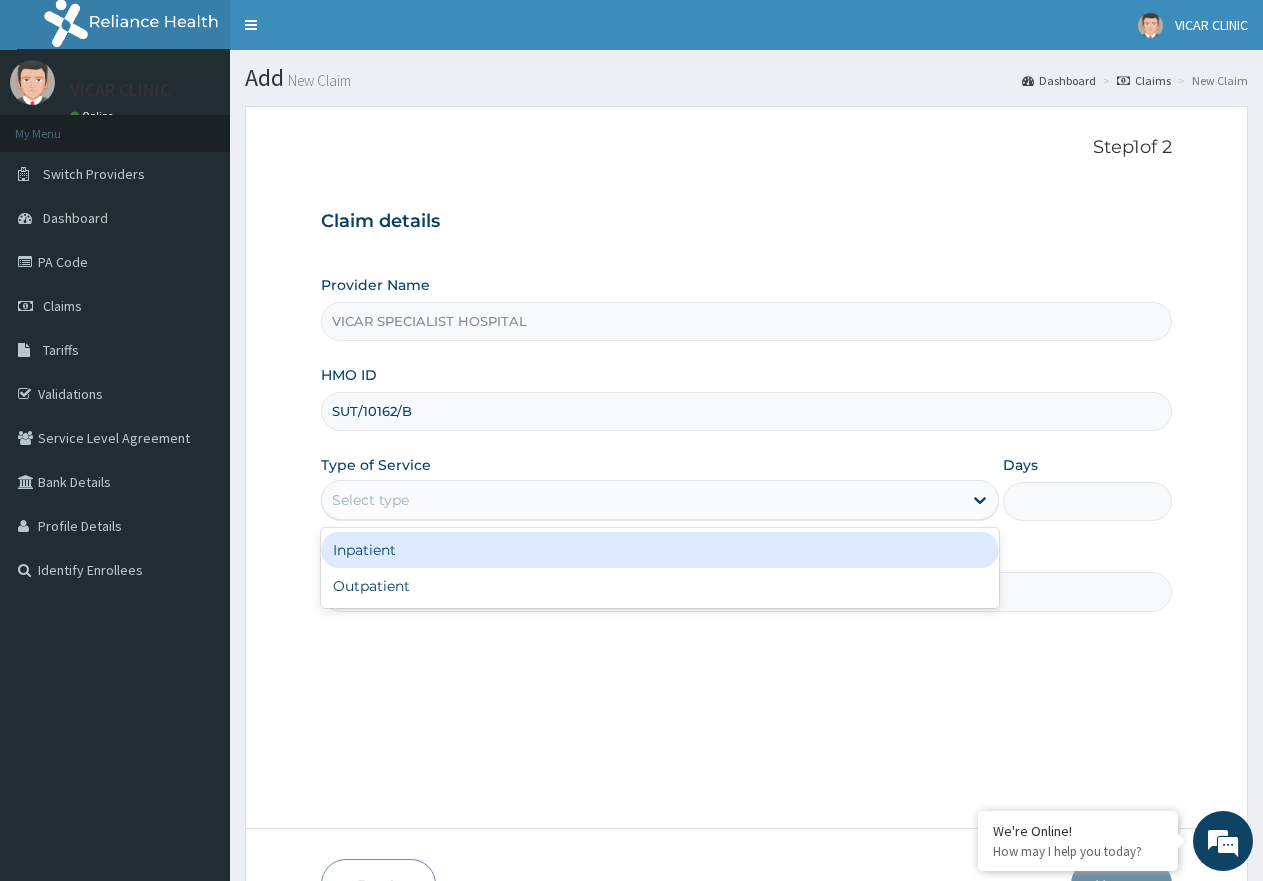 click on "Select type" at bounding box center (370, 500) 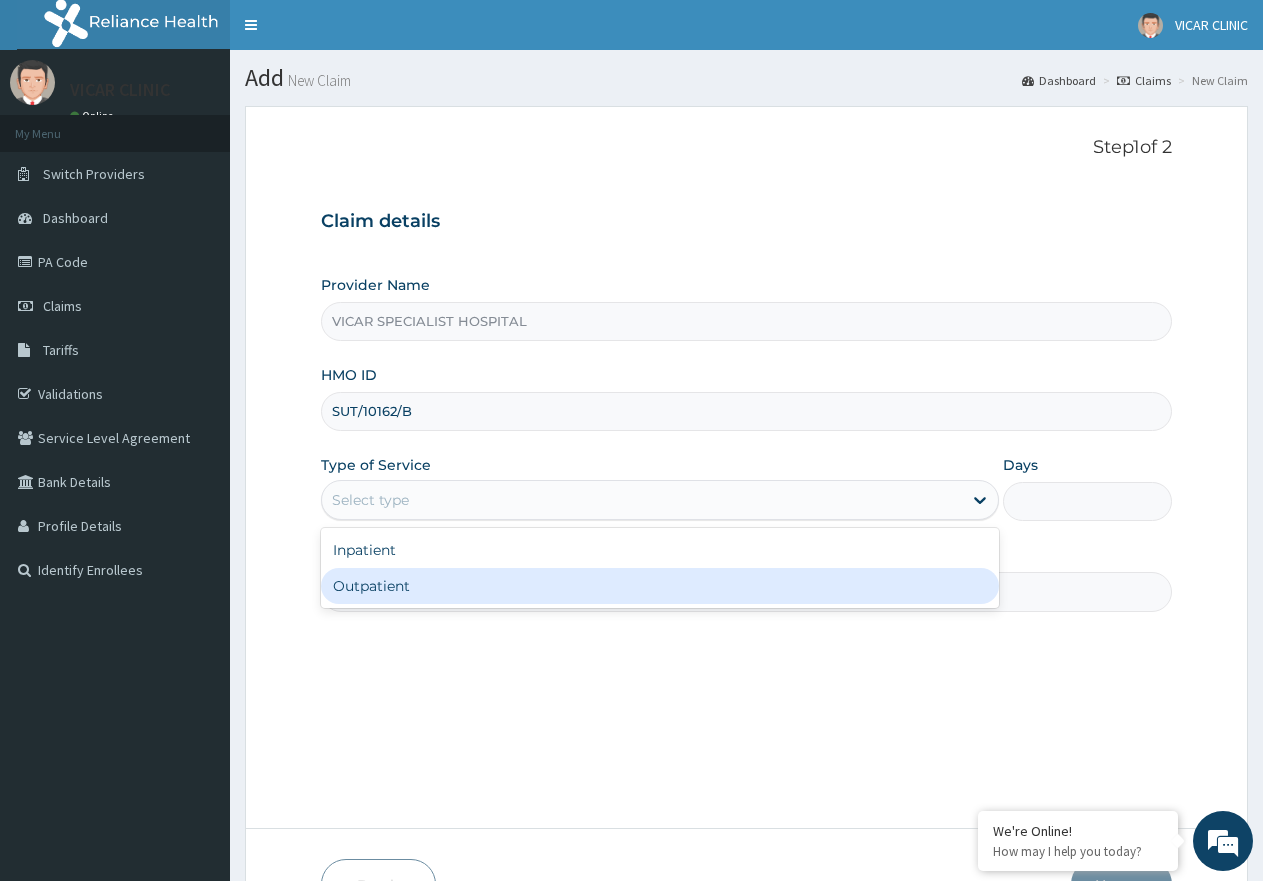 click on "Outpatient" at bounding box center [659, 586] 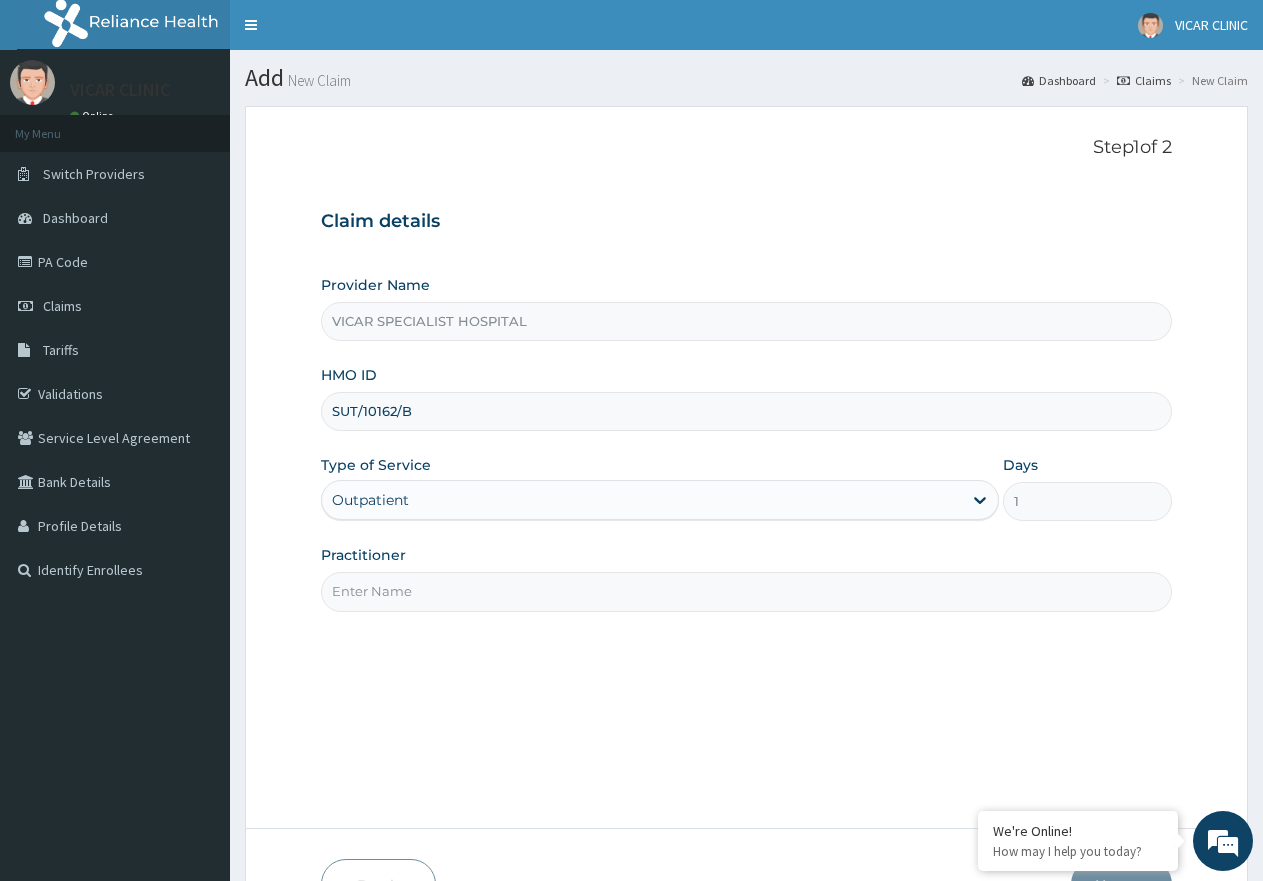 click on "Practitioner" at bounding box center [746, 591] 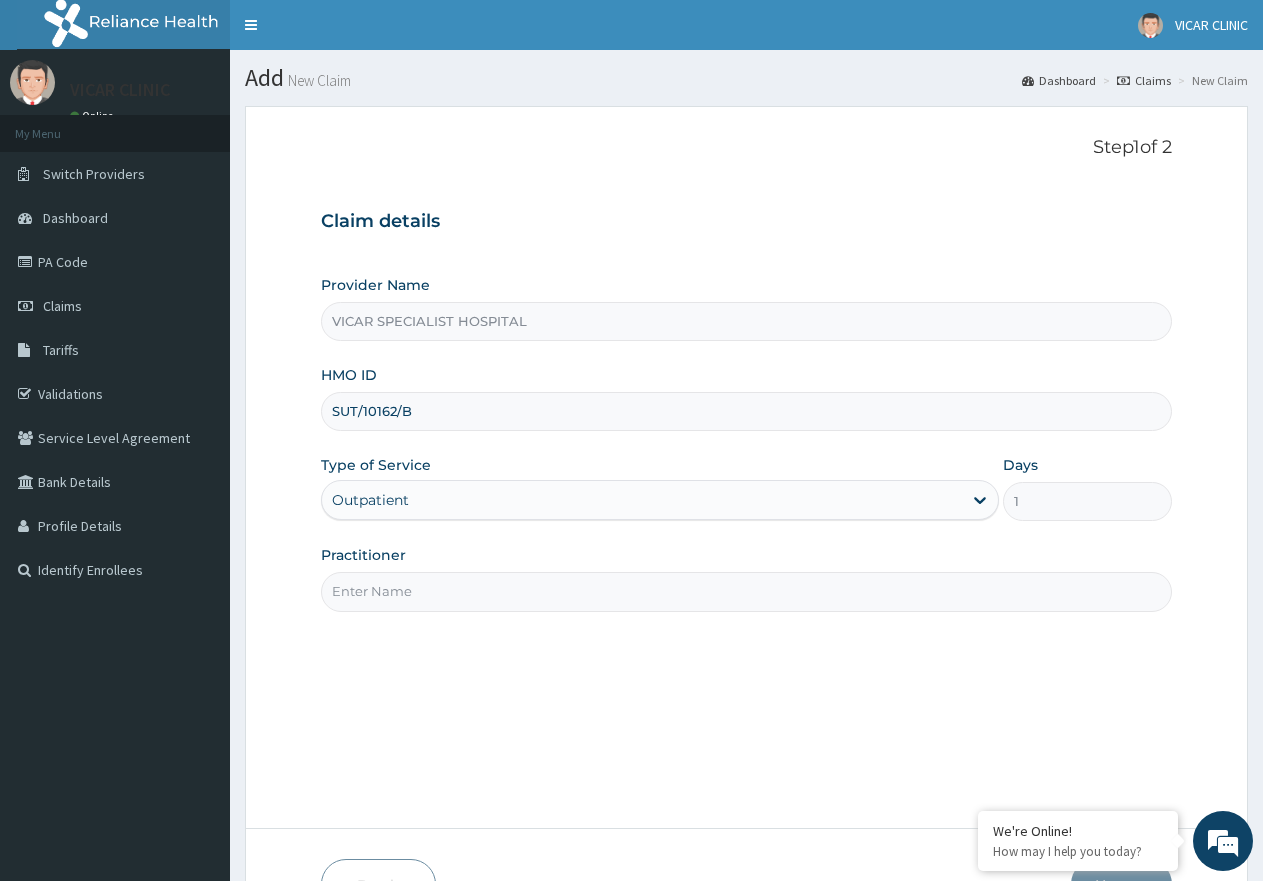 type on "DR. IDEH" 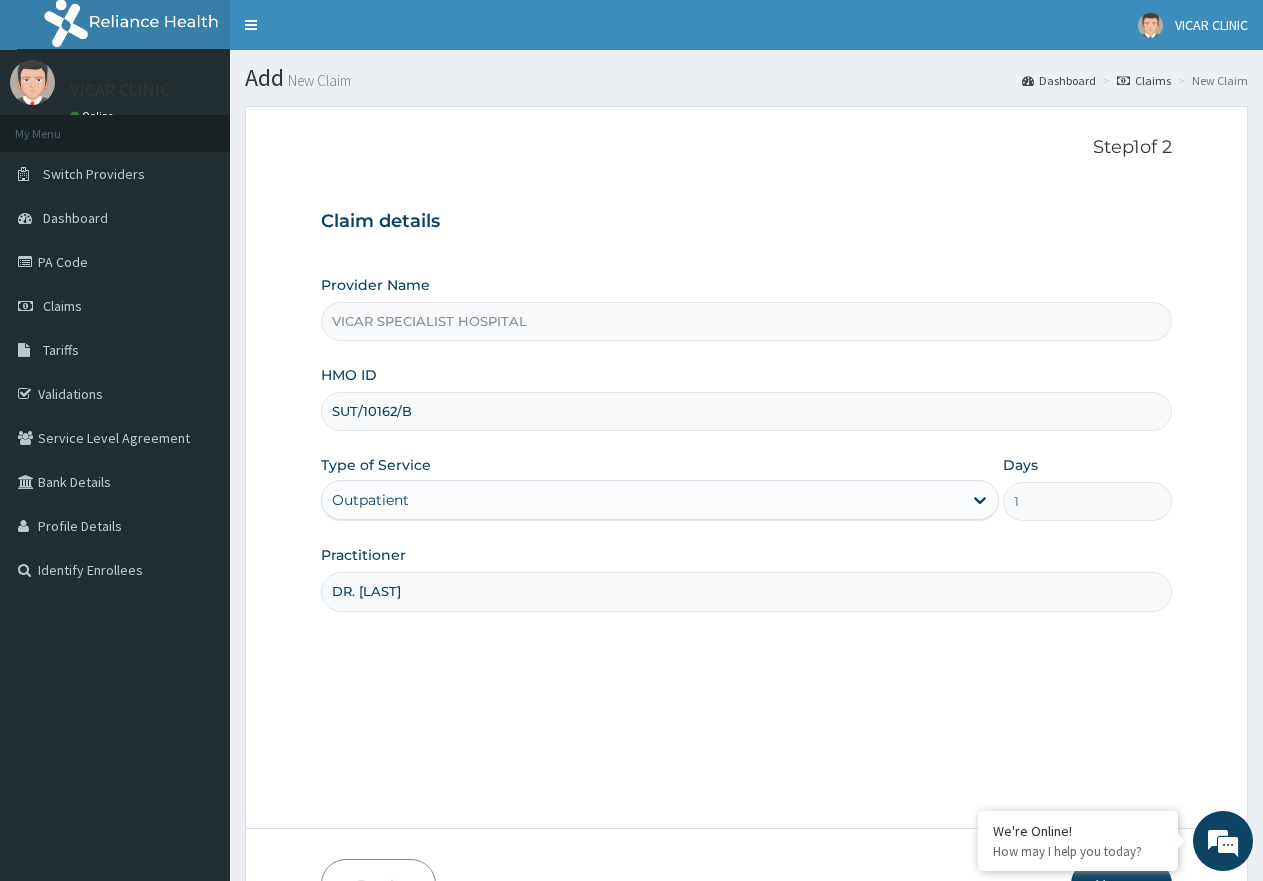 scroll, scrollTop: 127, scrollLeft: 0, axis: vertical 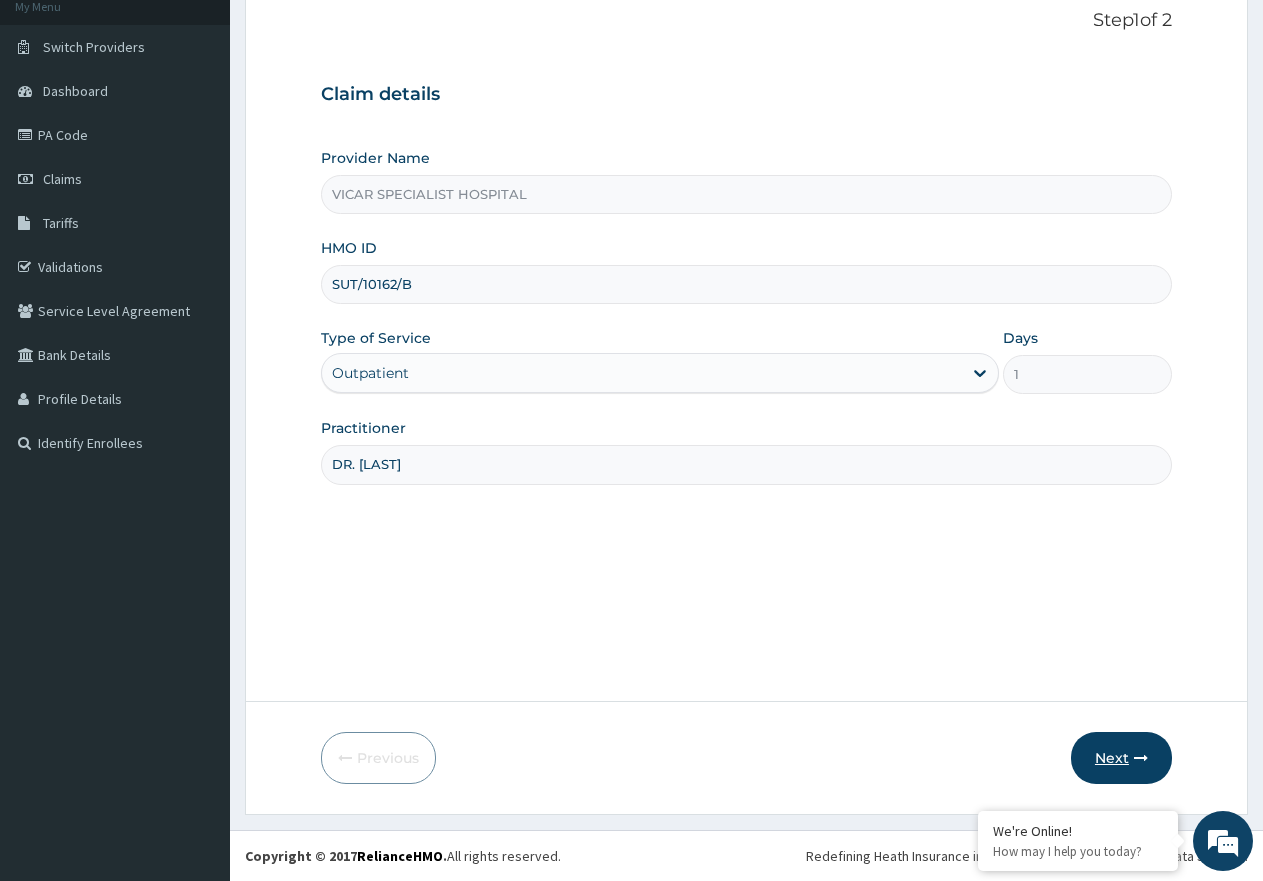 click on "Next" at bounding box center (1121, 758) 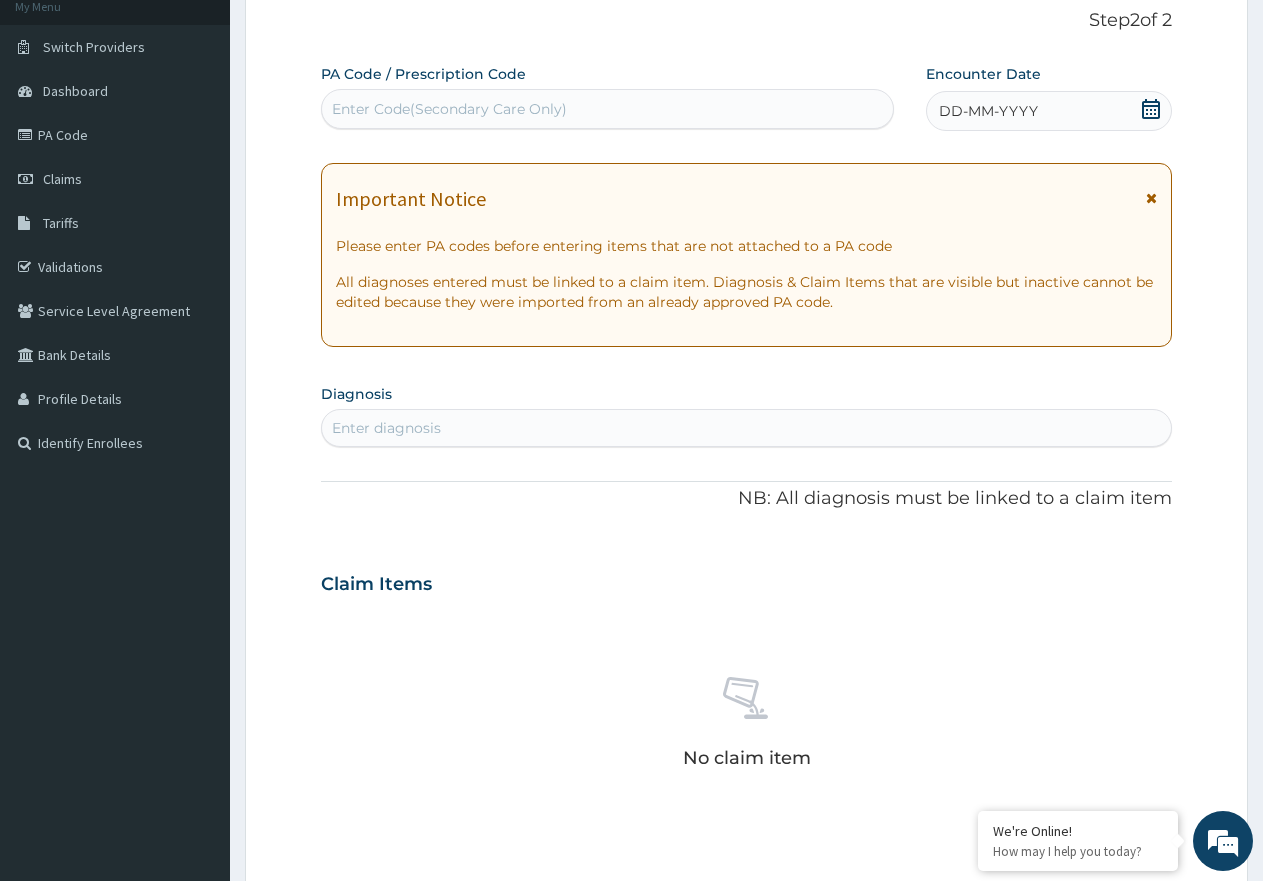 click on "Enter diagnosis" at bounding box center [746, 428] 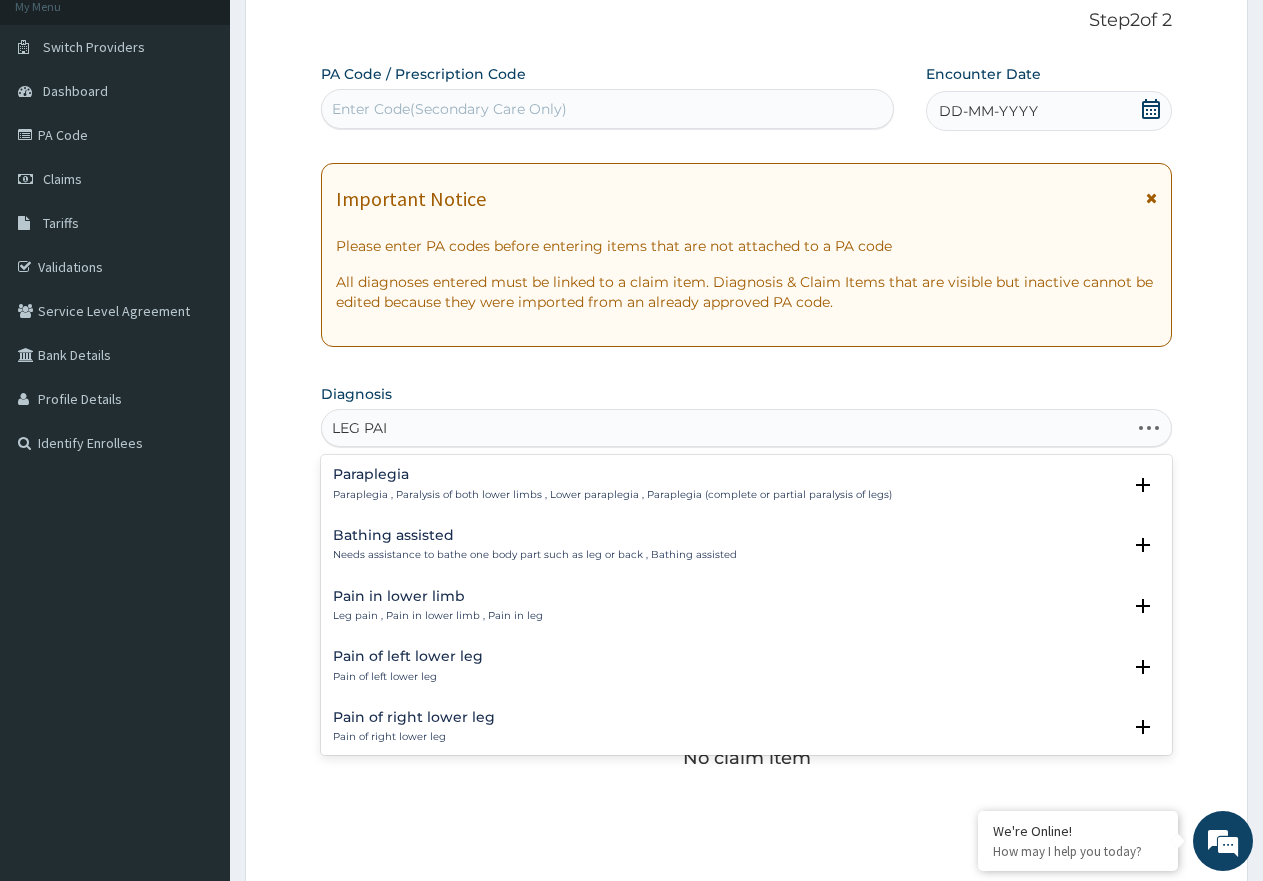 type on "LEG PAIN" 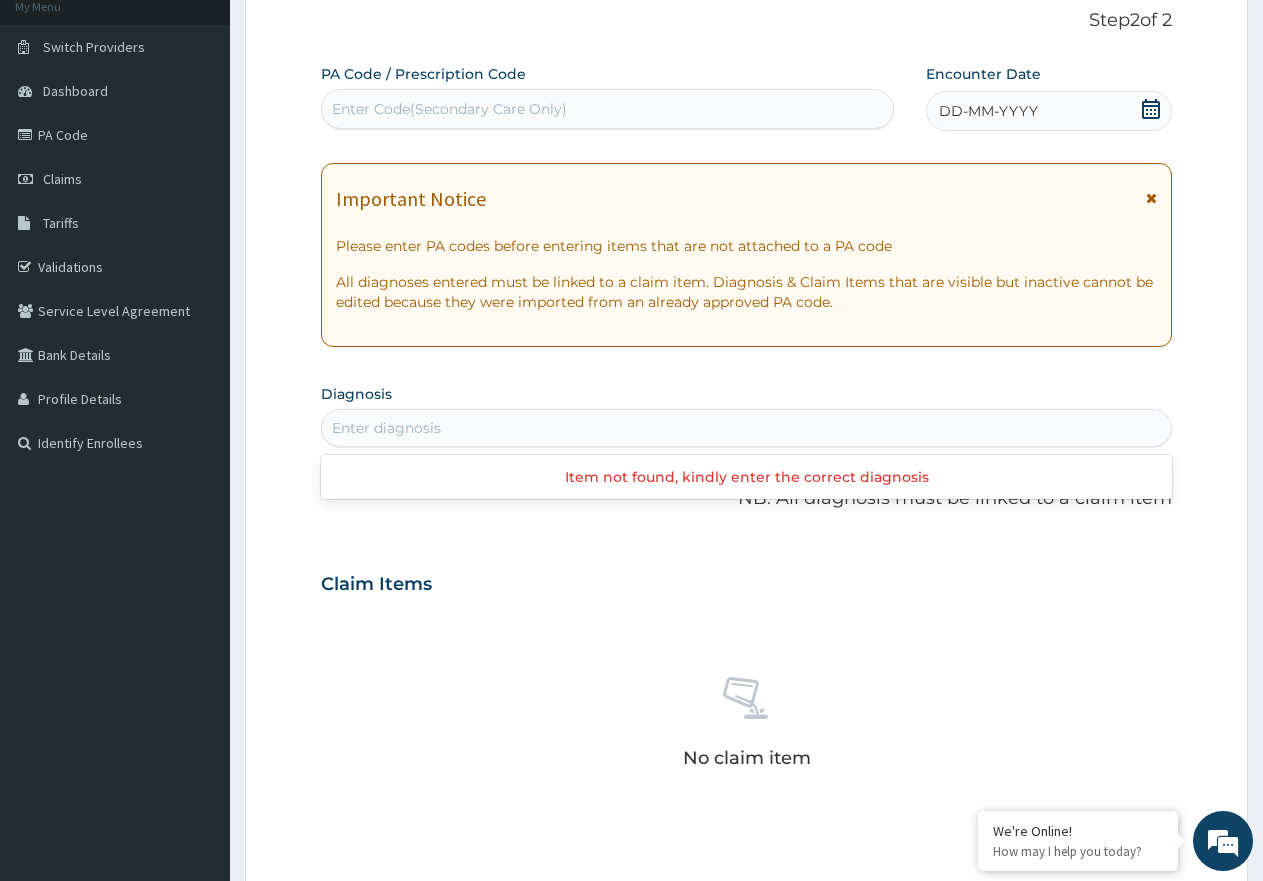drag, startPoint x: 544, startPoint y: 421, endPoint x: 456, endPoint y: 432, distance: 88.68484 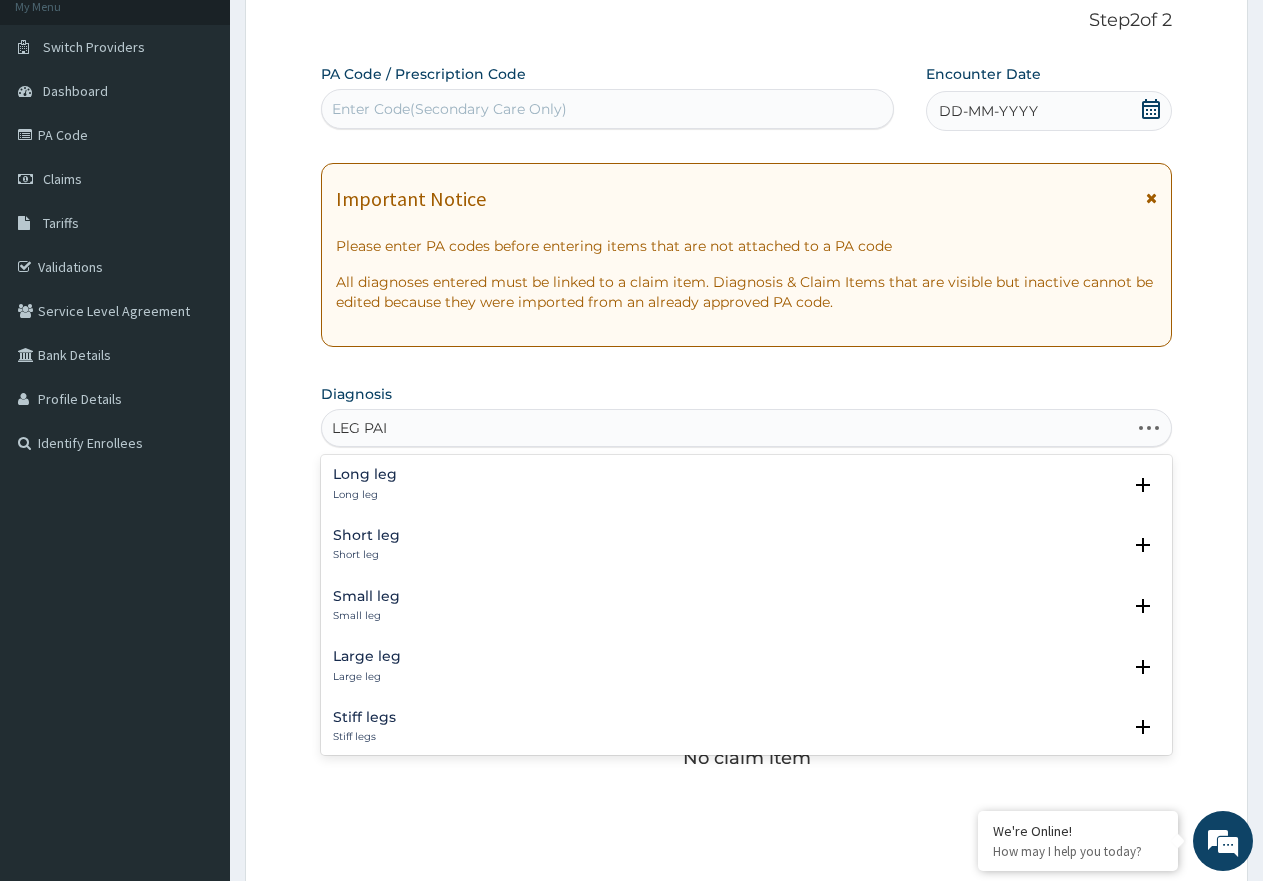 type on "LEG PAIN" 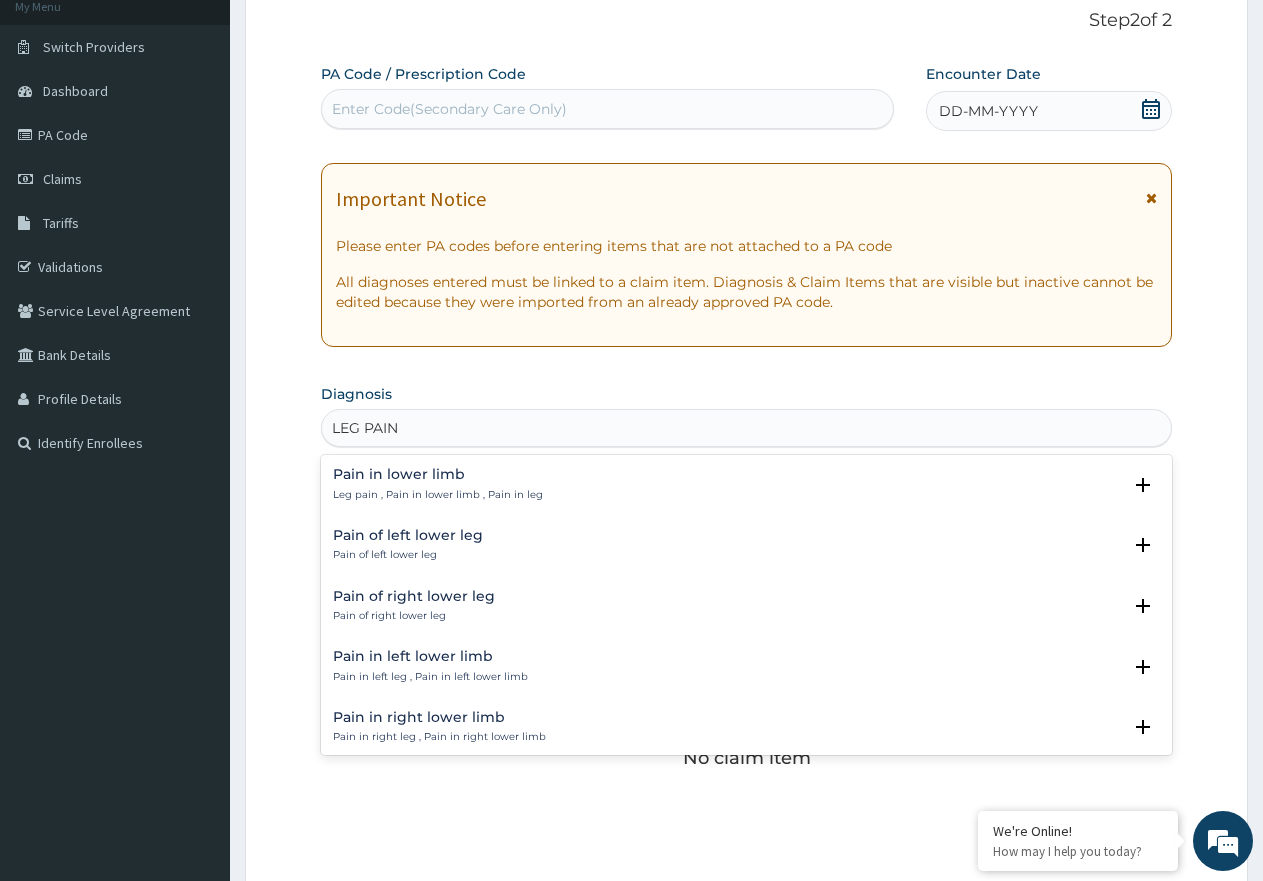 click on "Pain of left lower leg" at bounding box center (408, 535) 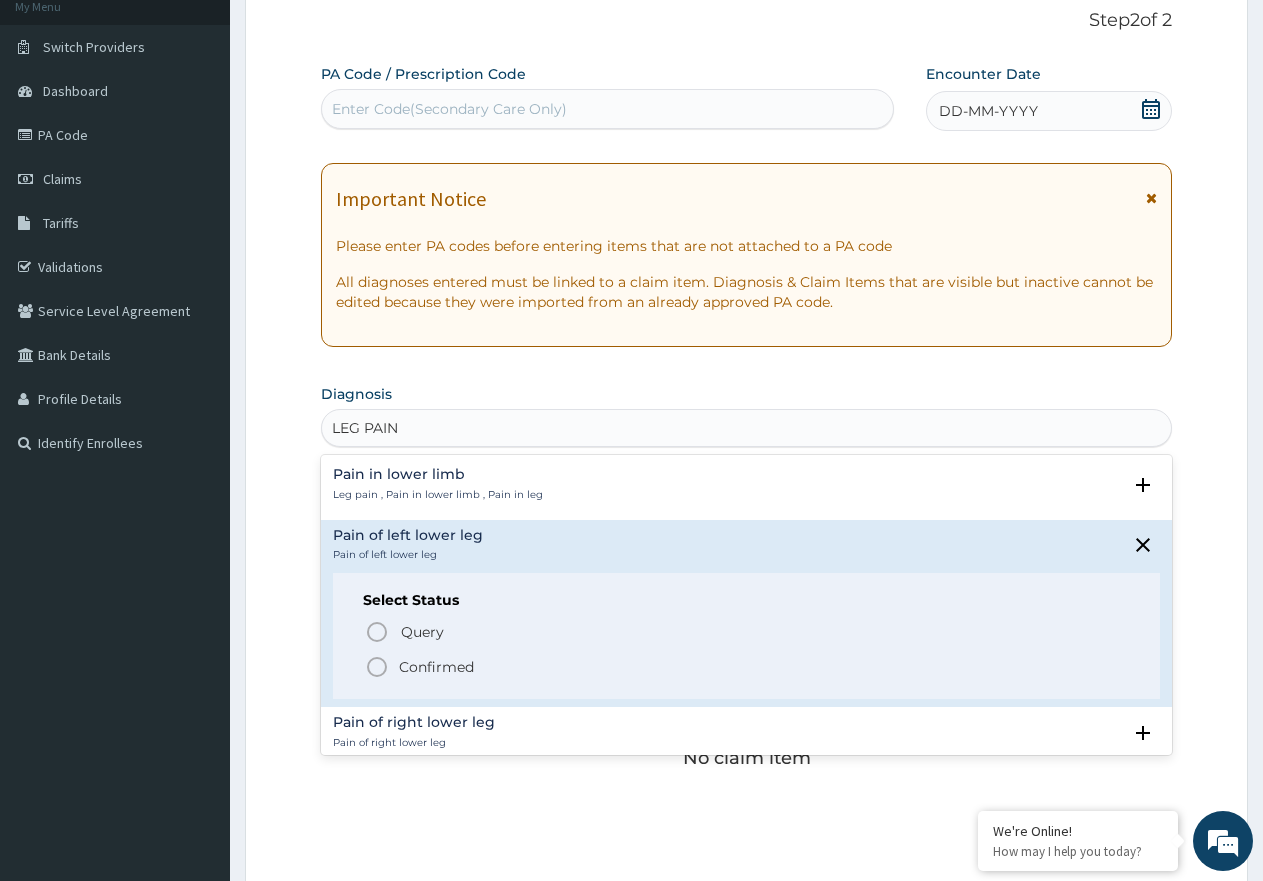 click on "Pain of left lower leg Pain of left lower leg" at bounding box center [746, 545] 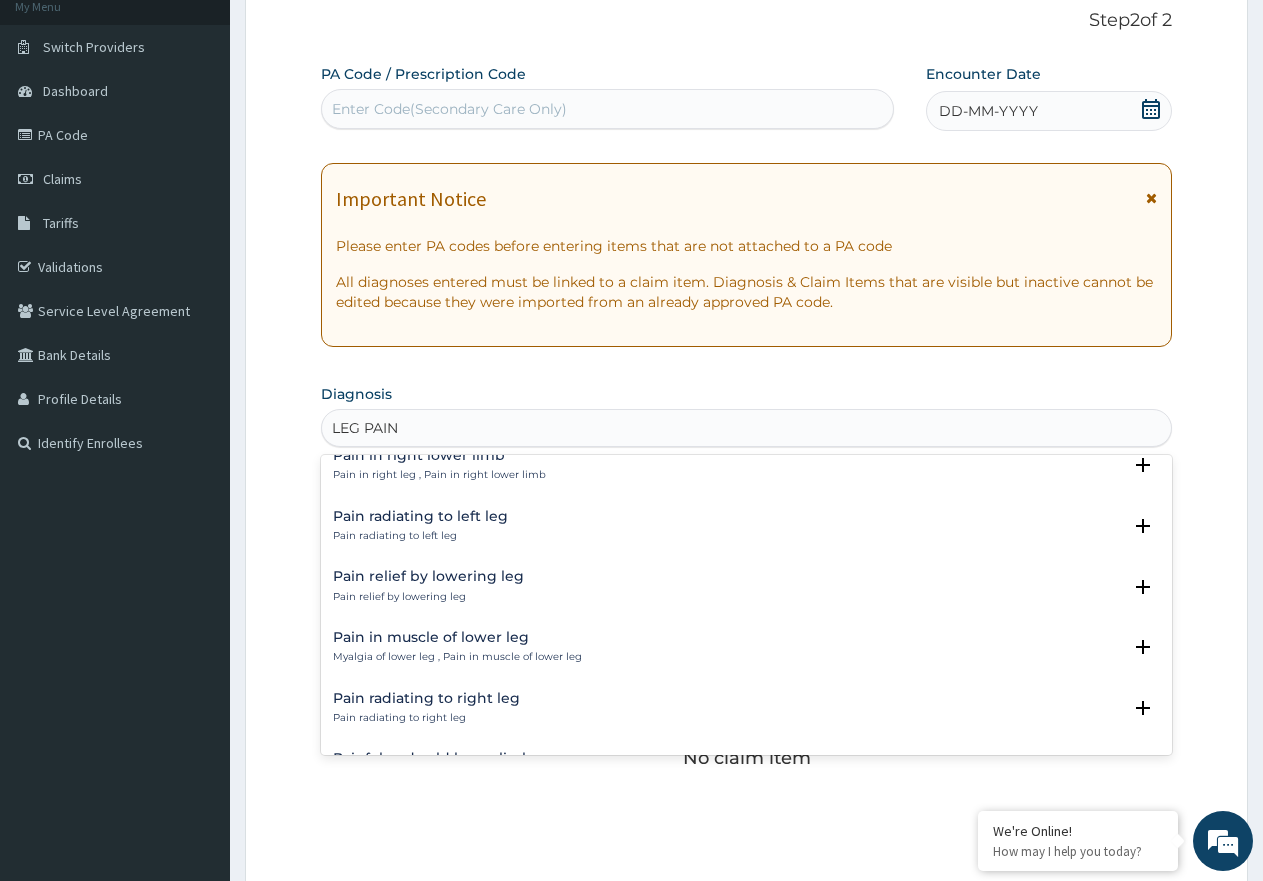 scroll, scrollTop: 300, scrollLeft: 0, axis: vertical 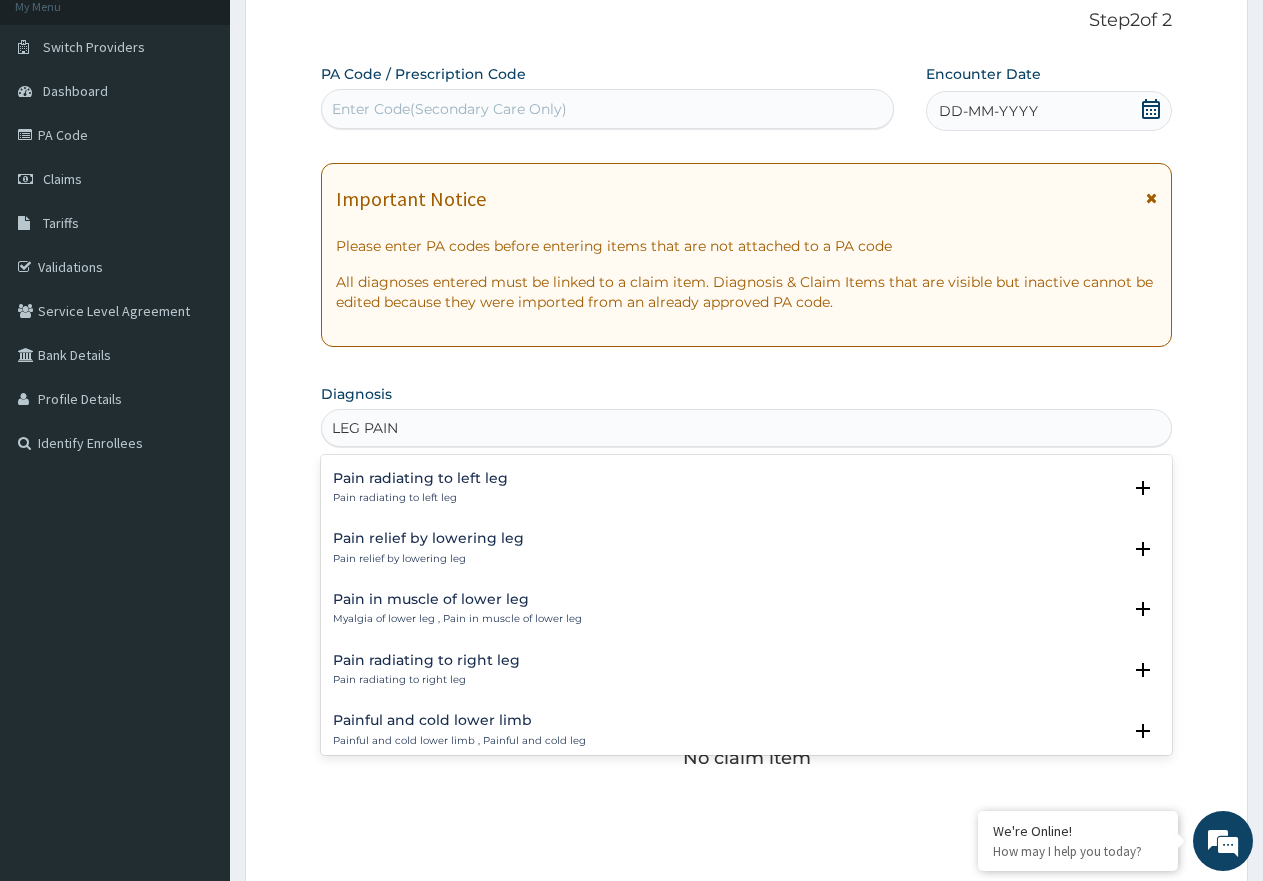 click on "Pain in muscle of lower leg" at bounding box center [457, 599] 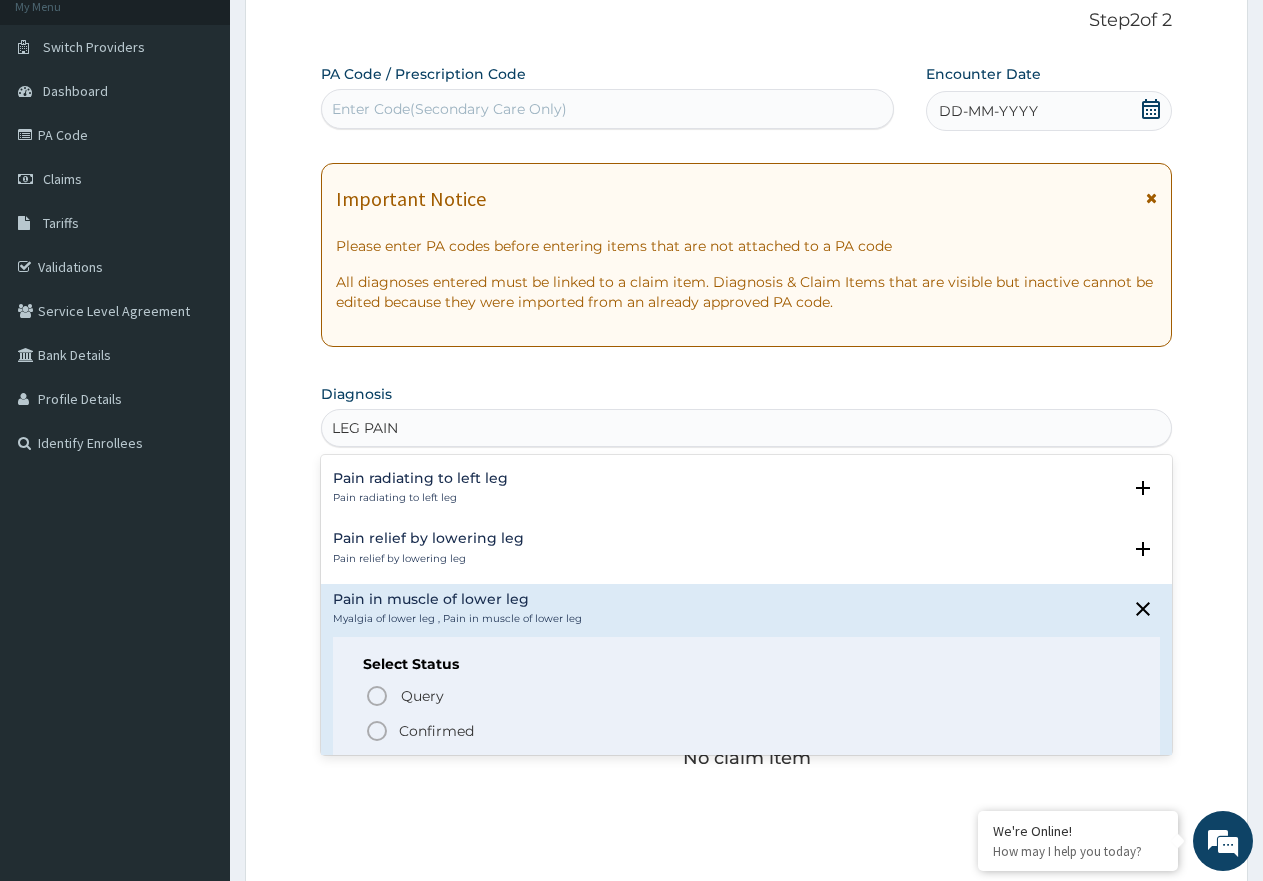 click 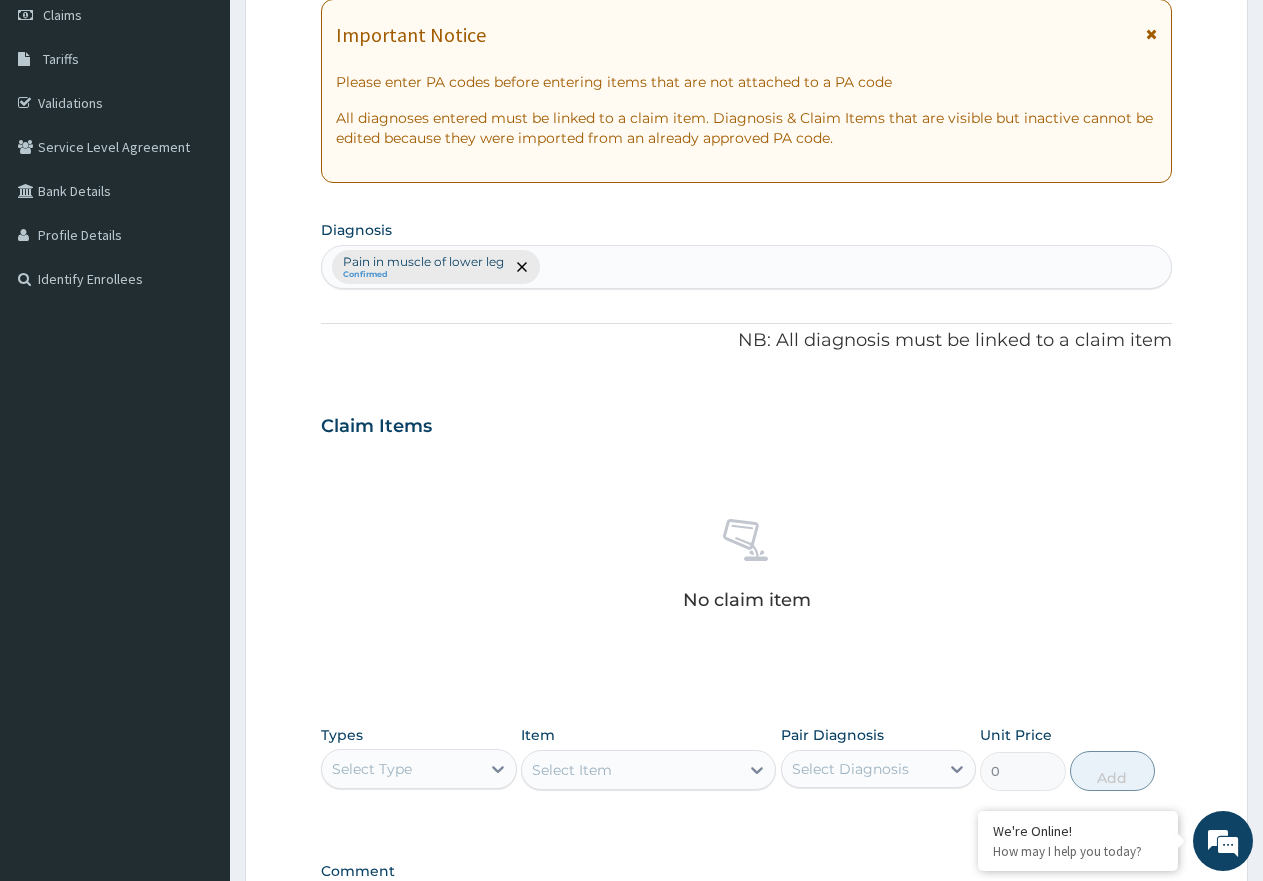 scroll, scrollTop: 327, scrollLeft: 0, axis: vertical 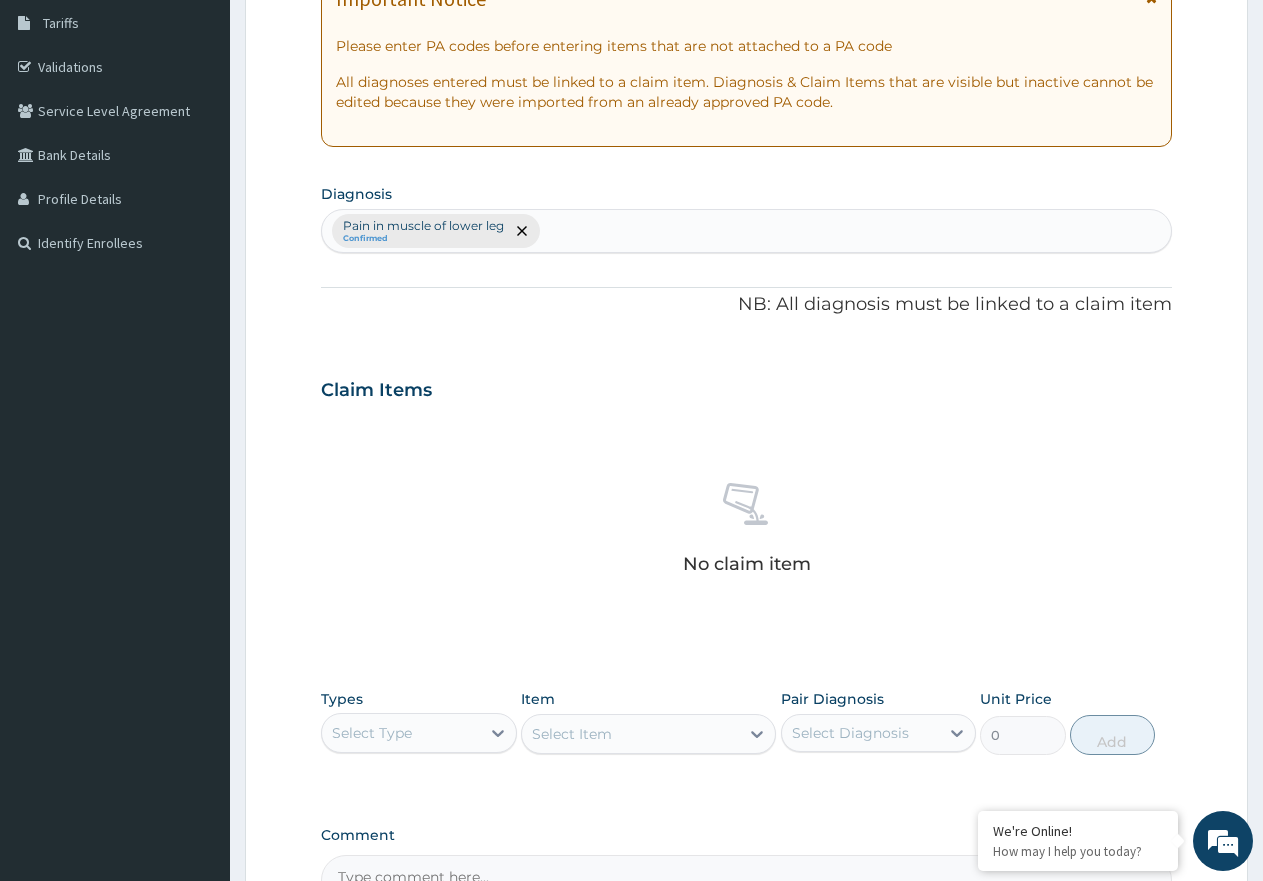 click on "Pain in muscle of lower leg Confirmed" at bounding box center (746, 231) 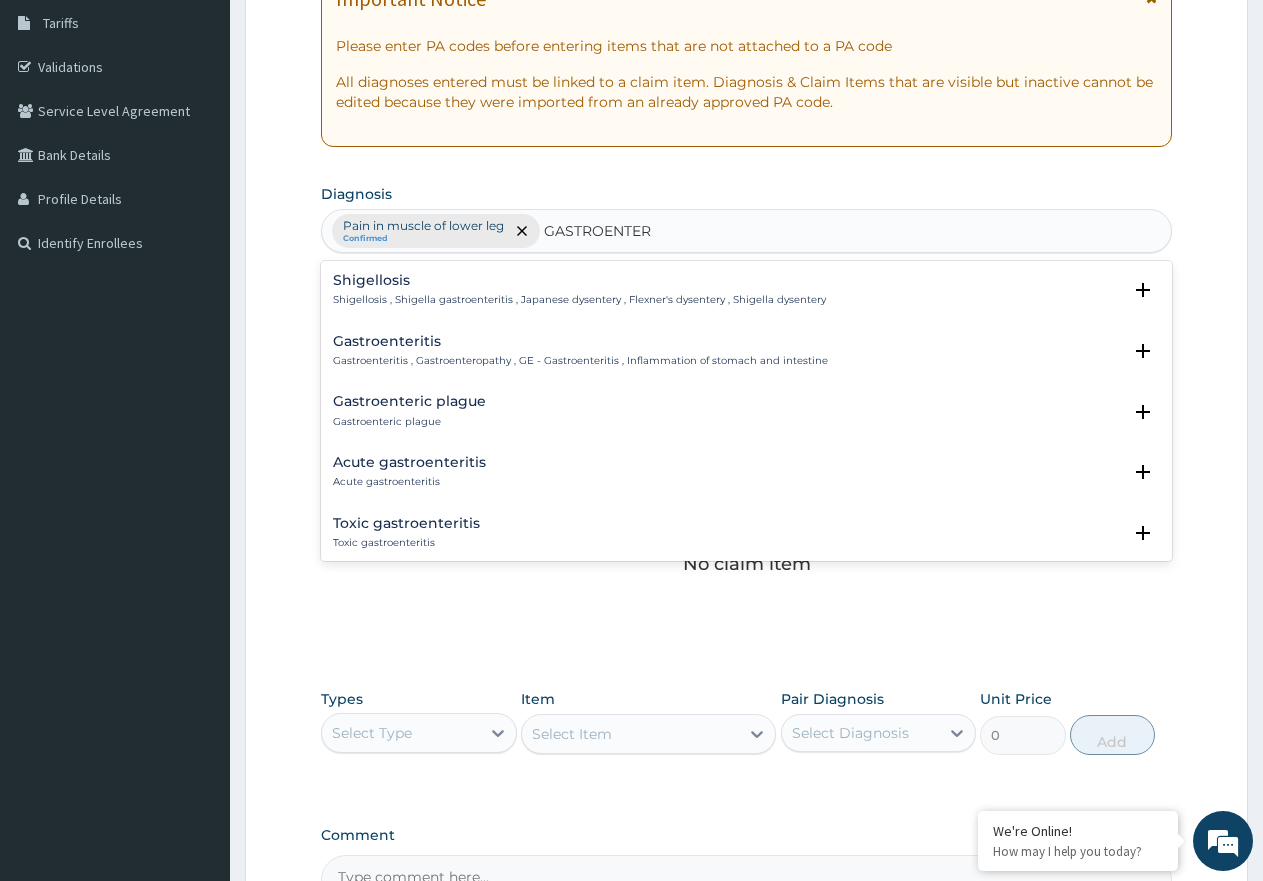 type on "GASTROENTERI" 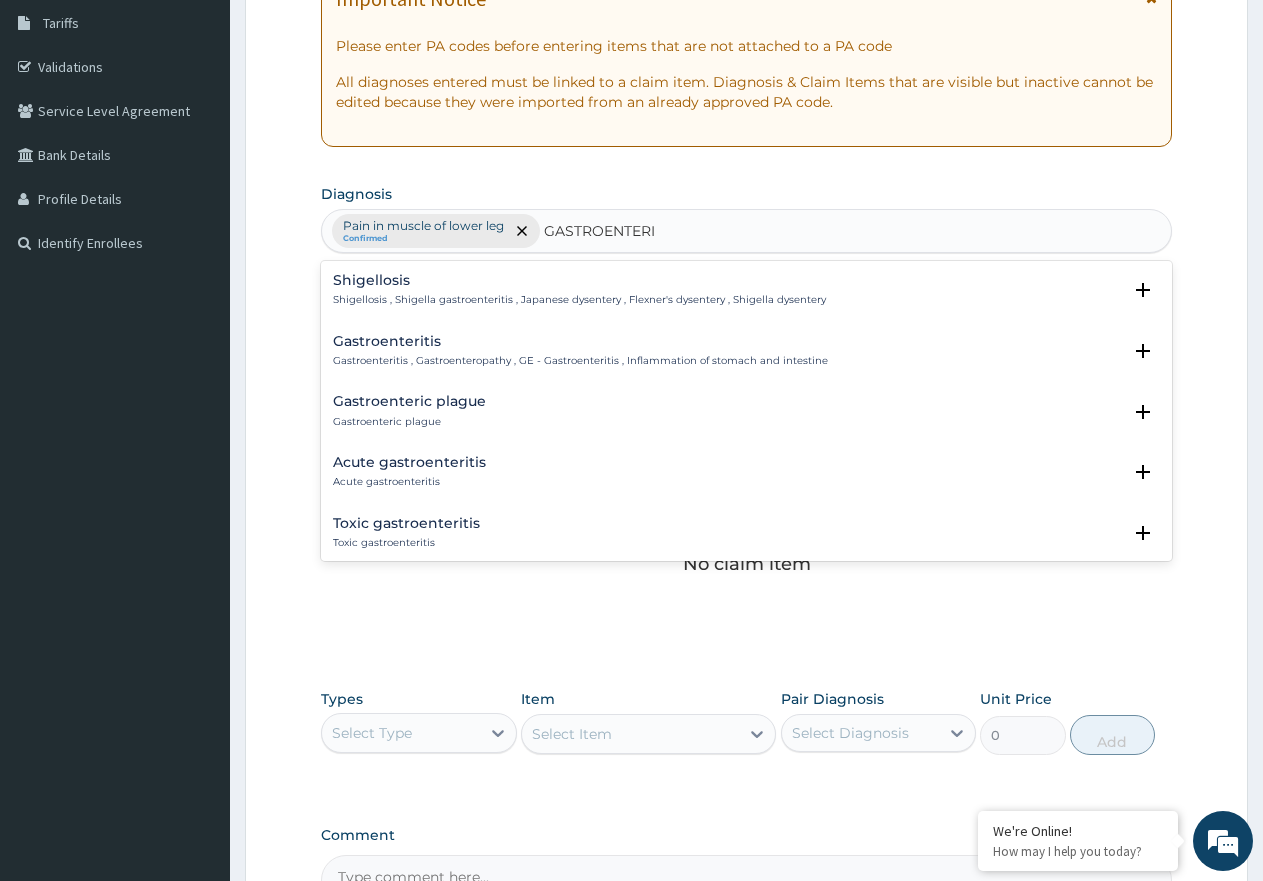 click on "Gastroenteritis Gastroenteritis , Gastroenteropathy , GE - Gastroenteritis , Inflammation of stomach and intestine" at bounding box center [580, 351] 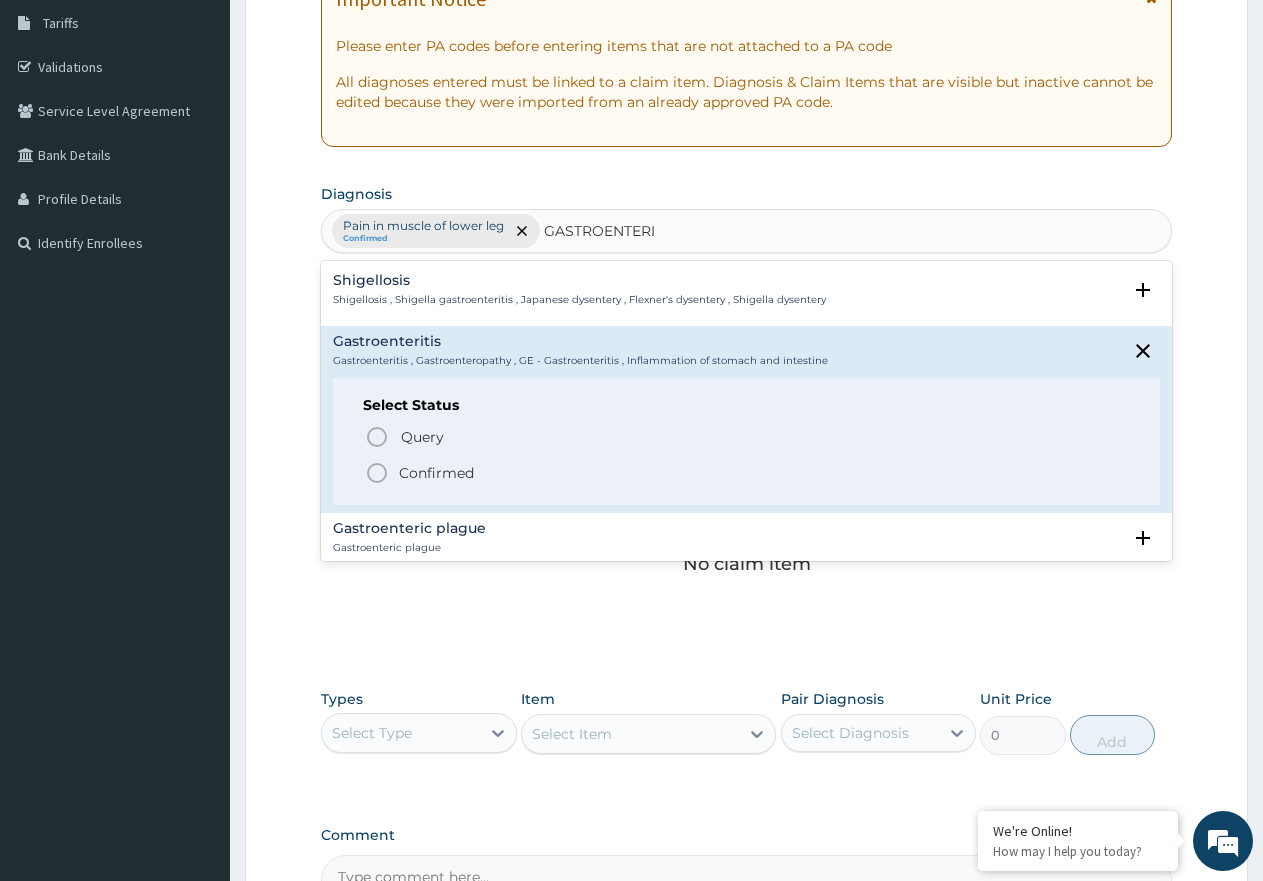 click on "Confirmed" at bounding box center [436, 473] 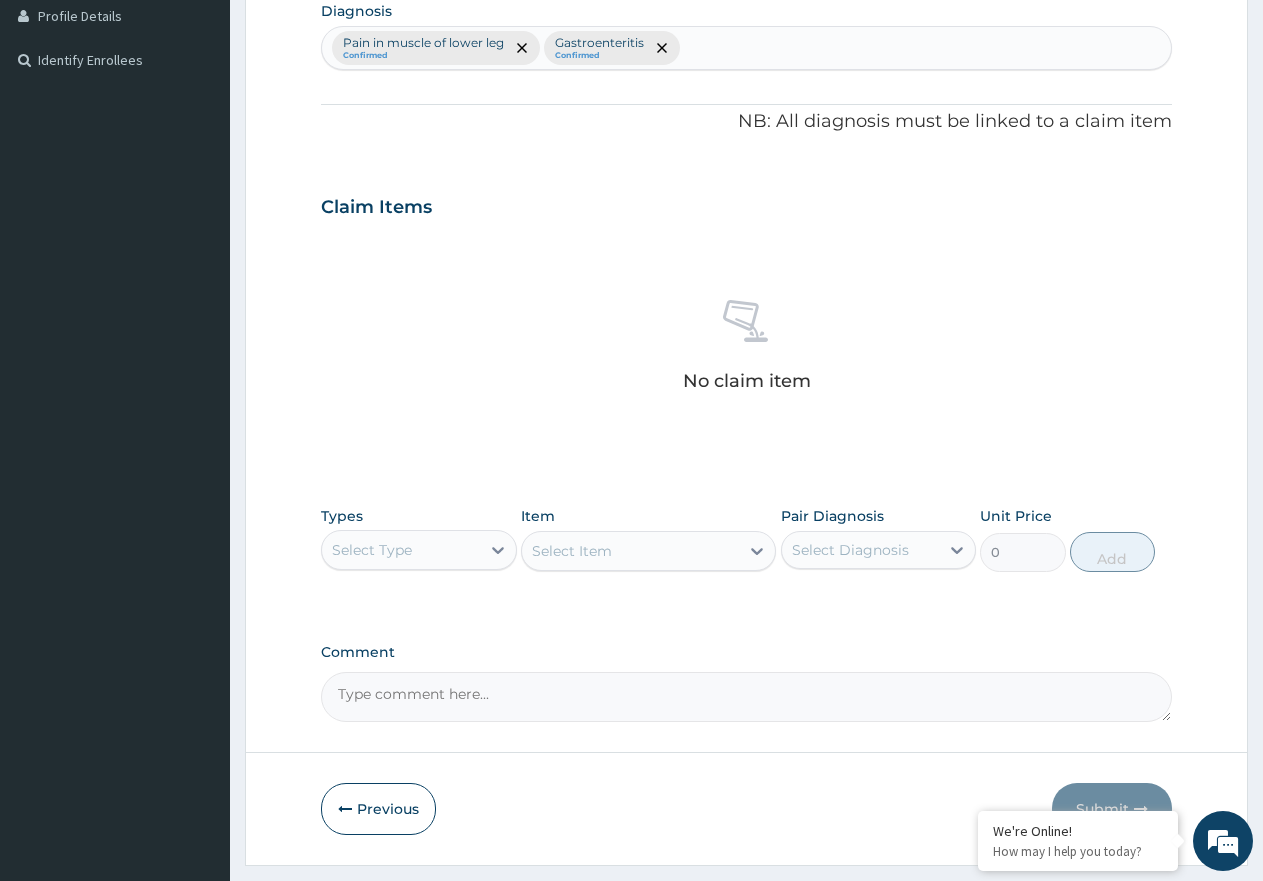 scroll, scrollTop: 561, scrollLeft: 0, axis: vertical 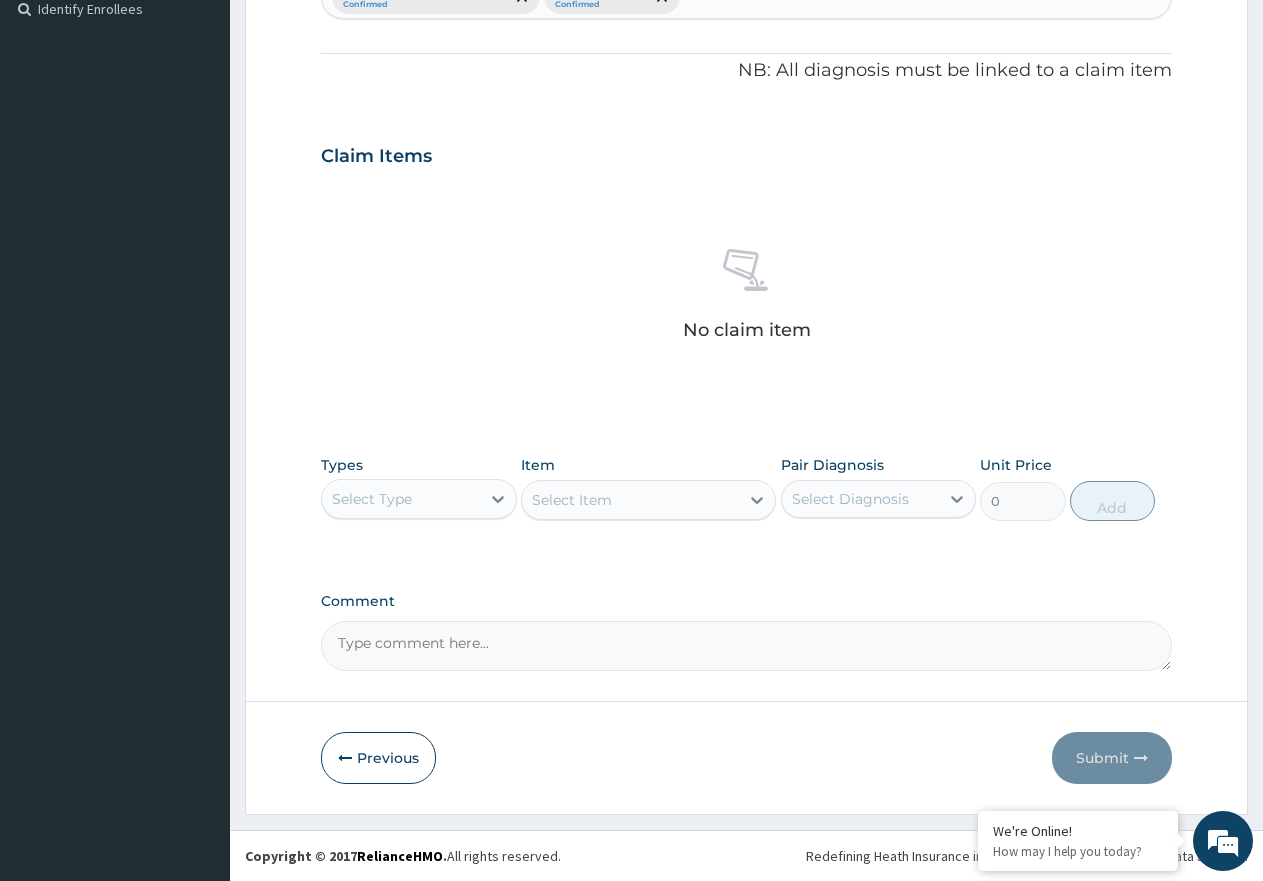 click on "Select Type" at bounding box center [401, 499] 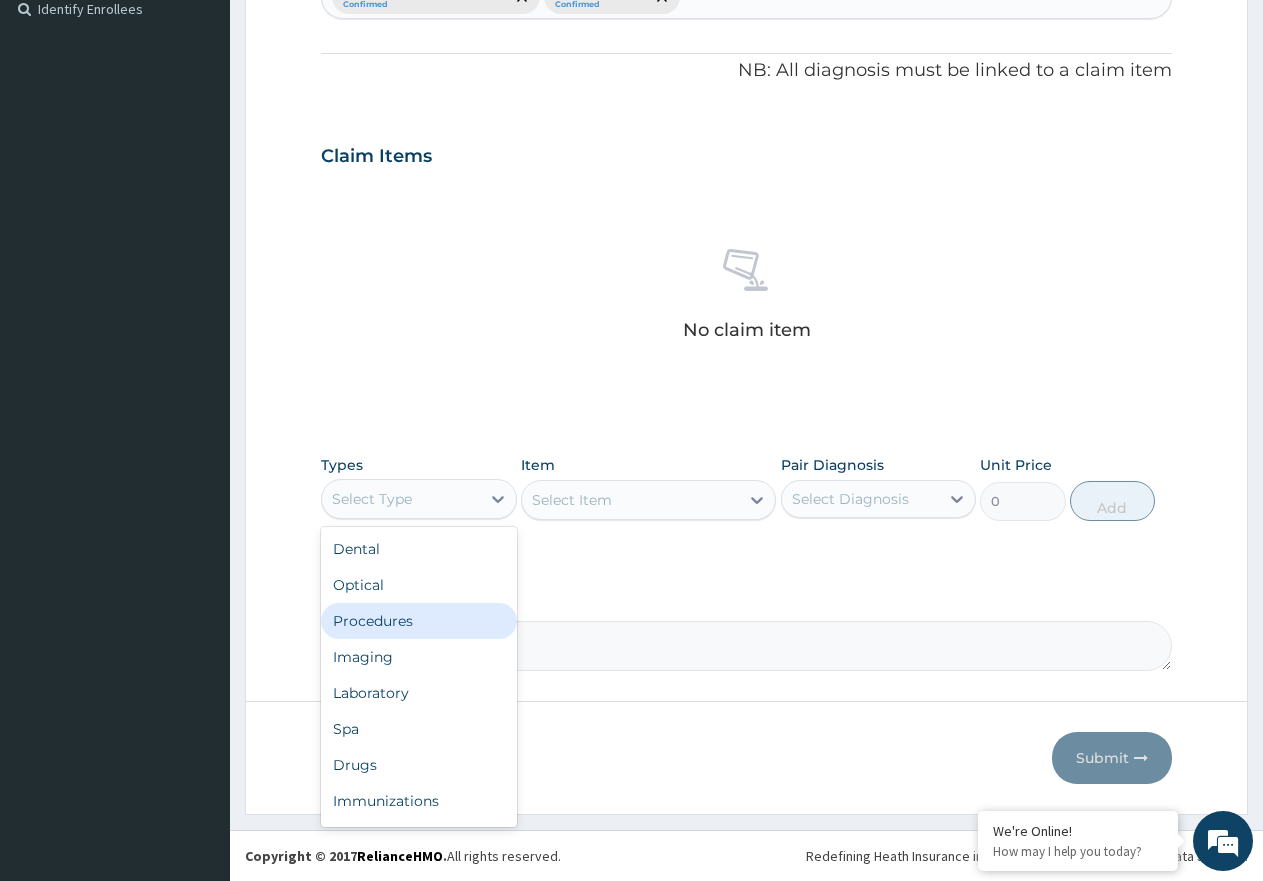 click on "Procedures" at bounding box center [419, 621] 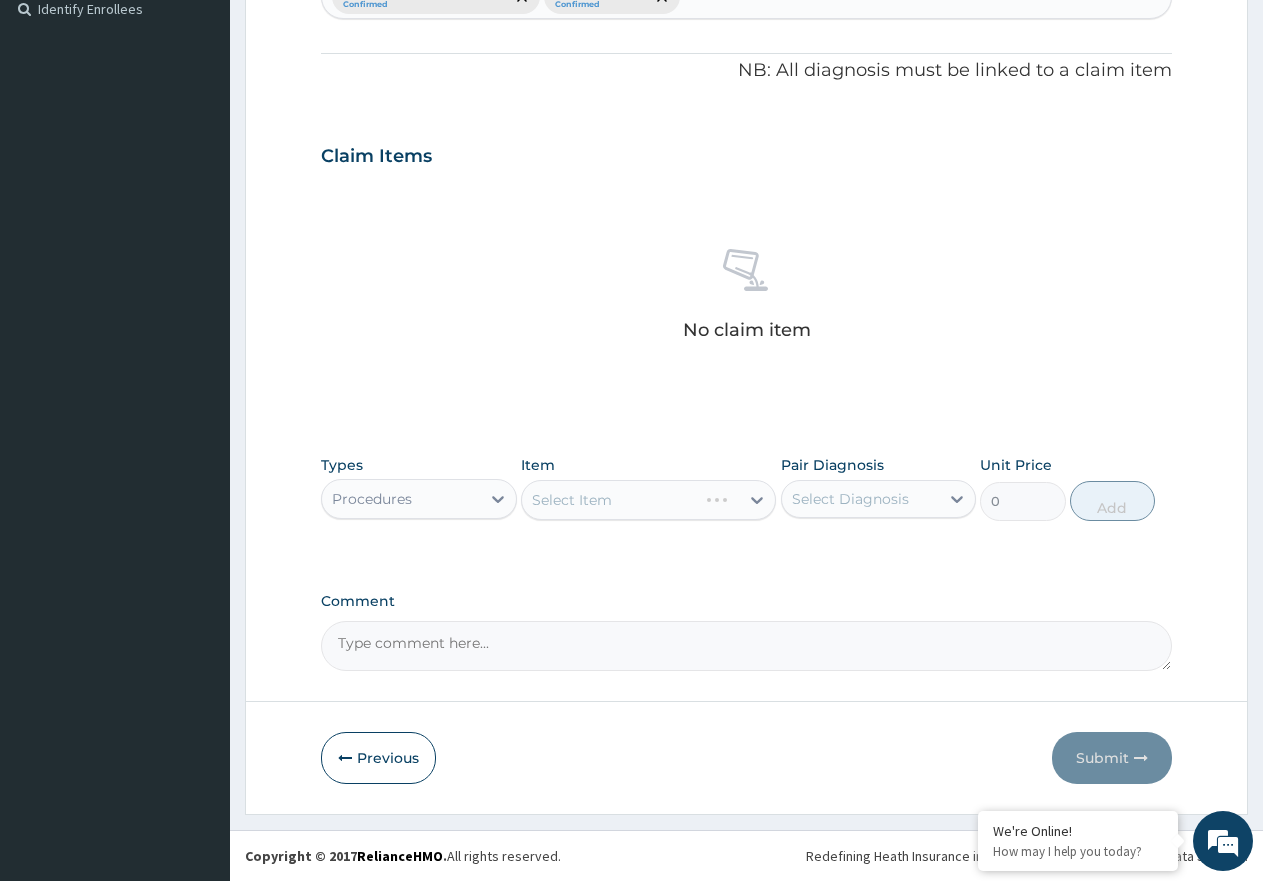 click on "Select Item" at bounding box center (648, 500) 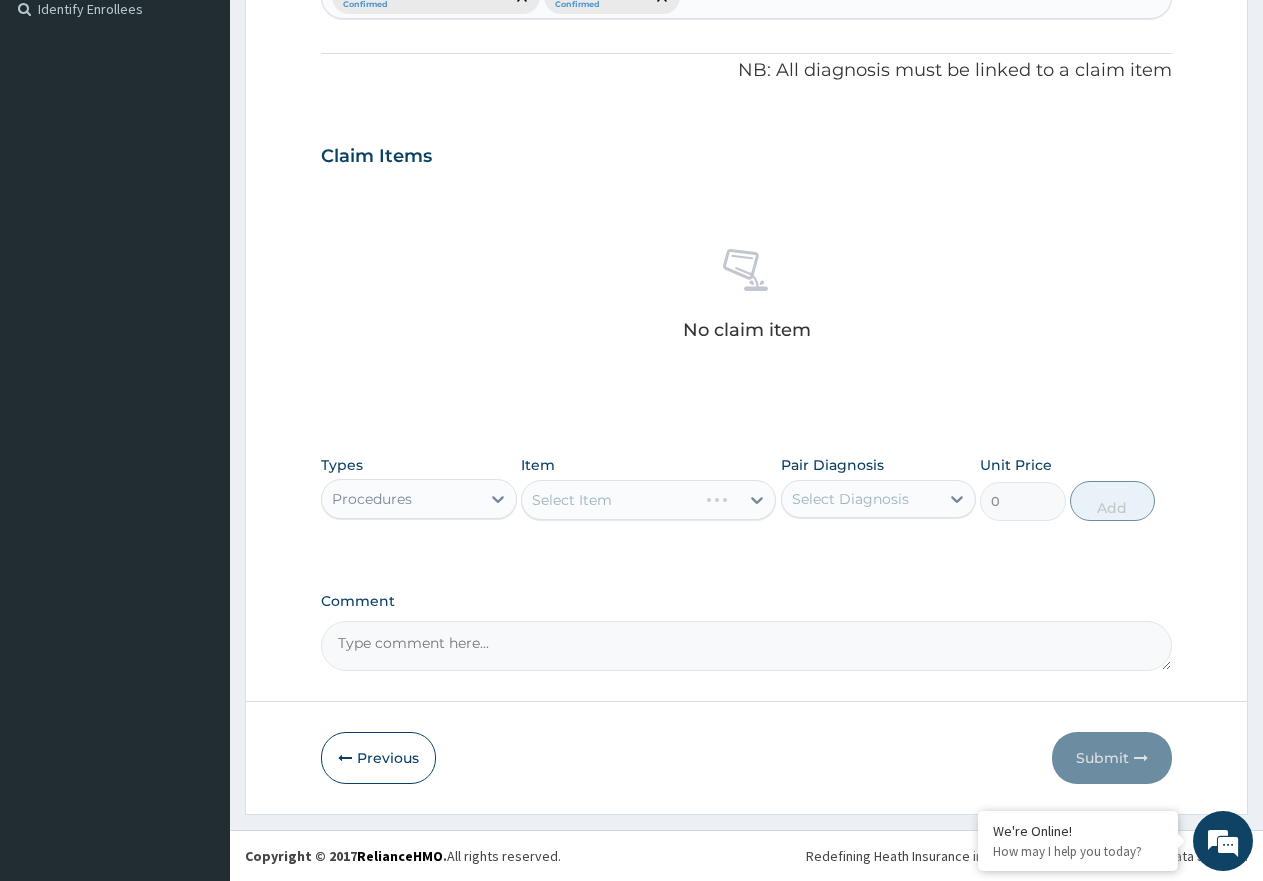 click on "Select Item" at bounding box center (648, 500) 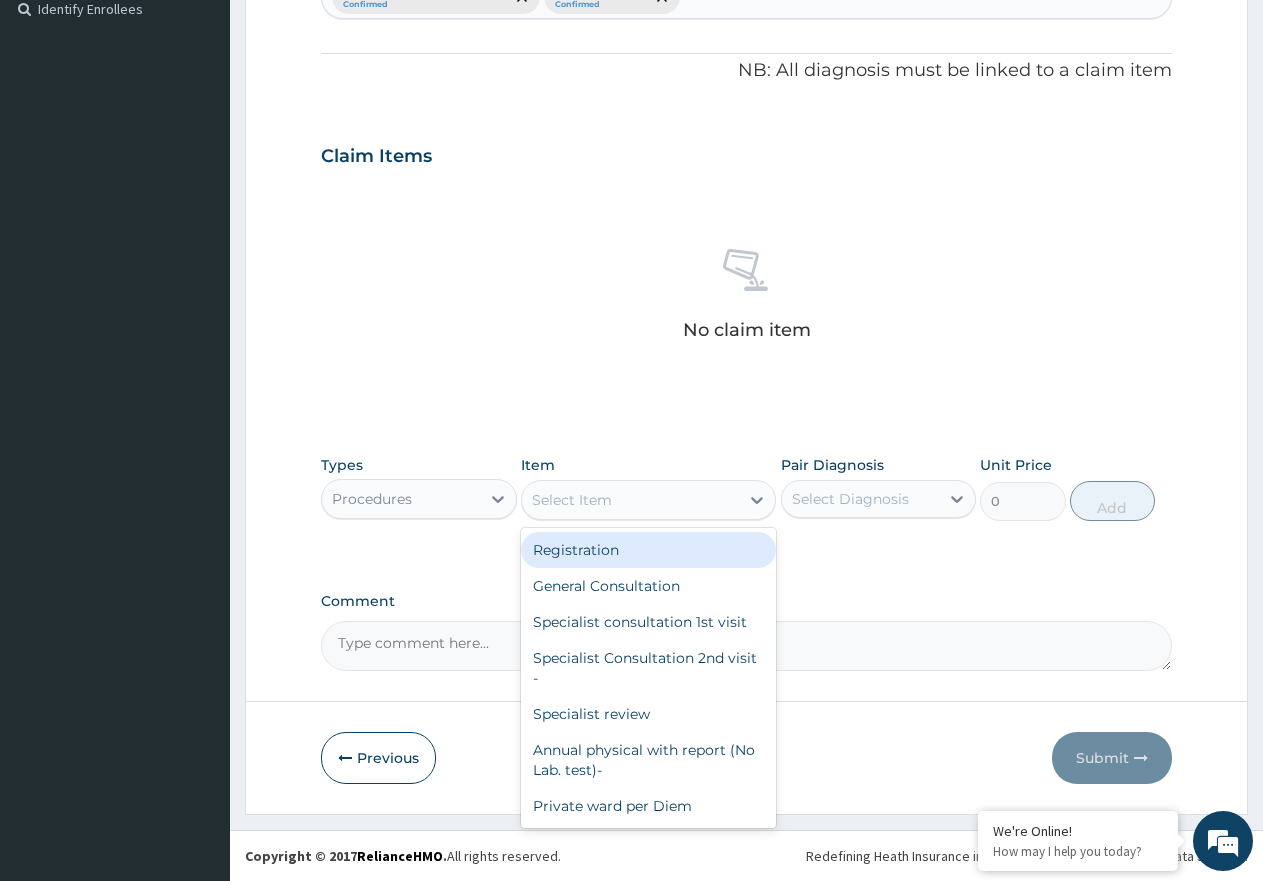 click on "Select Item" at bounding box center [630, 500] 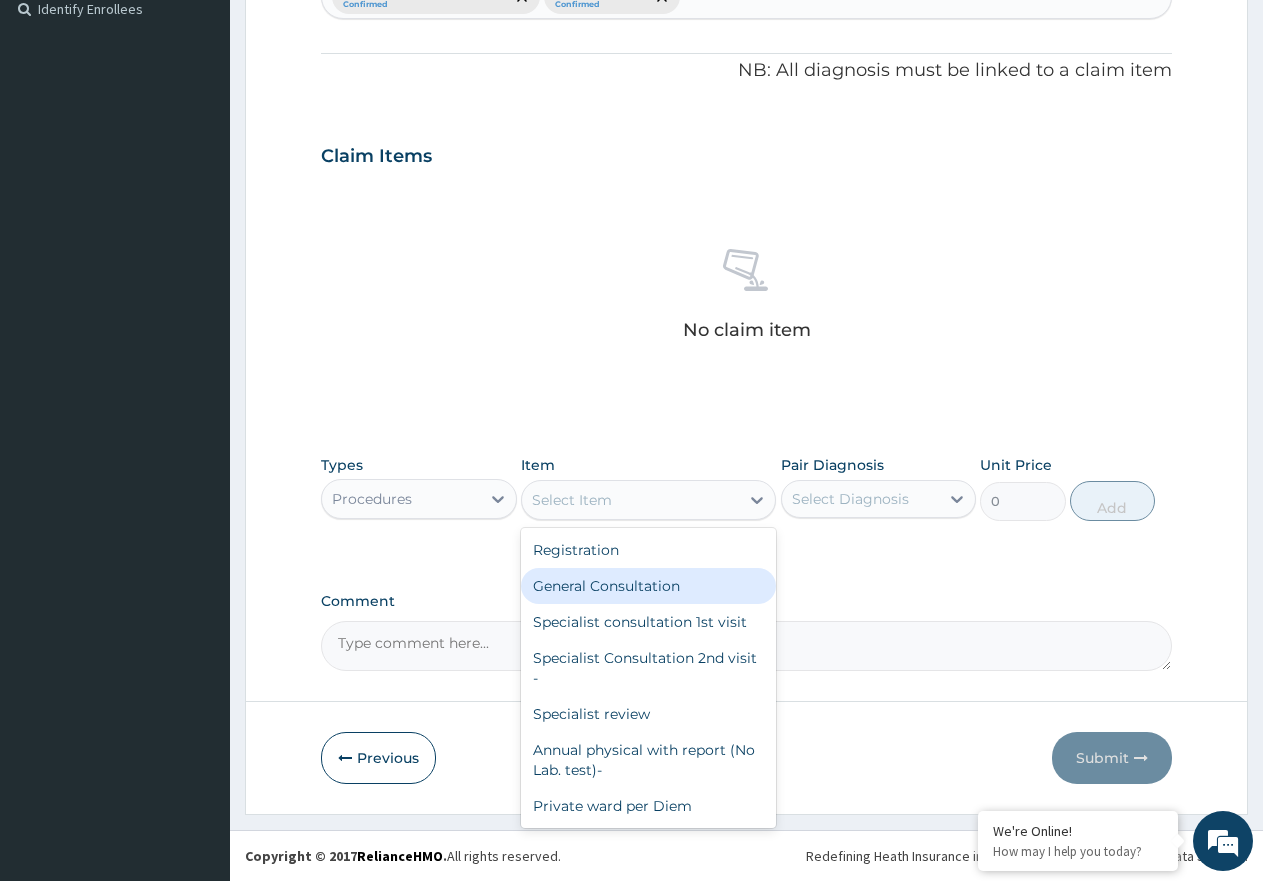 click on "General Consultation" at bounding box center [648, 586] 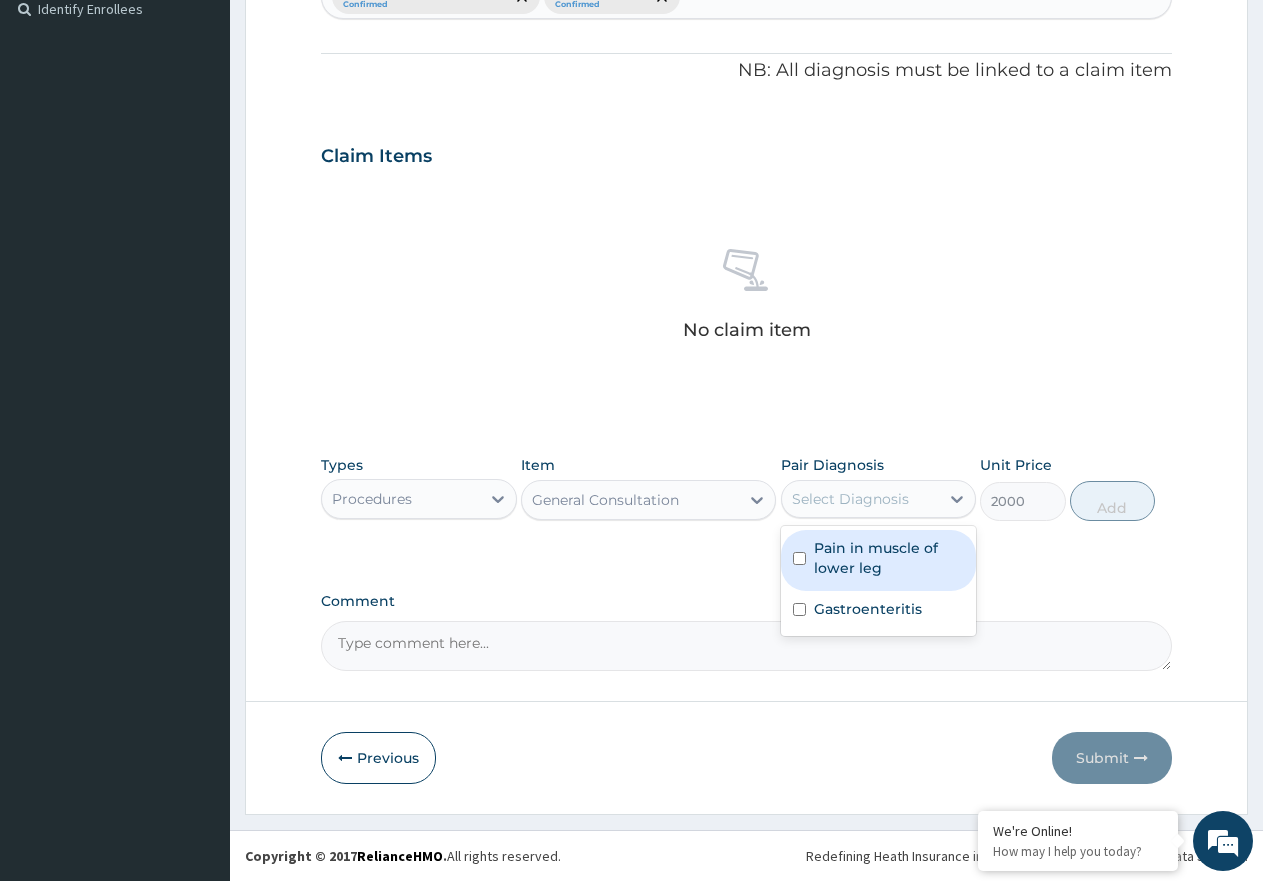 click on "Select Diagnosis" at bounding box center [850, 499] 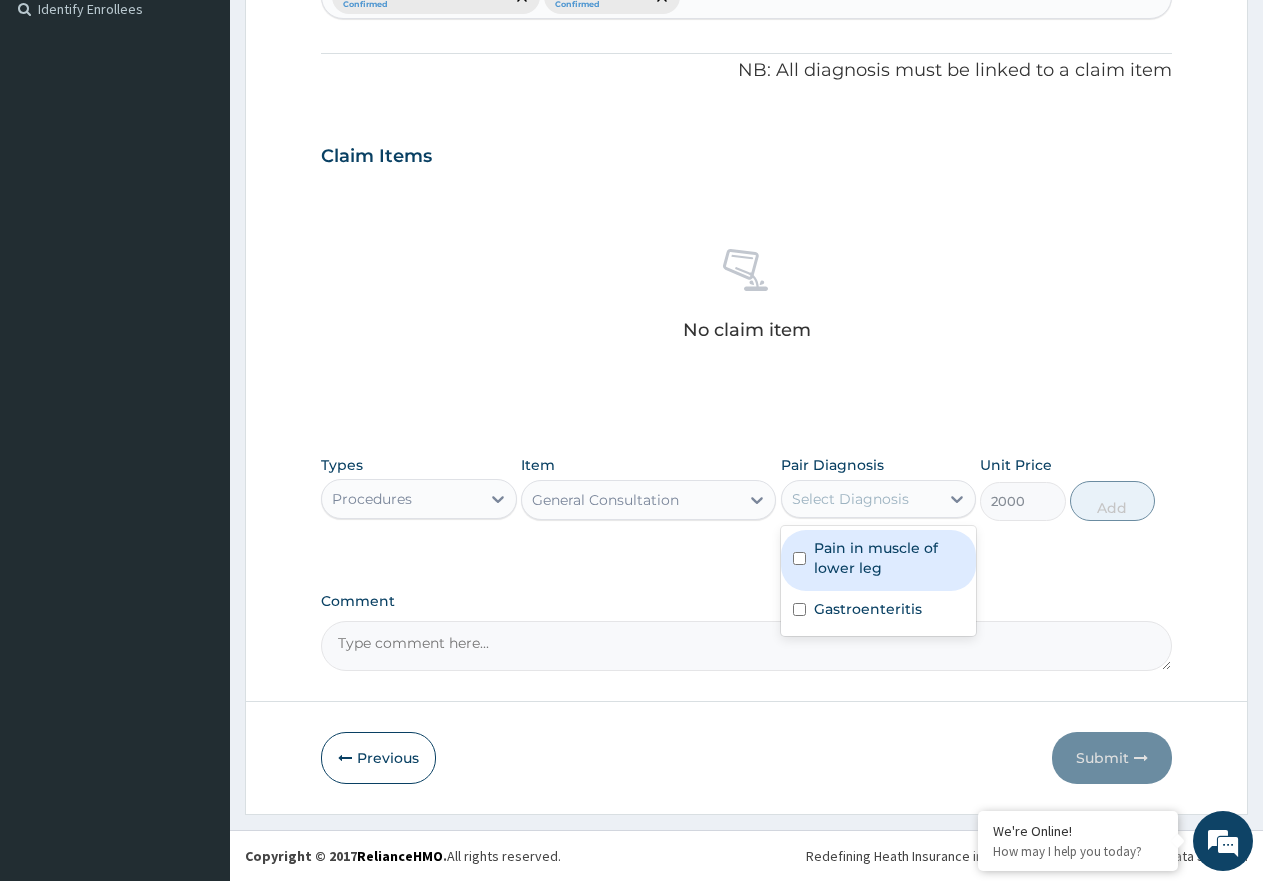 click on "Pain in muscle of lower leg" at bounding box center [889, 558] 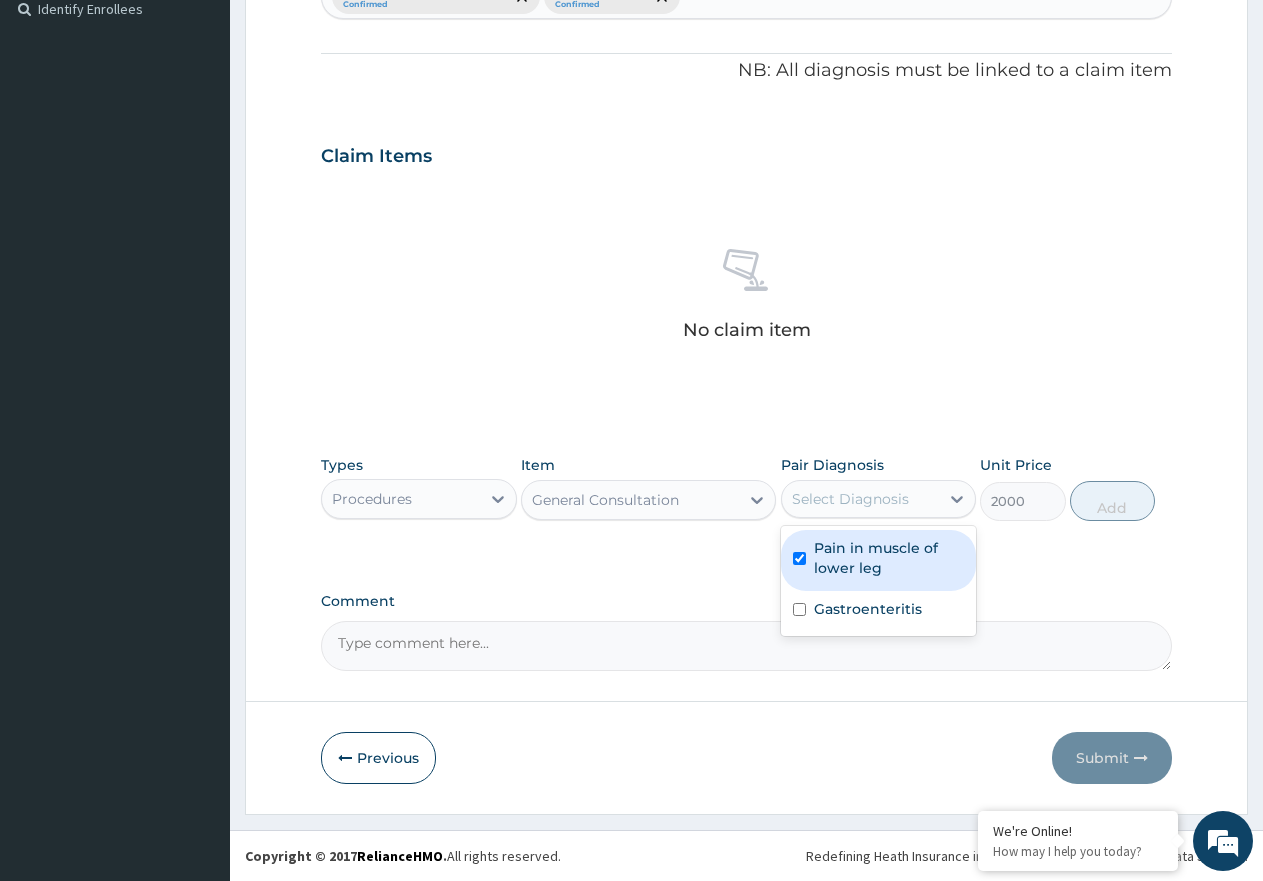 checkbox on "true" 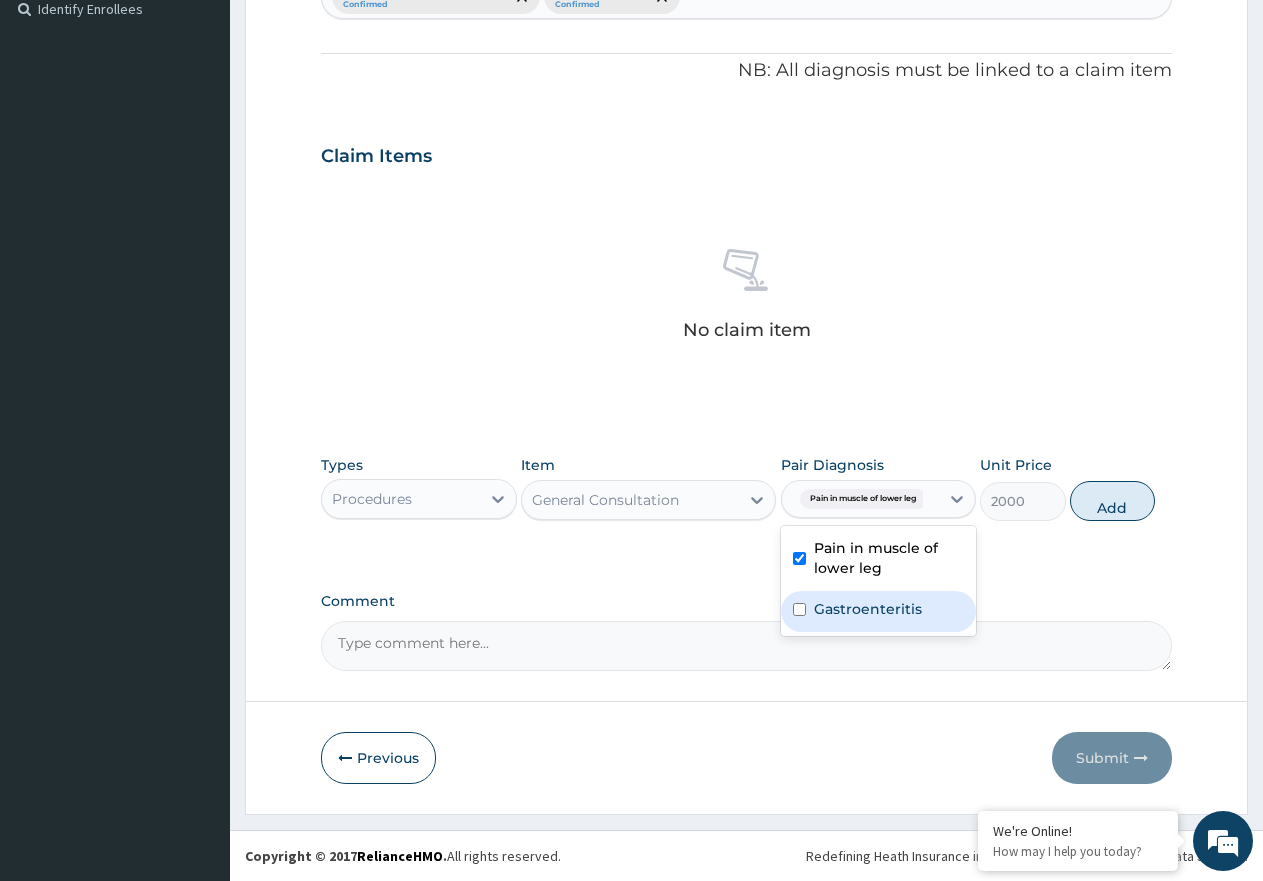 click on "Gastroenteritis" at bounding box center [868, 609] 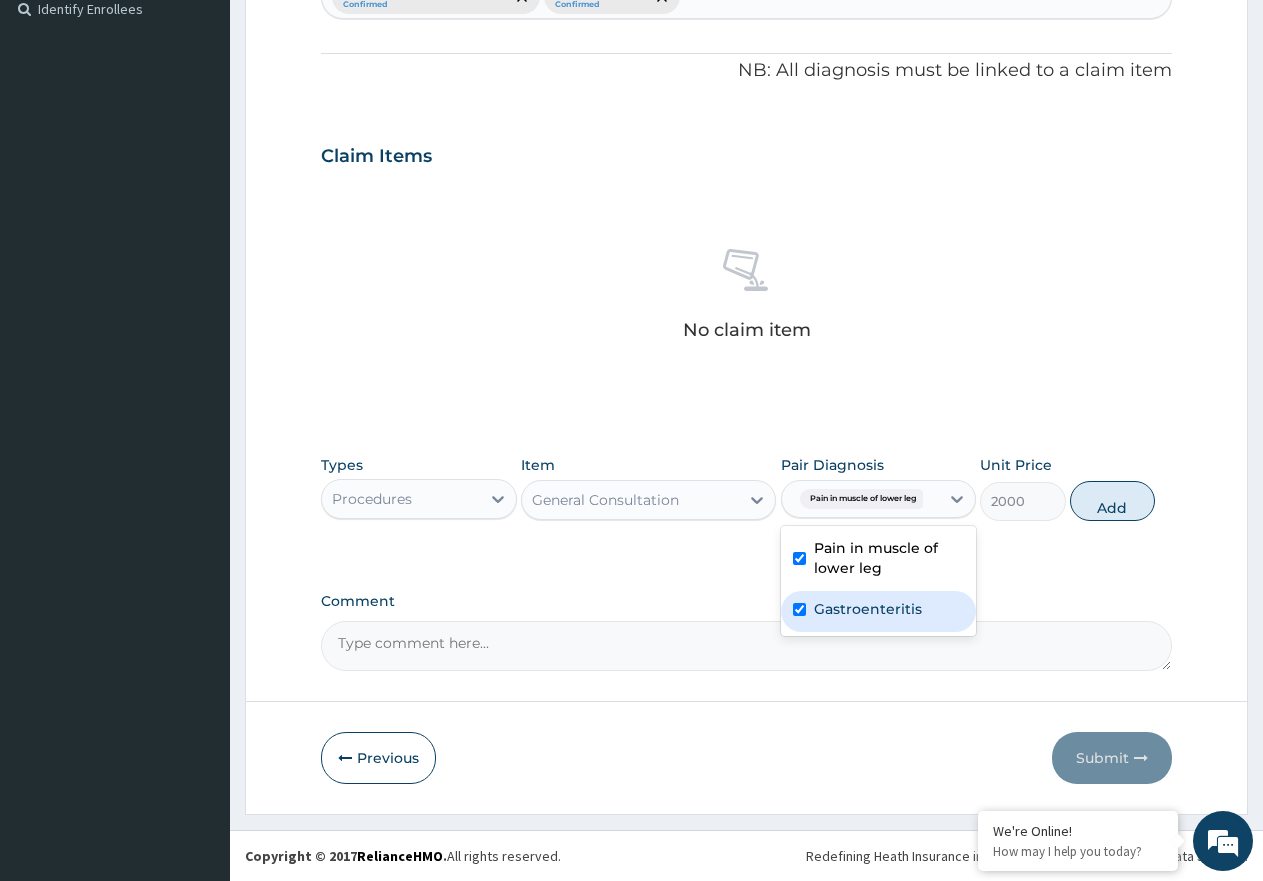 checkbox on "true" 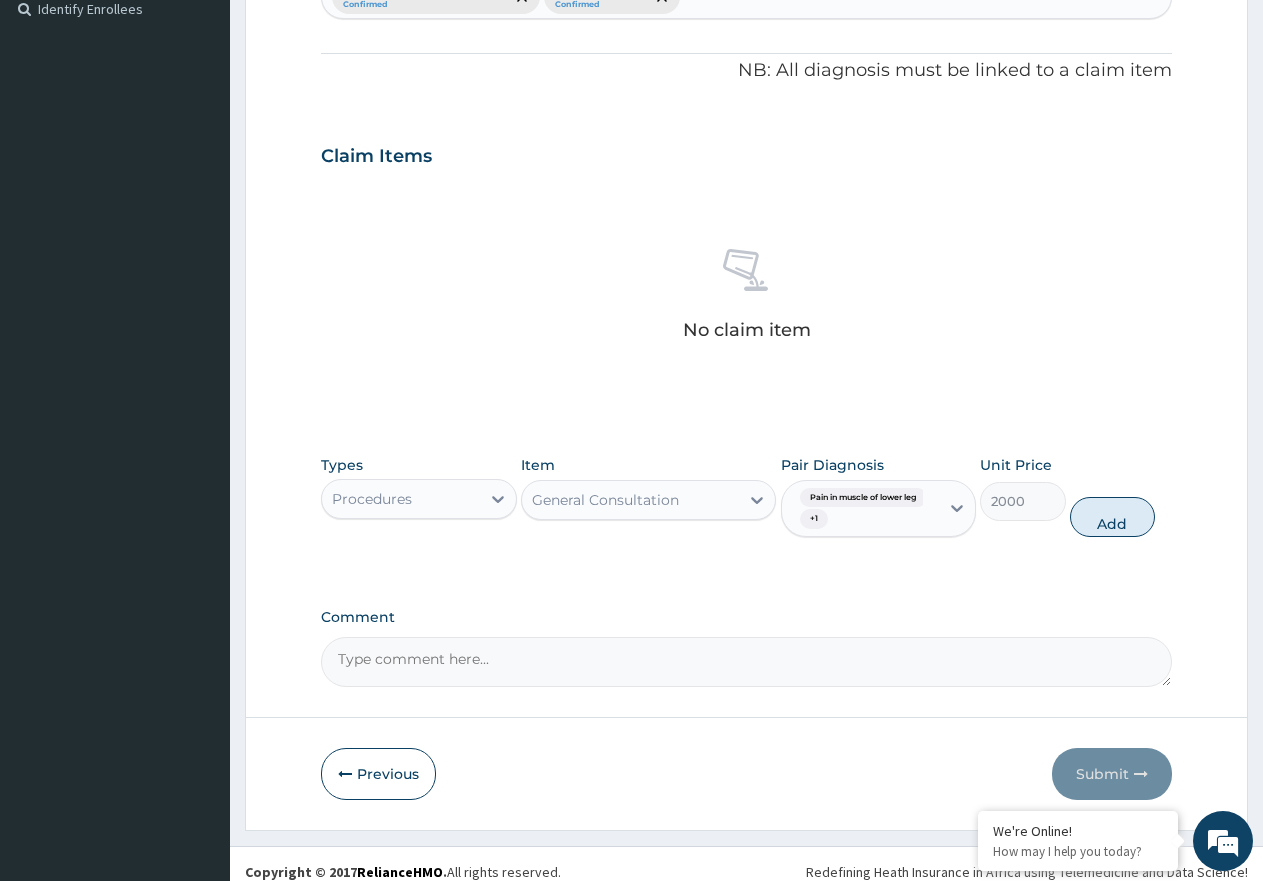 drag, startPoint x: 1112, startPoint y: 511, endPoint x: 977, endPoint y: 545, distance: 139.21565 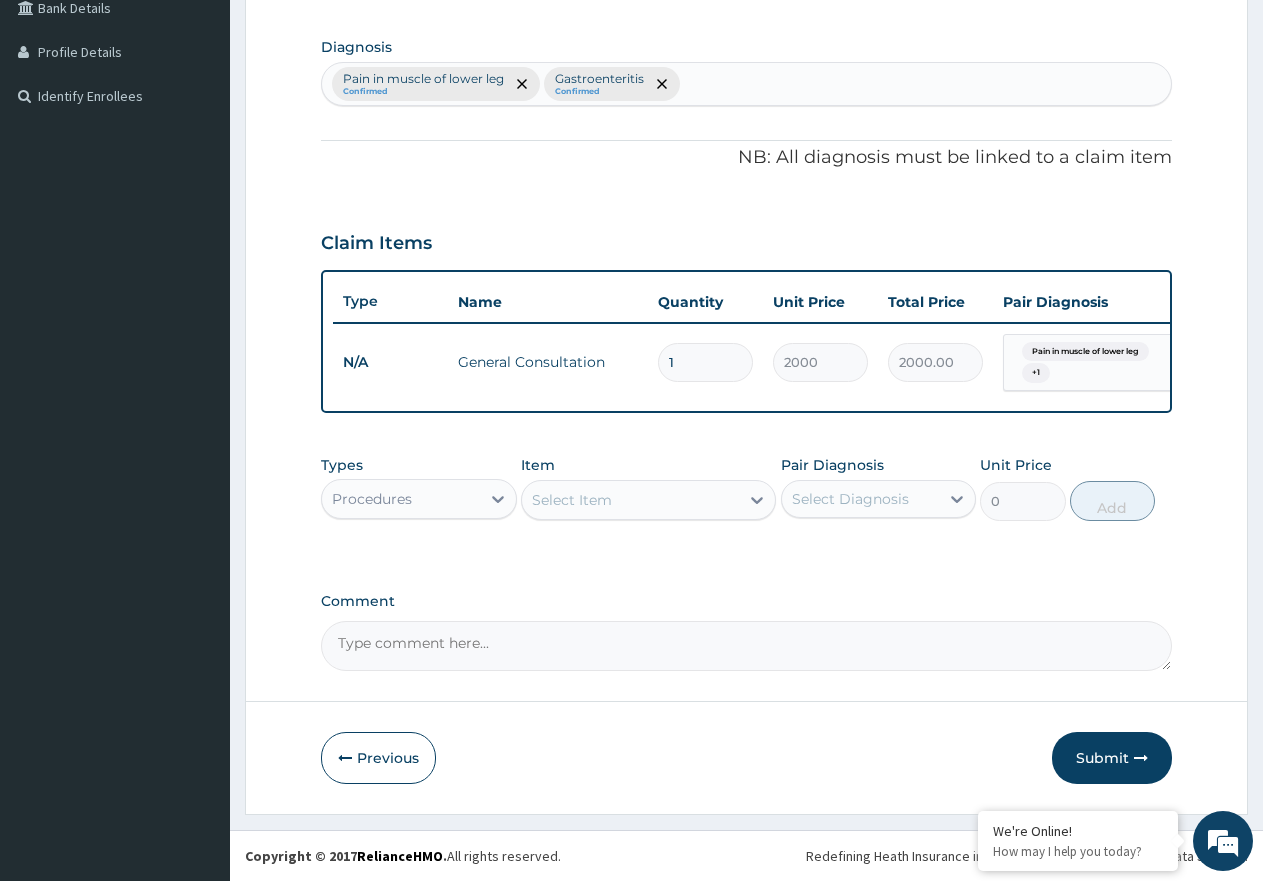 scroll, scrollTop: 491, scrollLeft: 0, axis: vertical 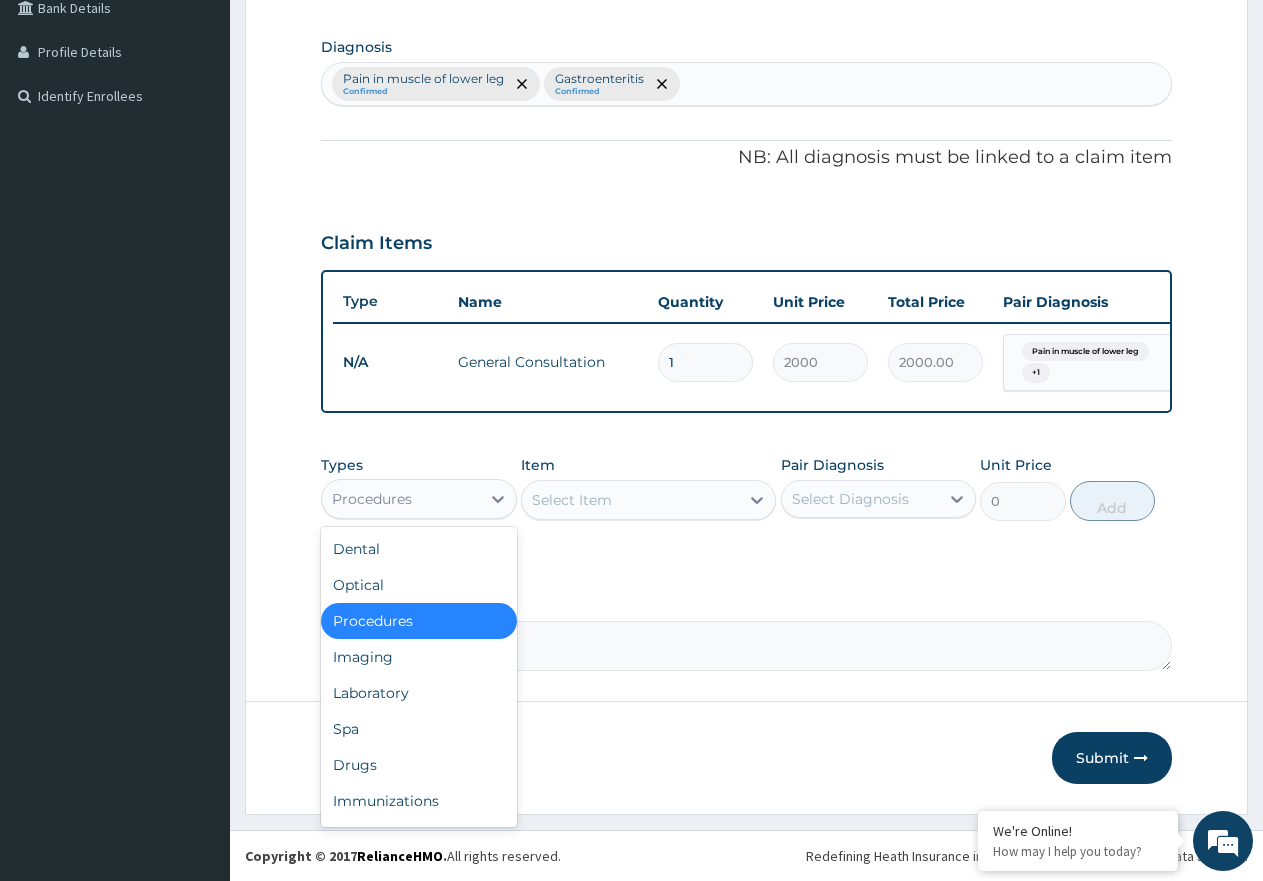 click on "Procedures" at bounding box center (401, 499) 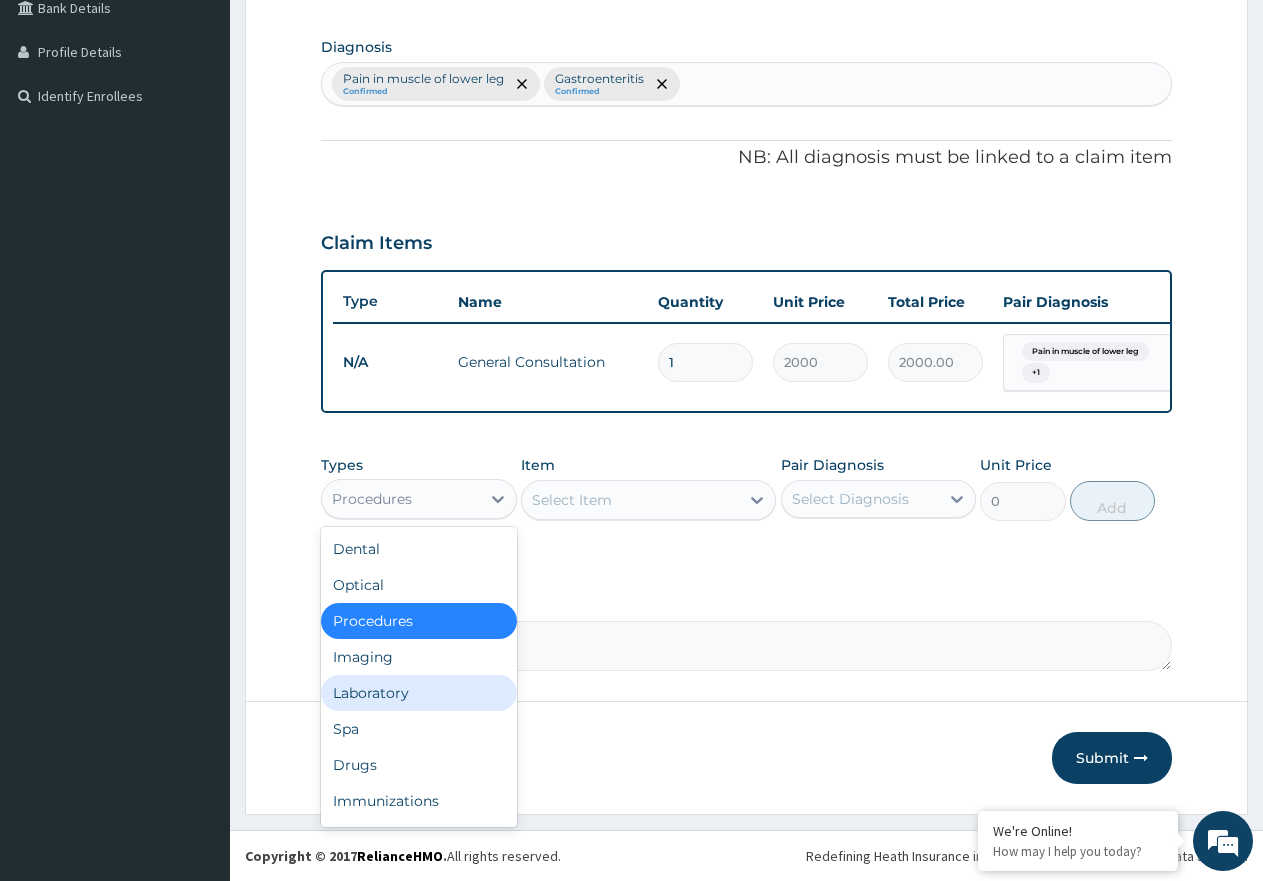 scroll, scrollTop: 68, scrollLeft: 0, axis: vertical 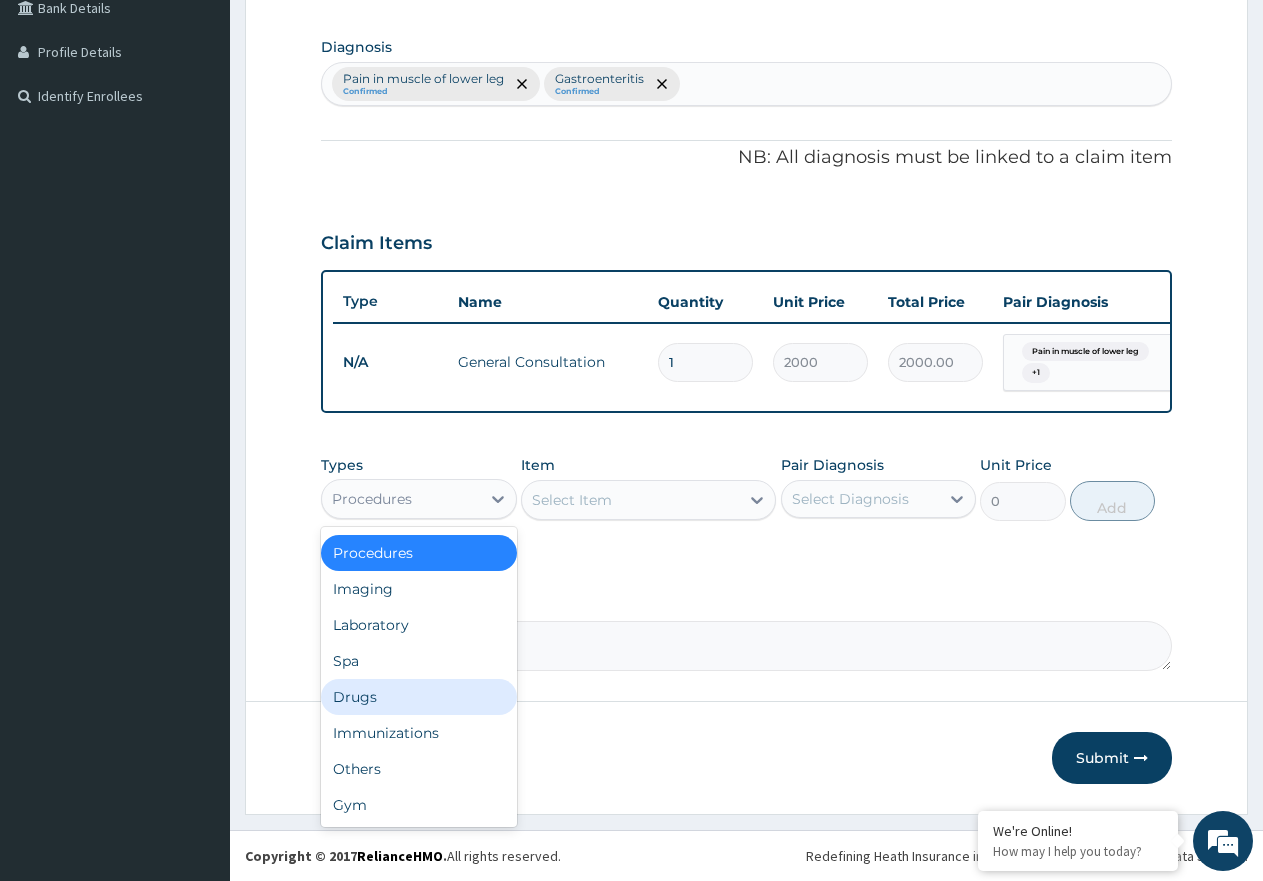 click on "Drugs" at bounding box center (419, 697) 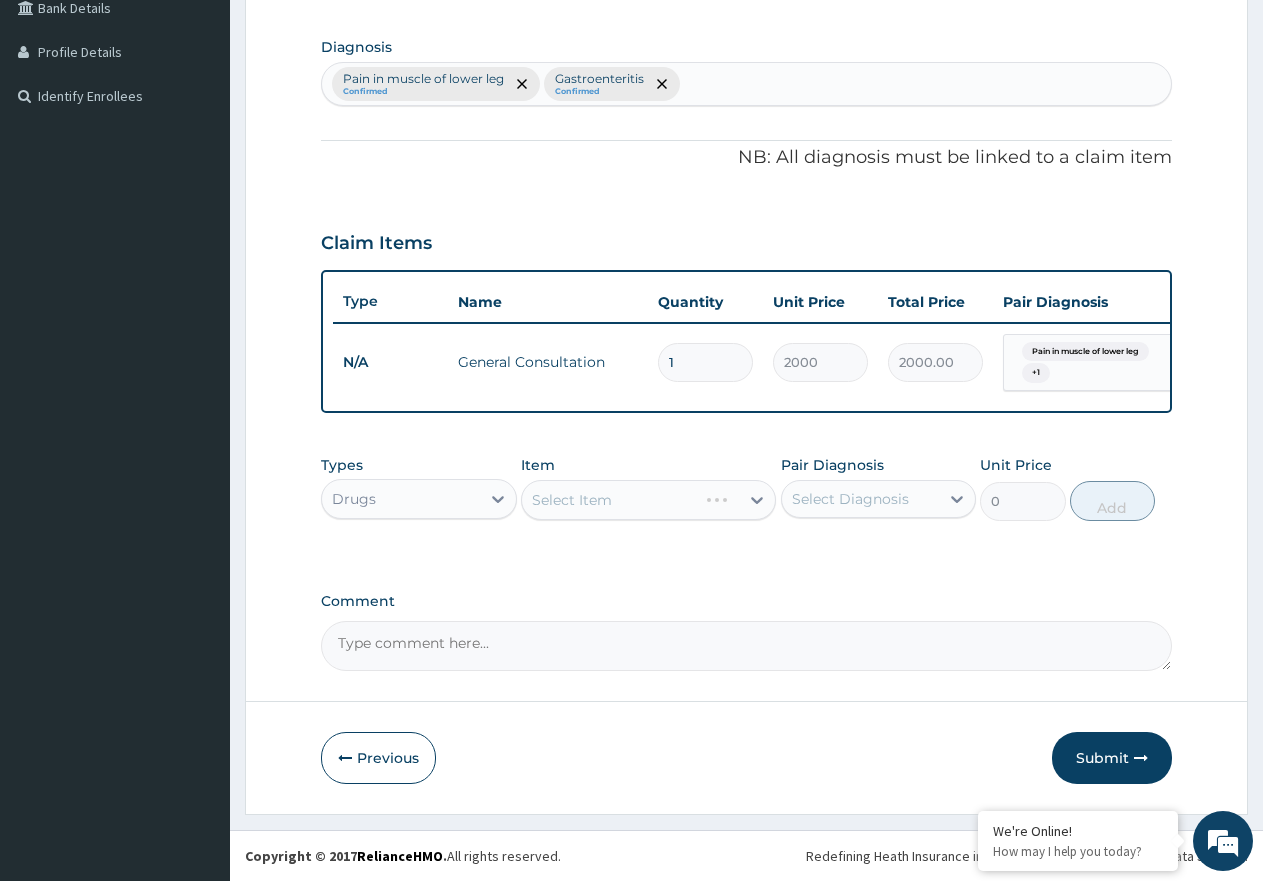 click on "Select Item" at bounding box center [648, 500] 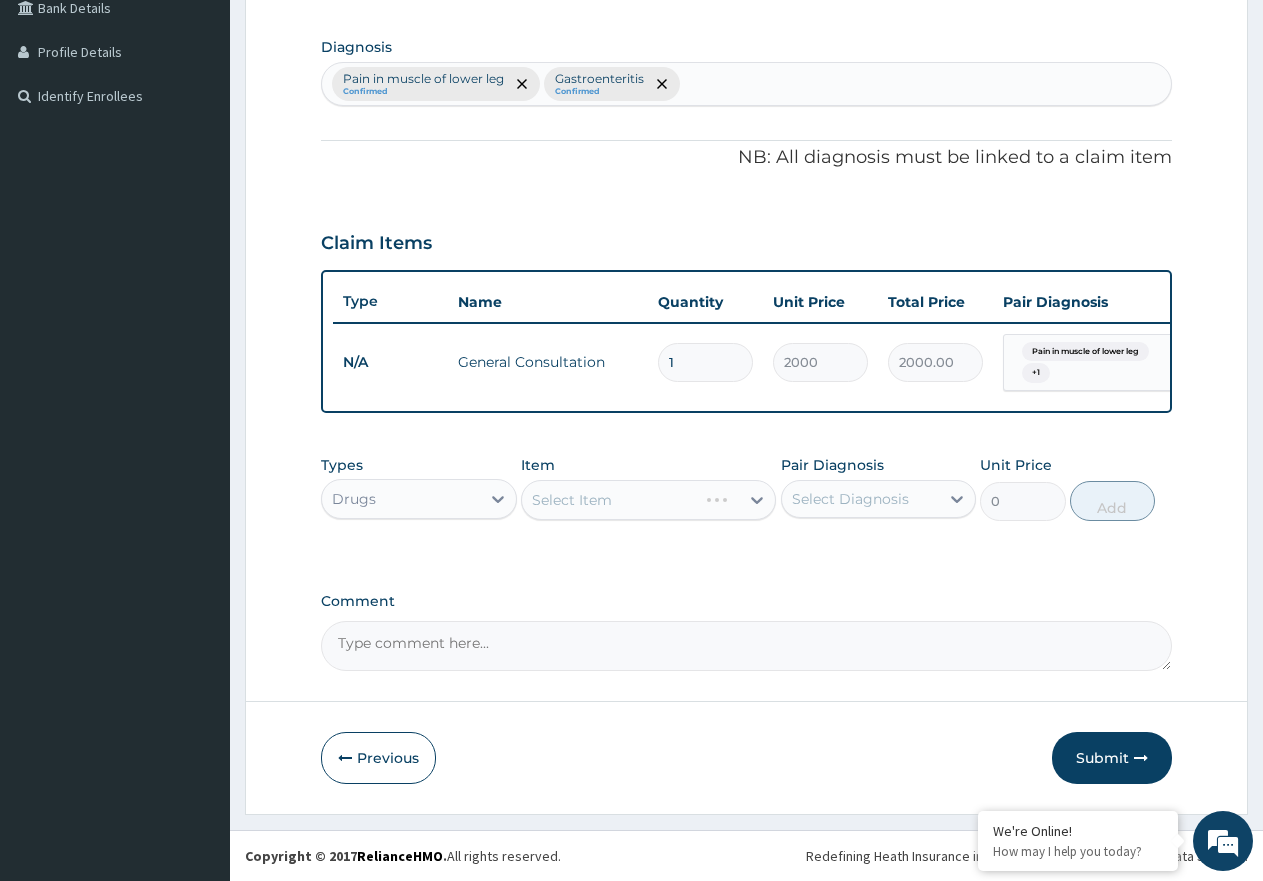 click on "Select Item" at bounding box center (648, 500) 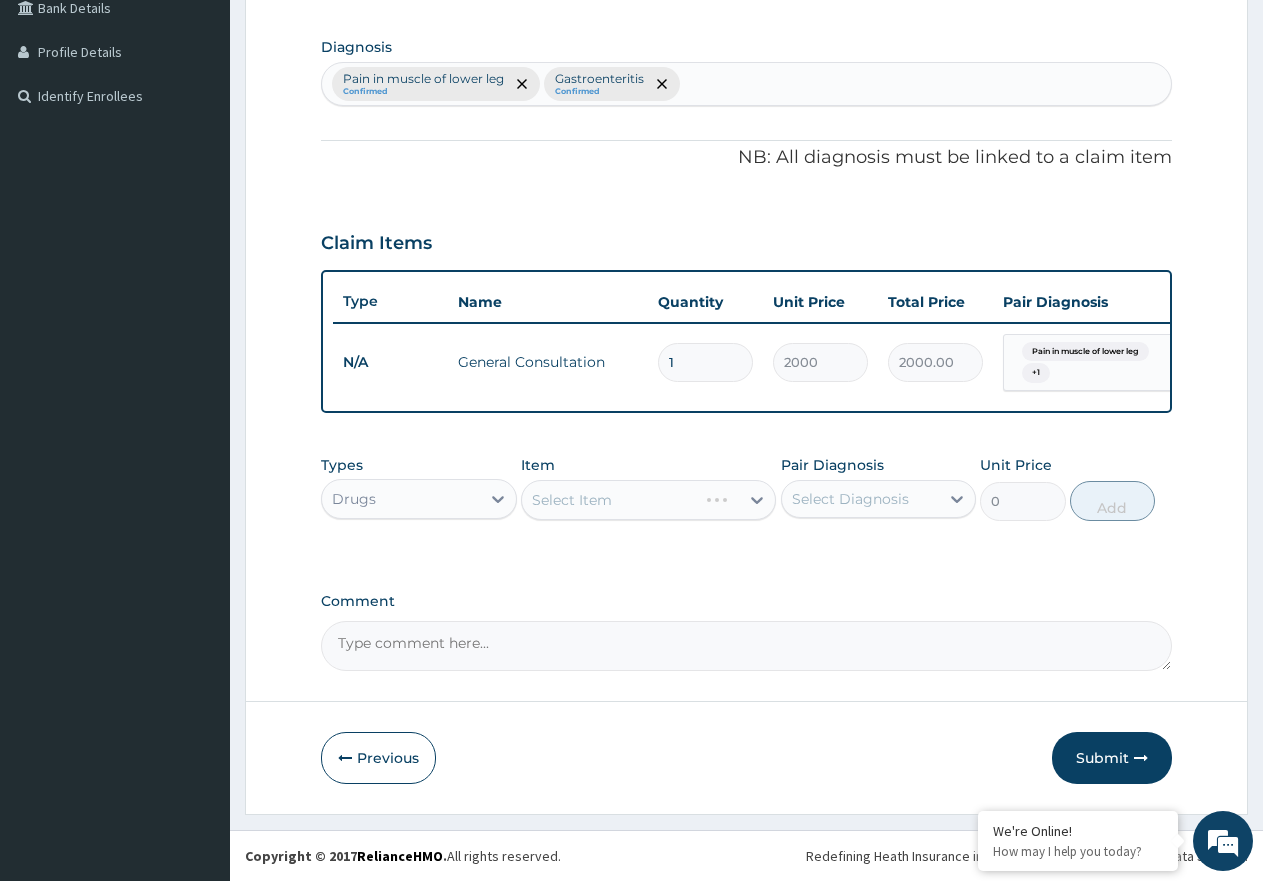 click on "Select Item" at bounding box center (648, 500) 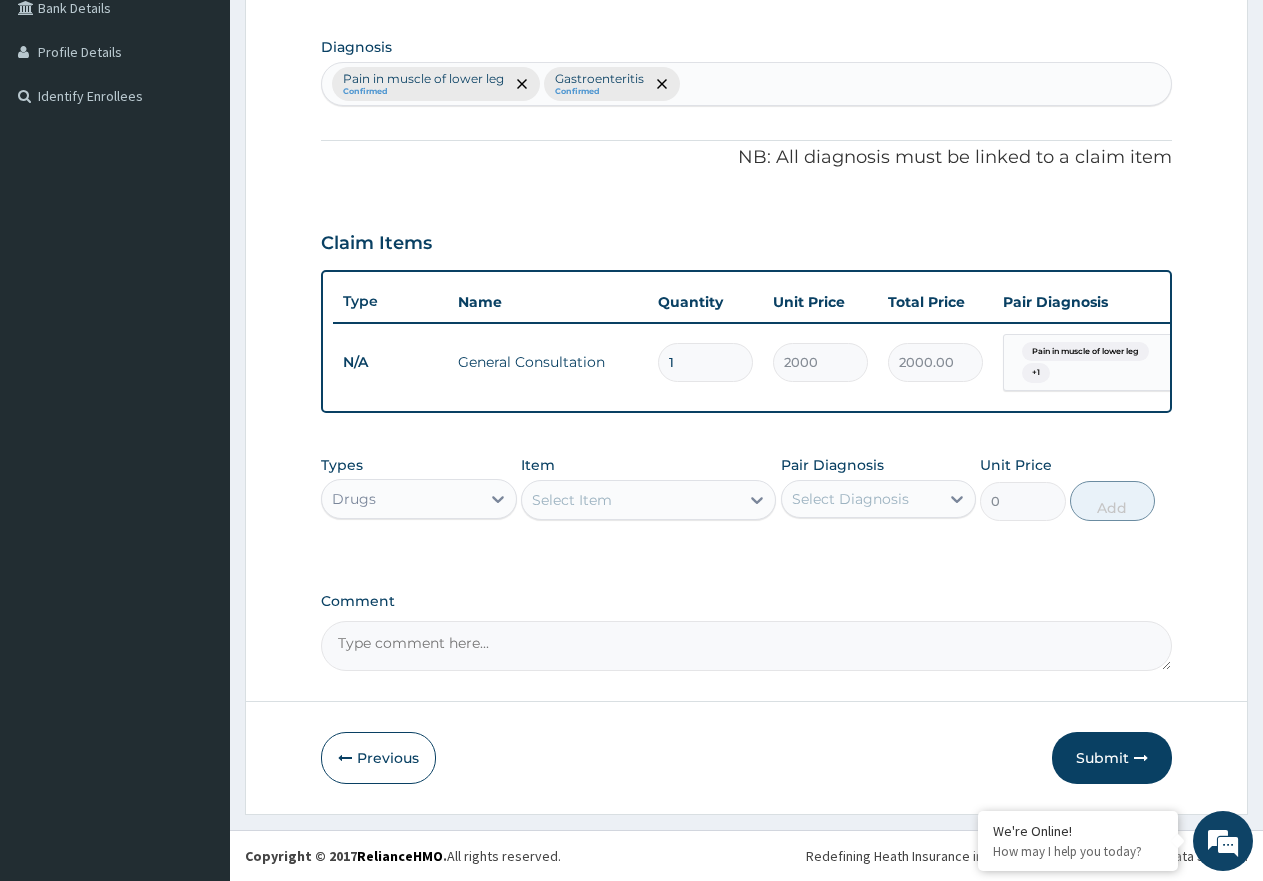 click on "Select Item" at bounding box center (630, 500) 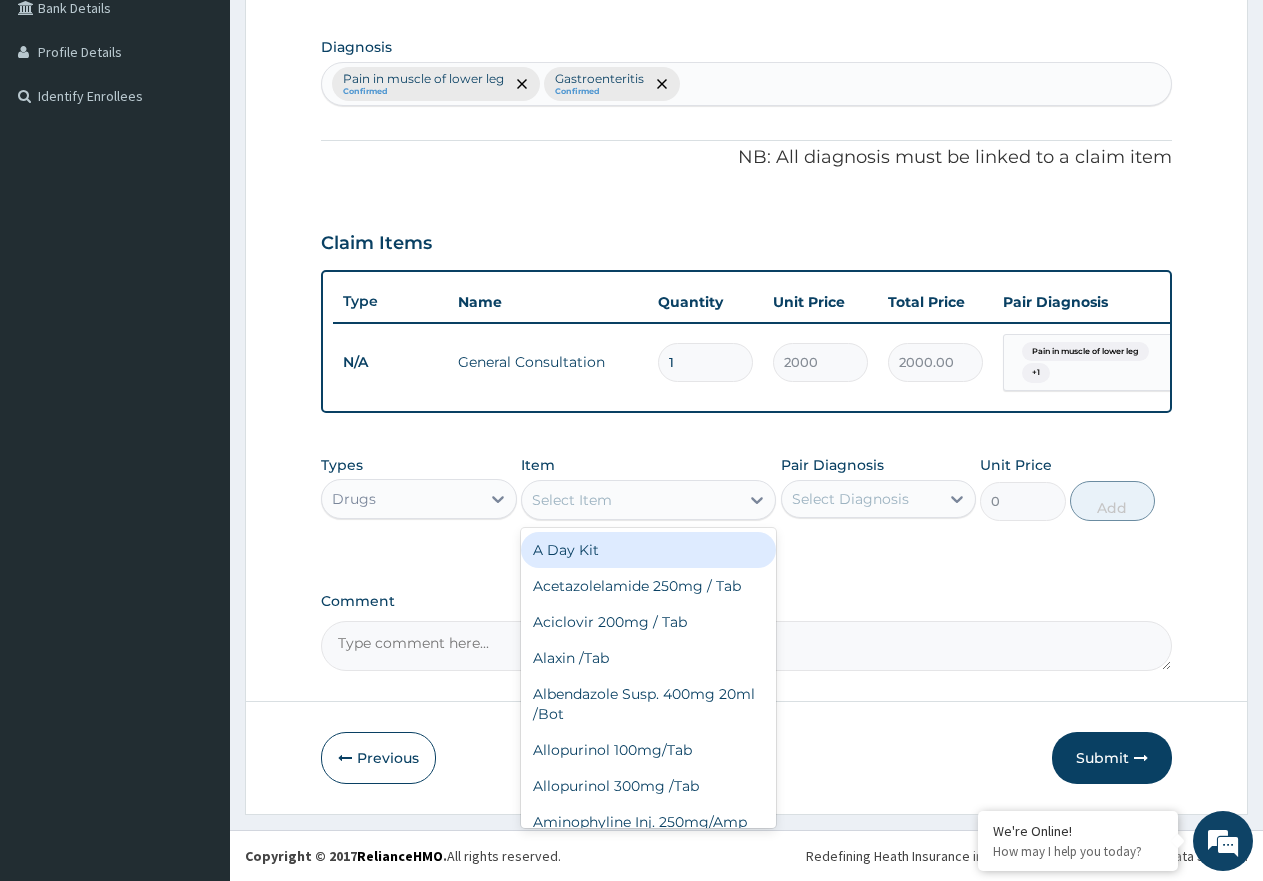 click on "Select Item" at bounding box center (630, 500) 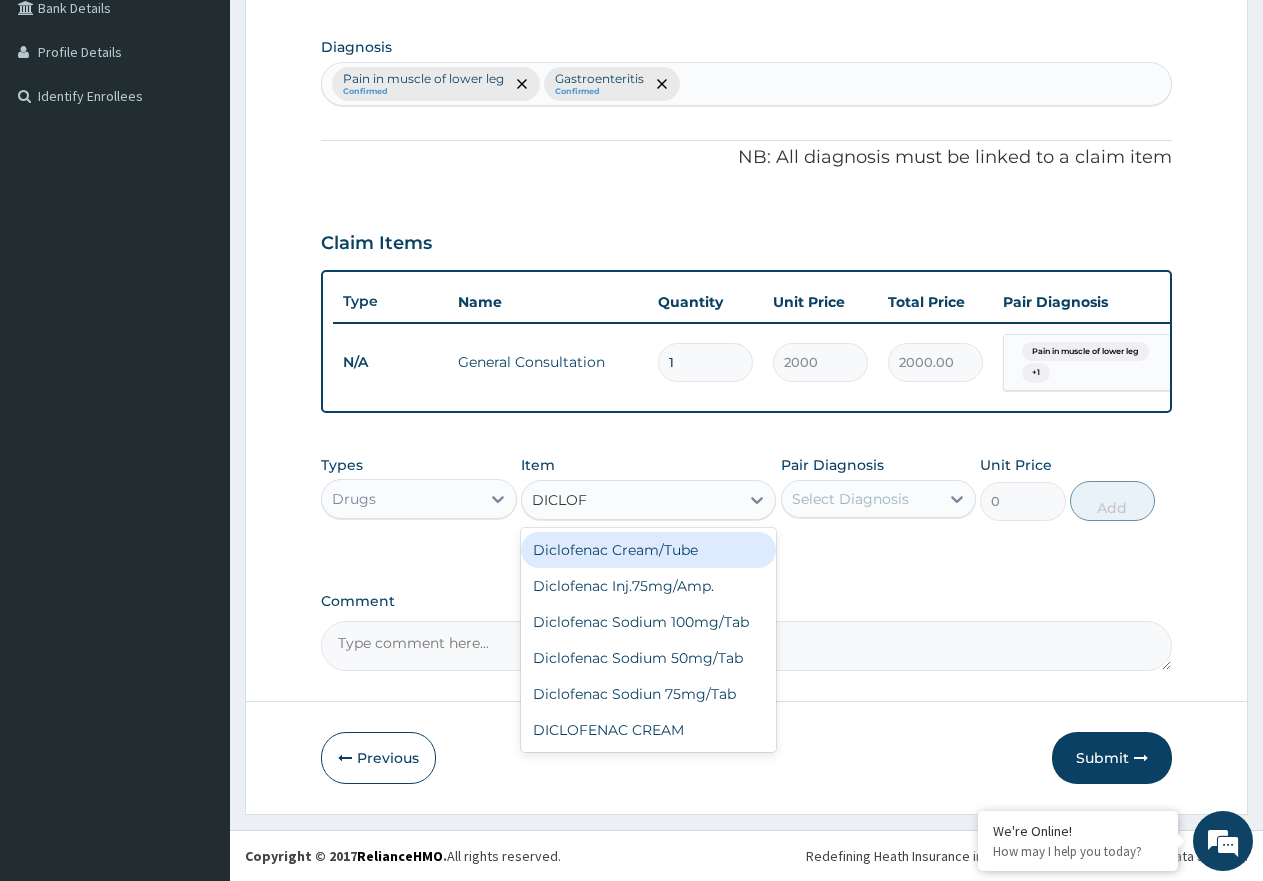 type on "DICLOFE" 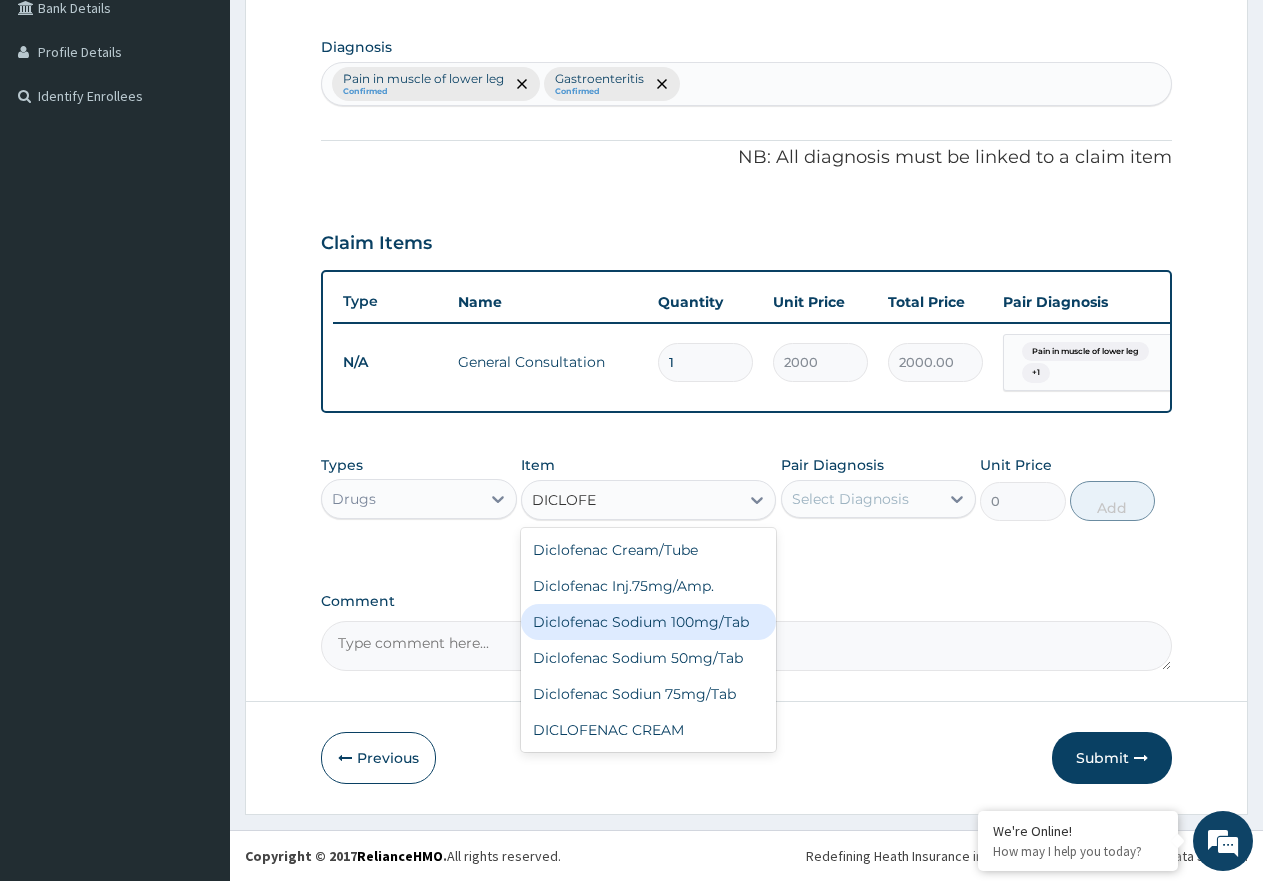 drag, startPoint x: 723, startPoint y: 619, endPoint x: 737, endPoint y: 606, distance: 19.104973 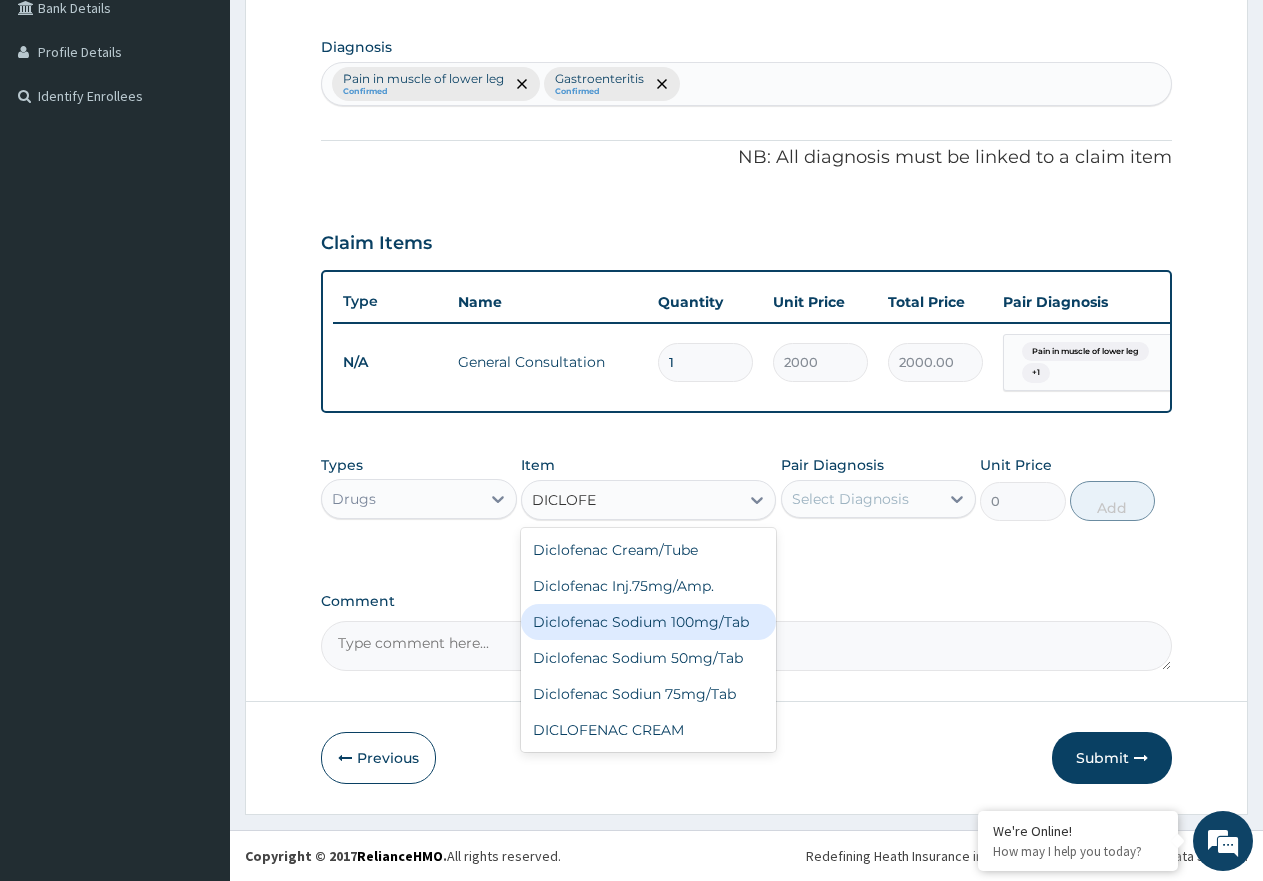click on "Diclofenac Sodium 100mg/Tab" at bounding box center [648, 622] 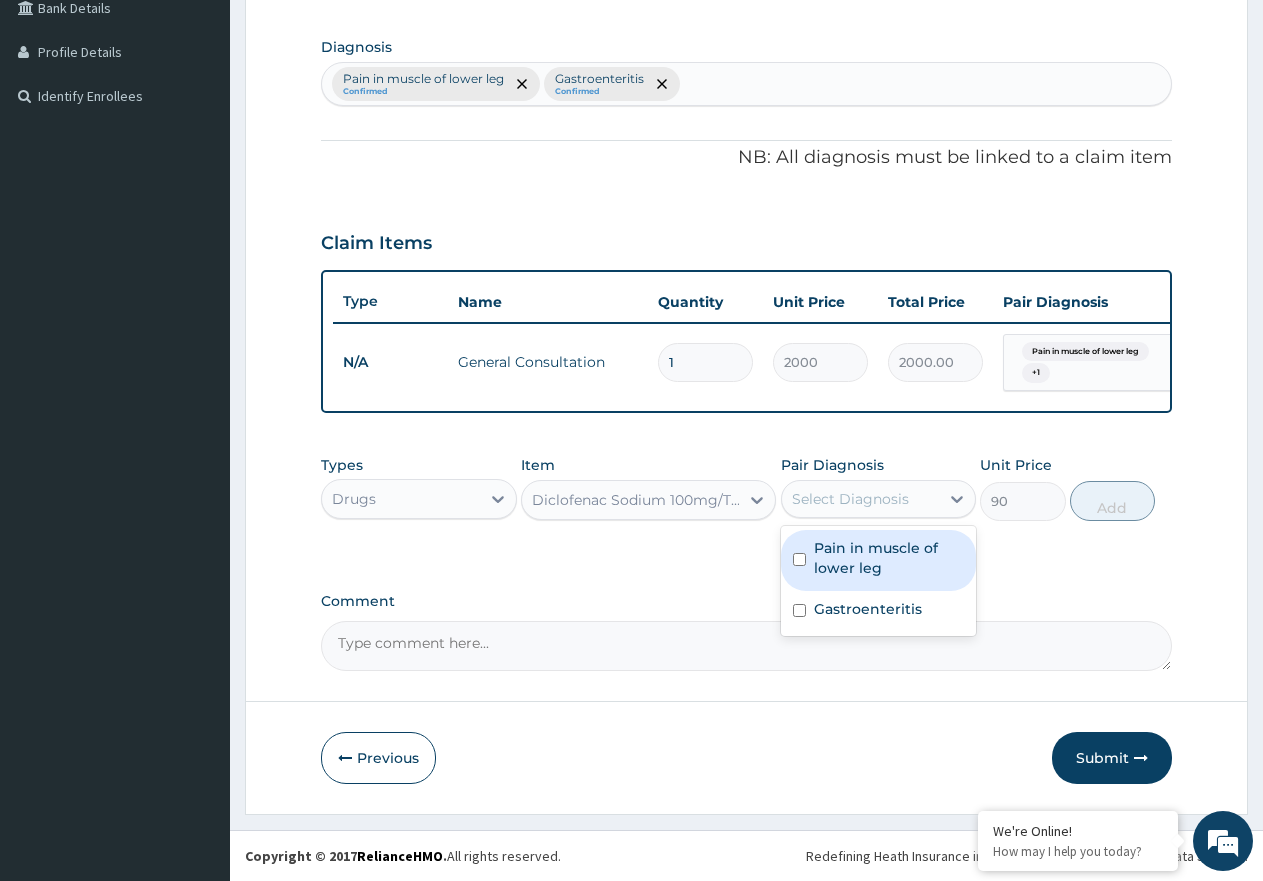 click on "Select Diagnosis" at bounding box center (850, 499) 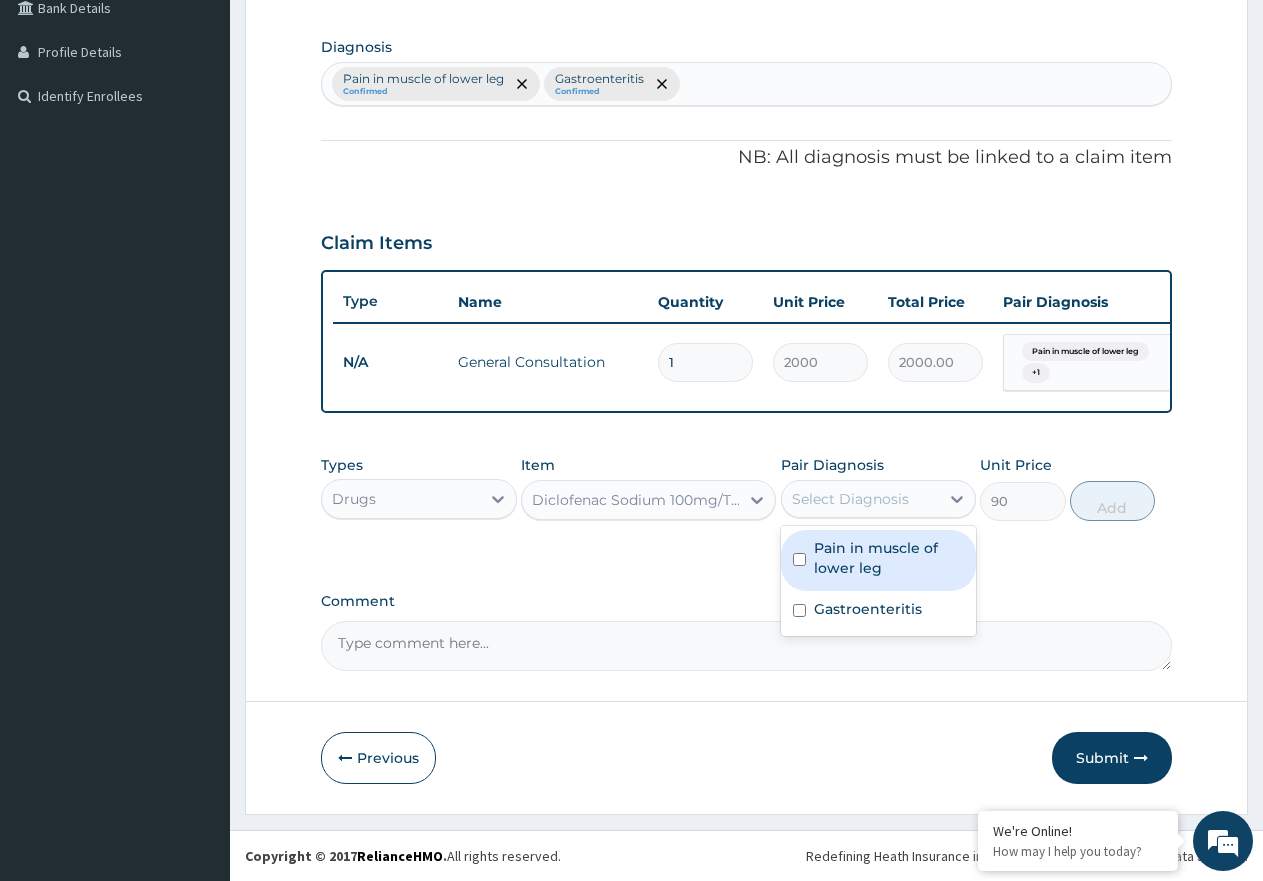 click on "Pain in muscle of lower leg" at bounding box center (889, 558) 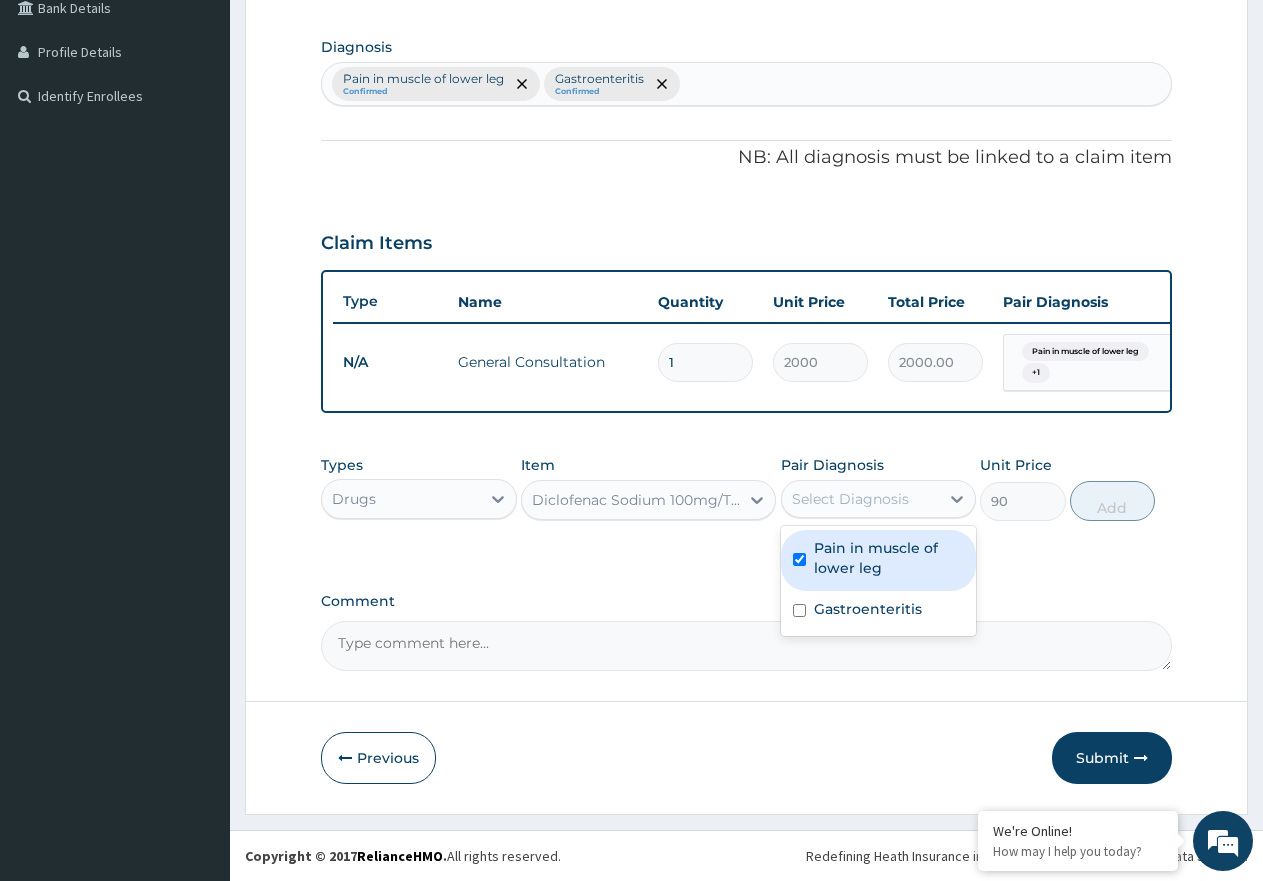 checkbox on "true" 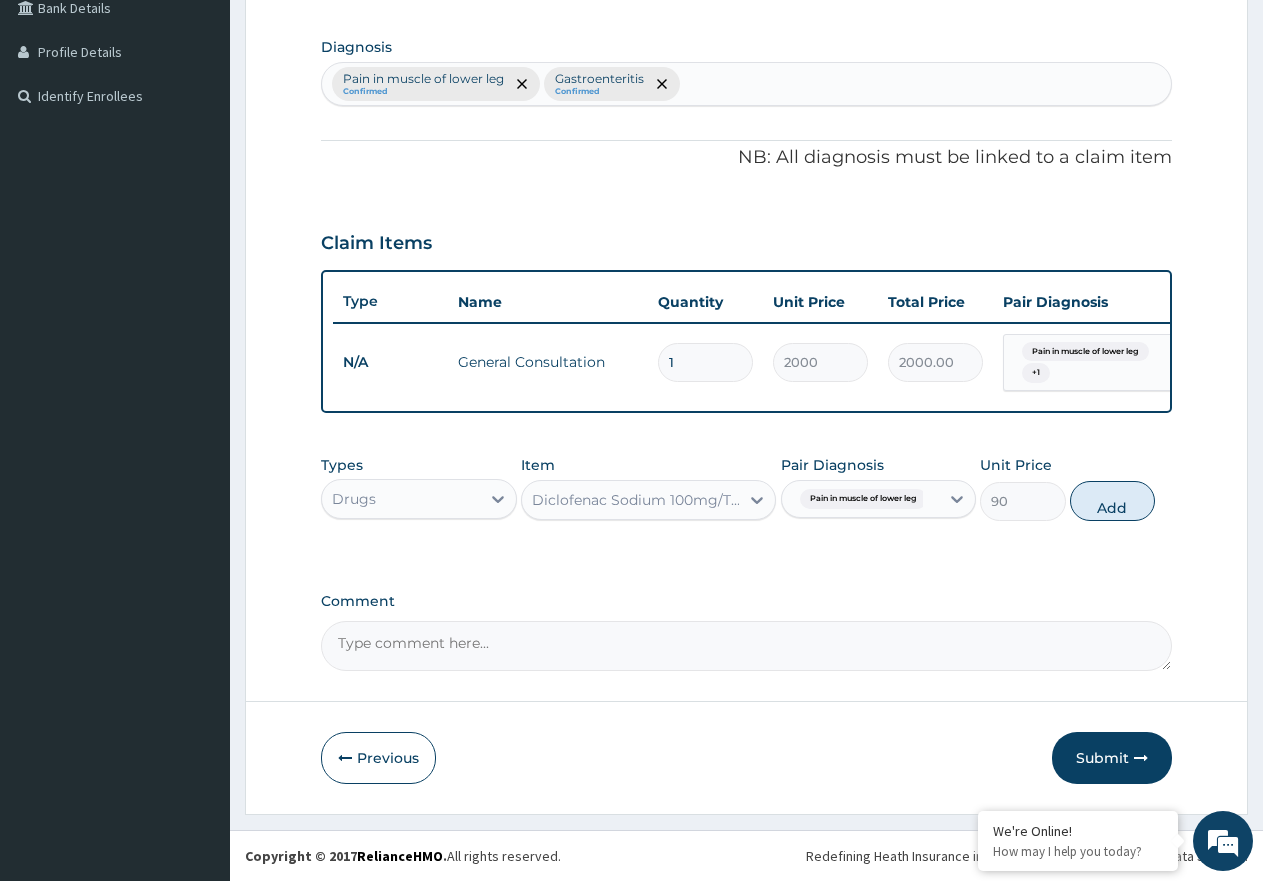 drag, startPoint x: 1119, startPoint y: 502, endPoint x: 1034, endPoint y: 495, distance: 85.28775 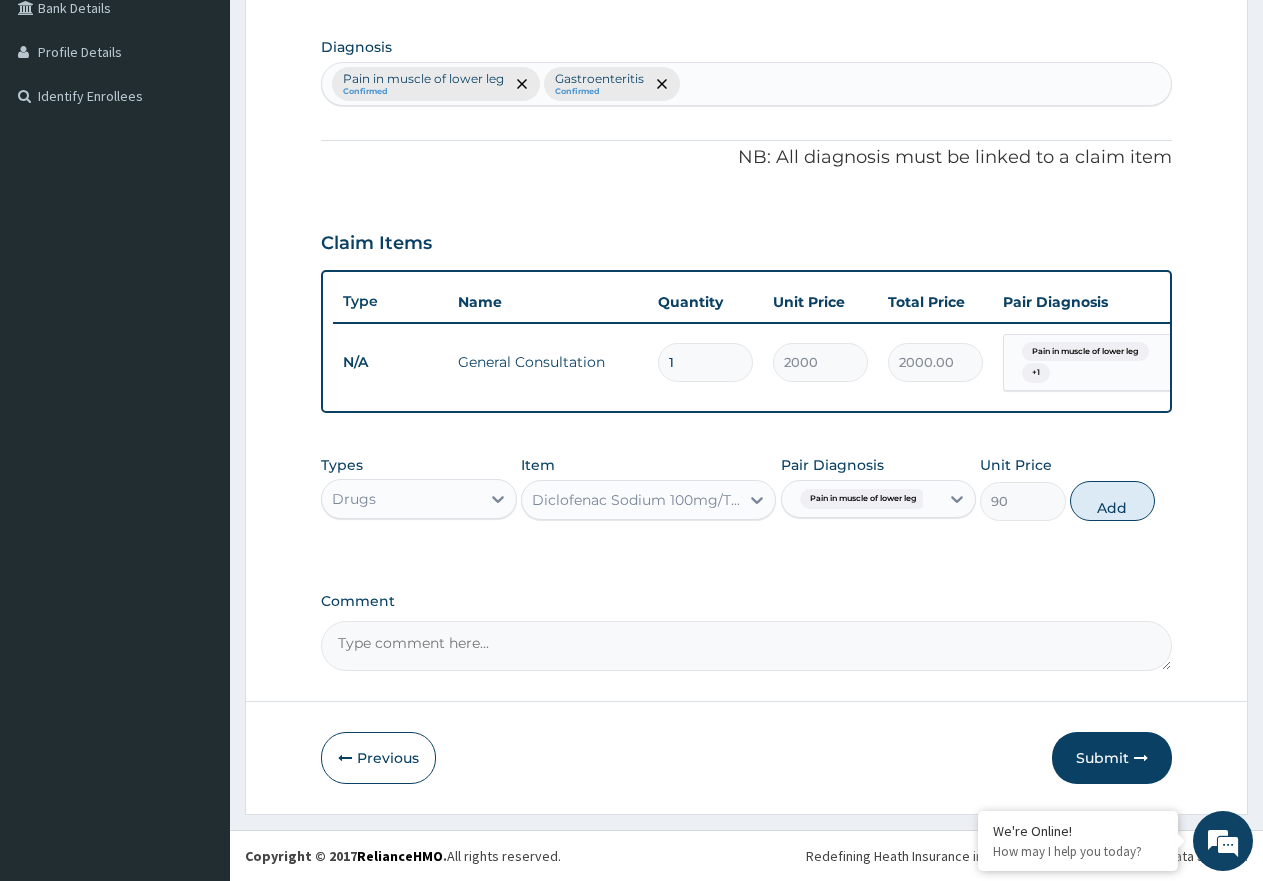 click on "Add" at bounding box center (1112, 501) 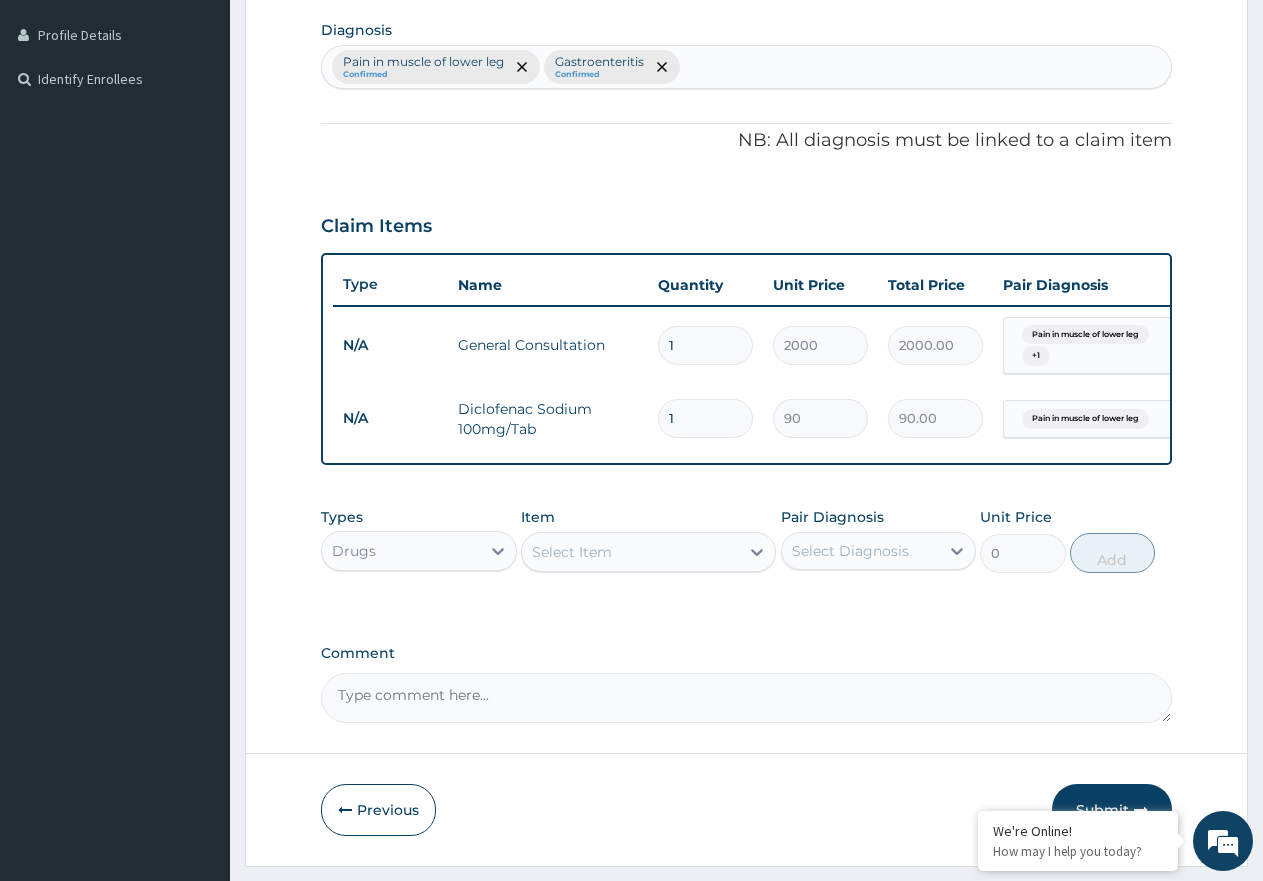 type on "10" 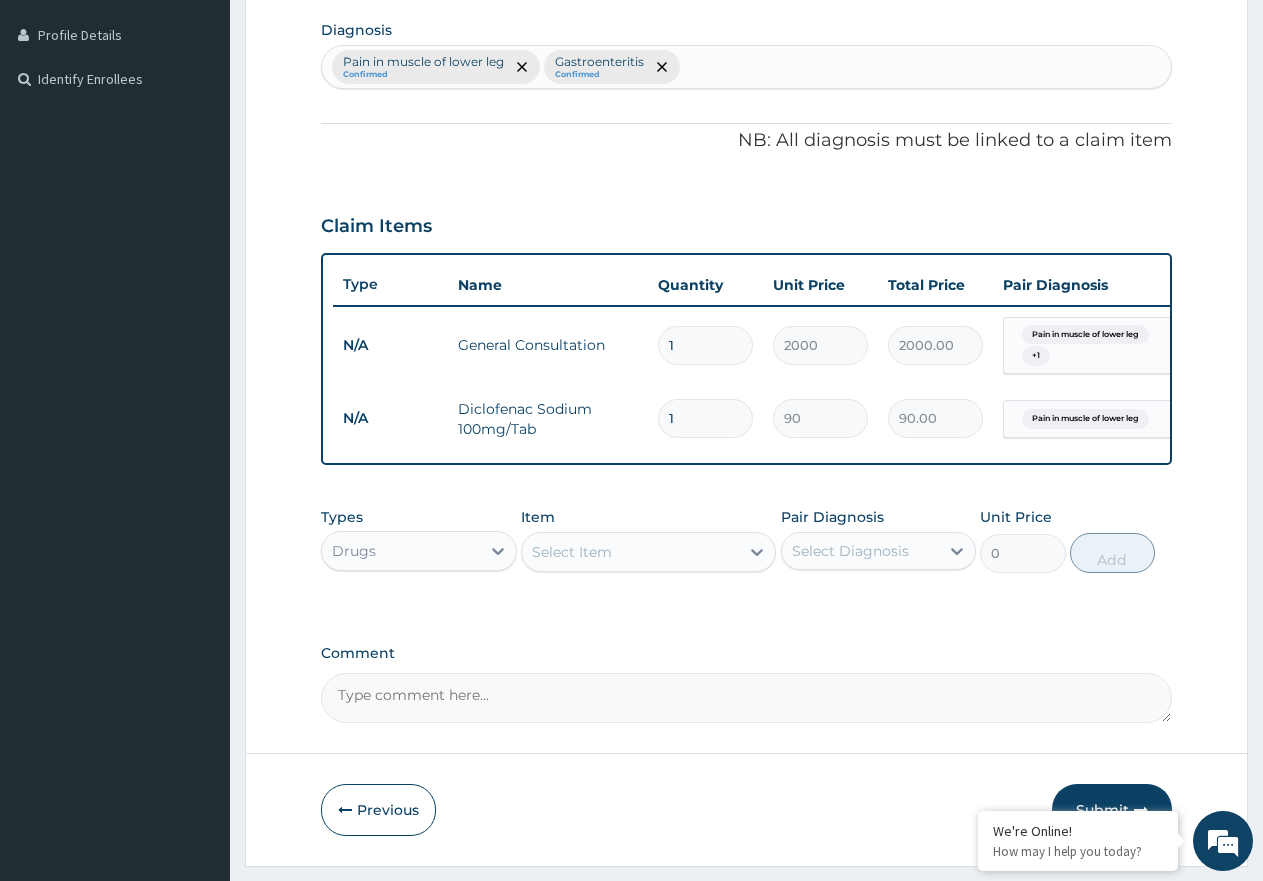type on "900.00" 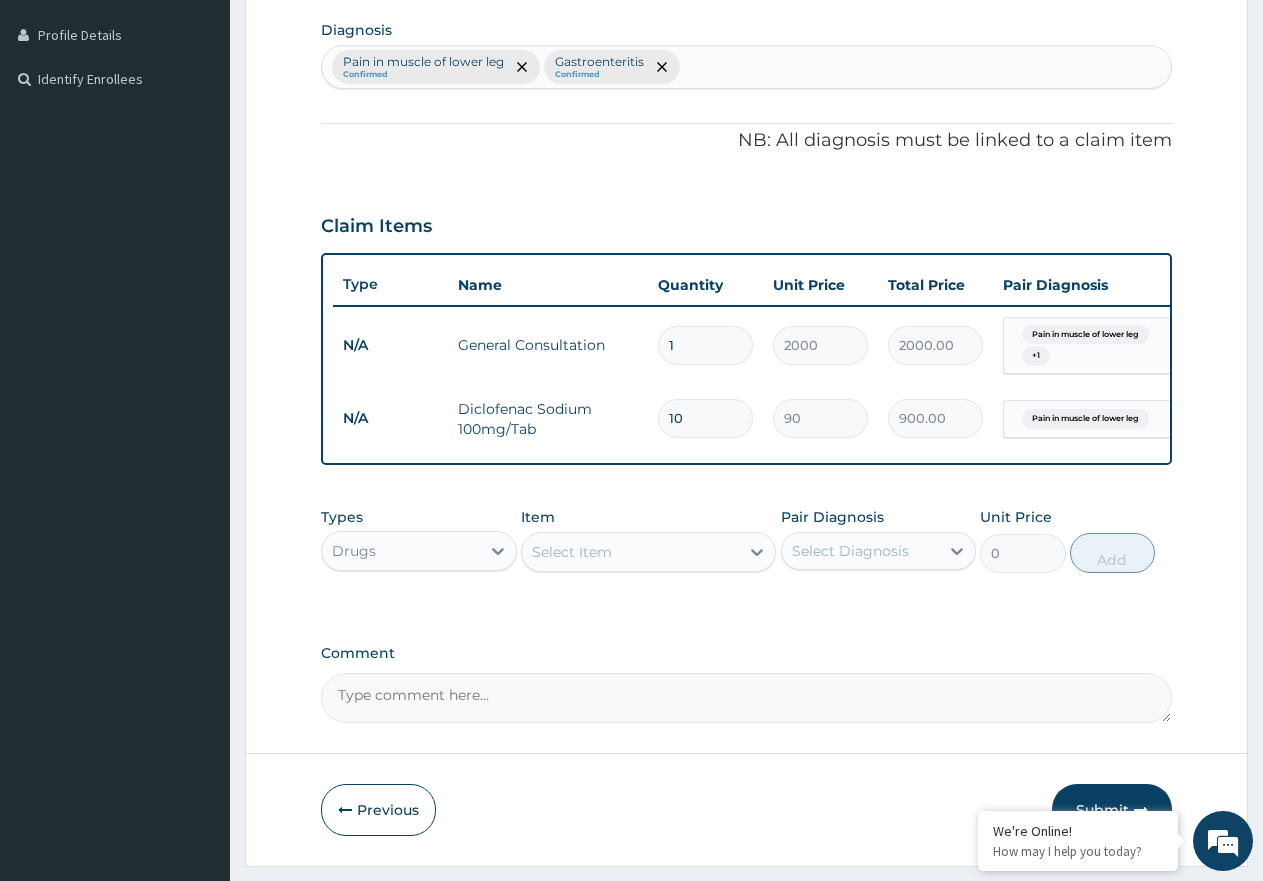 type on "10" 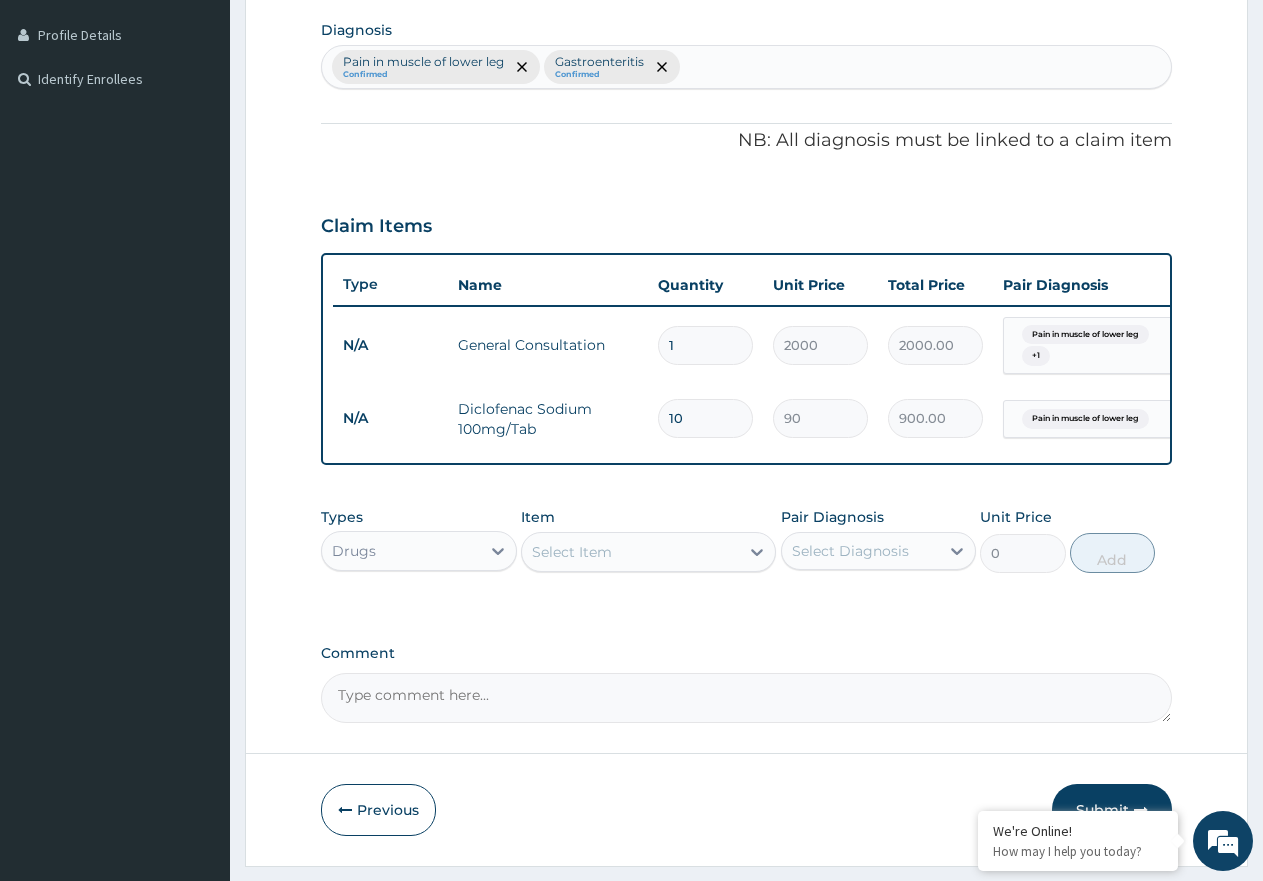 click on "Select Item" at bounding box center [630, 552] 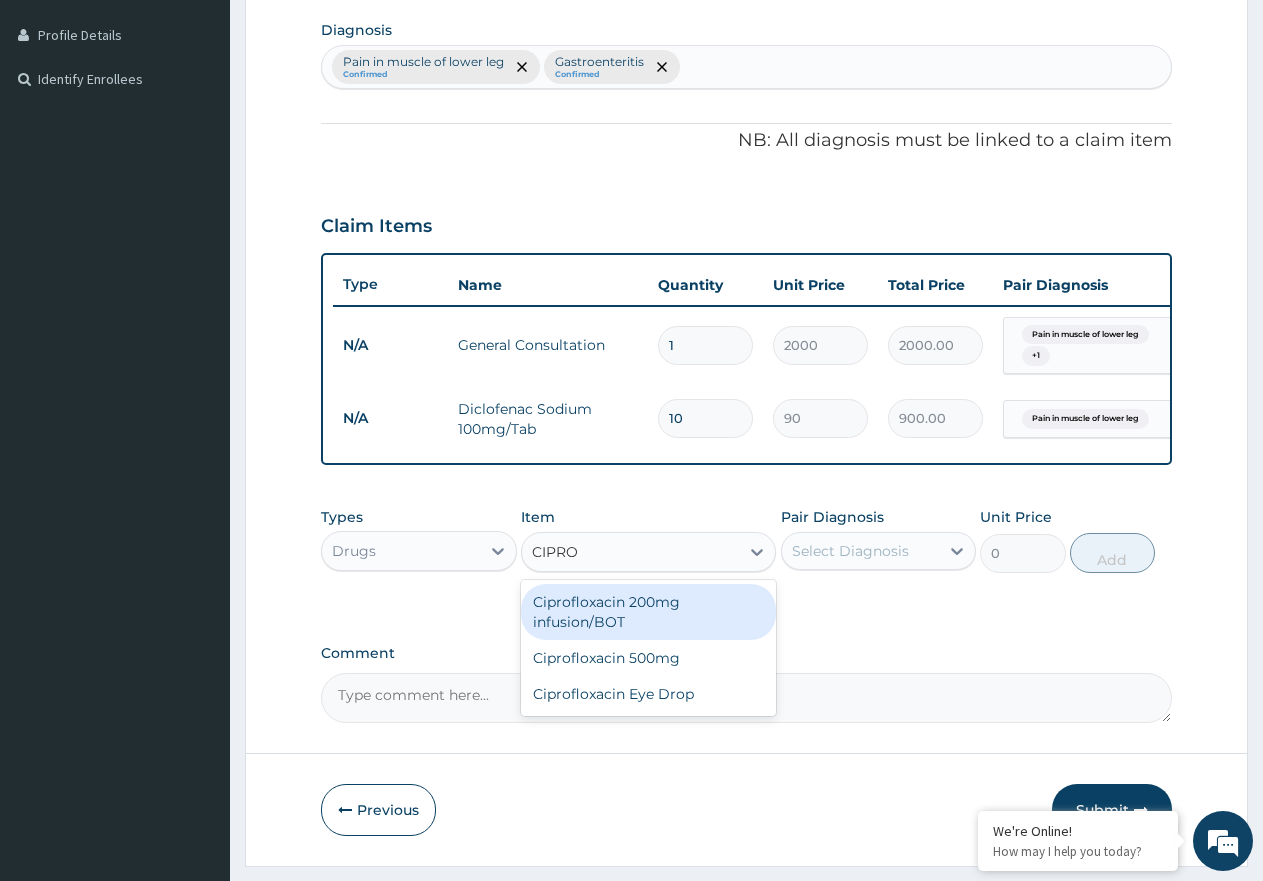 type on "CIPROF" 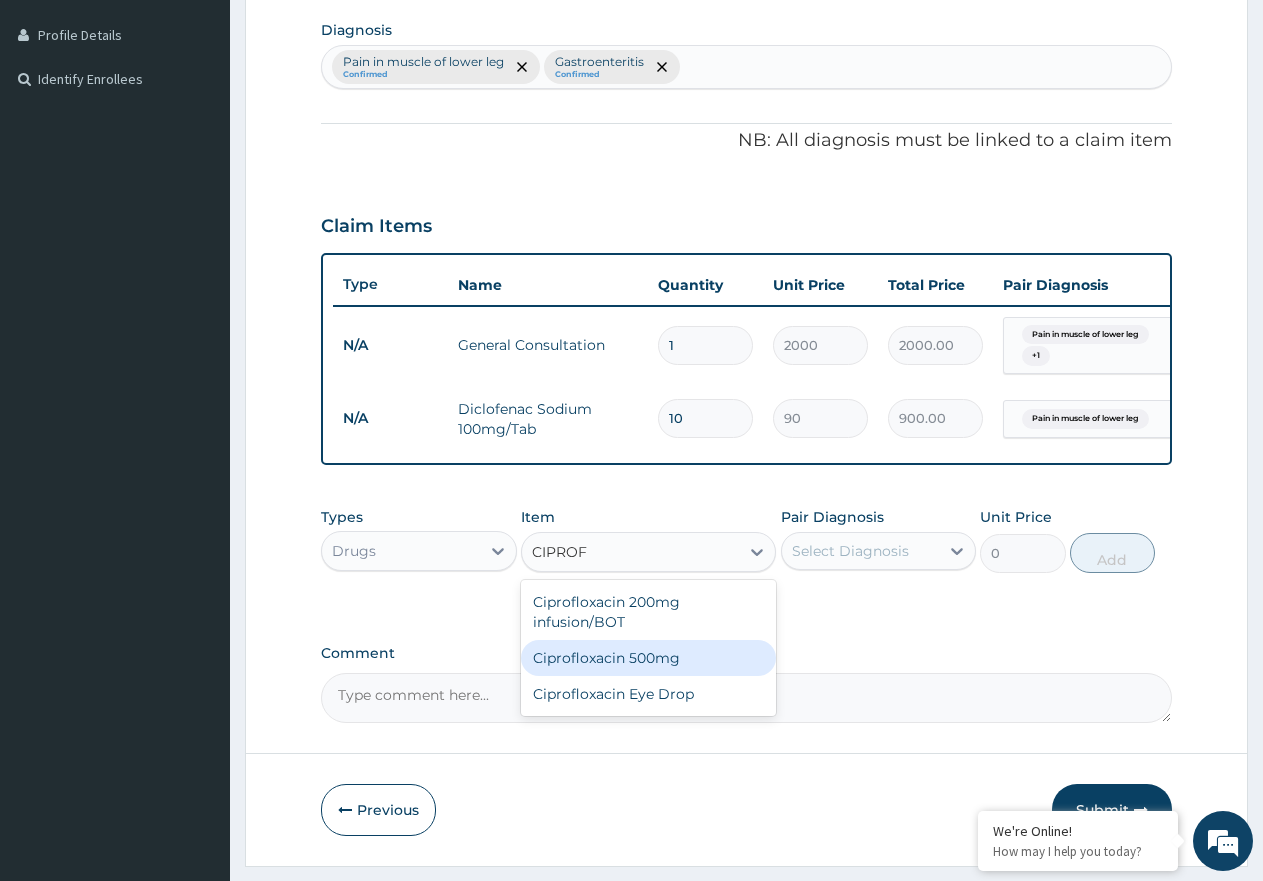 click on "Ciprofloxacin 500mg" at bounding box center (648, 658) 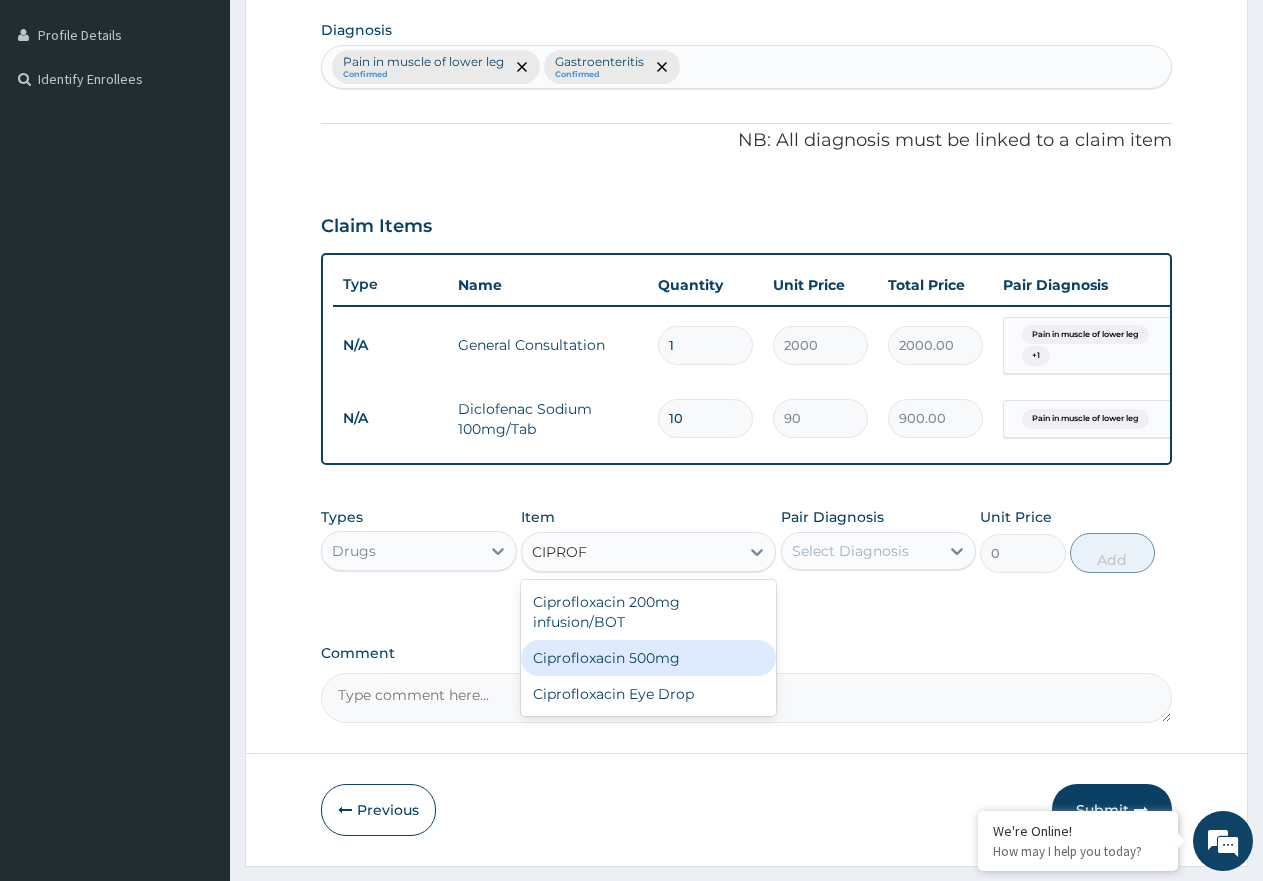 type 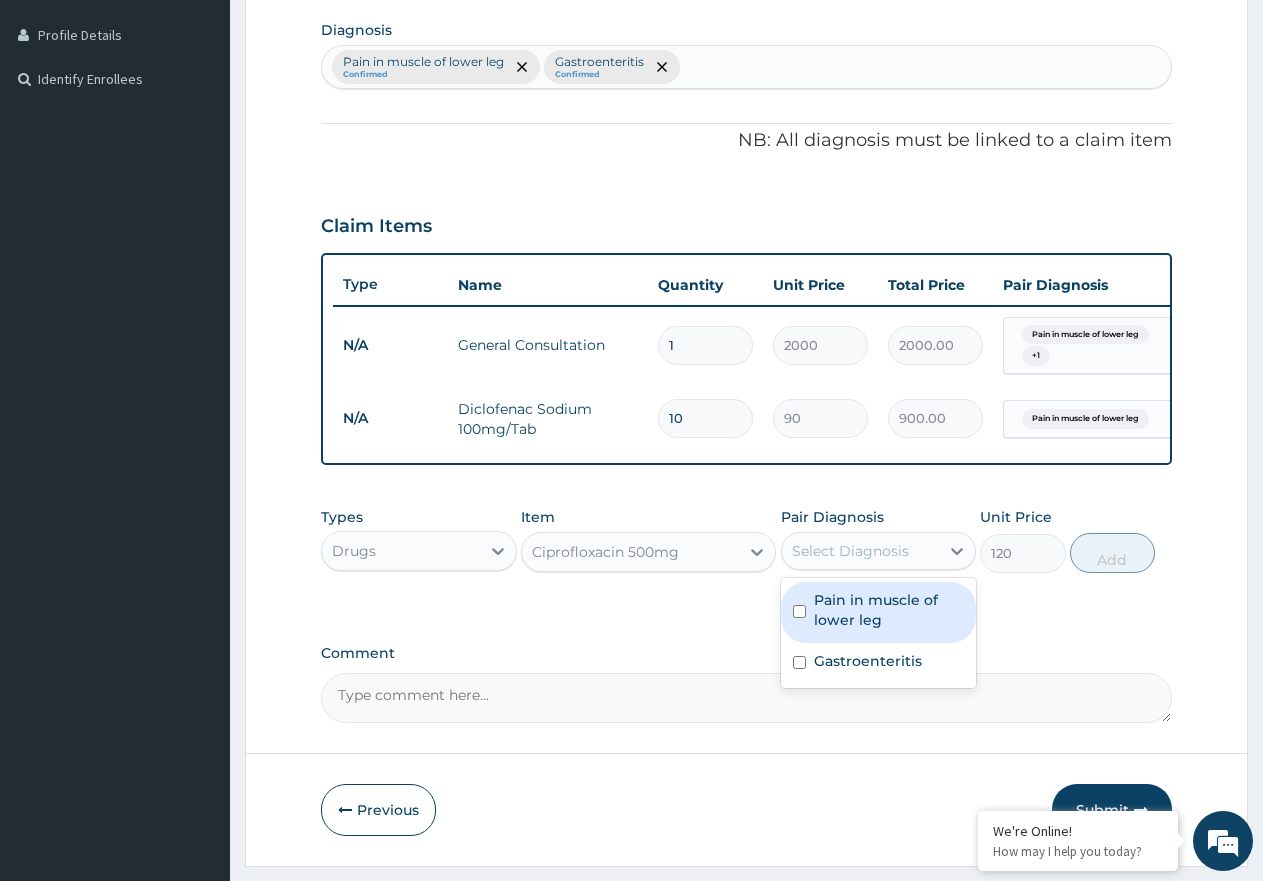 click on "Select Diagnosis" at bounding box center [850, 551] 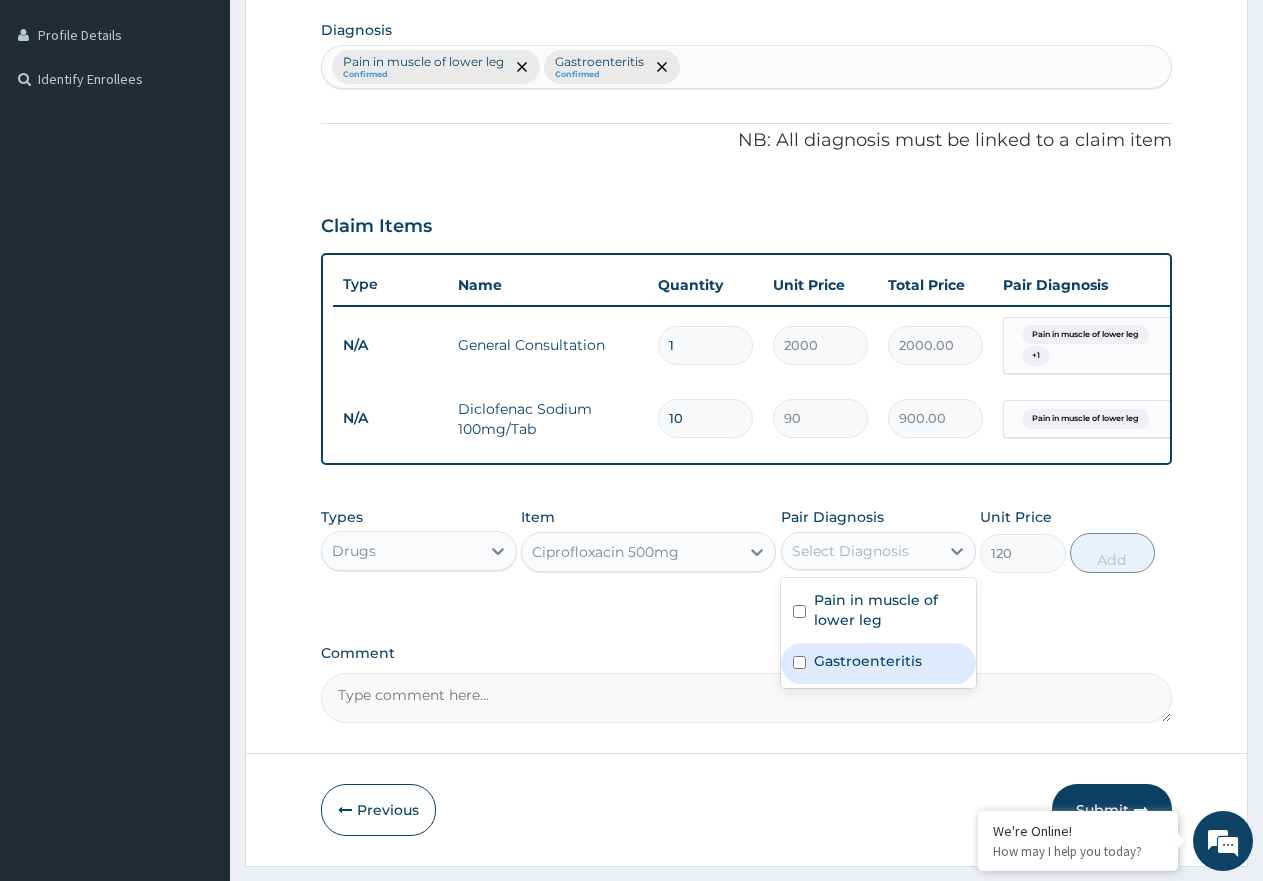 drag, startPoint x: 851, startPoint y: 628, endPoint x: 861, endPoint y: 682, distance: 54.91812 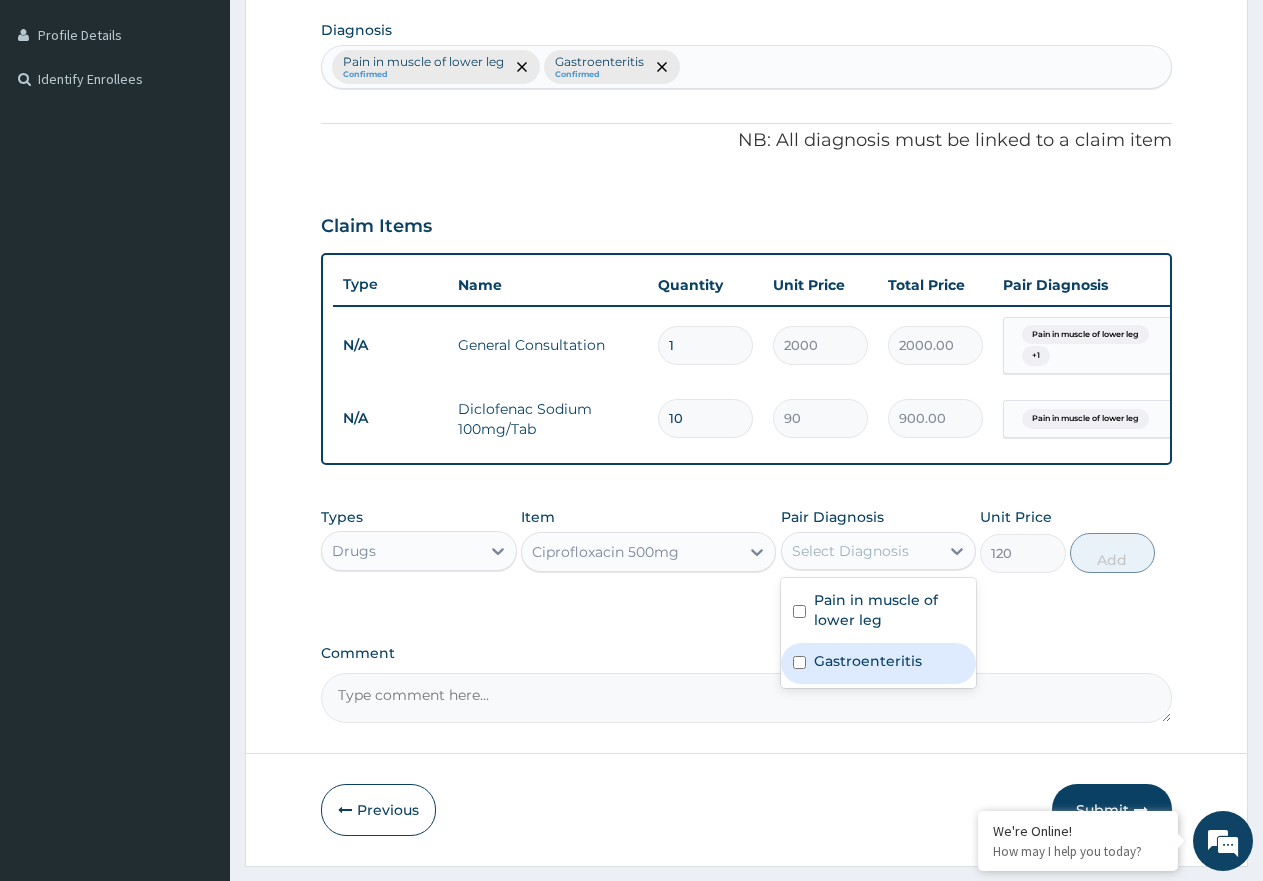 click on "Pain in muscle of lower leg Gastroenteritis" at bounding box center (879, 633) 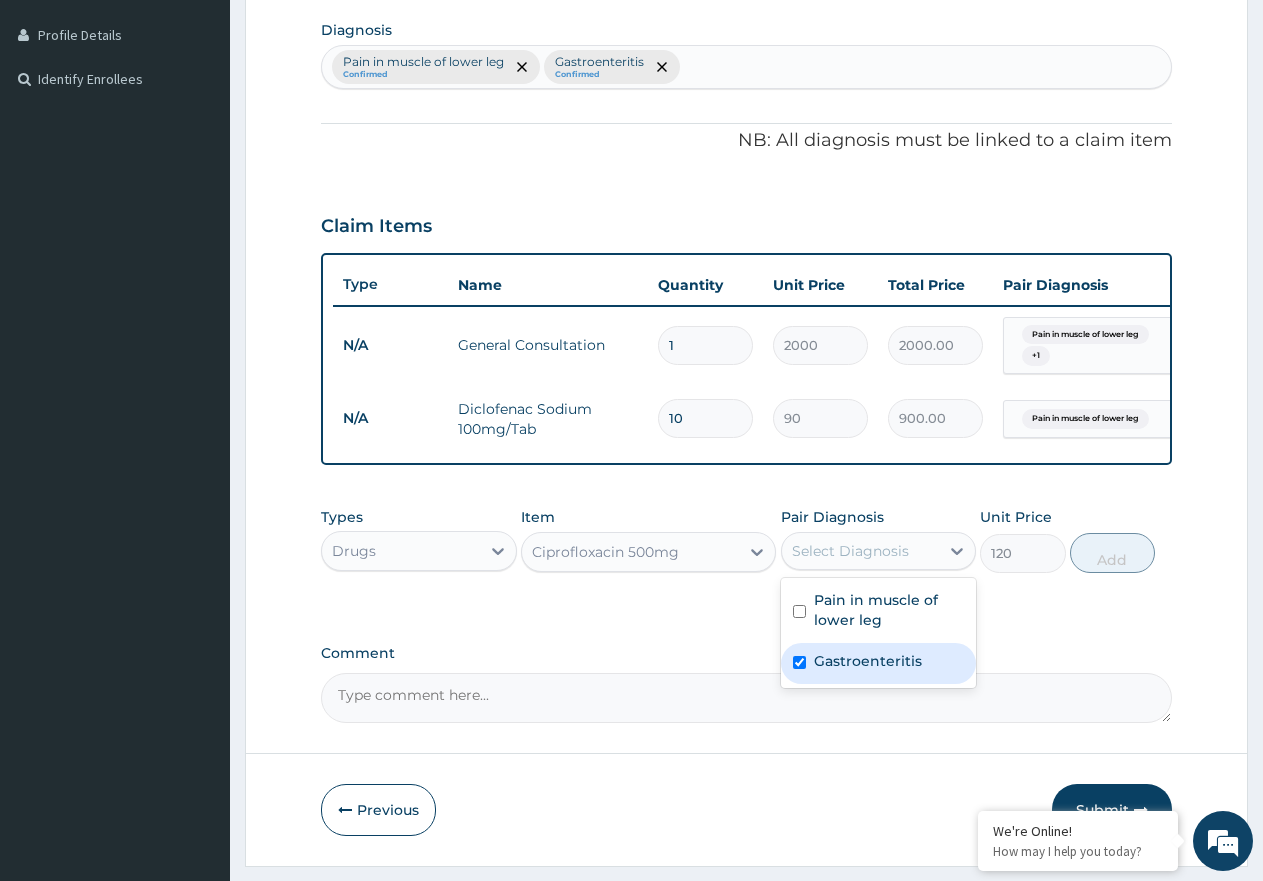checkbox on "true" 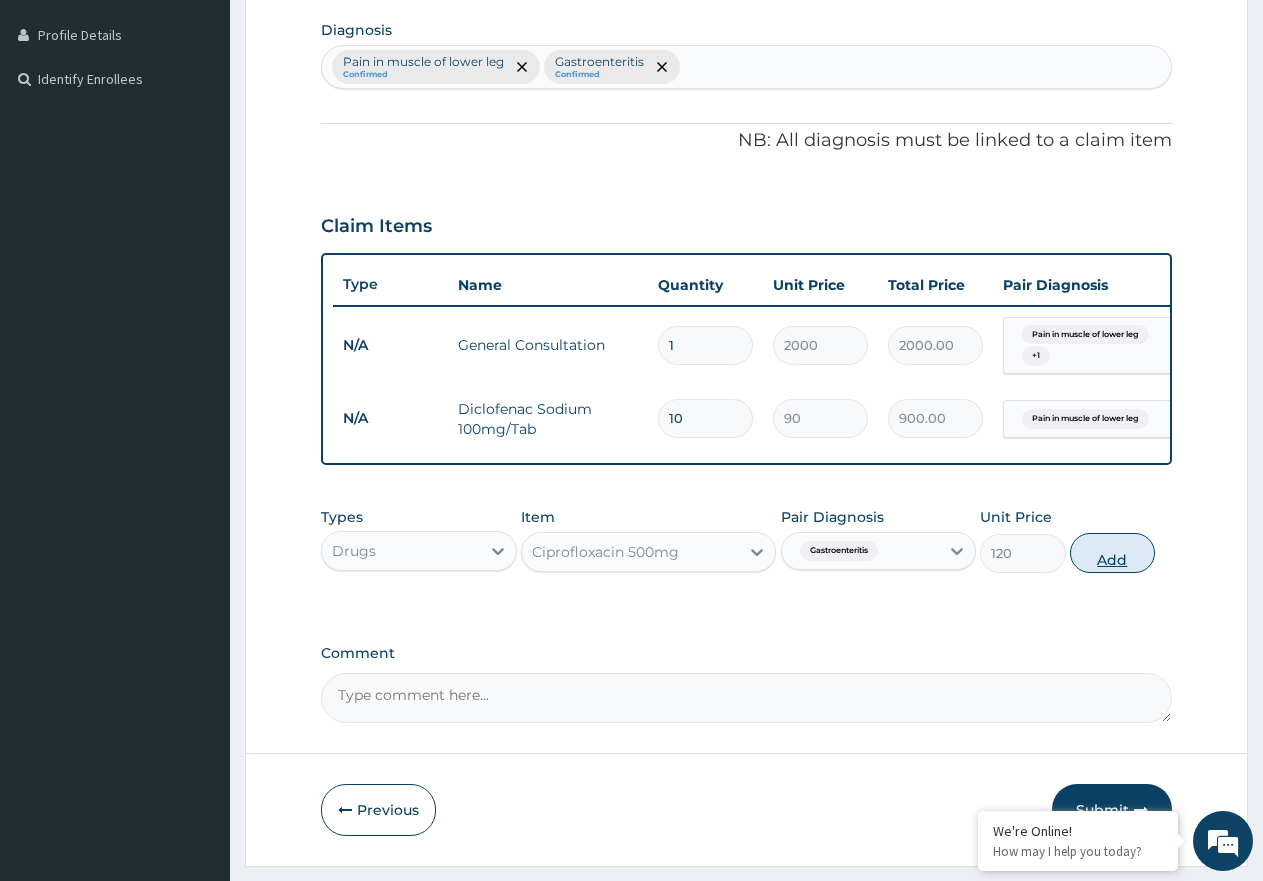 click on "Add" at bounding box center [1112, 553] 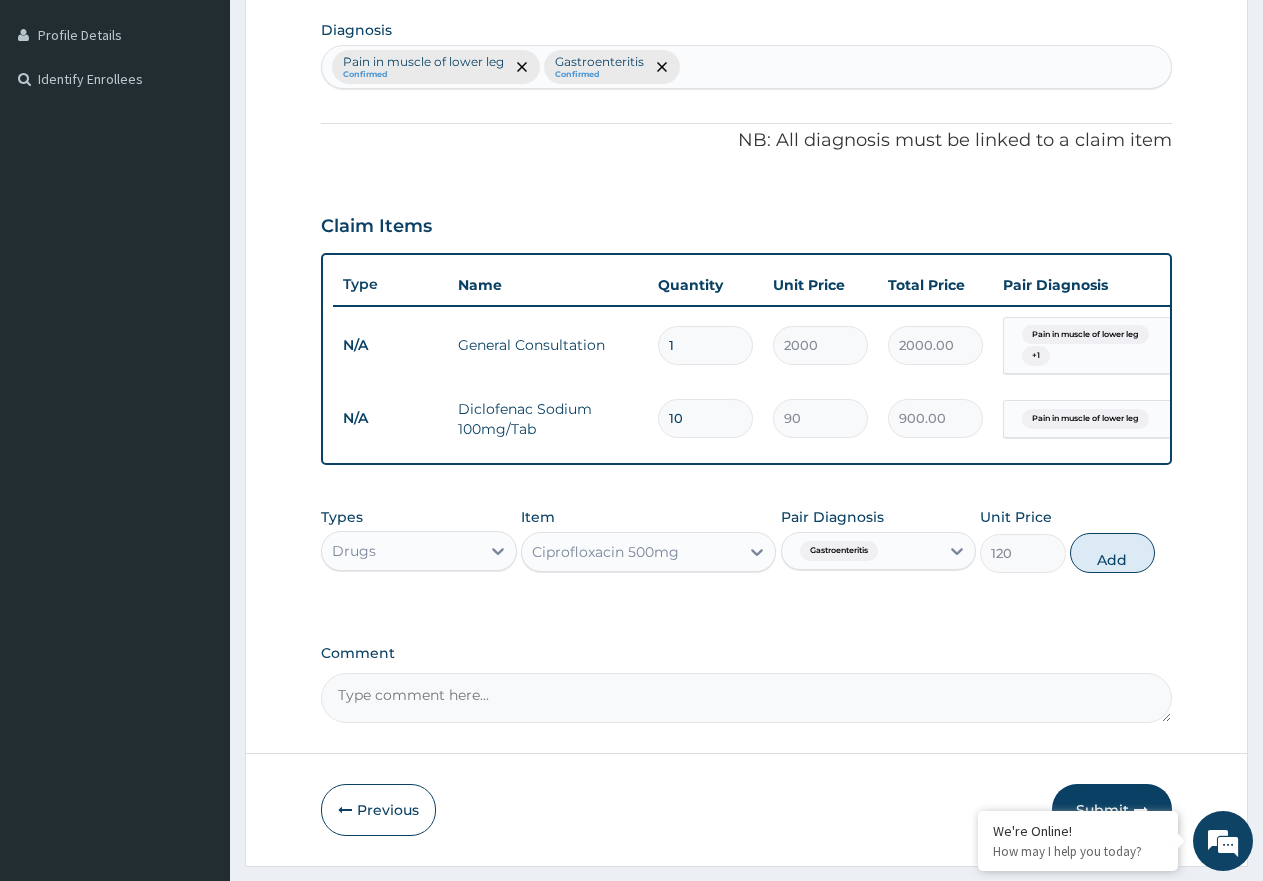 type on "0" 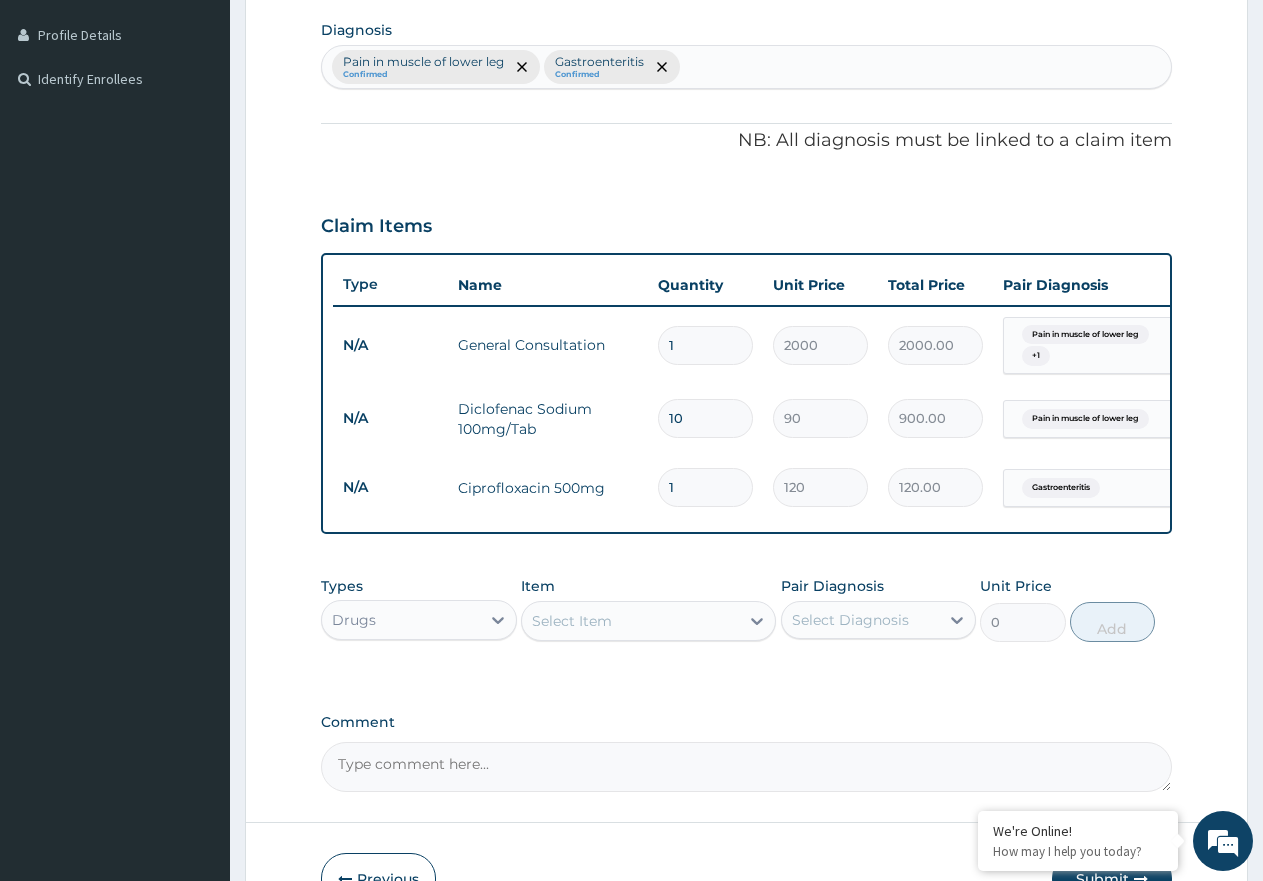 type on "10" 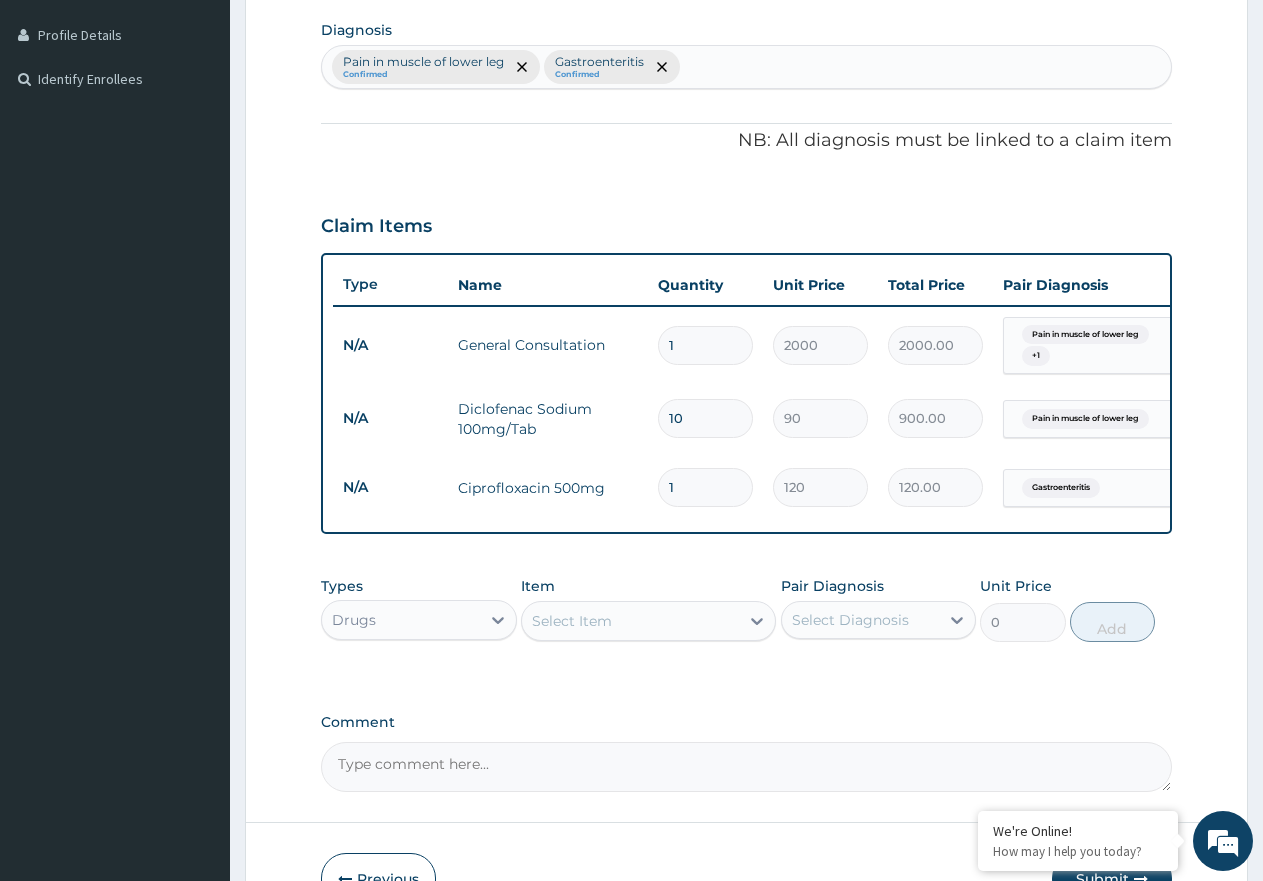 type on "1200.00" 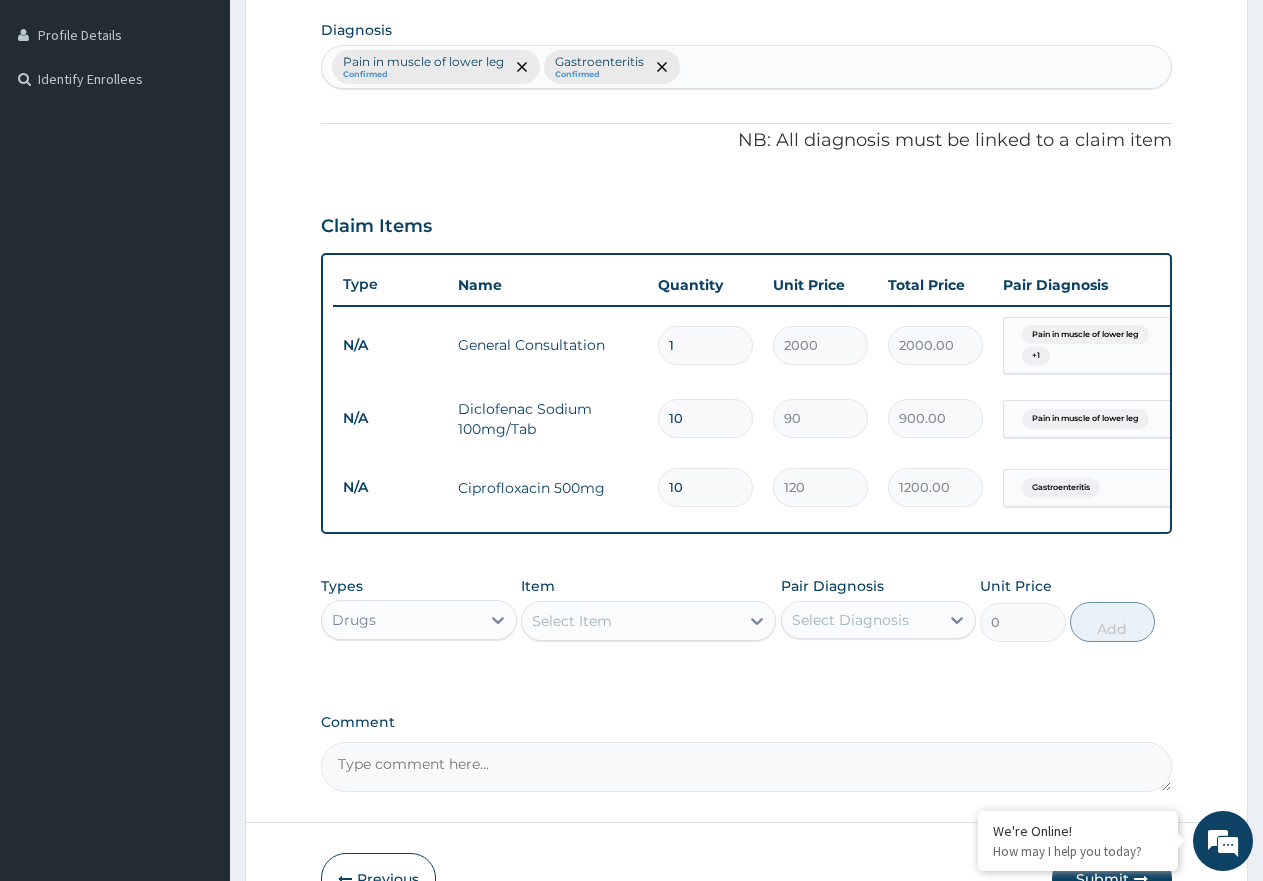 type on "10" 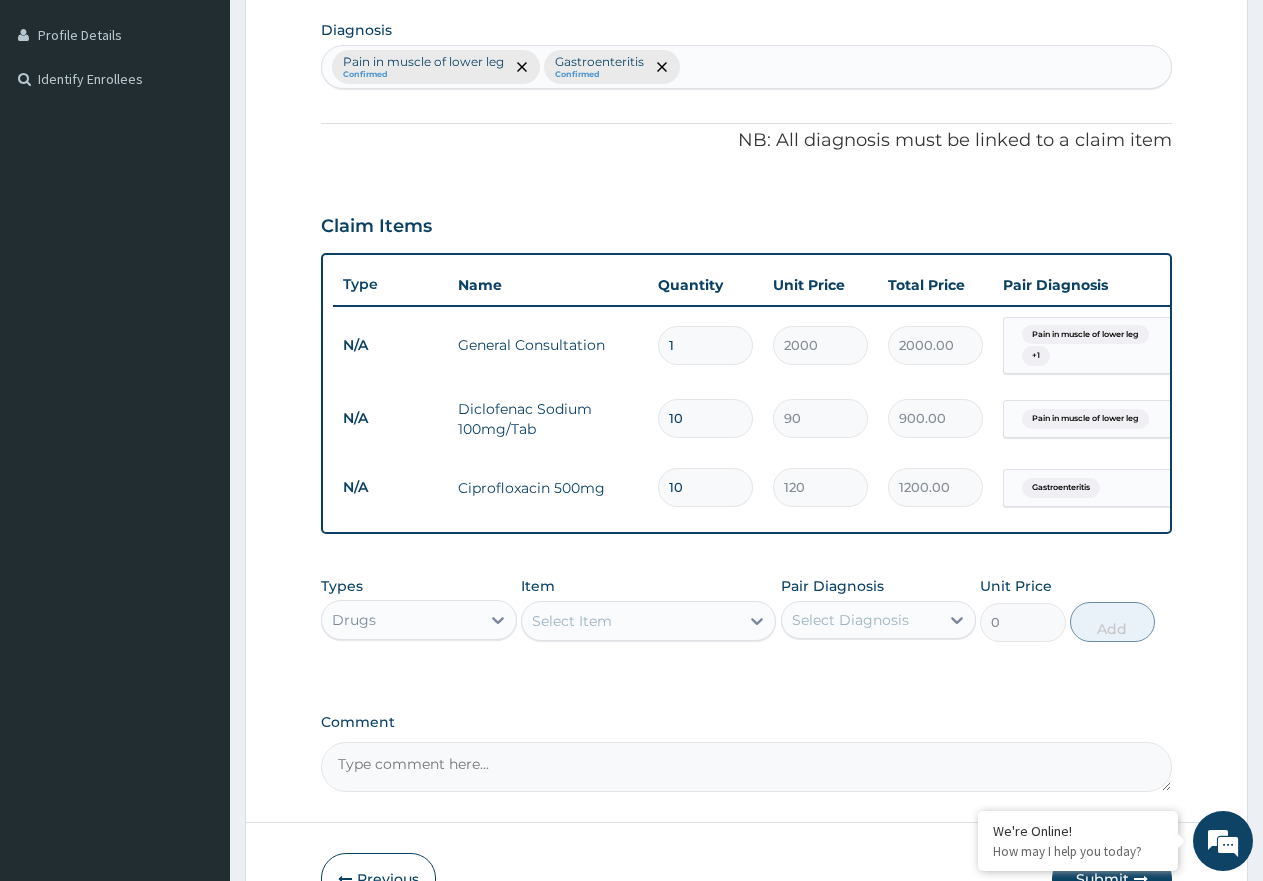 click on "Select Item" at bounding box center [630, 621] 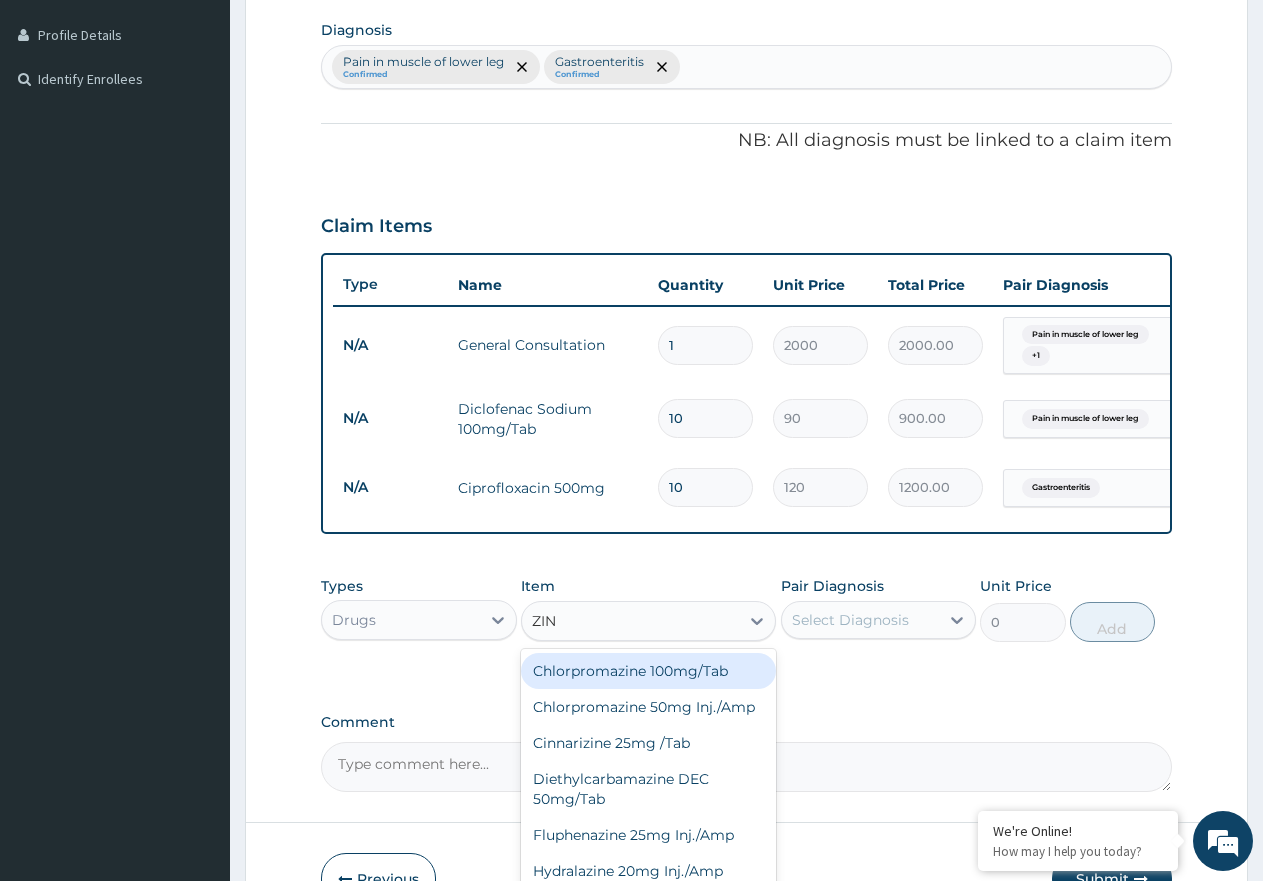 type on "ZINC" 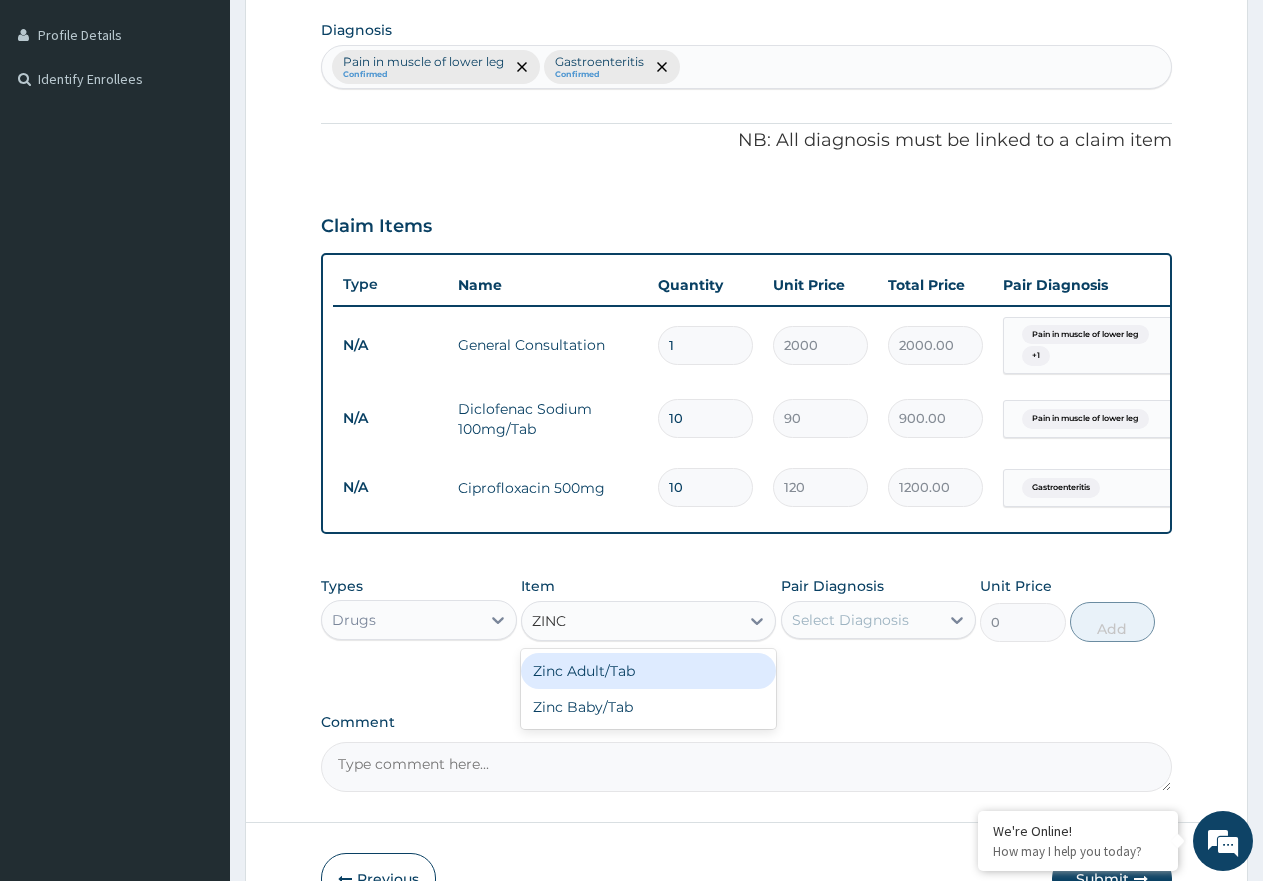 click on "Zinc Adult/Tab" at bounding box center (648, 671) 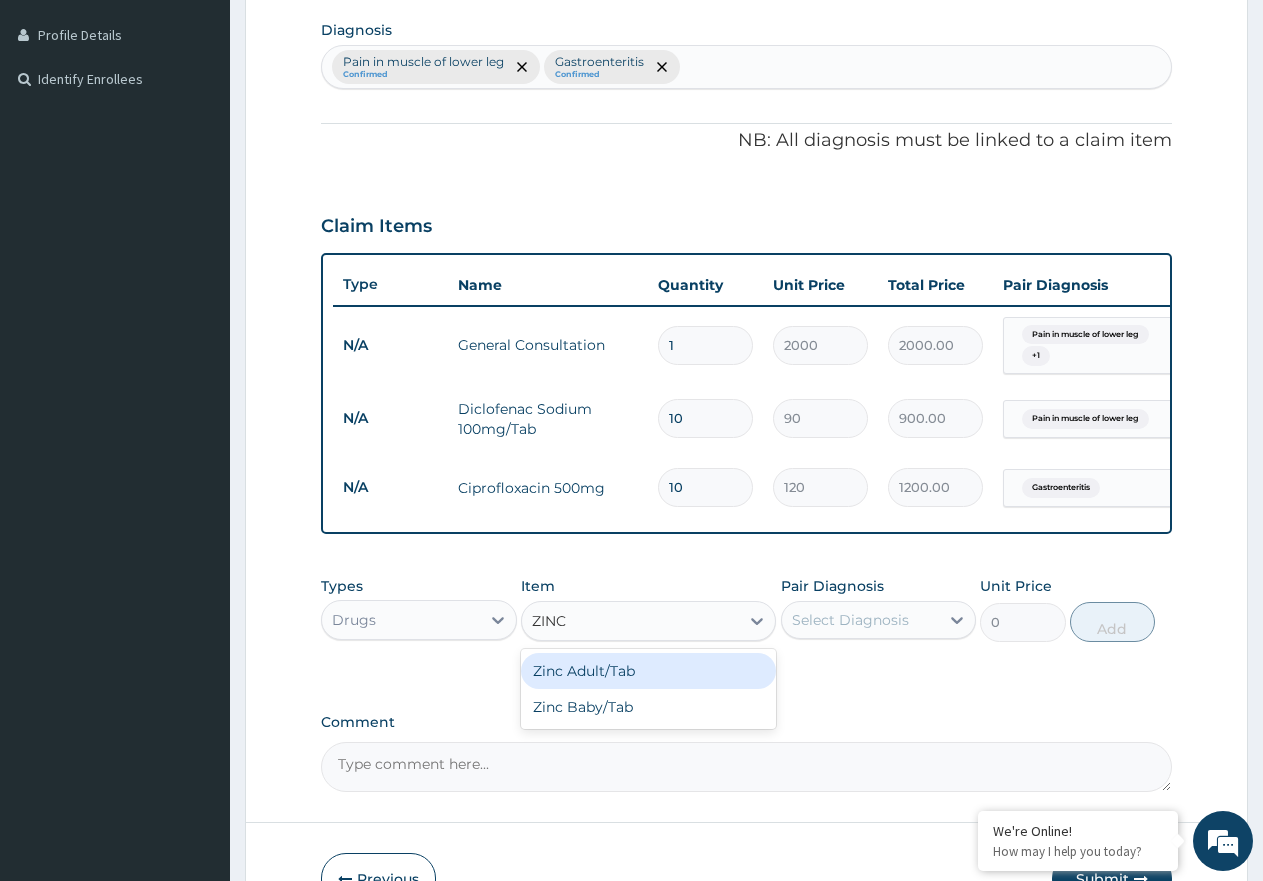 type 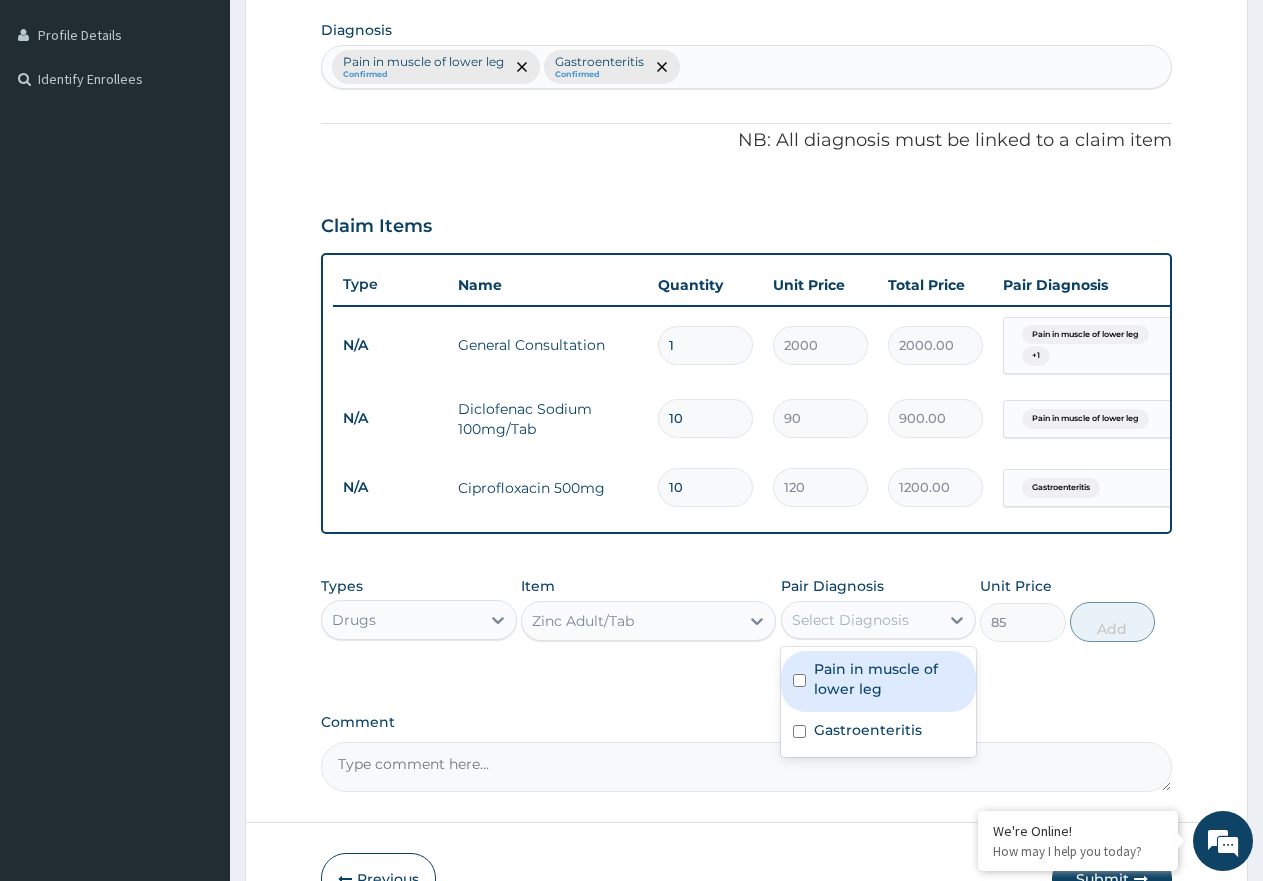 click on "Select Diagnosis" at bounding box center [850, 620] 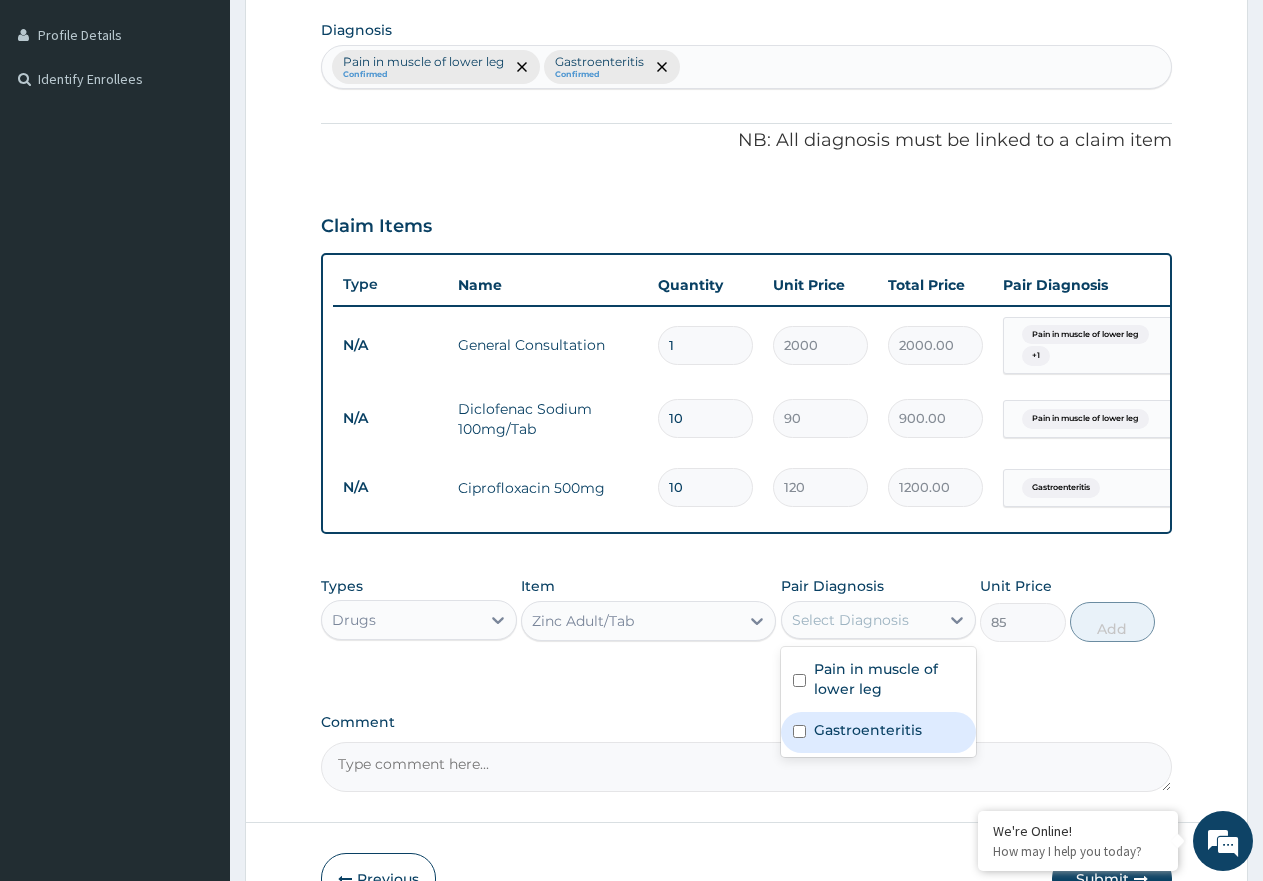 drag, startPoint x: 887, startPoint y: 742, endPoint x: 896, endPoint y: 715, distance: 28.460499 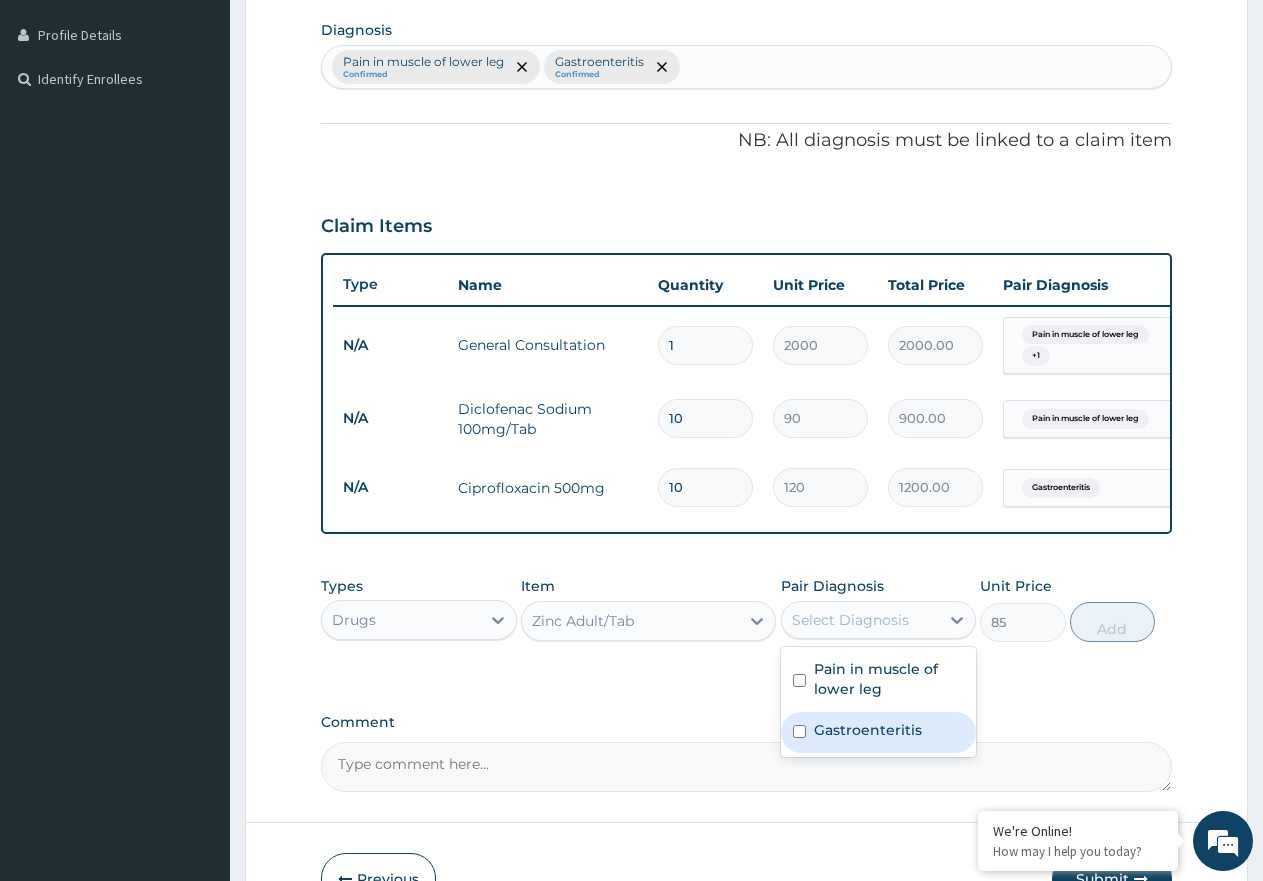 click on "Gastroenteritis" at bounding box center [868, 730] 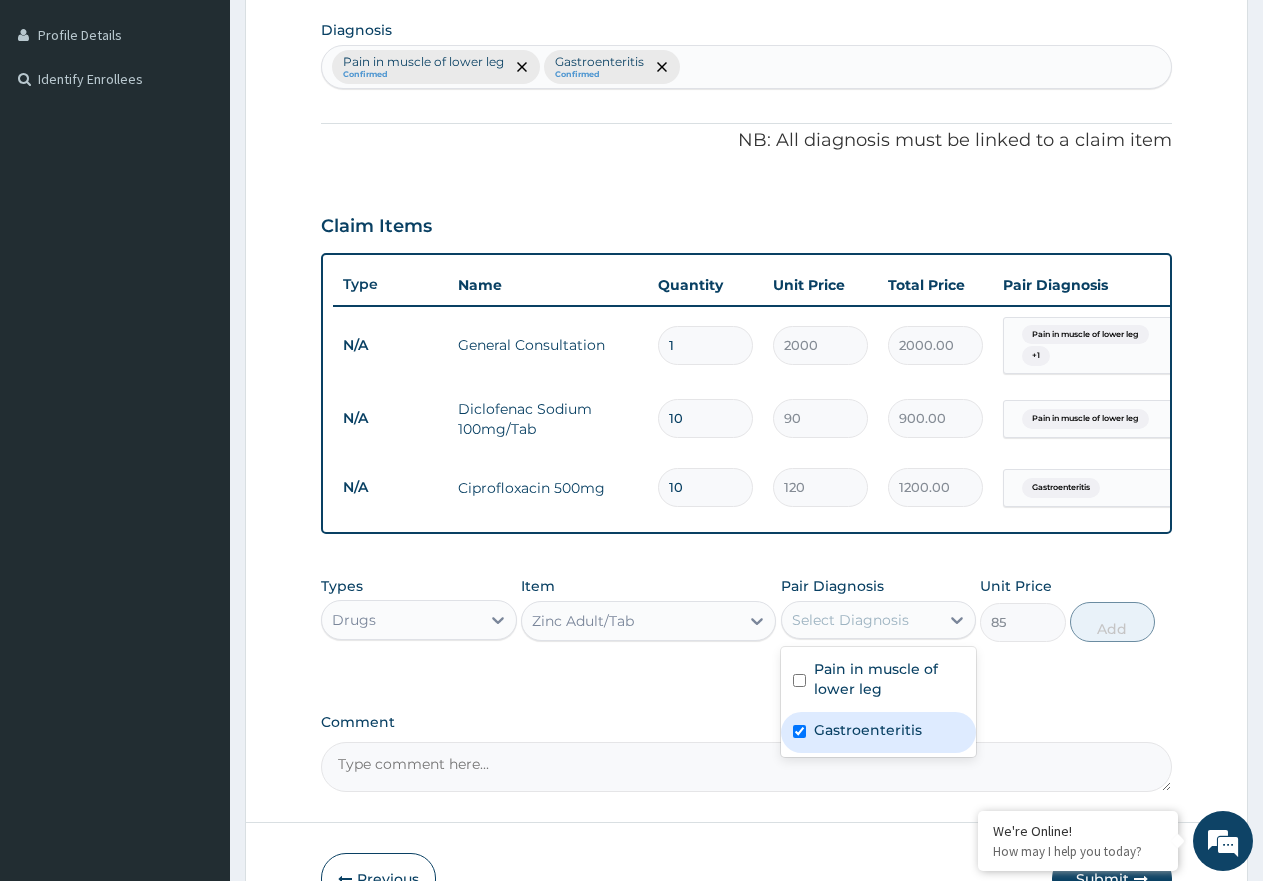 checkbox on "true" 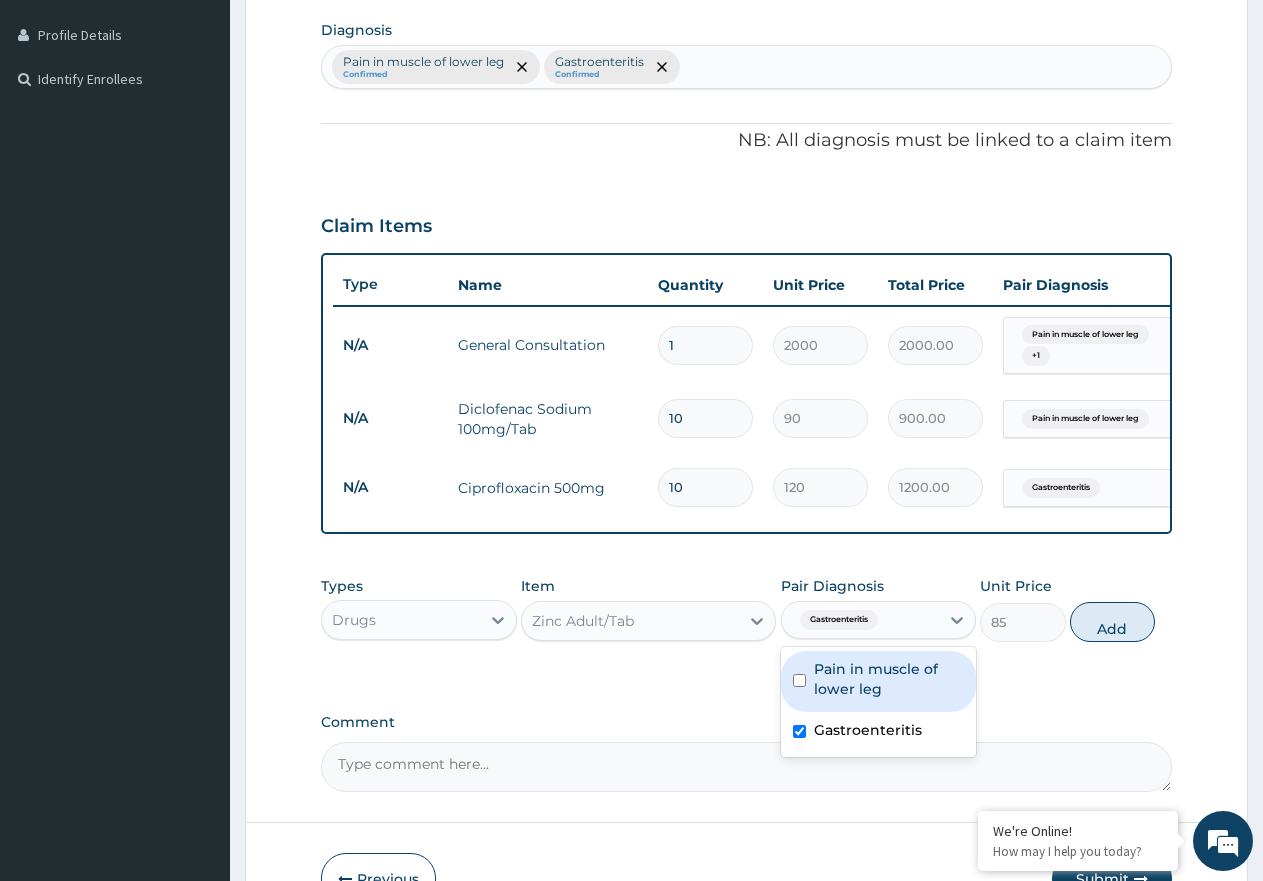 click on "Pain in muscle of lower leg" at bounding box center [889, 679] 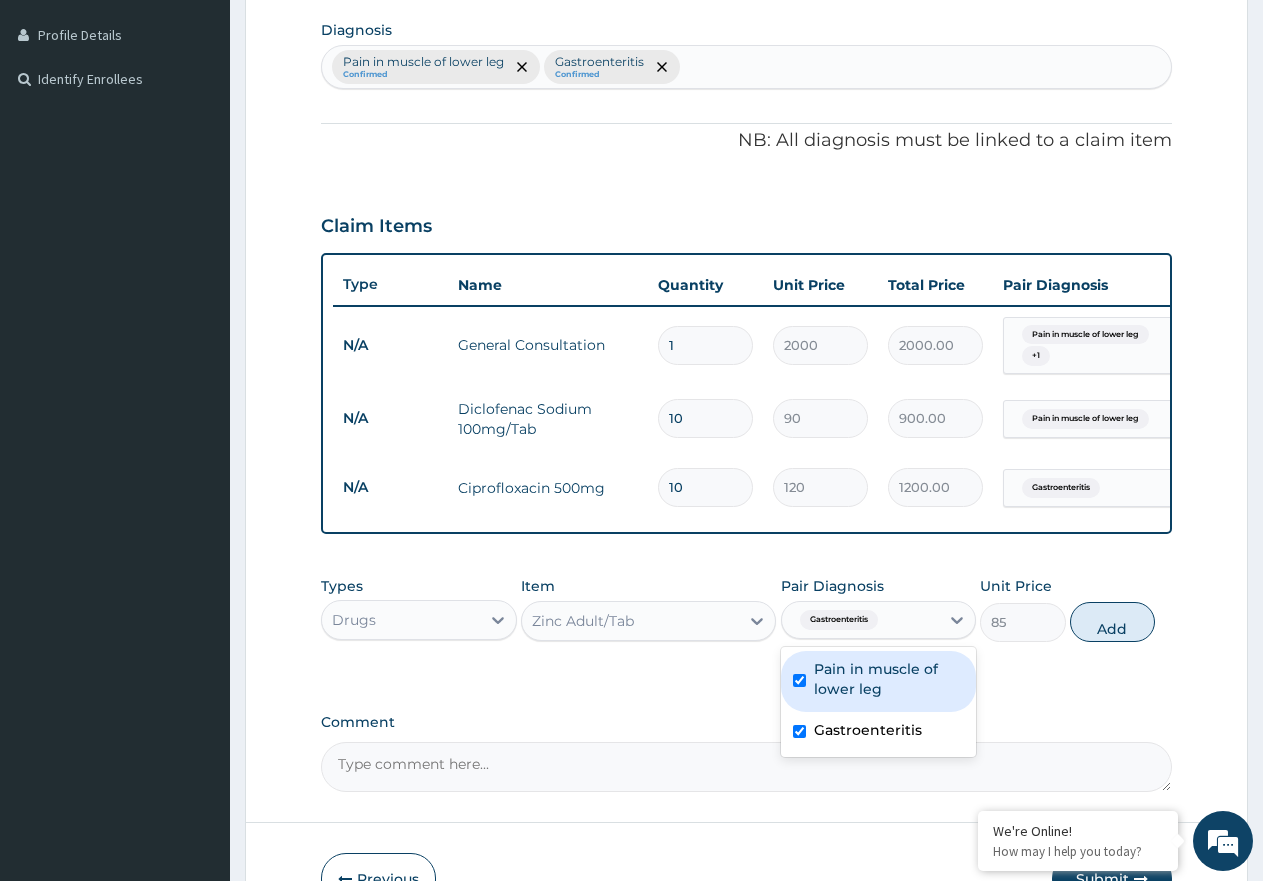checkbox on "true" 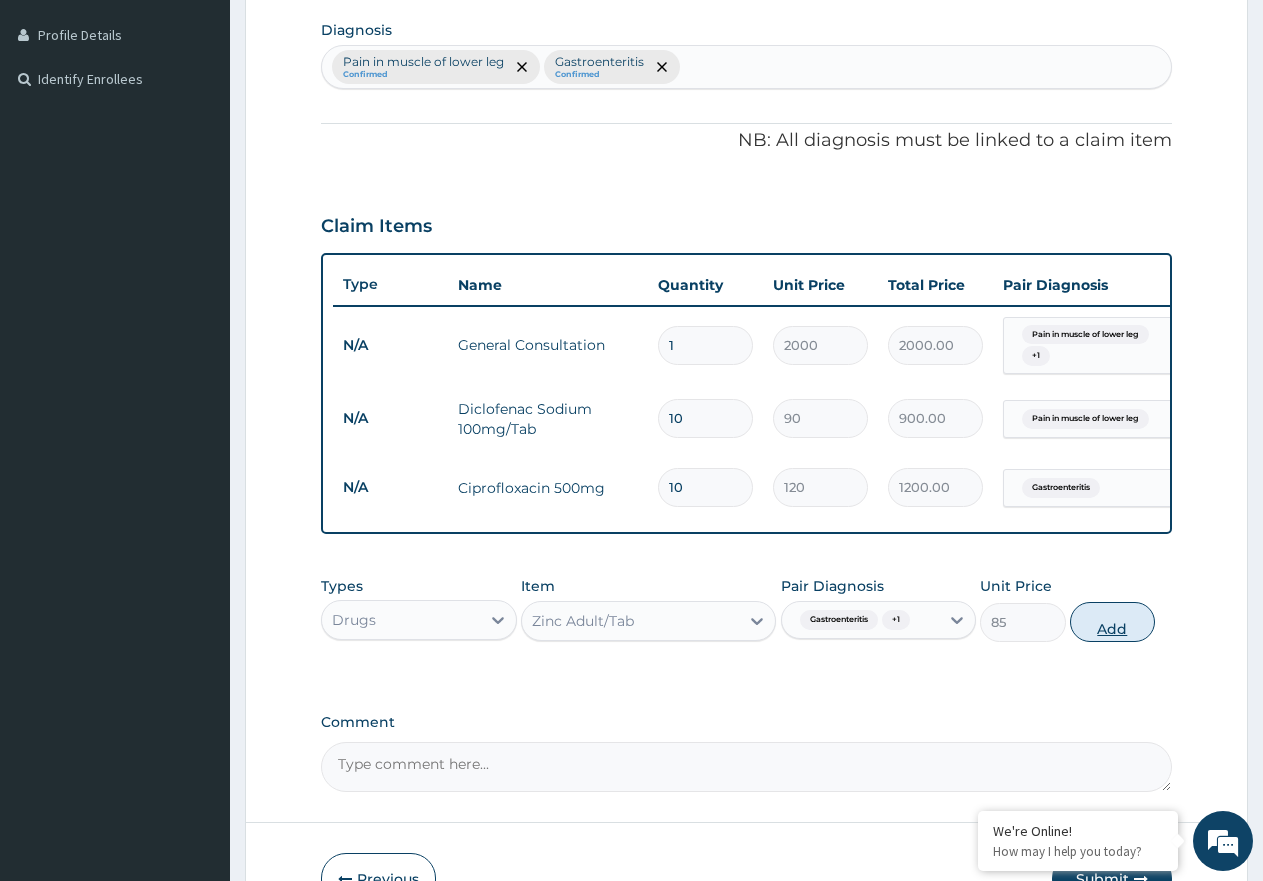 click on "Add" at bounding box center (1112, 622) 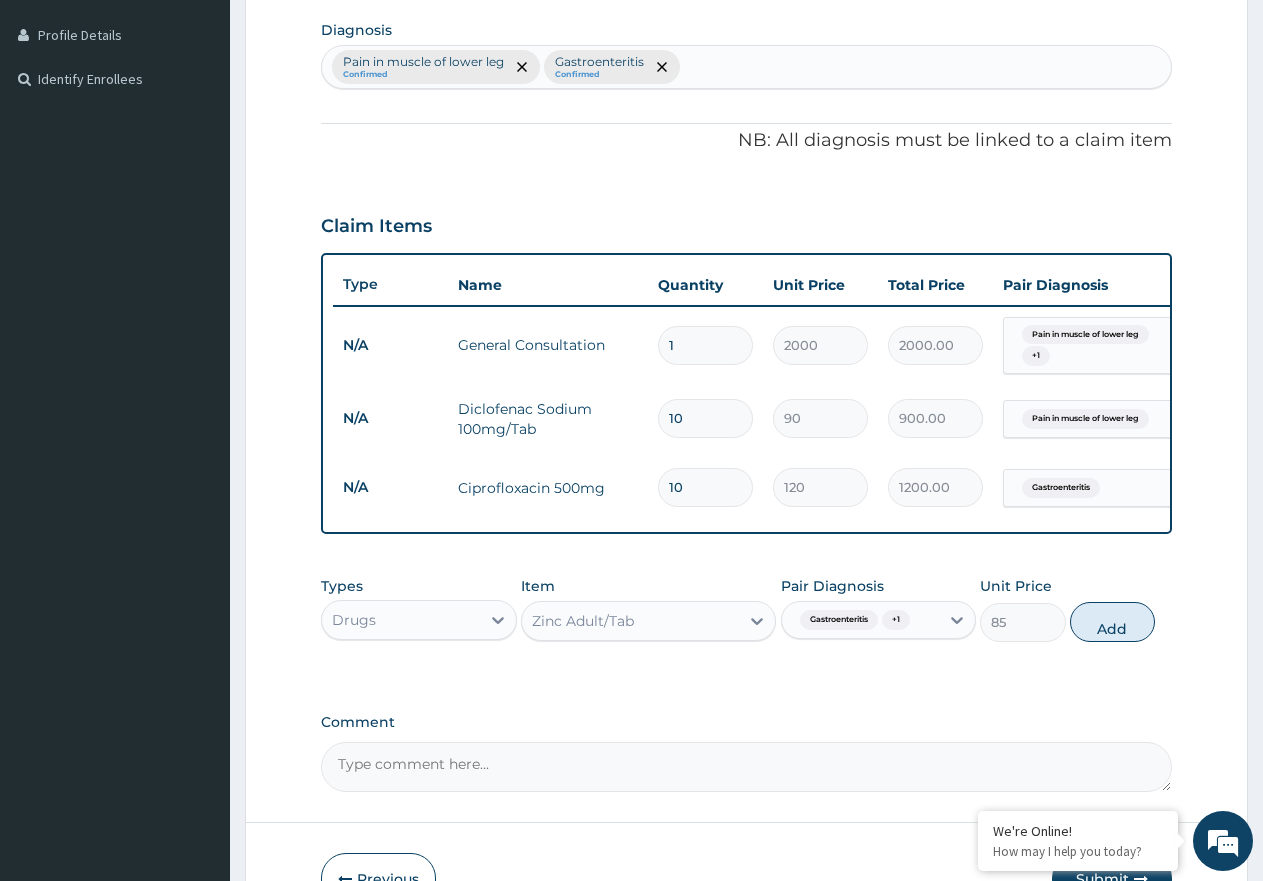 type on "0" 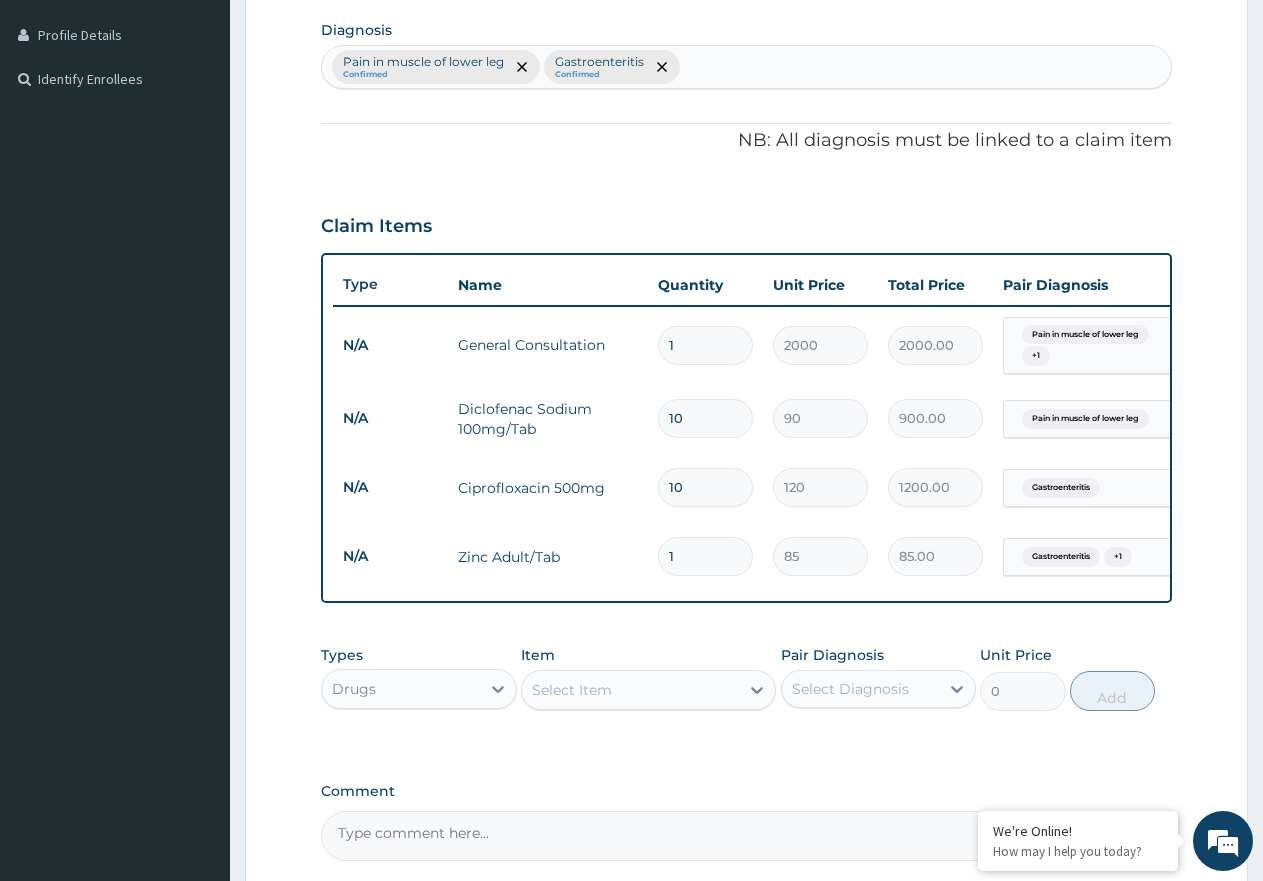 type 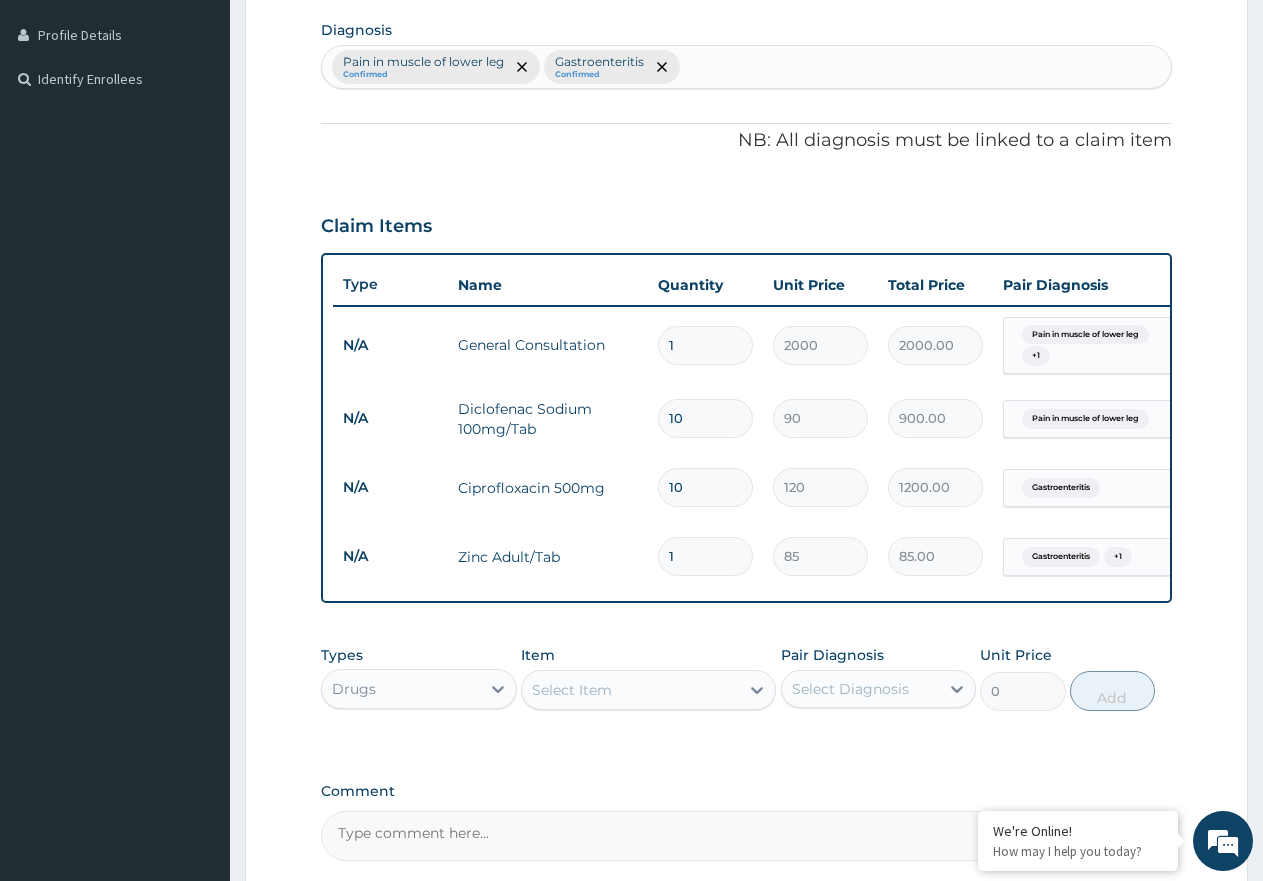 type on "0.00" 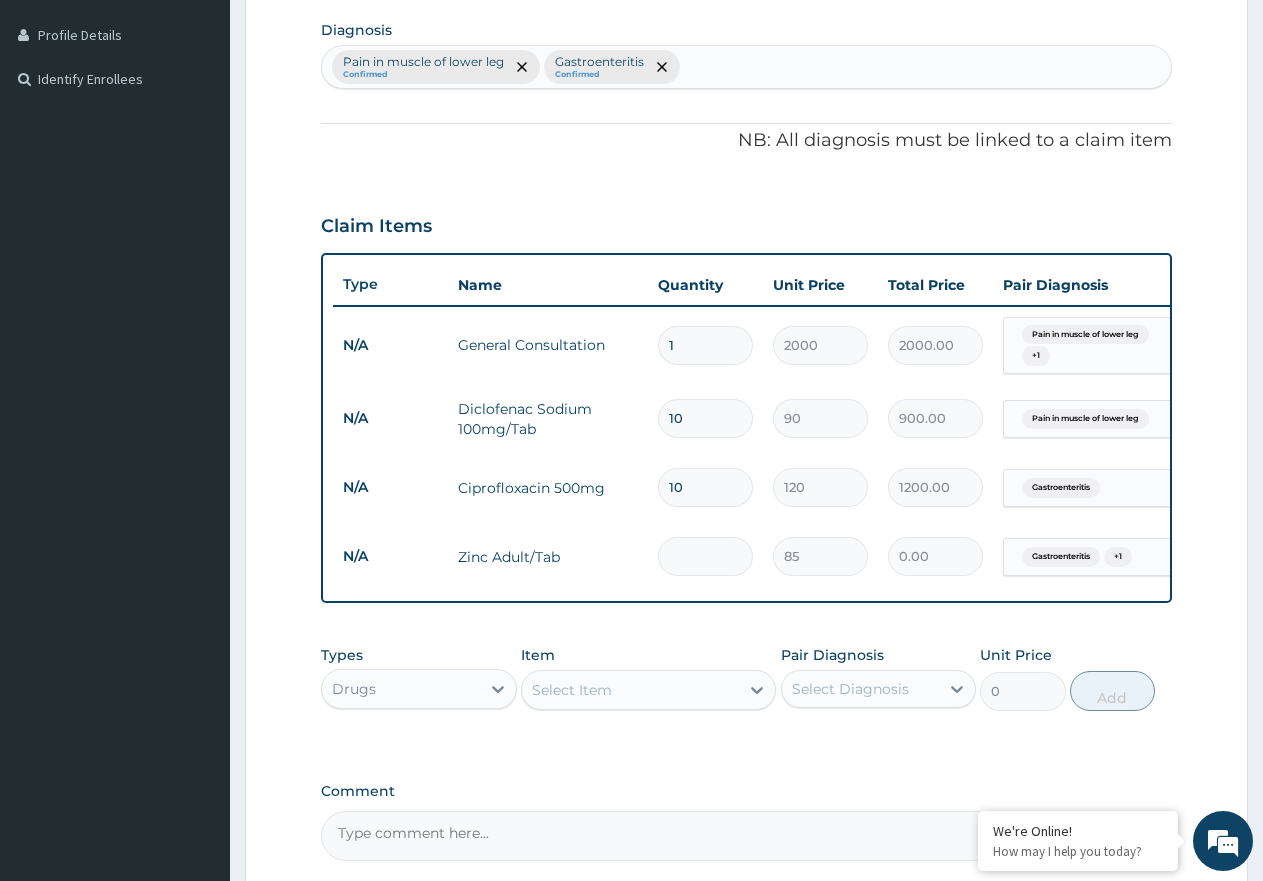 type on "5" 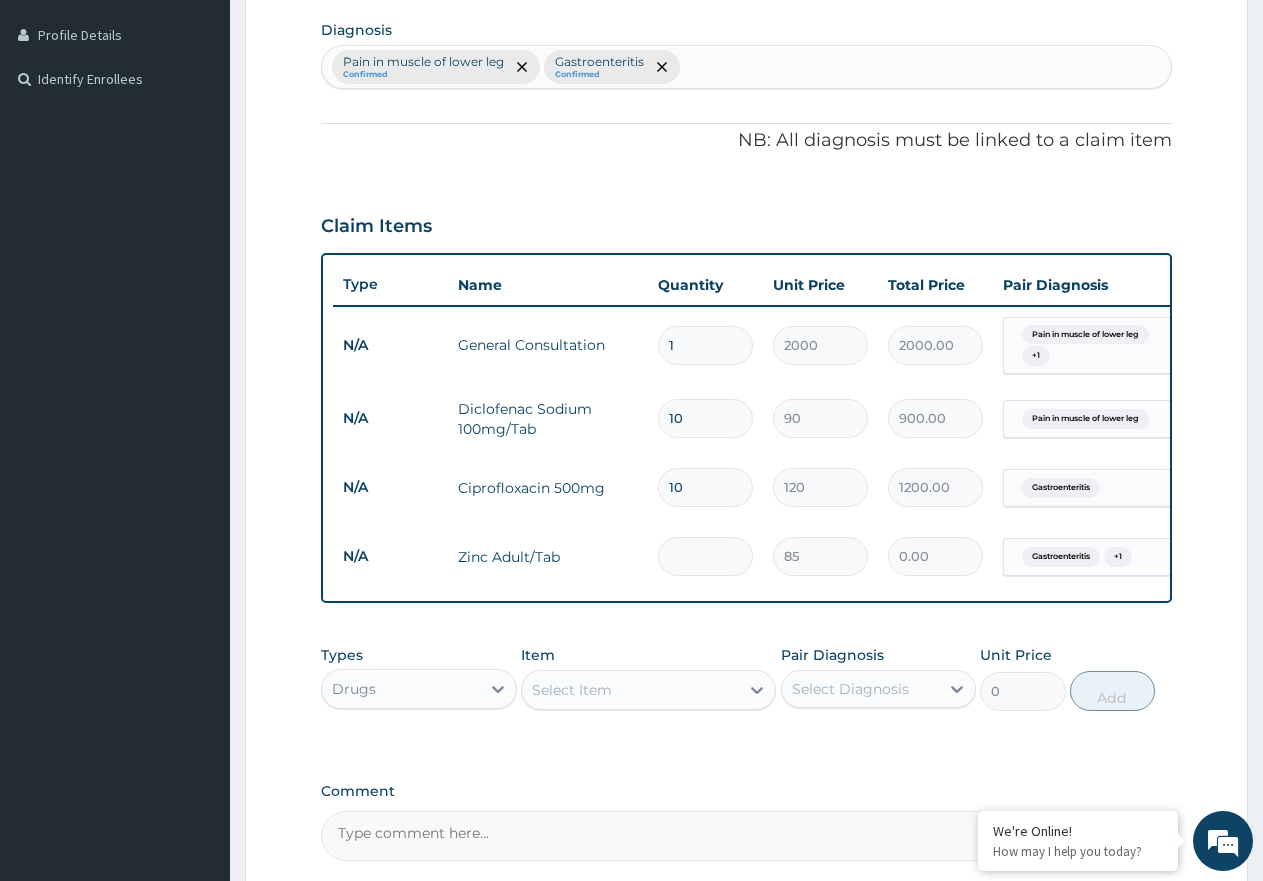 type on "425.00" 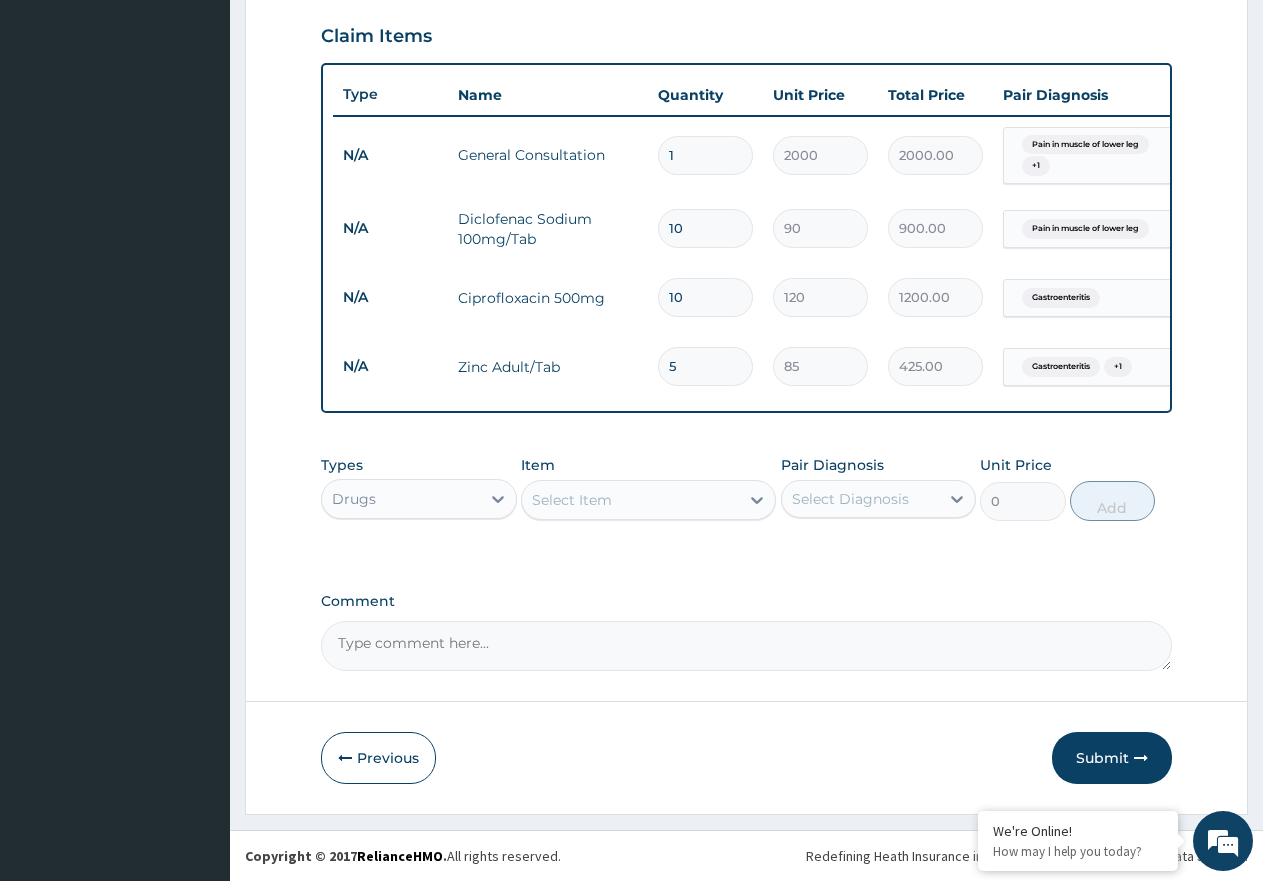 scroll, scrollTop: 698, scrollLeft: 0, axis: vertical 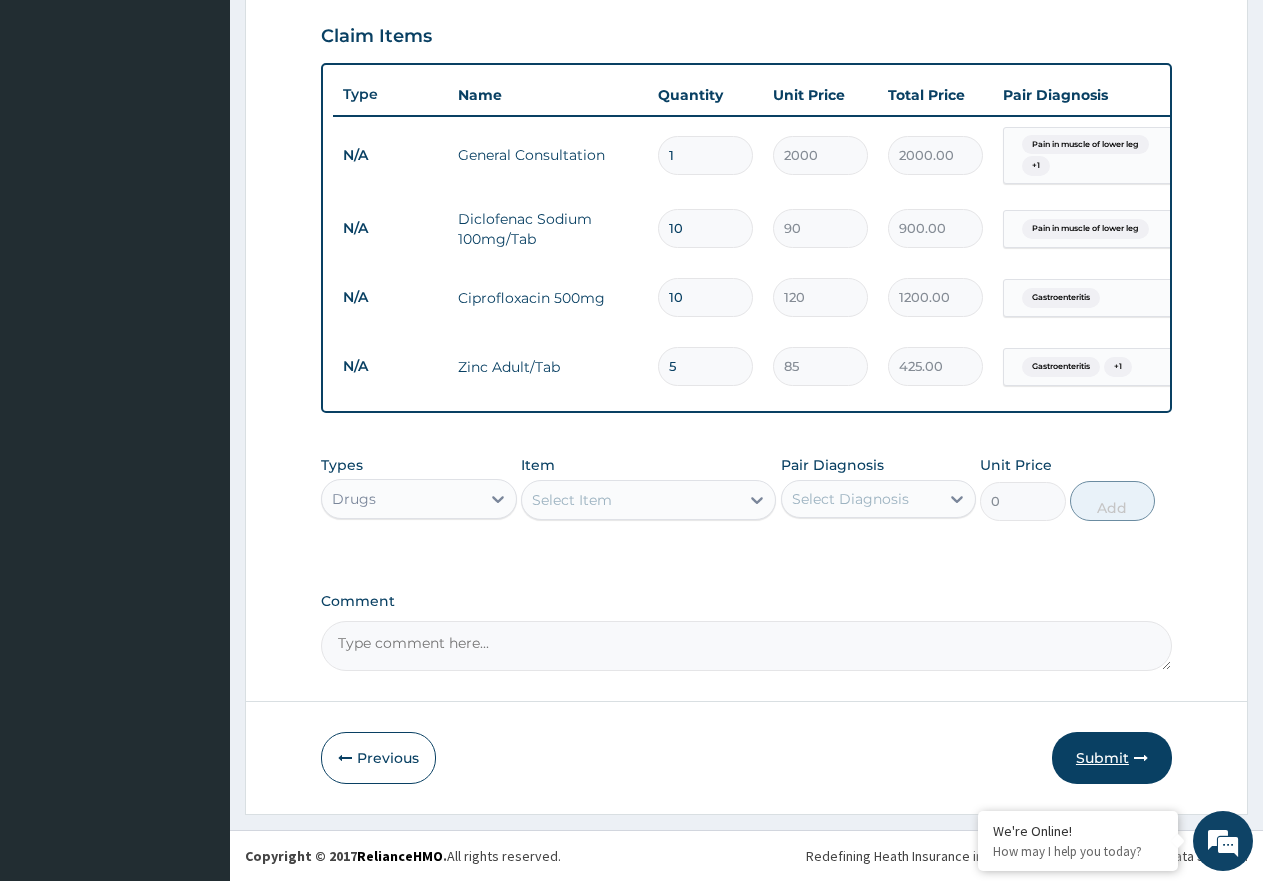 type on "5" 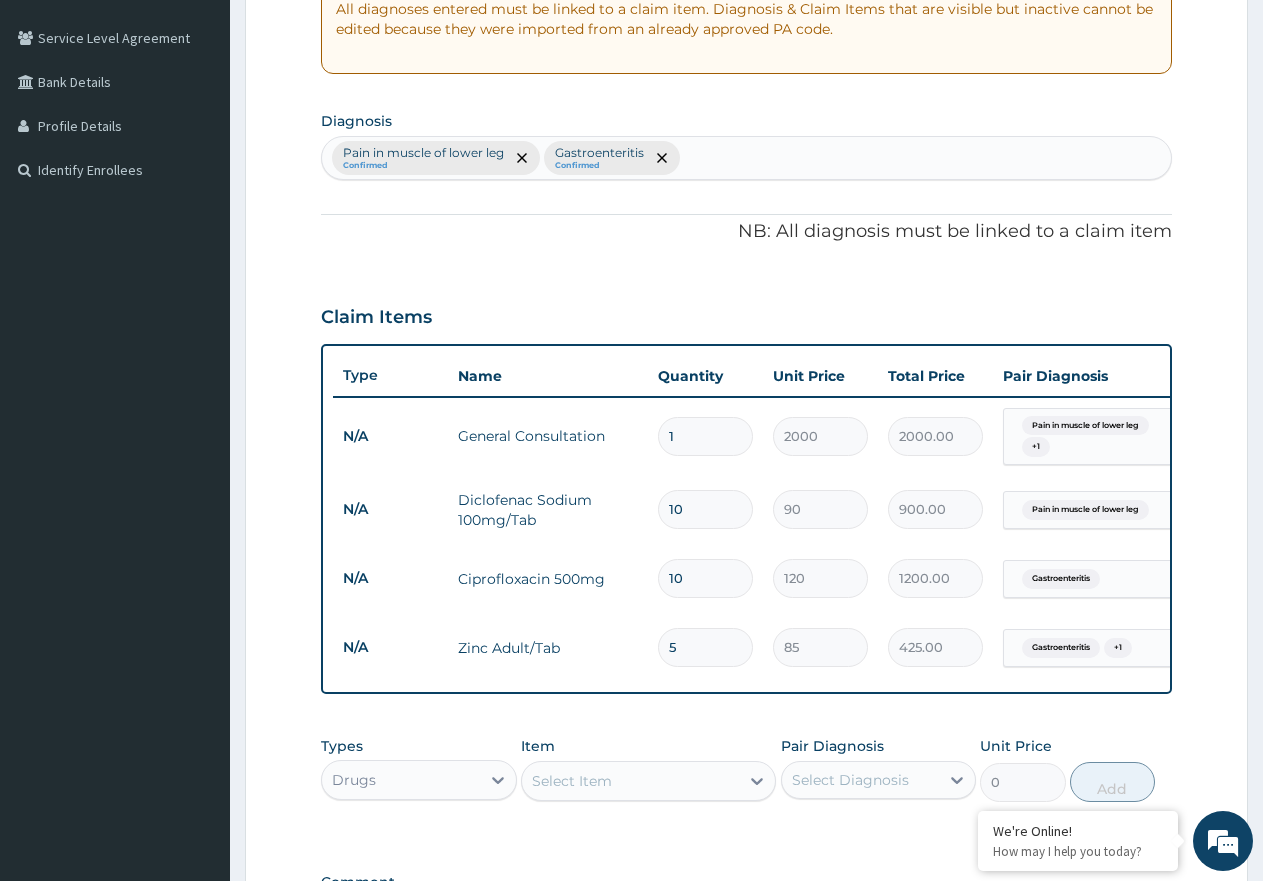 scroll, scrollTop: 698, scrollLeft: 0, axis: vertical 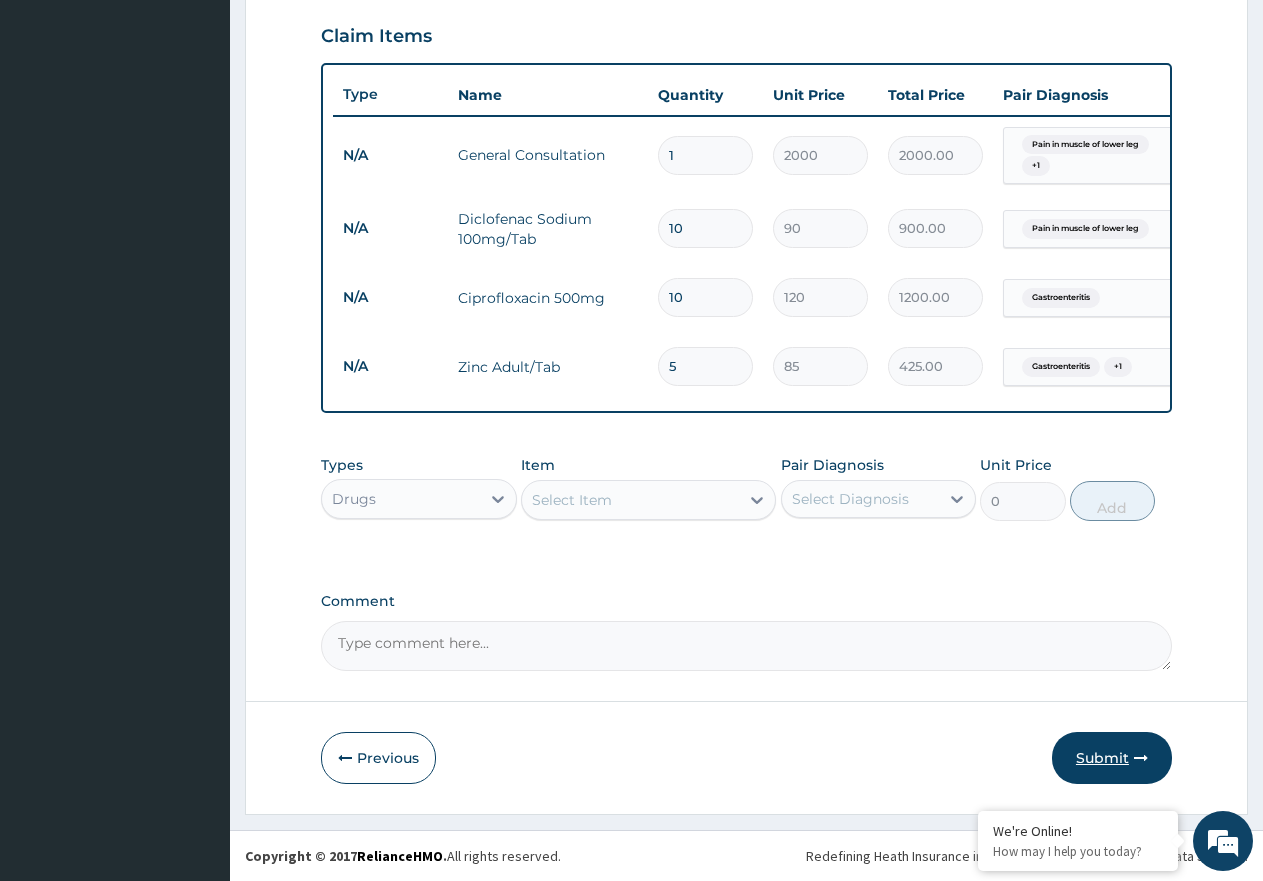 click on "Submit" at bounding box center [1112, 758] 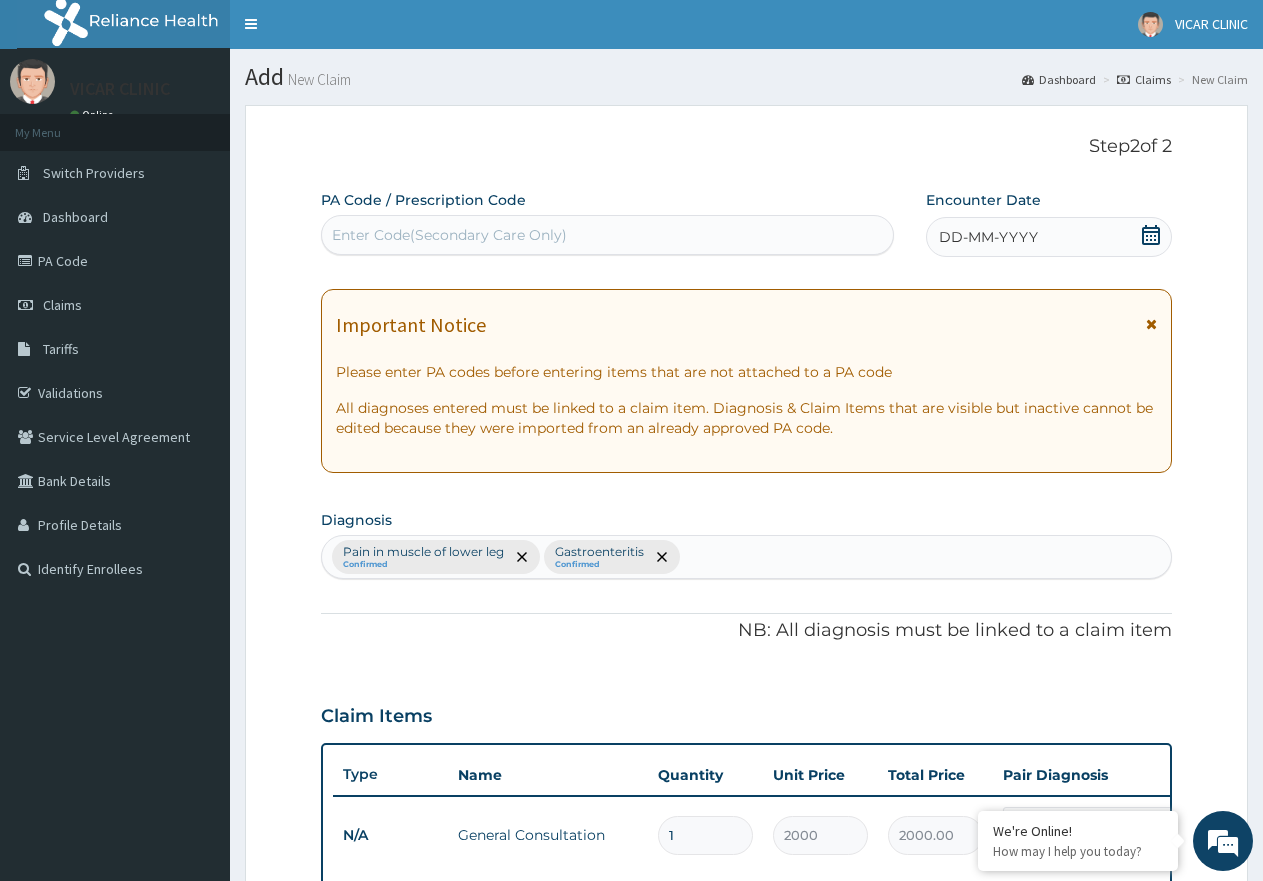 scroll, scrollTop: 0, scrollLeft: 0, axis: both 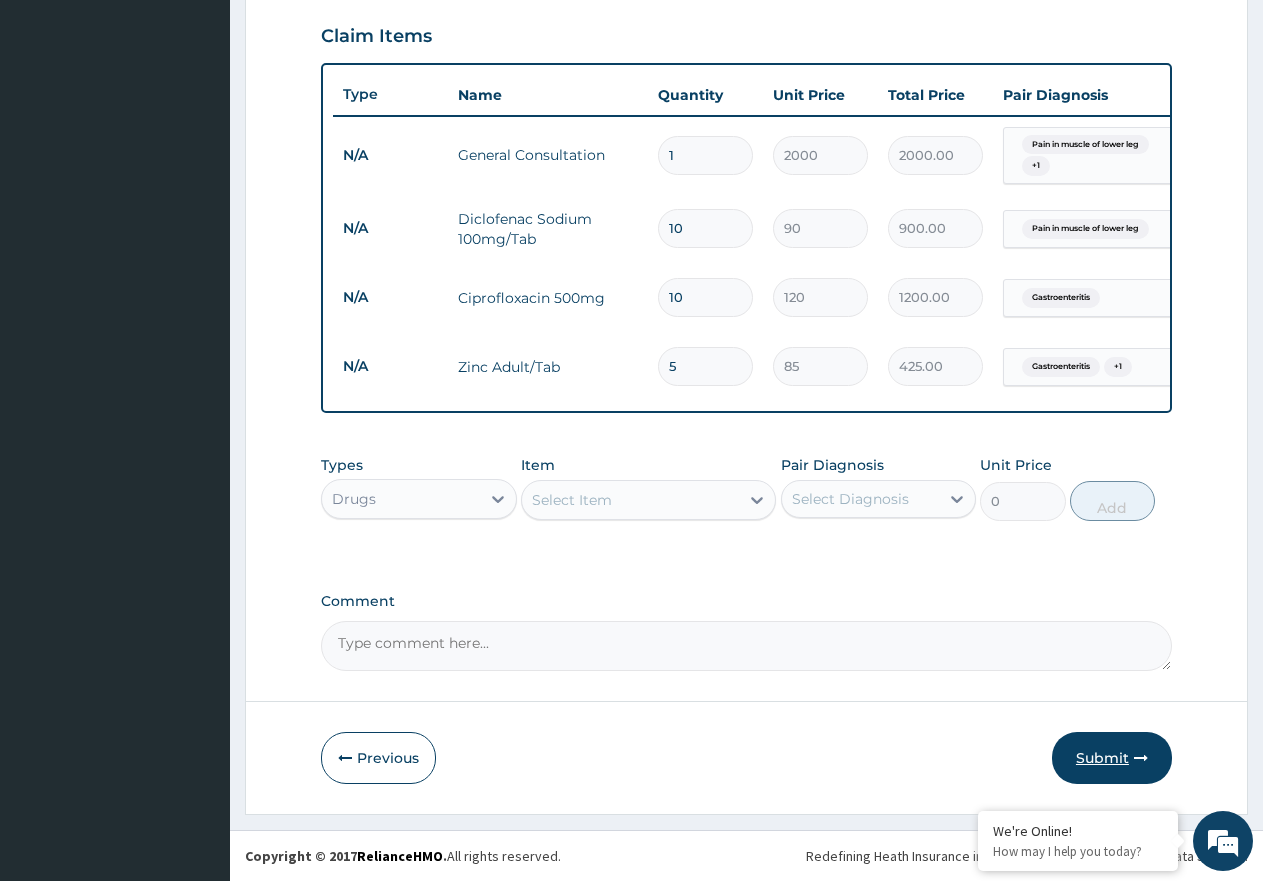 click on "Submit" at bounding box center [1112, 758] 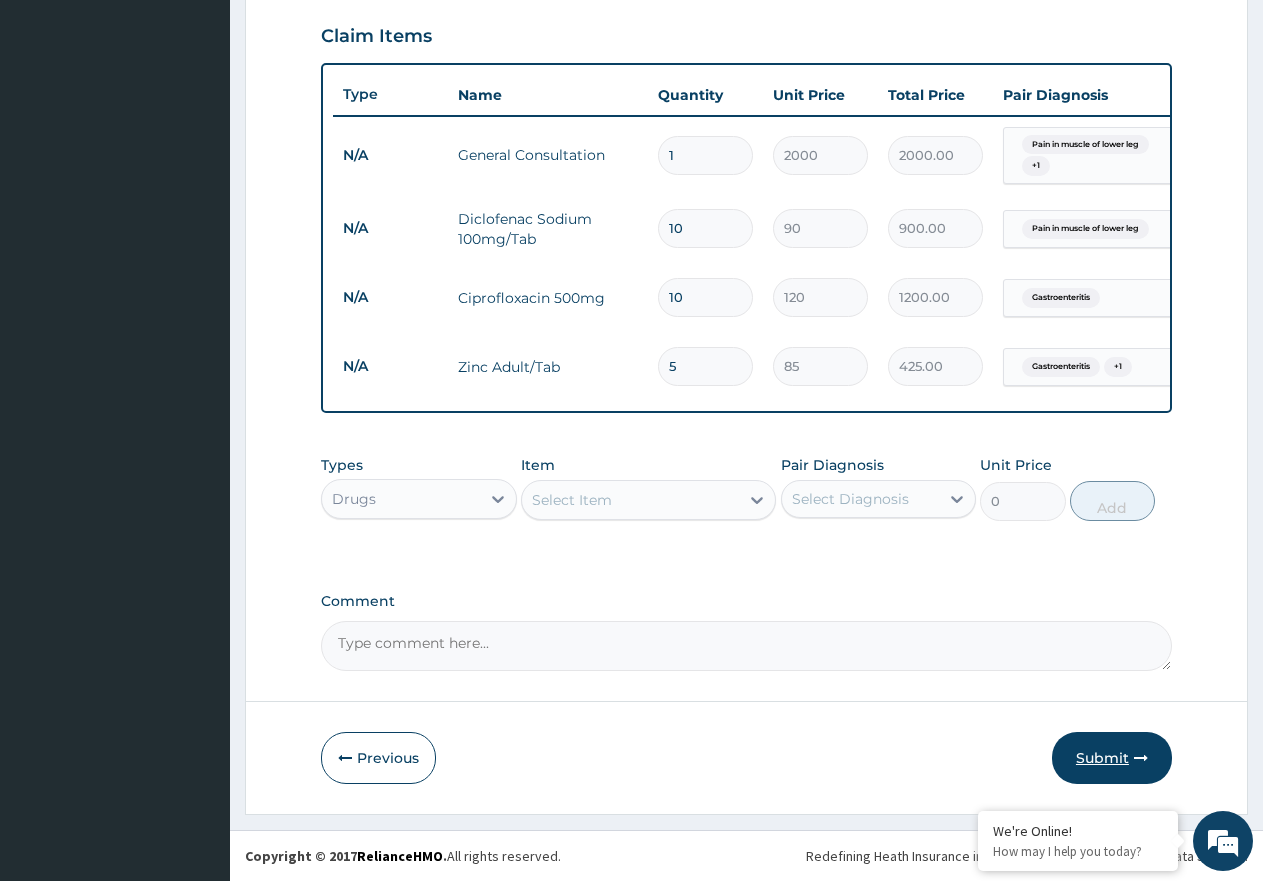 click on "Submit" at bounding box center (1112, 758) 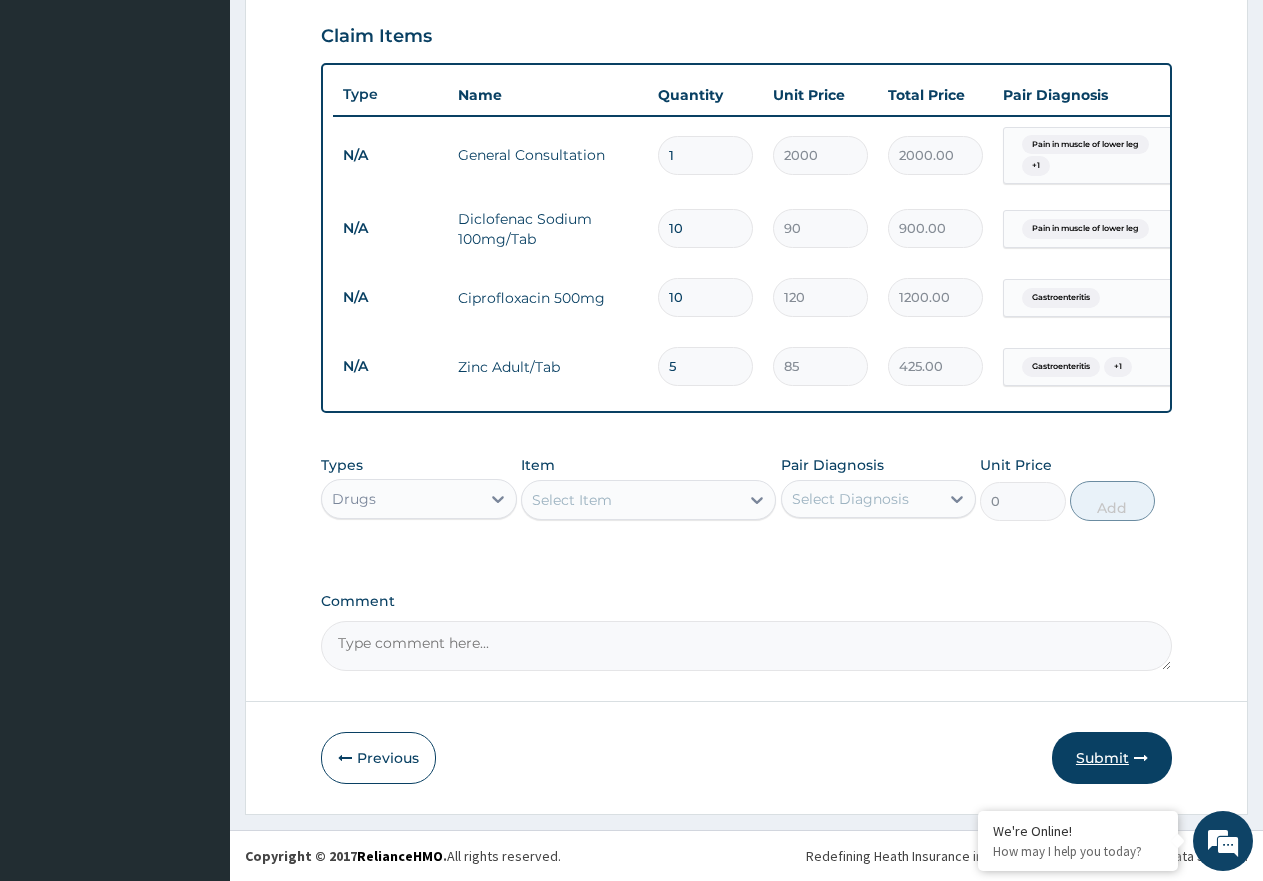 click on "Submit" at bounding box center [1112, 758] 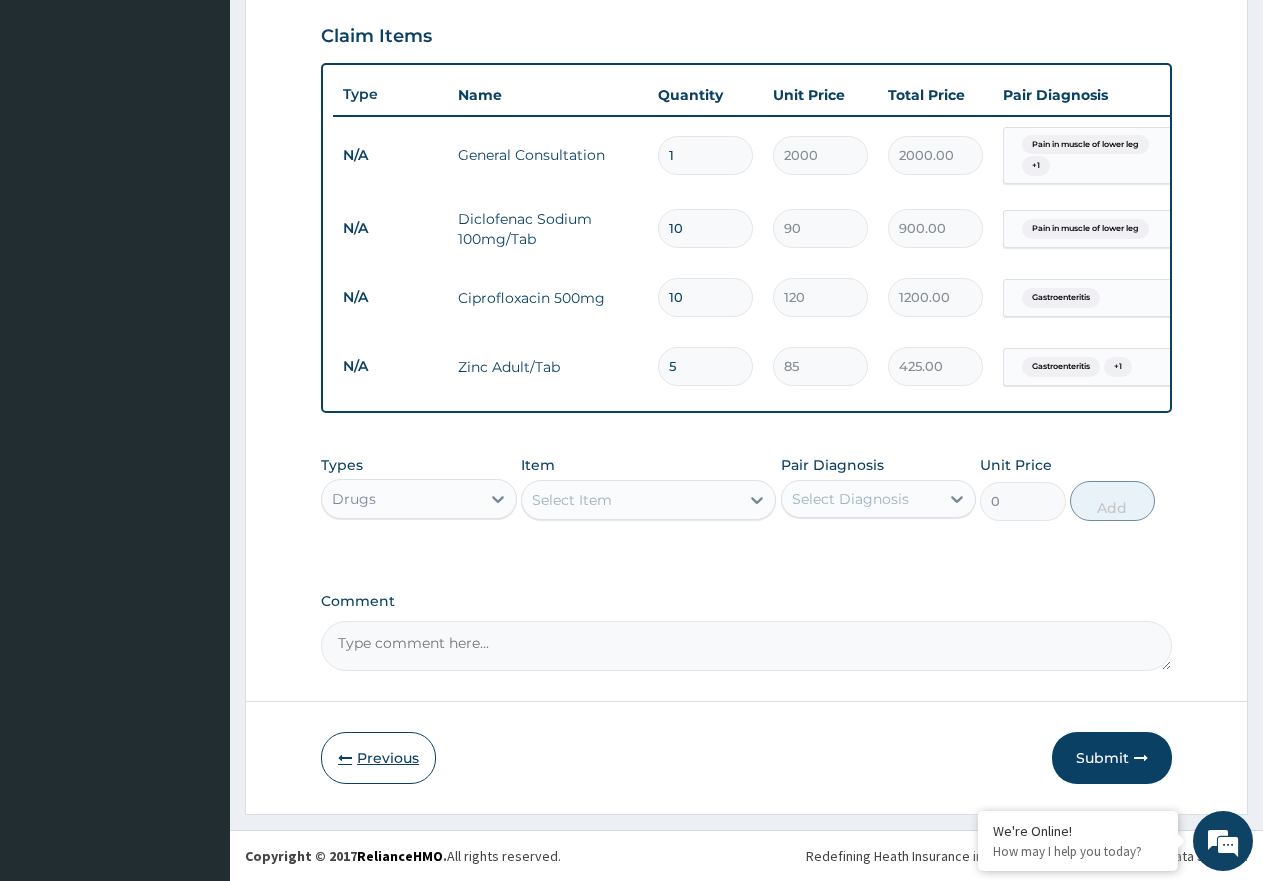 click on "Previous" at bounding box center [378, 758] 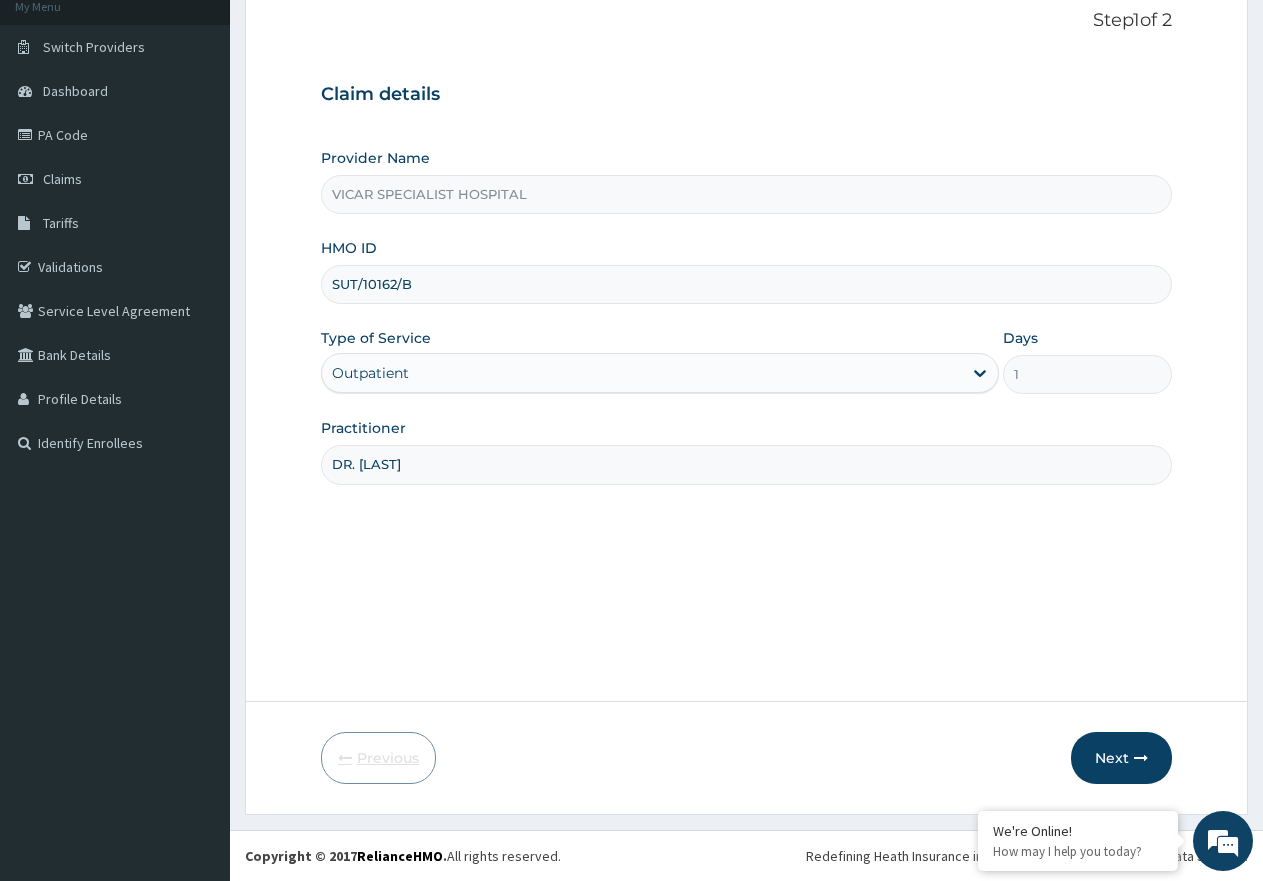 scroll, scrollTop: 127, scrollLeft: 0, axis: vertical 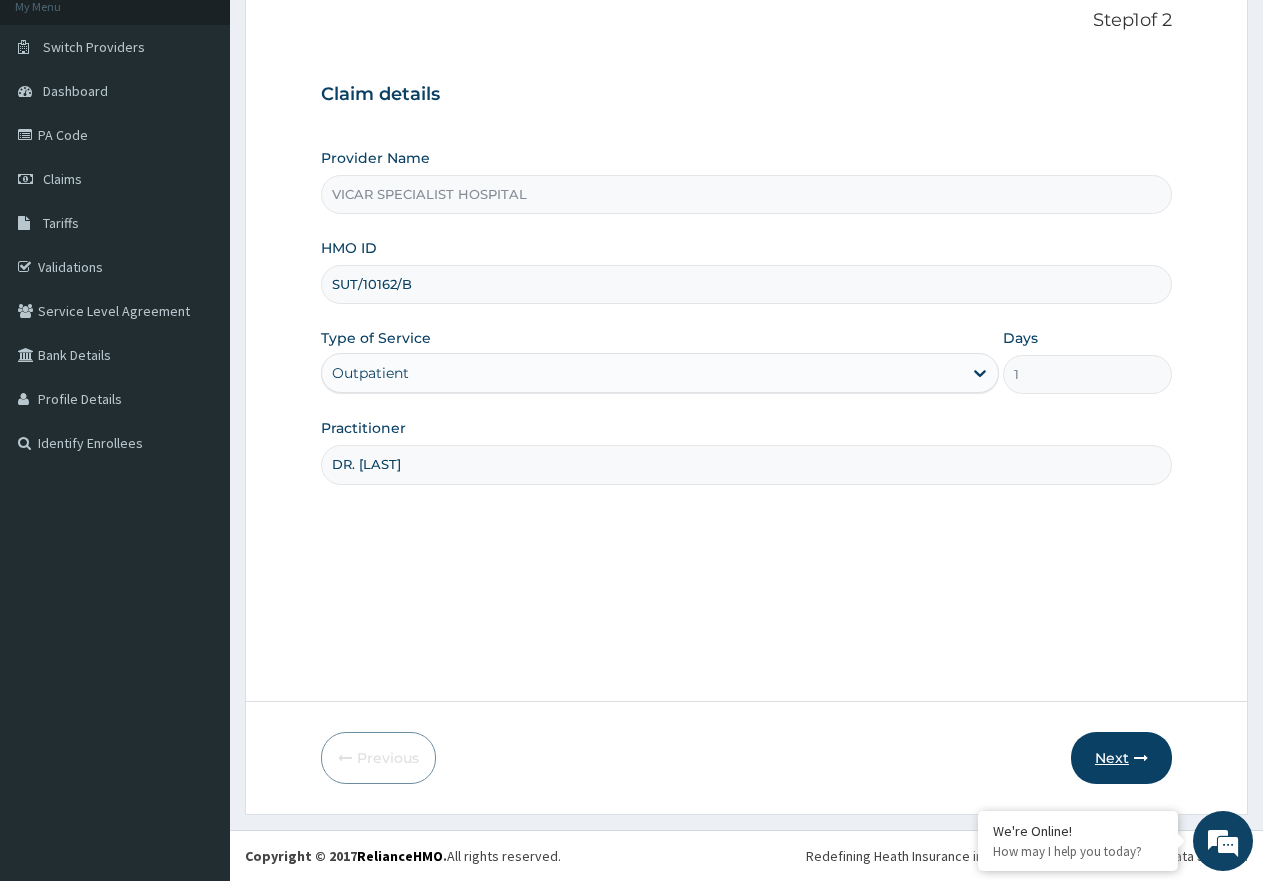 click on "Next" at bounding box center (1121, 758) 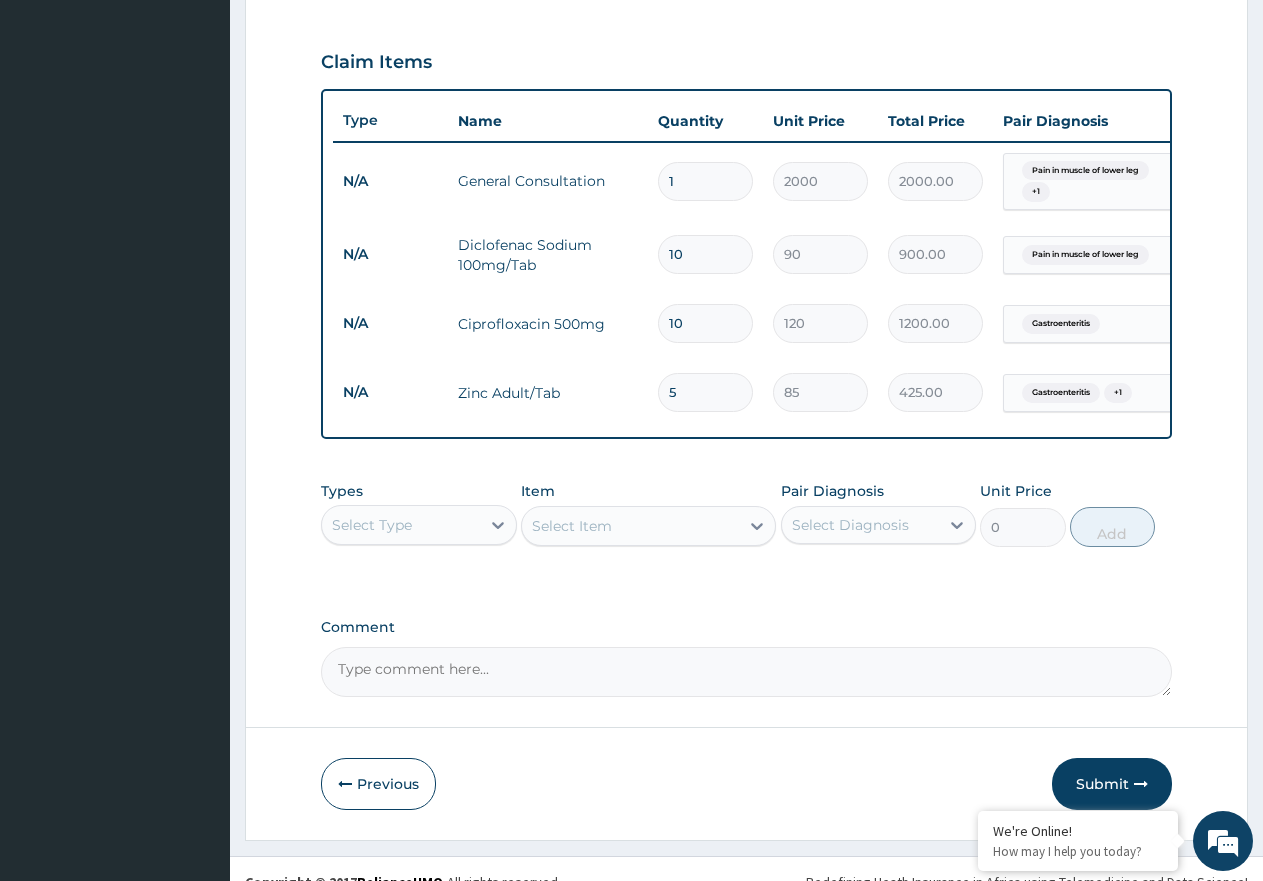 scroll, scrollTop: 698, scrollLeft: 0, axis: vertical 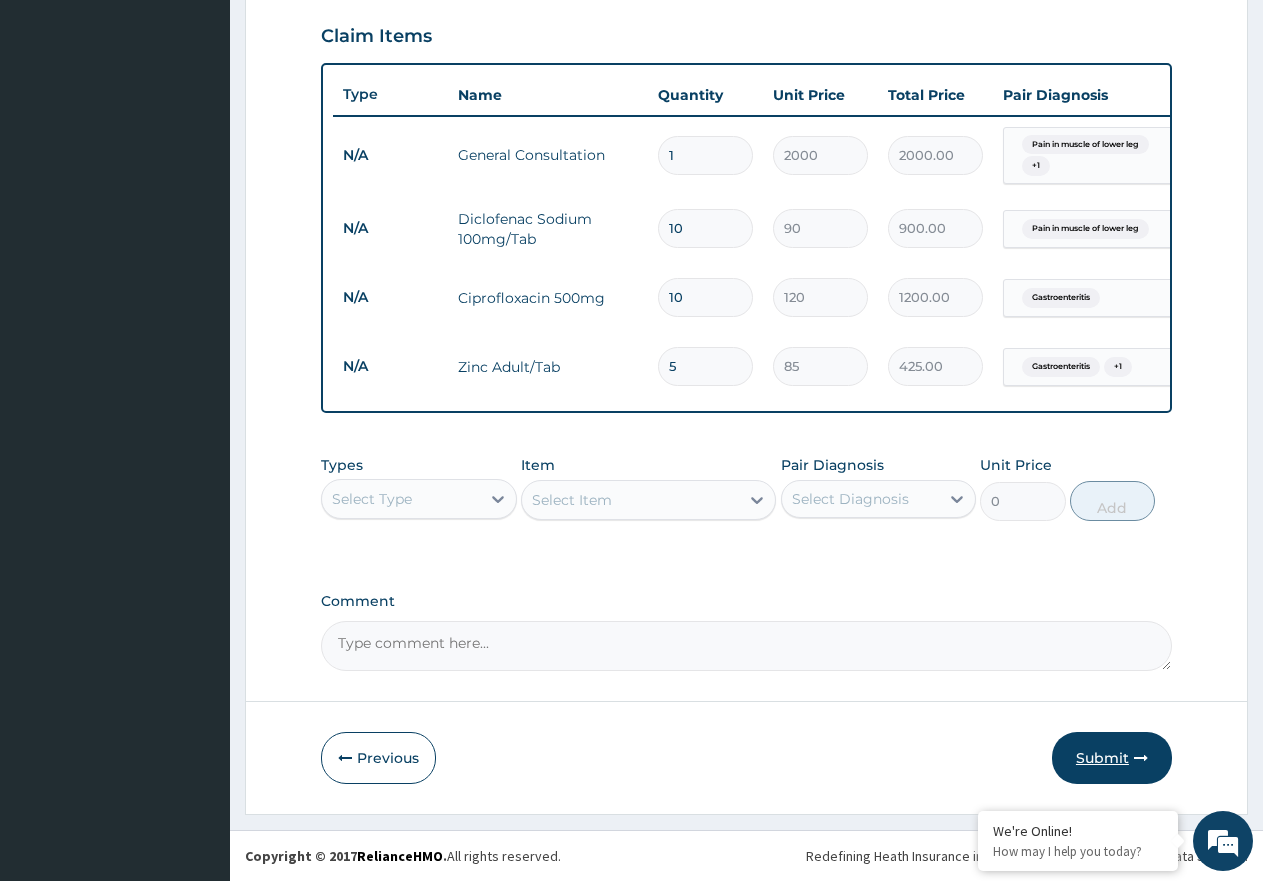 click on "Submit" at bounding box center [1112, 758] 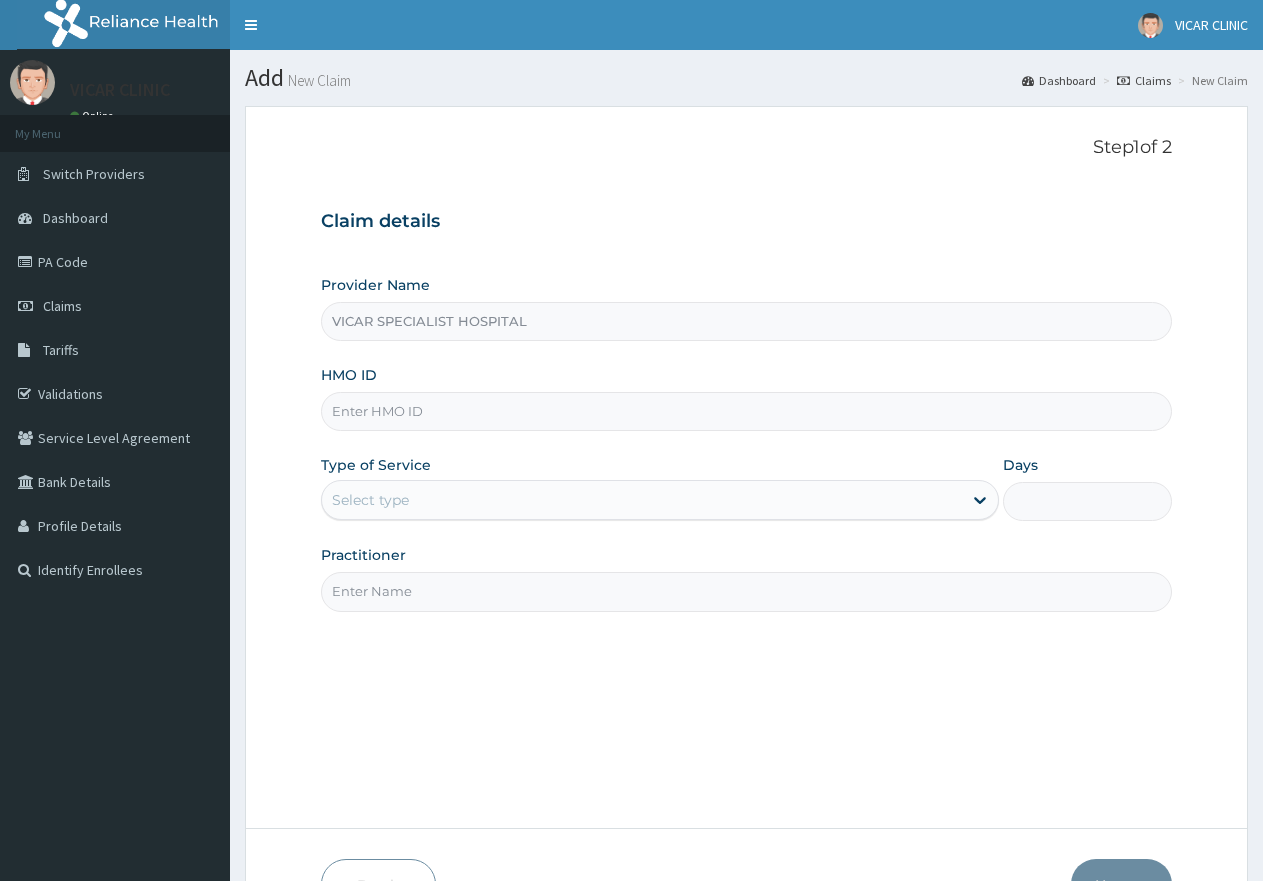 scroll, scrollTop: 27, scrollLeft: 0, axis: vertical 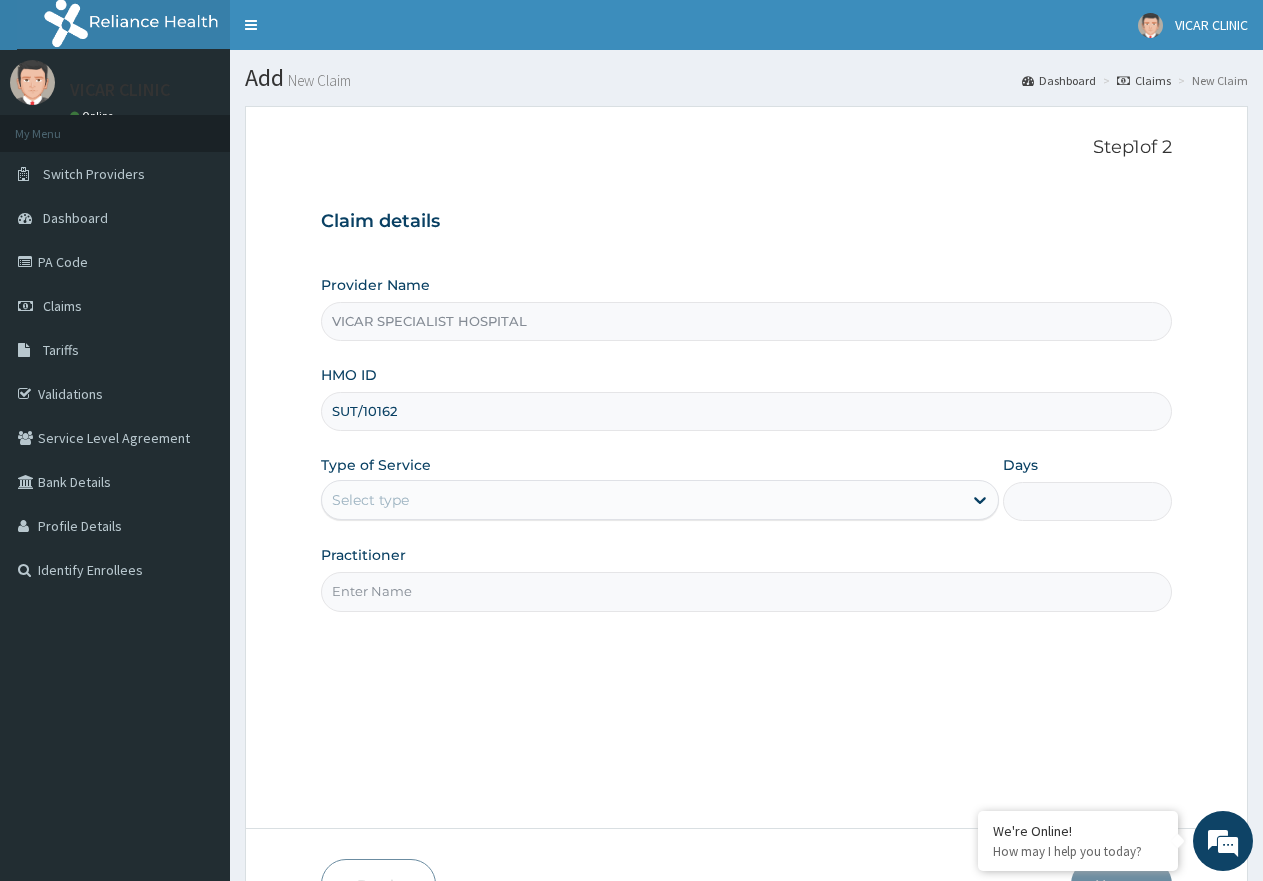 click on "SUT/10162" at bounding box center [746, 411] 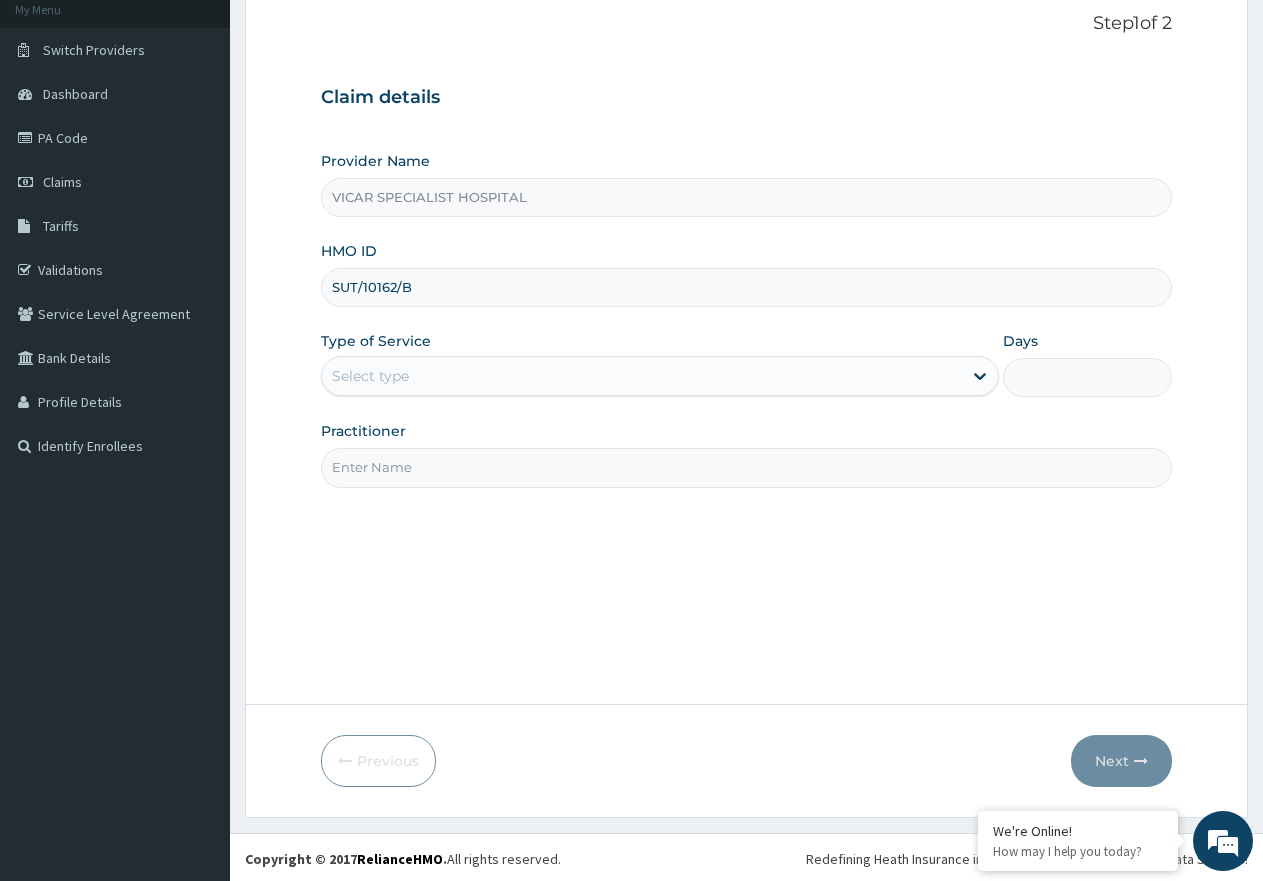 scroll, scrollTop: 127, scrollLeft: 0, axis: vertical 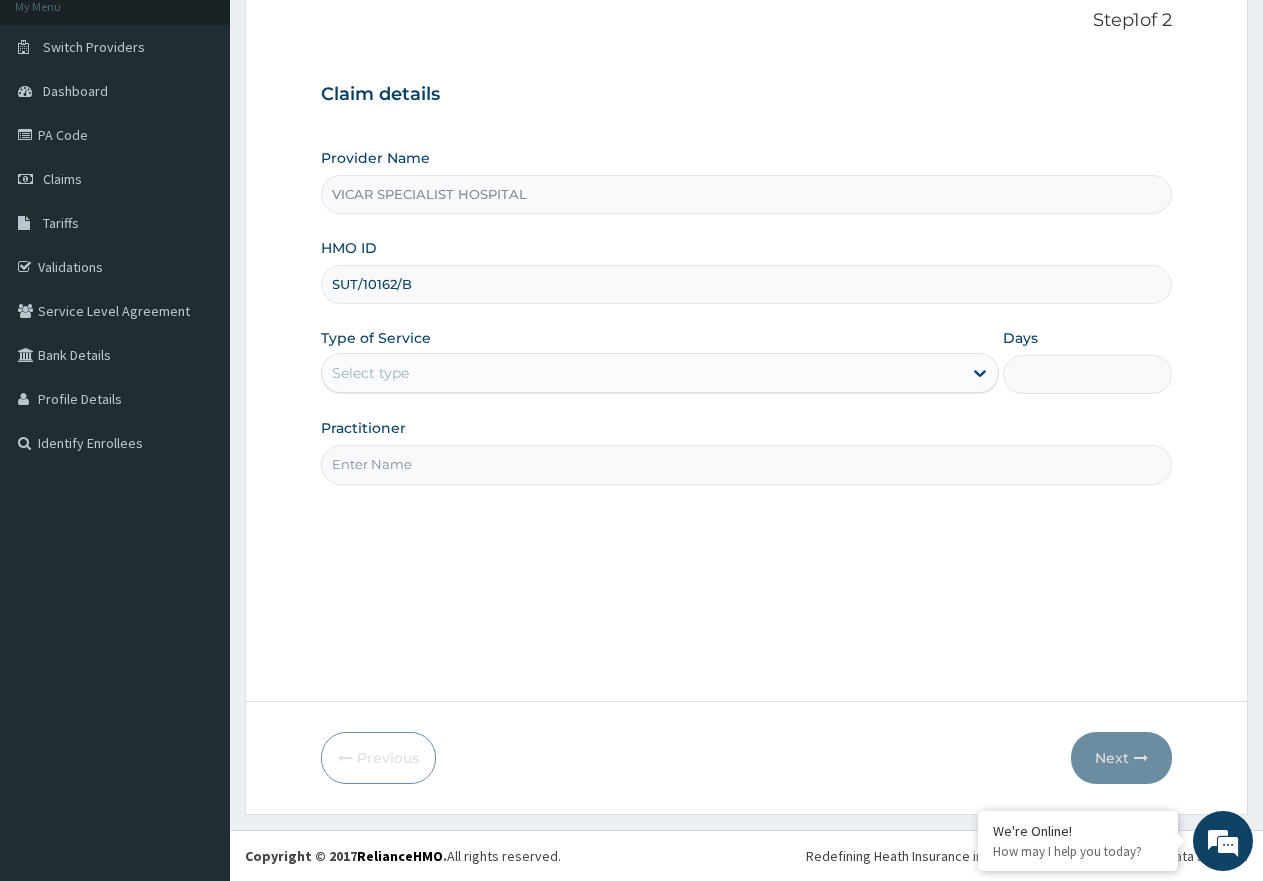 type on "SUT/10162/B" 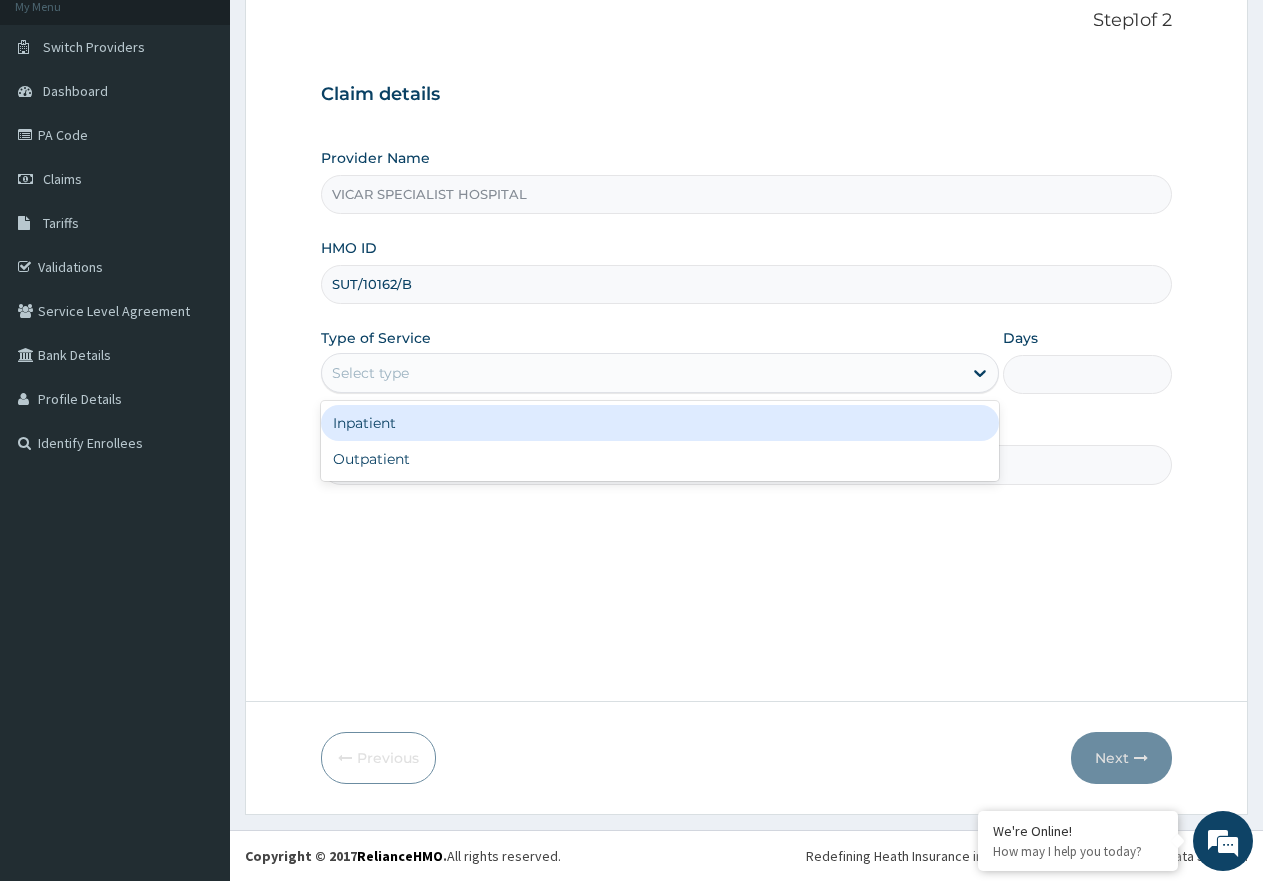 click on "Select type" at bounding box center [641, 373] 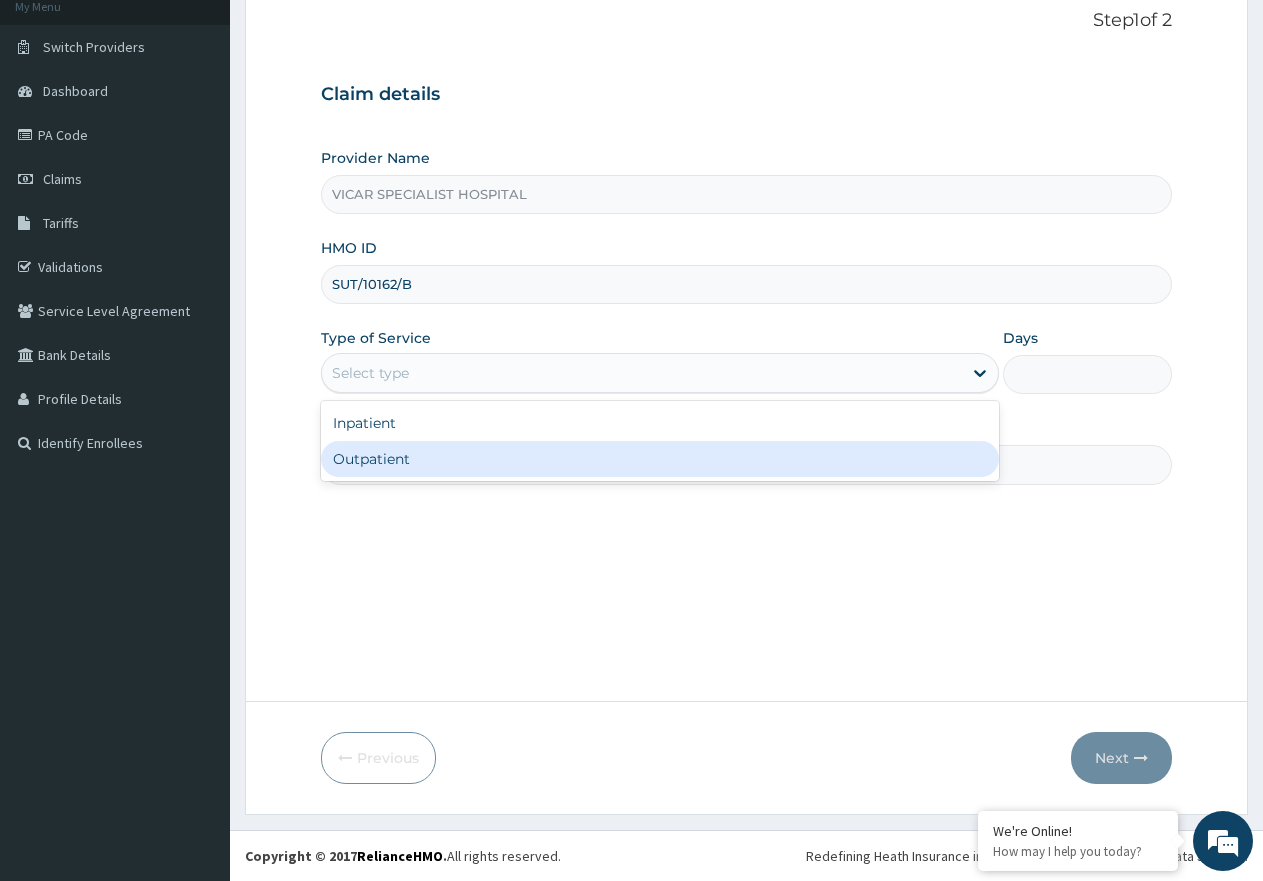 click on "Outpatient" at bounding box center (659, 459) 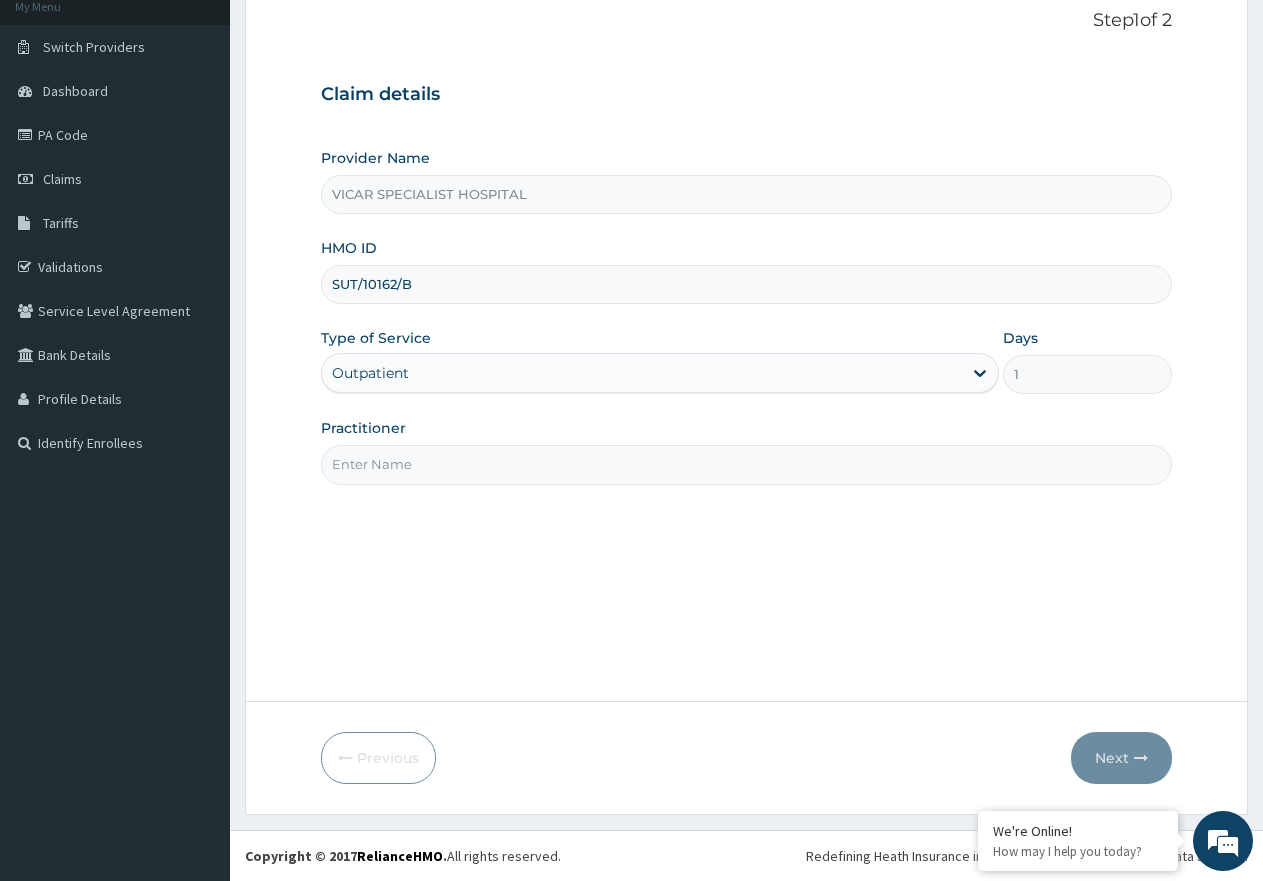 click on "Practitioner" at bounding box center (746, 464) 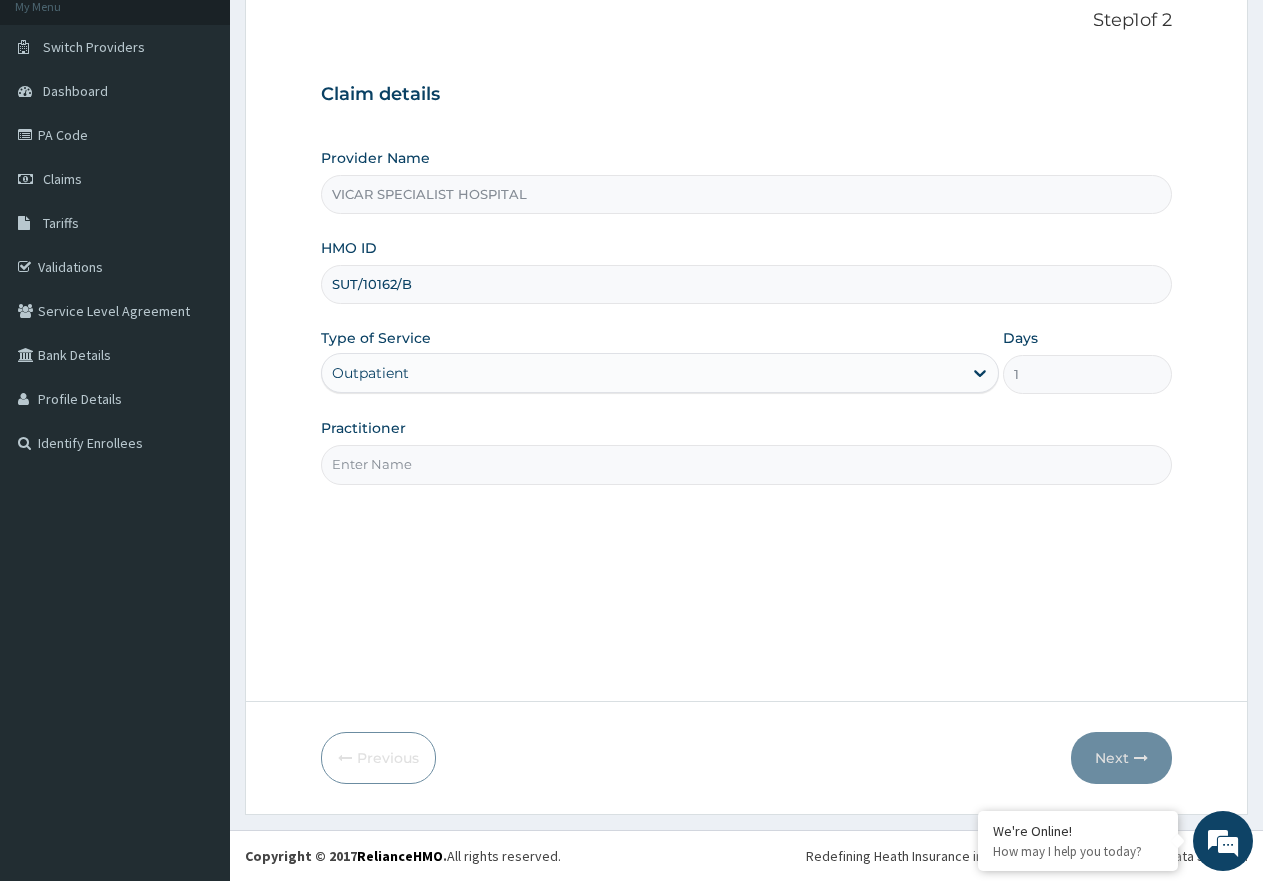 type on "DR. IDEH" 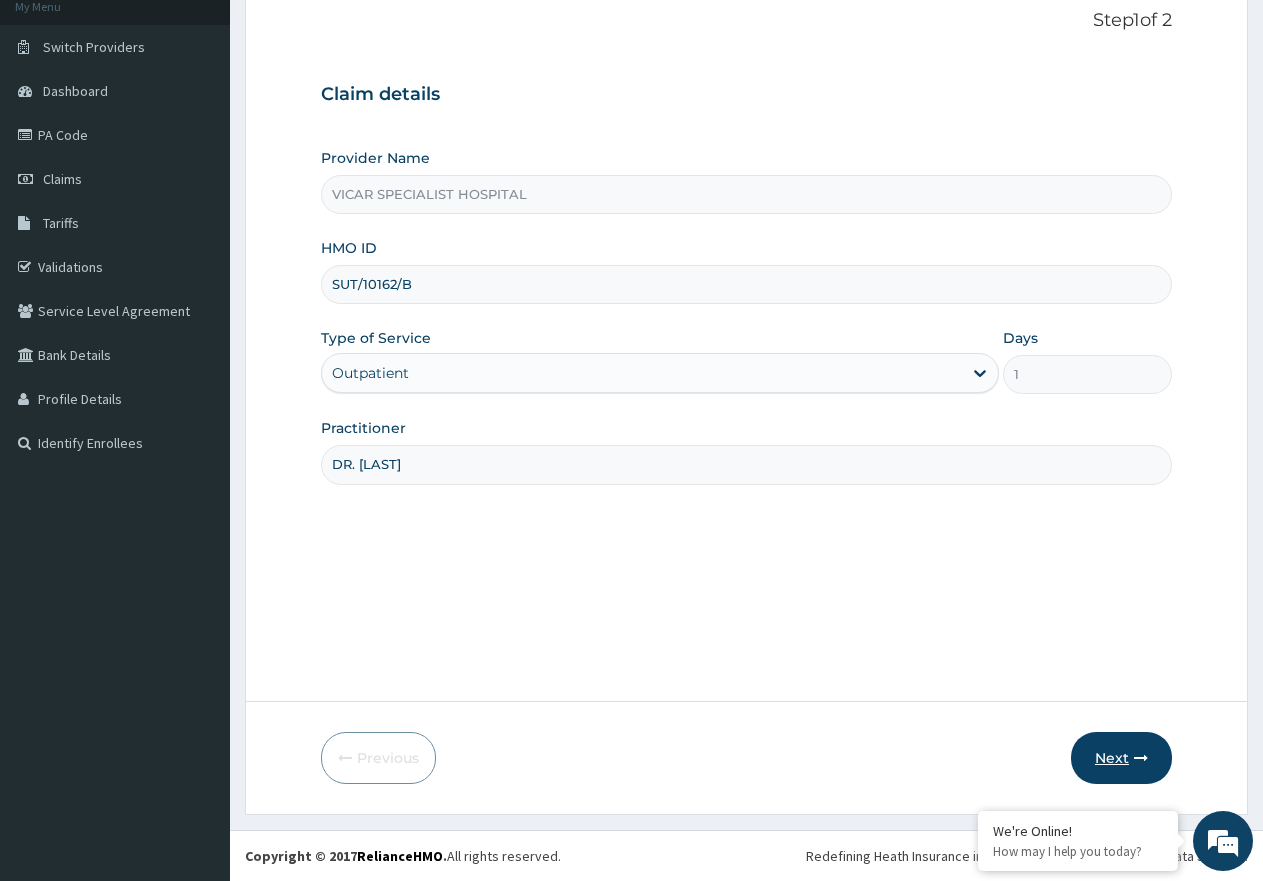 click on "Next" at bounding box center [1121, 758] 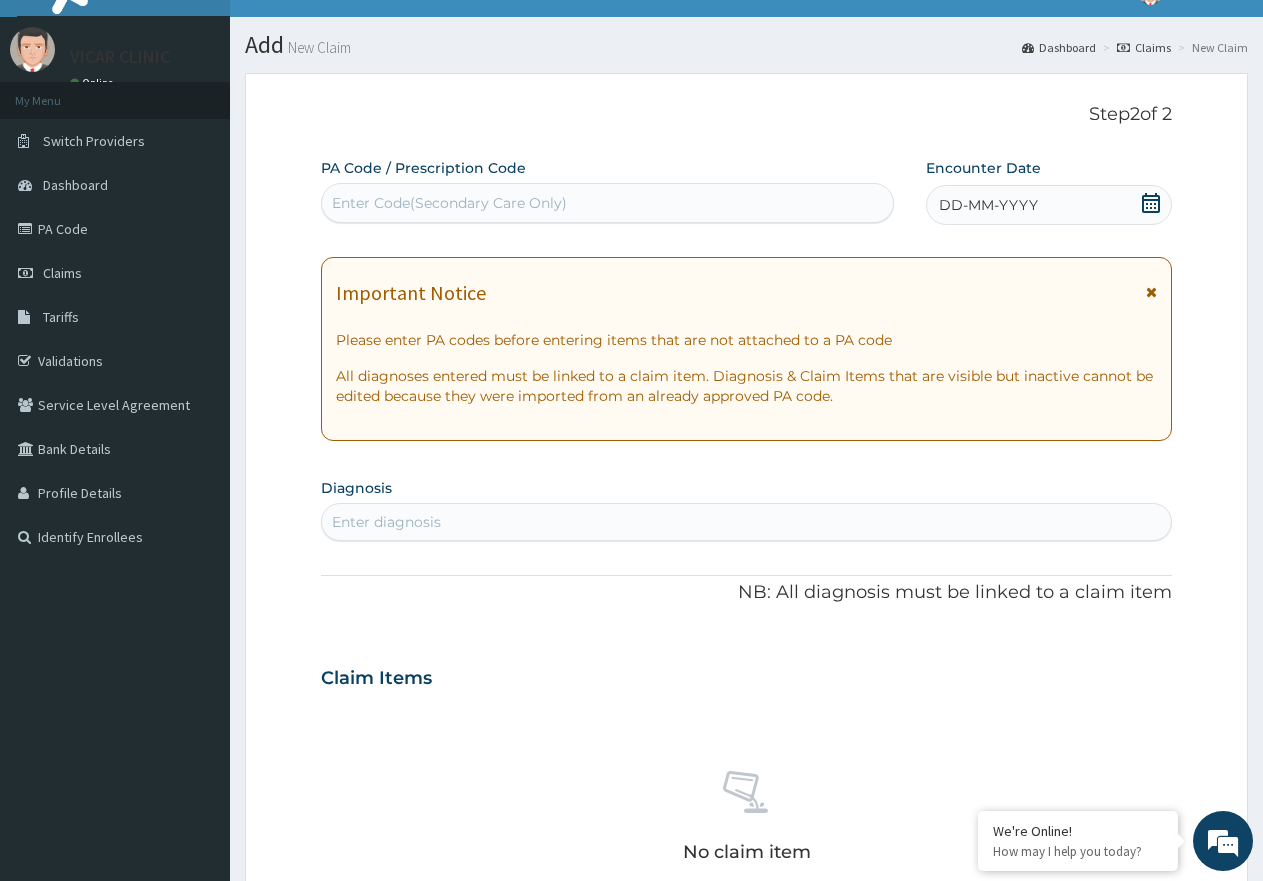 scroll, scrollTop: 27, scrollLeft: 0, axis: vertical 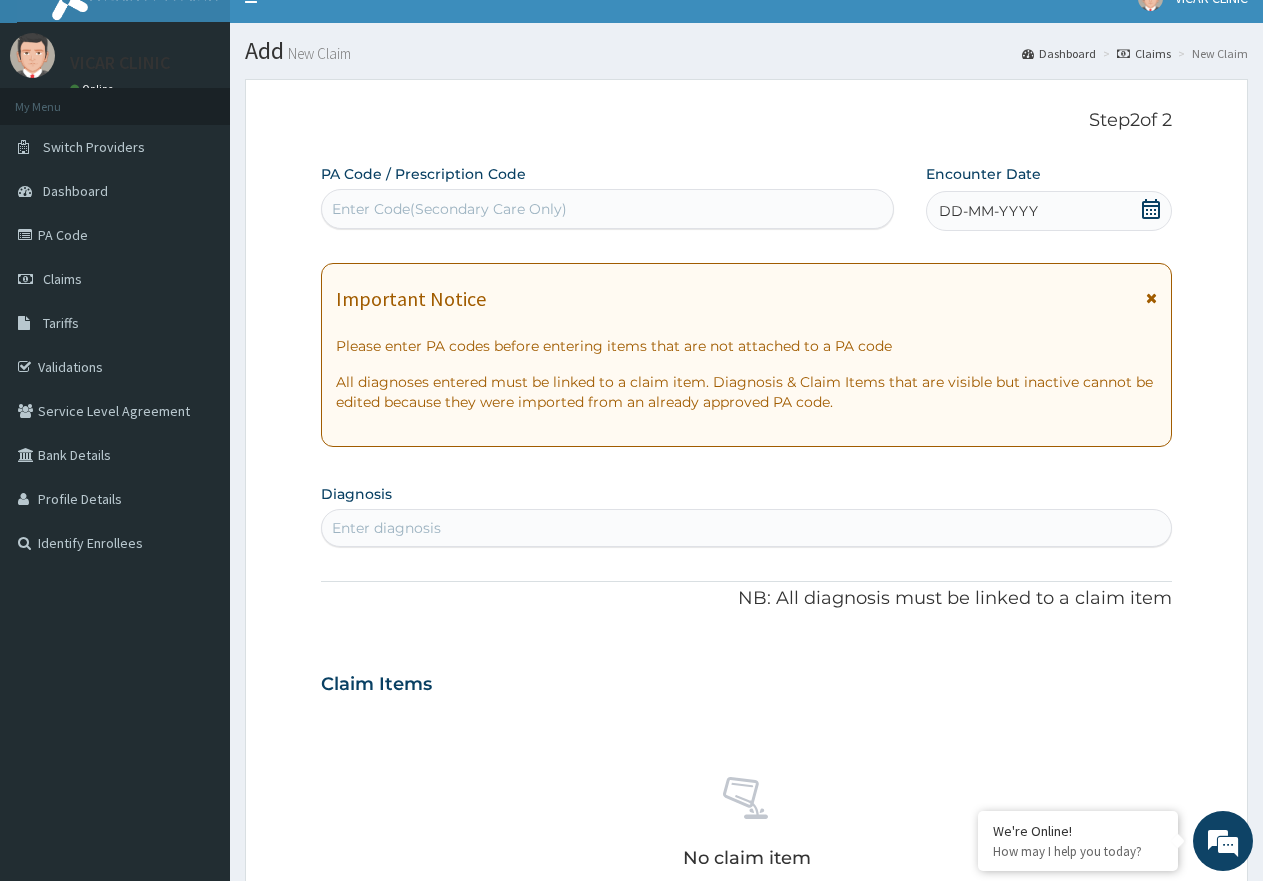 click 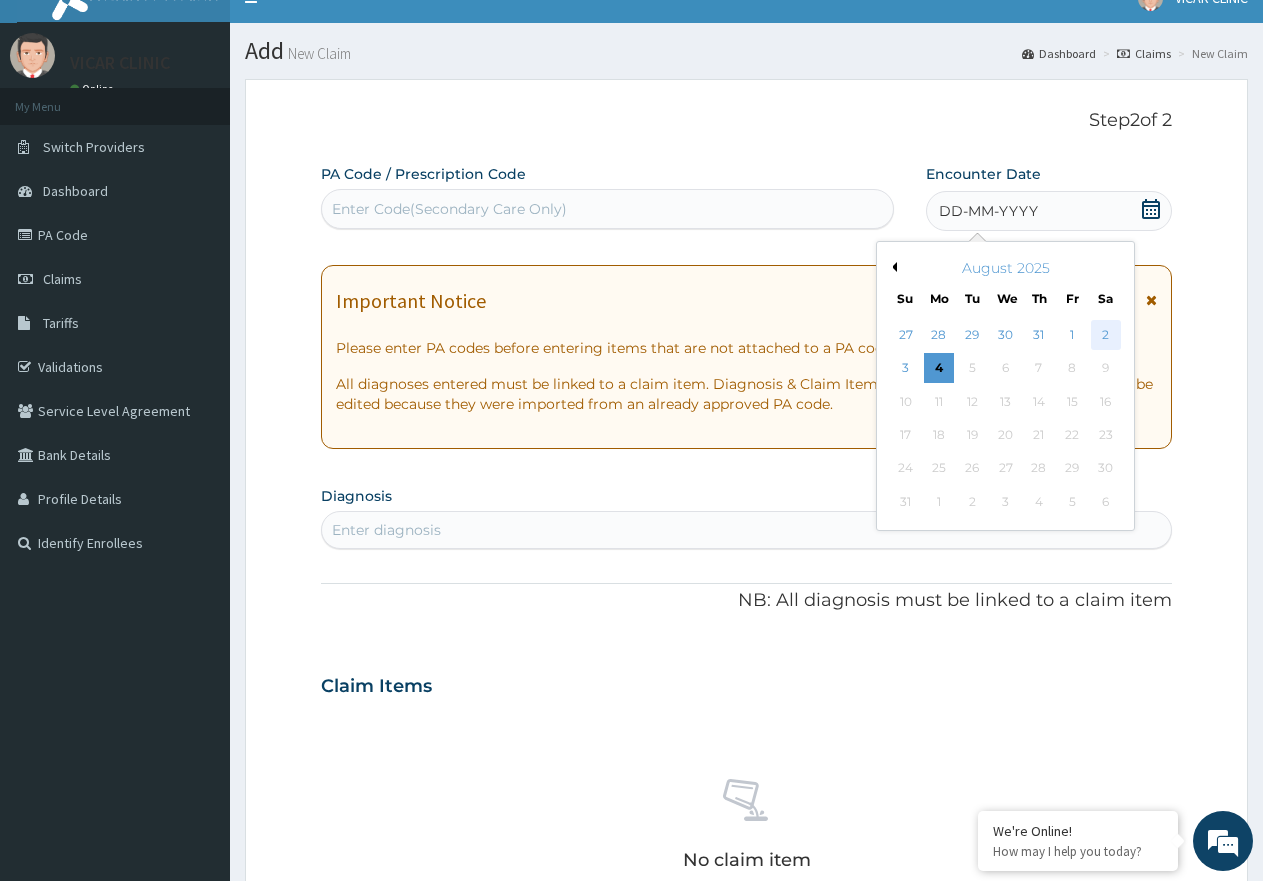 click on "2" at bounding box center [1106, 335] 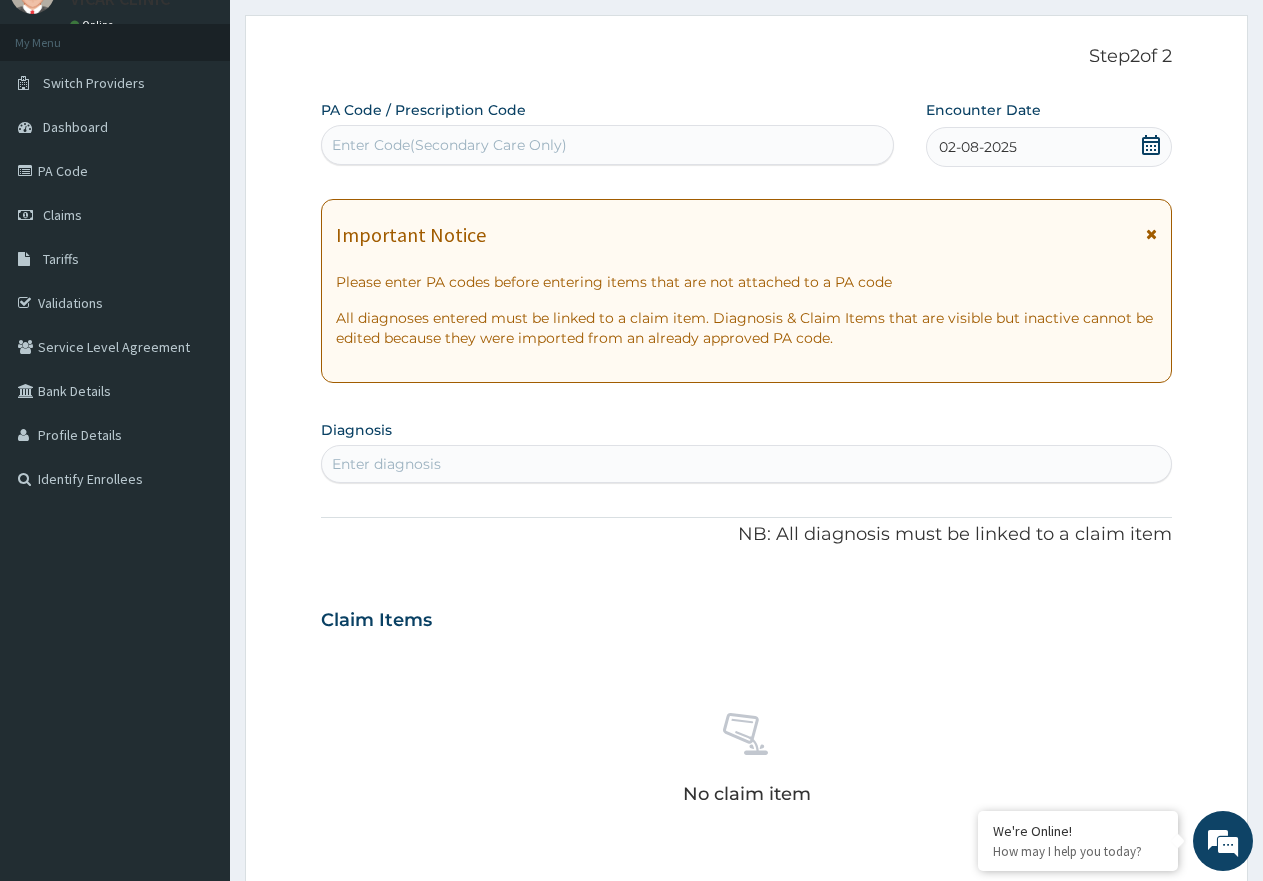 scroll, scrollTop: 127, scrollLeft: 0, axis: vertical 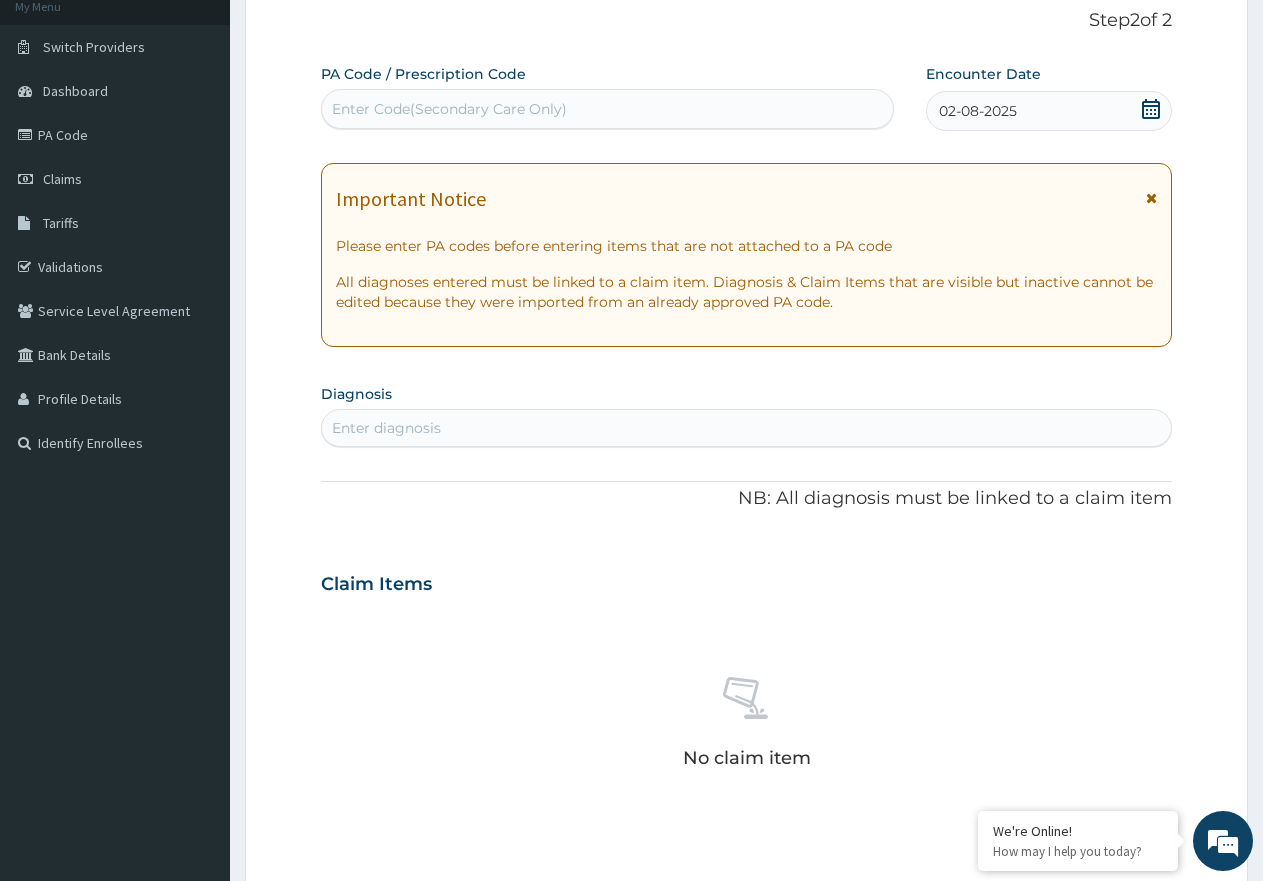 click on "Enter diagnosis" at bounding box center (746, 428) 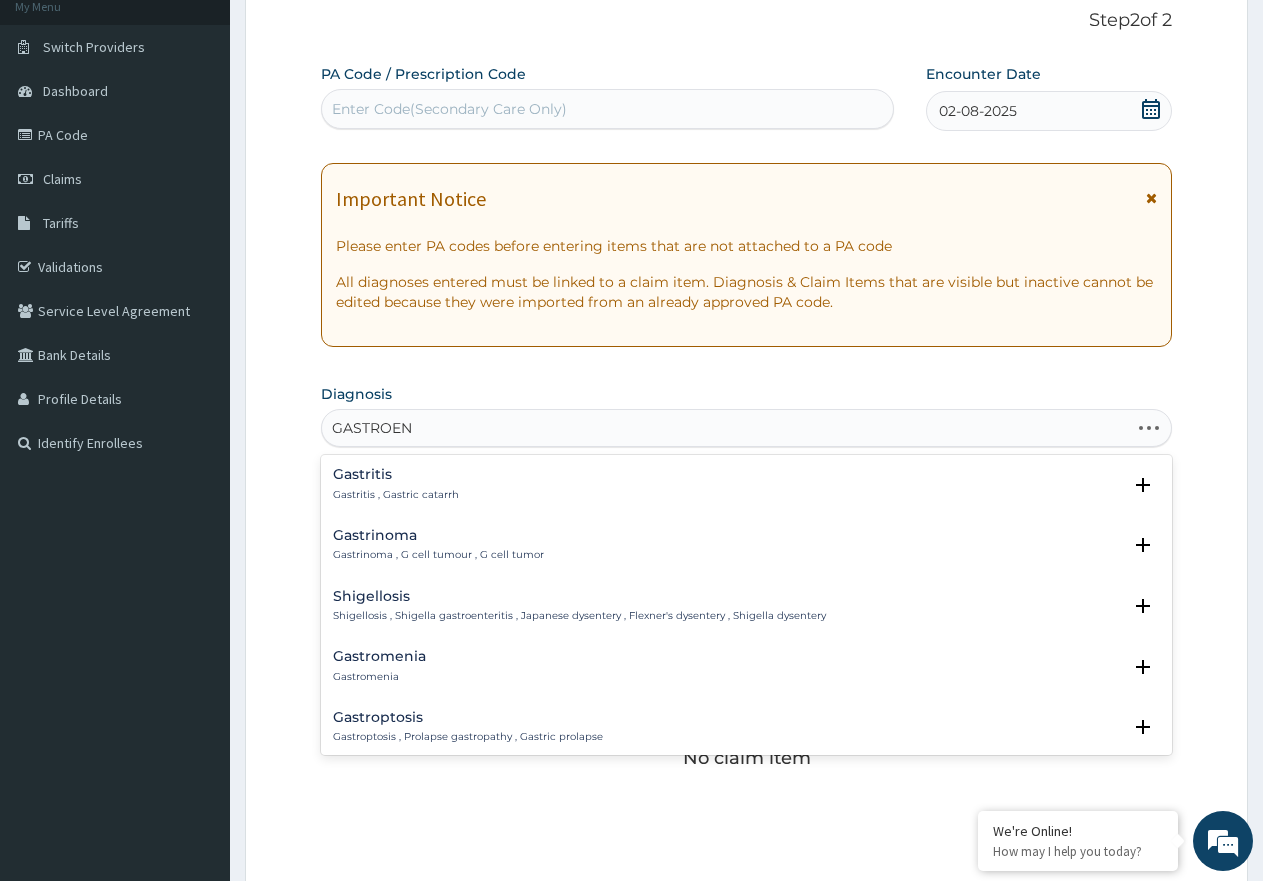type on "GASTROENT" 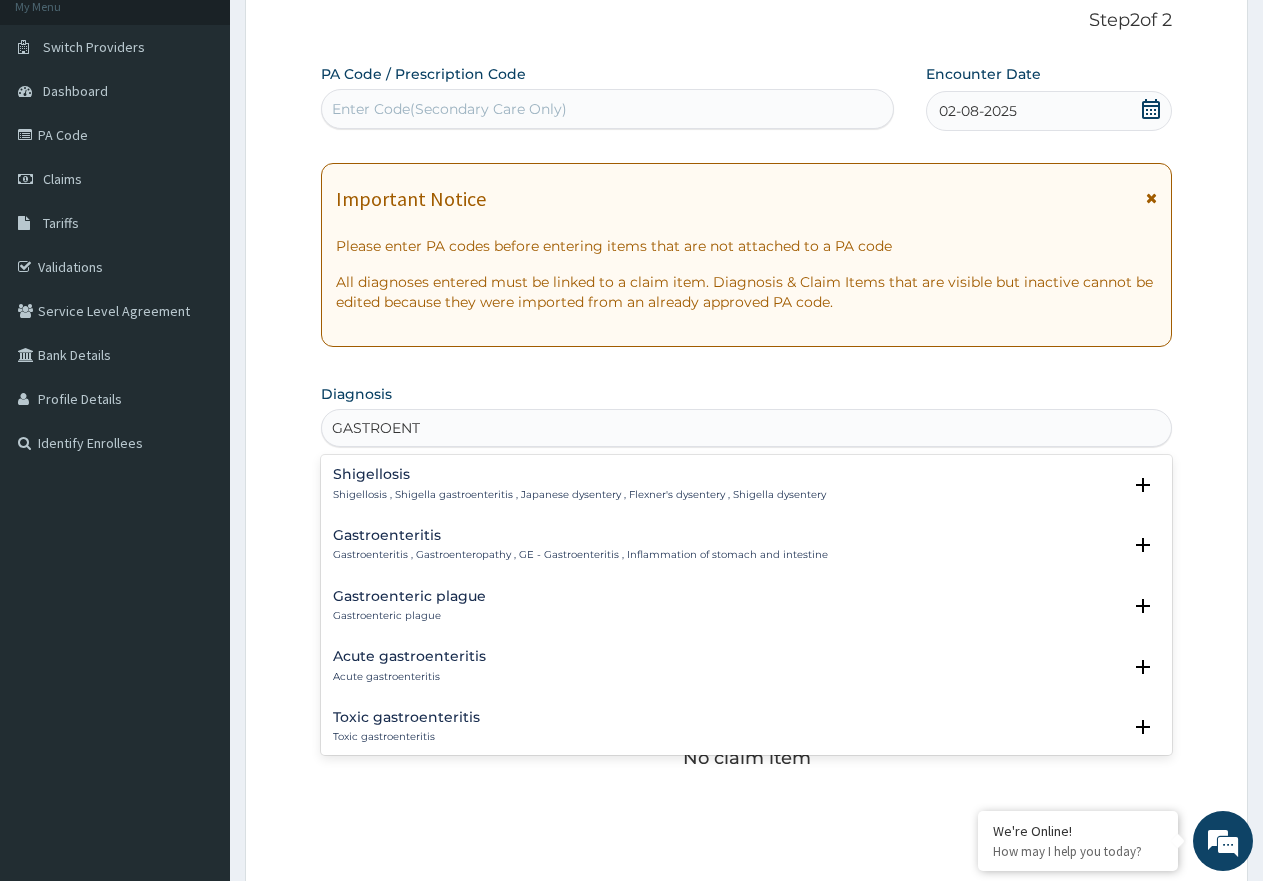 click on "Gastroenteritis , Gastroenteropathy , GE - Gastroenteritis , Inflammation of stomach and intestine" at bounding box center (580, 555) 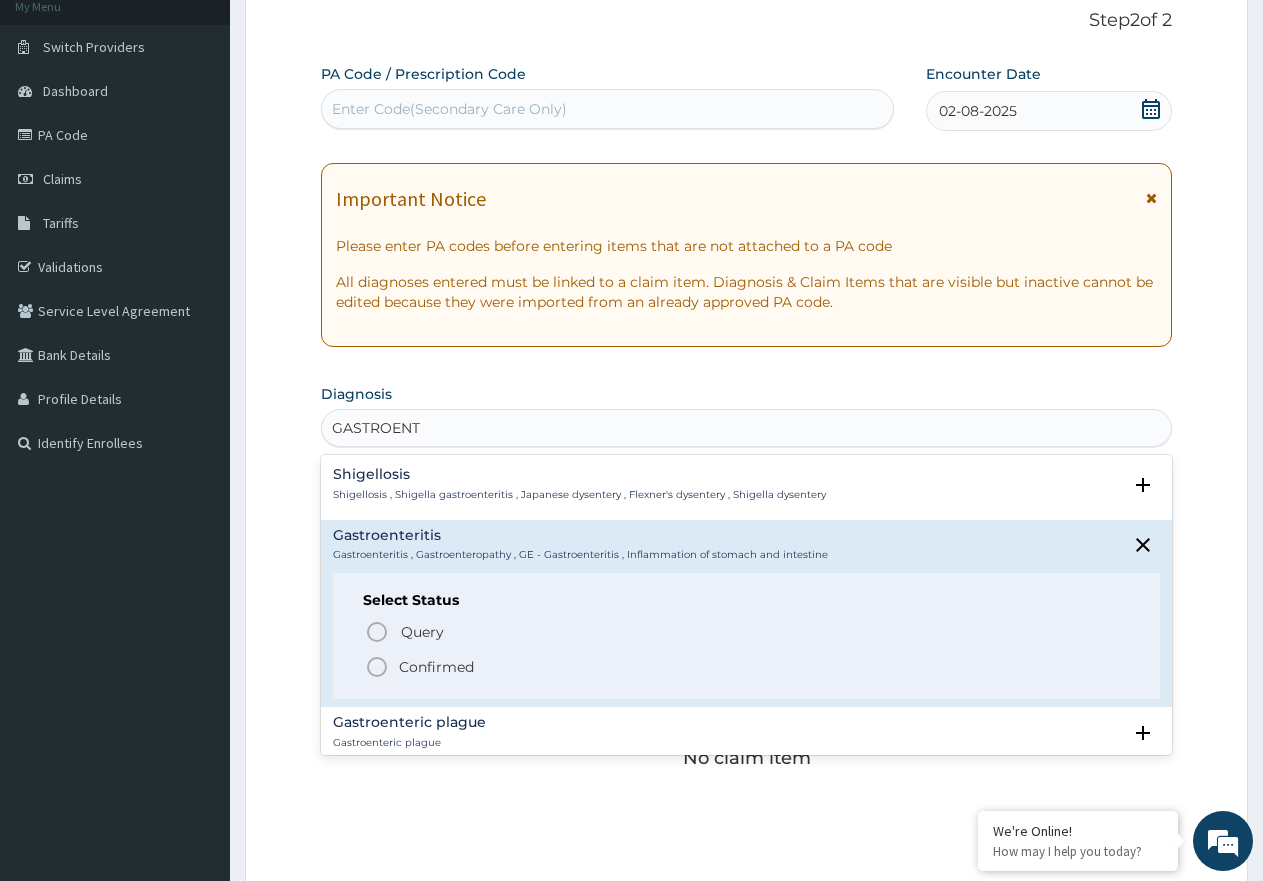 click on "Confirmed" at bounding box center (436, 667) 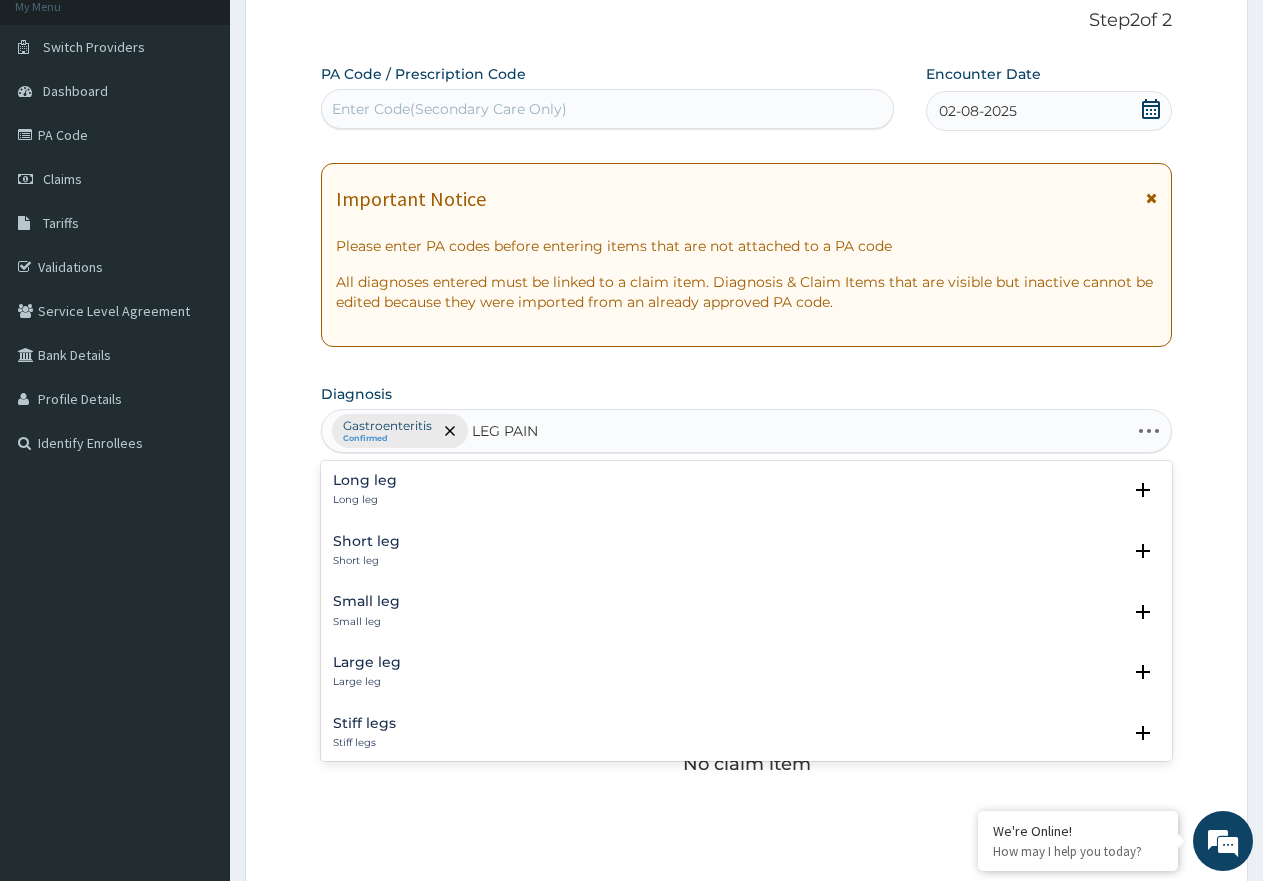 type on "LEG PAIN" 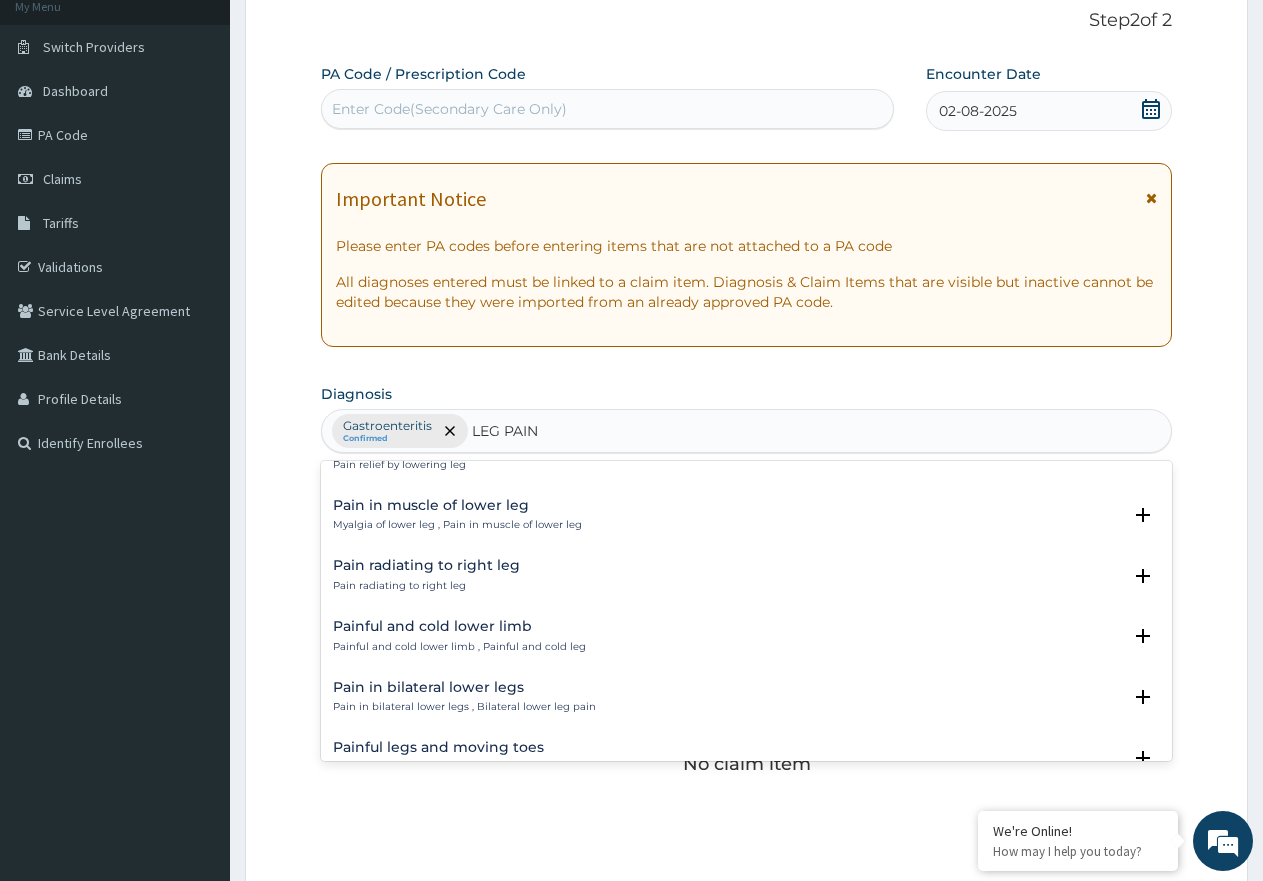 scroll, scrollTop: 300, scrollLeft: 0, axis: vertical 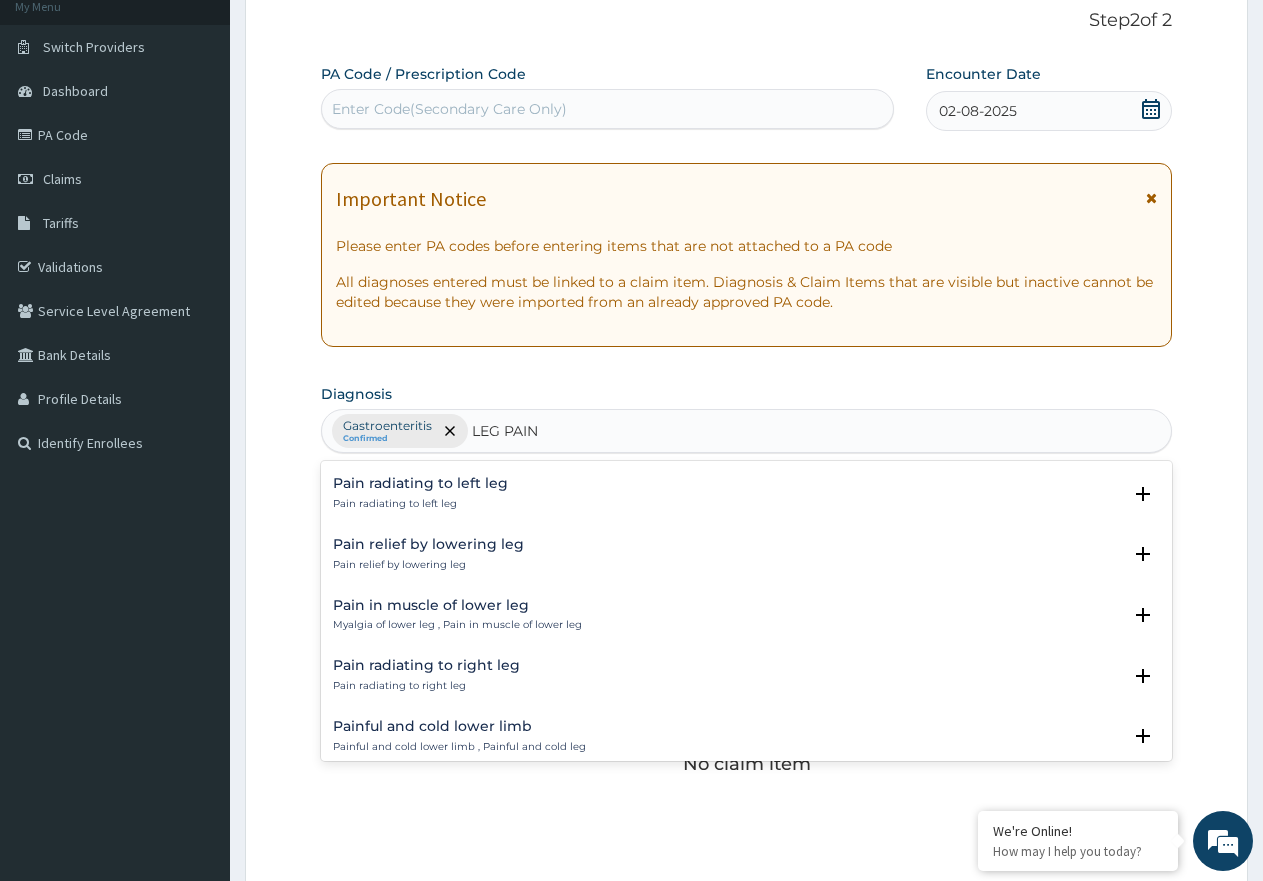 click on "Pain in muscle of lower leg" at bounding box center (457, 605) 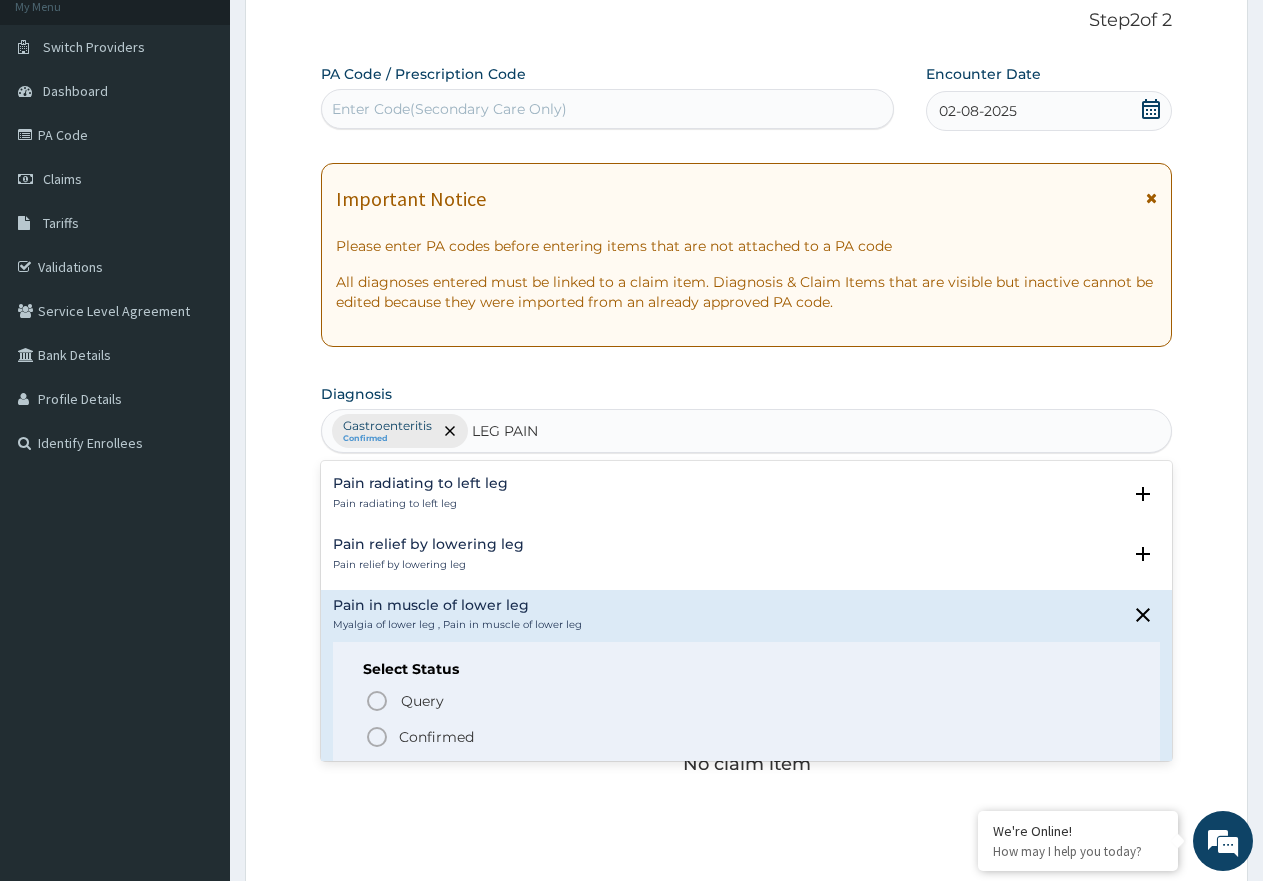 click on "Confirmed" at bounding box center (436, 737) 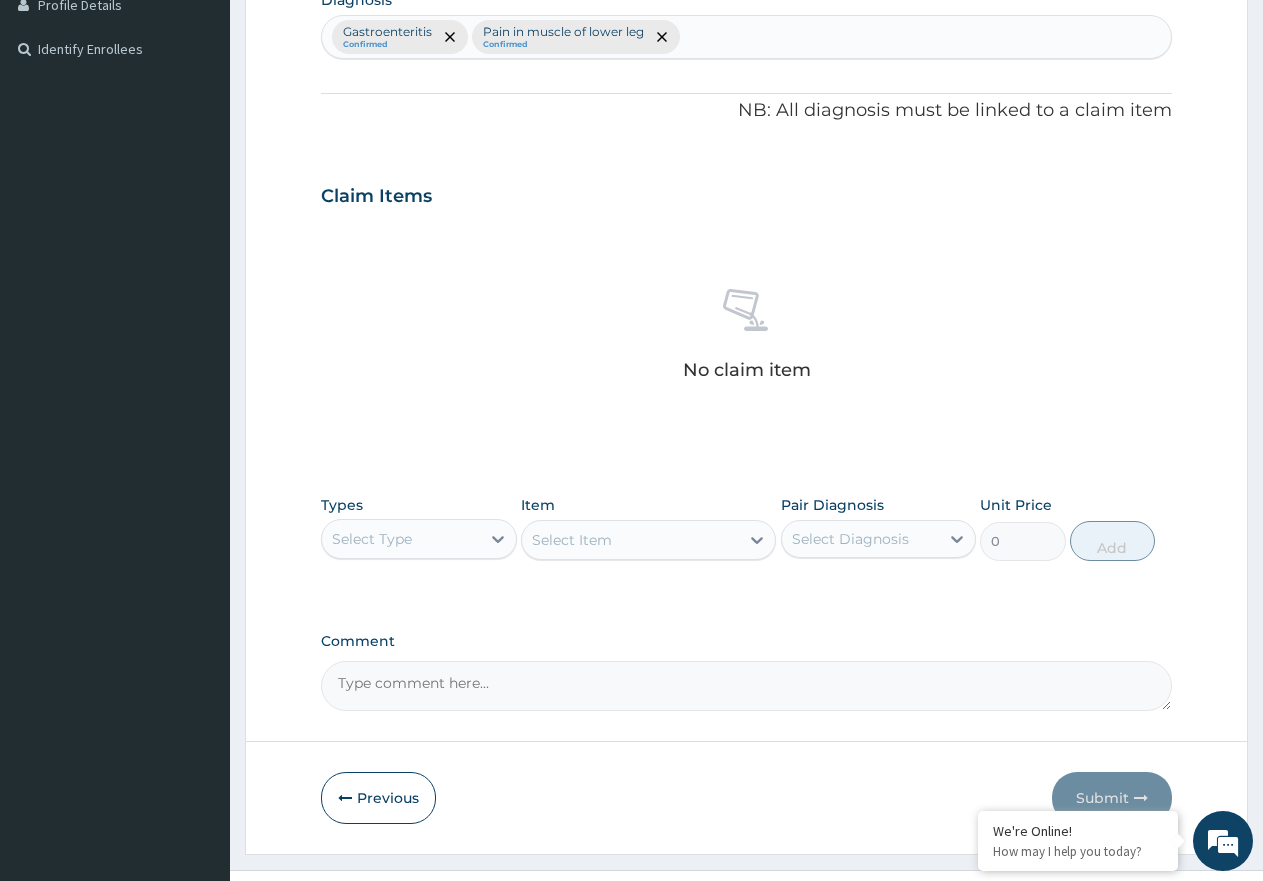 scroll, scrollTop: 527, scrollLeft: 0, axis: vertical 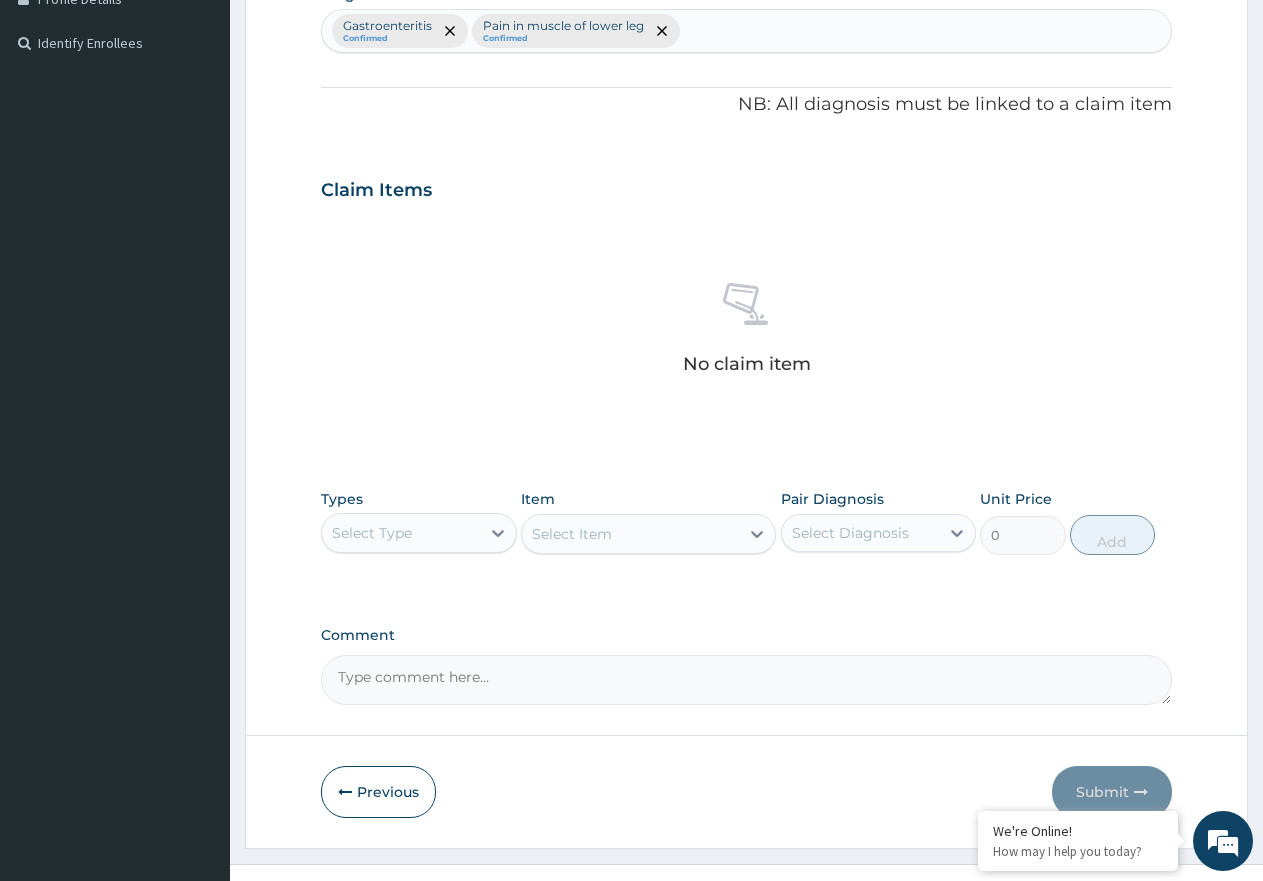 click on "Select Type" at bounding box center [372, 533] 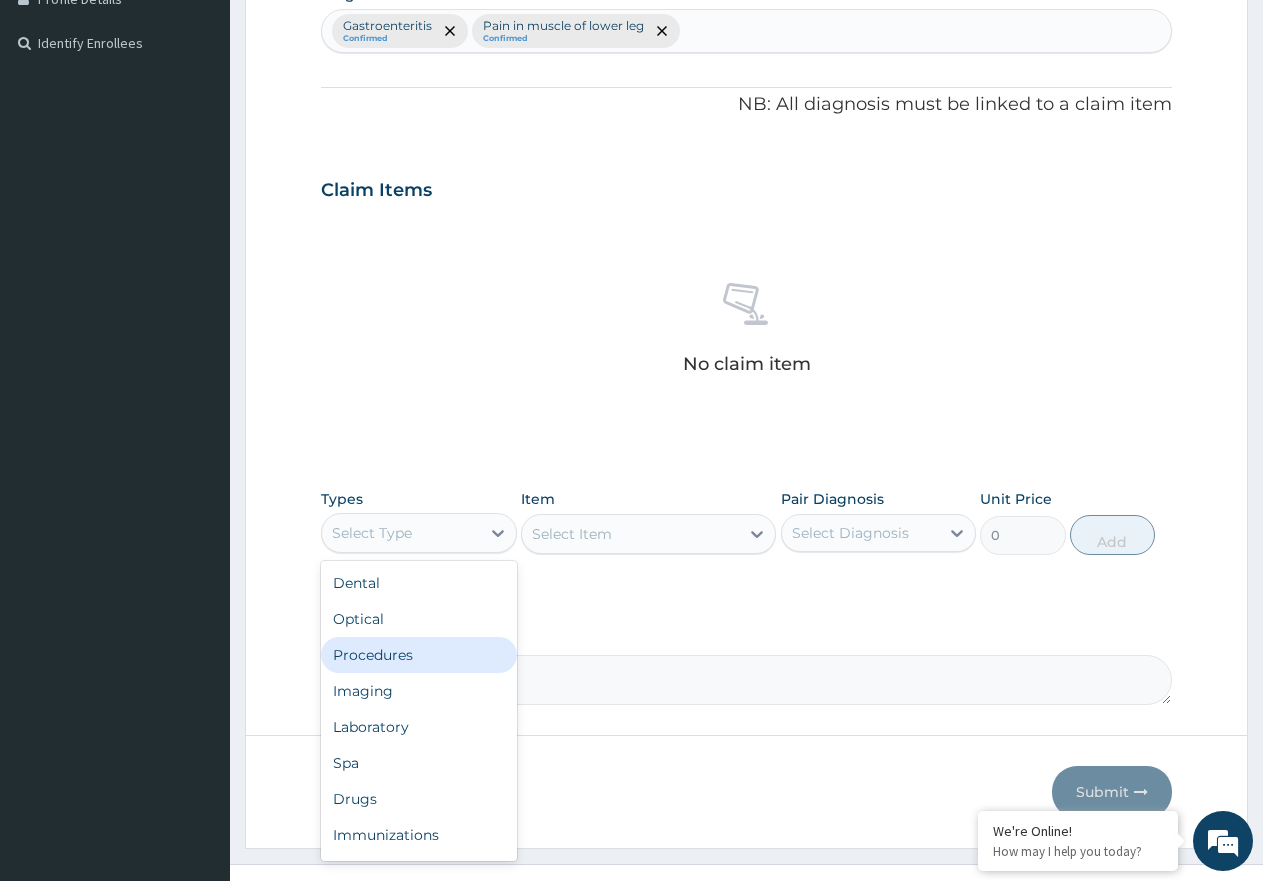 click on "Procedures" at bounding box center [419, 655] 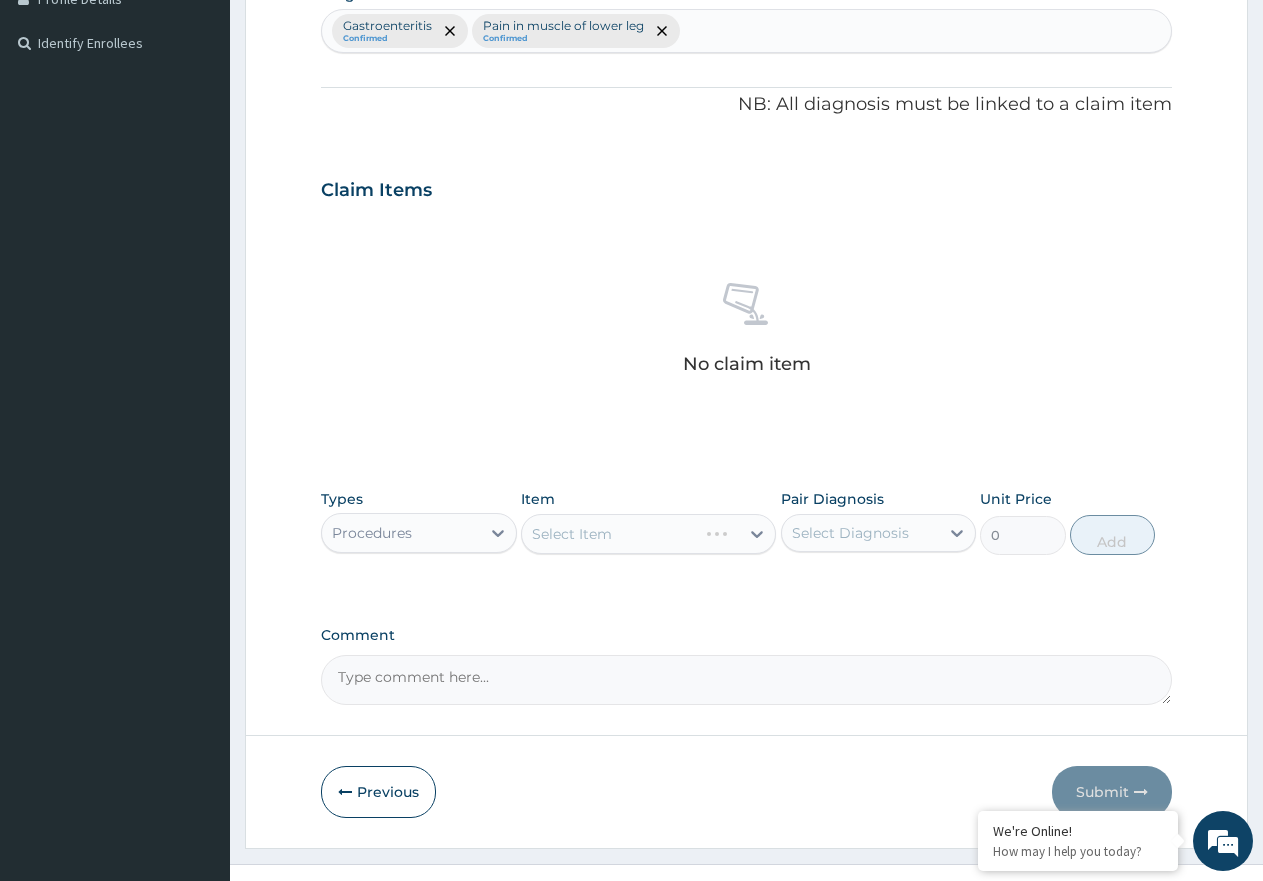 click on "Select Item" at bounding box center [648, 534] 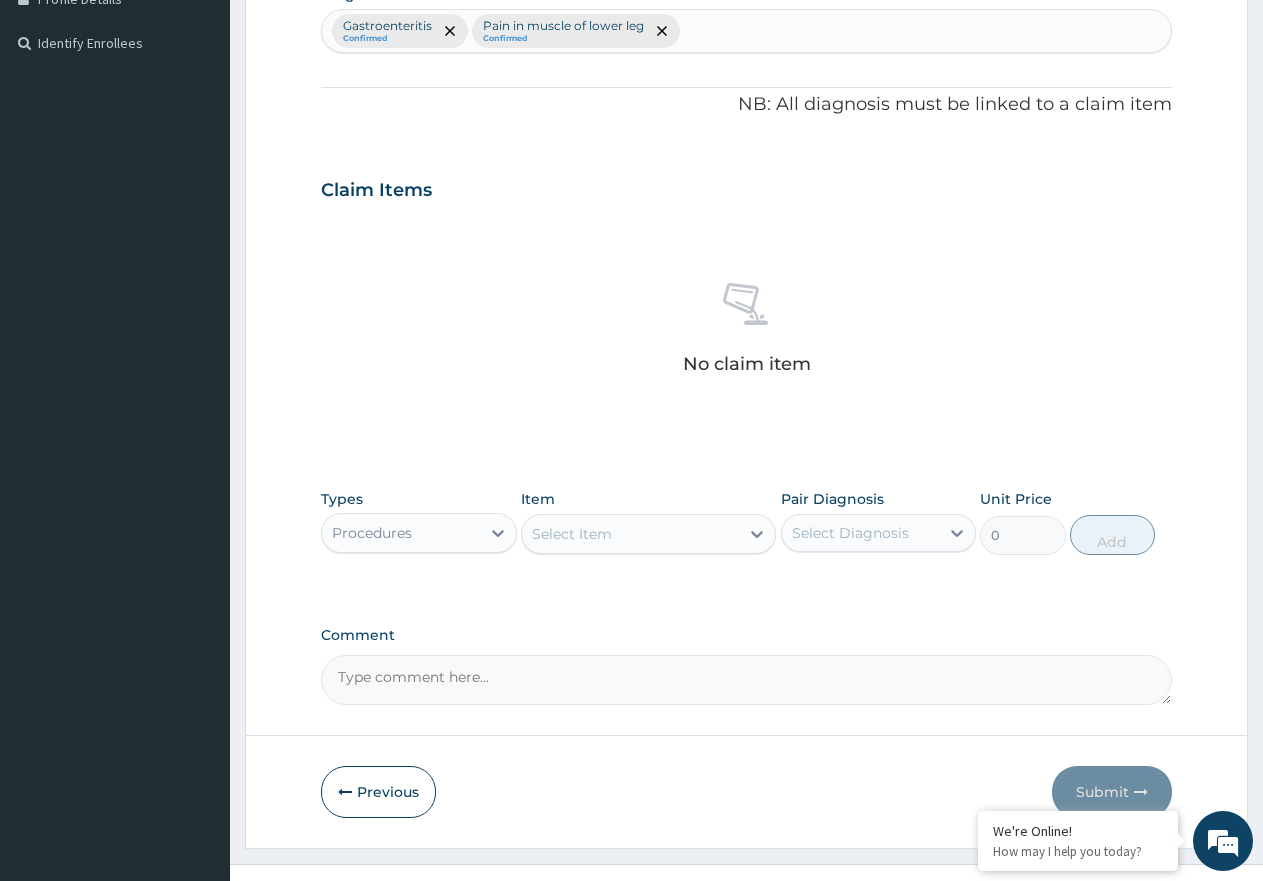 click on "Select Item" at bounding box center (630, 534) 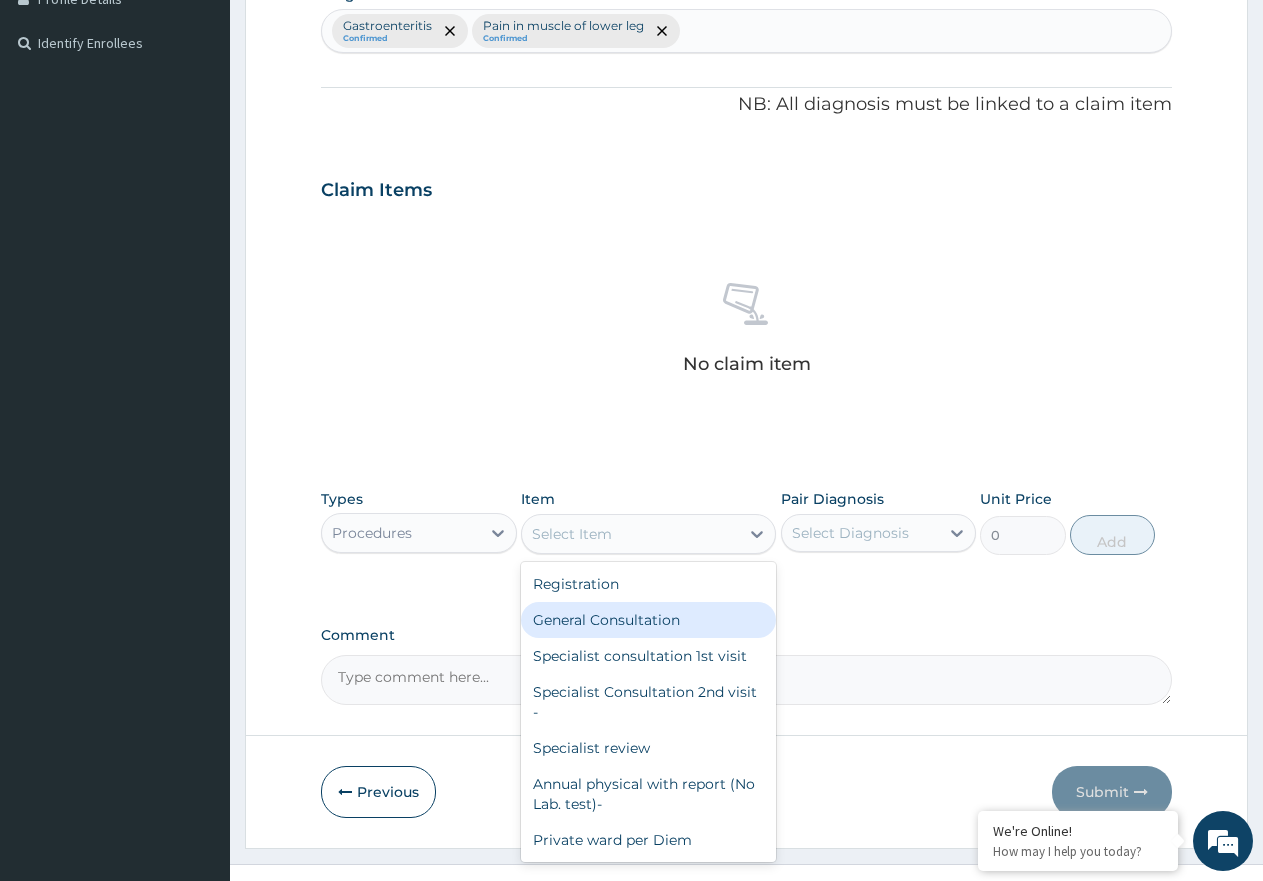 drag, startPoint x: 609, startPoint y: 619, endPoint x: 660, endPoint y: 629, distance: 51.971146 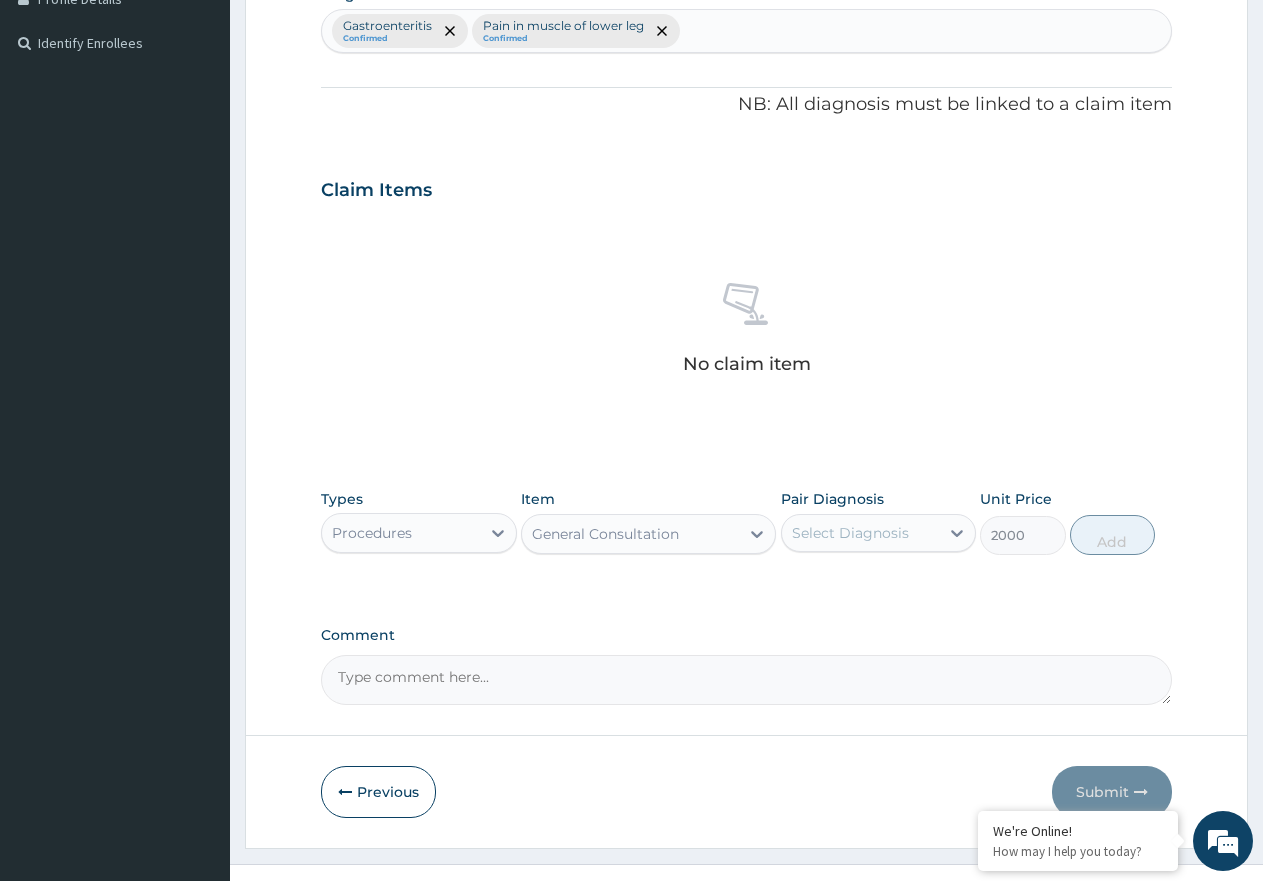 click on "Select Diagnosis" at bounding box center [850, 533] 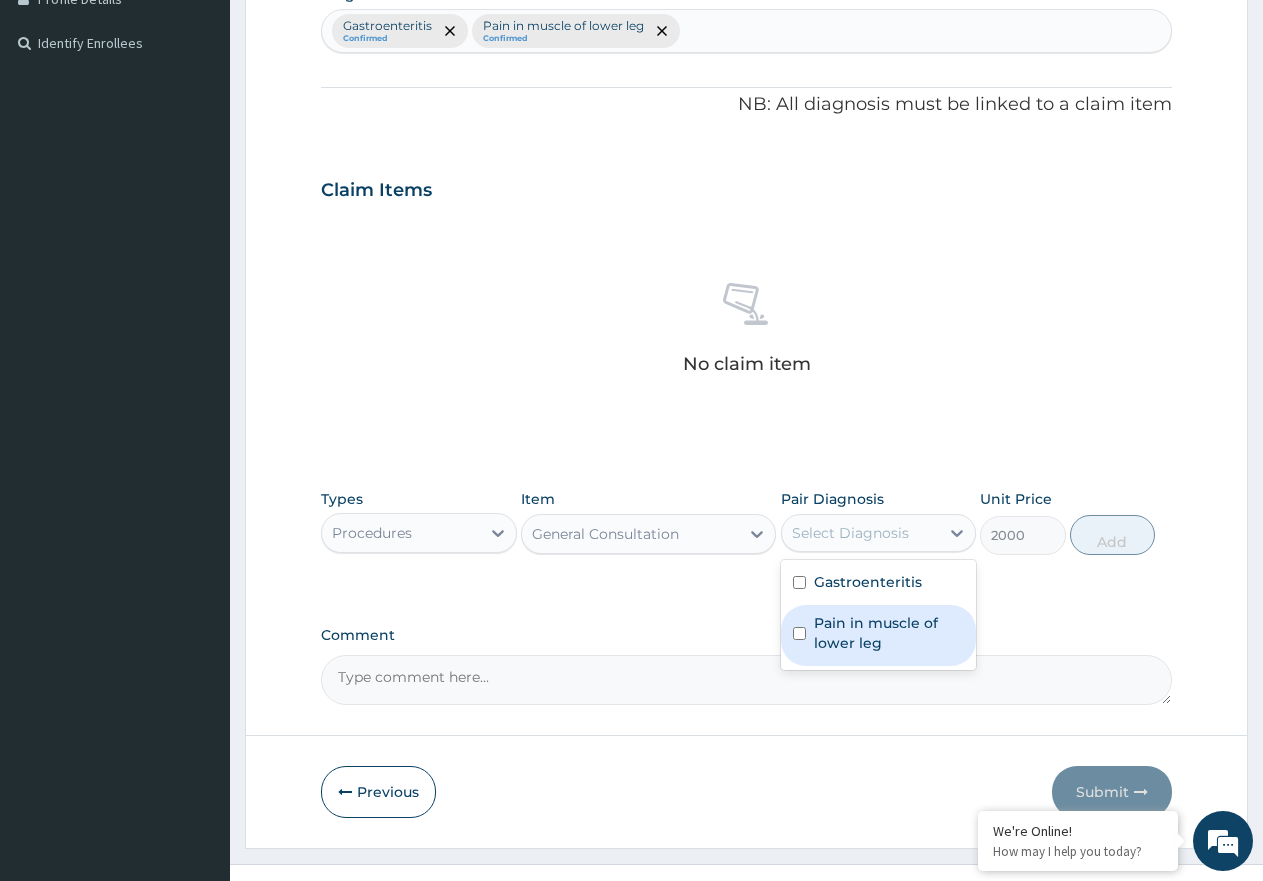 drag, startPoint x: 877, startPoint y: 613, endPoint x: 861, endPoint y: 599, distance: 21.260292 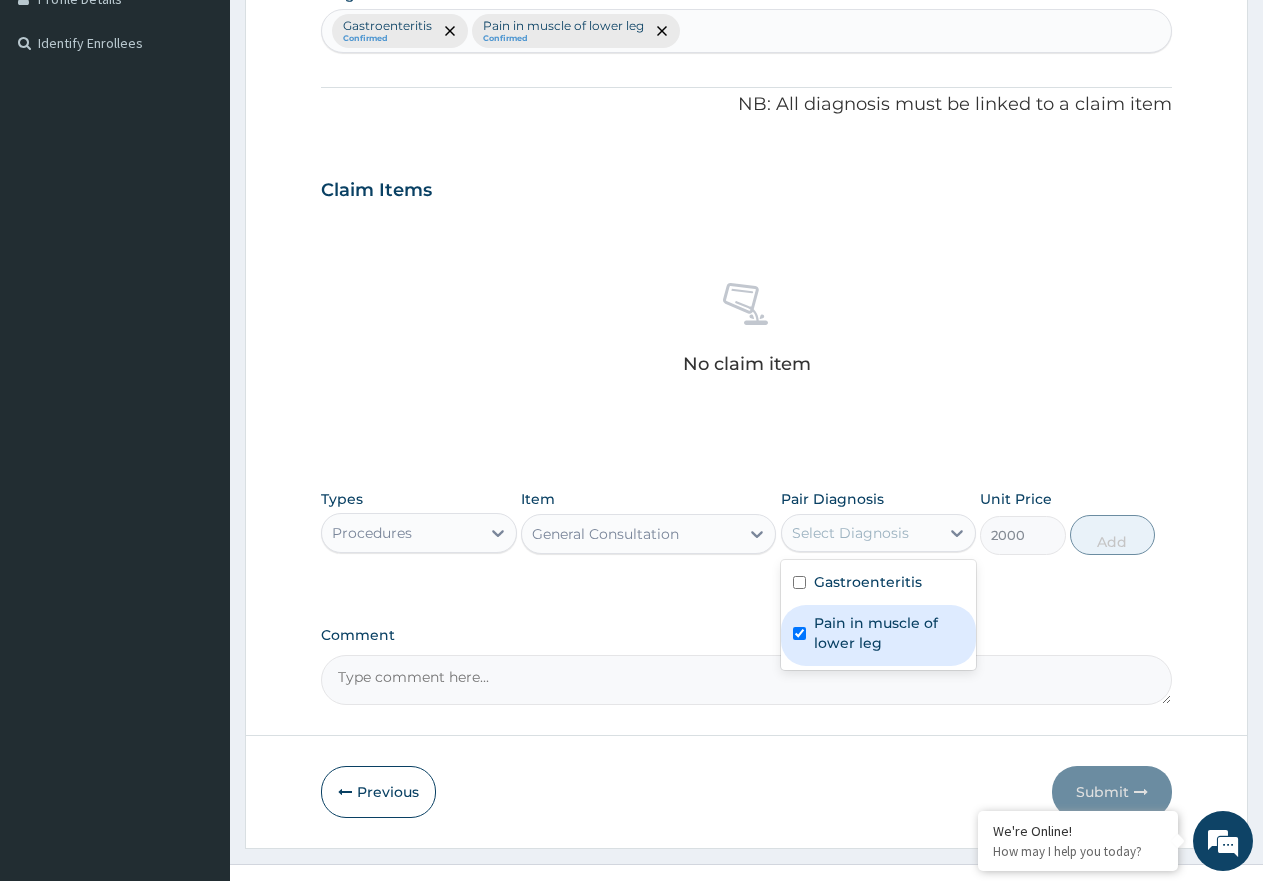 checkbox on "true" 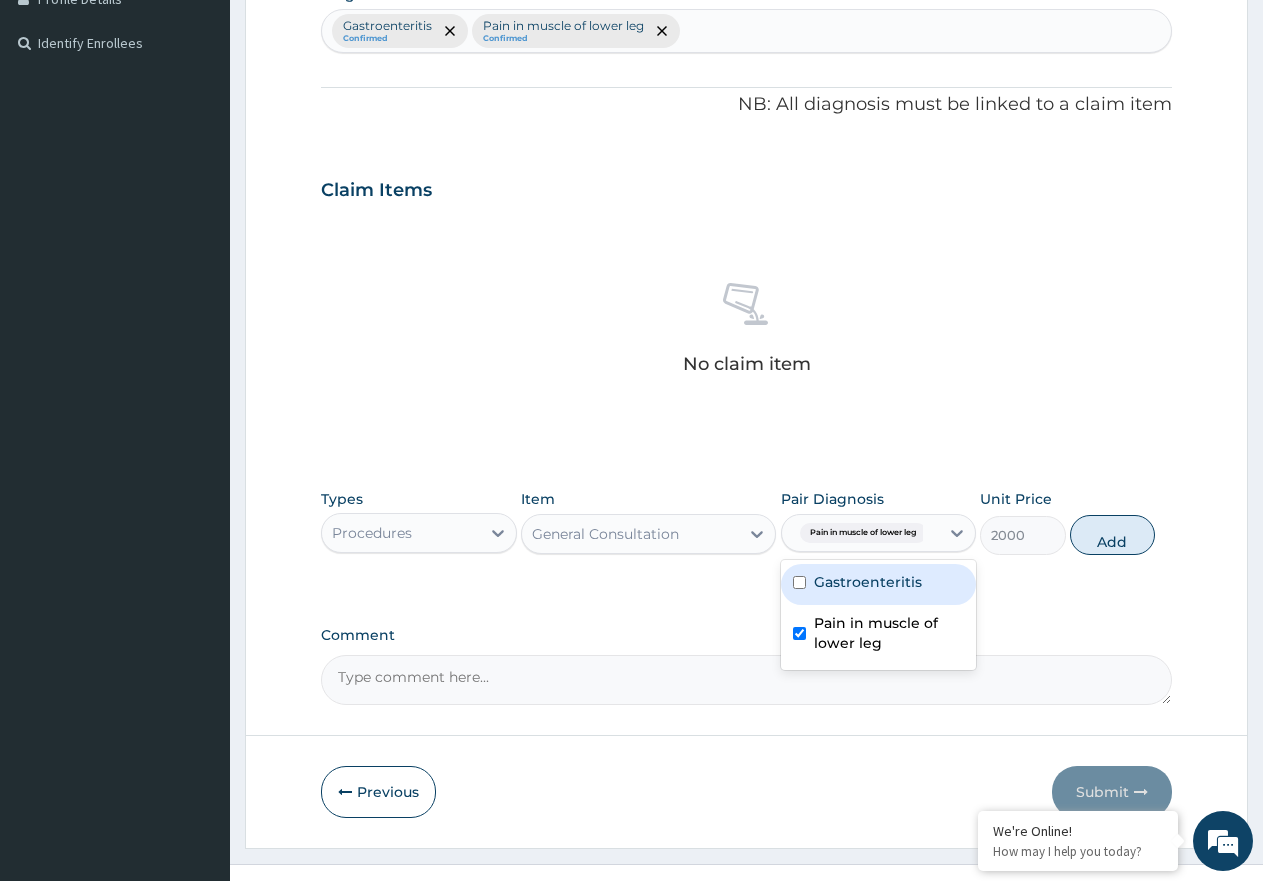 drag, startPoint x: 859, startPoint y: 589, endPoint x: 1067, endPoint y: 554, distance: 210.92416 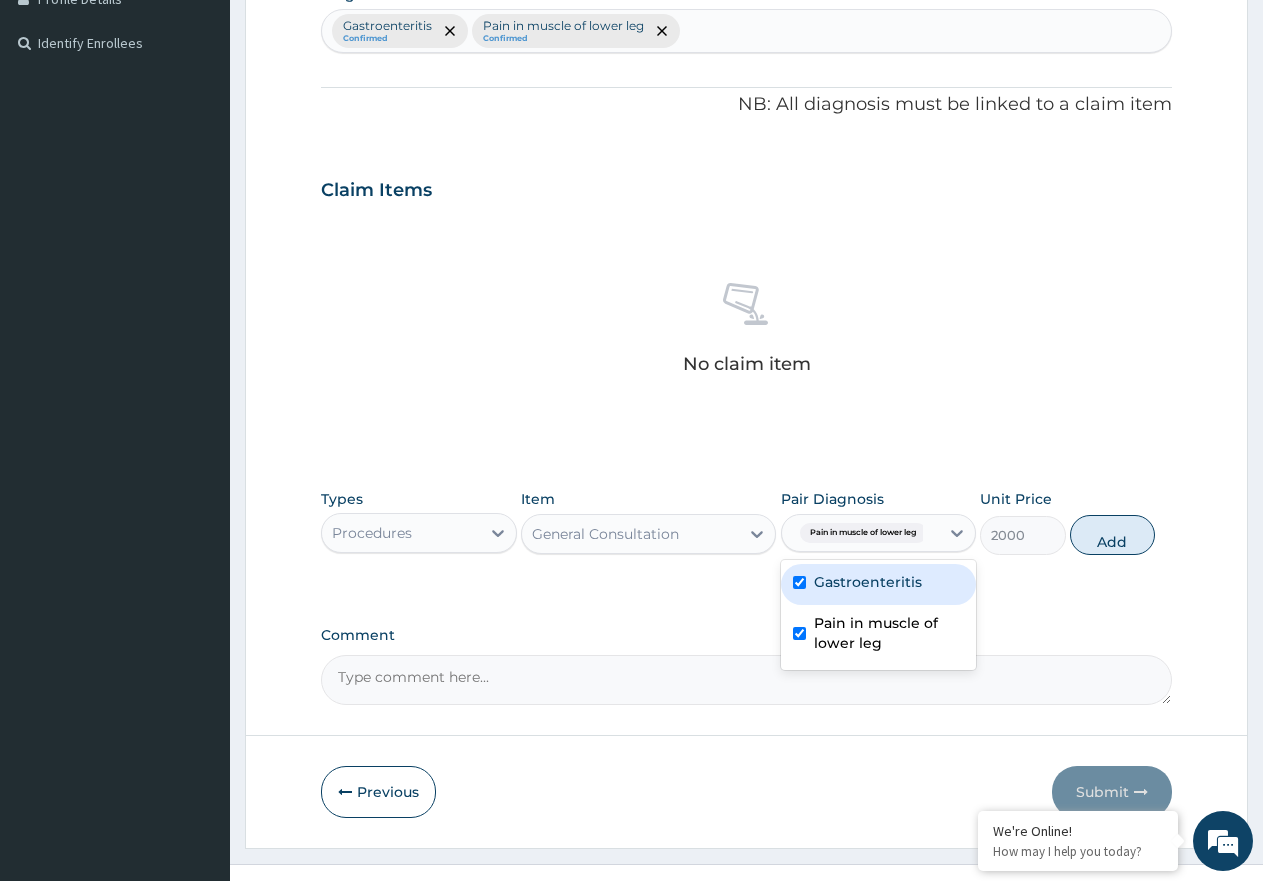 checkbox on "true" 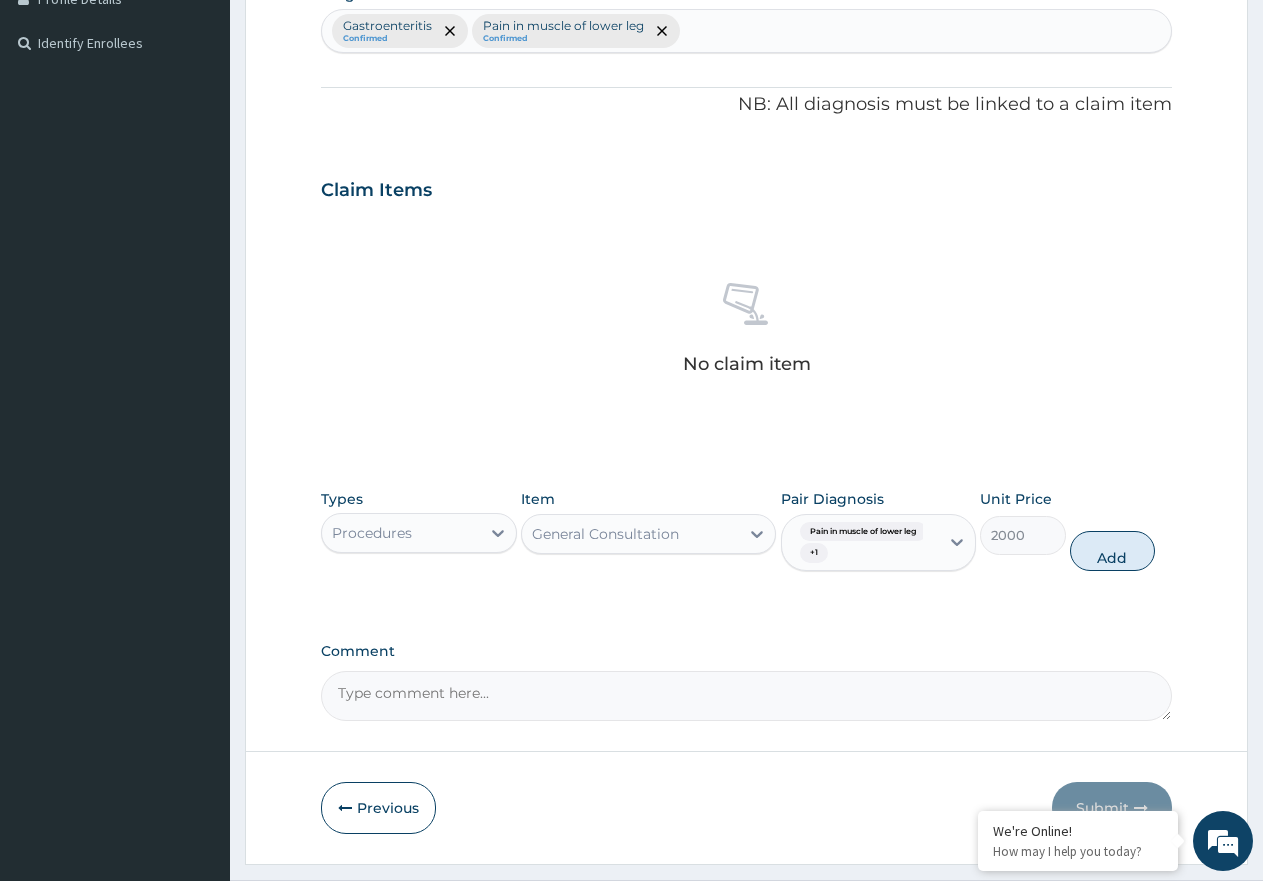 drag, startPoint x: 1147, startPoint y: 528, endPoint x: 1065, endPoint y: 543, distance: 83.360664 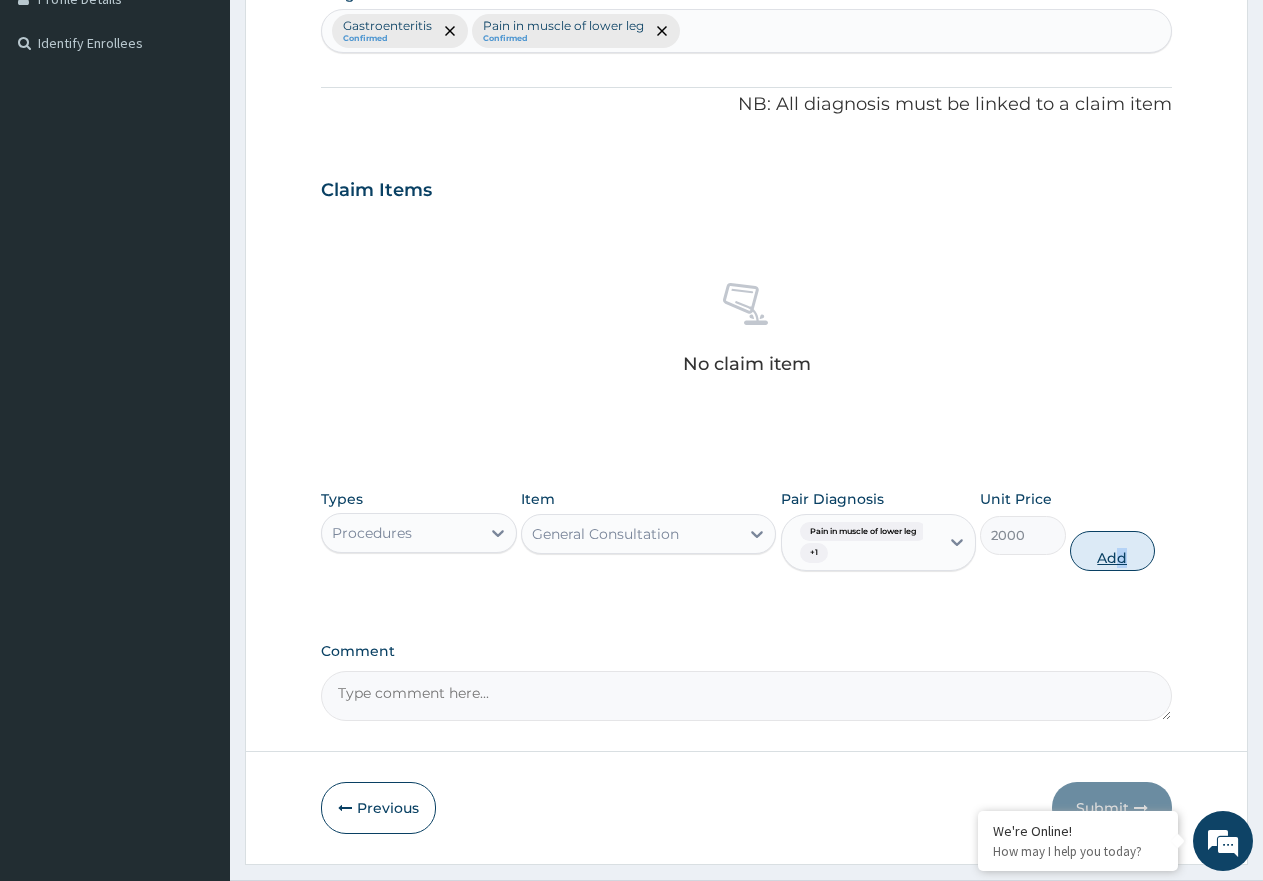 click on "Add" at bounding box center [1112, 551] 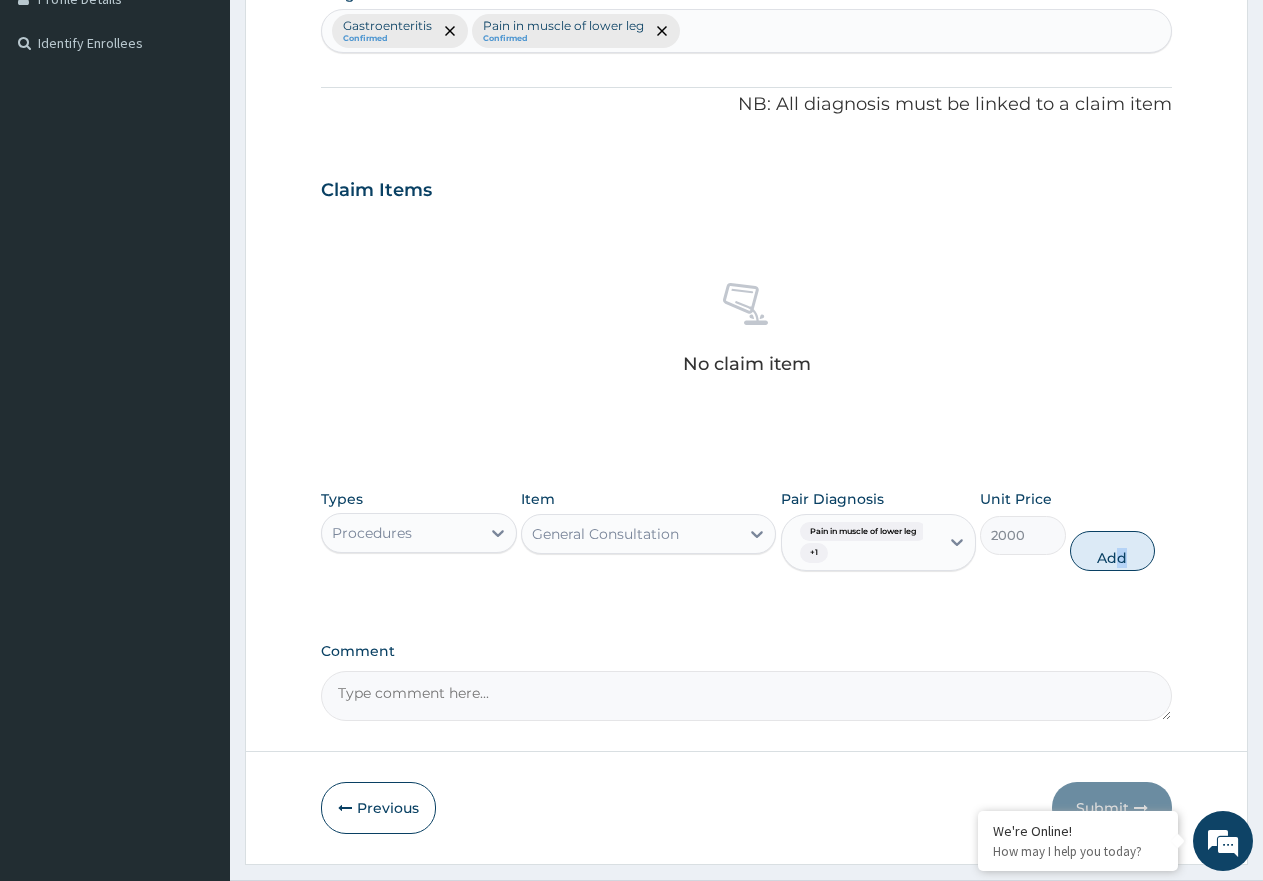 type on "0" 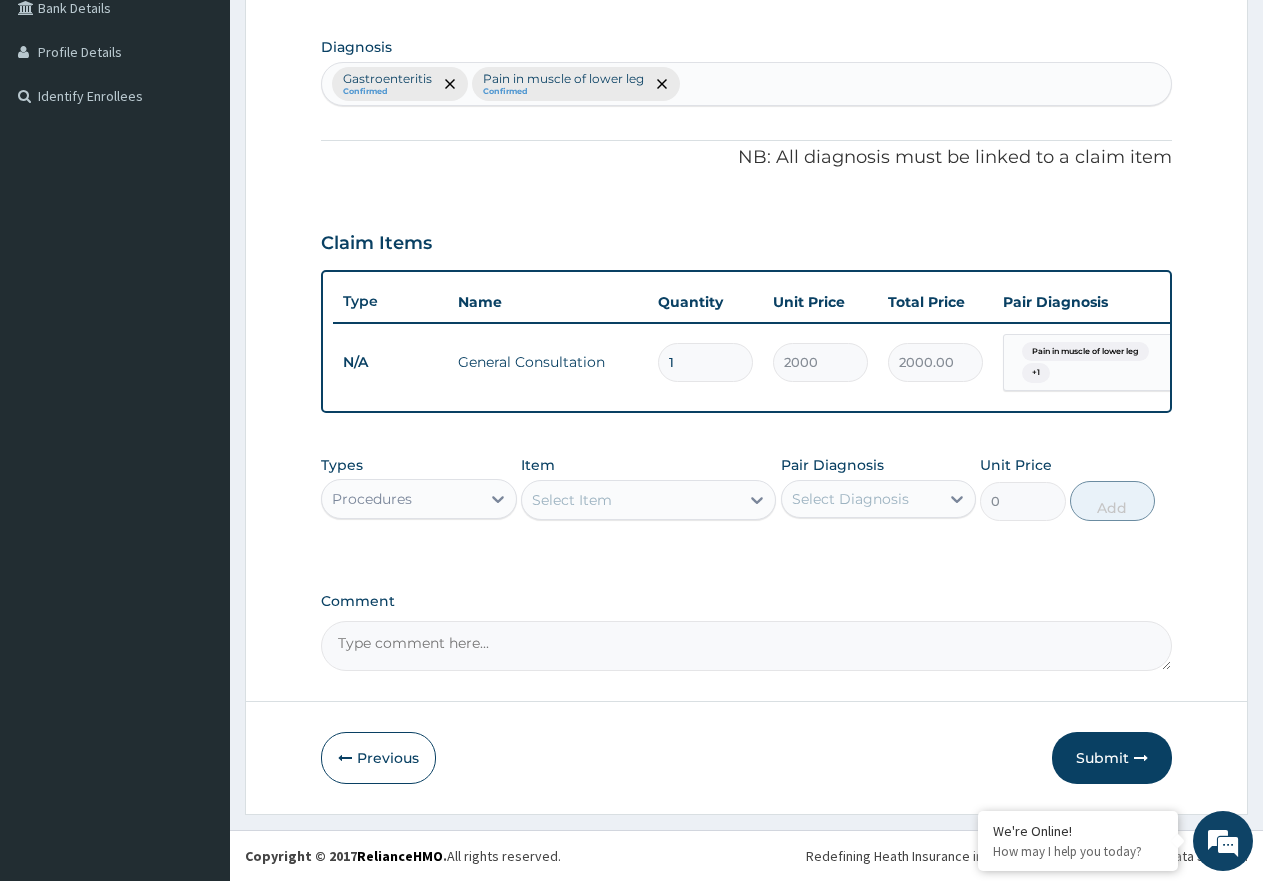 scroll, scrollTop: 491, scrollLeft: 0, axis: vertical 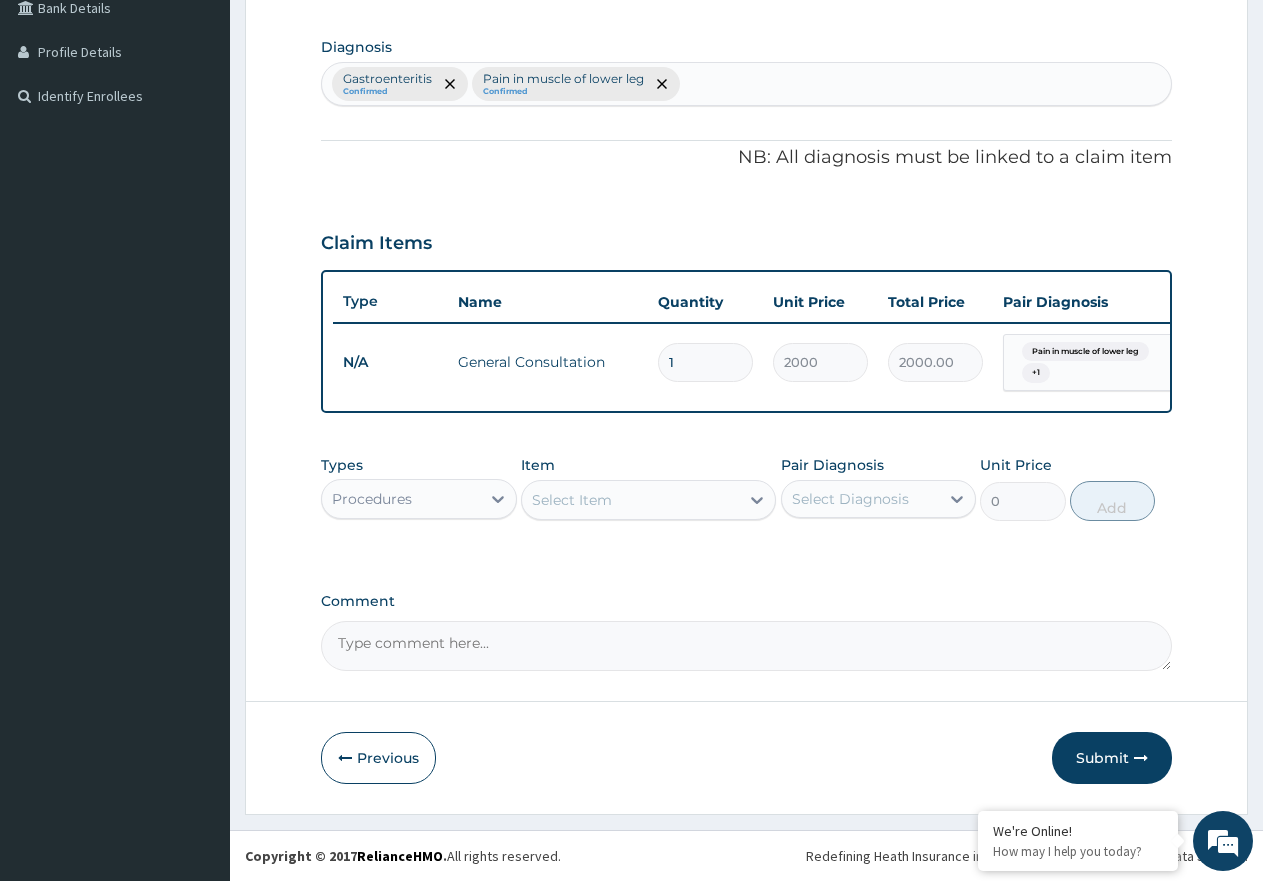 click on "Procedures" at bounding box center (401, 499) 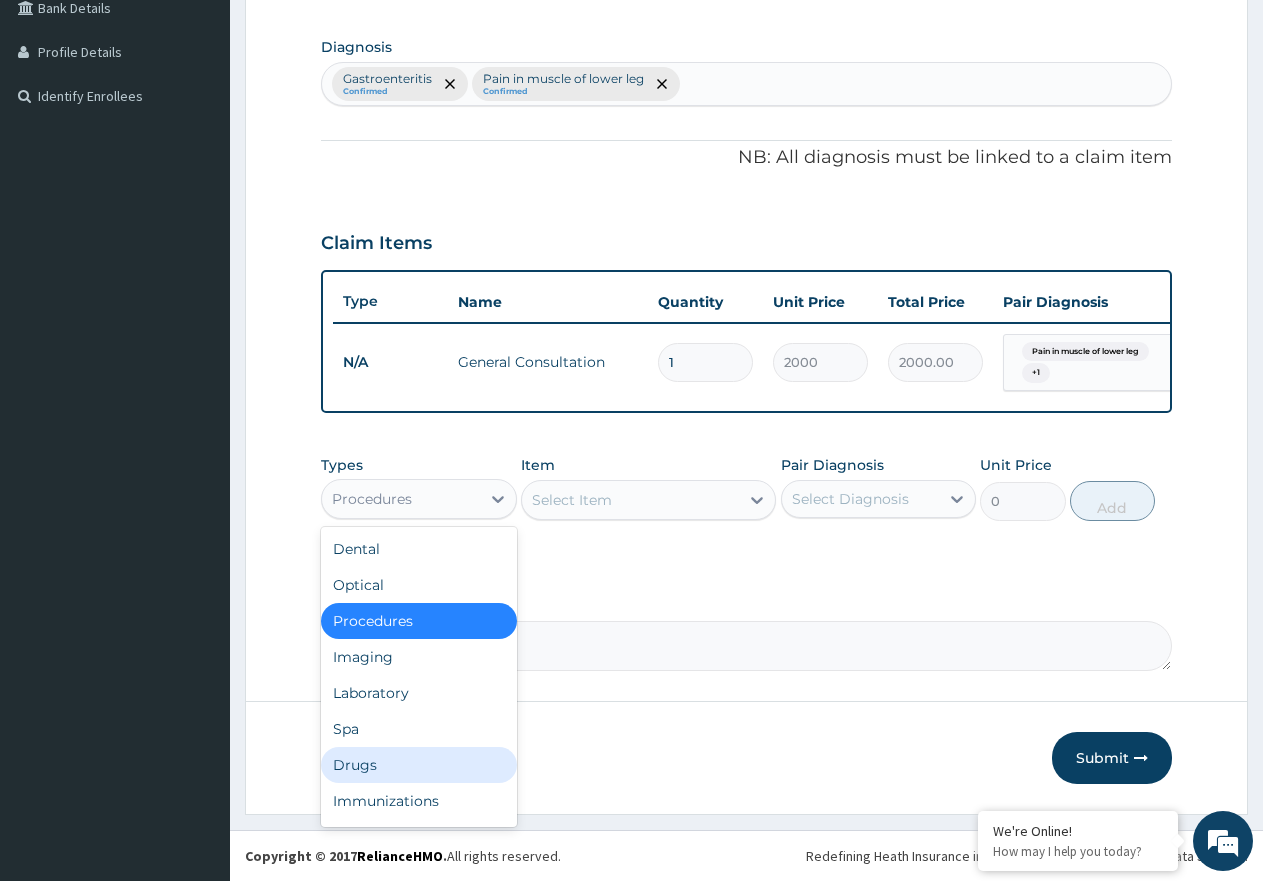 click on "Drugs" at bounding box center [419, 765] 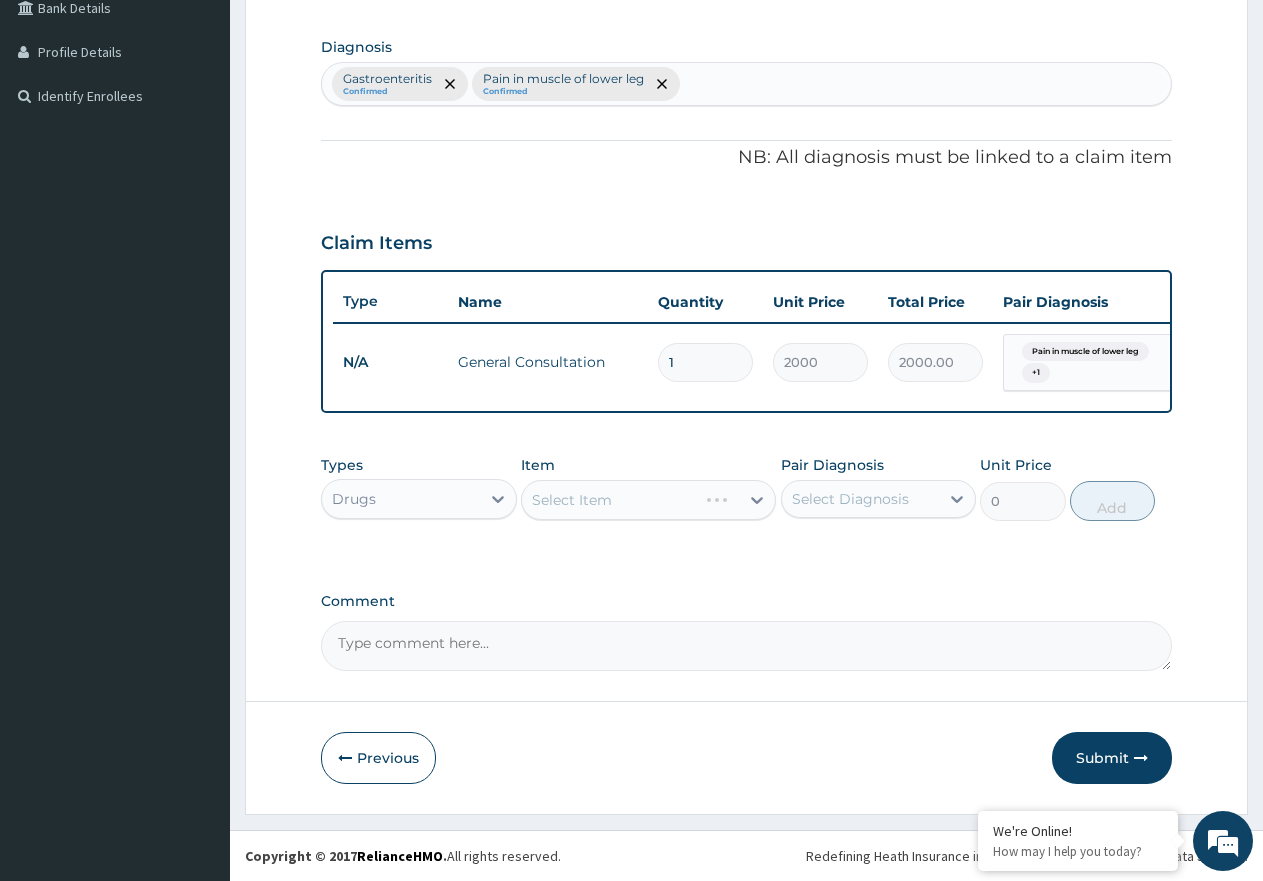 click on "Select Item" at bounding box center (648, 500) 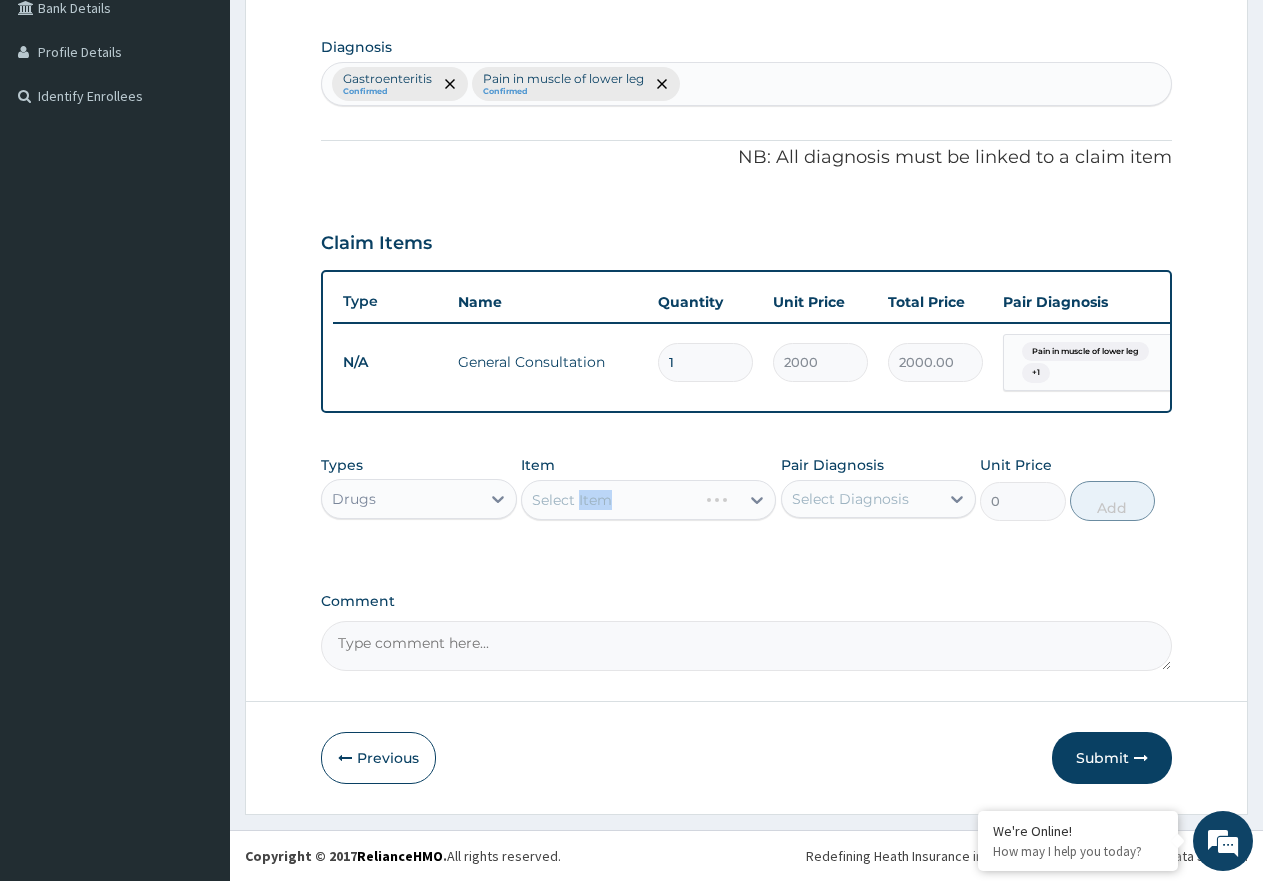 click on "Select Item" at bounding box center (648, 500) 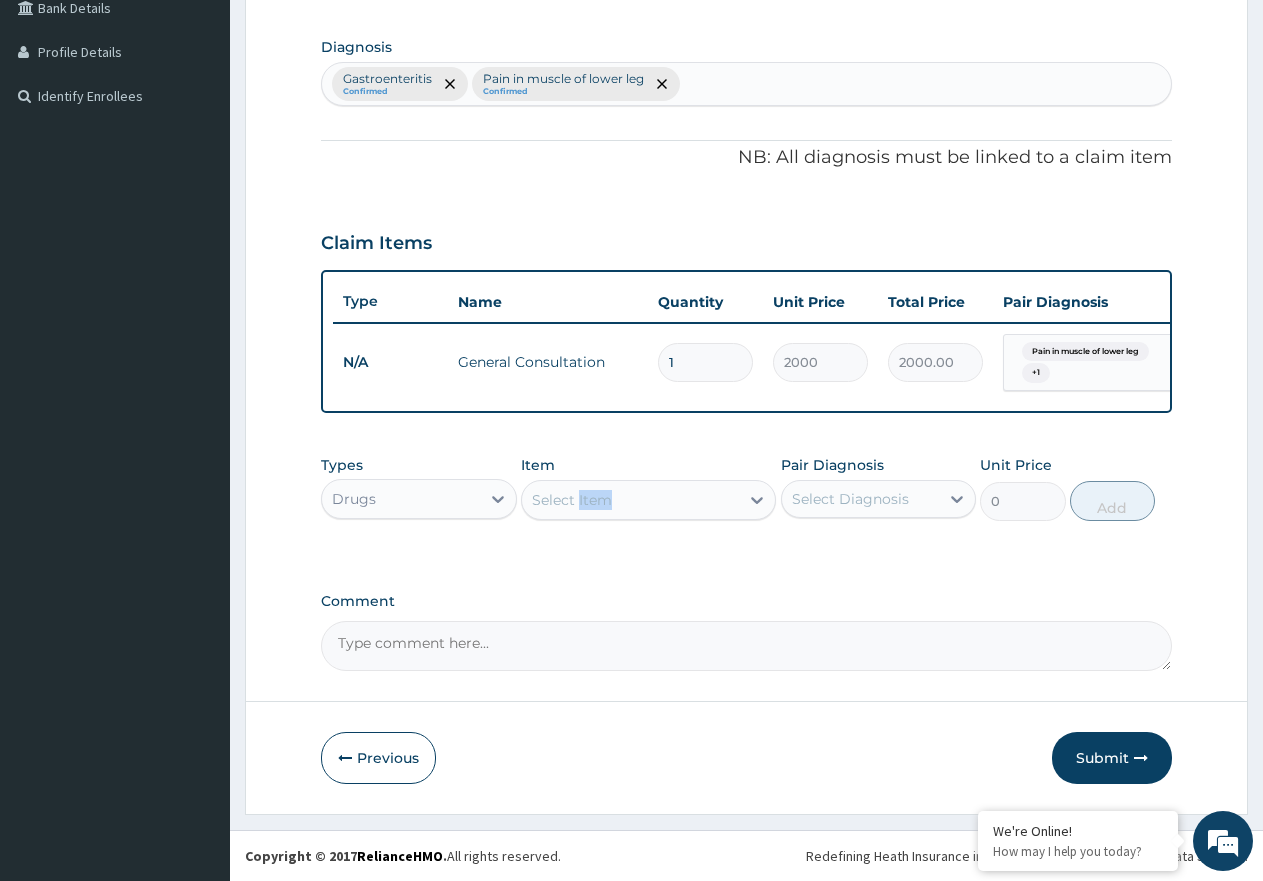 click on "Select Item" at bounding box center [630, 500] 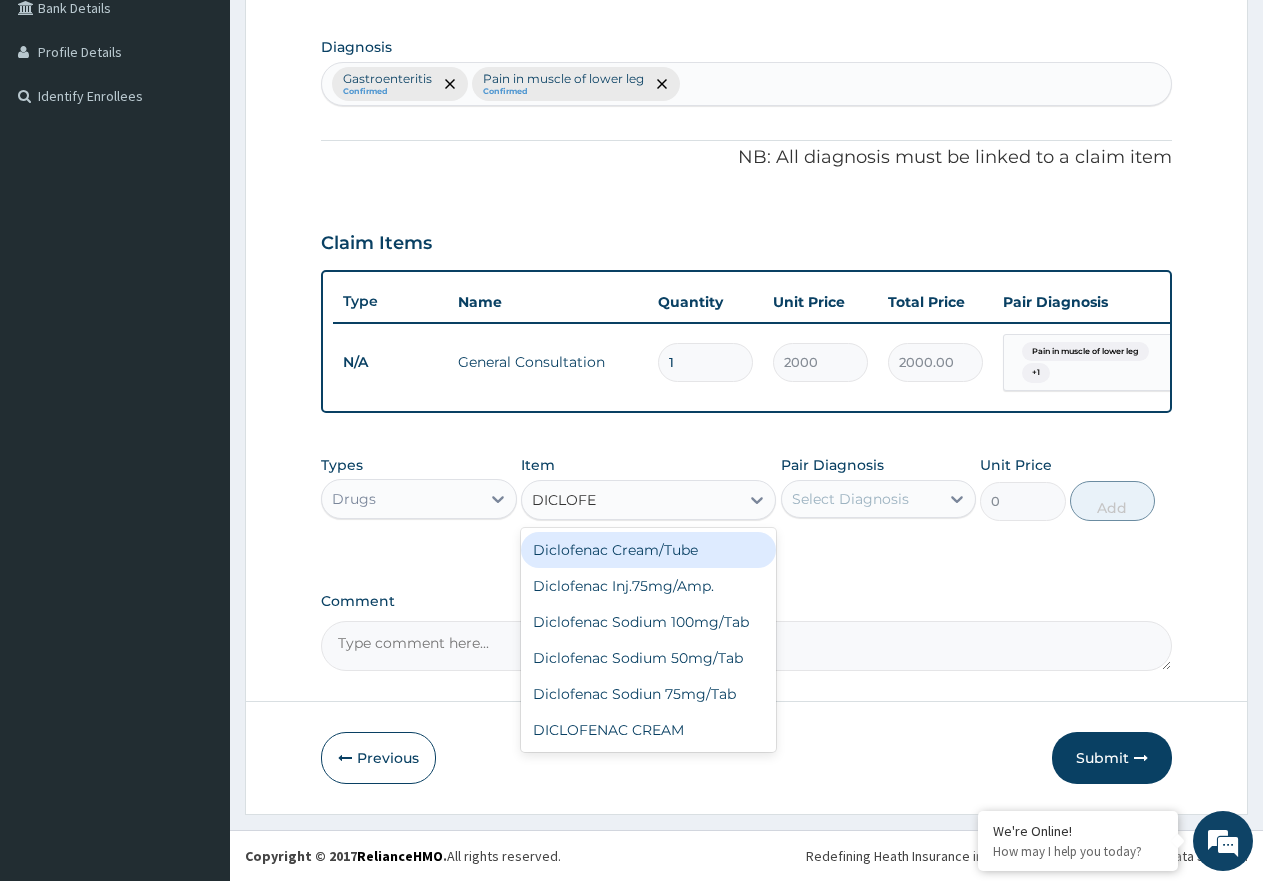 type on "DICLOFEN" 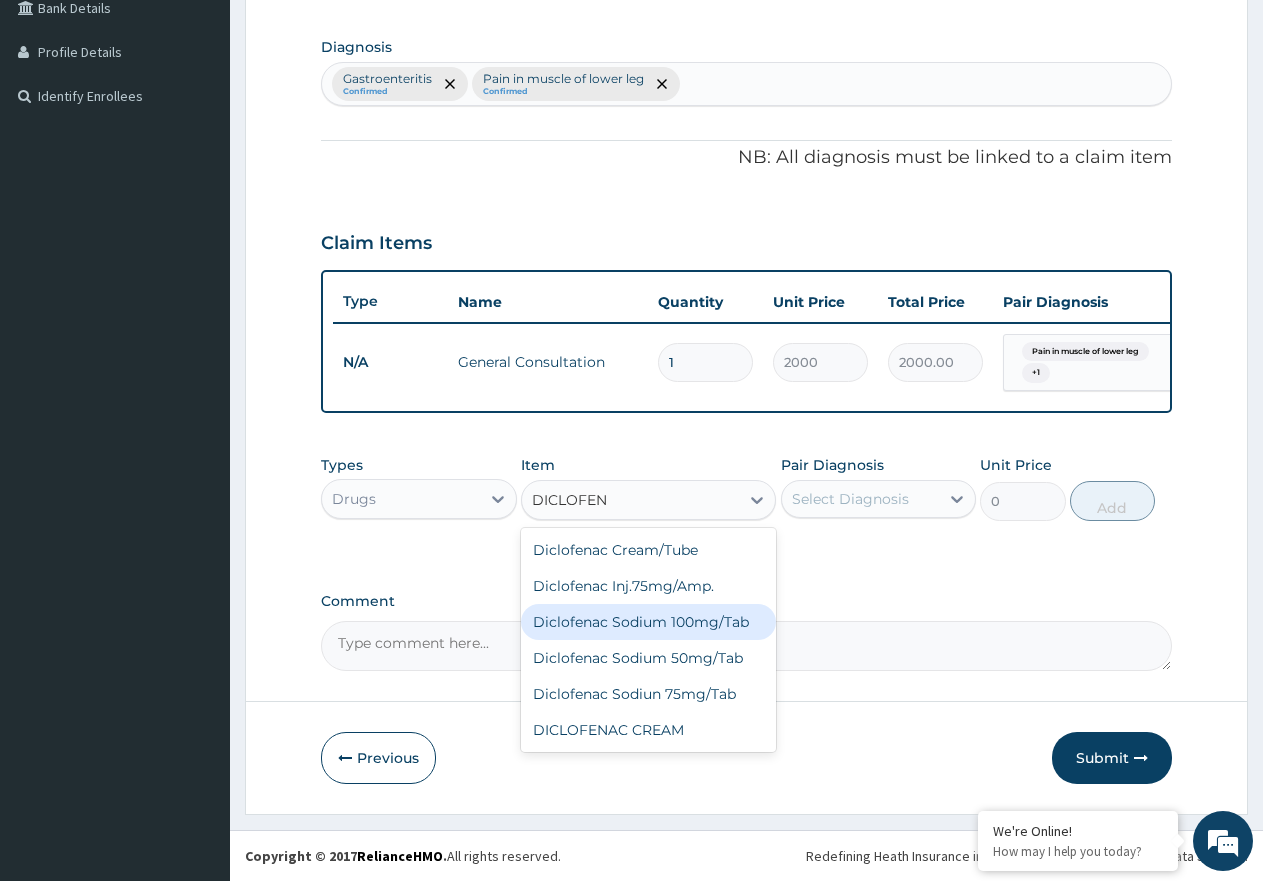 click on "Diclofenac Sodium 100mg/Tab" at bounding box center [648, 622] 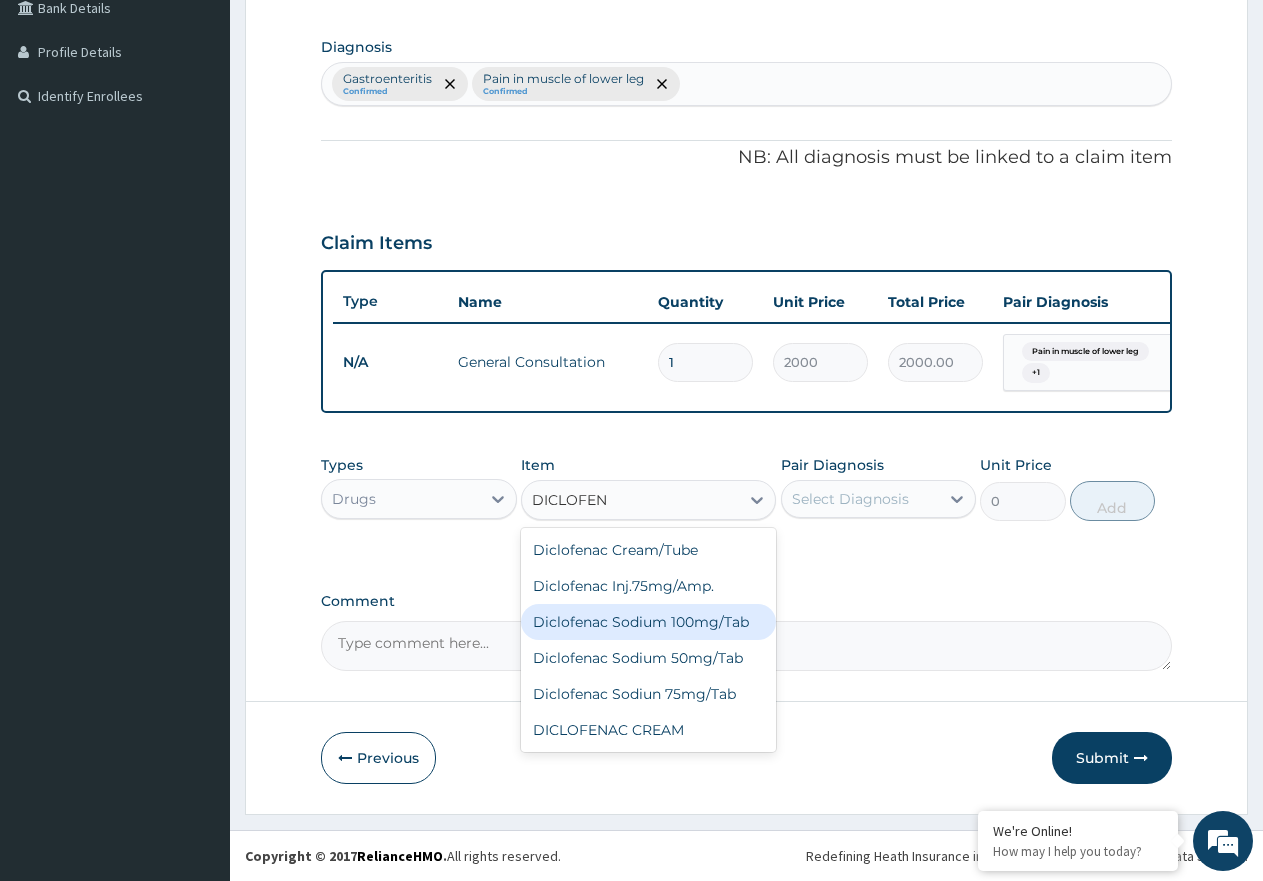 type 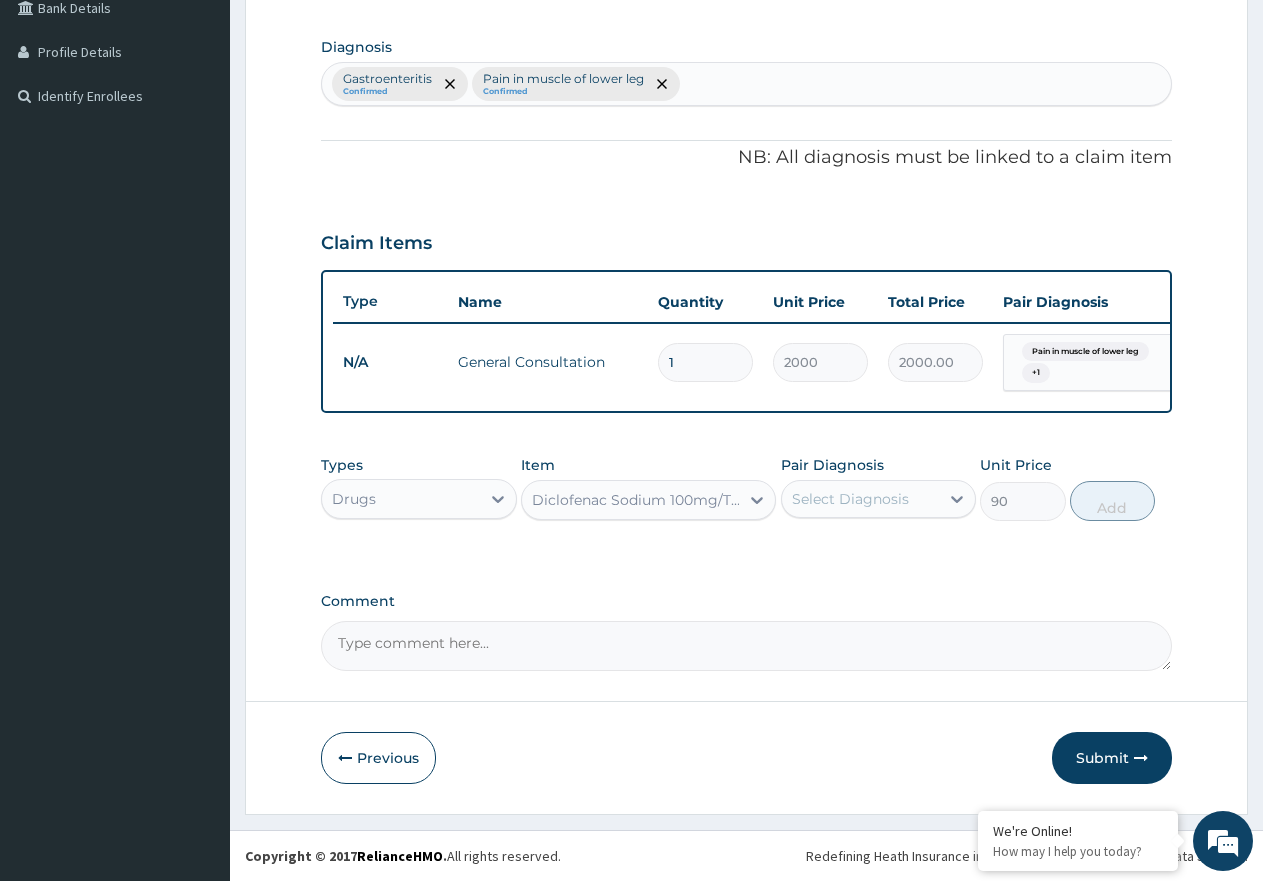 click on "Select Diagnosis" at bounding box center [879, 499] 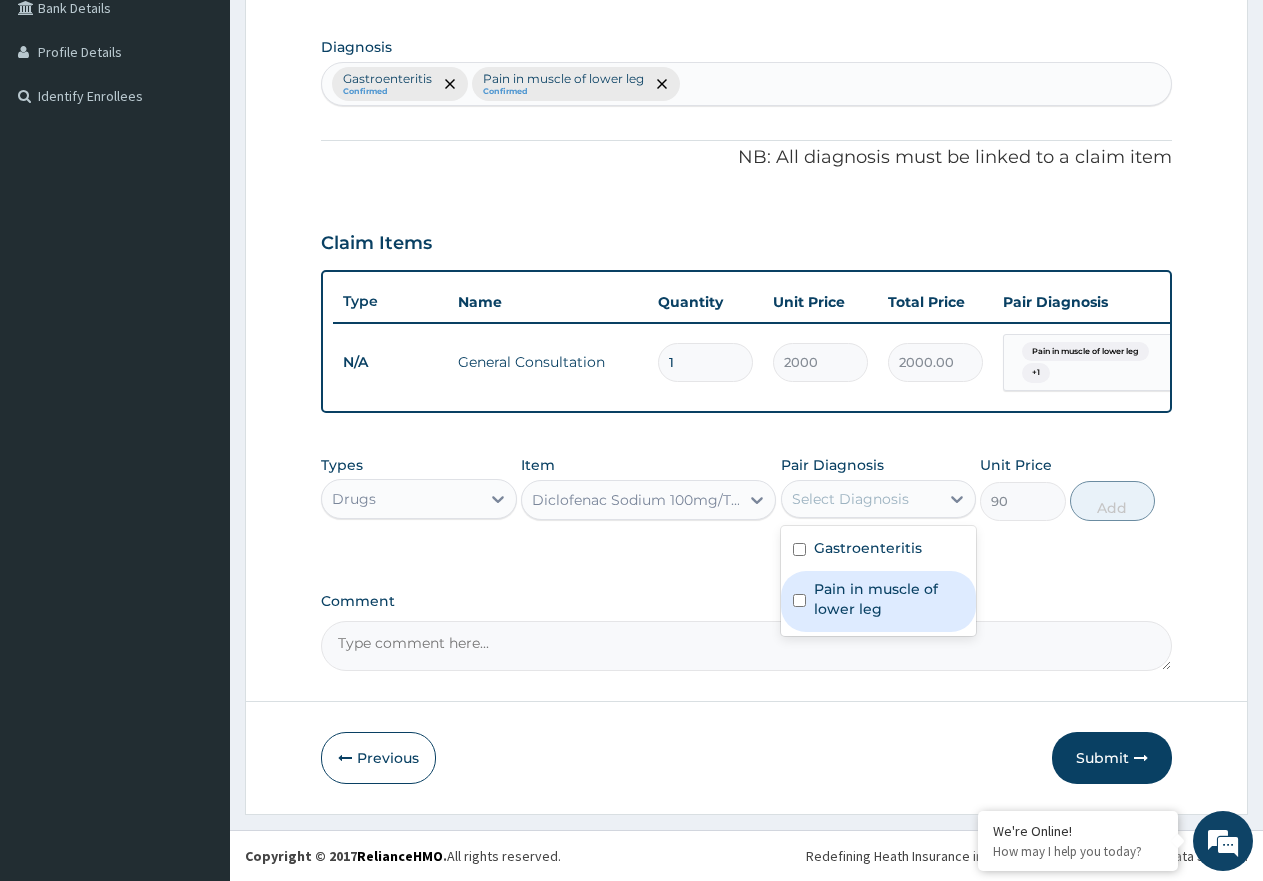 click on "Pain in muscle of lower leg" at bounding box center (889, 599) 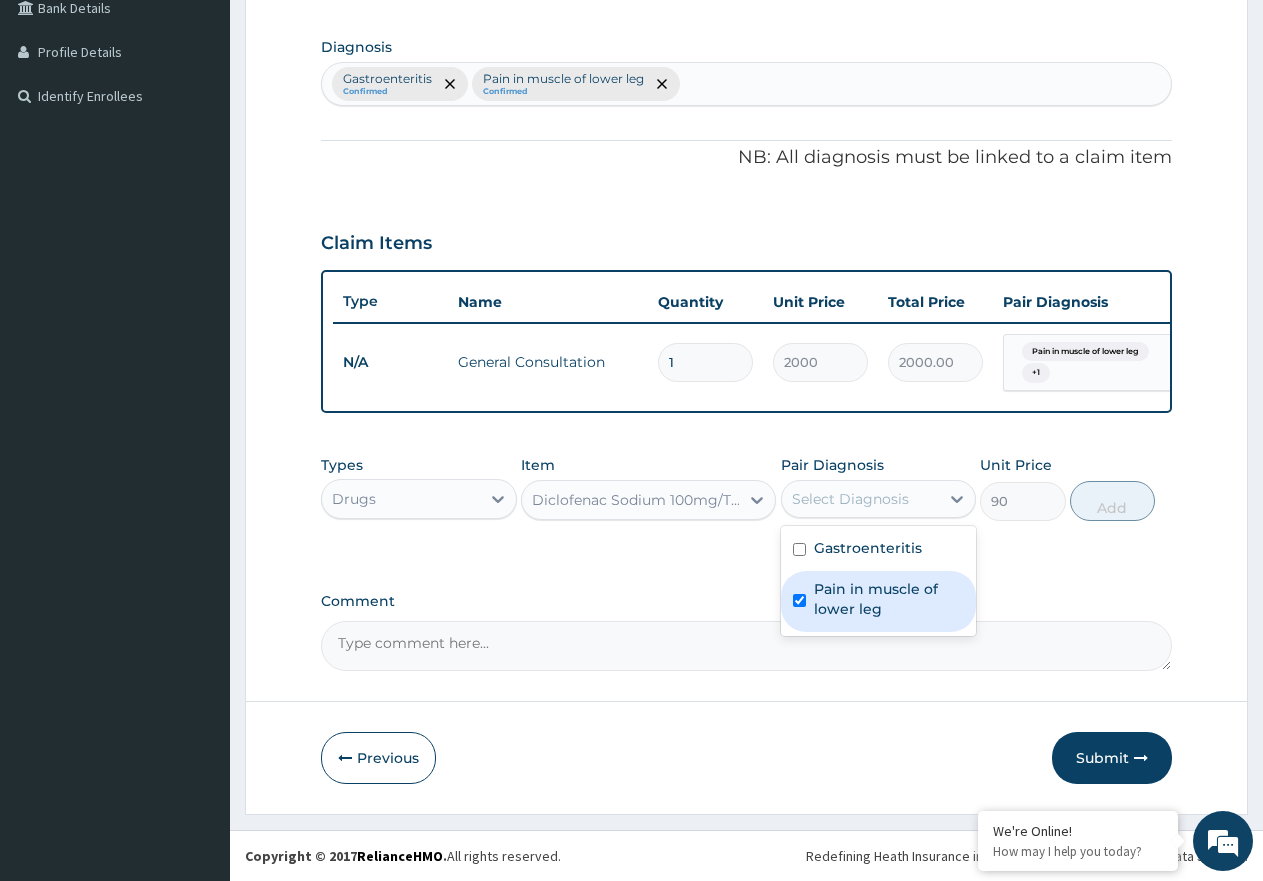 checkbox on "true" 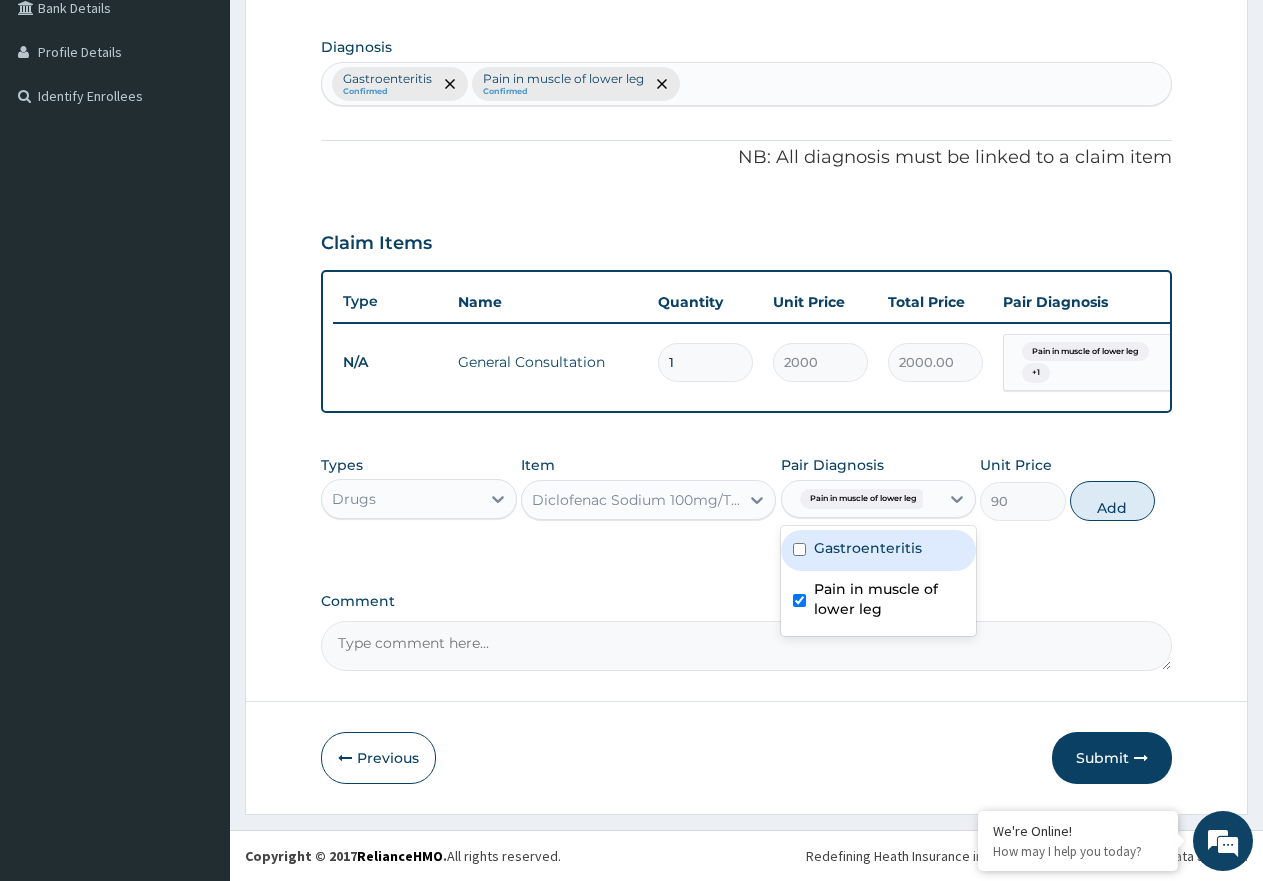click on "Gastroenteritis" at bounding box center (868, 548) 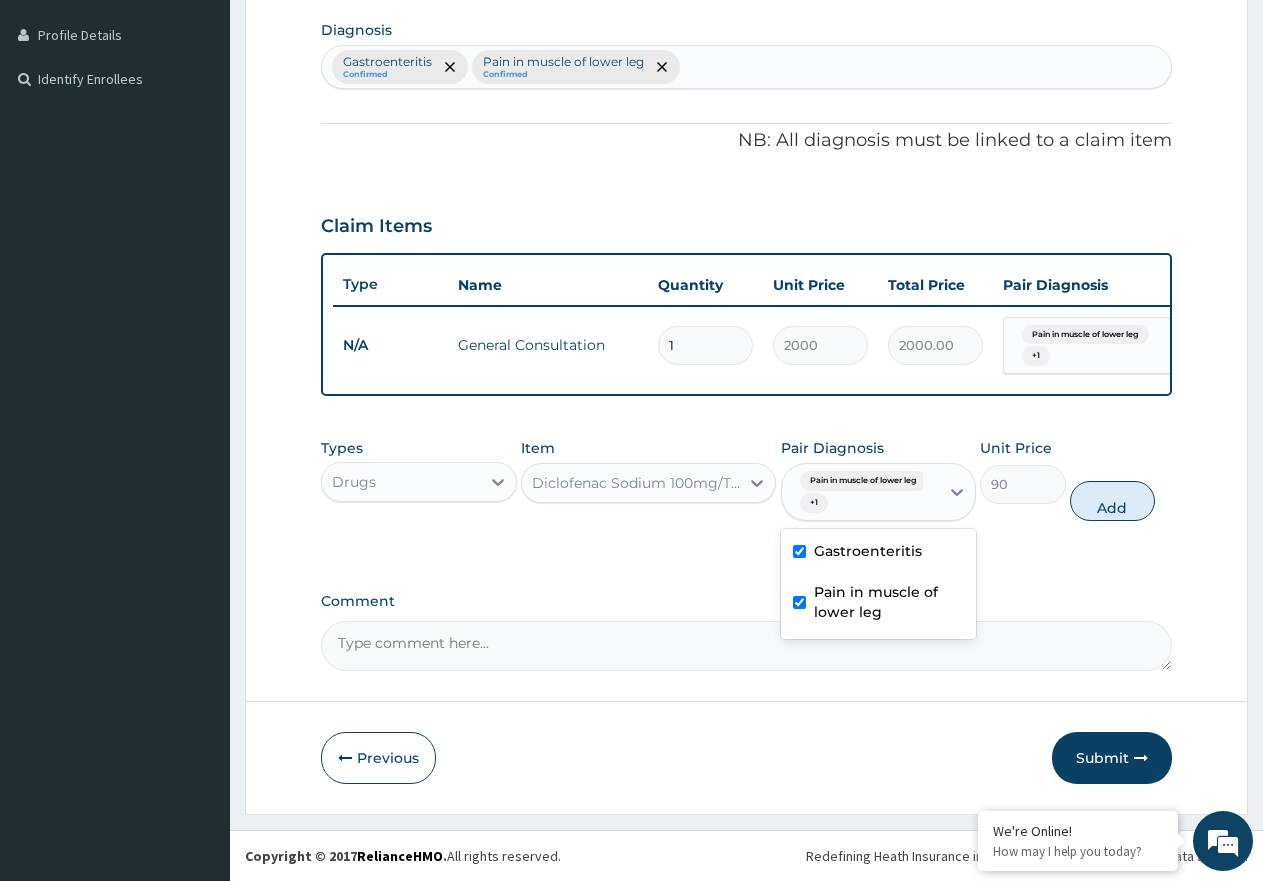 checkbox on "true" 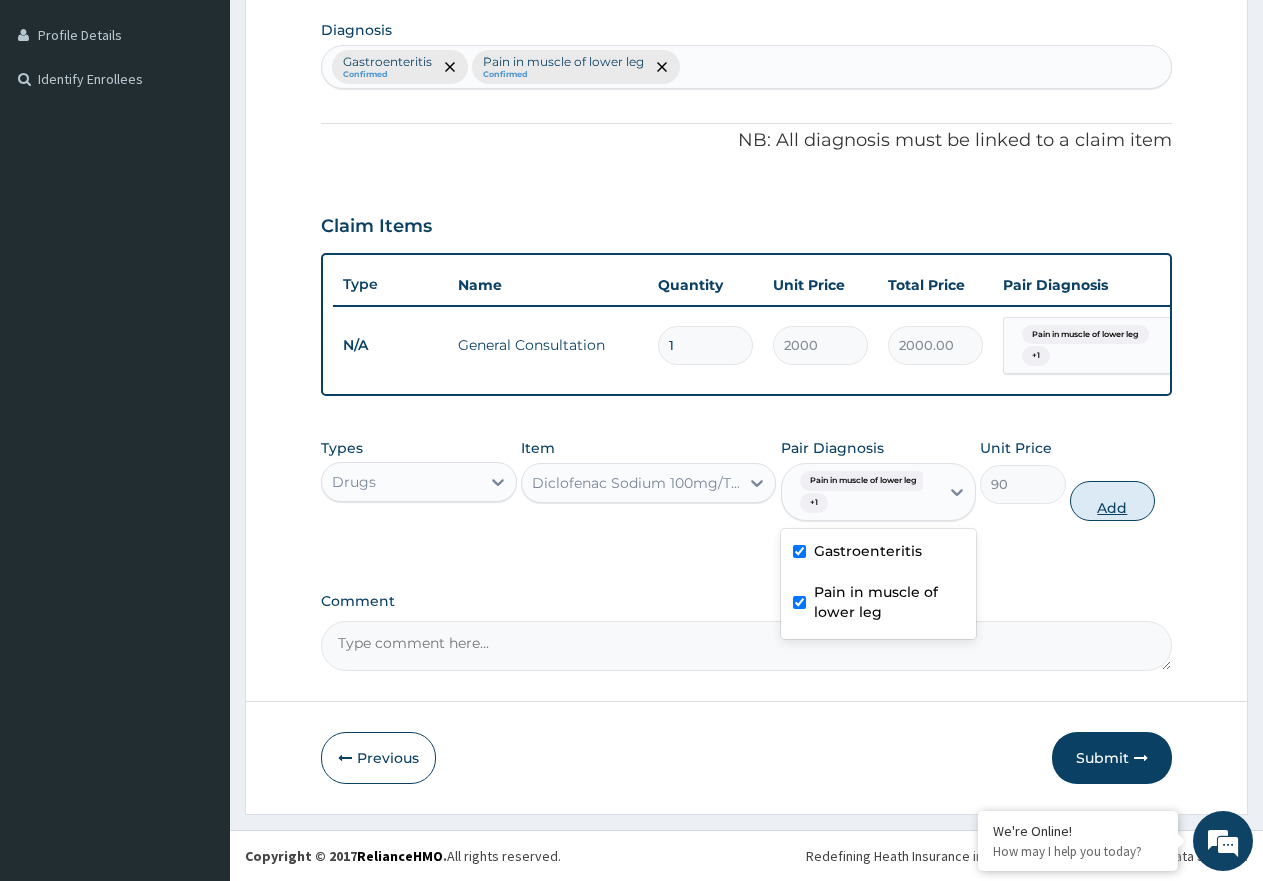 click on "Add" at bounding box center [1112, 501] 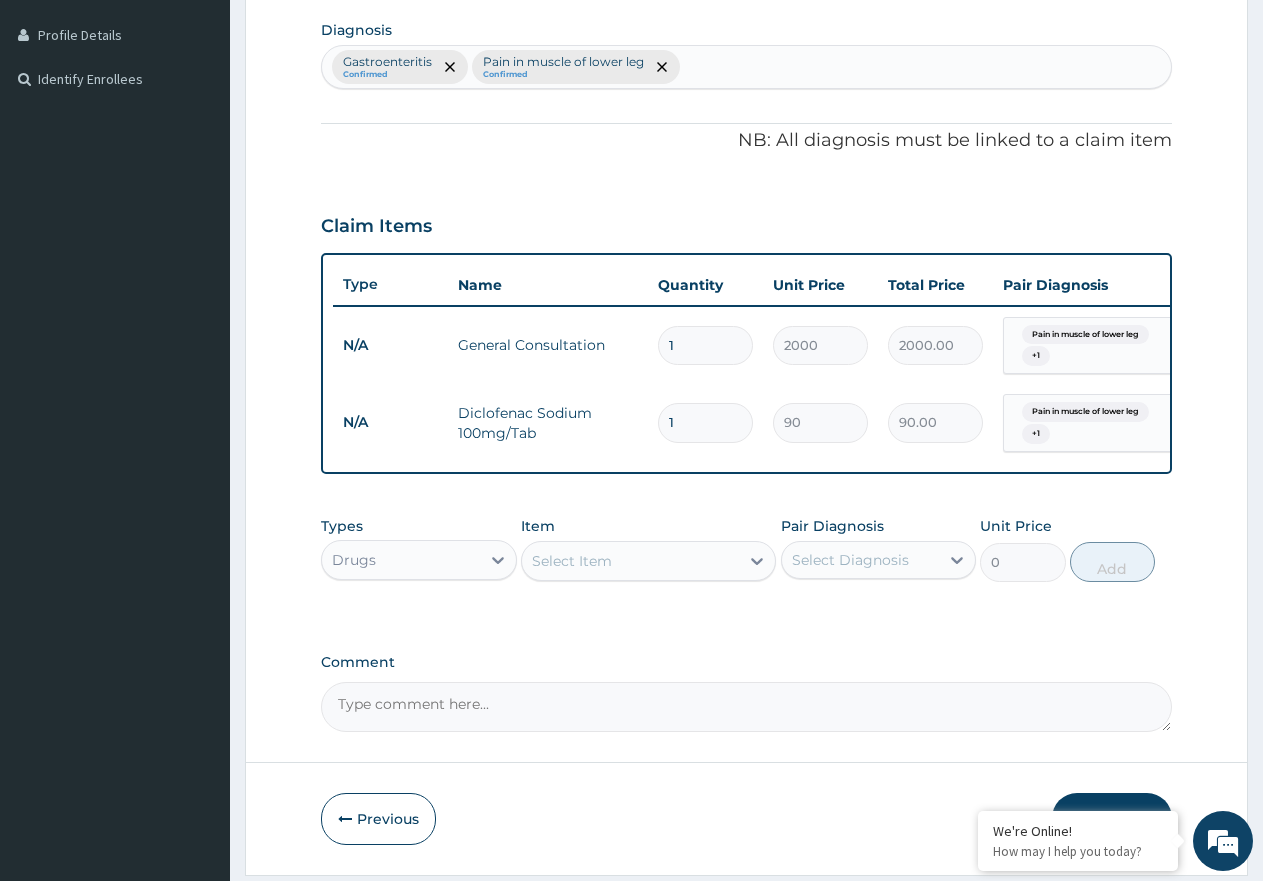click on "1" at bounding box center (705, 422) 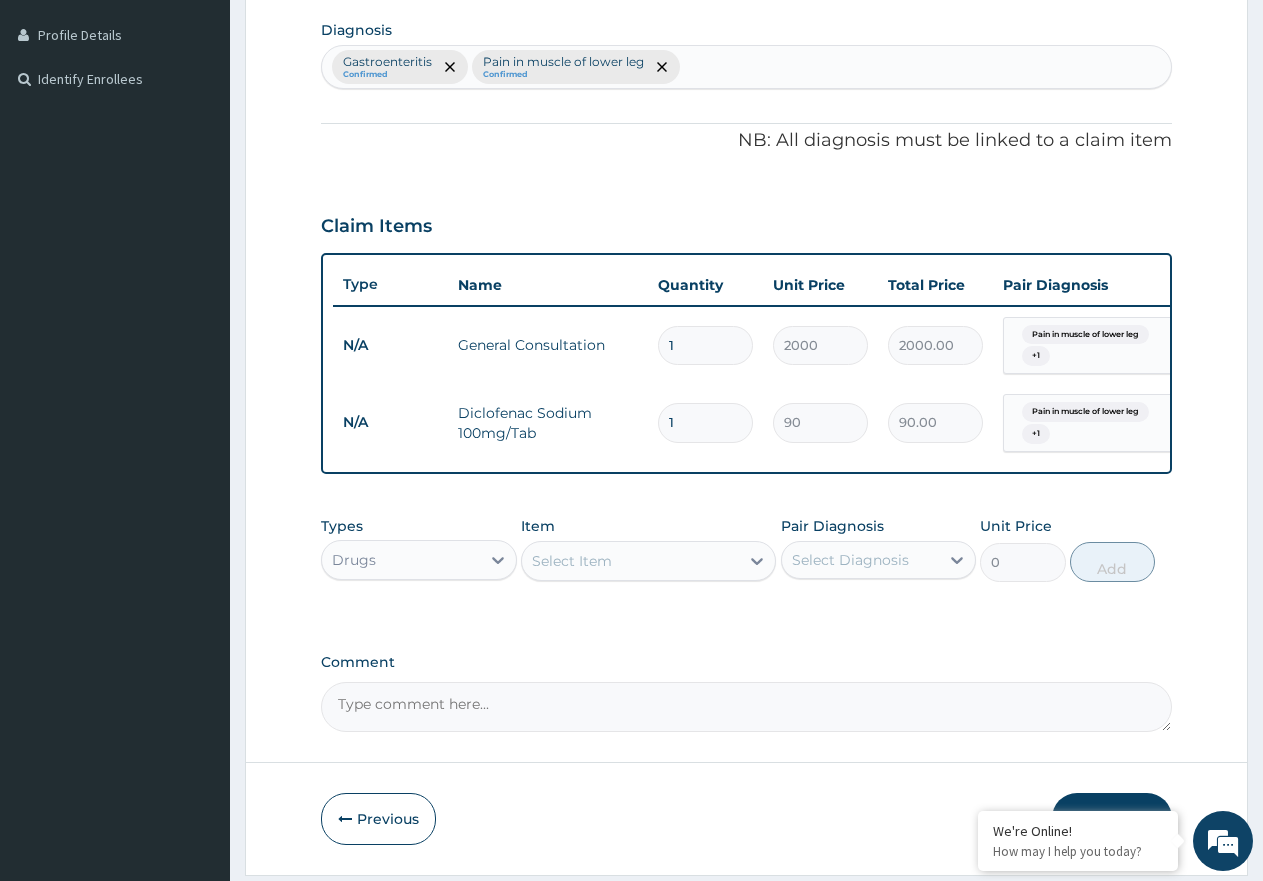 type 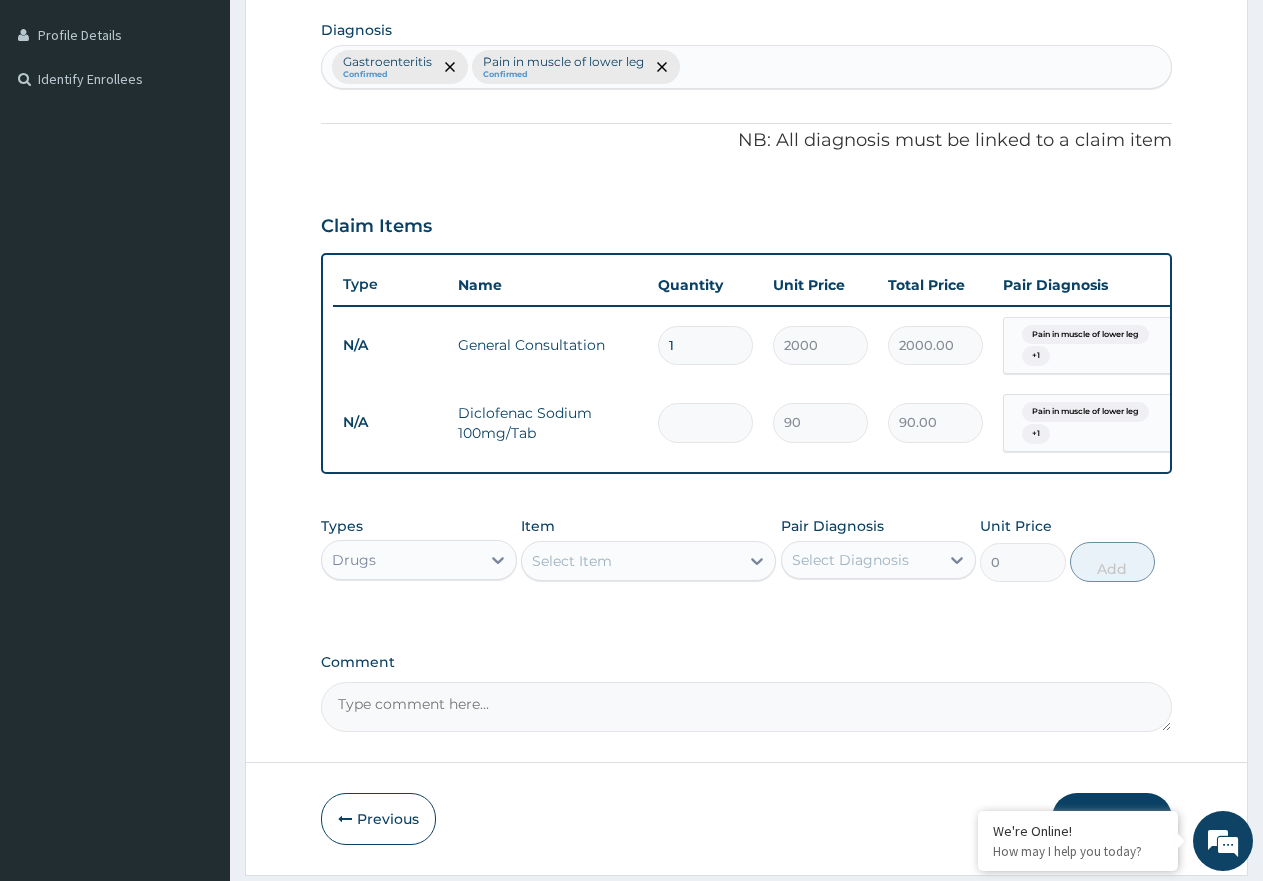 type on "0.00" 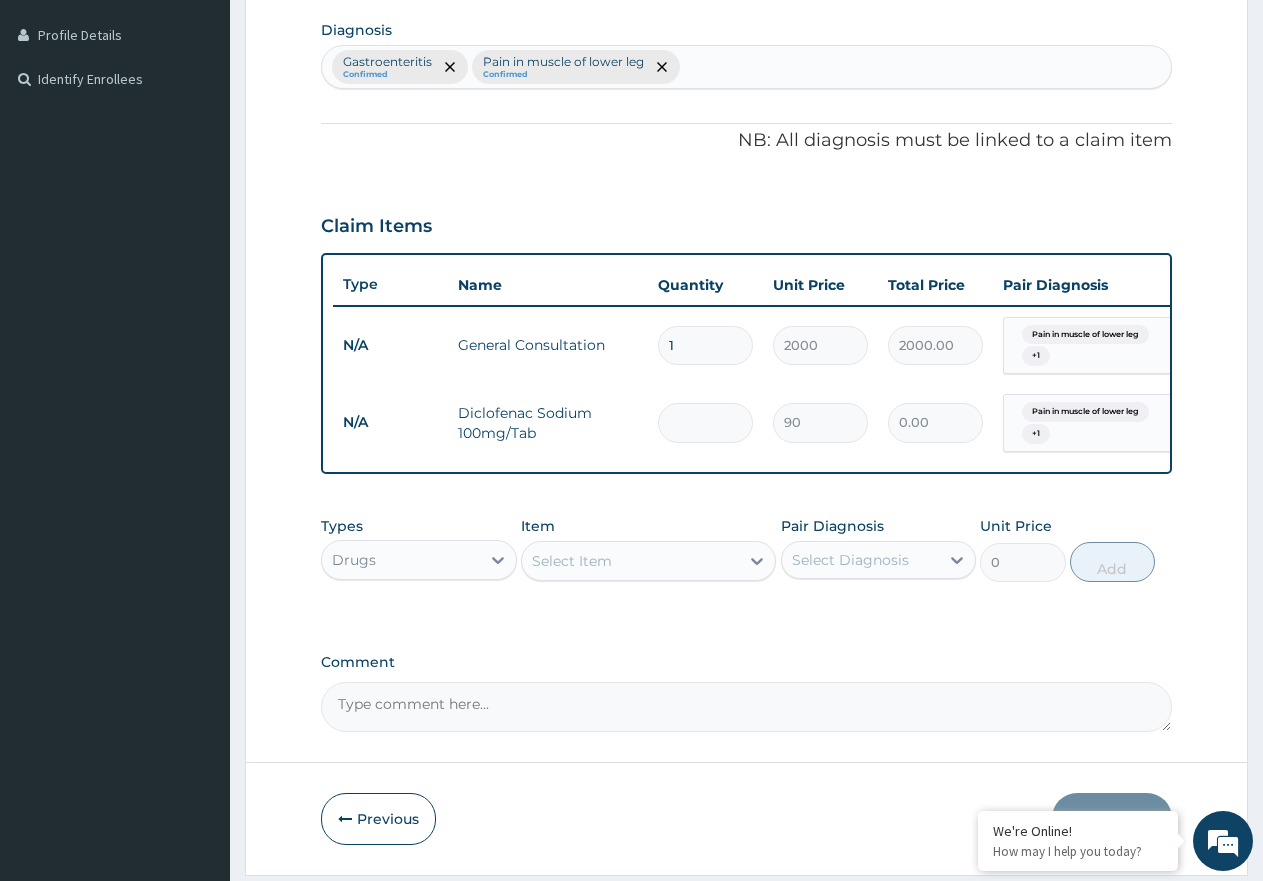 type on "1" 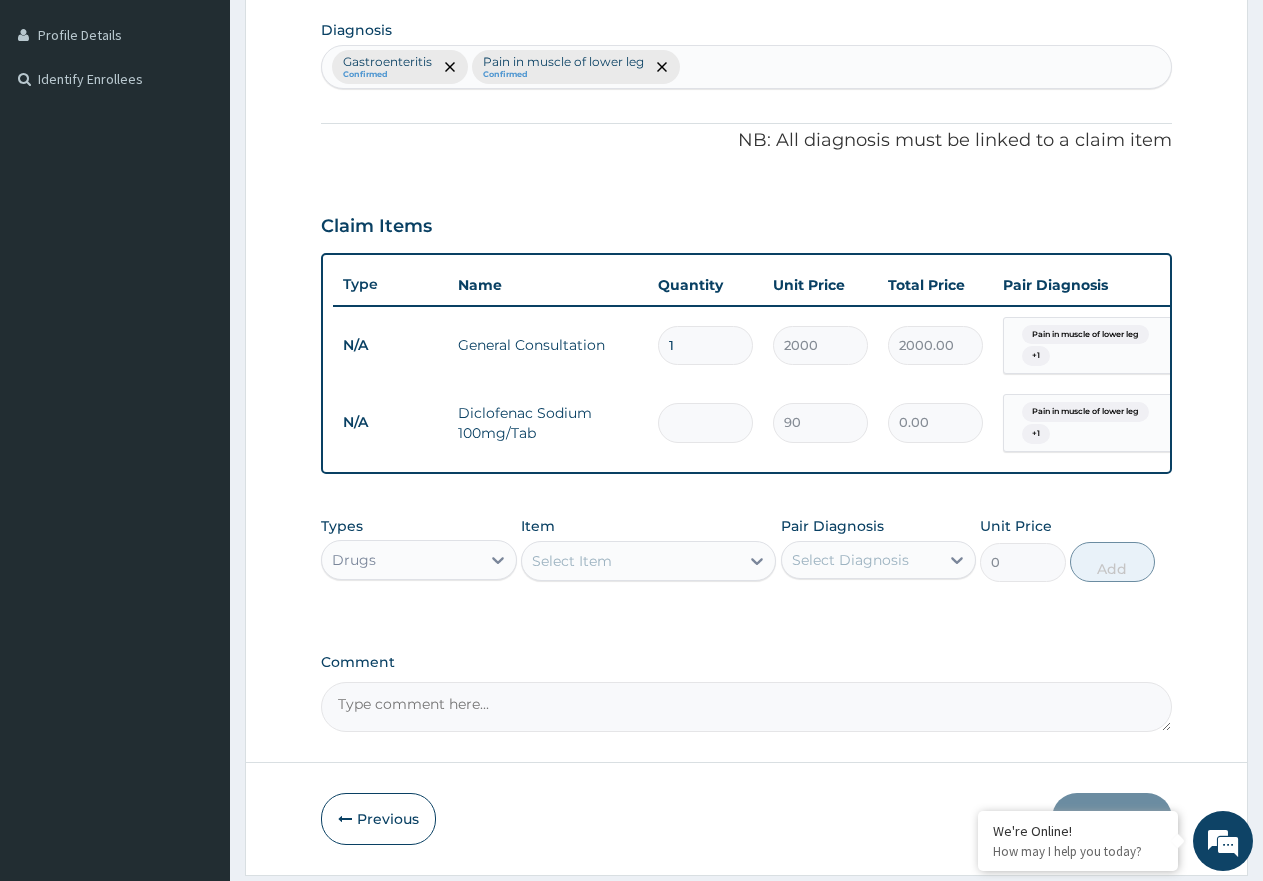 type on "90.00" 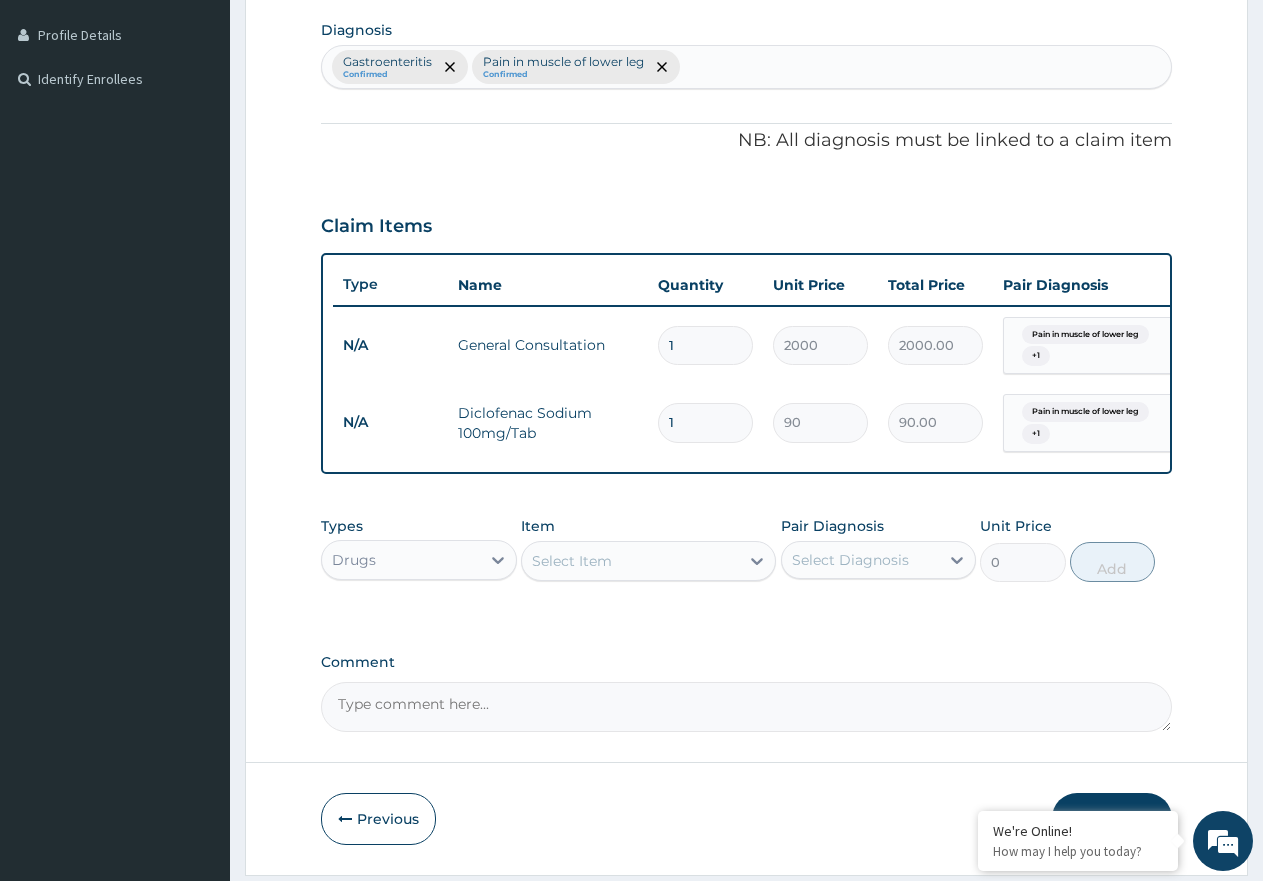 type on "10" 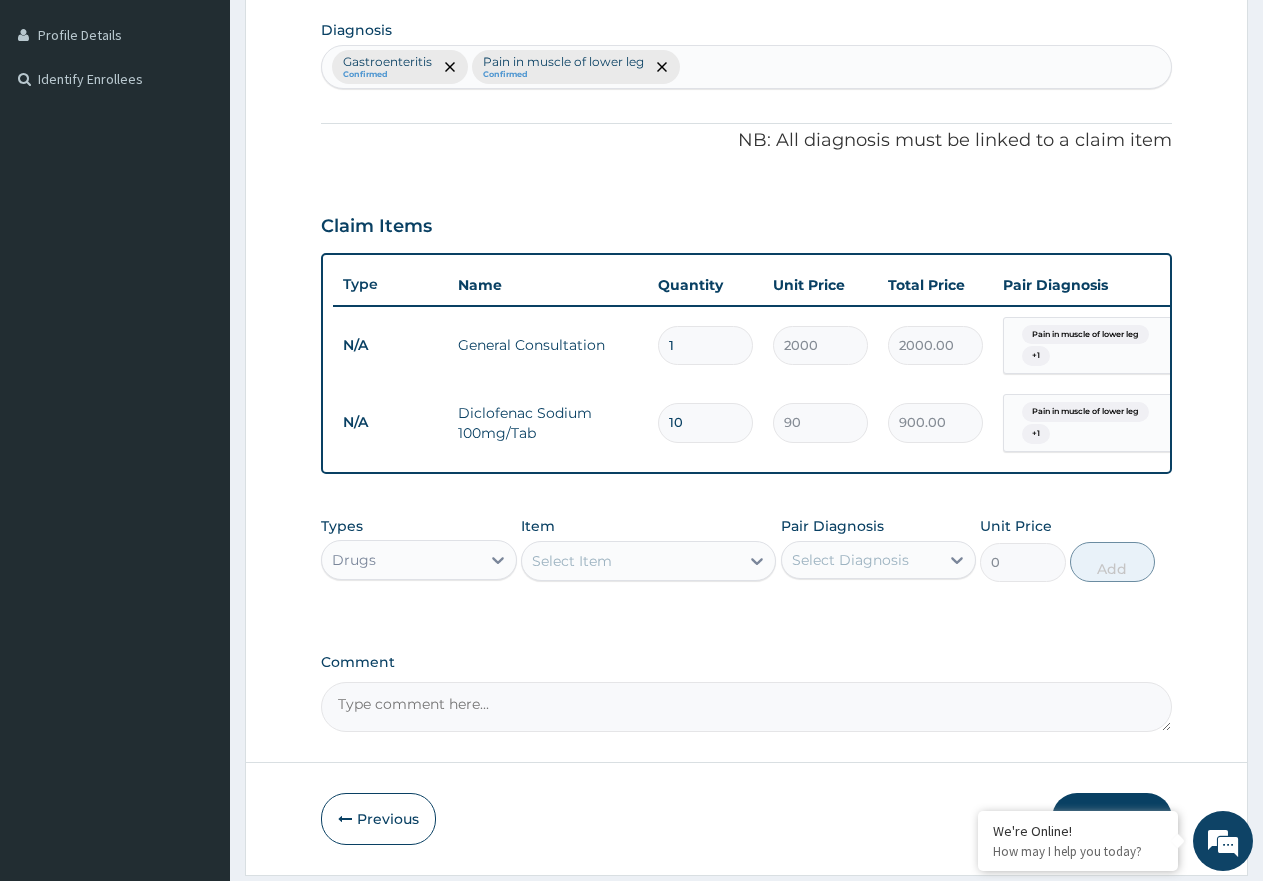 type on "10" 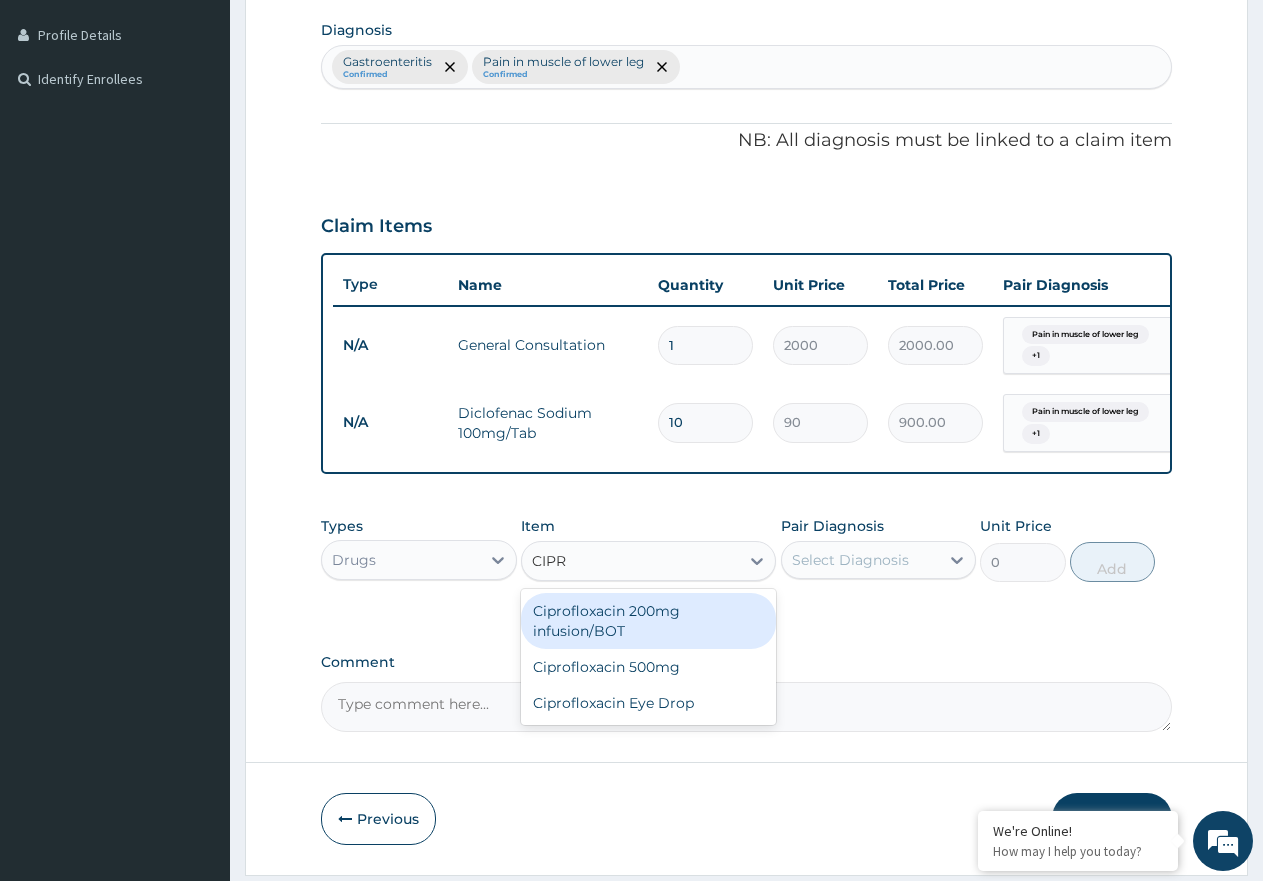 type on "CIPRO" 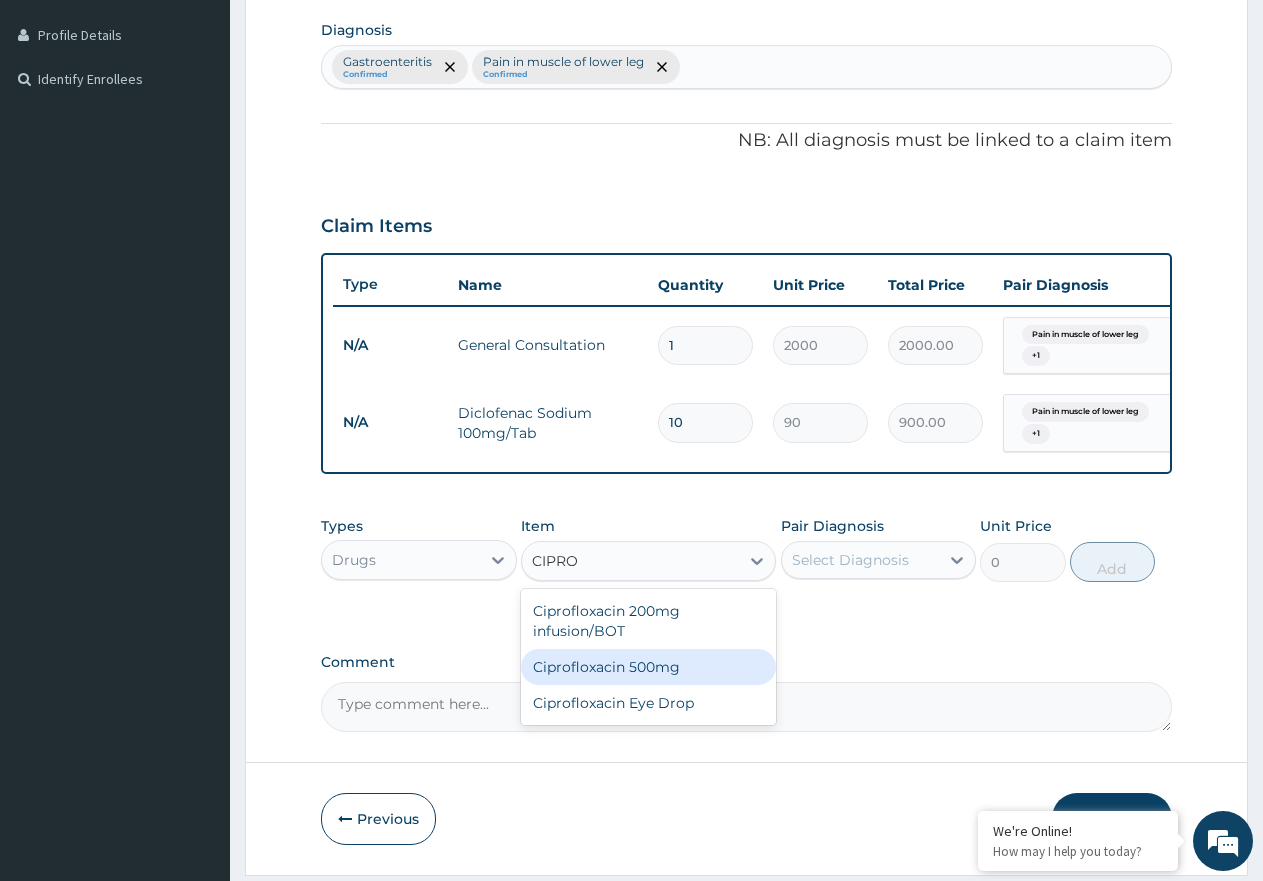 click on "Ciprofloxacin 500mg" at bounding box center [648, 667] 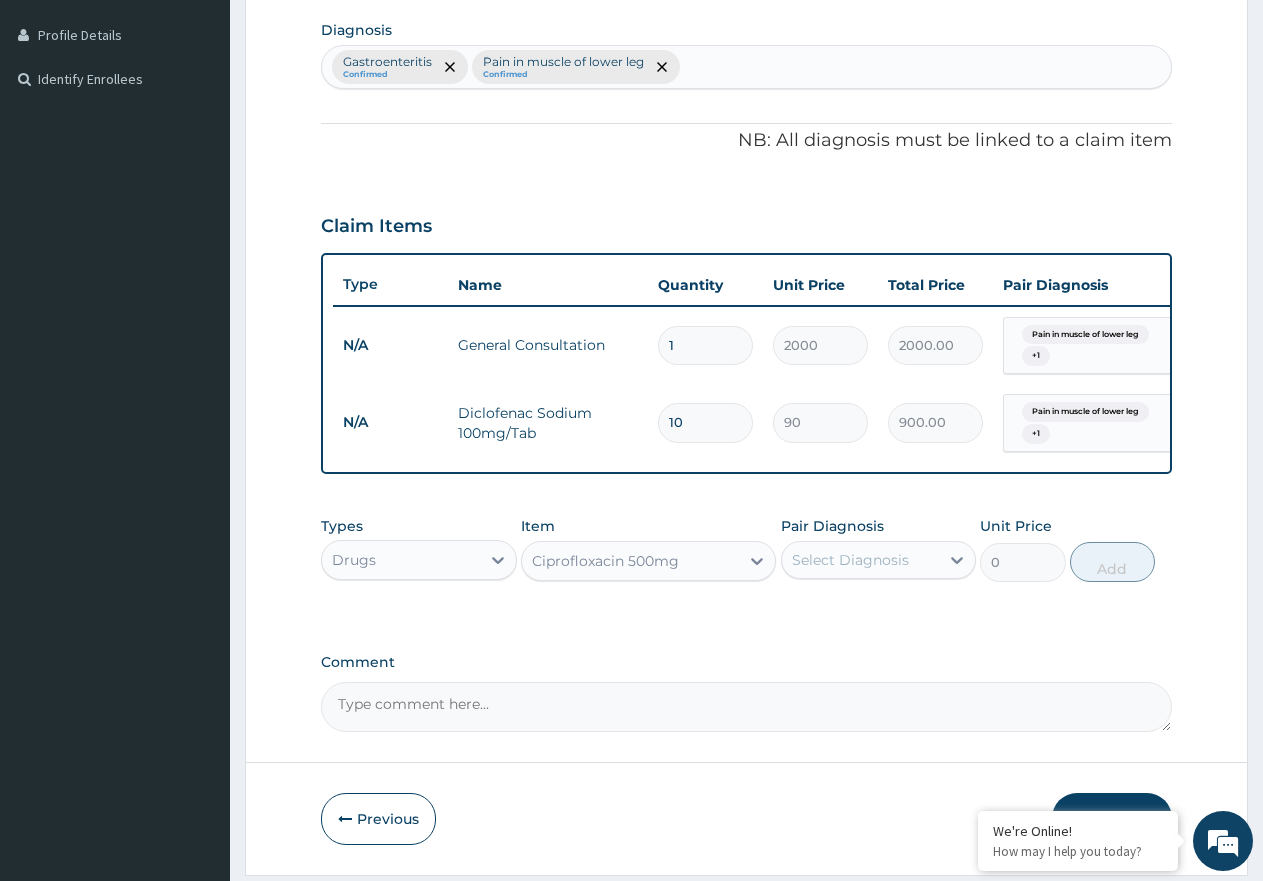 type 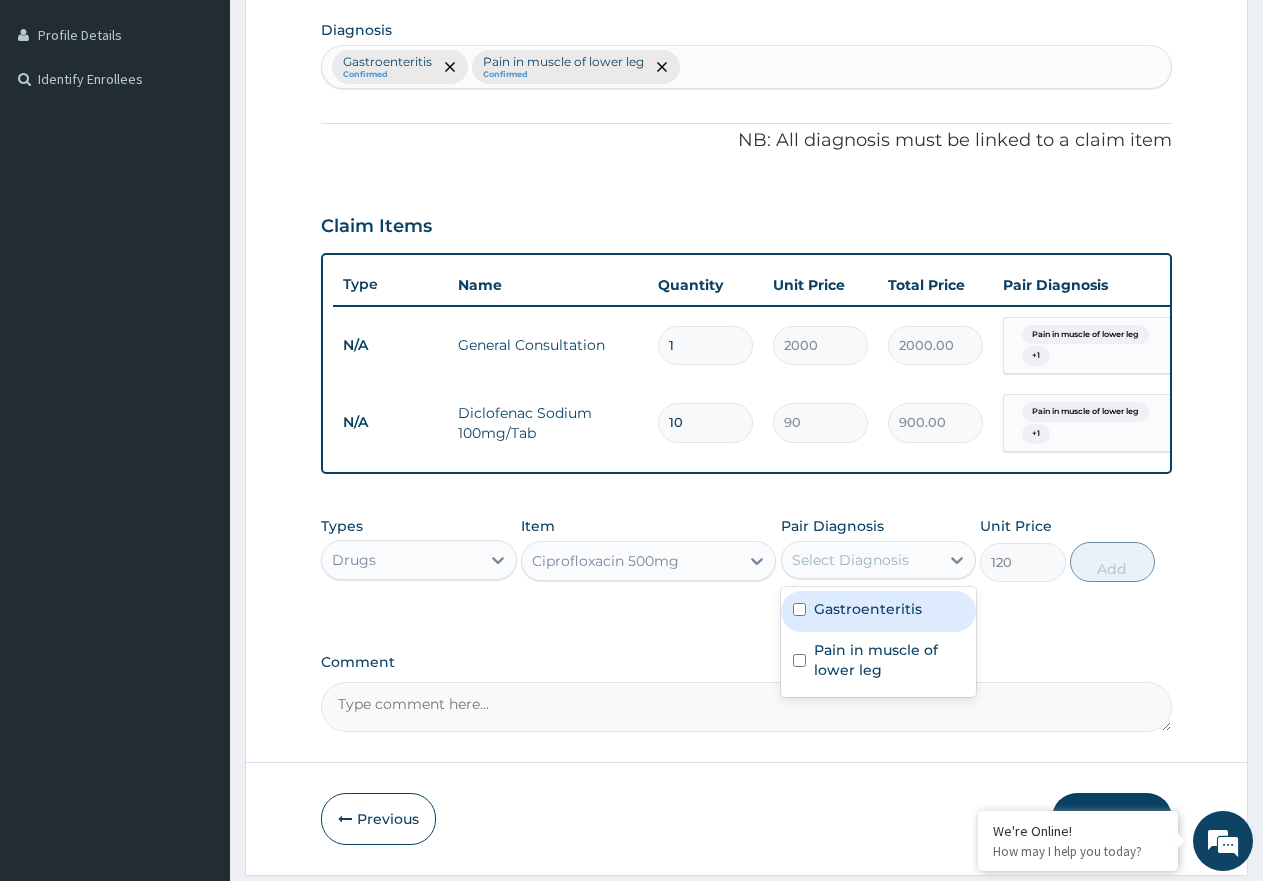 click on "Select Diagnosis" at bounding box center [861, 560] 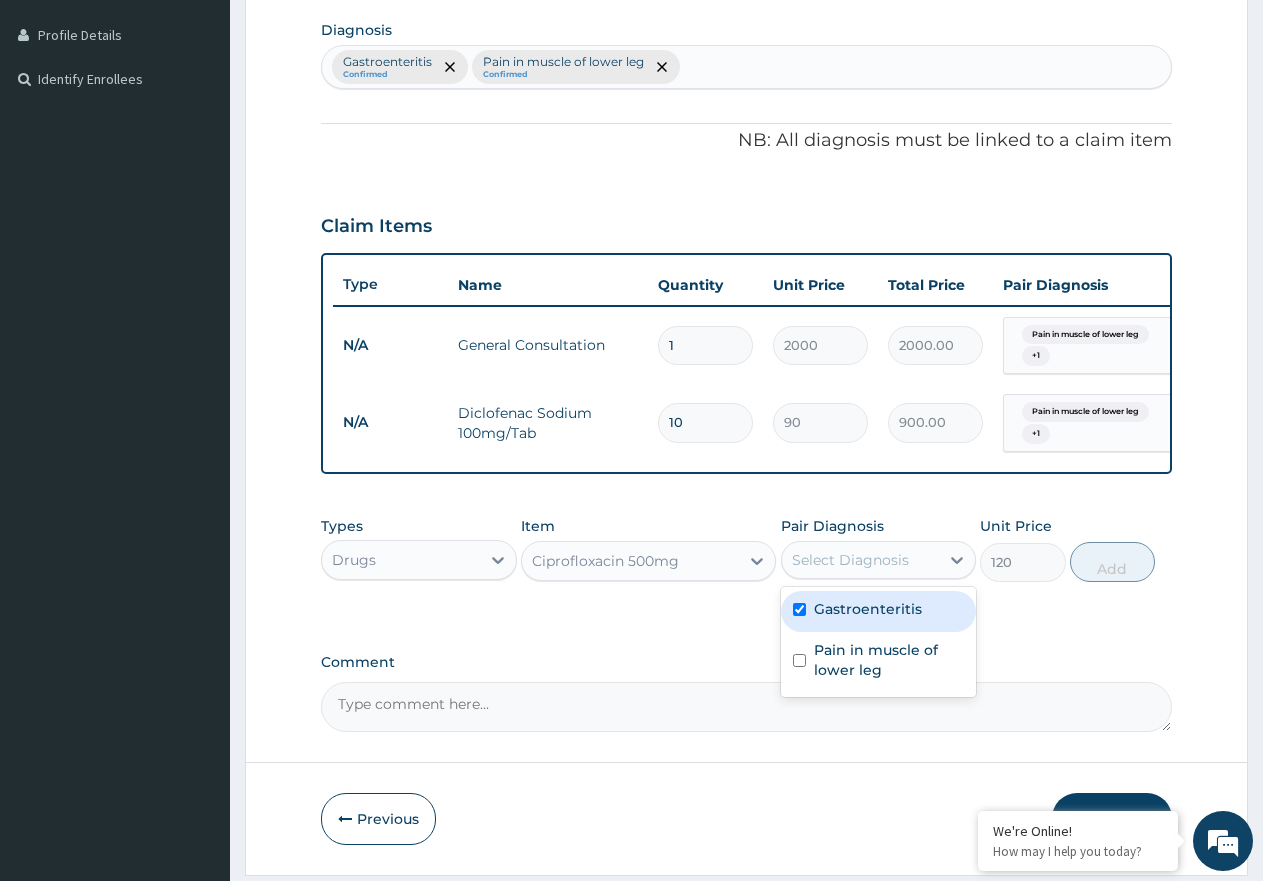 checkbox on "true" 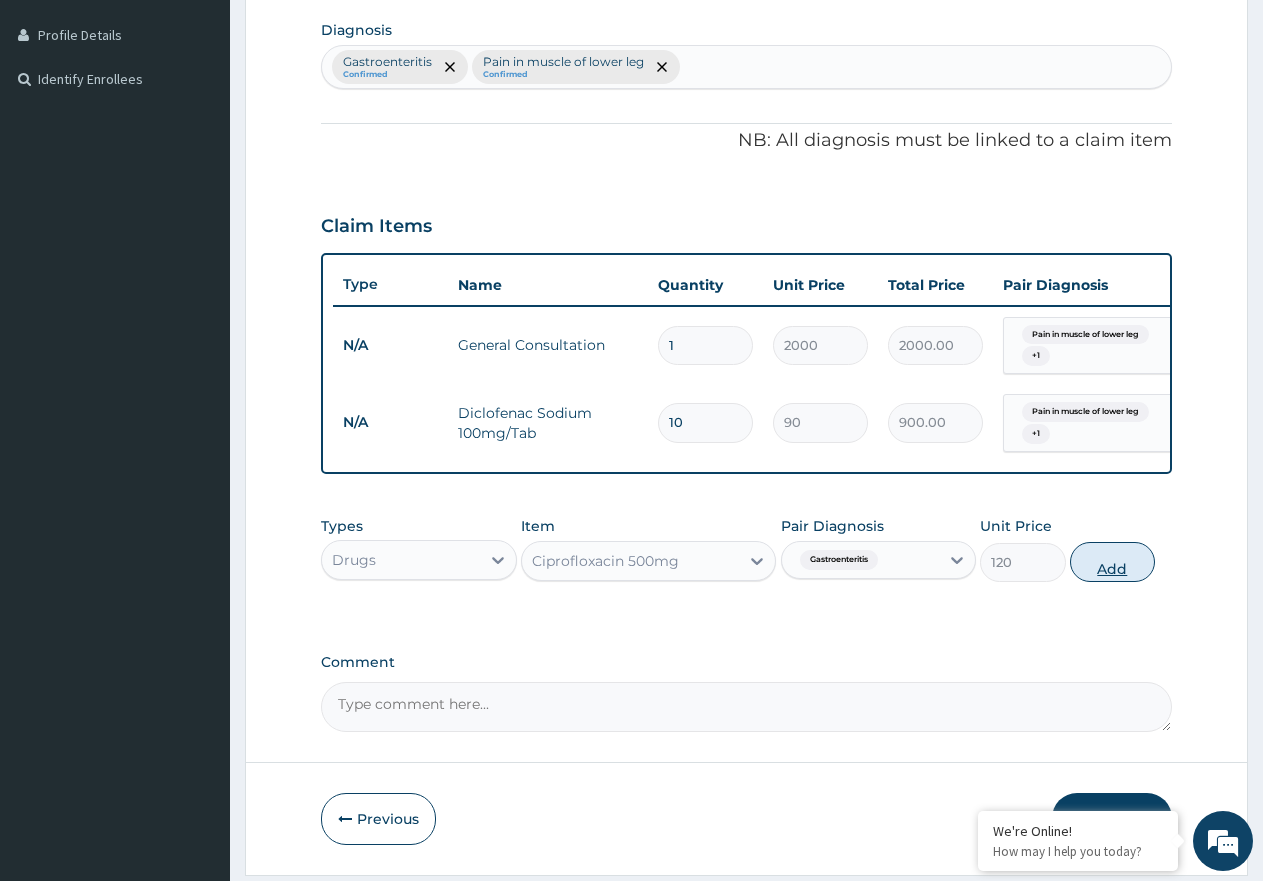 click on "Add" at bounding box center (1112, 562) 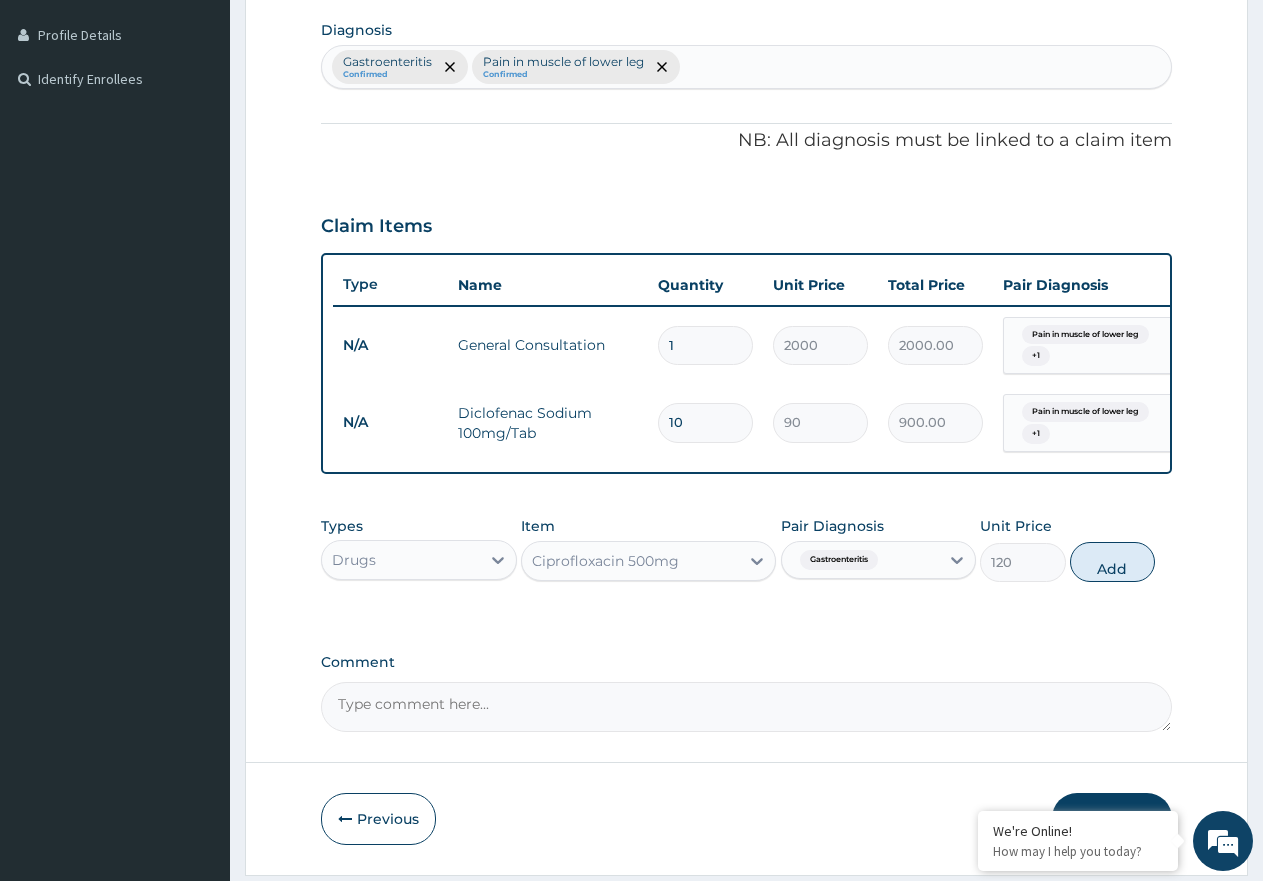 type on "0" 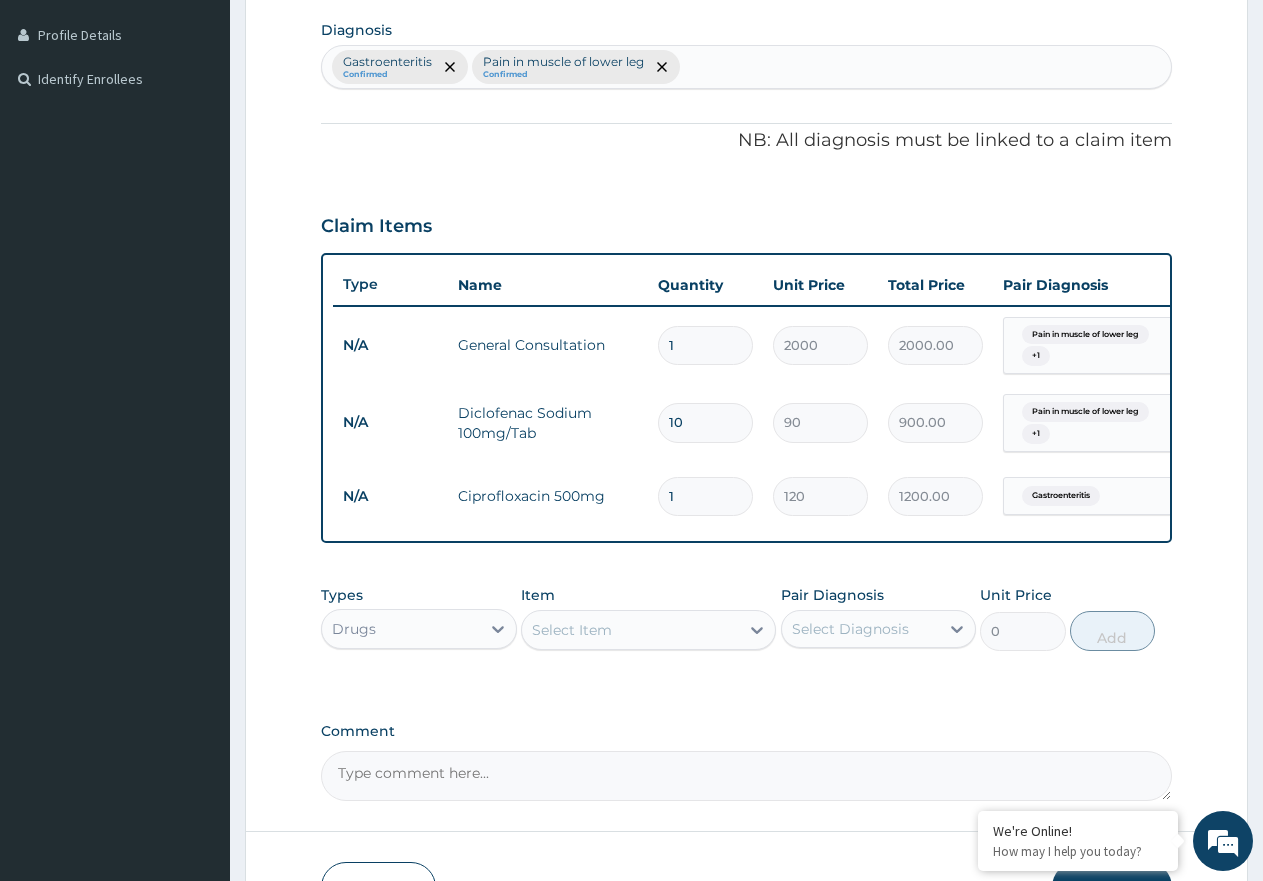 type on "10" 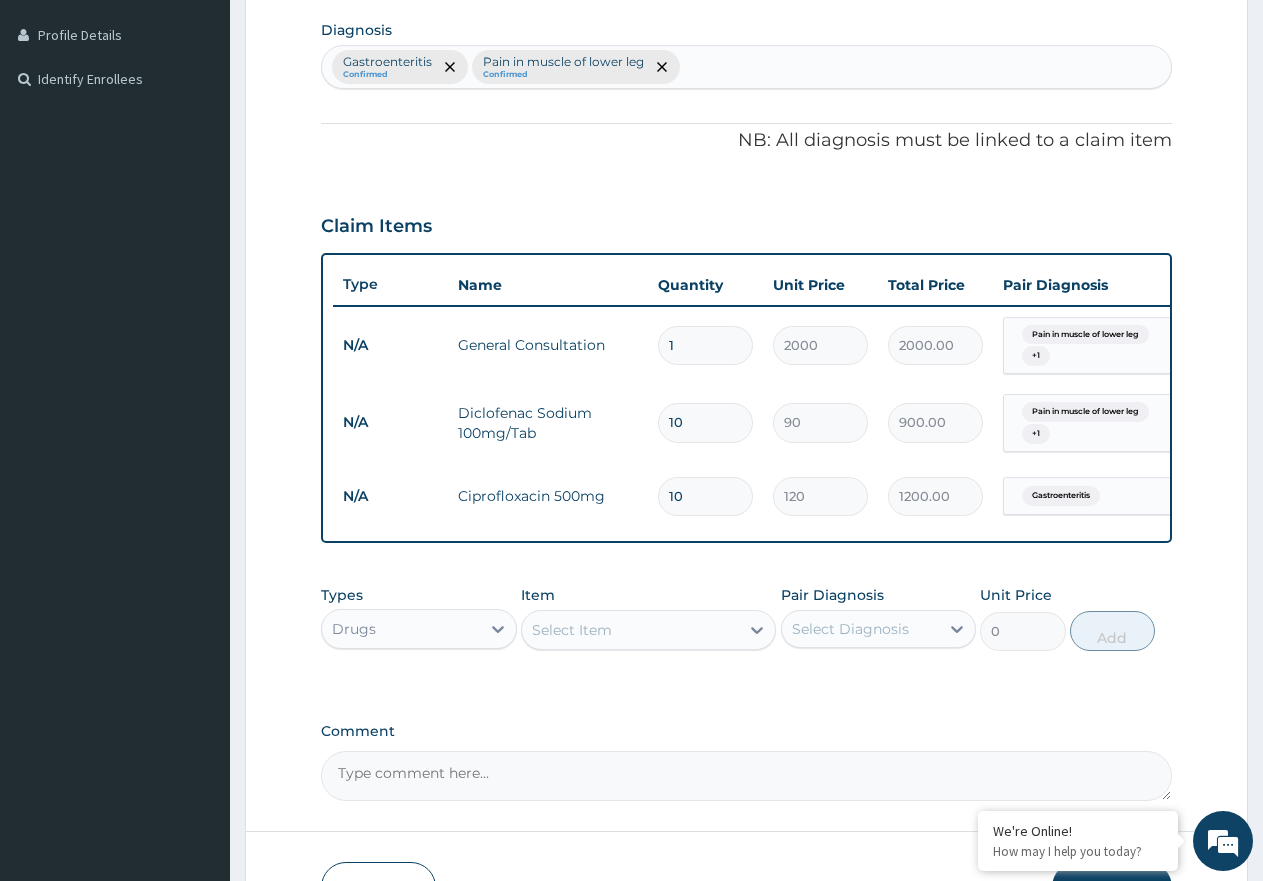 type on "1200.00" 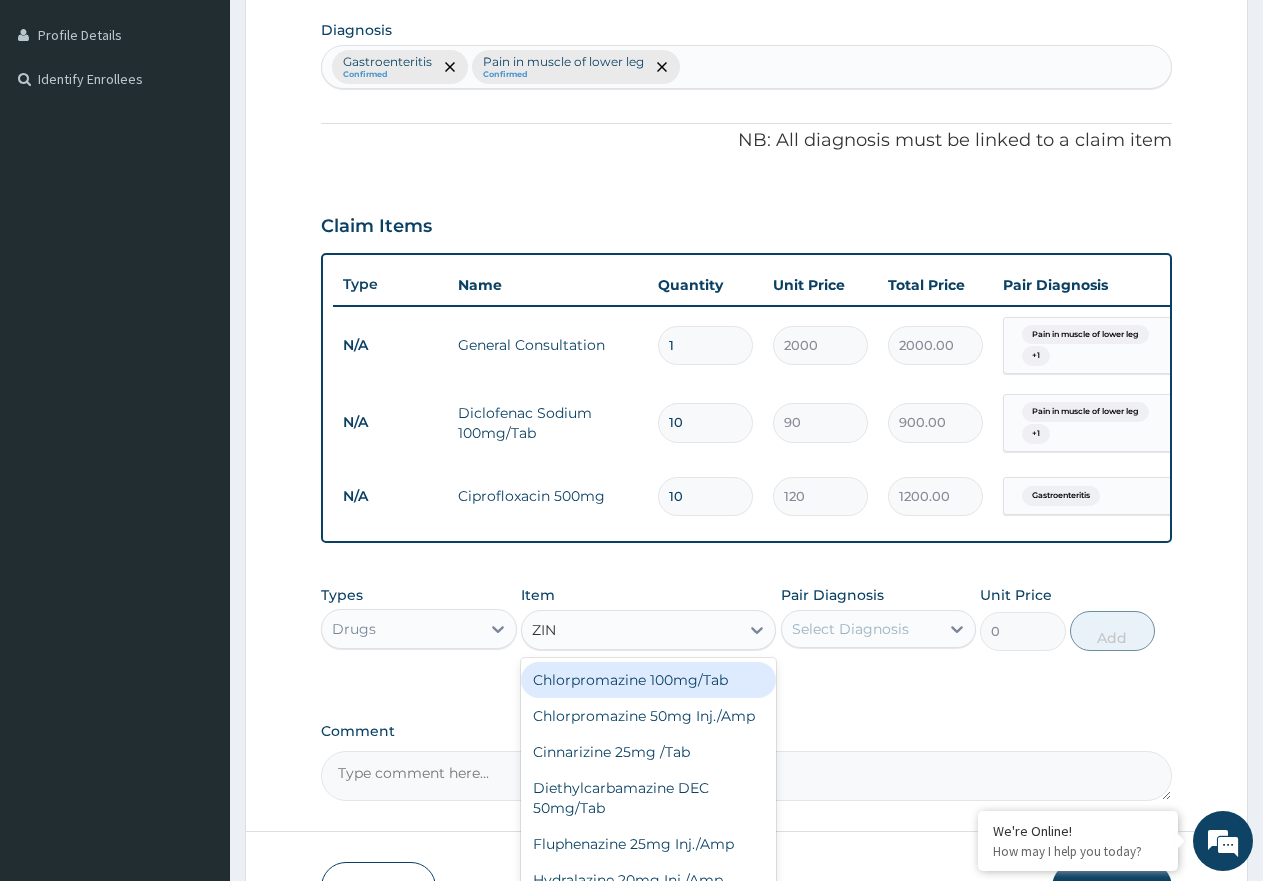 type on "ZINC" 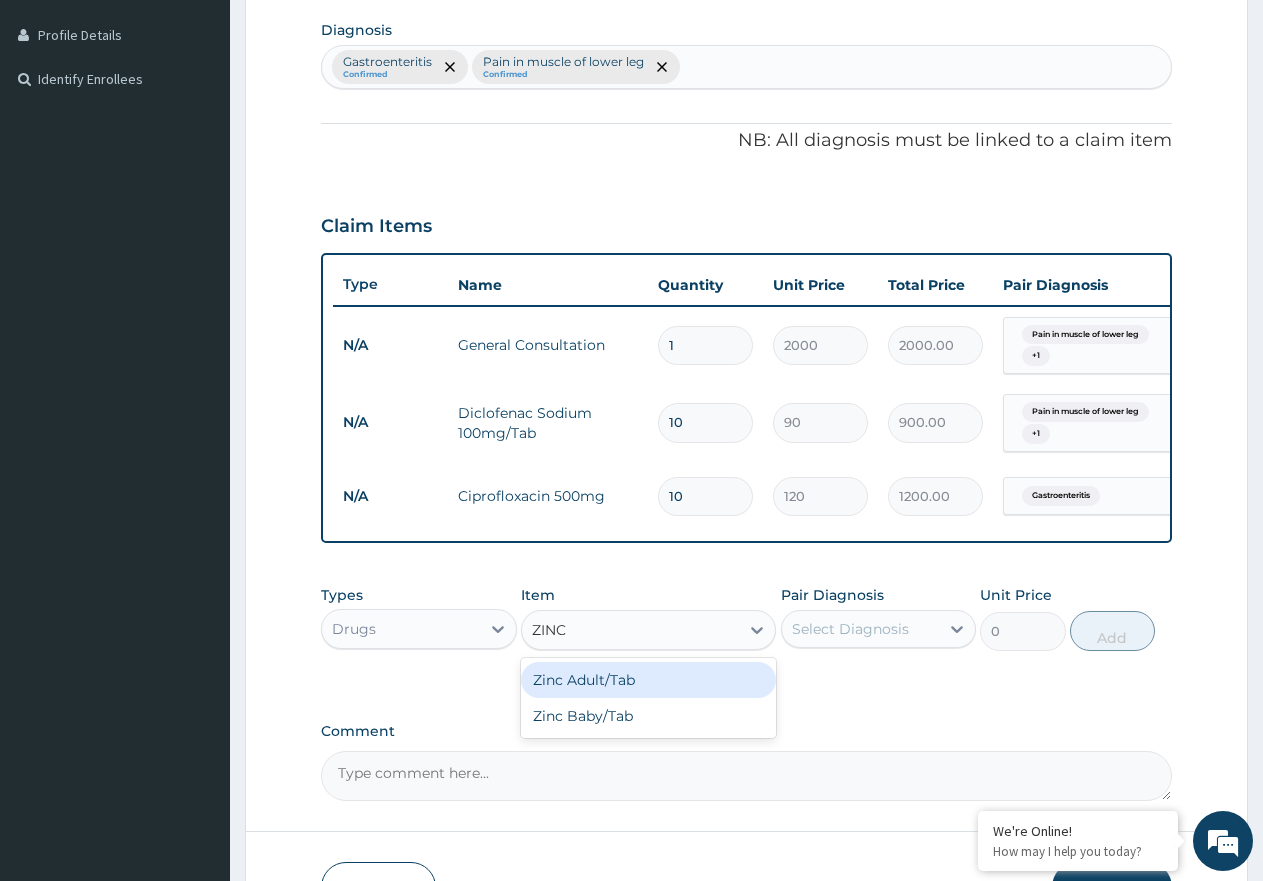 click on "Zinc Adult/Tab" at bounding box center (648, 680) 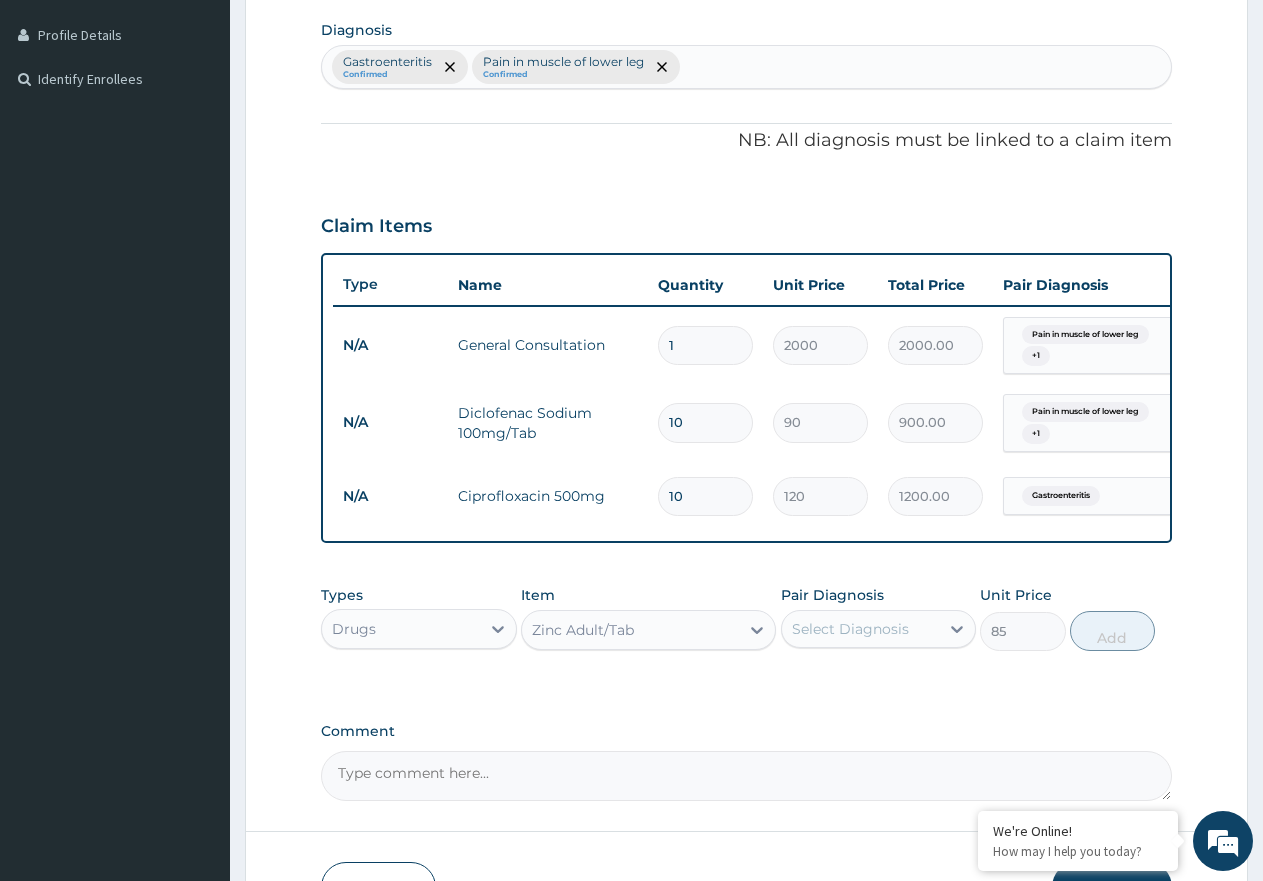 click on "Select Diagnosis" at bounding box center (850, 629) 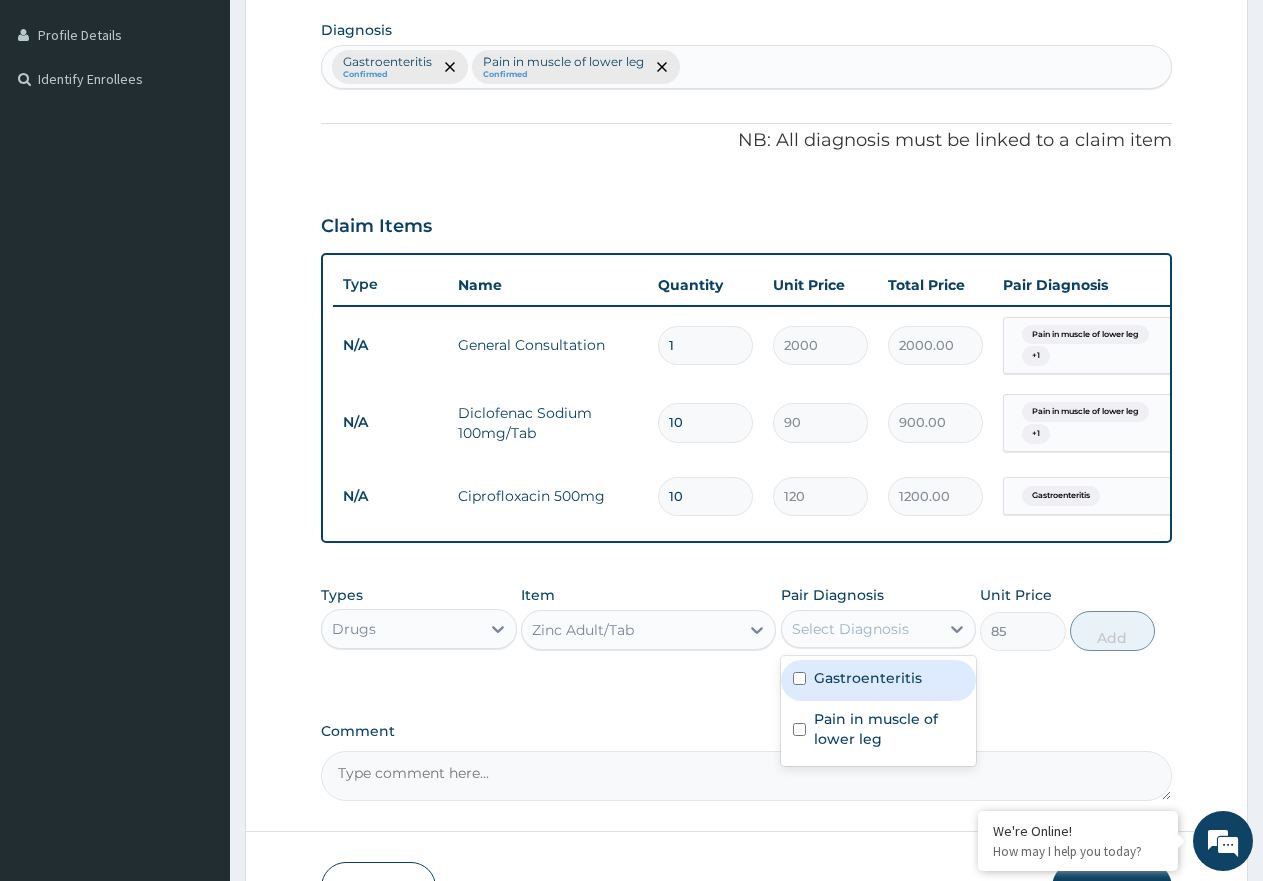 click on "Select Diagnosis" at bounding box center [850, 629] 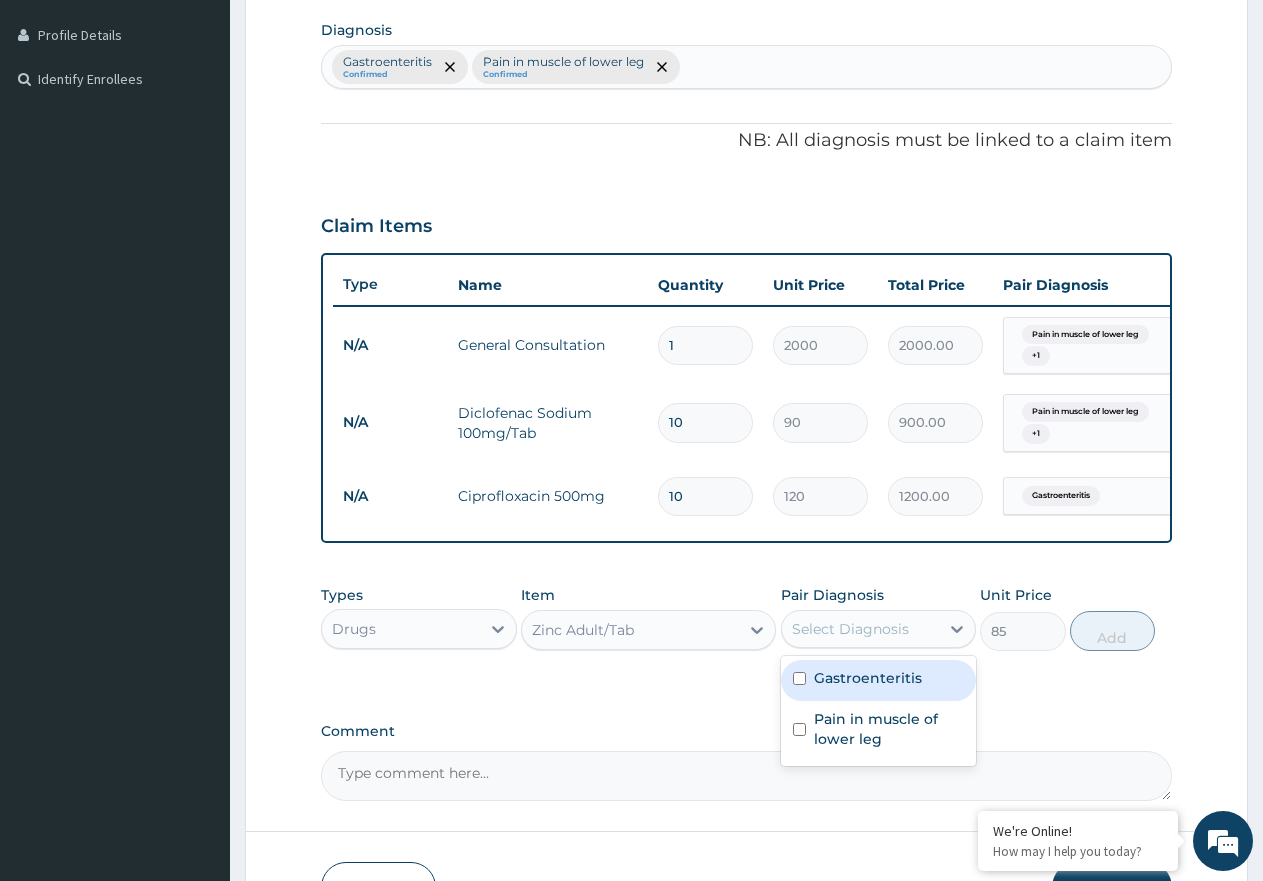 drag, startPoint x: 856, startPoint y: 696, endPoint x: 866, endPoint y: 735, distance: 40.261642 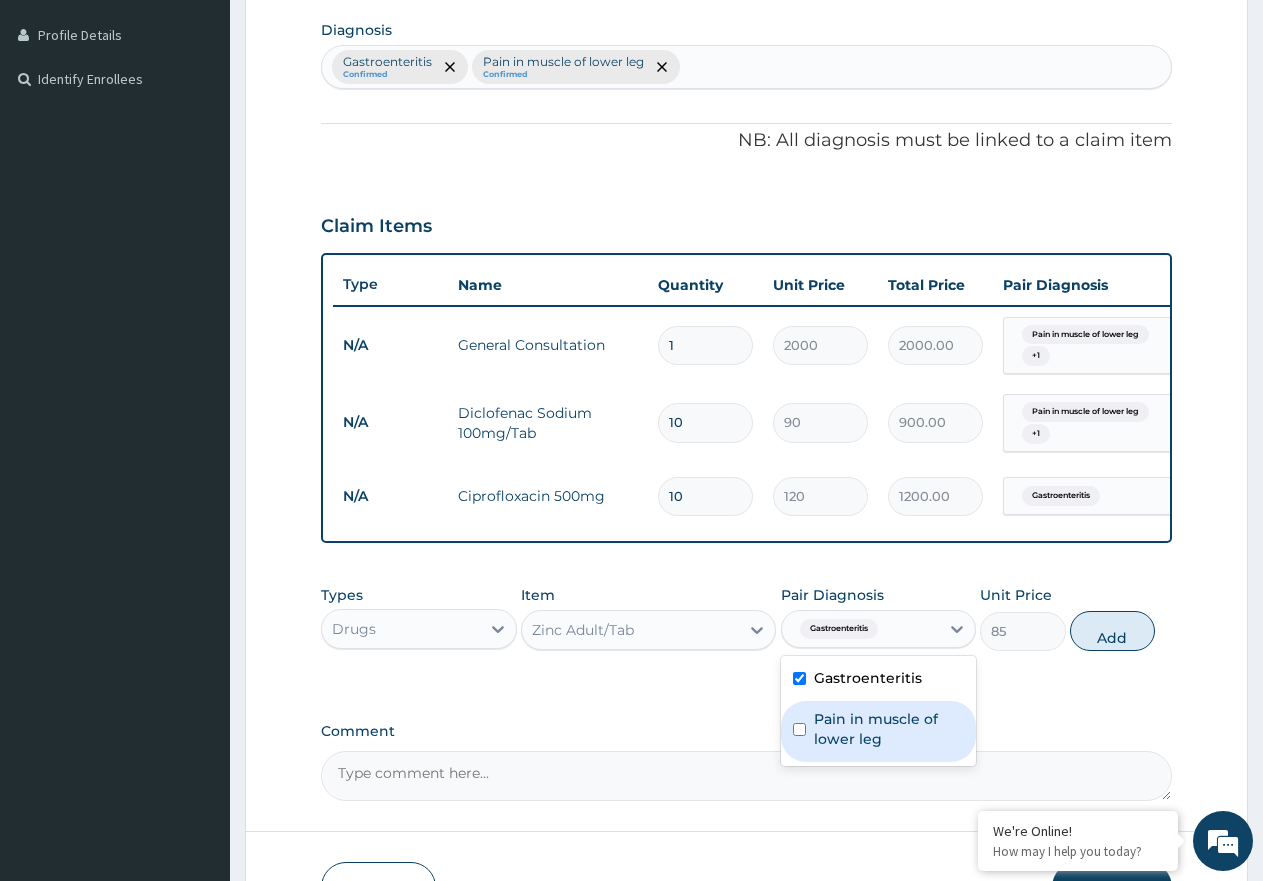 checkbox on "true" 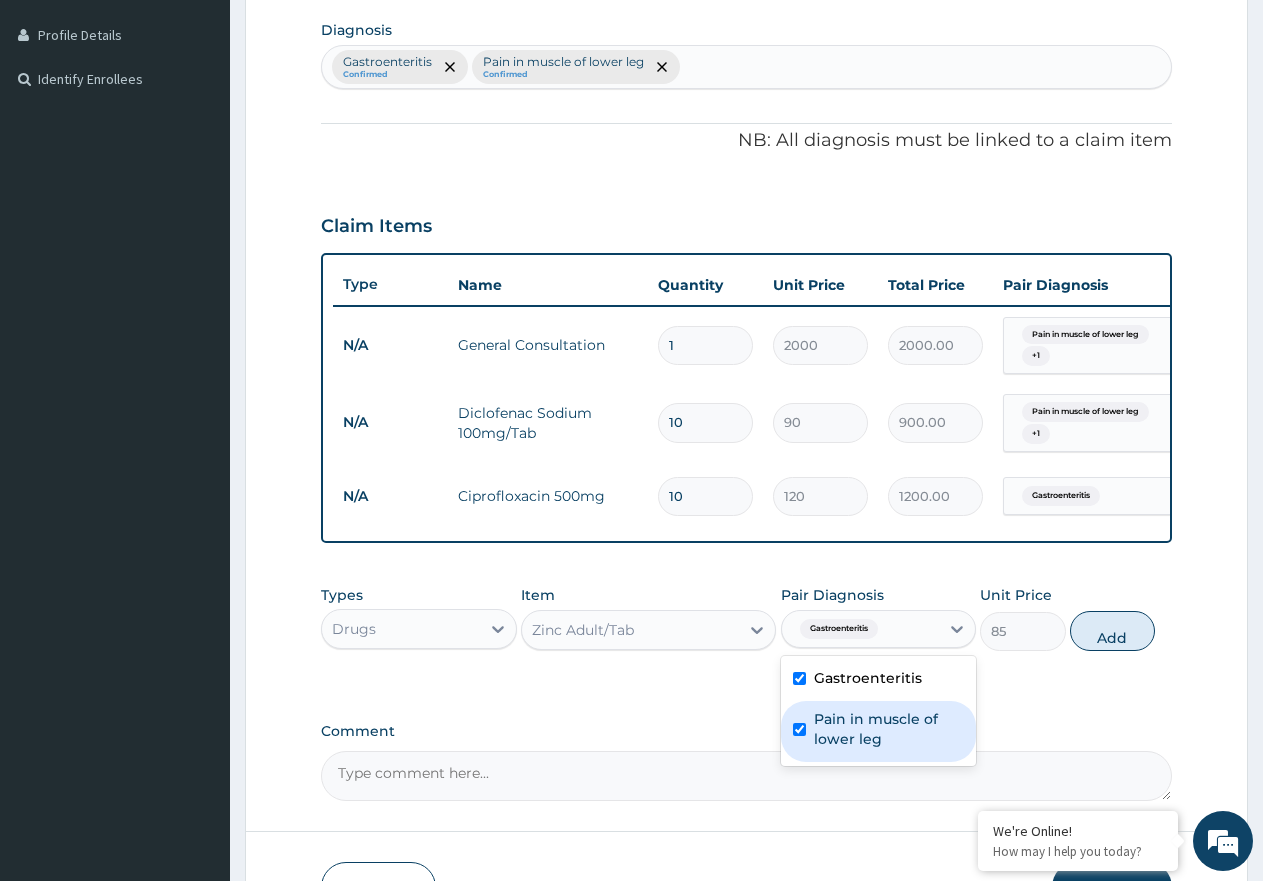 checkbox on "true" 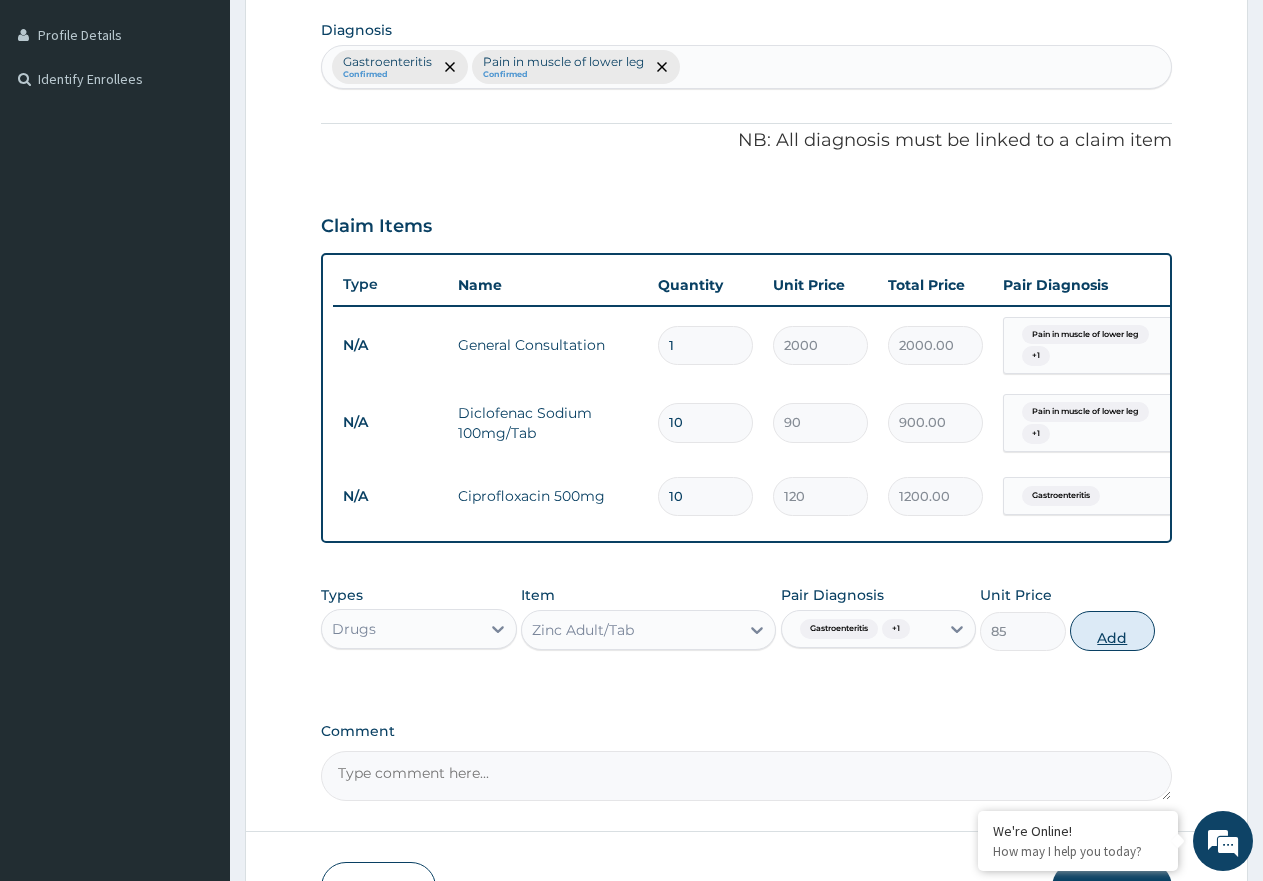 click on "Add" at bounding box center [1112, 631] 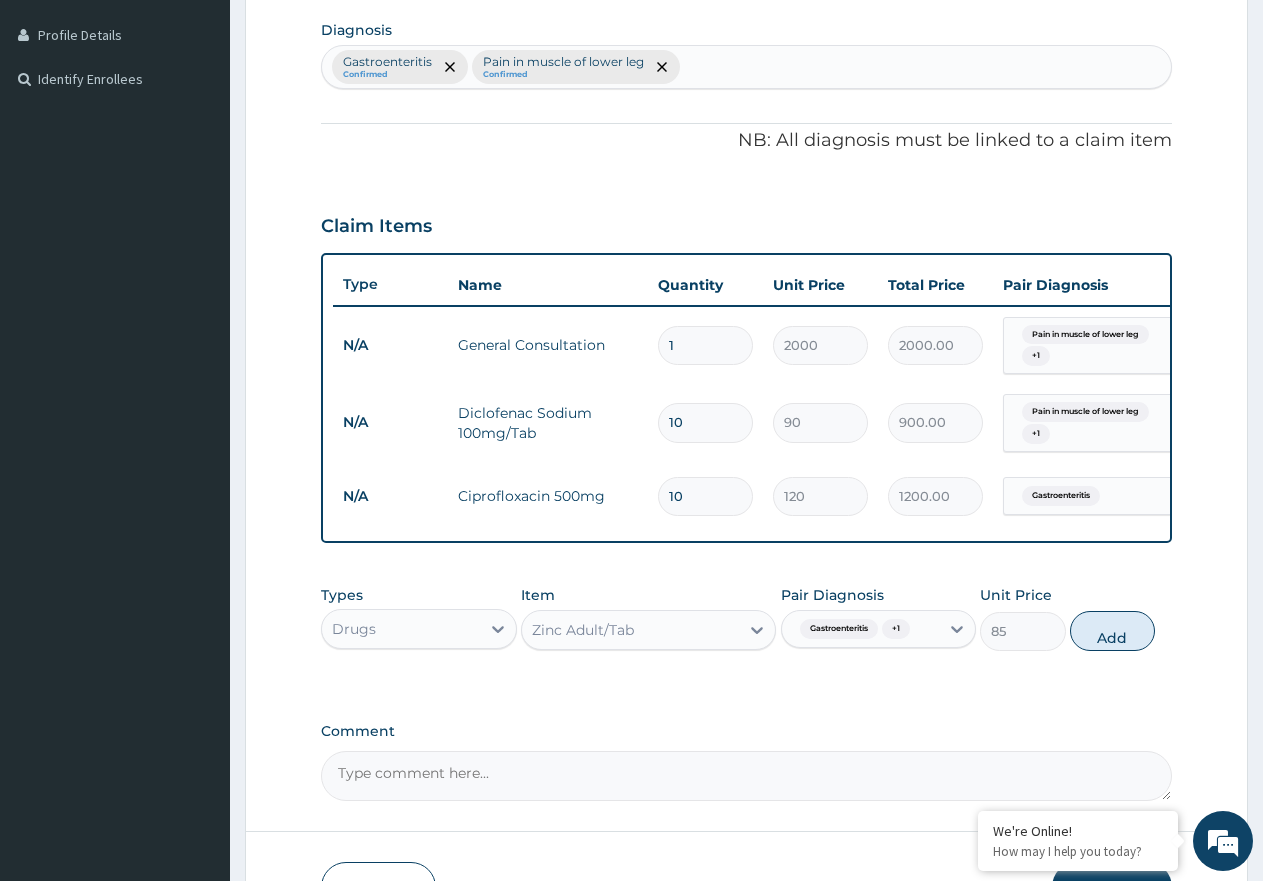 type on "0" 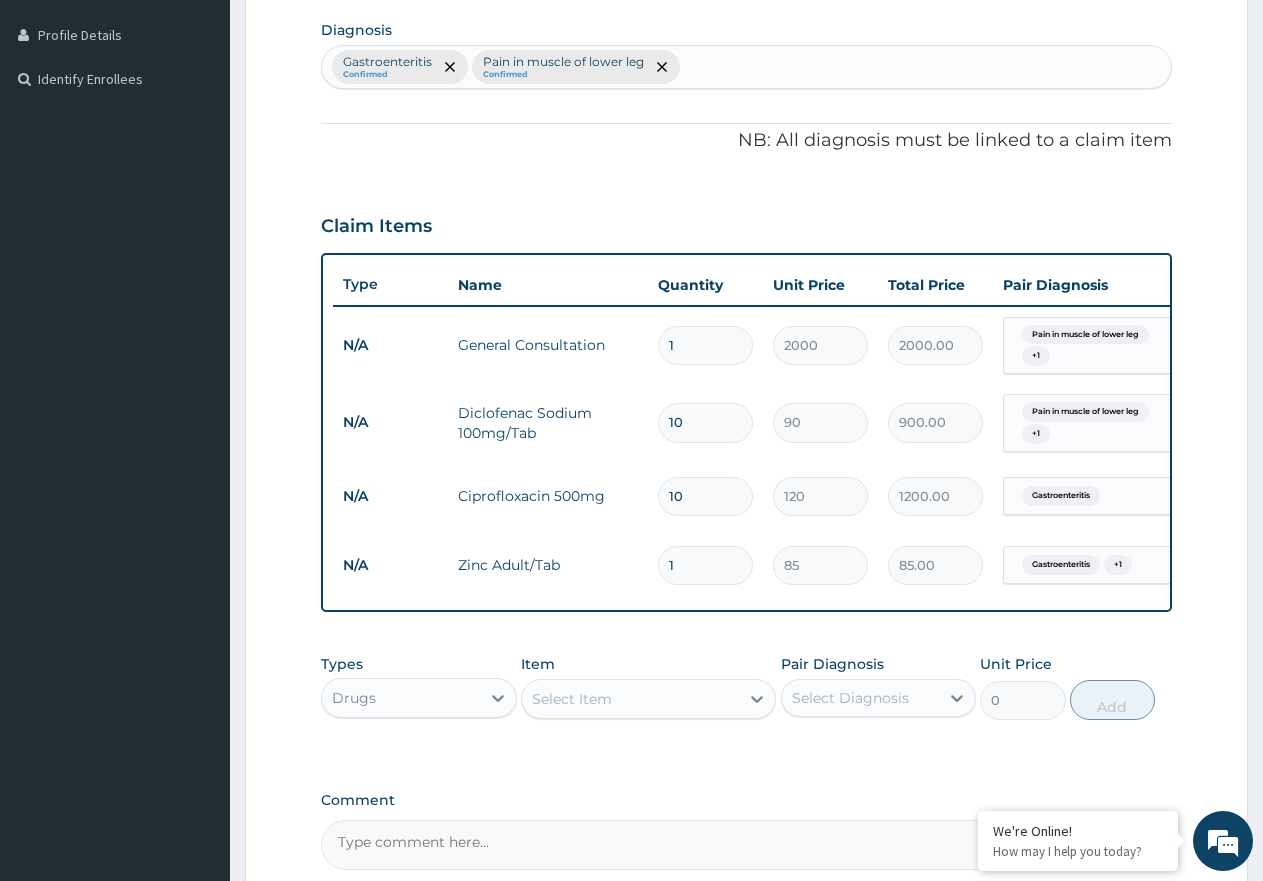 type 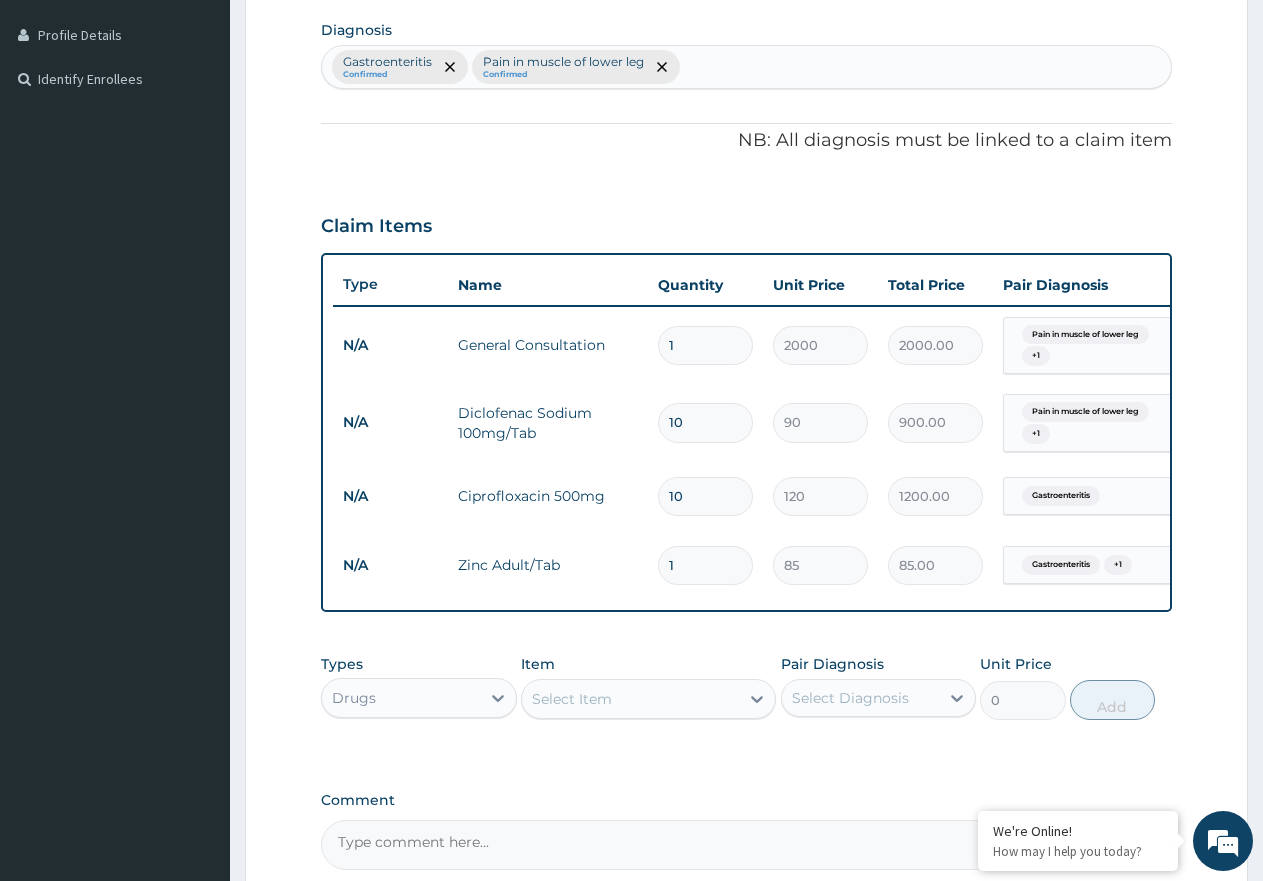 type on "0.00" 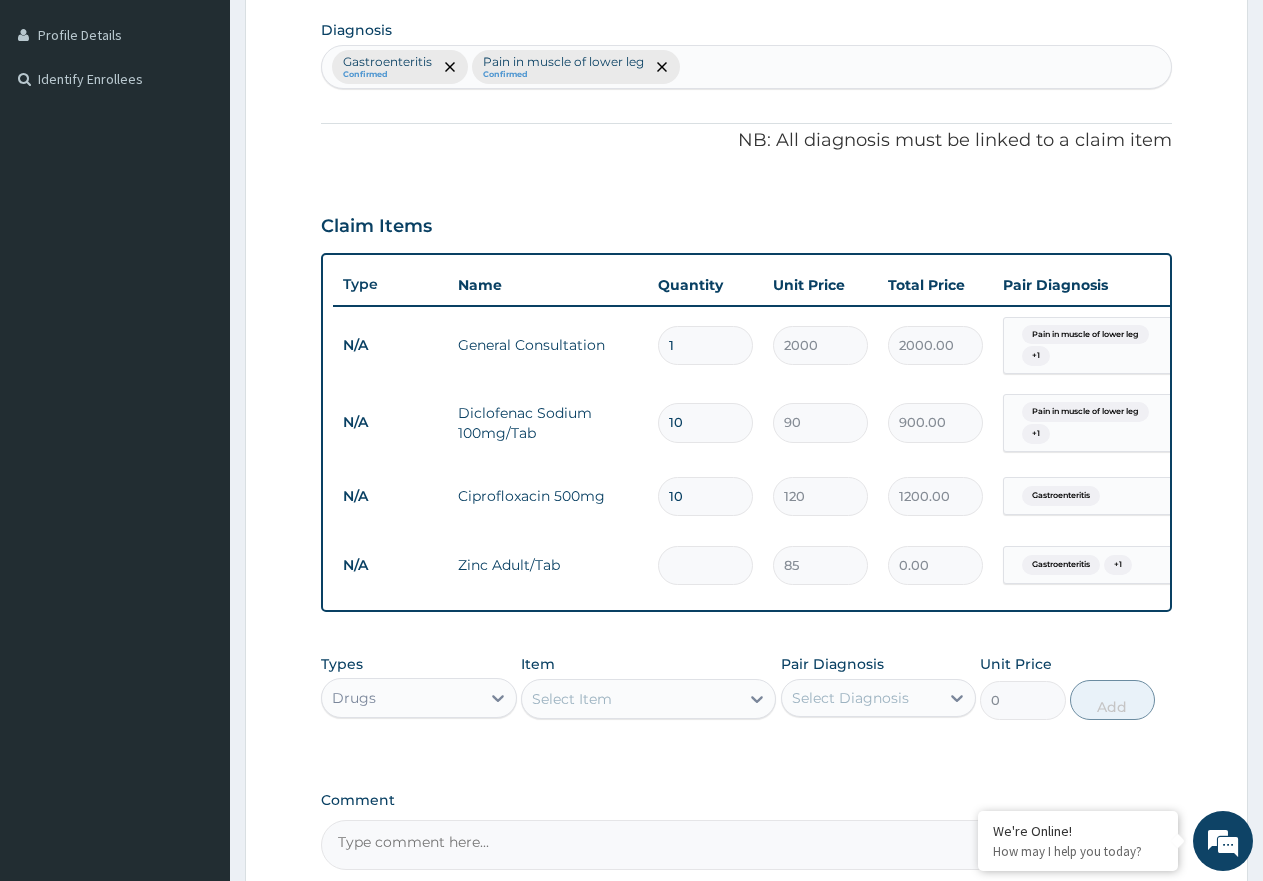 type on "5" 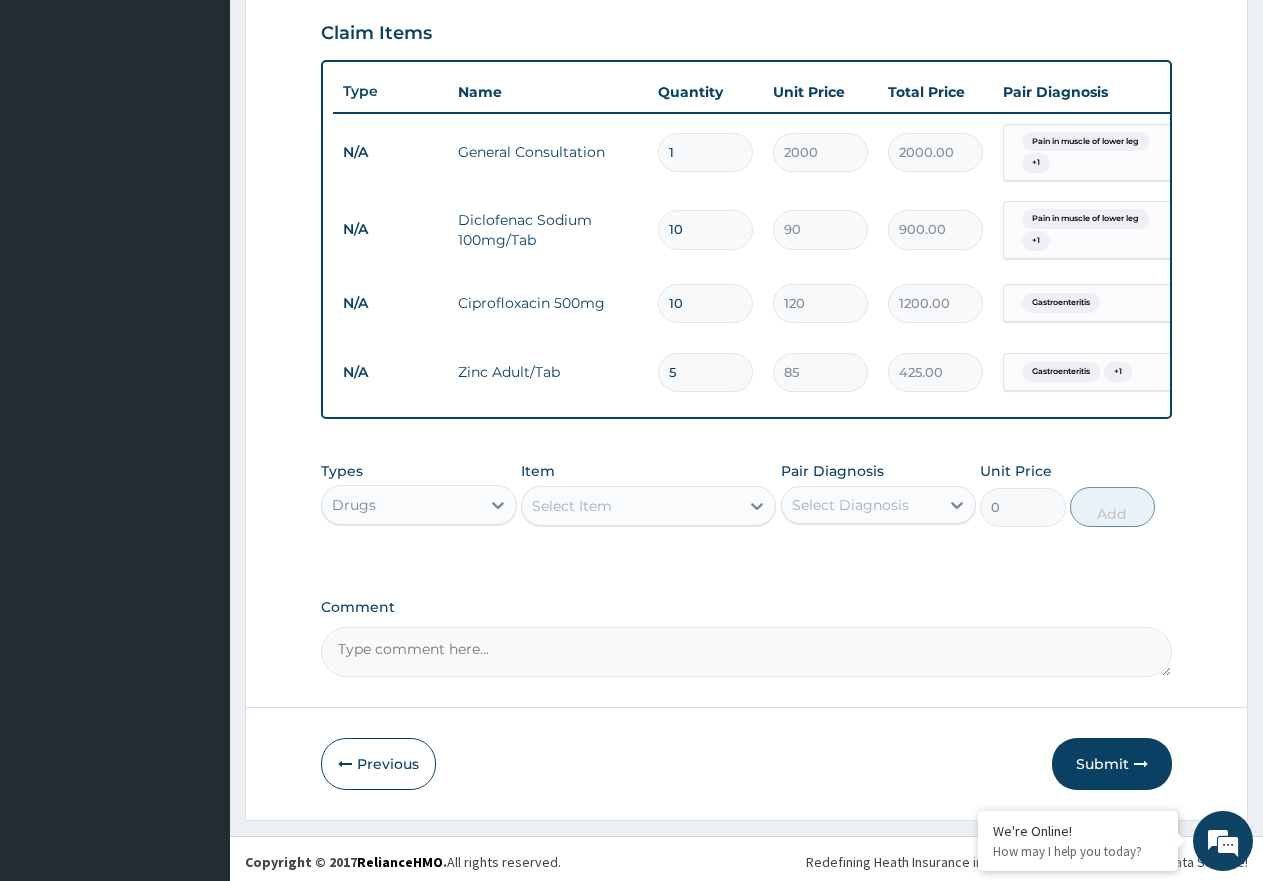 scroll, scrollTop: 707, scrollLeft: 0, axis: vertical 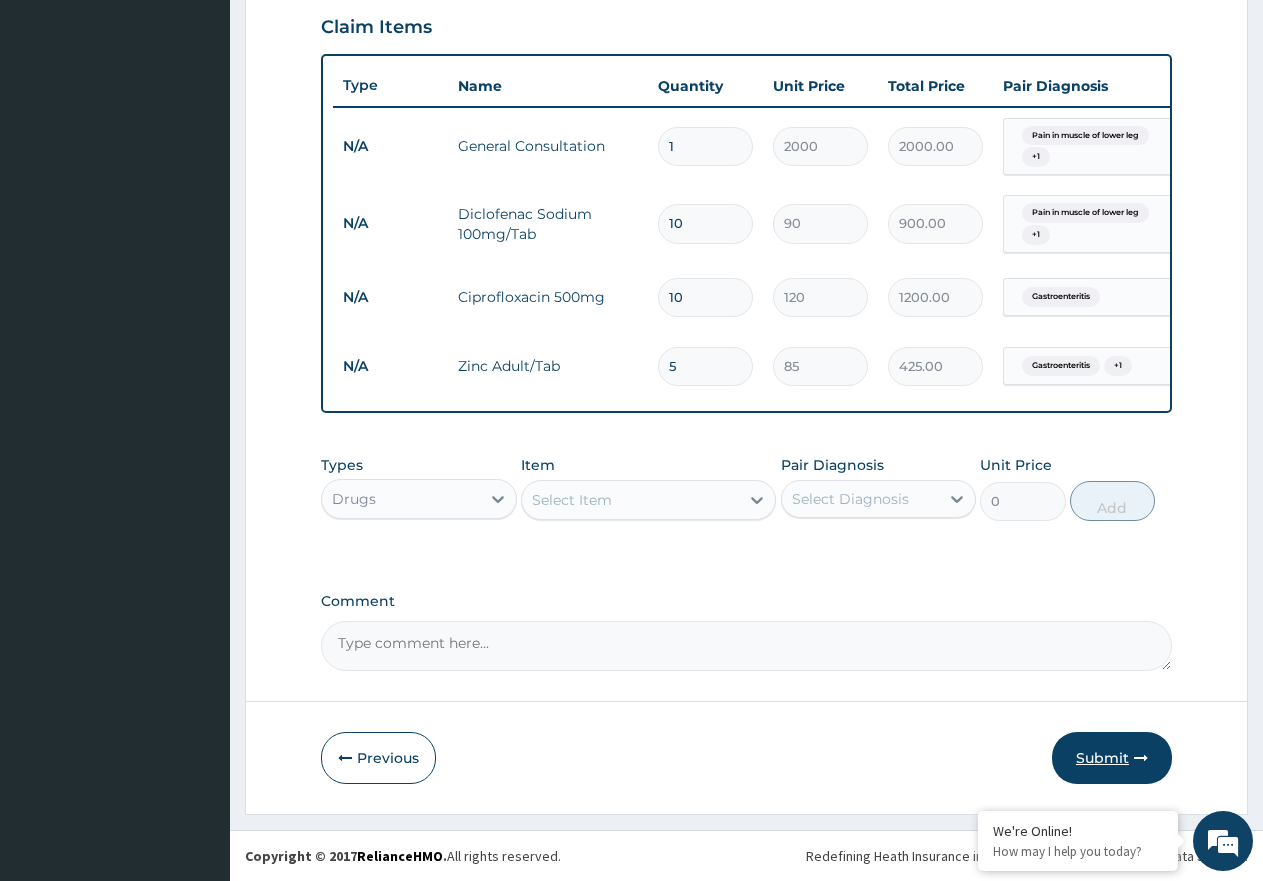 type on "5" 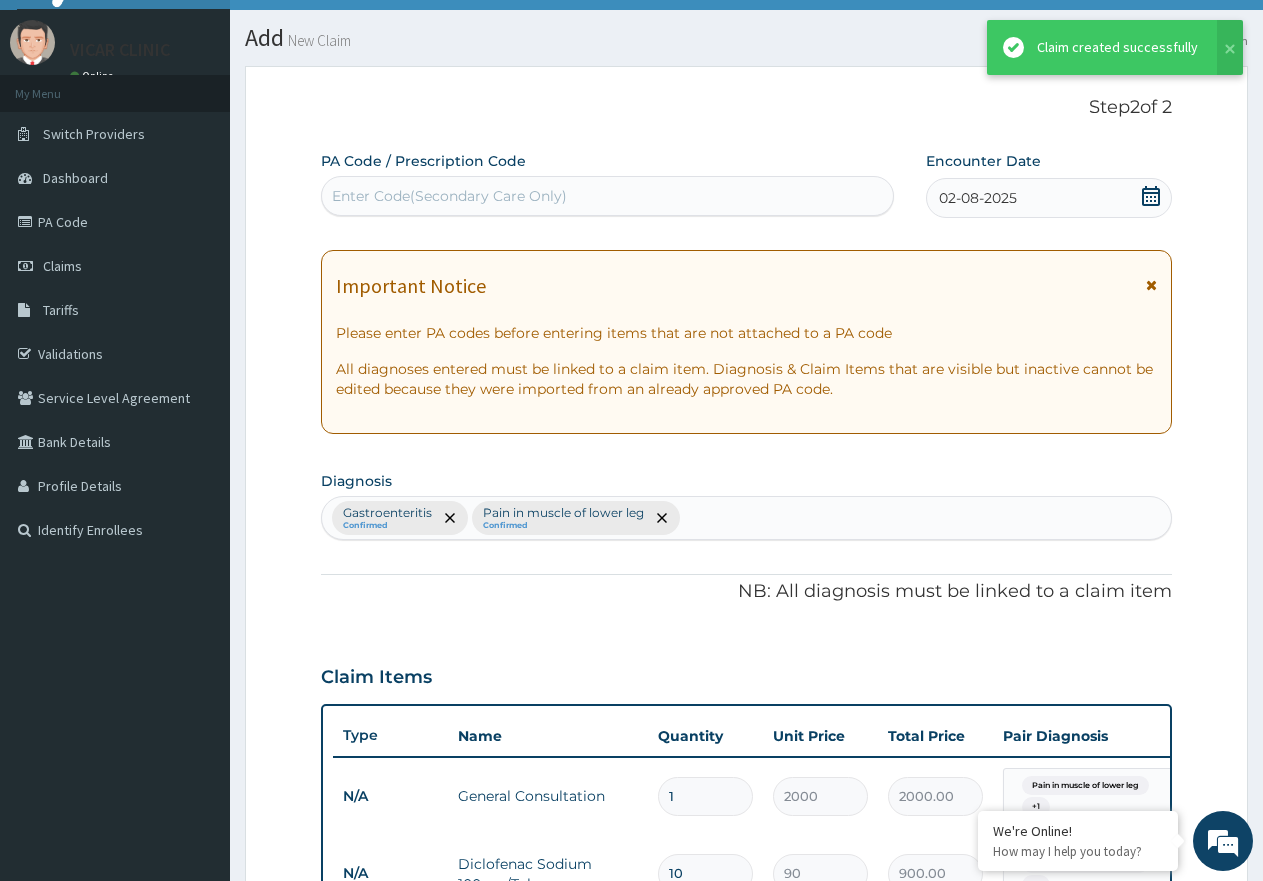 scroll, scrollTop: 707, scrollLeft: 0, axis: vertical 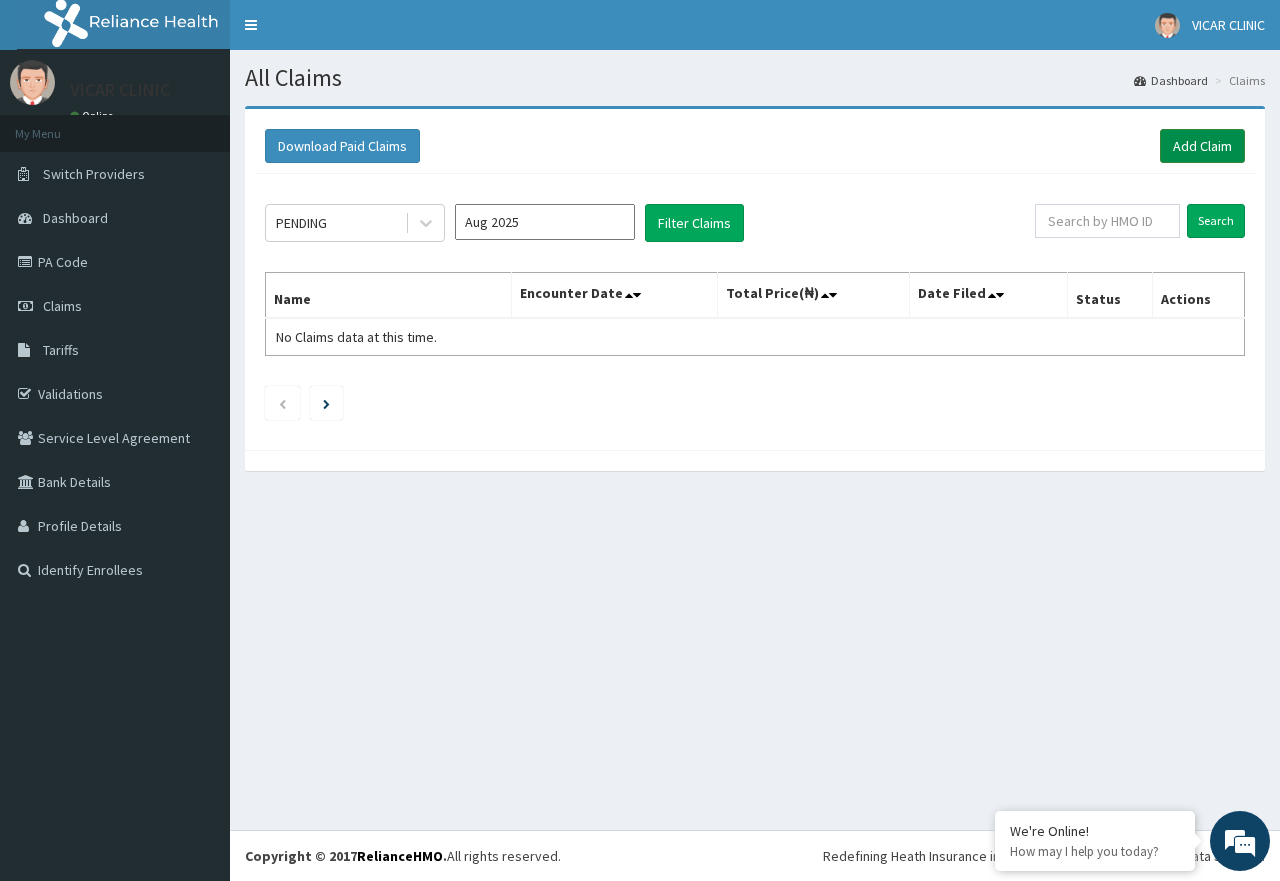 click on "Add Claim" at bounding box center (1202, 146) 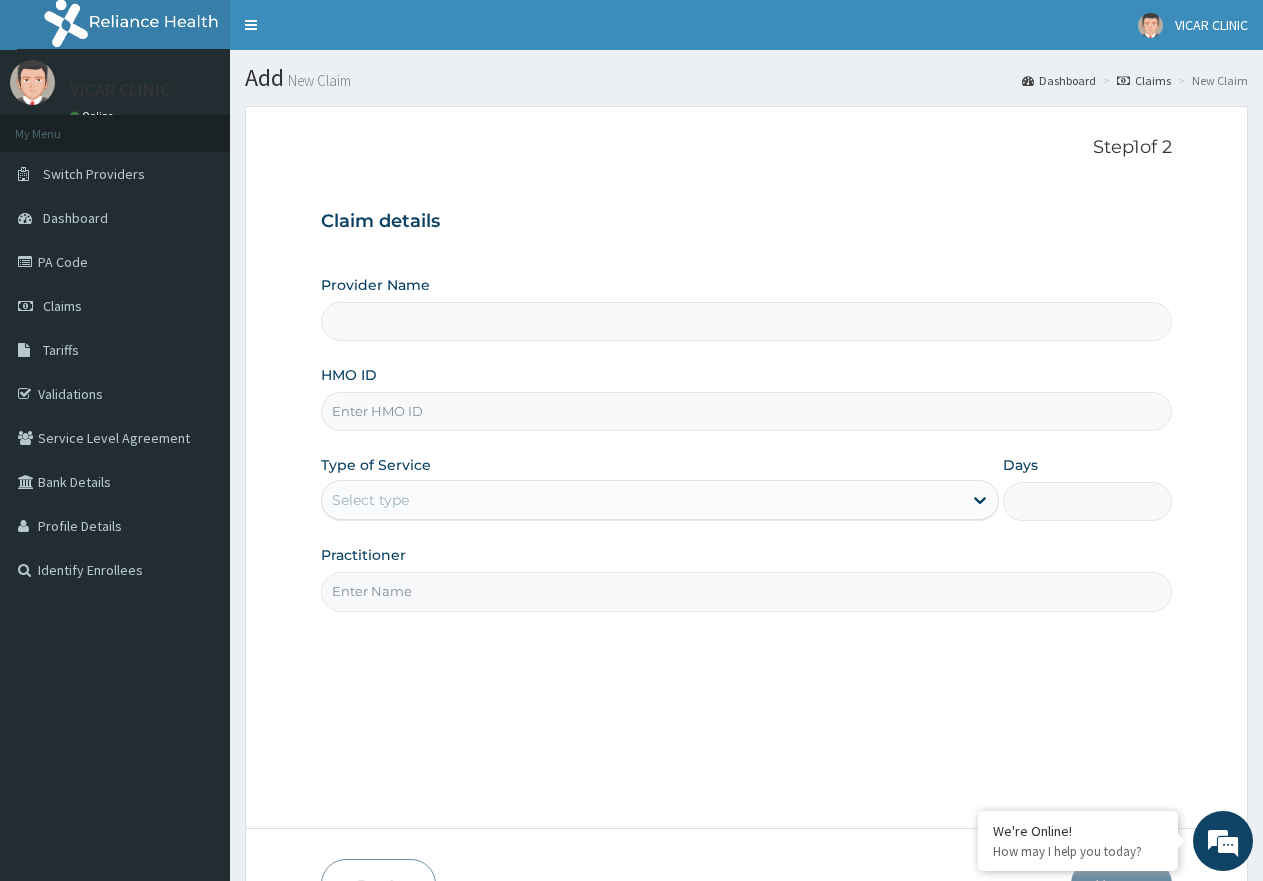 scroll, scrollTop: 0, scrollLeft: 0, axis: both 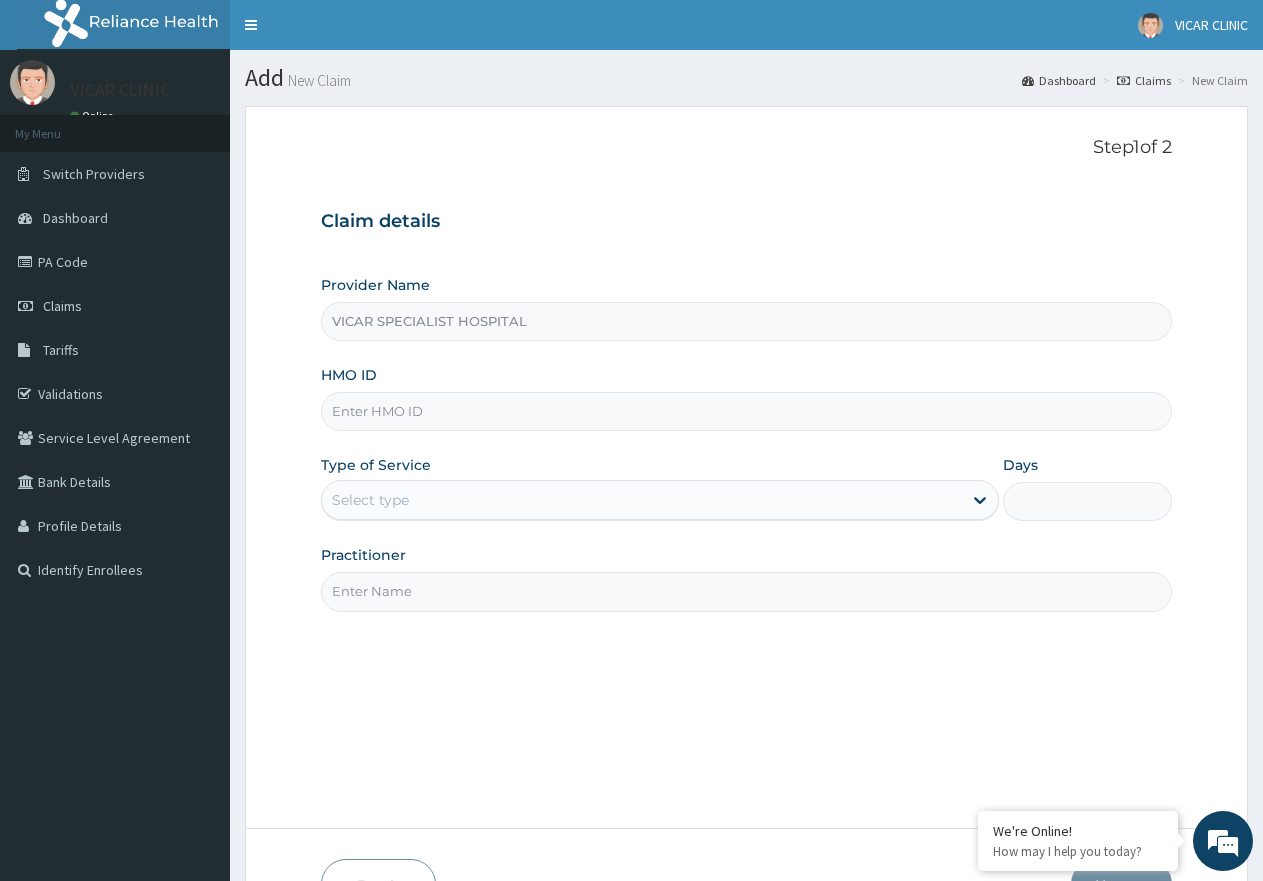 click on "HMO ID" at bounding box center [746, 411] 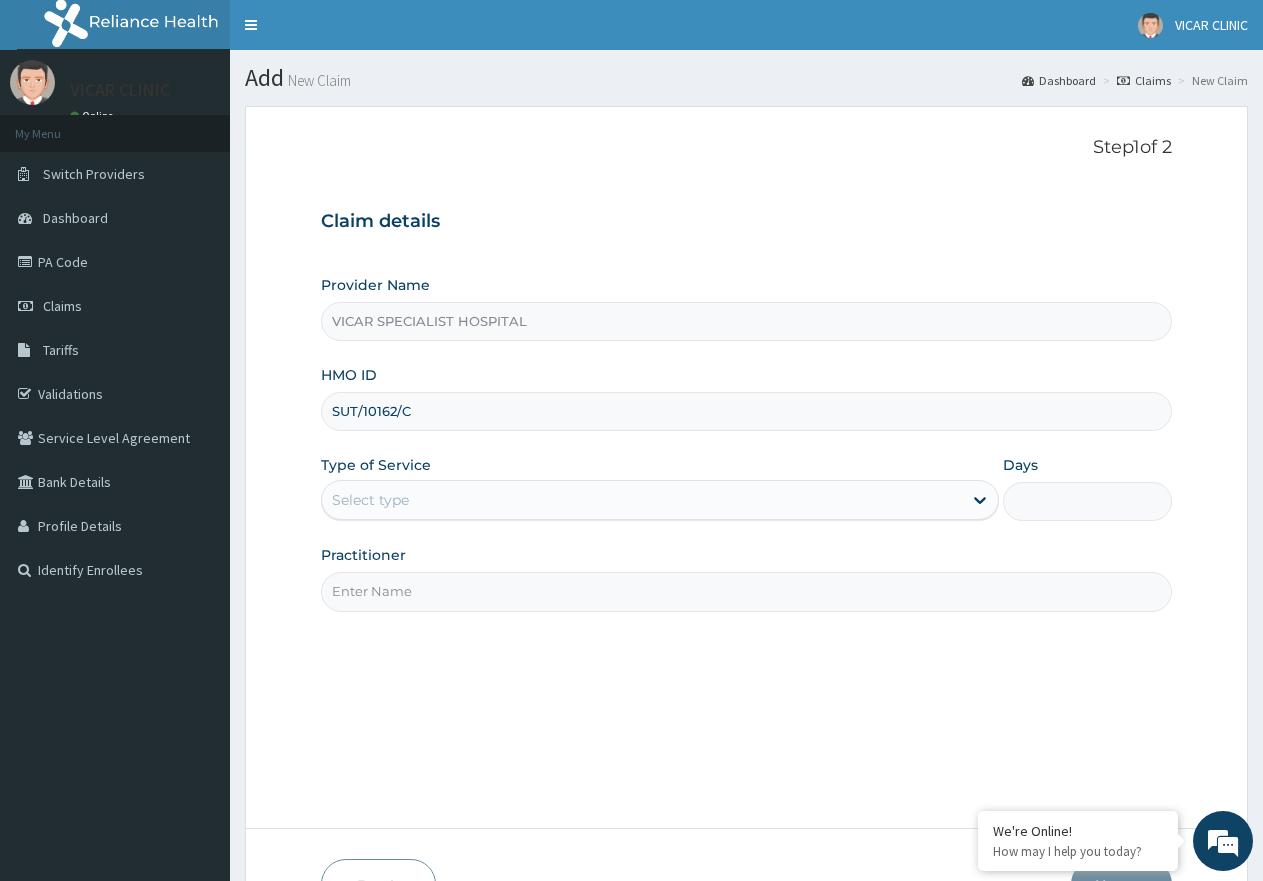 type on "SUT/10162/C" 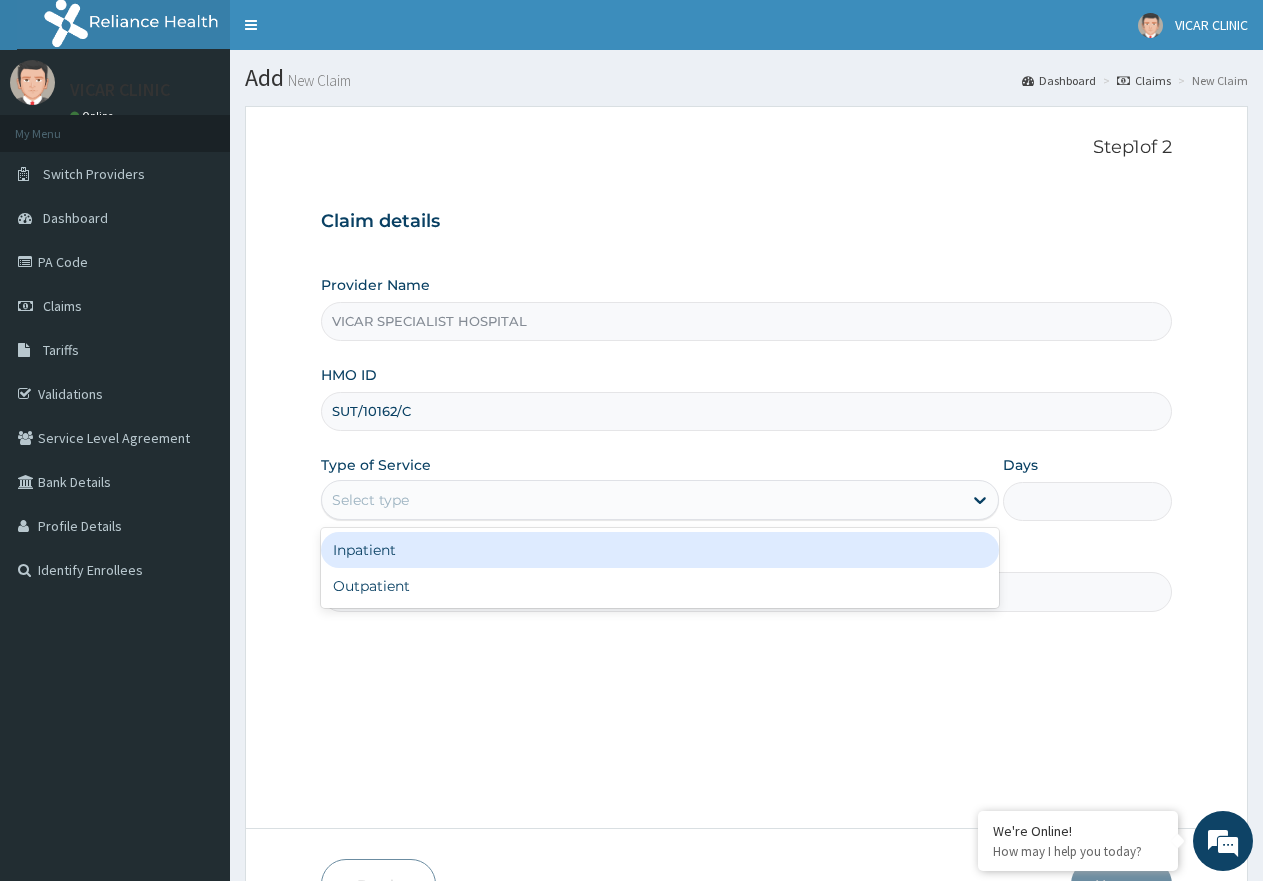 click on "Select type" at bounding box center (641, 500) 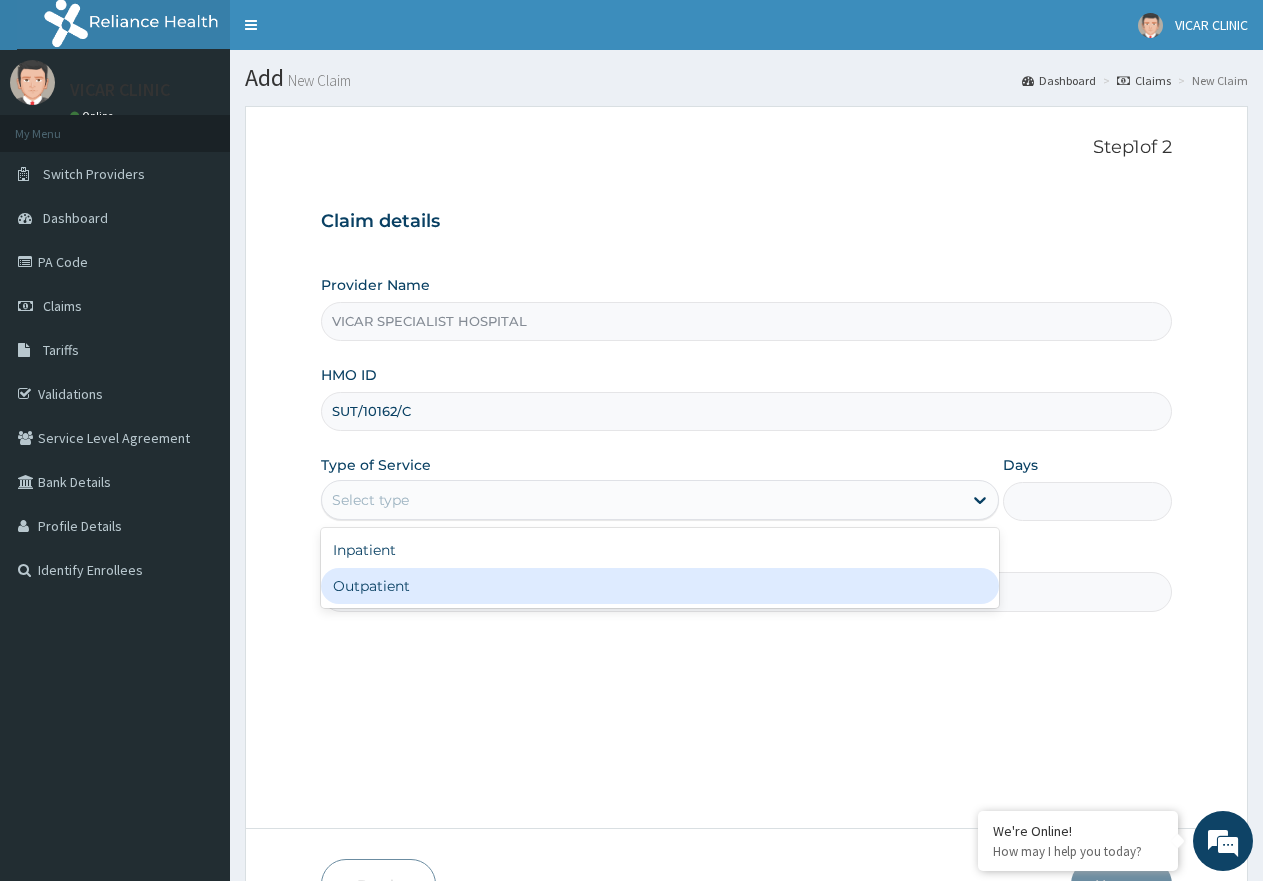 click on "Outpatient" at bounding box center (659, 586) 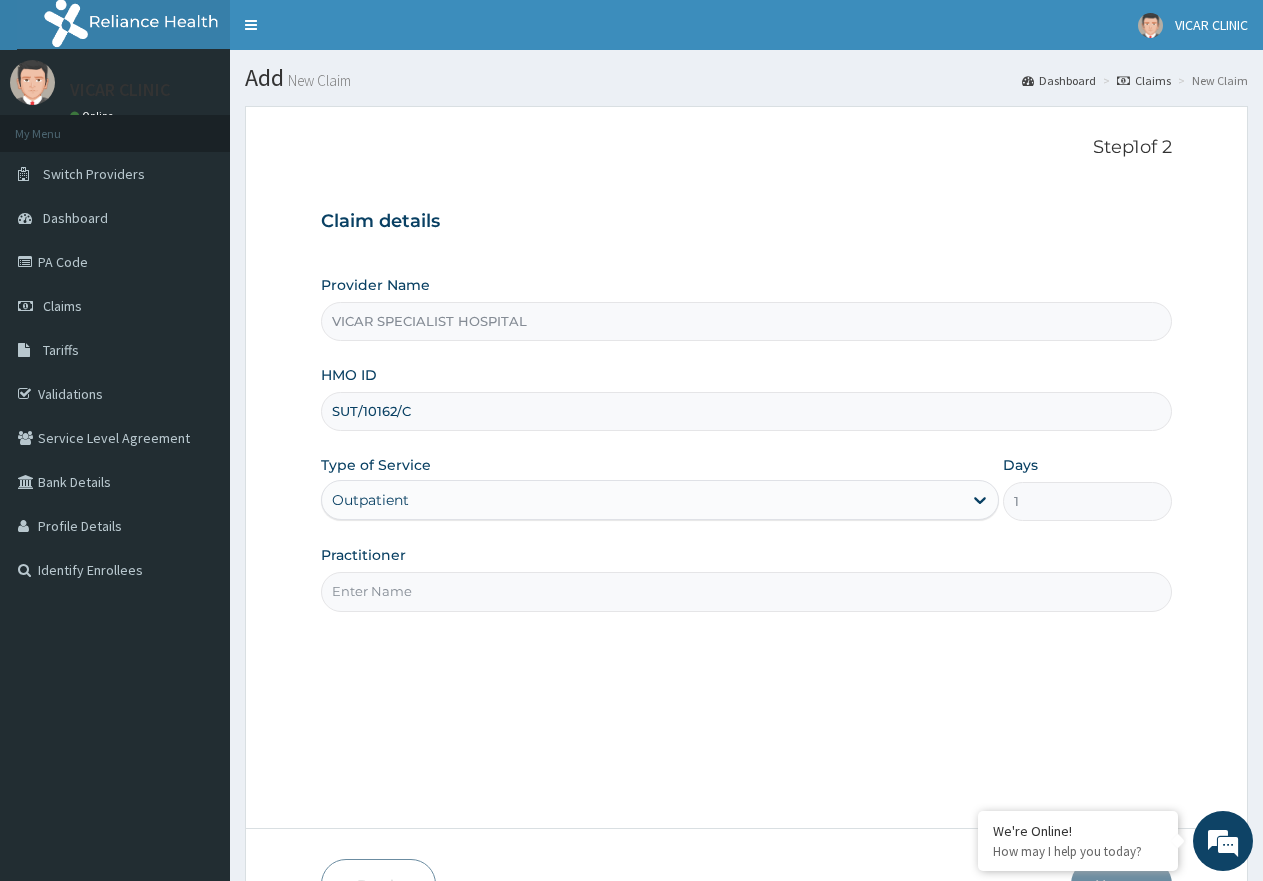 click on "Practitioner" at bounding box center [746, 591] 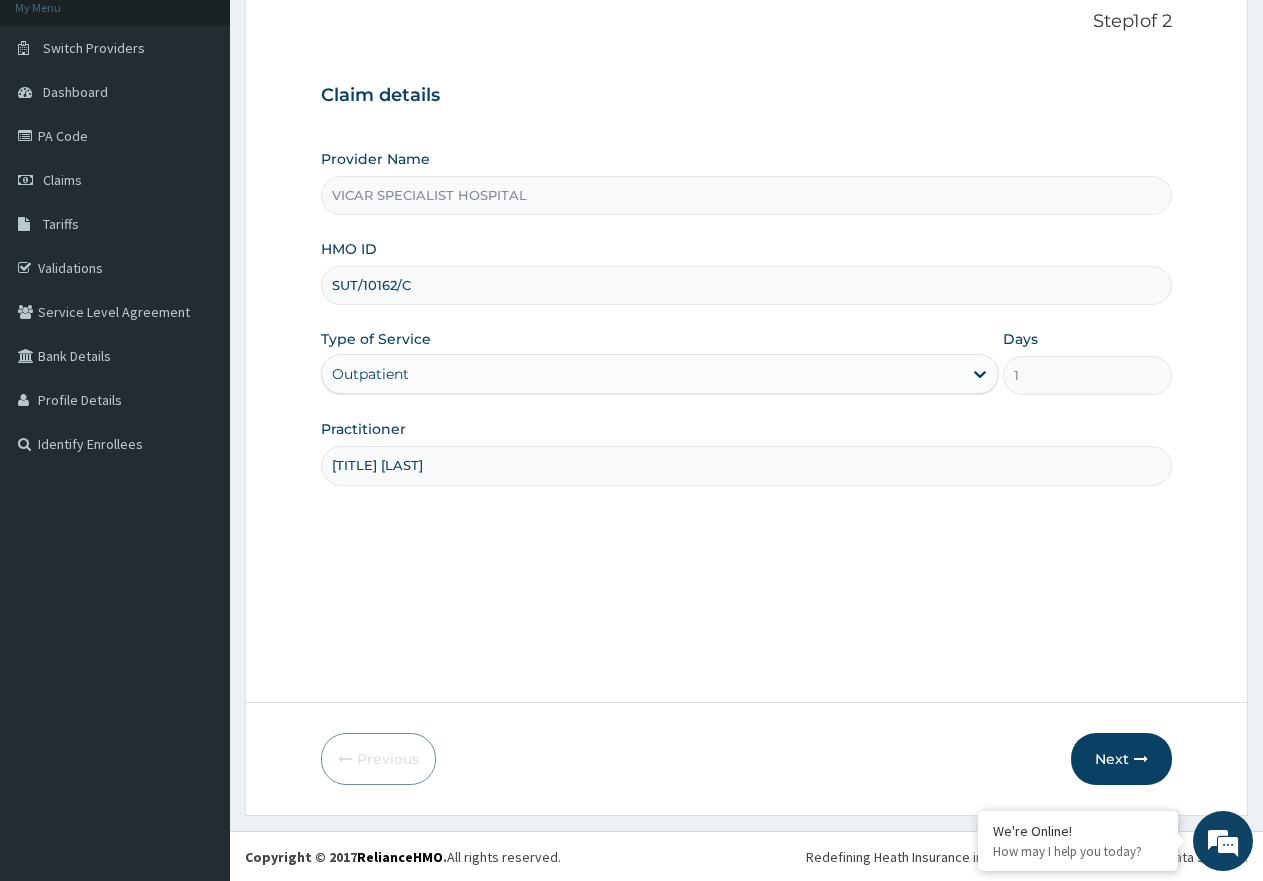 scroll, scrollTop: 127, scrollLeft: 0, axis: vertical 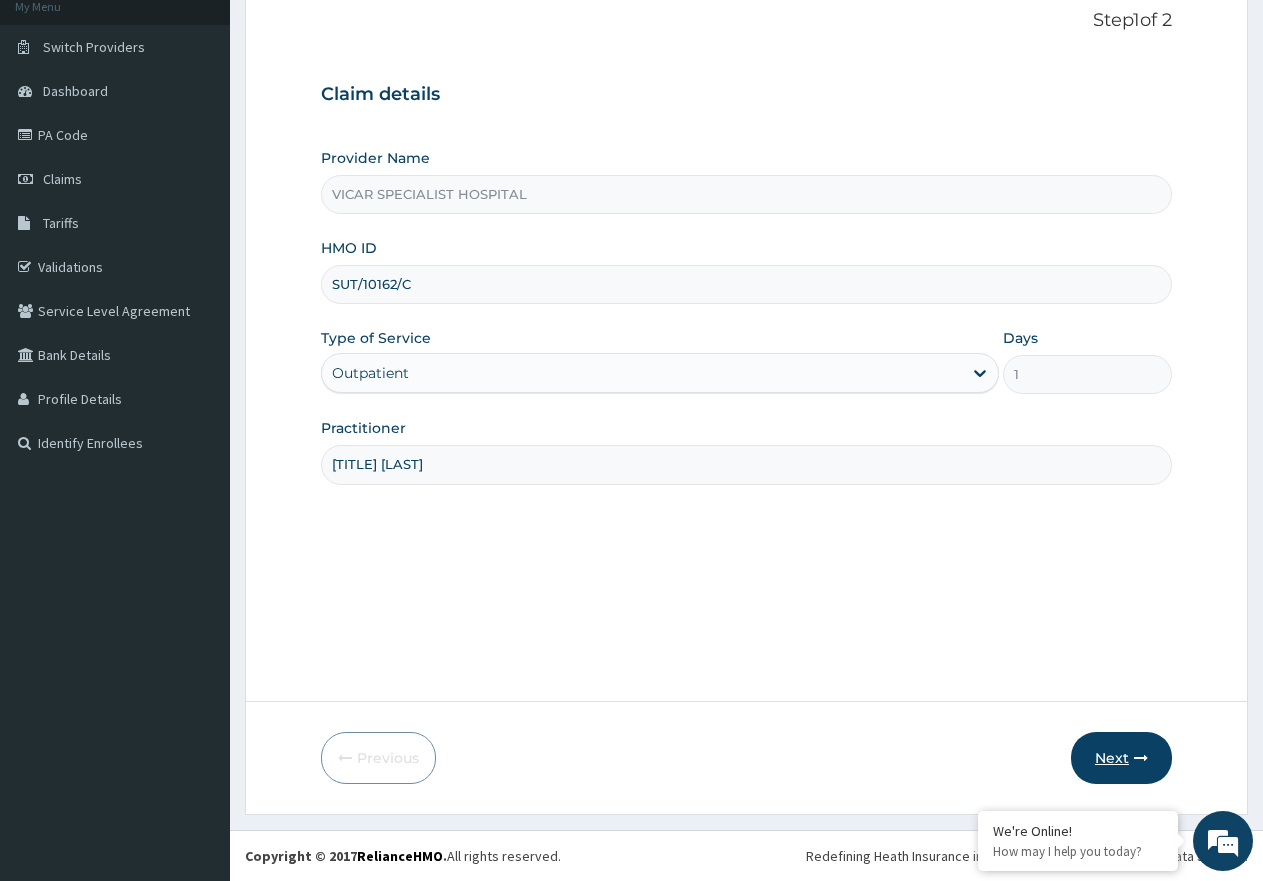 click on "Next" at bounding box center (1121, 758) 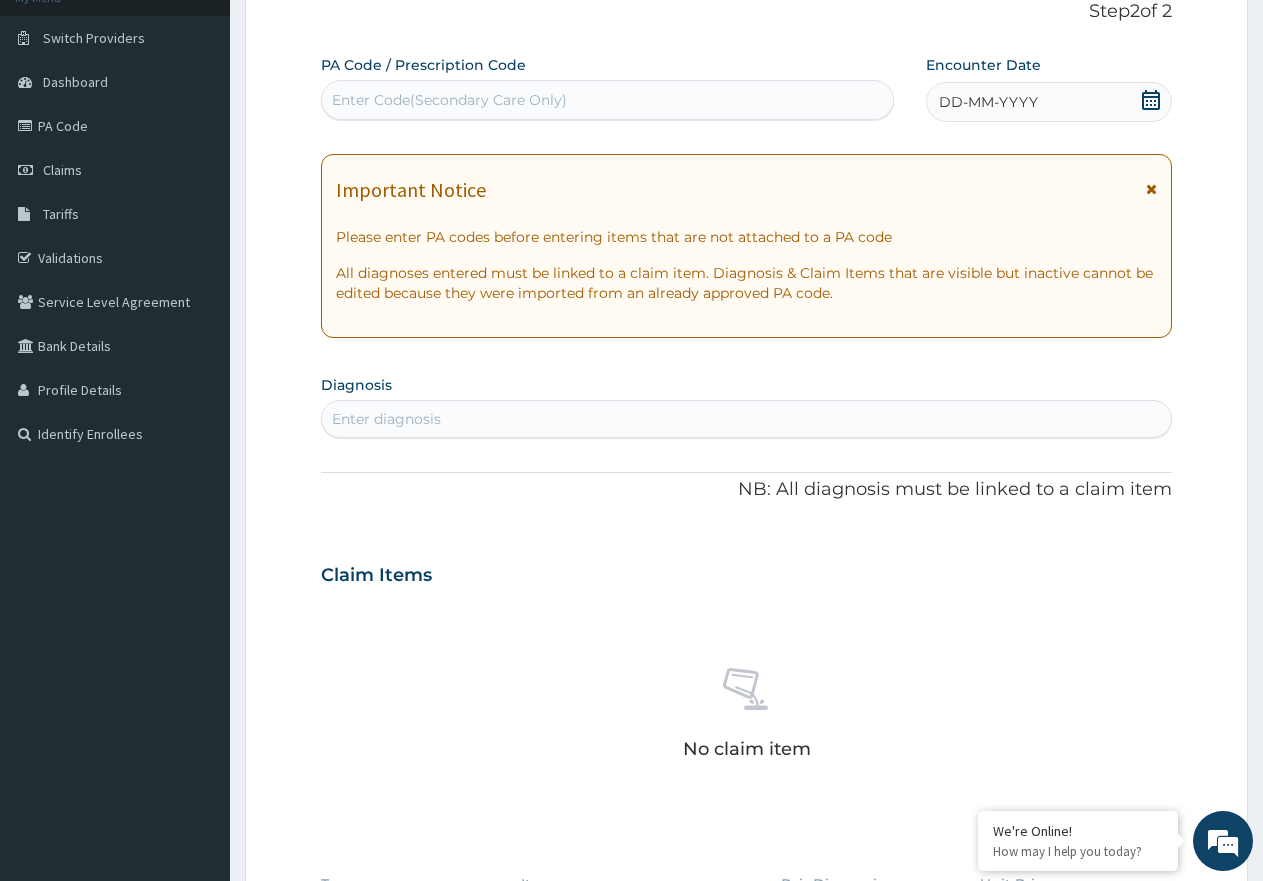 scroll, scrollTop: 0, scrollLeft: 0, axis: both 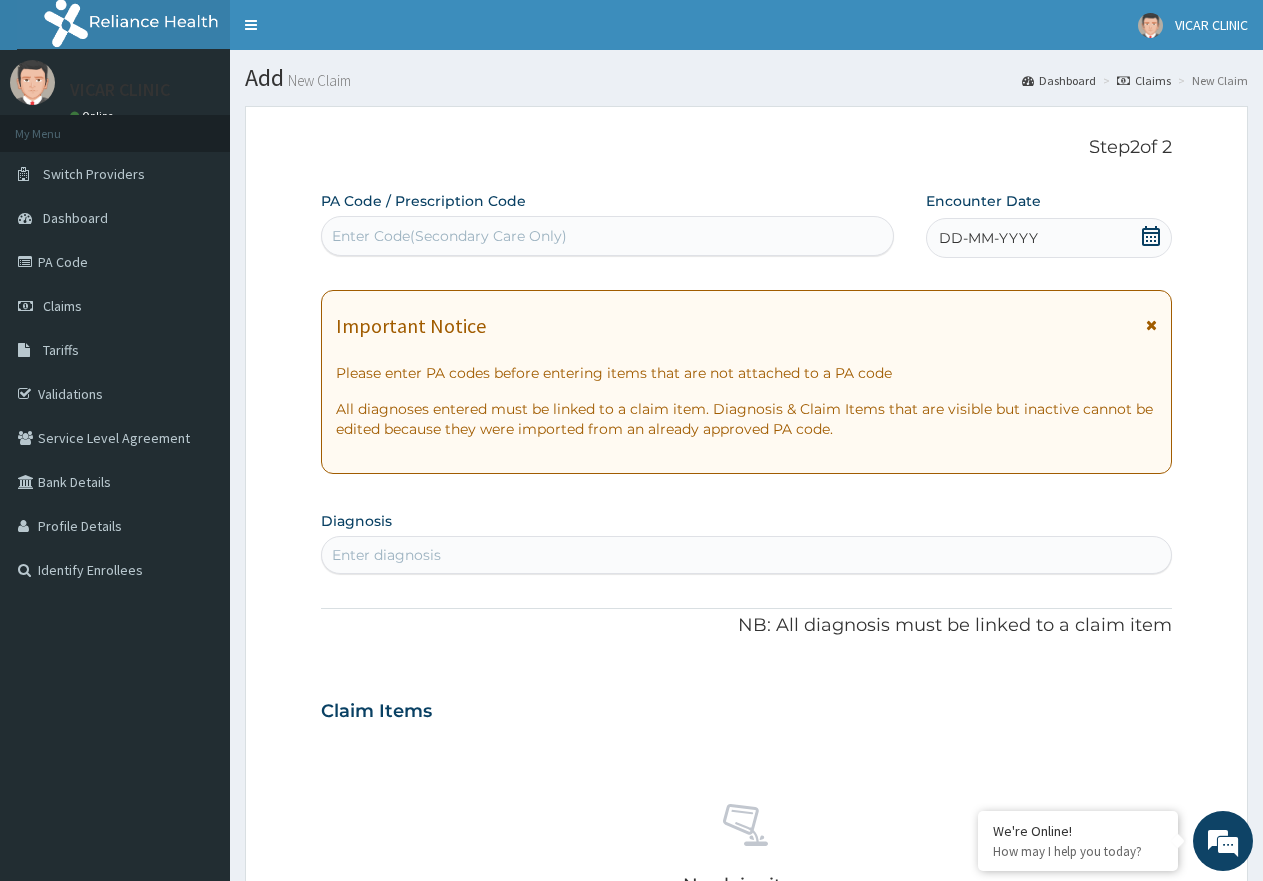 click on "Enter Code(Secondary Care Only)" at bounding box center [607, 236] 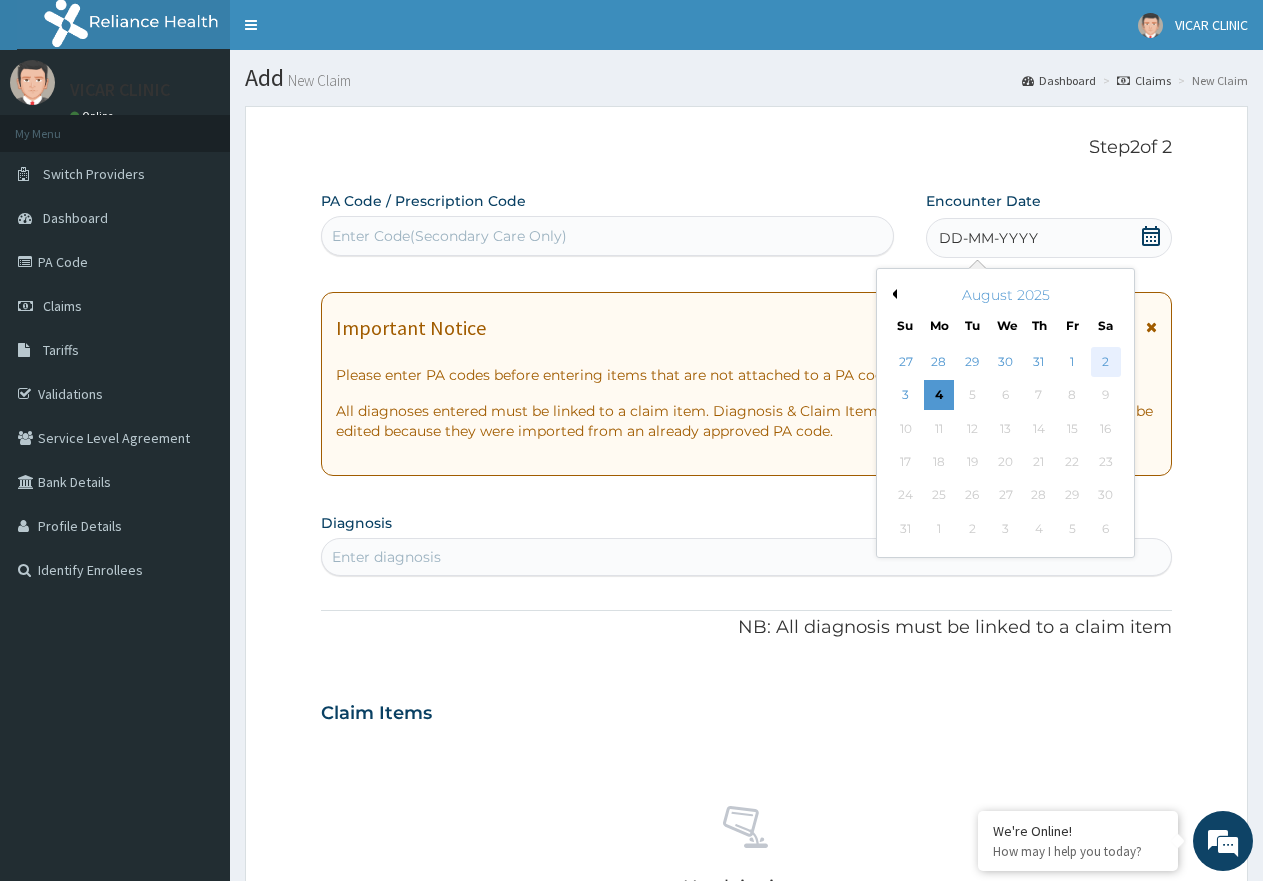 click on "2" at bounding box center (1106, 362) 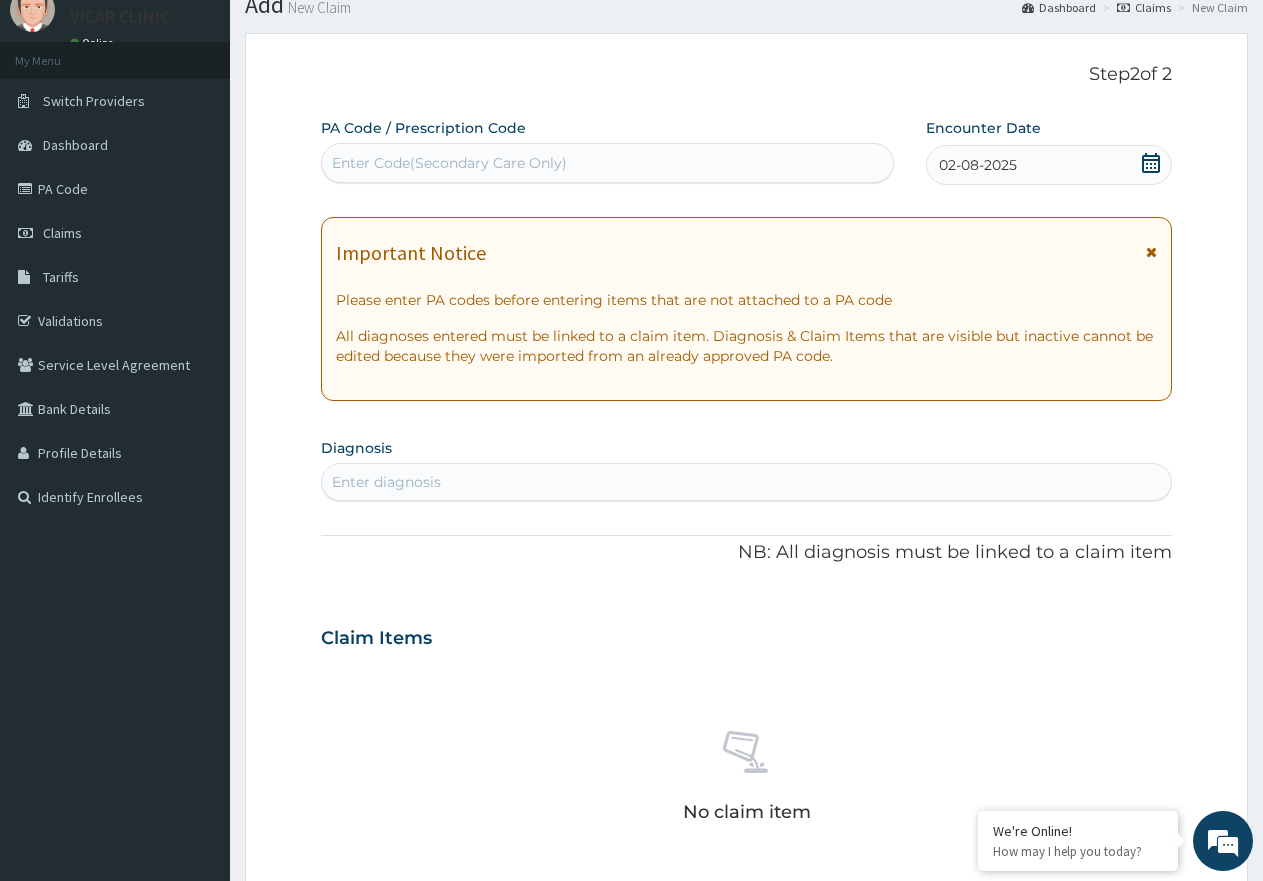 scroll, scrollTop: 300, scrollLeft: 0, axis: vertical 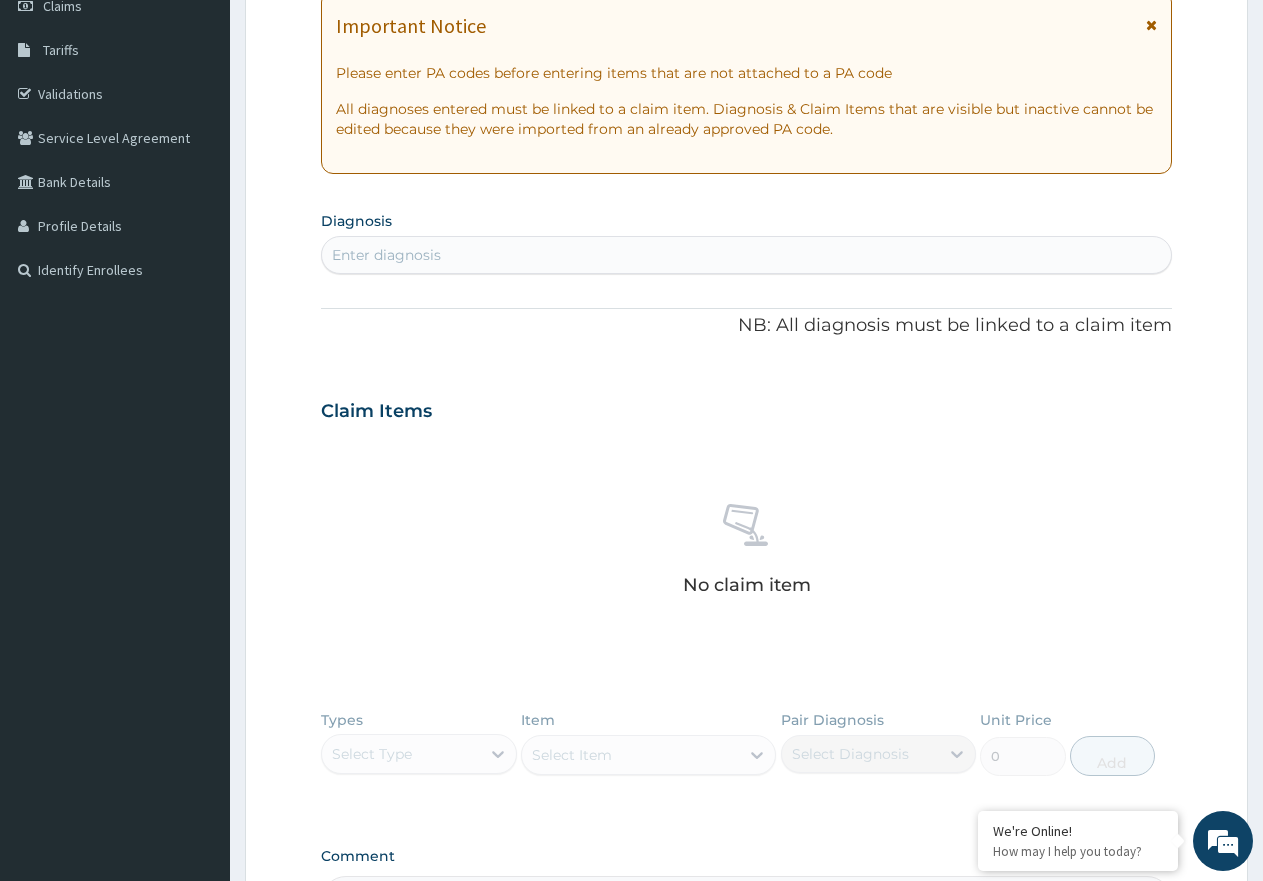 click on "Enter diagnosis" at bounding box center [746, 255] 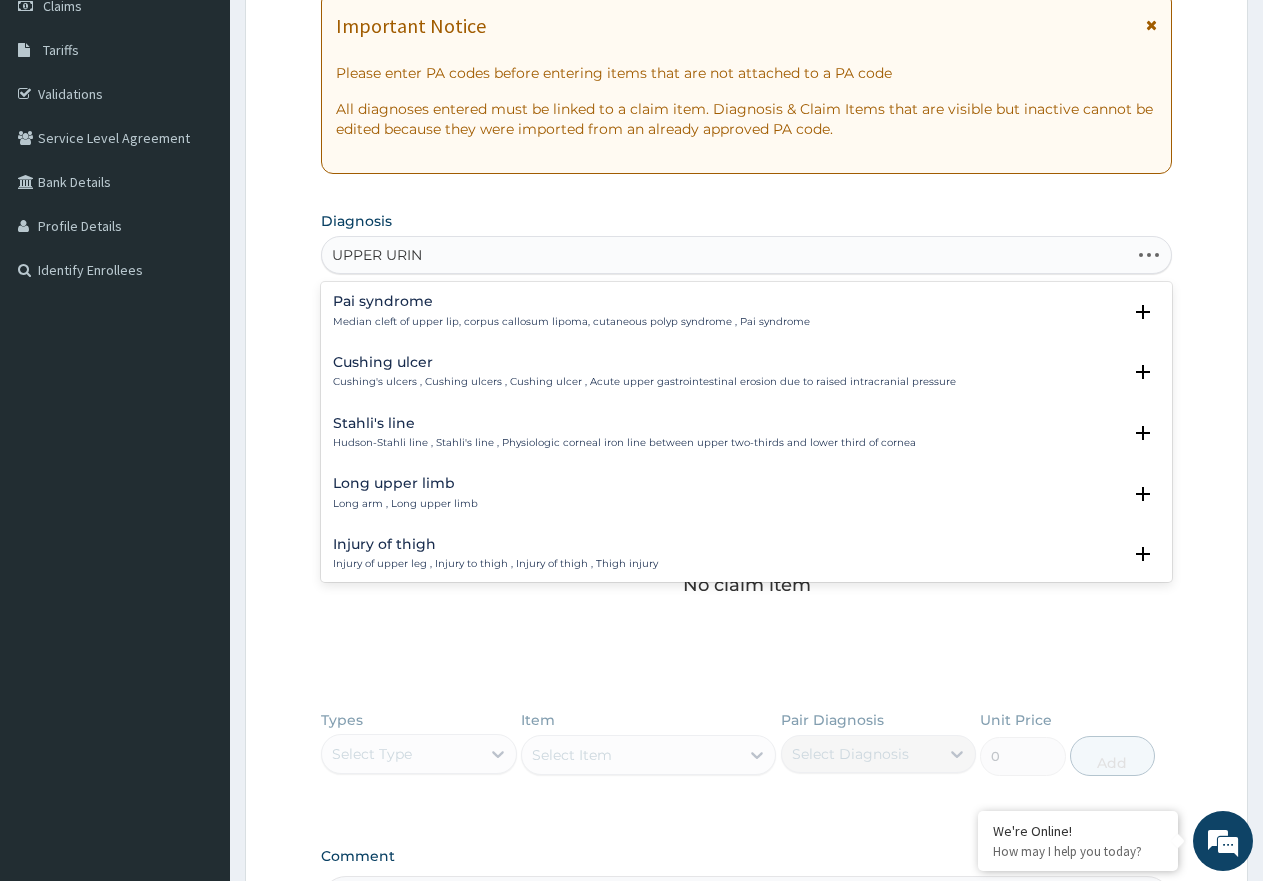 type on "UPPER URINA" 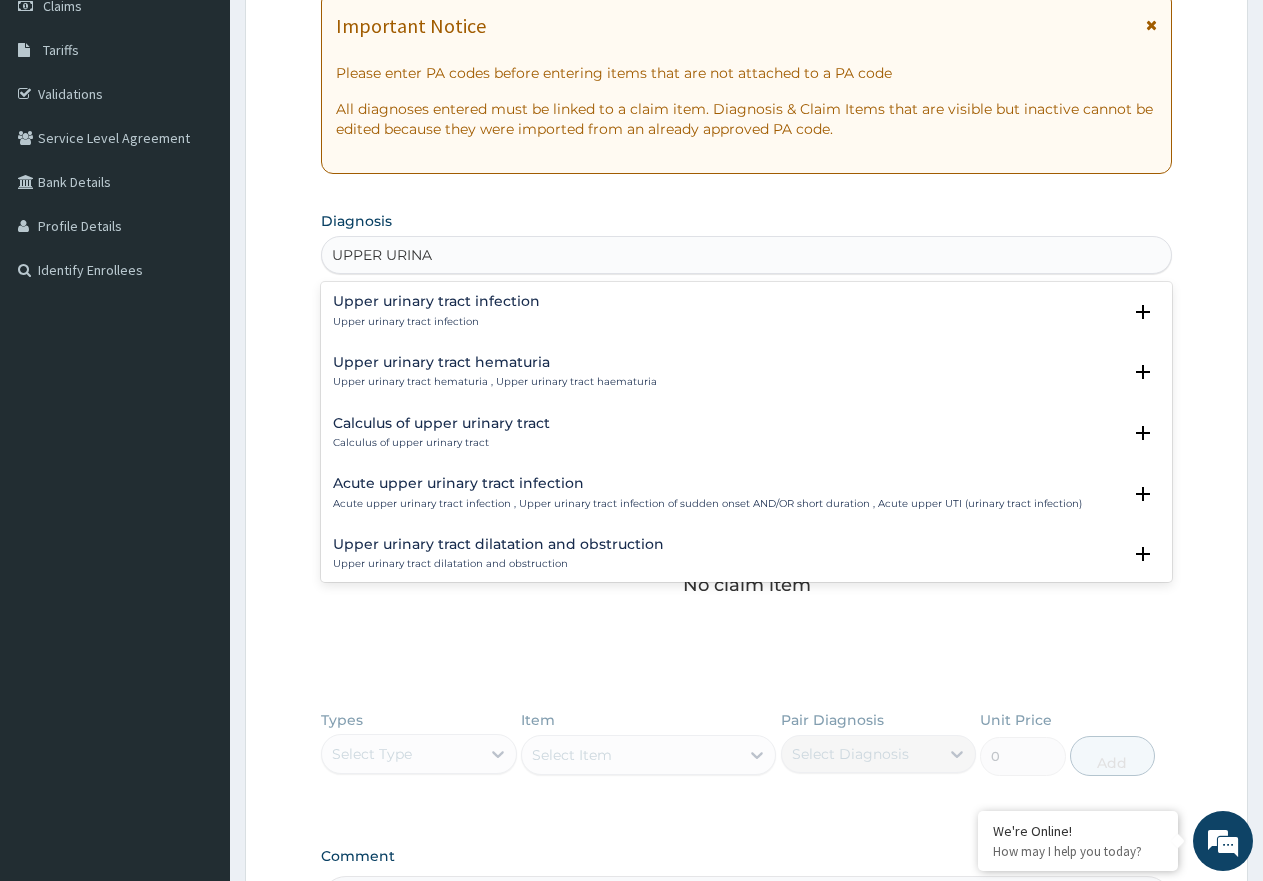 click on "Upper urinary tract infection Upper urinary tract infection Select Status Query Query covers suspected (?), Keep in view (kiv), Ruled out (r/o) Confirmed" at bounding box center [746, 316] 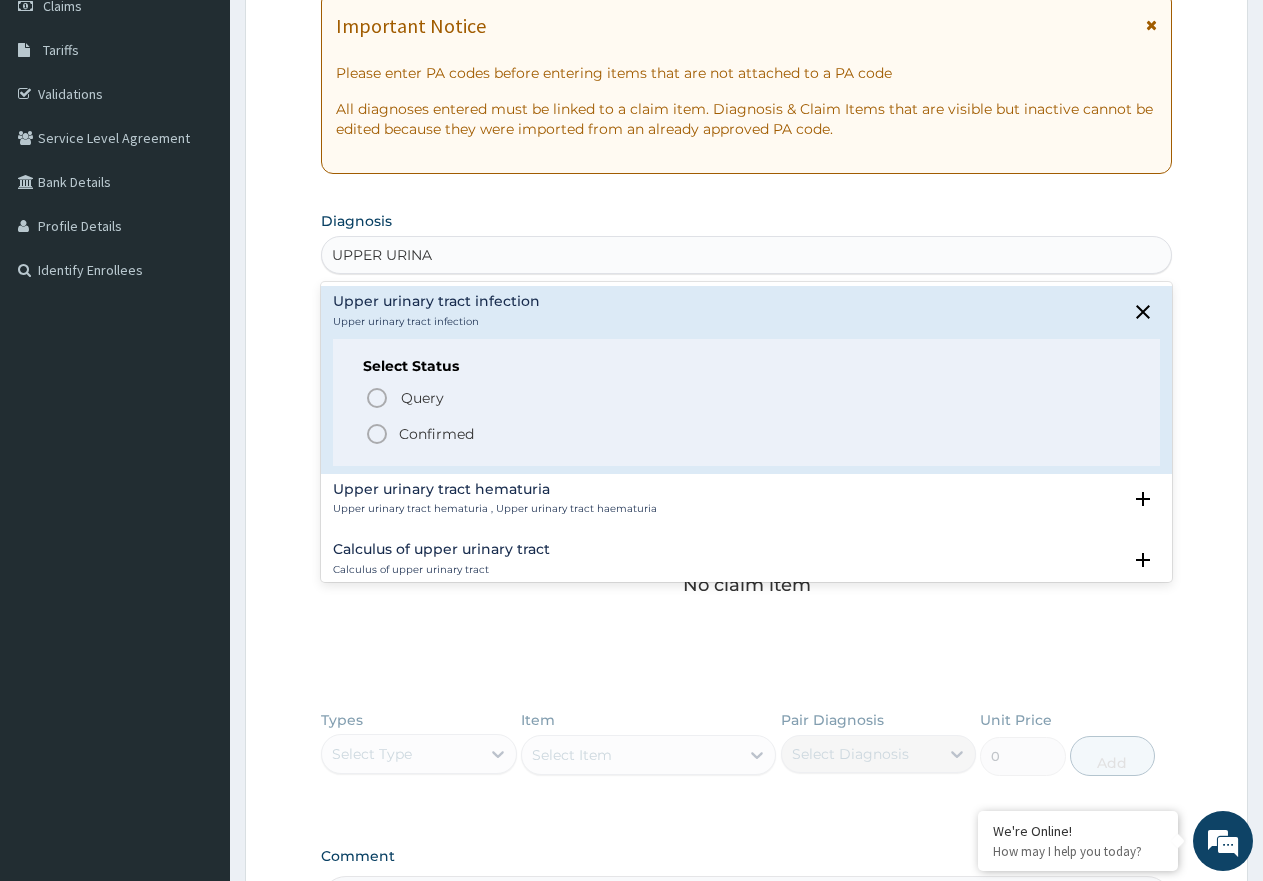 click on "Confirmed" at bounding box center [436, 434] 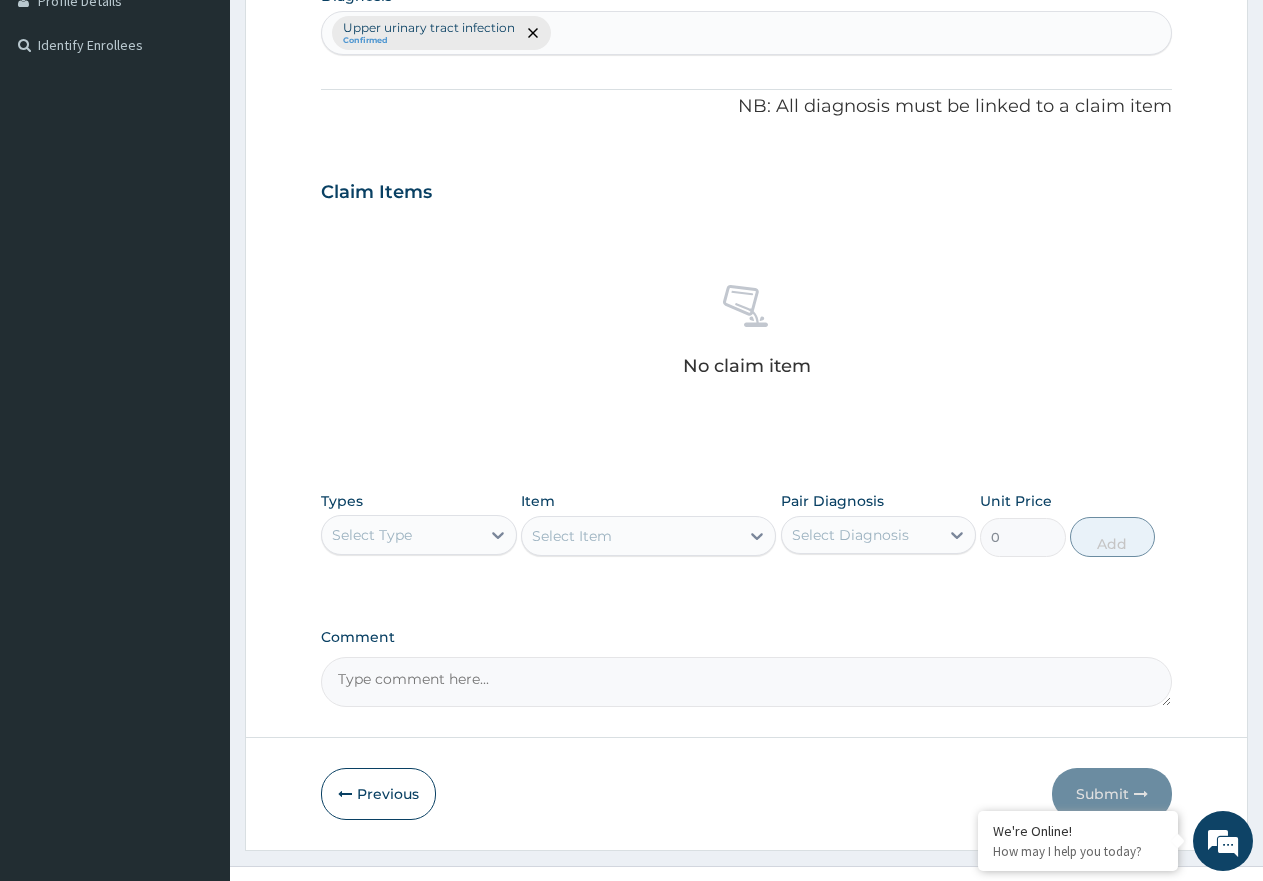 scroll, scrollTop: 561, scrollLeft: 0, axis: vertical 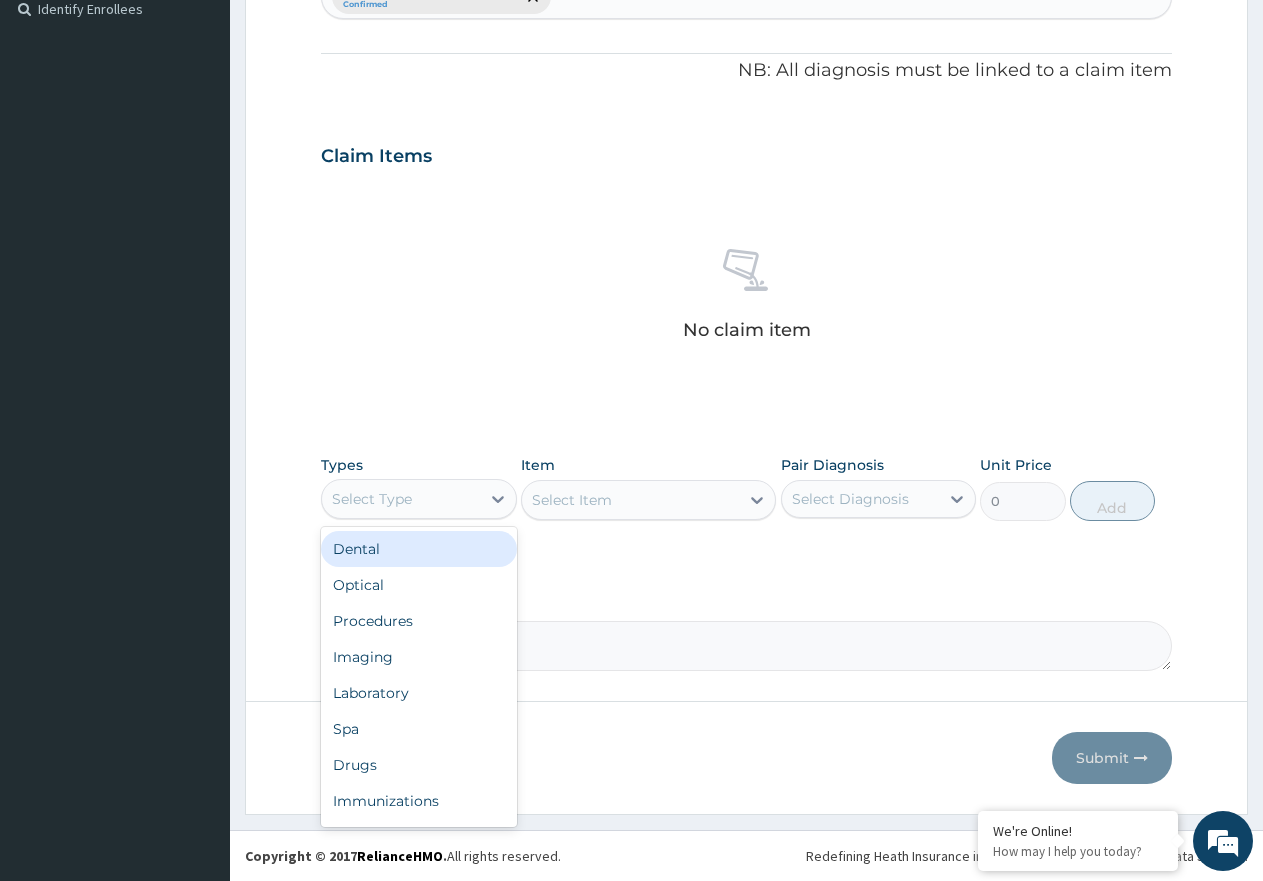 click on "Select Type" at bounding box center (401, 499) 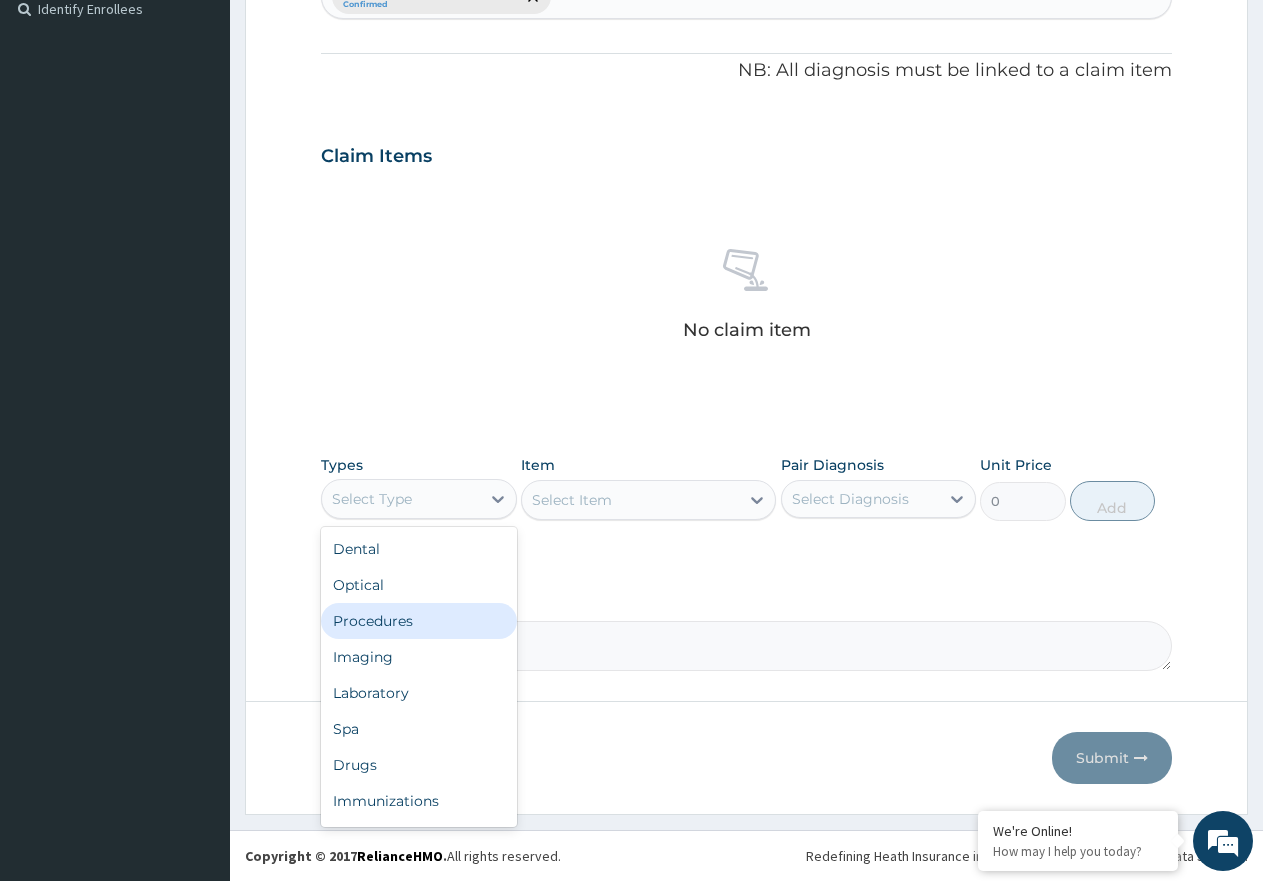 click on "Procedures" at bounding box center (419, 621) 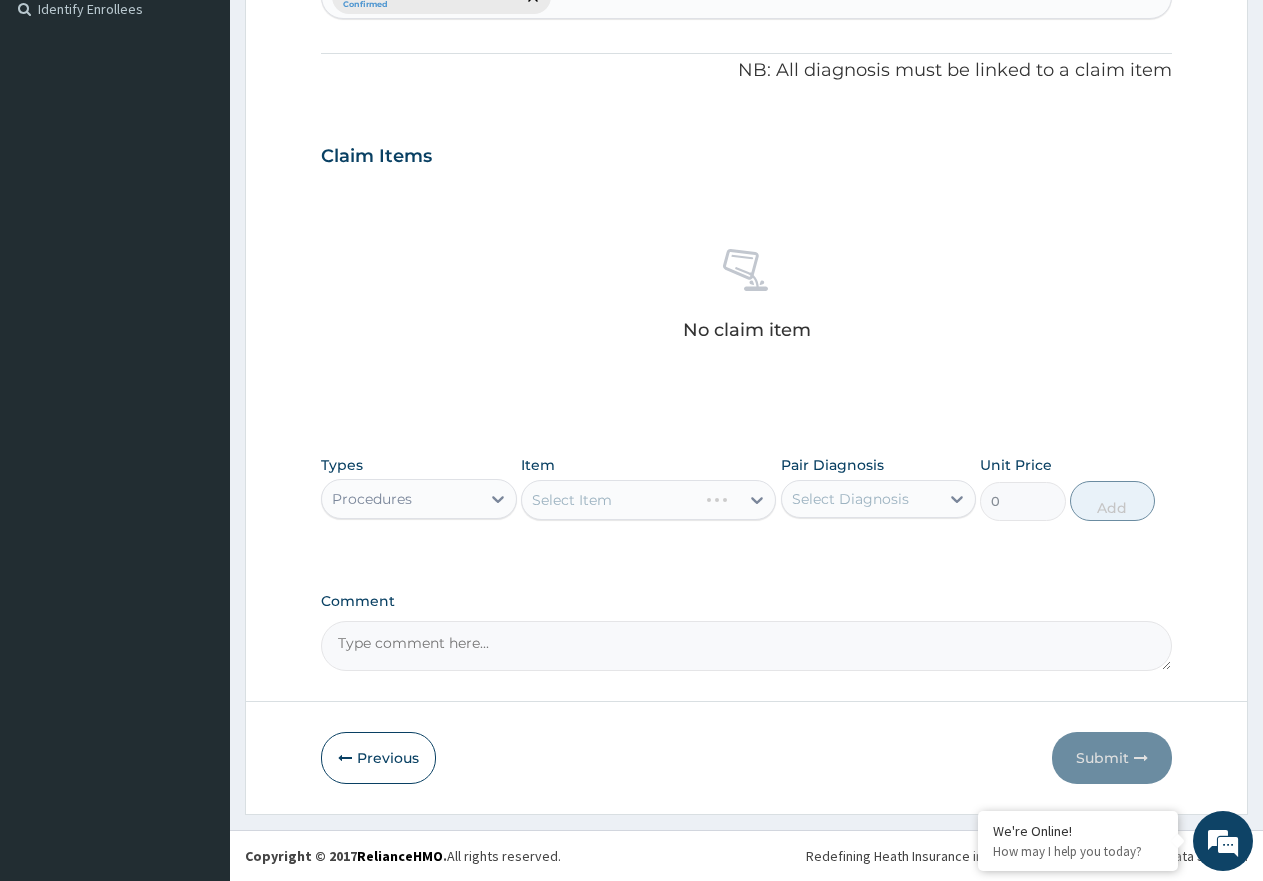 drag, startPoint x: 638, startPoint y: 491, endPoint x: 644, endPoint y: 500, distance: 10.816654 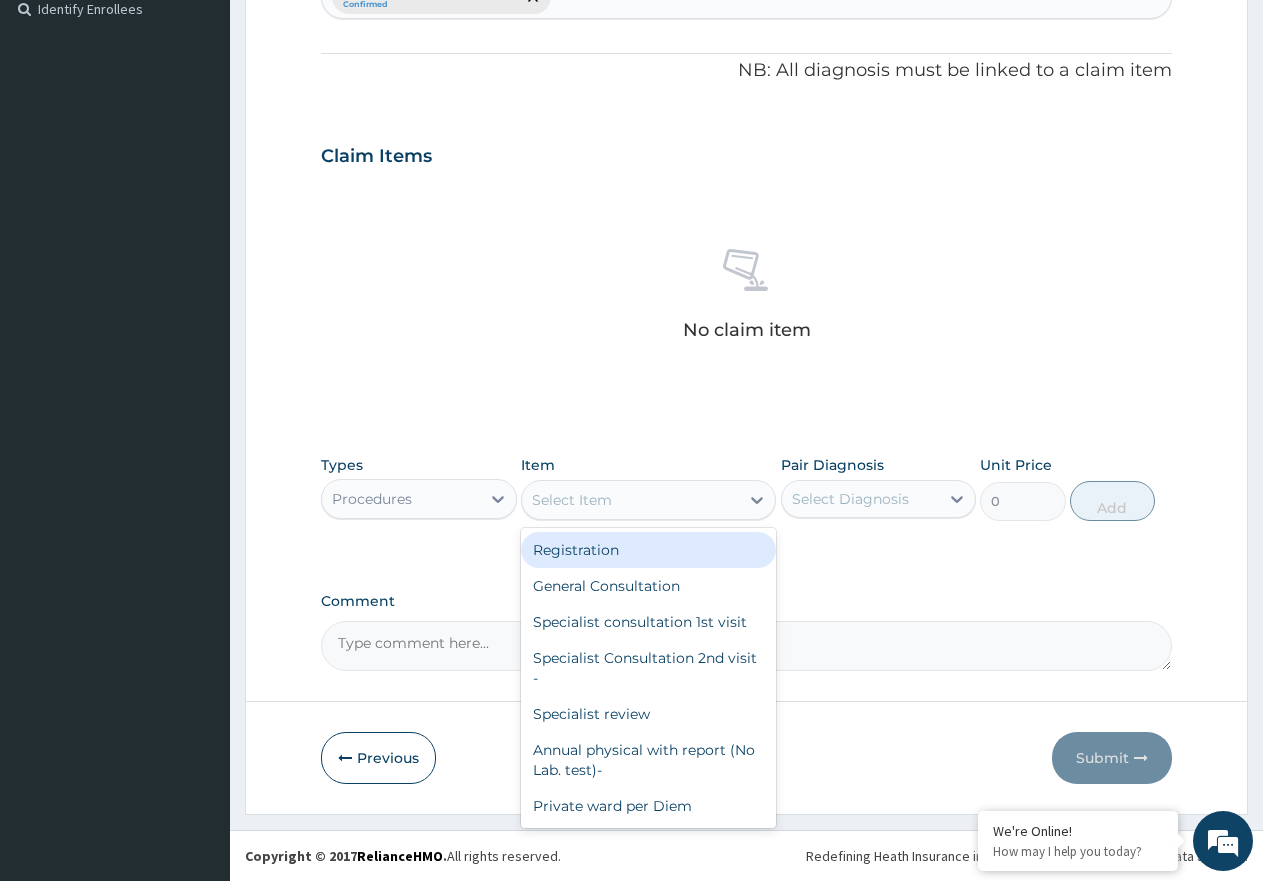 click on "Select Item" at bounding box center [630, 500] 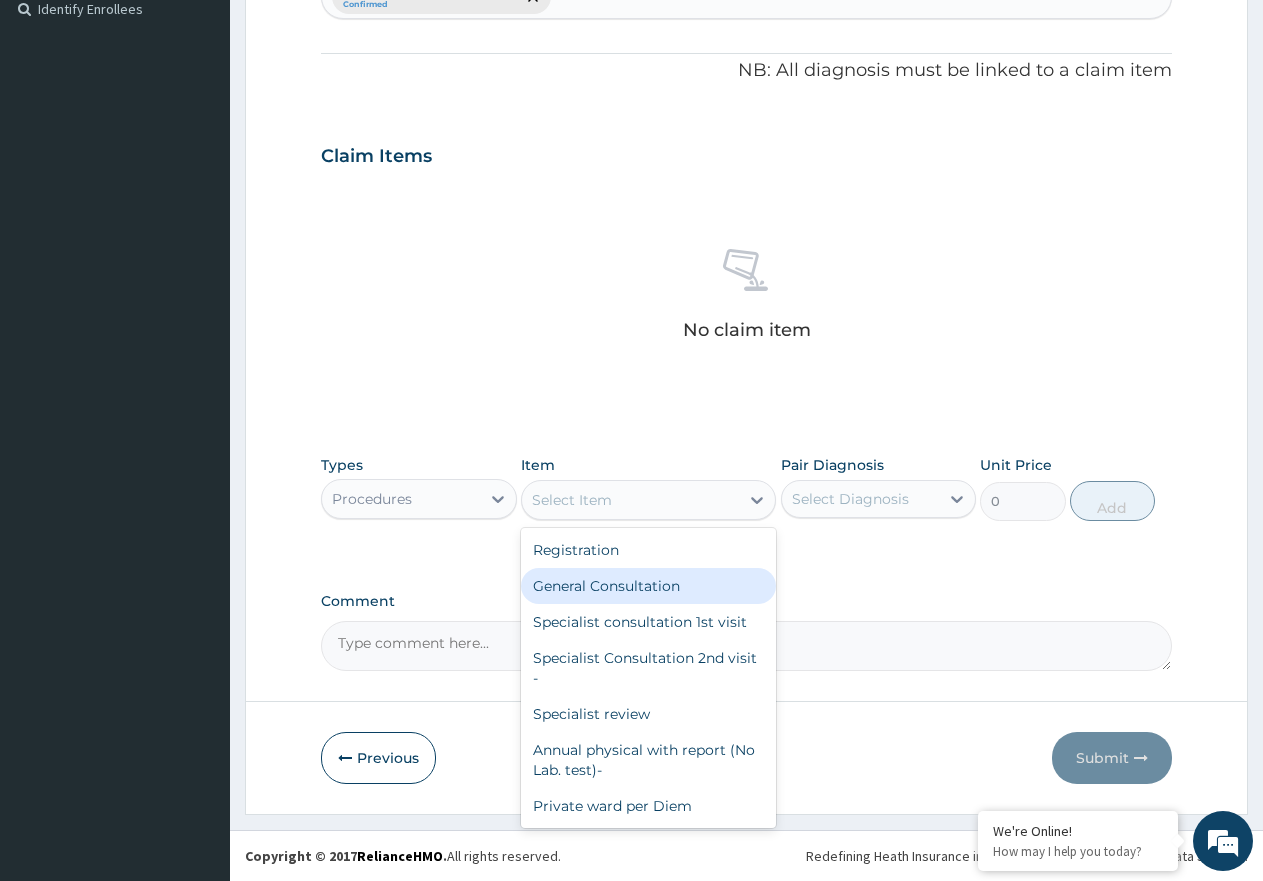 click on "General Consultation" at bounding box center [648, 586] 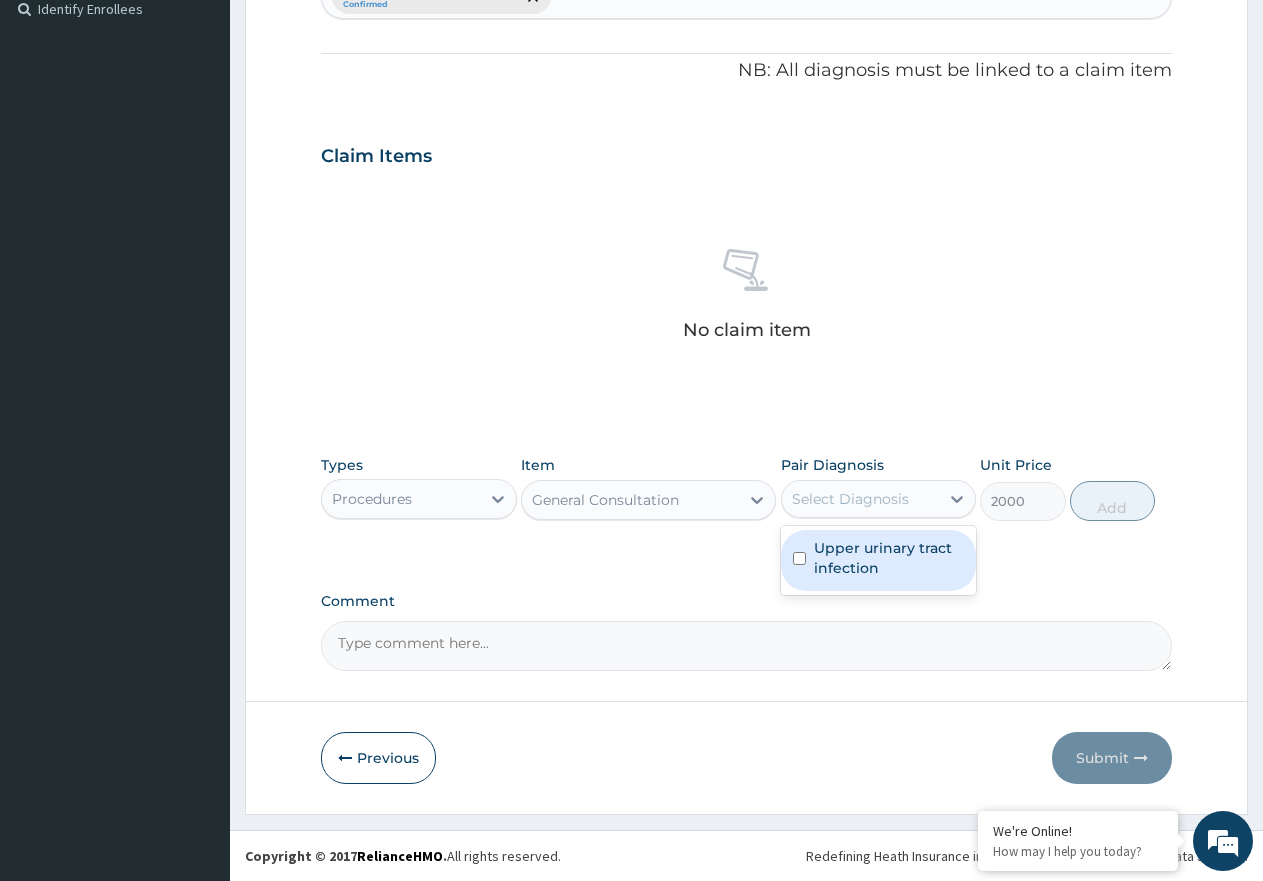 click on "Select Diagnosis" at bounding box center (850, 499) 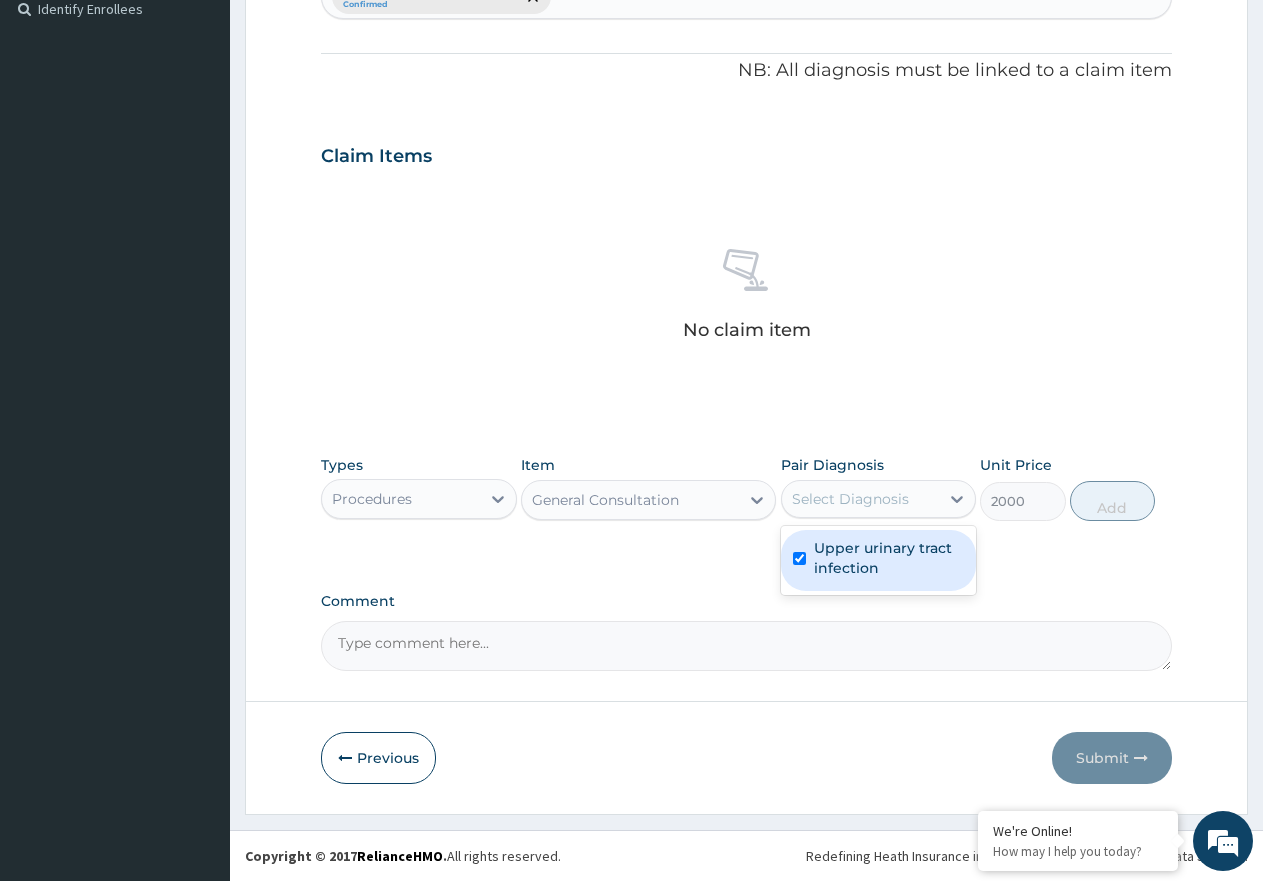 checkbox on "true" 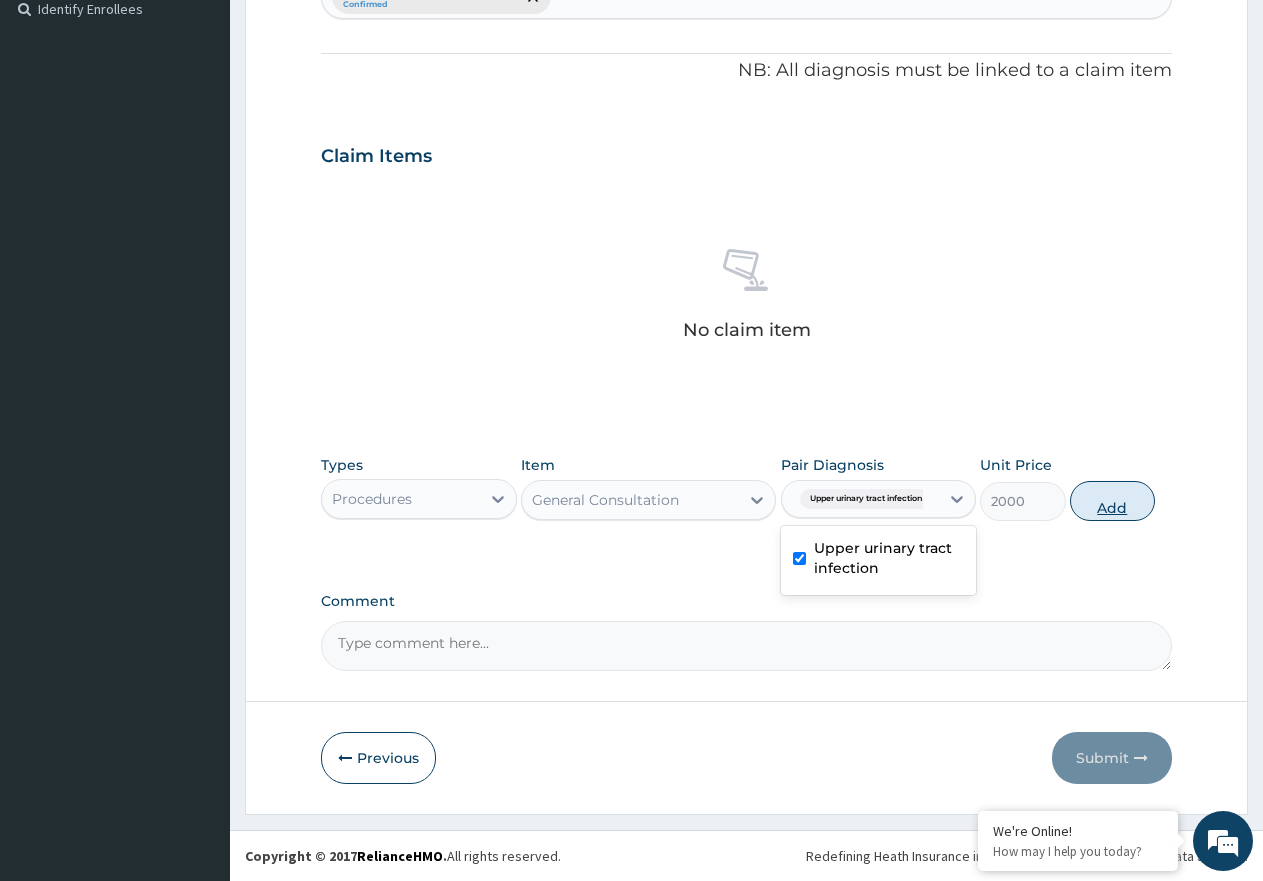 click on "Add" at bounding box center (1112, 501) 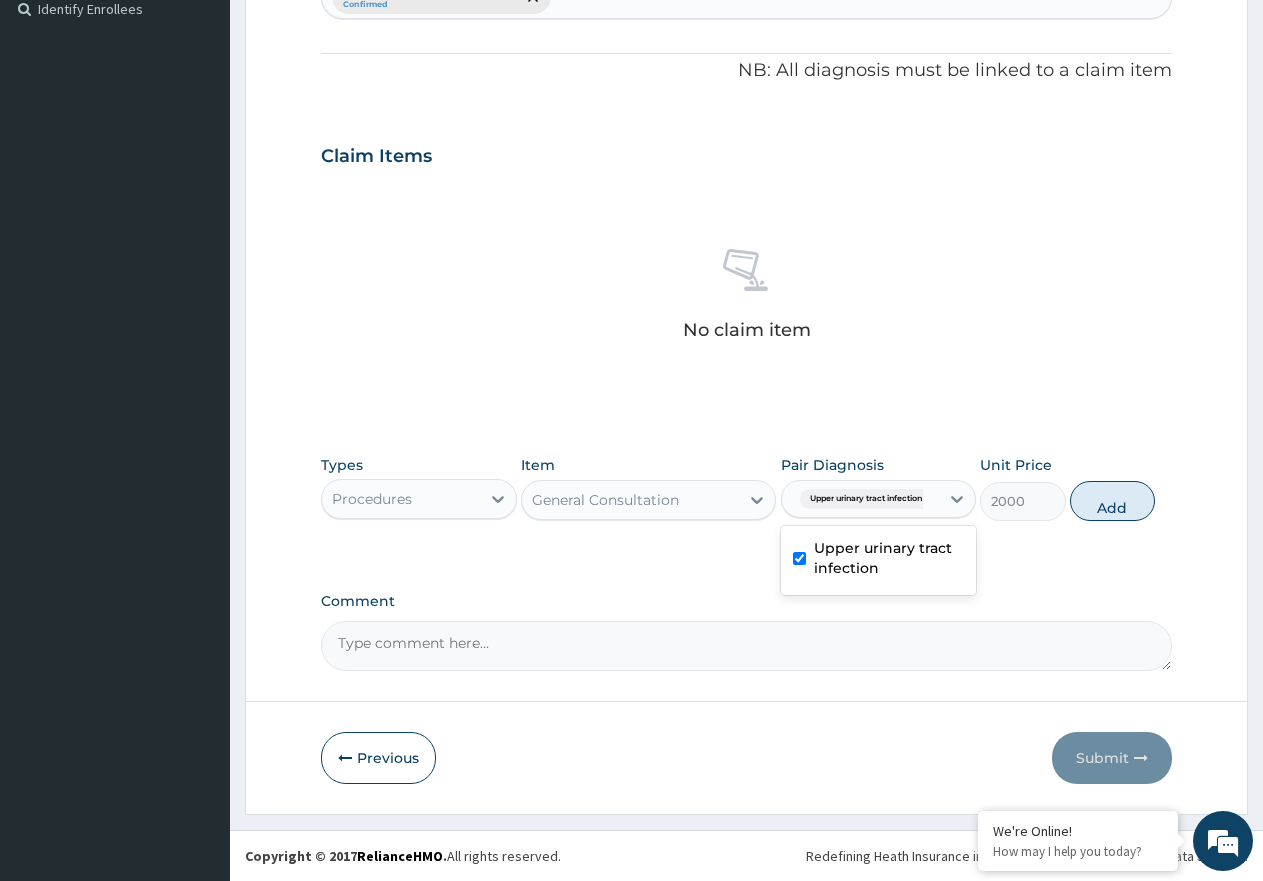 type on "0" 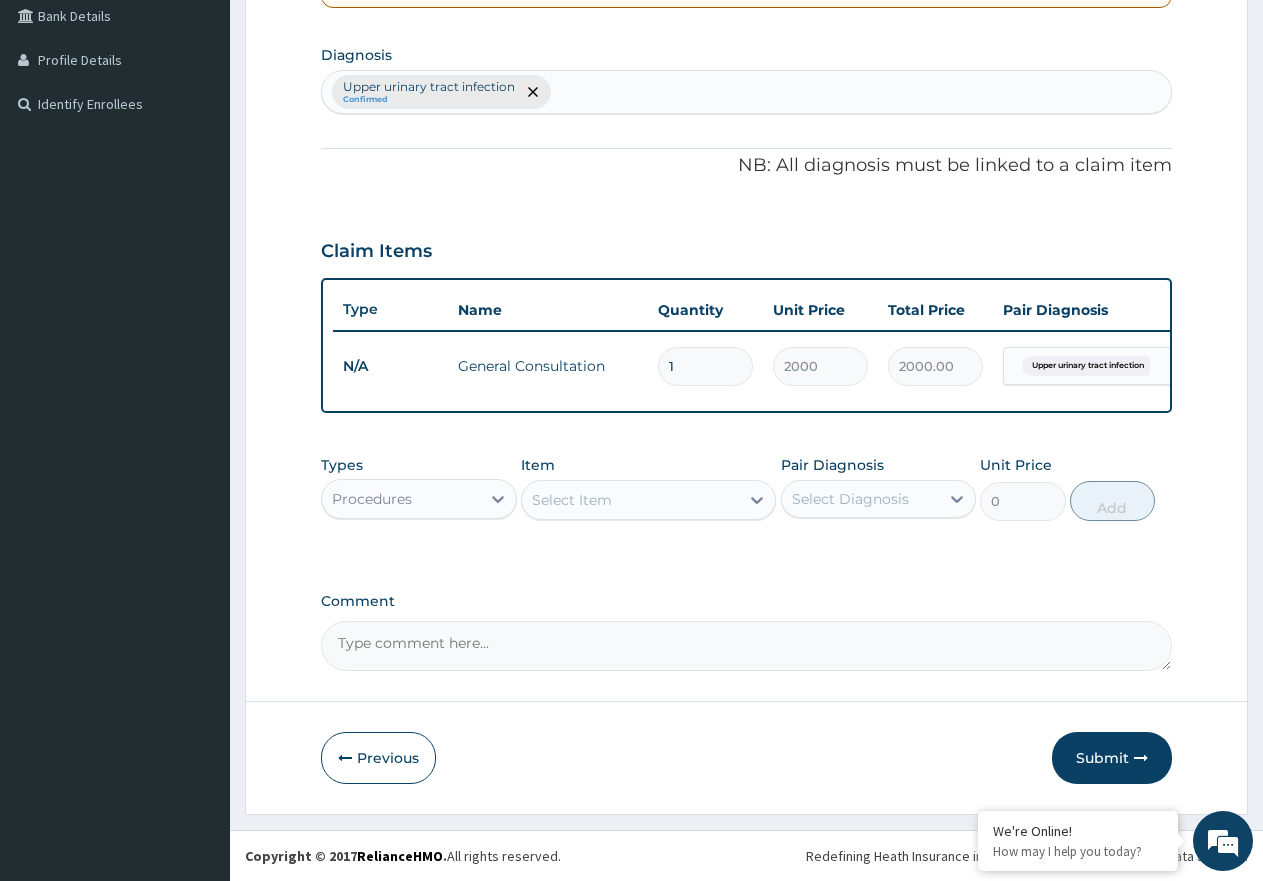 scroll, scrollTop: 483, scrollLeft: 0, axis: vertical 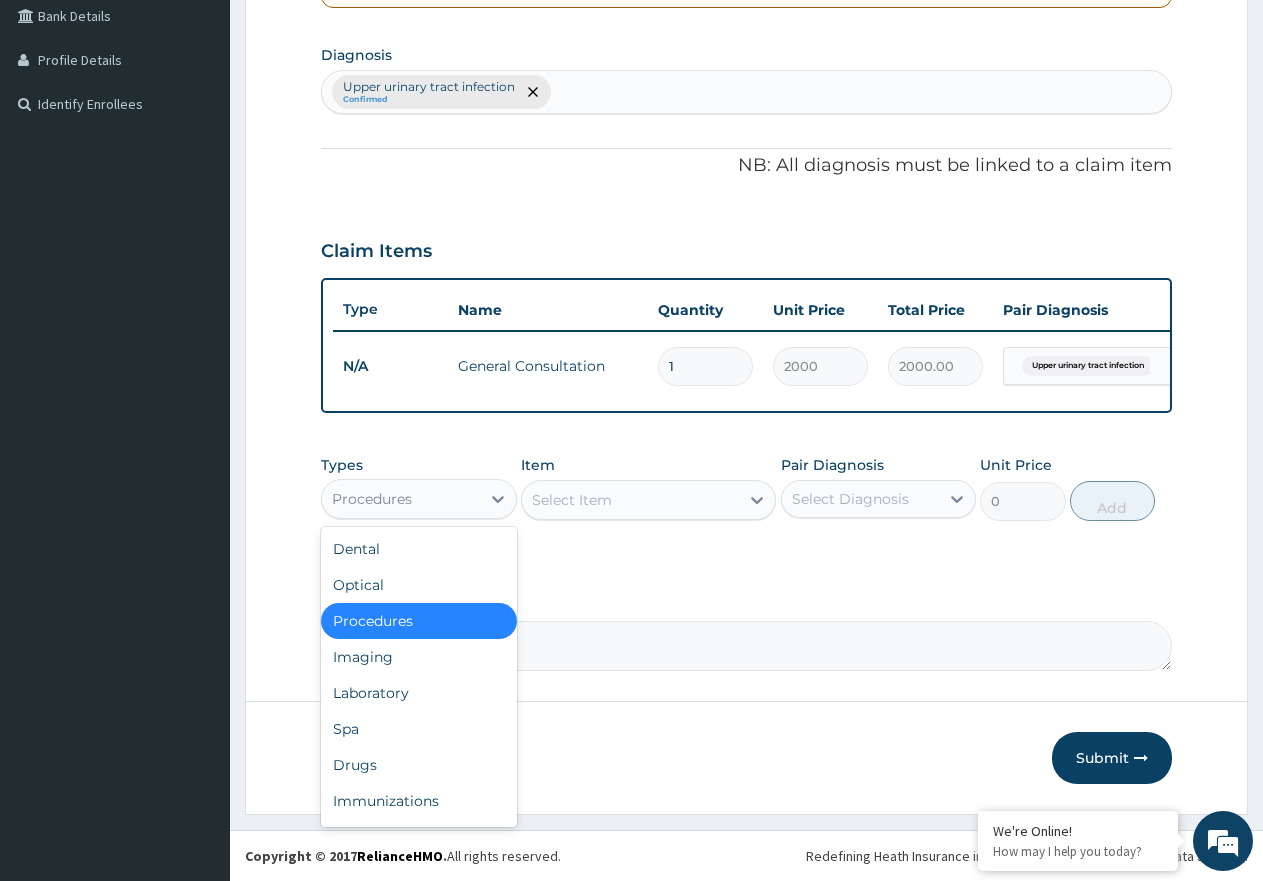 click on "Procedures" at bounding box center (401, 499) 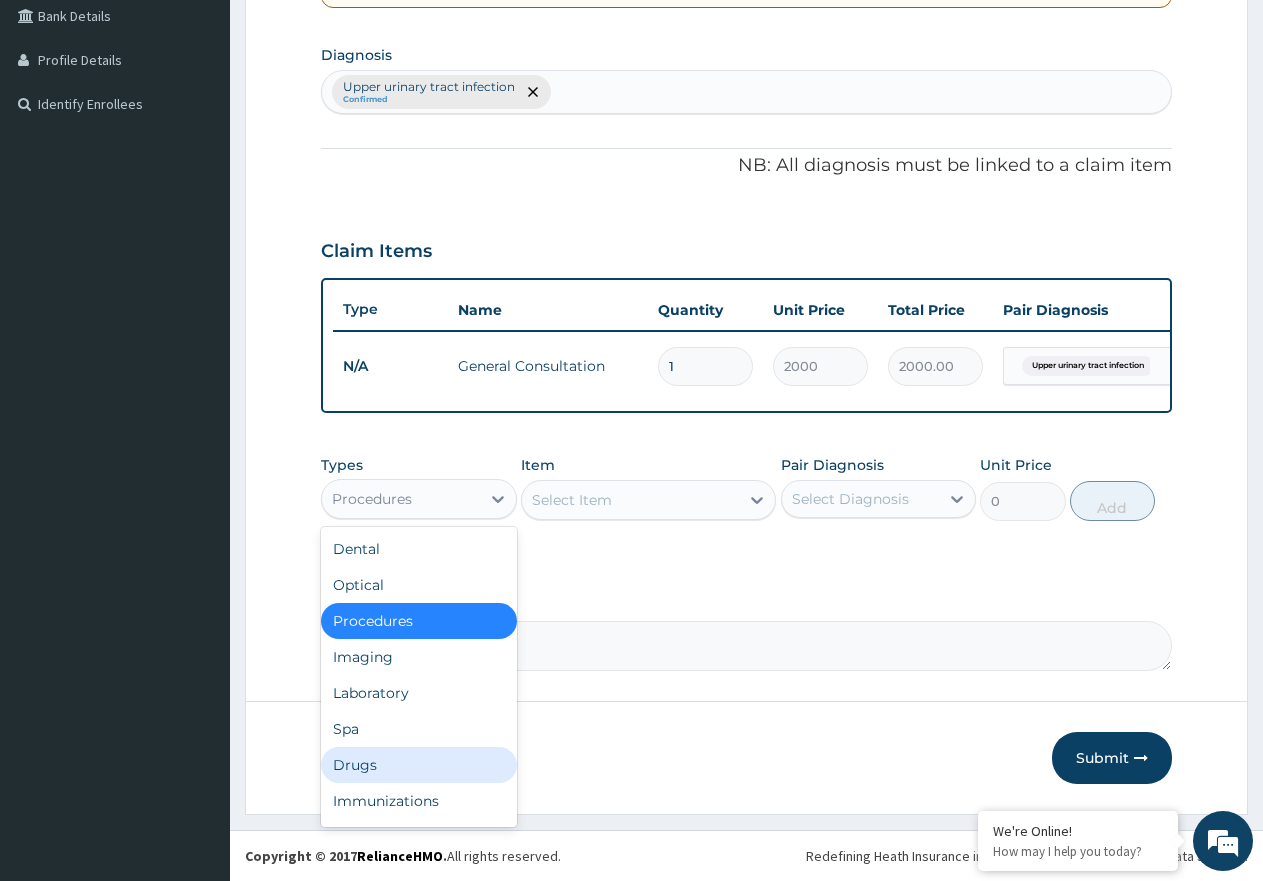 click on "Drugs" at bounding box center [419, 765] 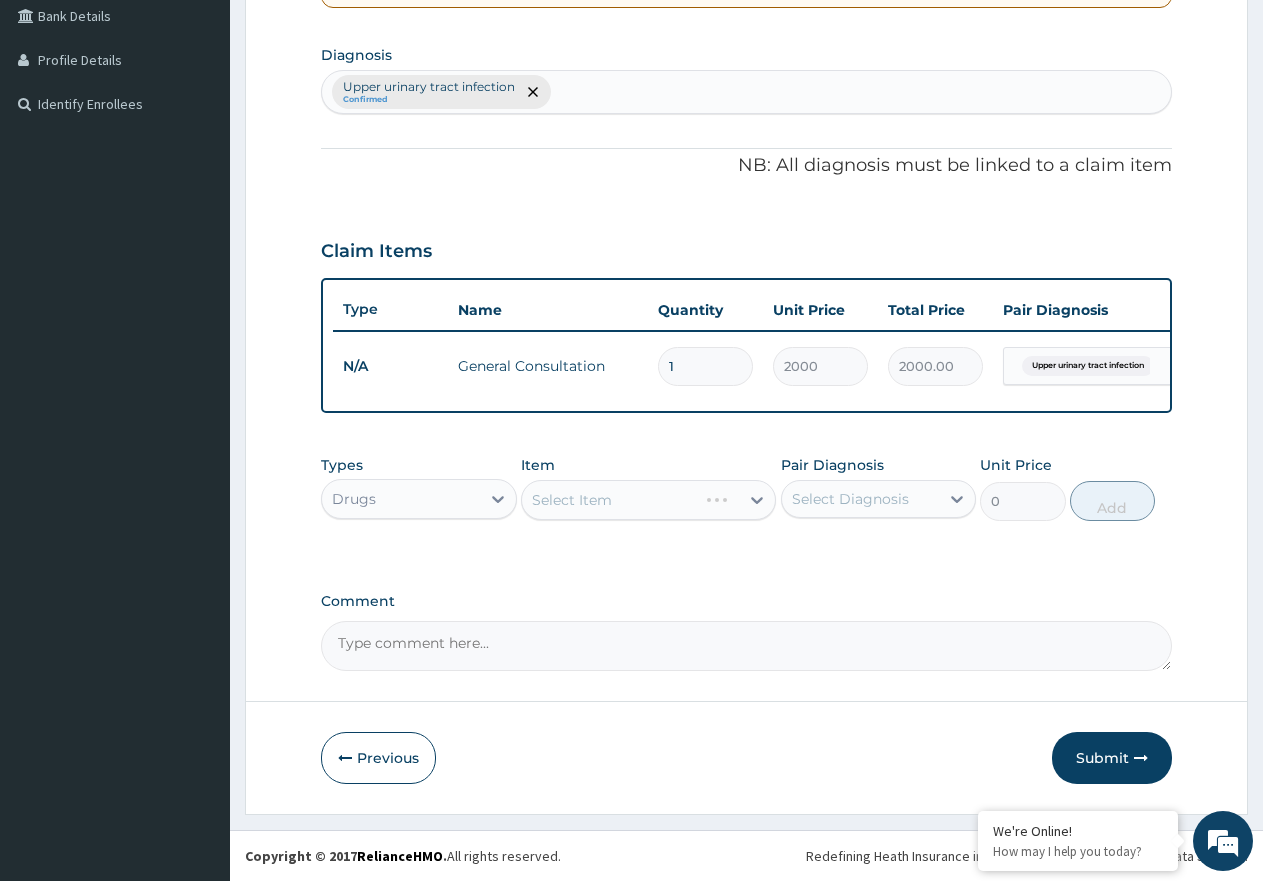 click on "Select Item" at bounding box center [648, 500] 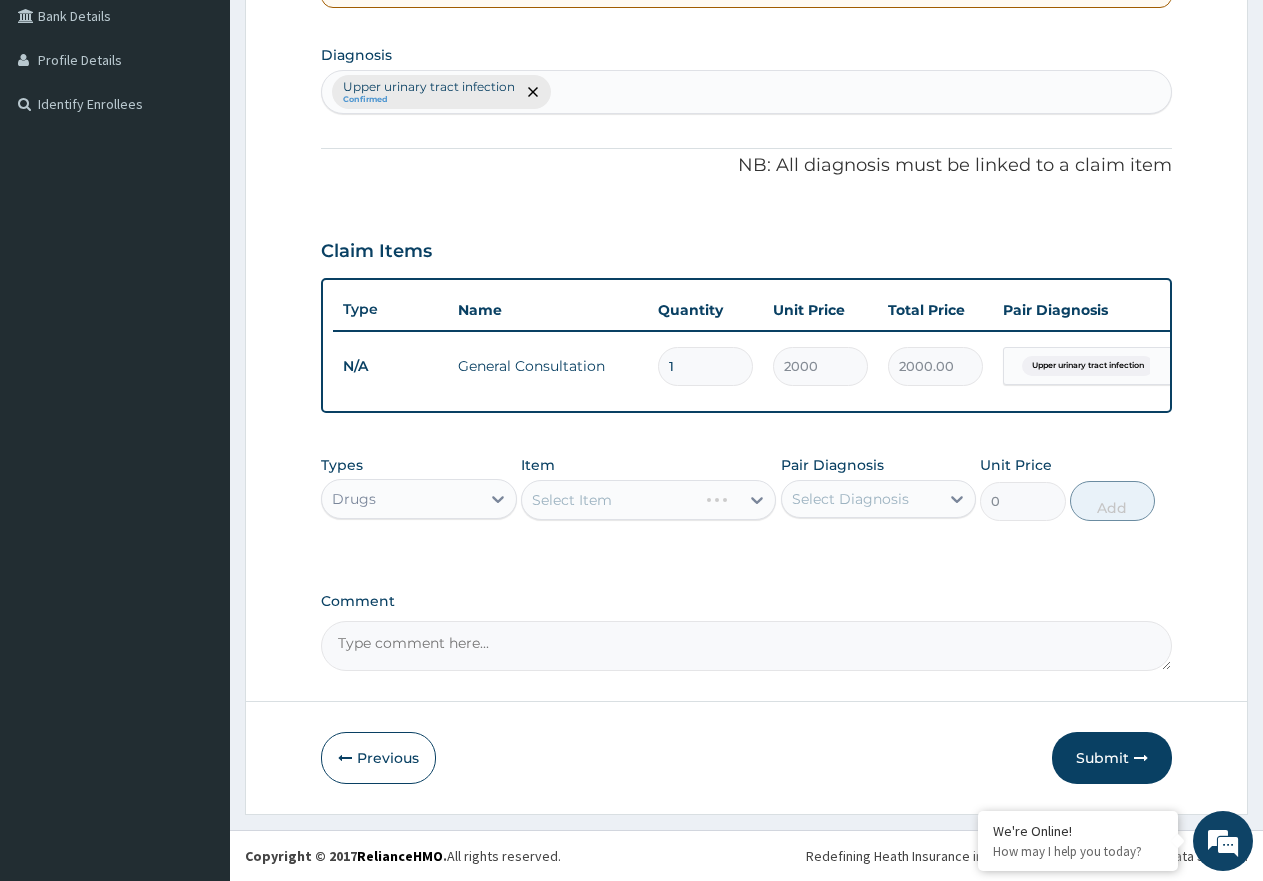 click on "Select Item" at bounding box center (648, 500) 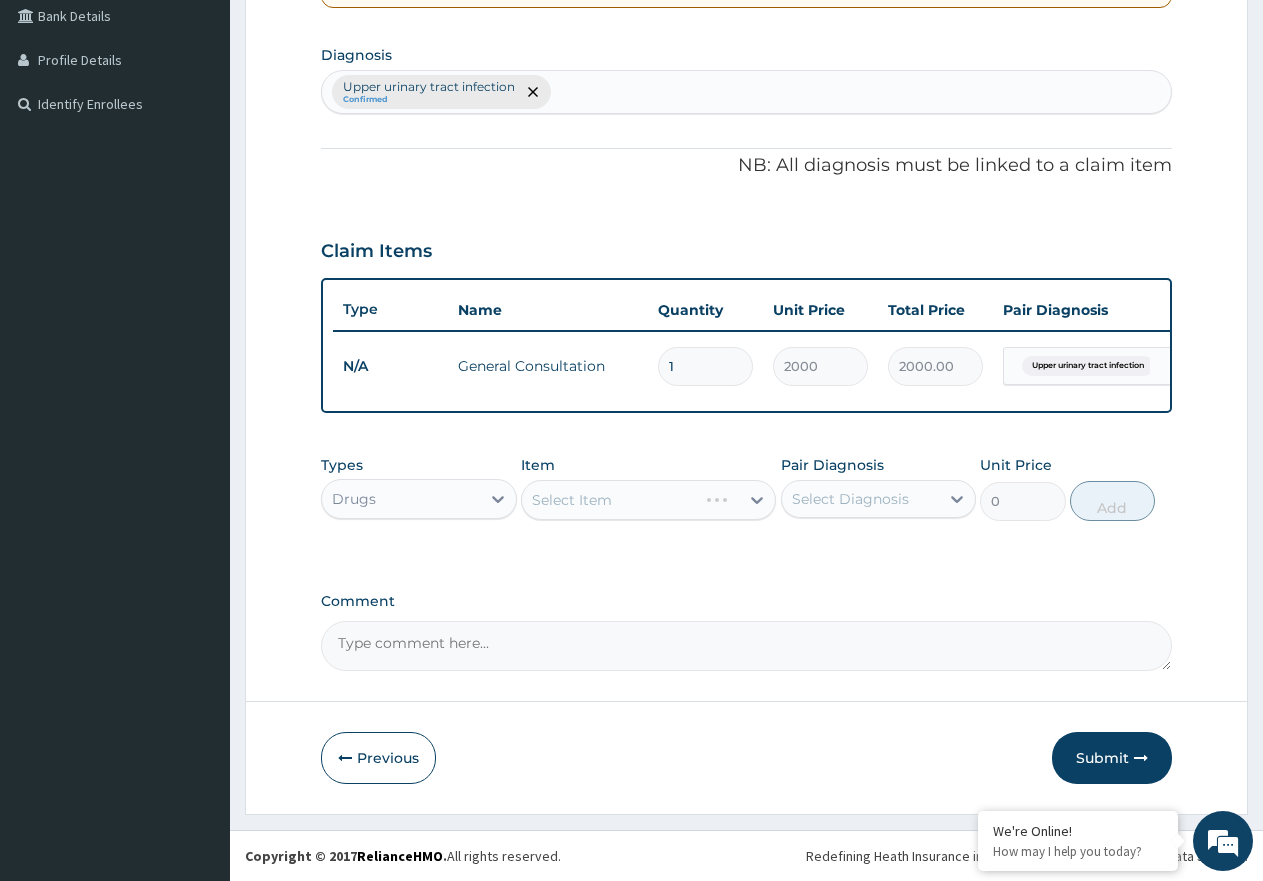 click on "Select Item" at bounding box center (609, 500) 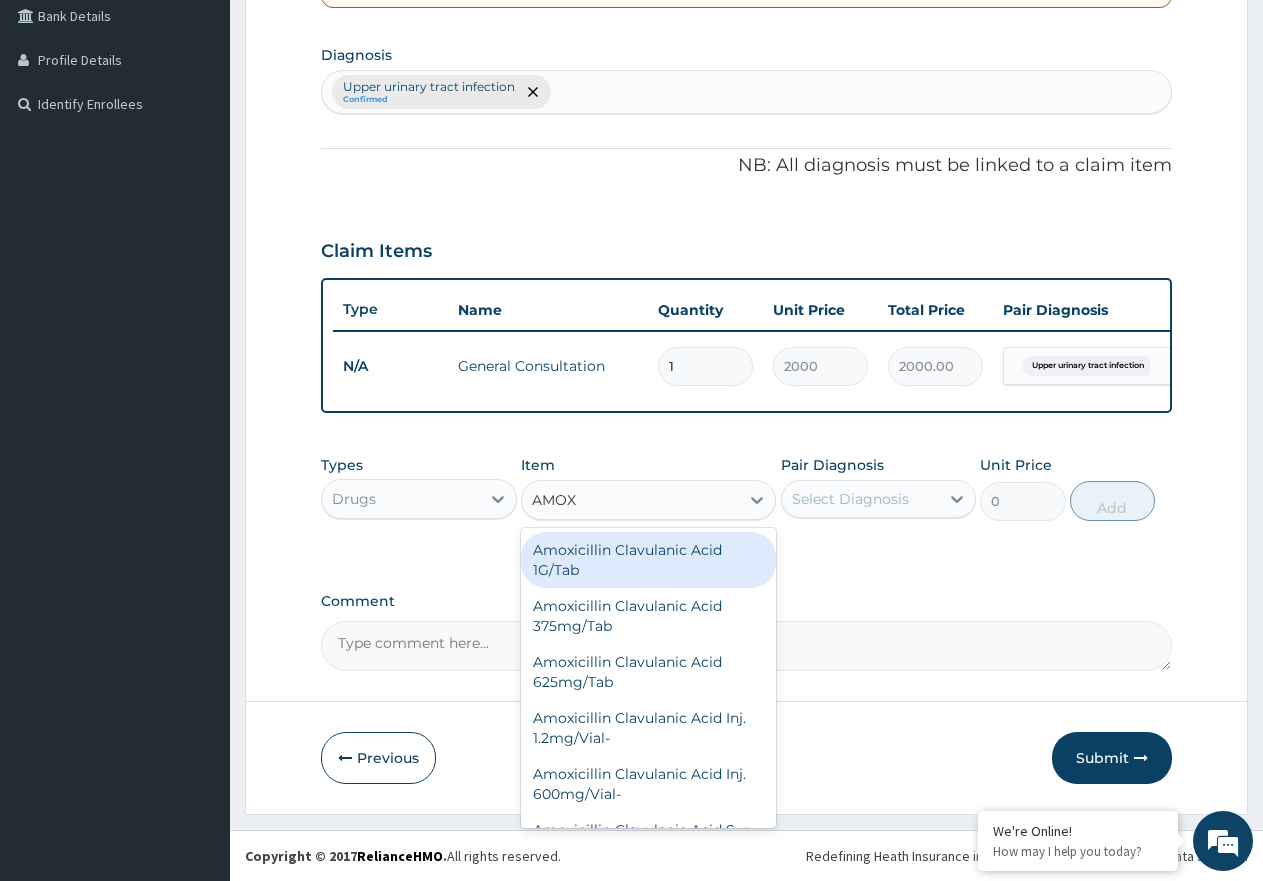 type on "AMOXI" 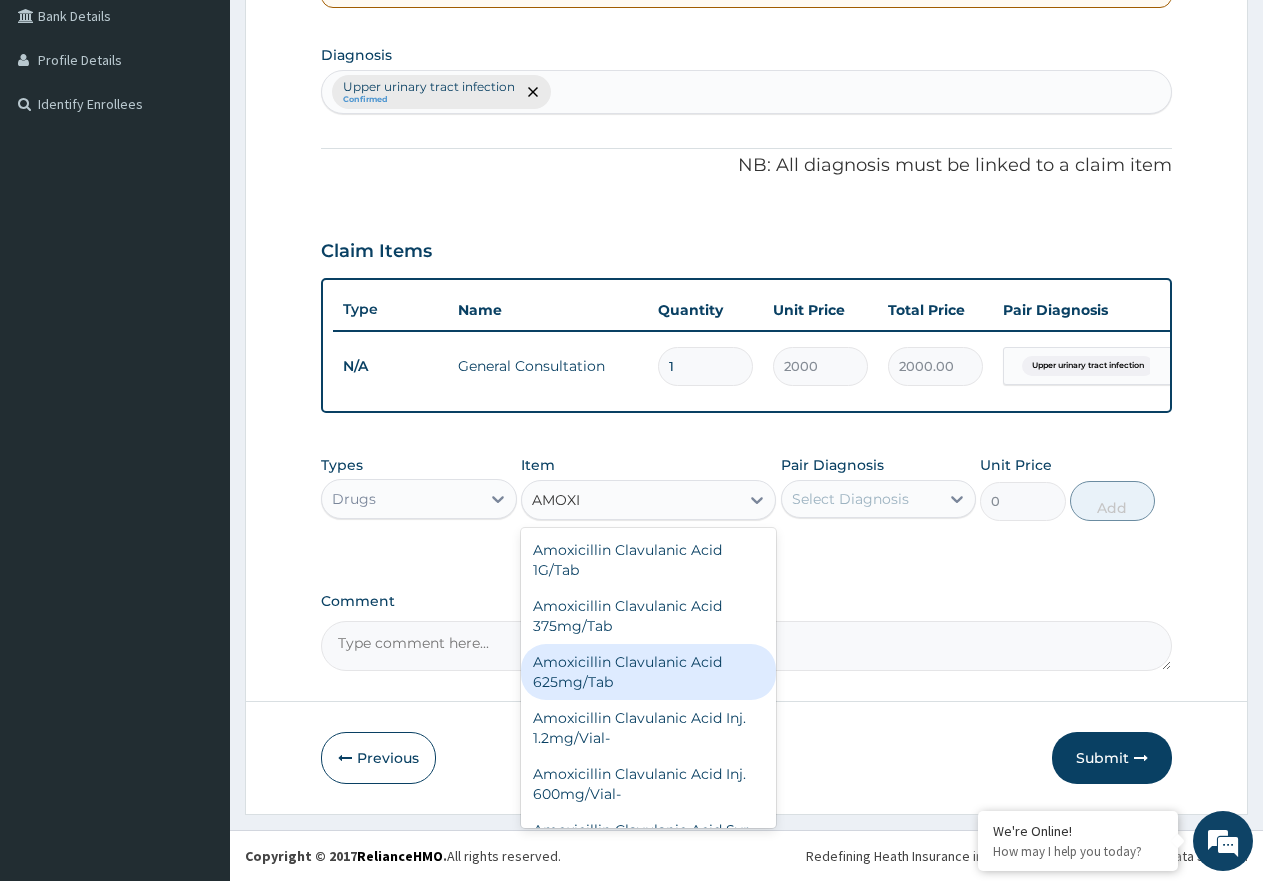 click on "Amoxicillin Clavulanic Acid 625mg/Tab" at bounding box center [648, 672] 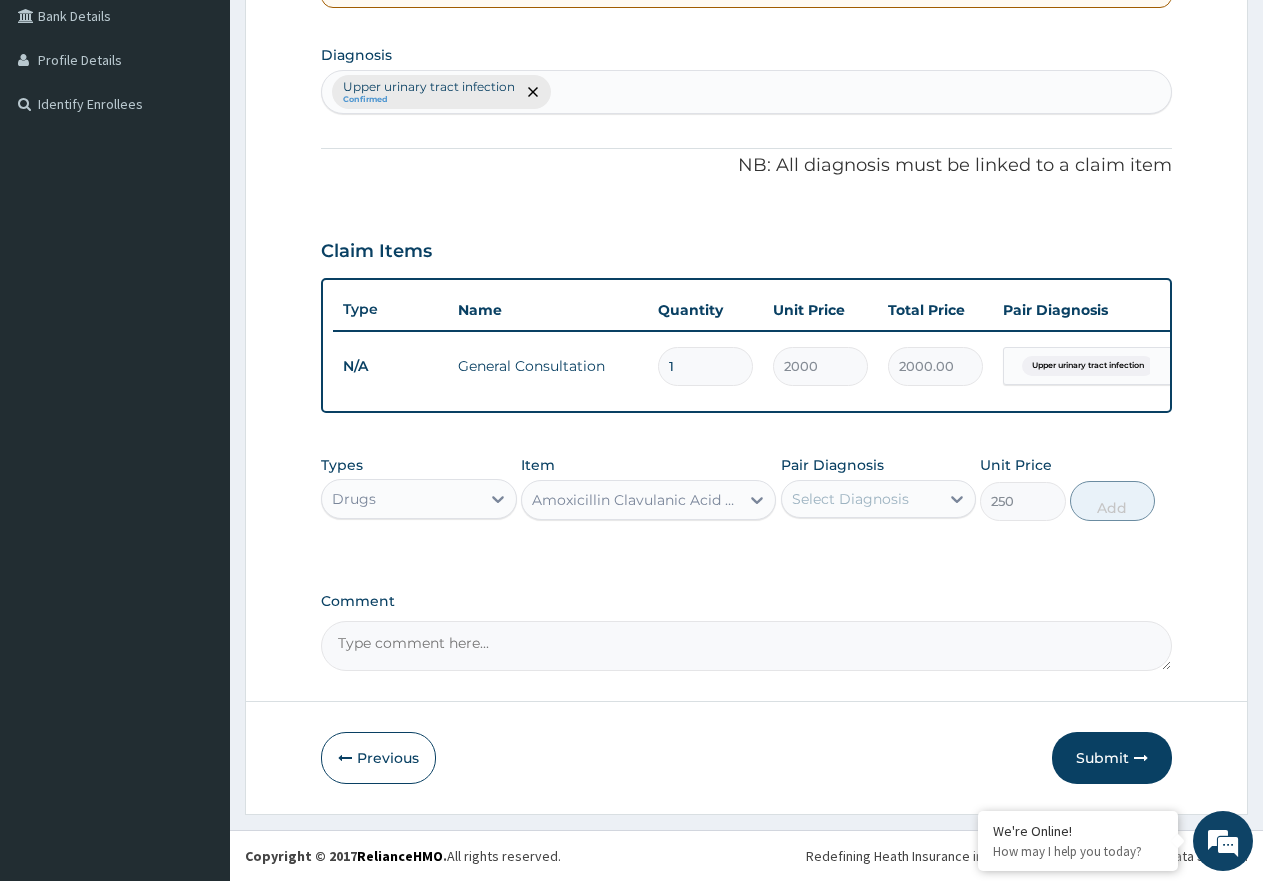 click on "Select Diagnosis" at bounding box center [850, 499] 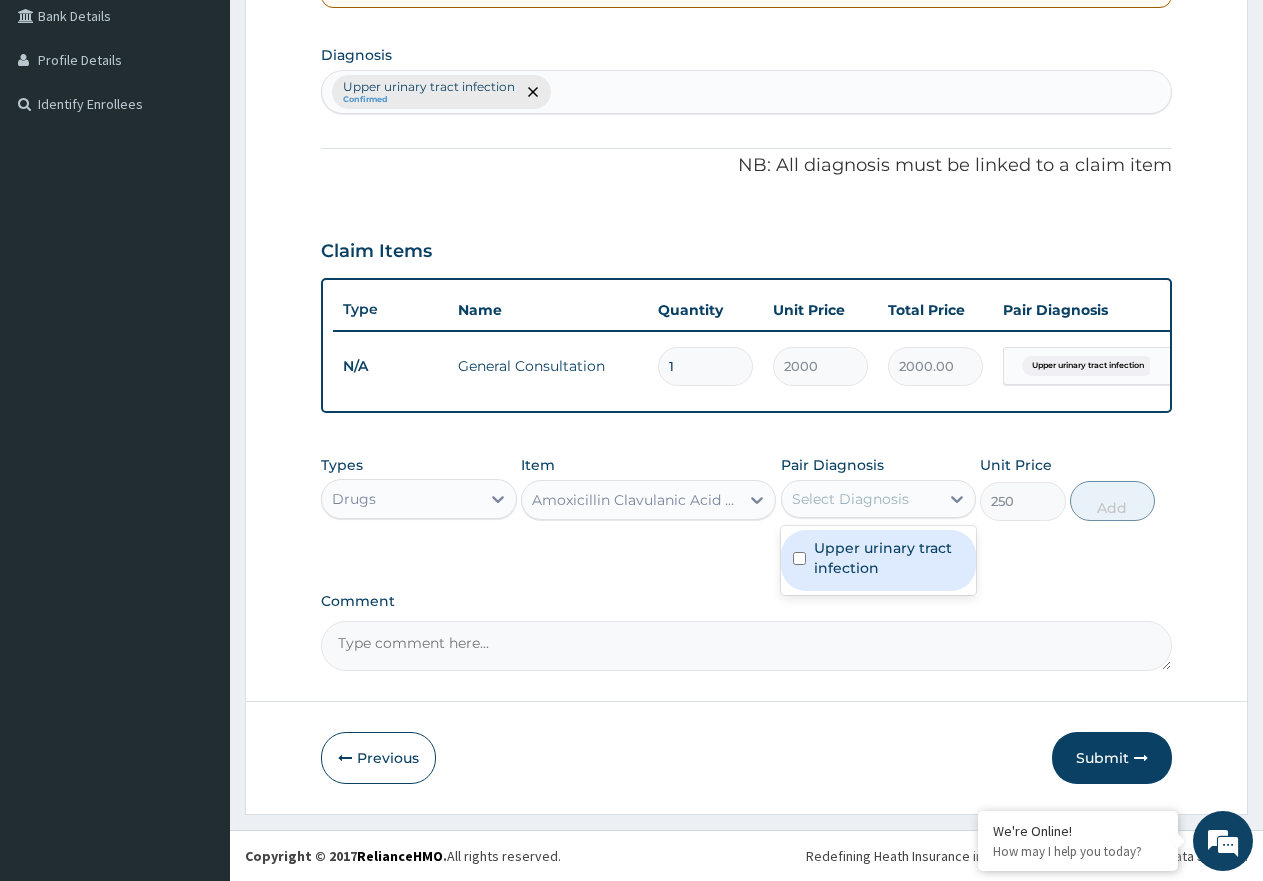 click on "Upper urinary tract infection" at bounding box center [889, 558] 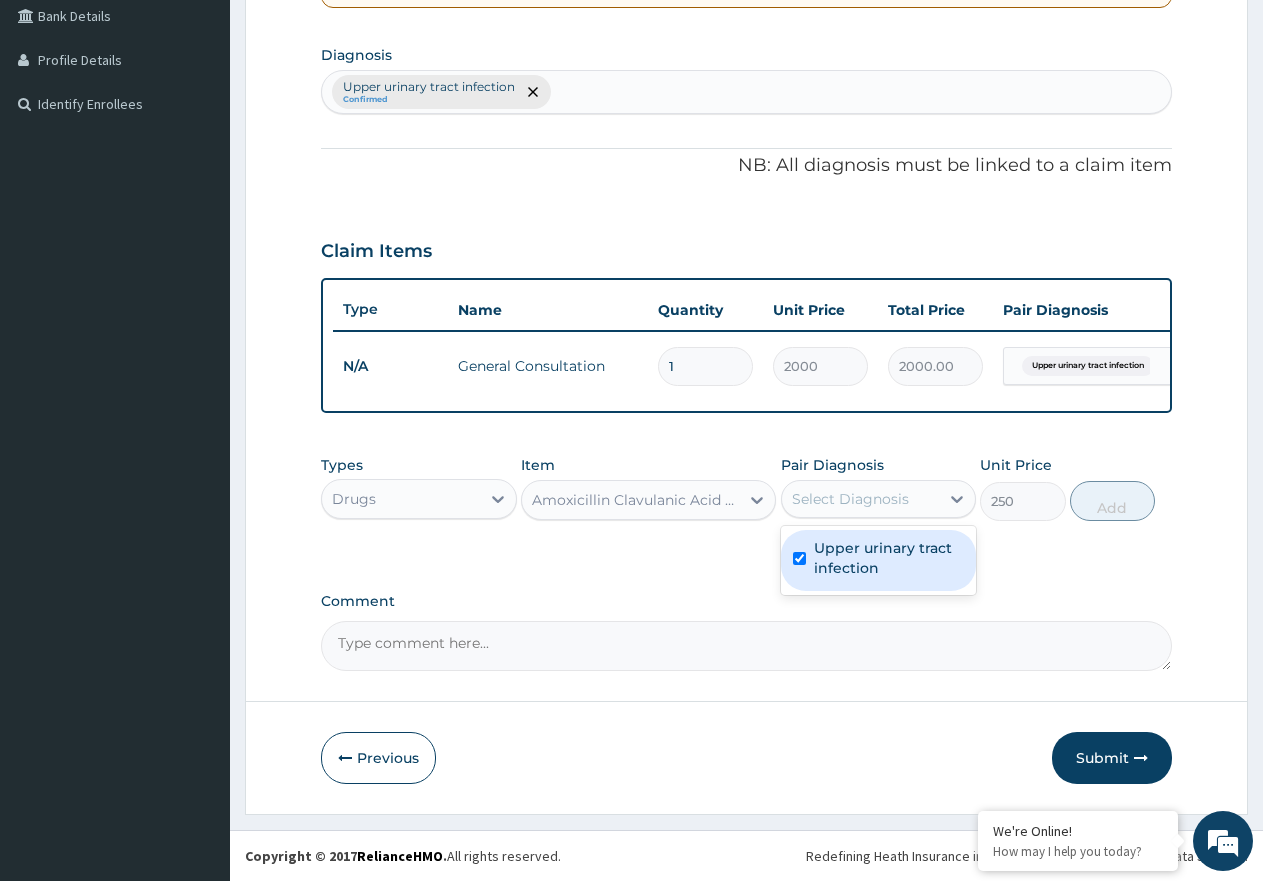 checkbox on "true" 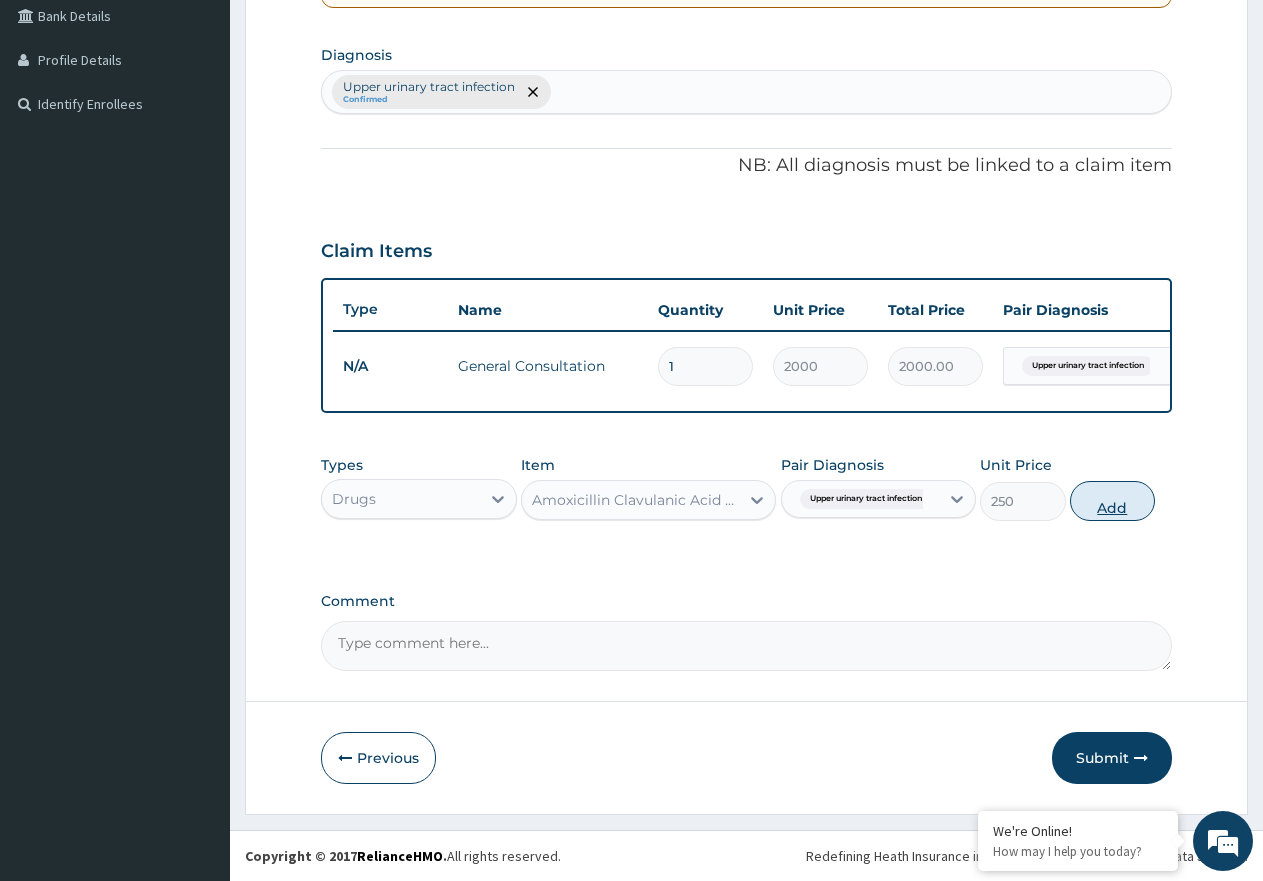 click on "Add" at bounding box center (1112, 501) 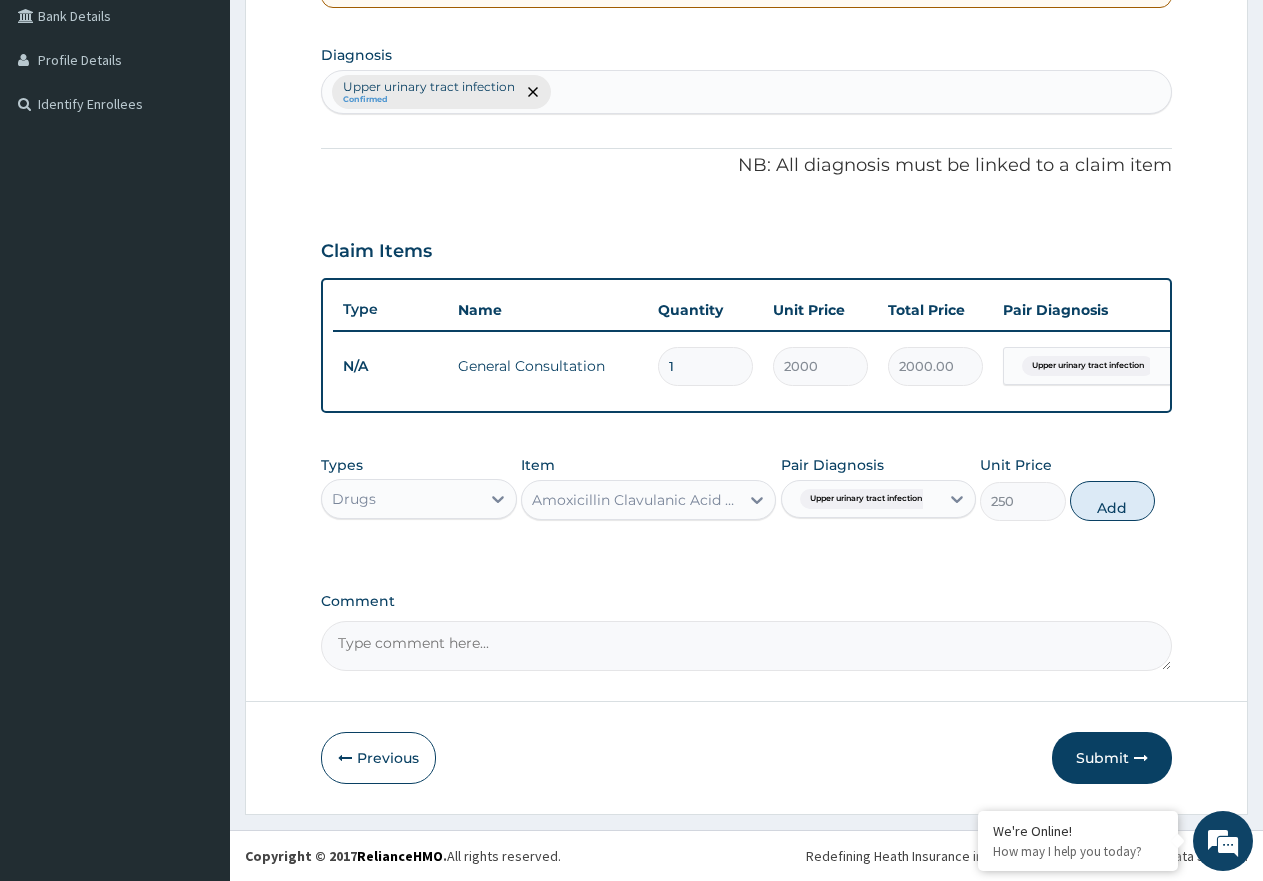 type on "0" 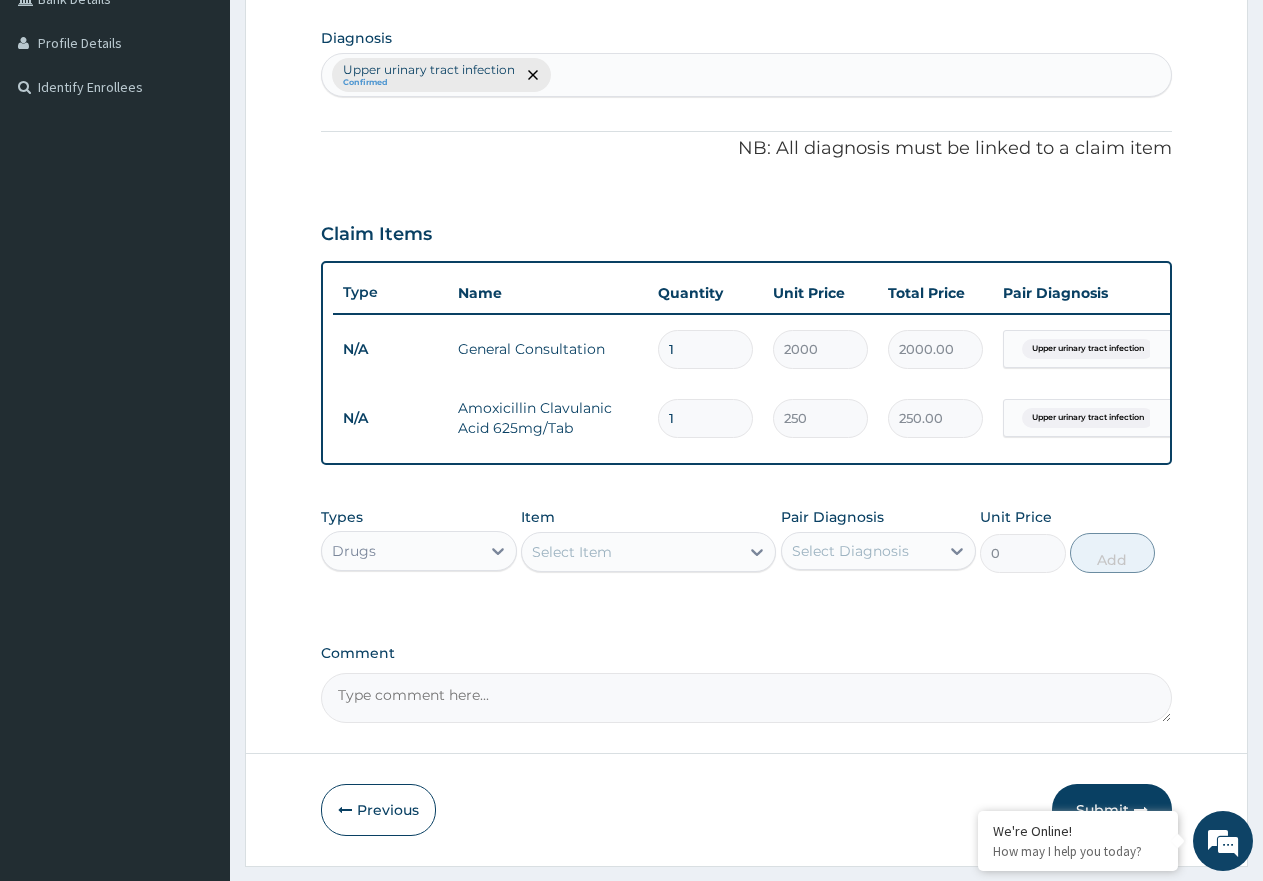 type 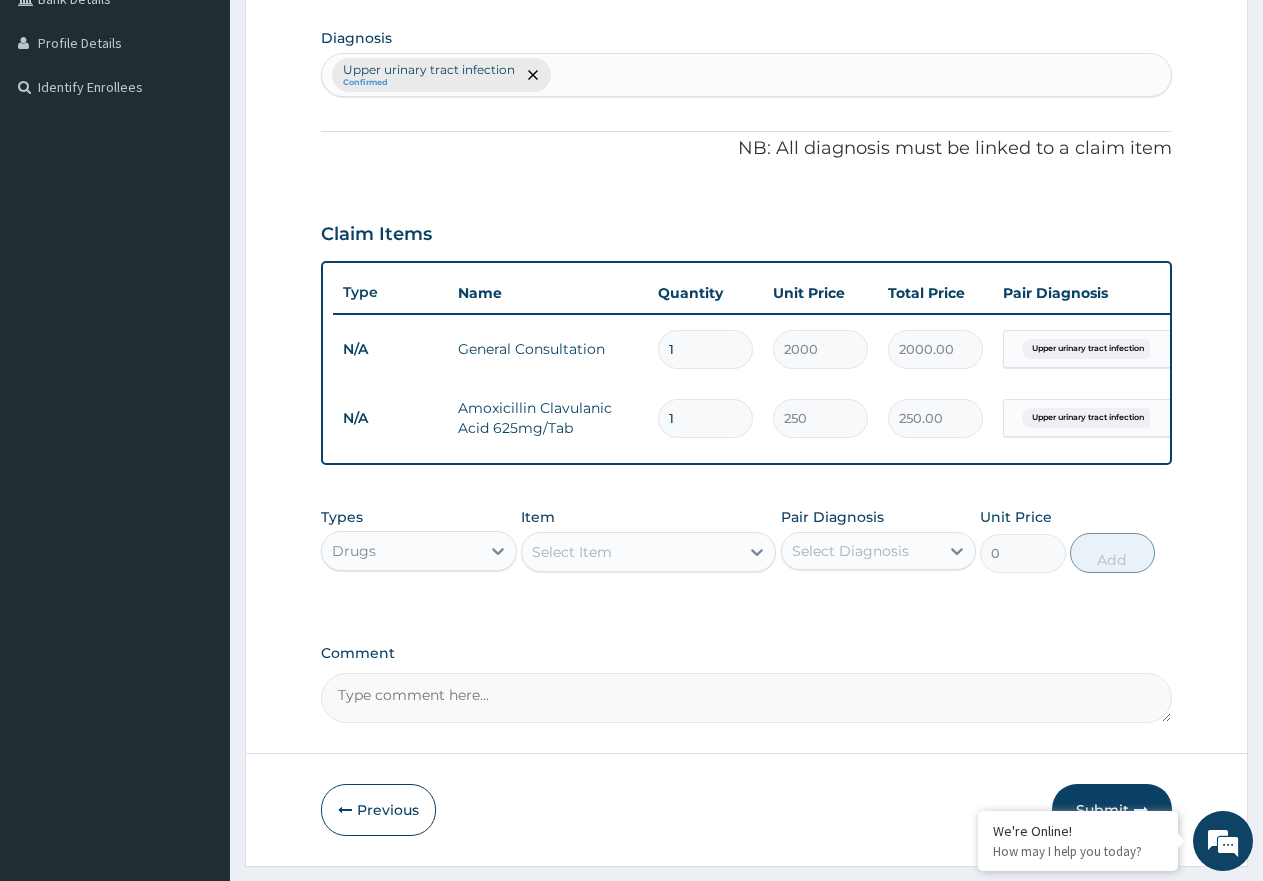 type on "0.00" 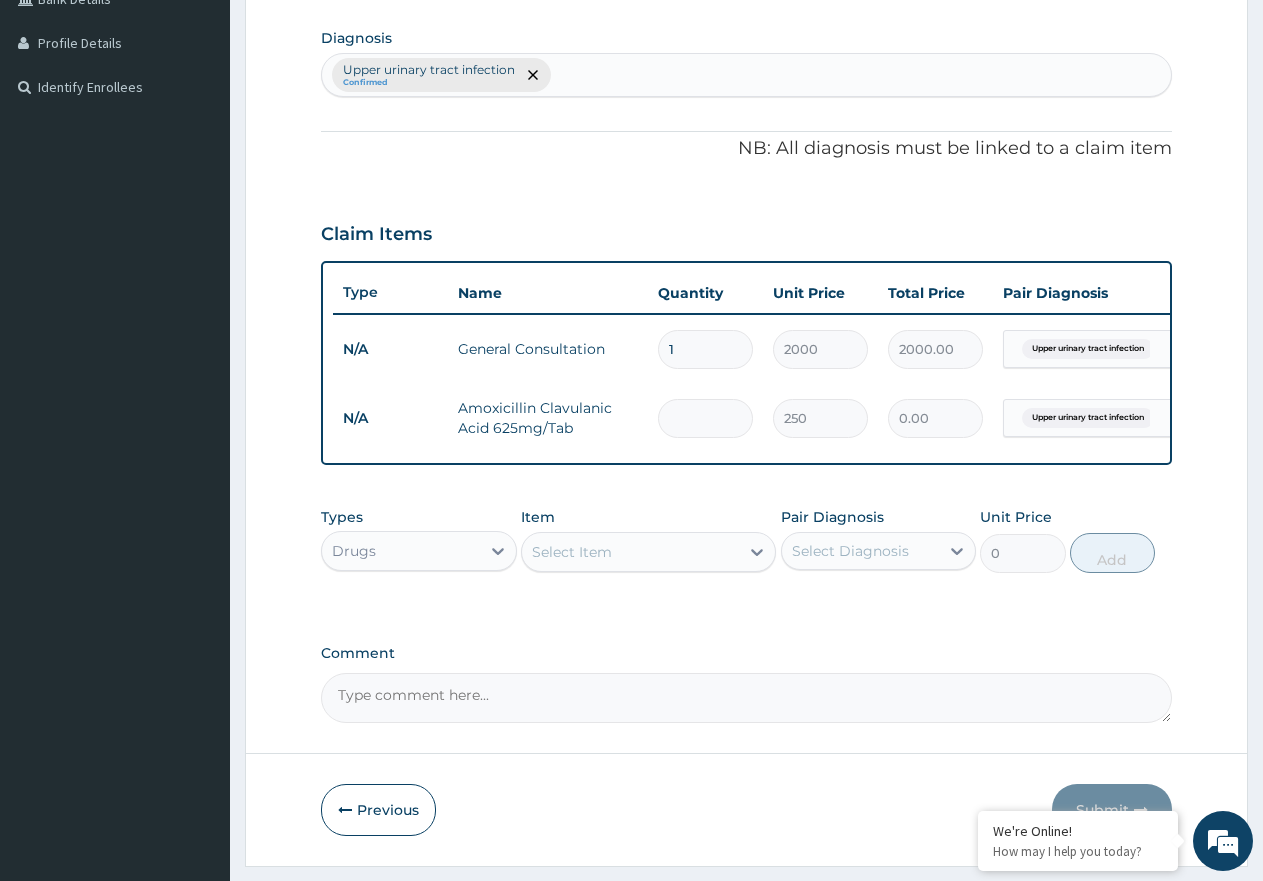scroll, scrollTop: 0, scrollLeft: 153, axis: horizontal 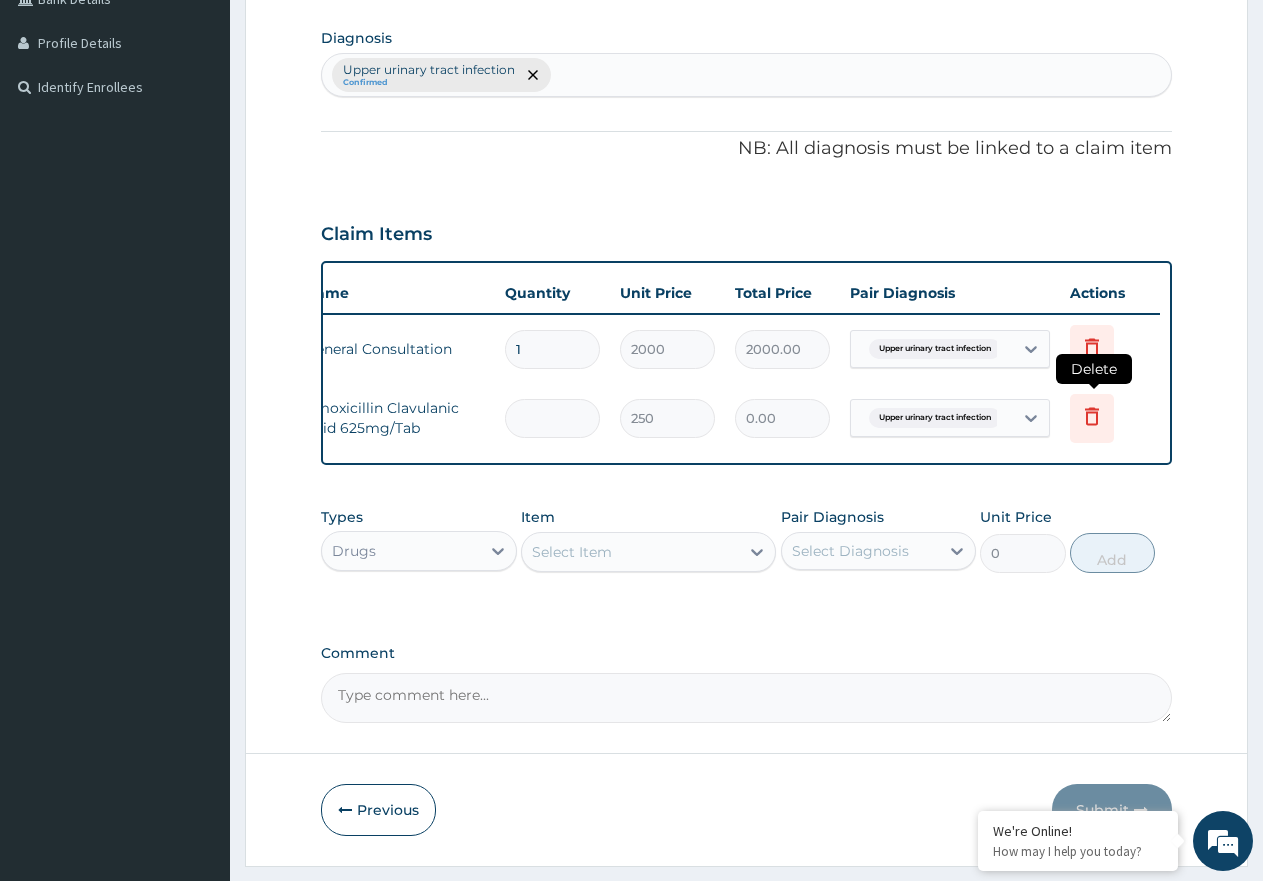 type 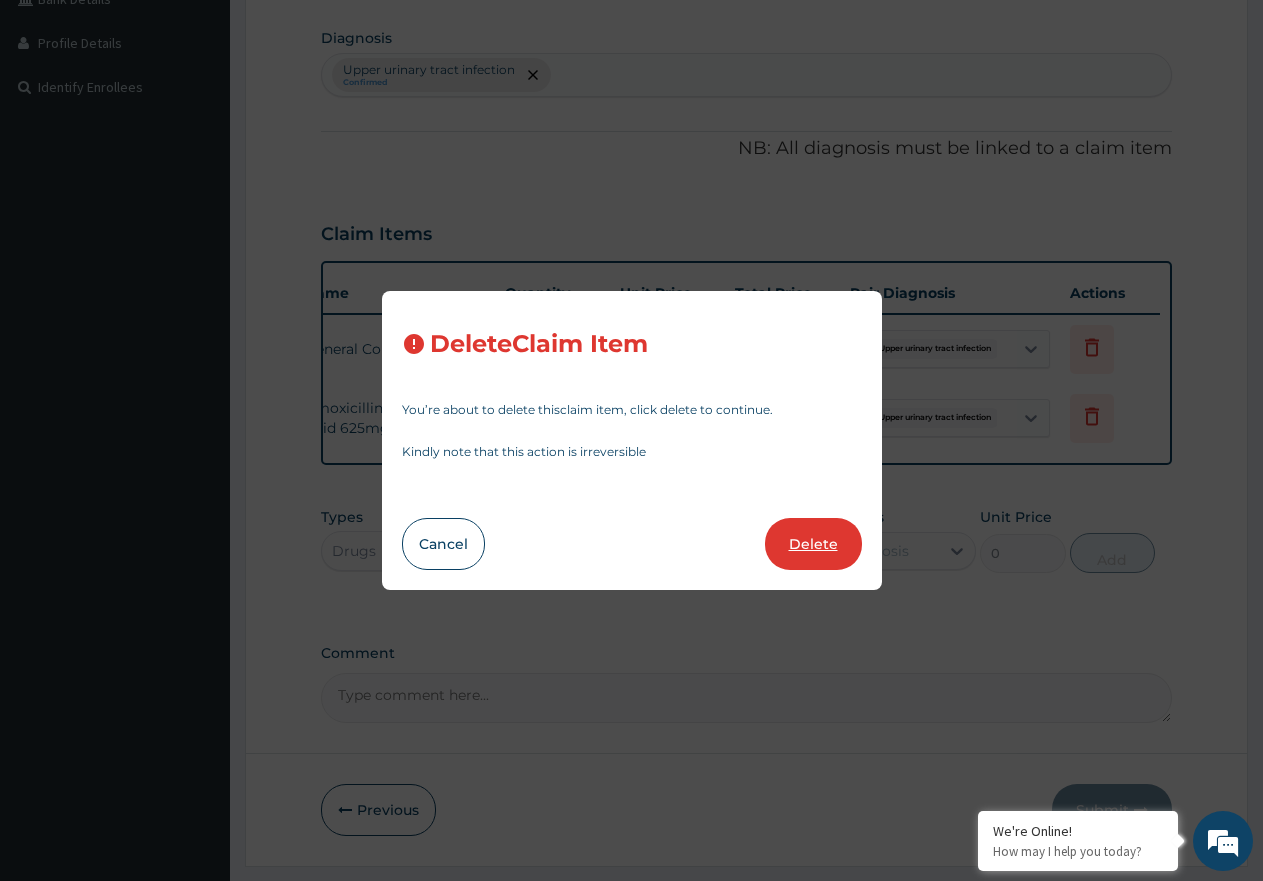 click on "Delete" at bounding box center (813, 544) 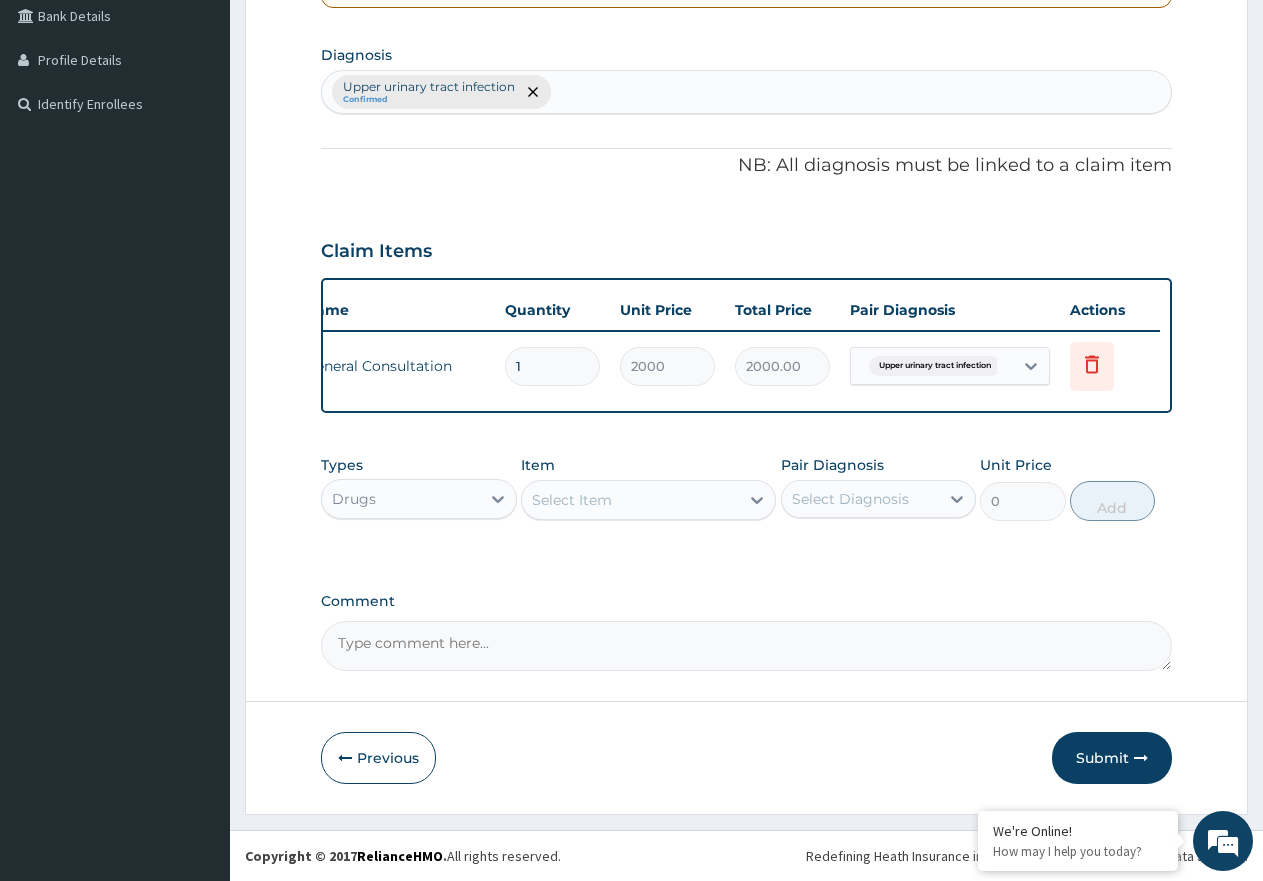 click on "Select Item" at bounding box center (572, 500) 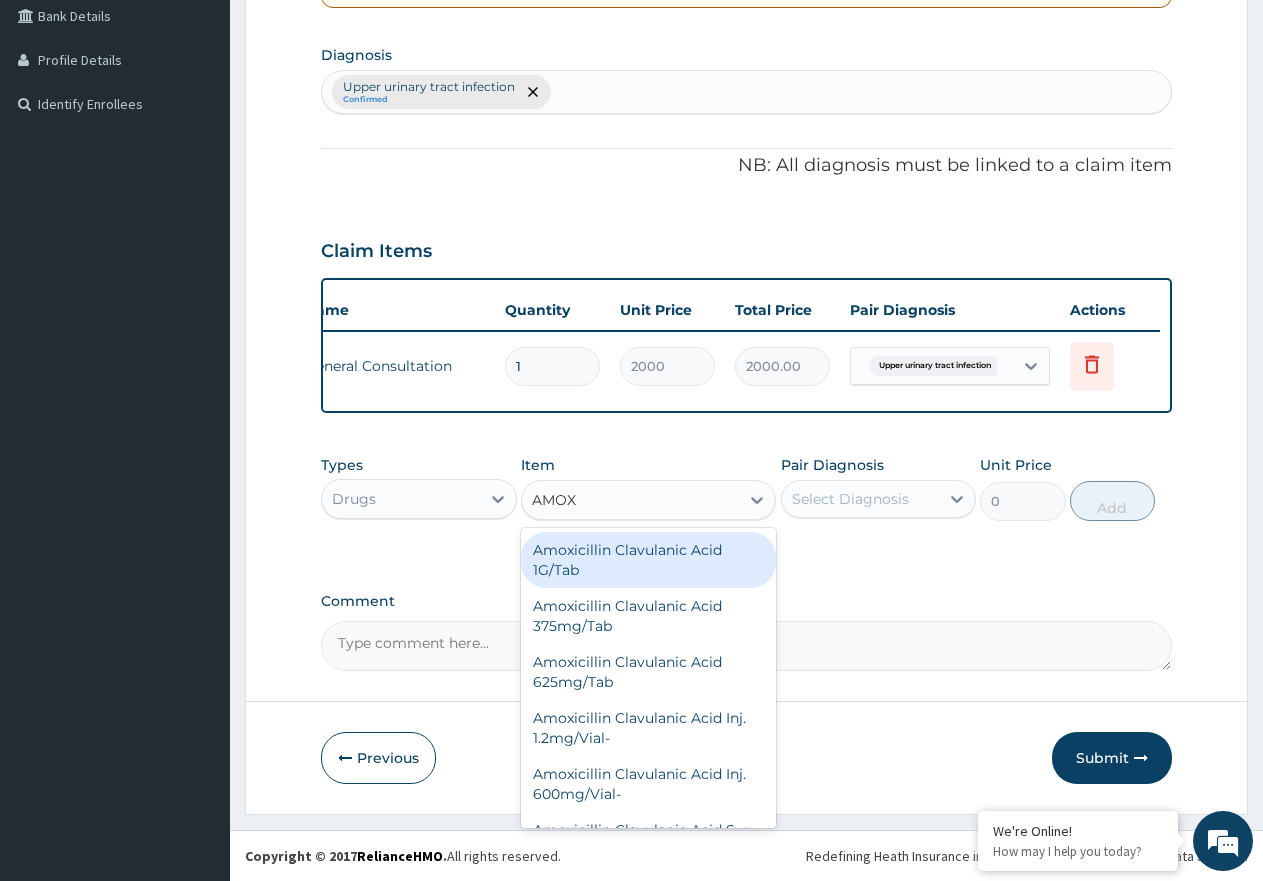 type on "AMOXI" 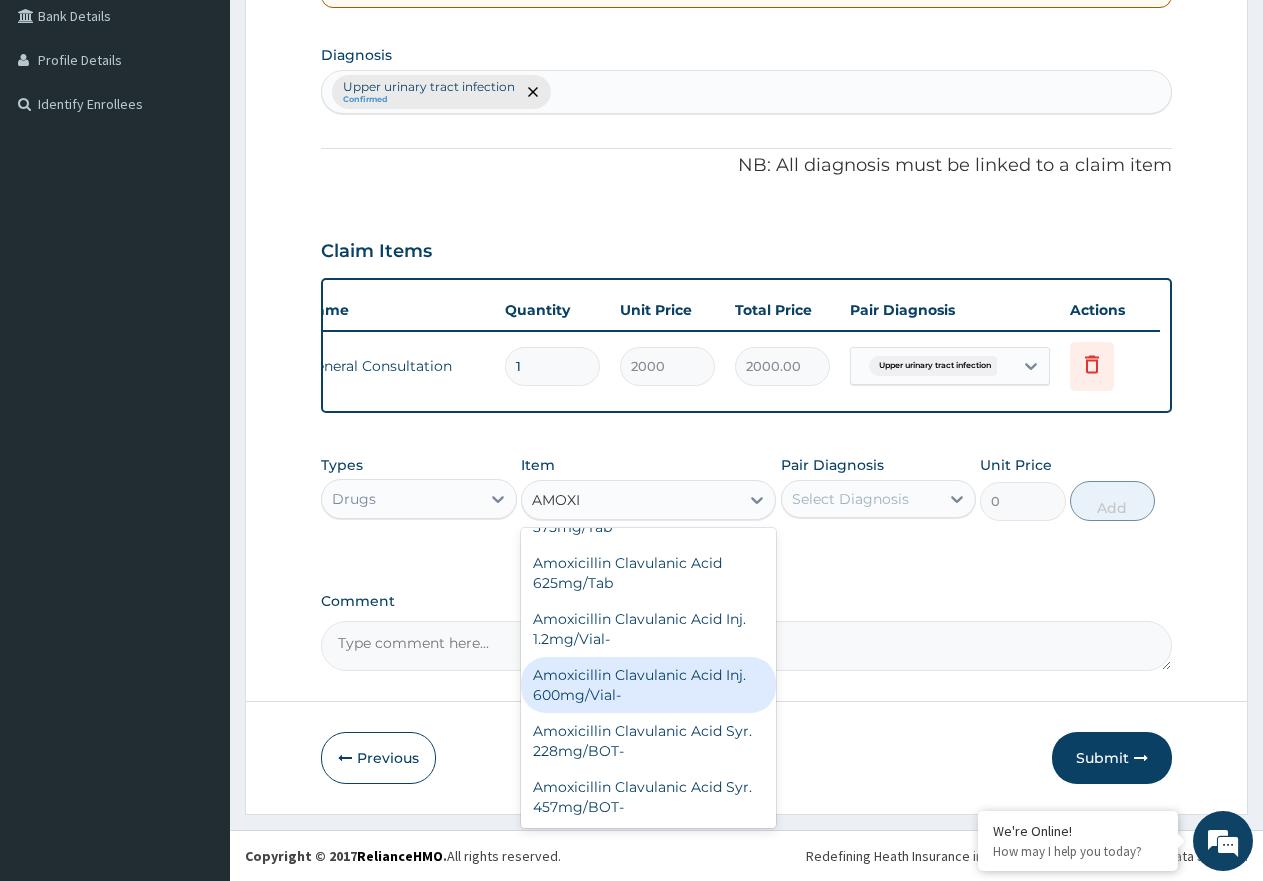 scroll, scrollTop: 100, scrollLeft: 0, axis: vertical 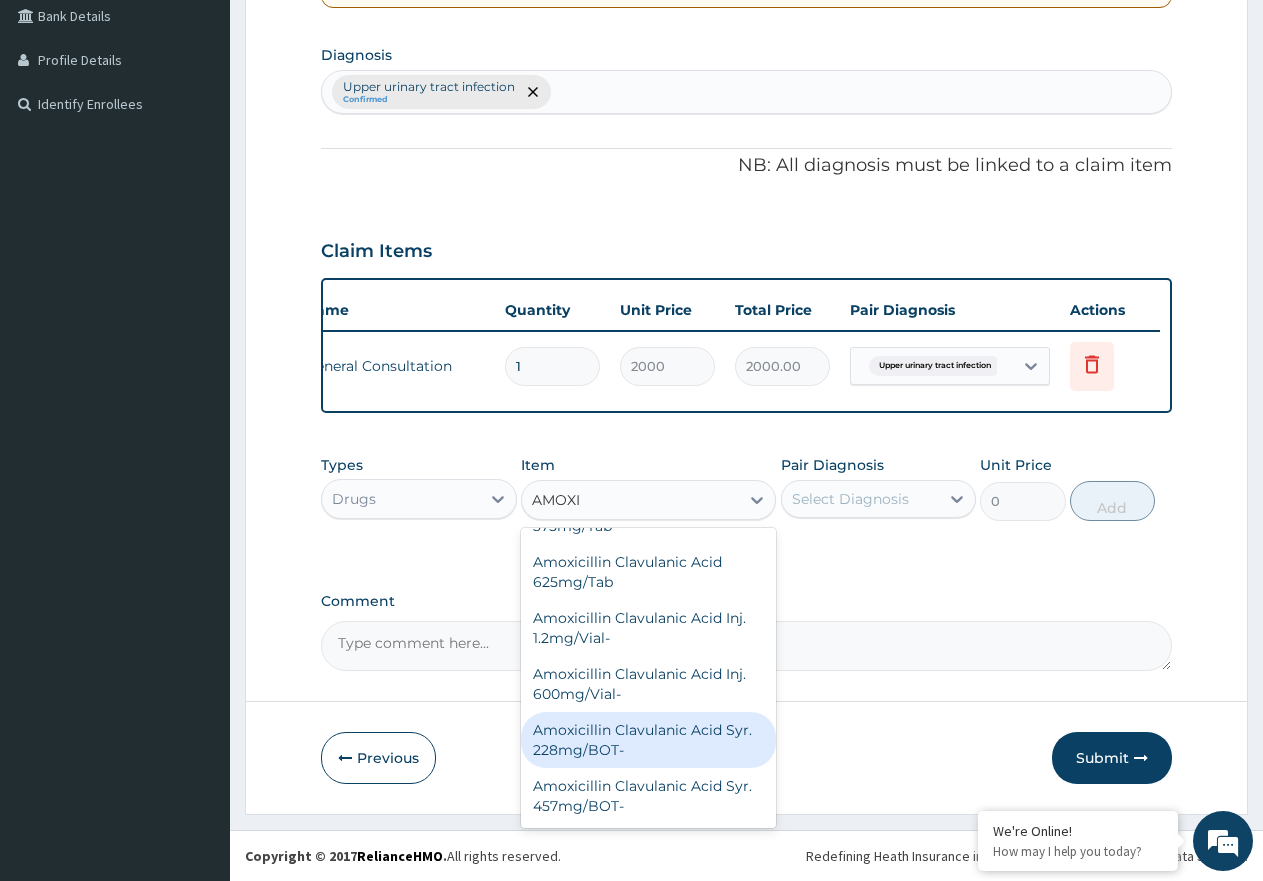 click on "Amoxicillin Clavulanic Acid Syr. 228mg/BOT-" at bounding box center (648, 740) 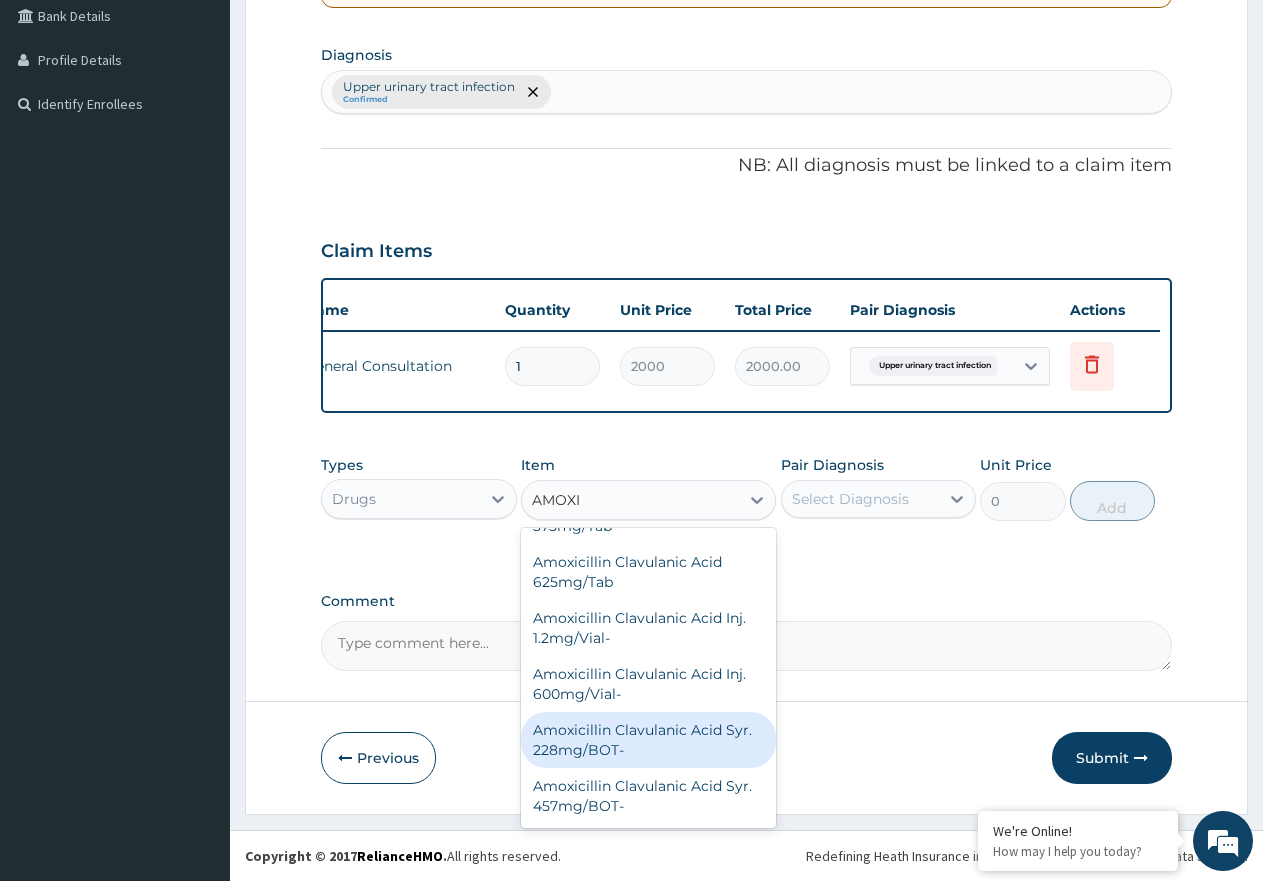 type on "2700" 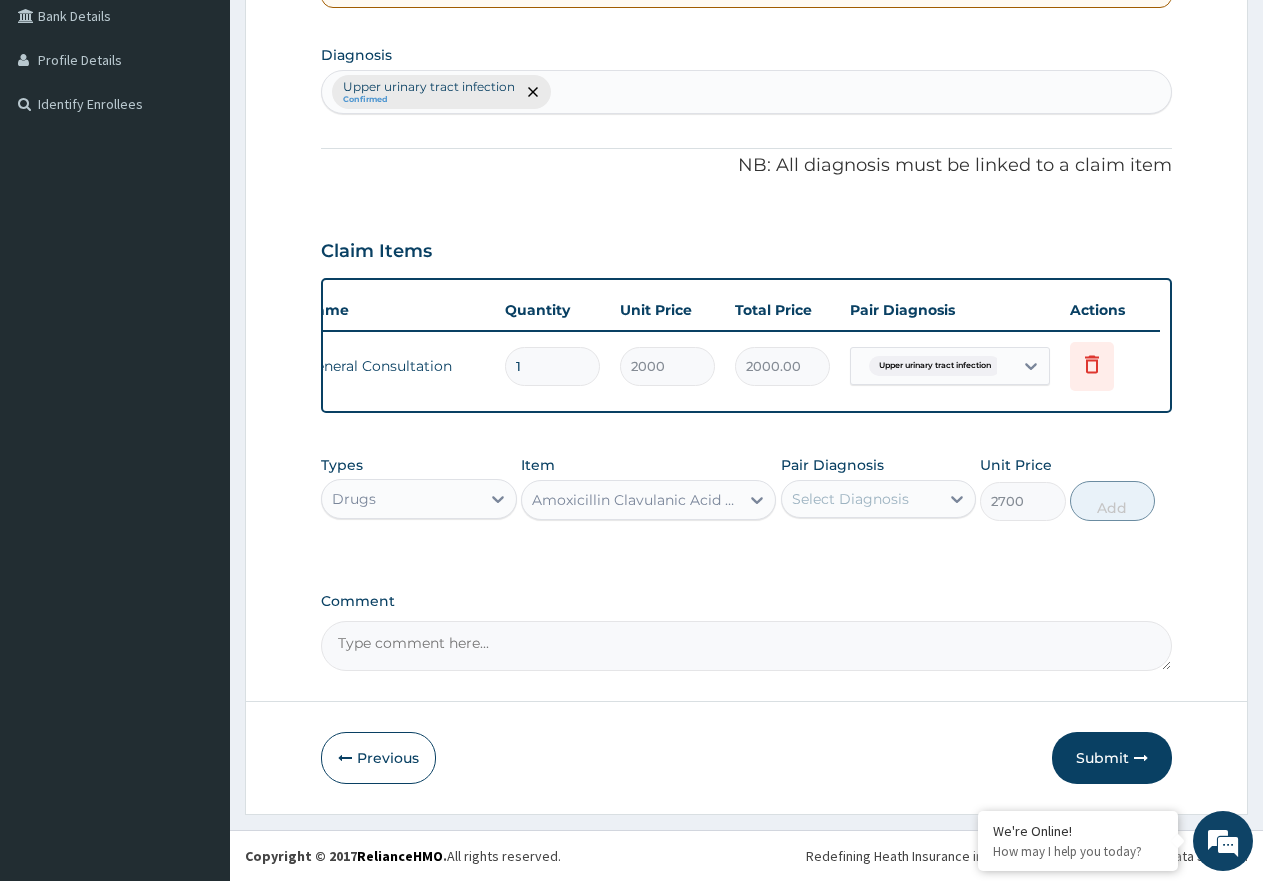 click on "Select Diagnosis" at bounding box center [850, 499] 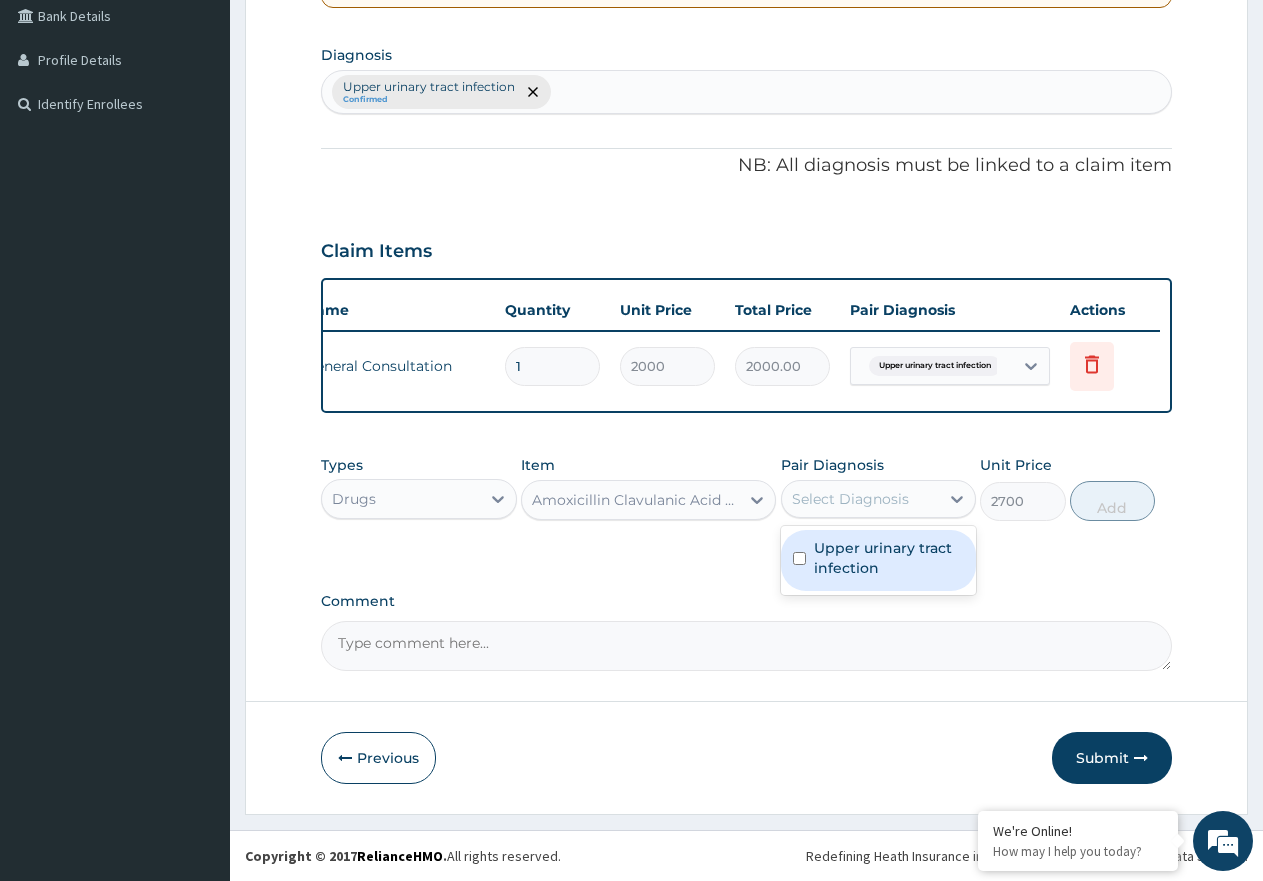 drag, startPoint x: 851, startPoint y: 560, endPoint x: 922, endPoint y: 569, distance: 71.568146 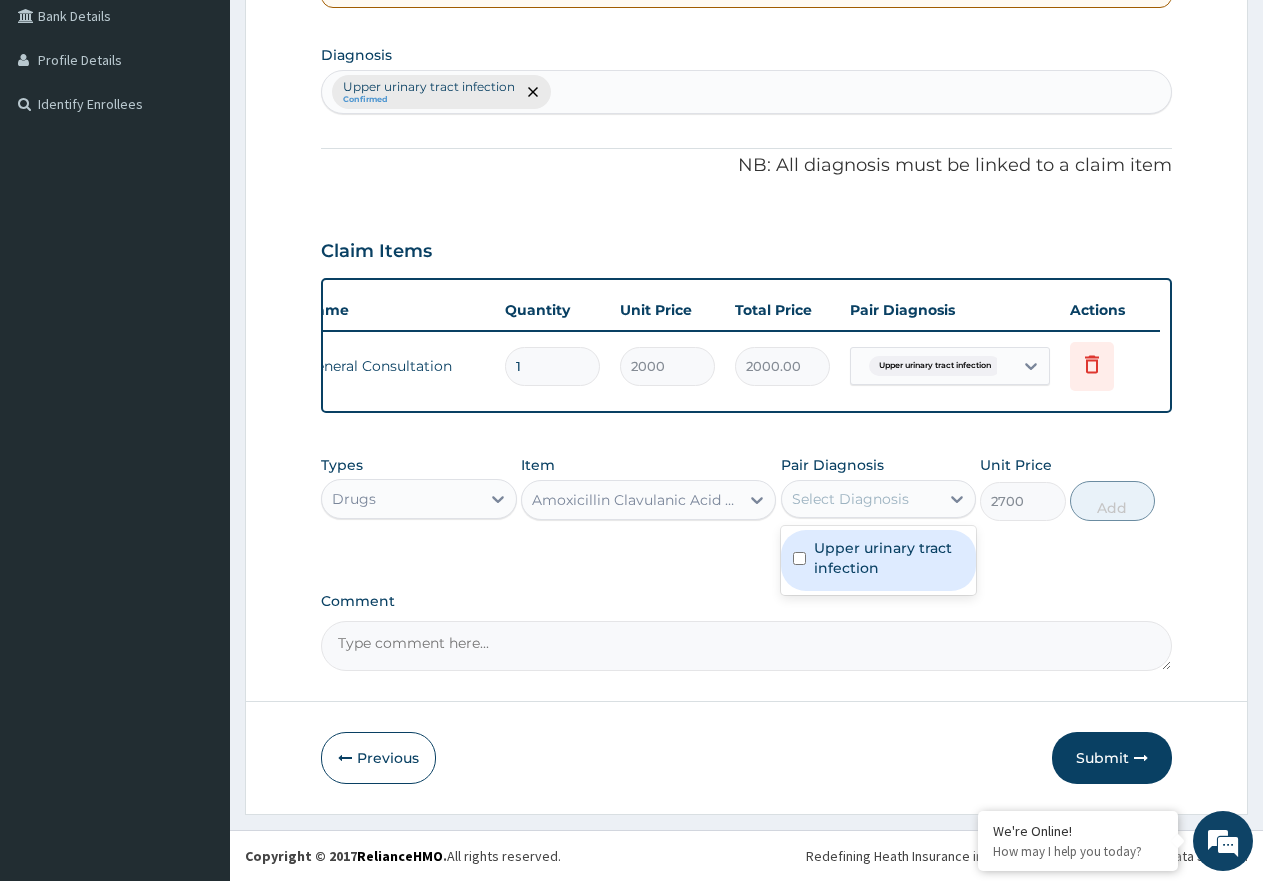 click on "Upper urinary tract infection" at bounding box center (889, 558) 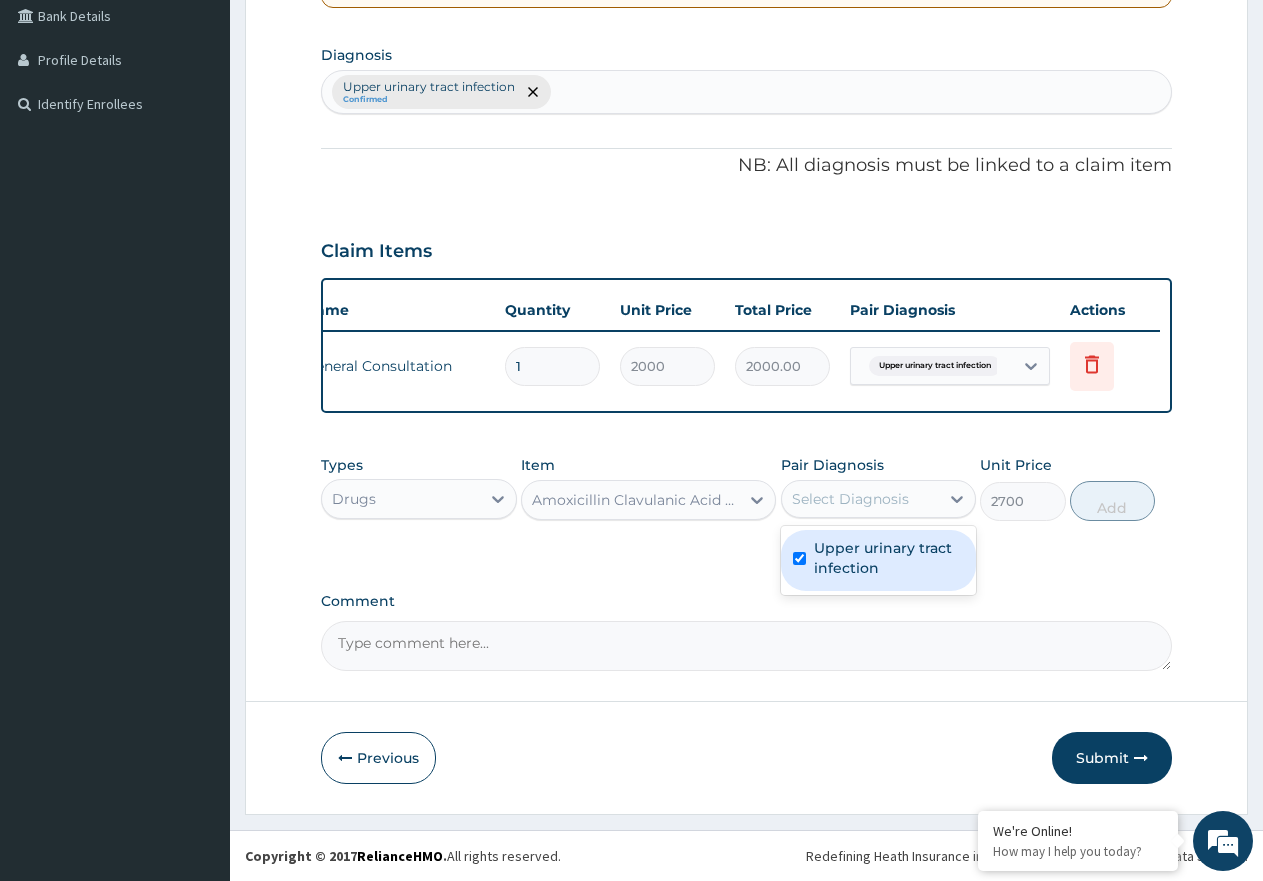 checkbox on "true" 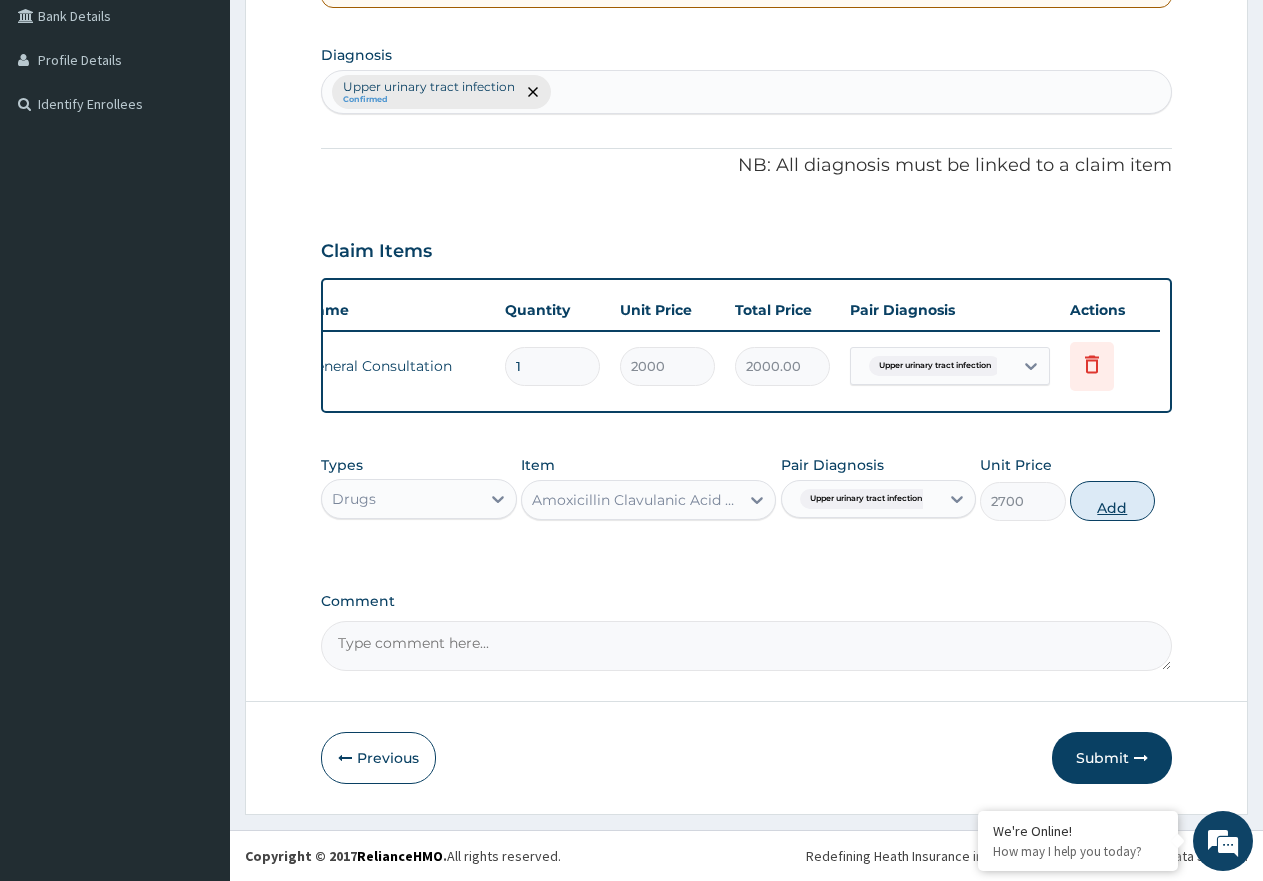 click on "Add" at bounding box center (1112, 501) 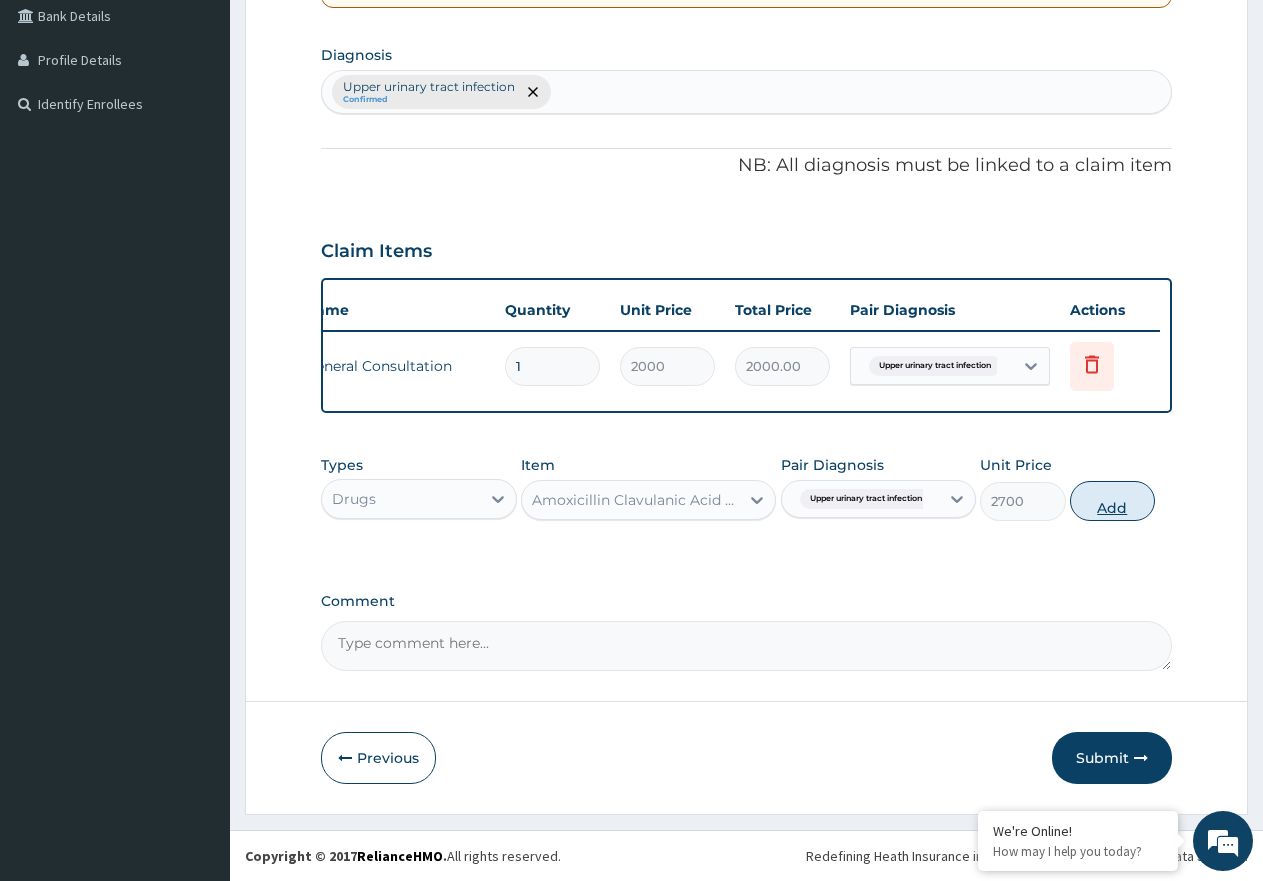 type on "0" 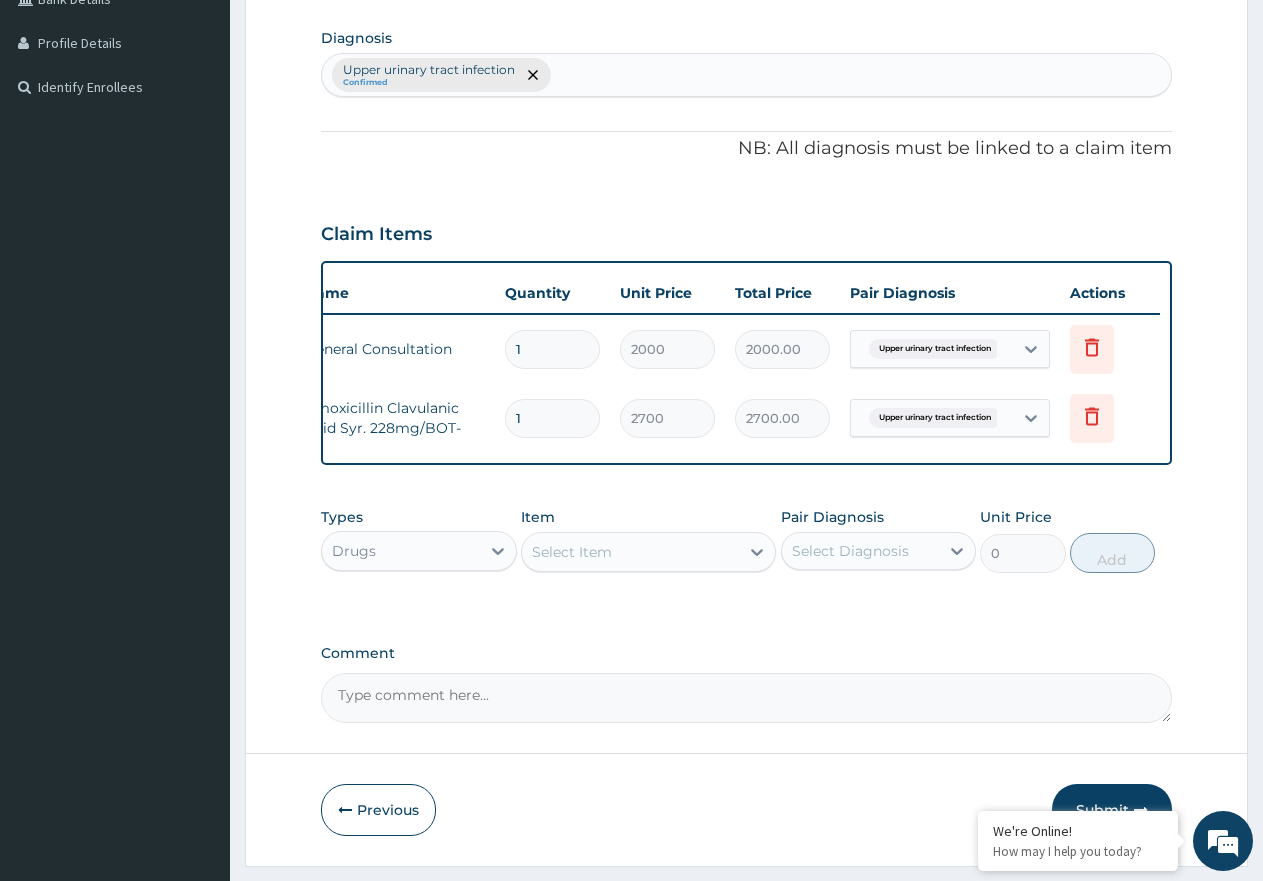click on "Select Item" at bounding box center [572, 552] 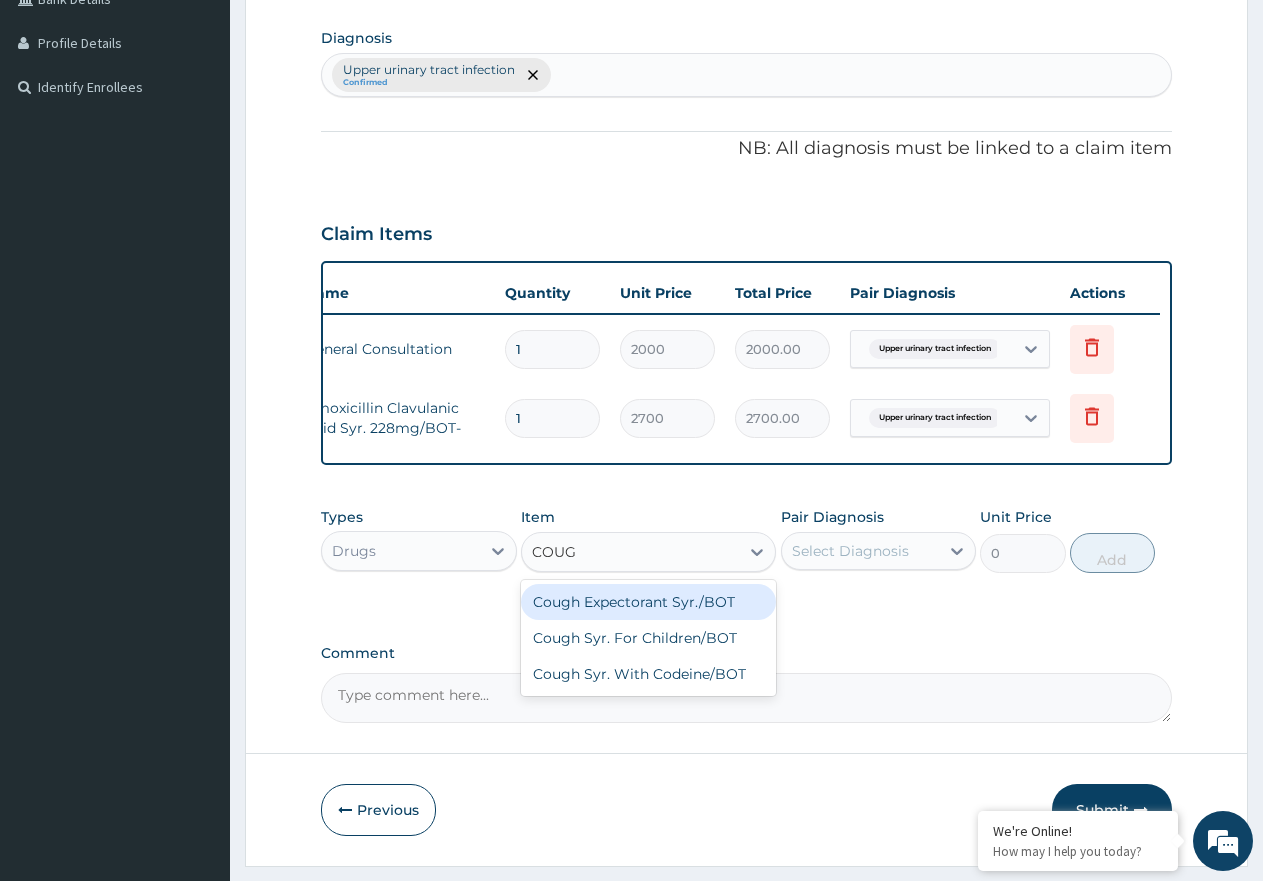 type on "COUGH" 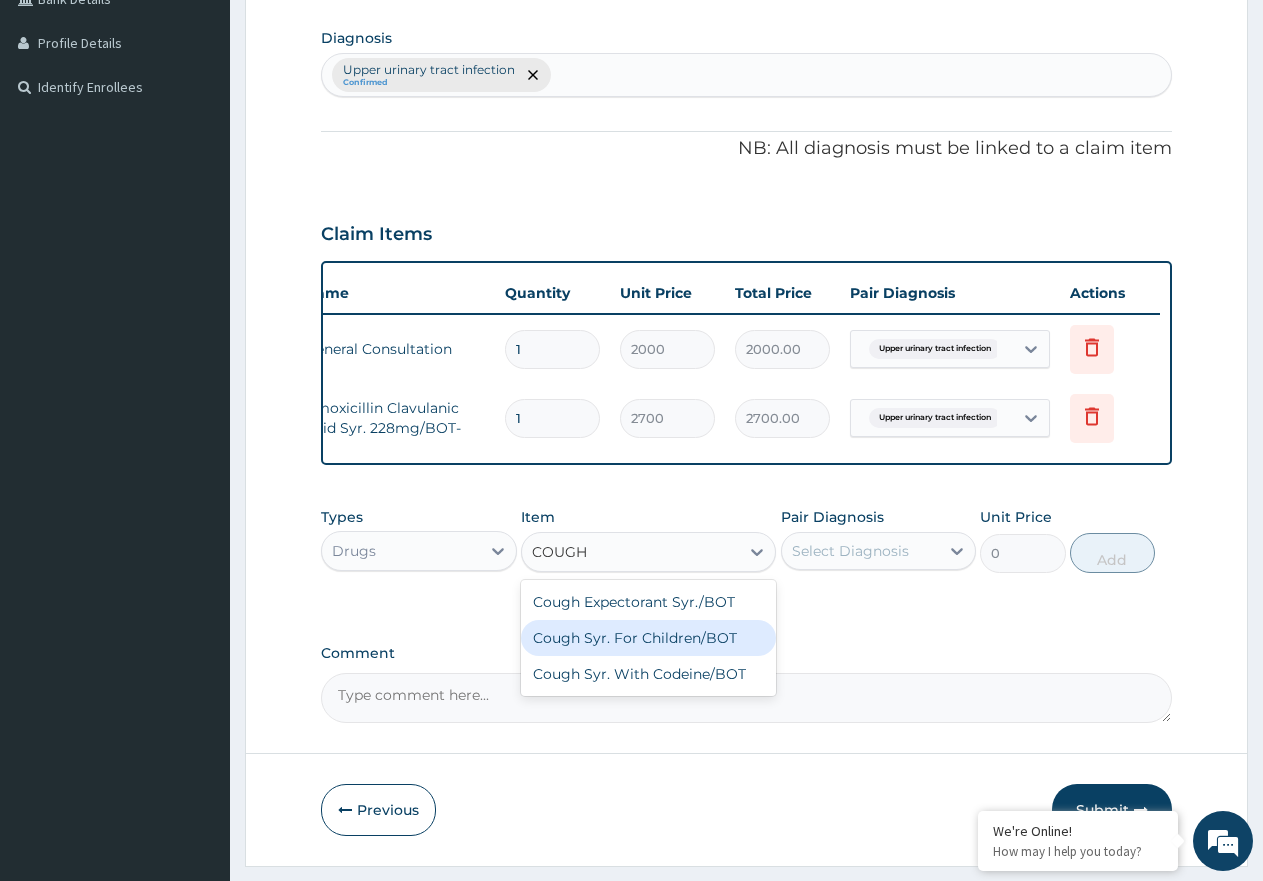 click on "Cough Syr. For Children/BOT" at bounding box center [648, 638] 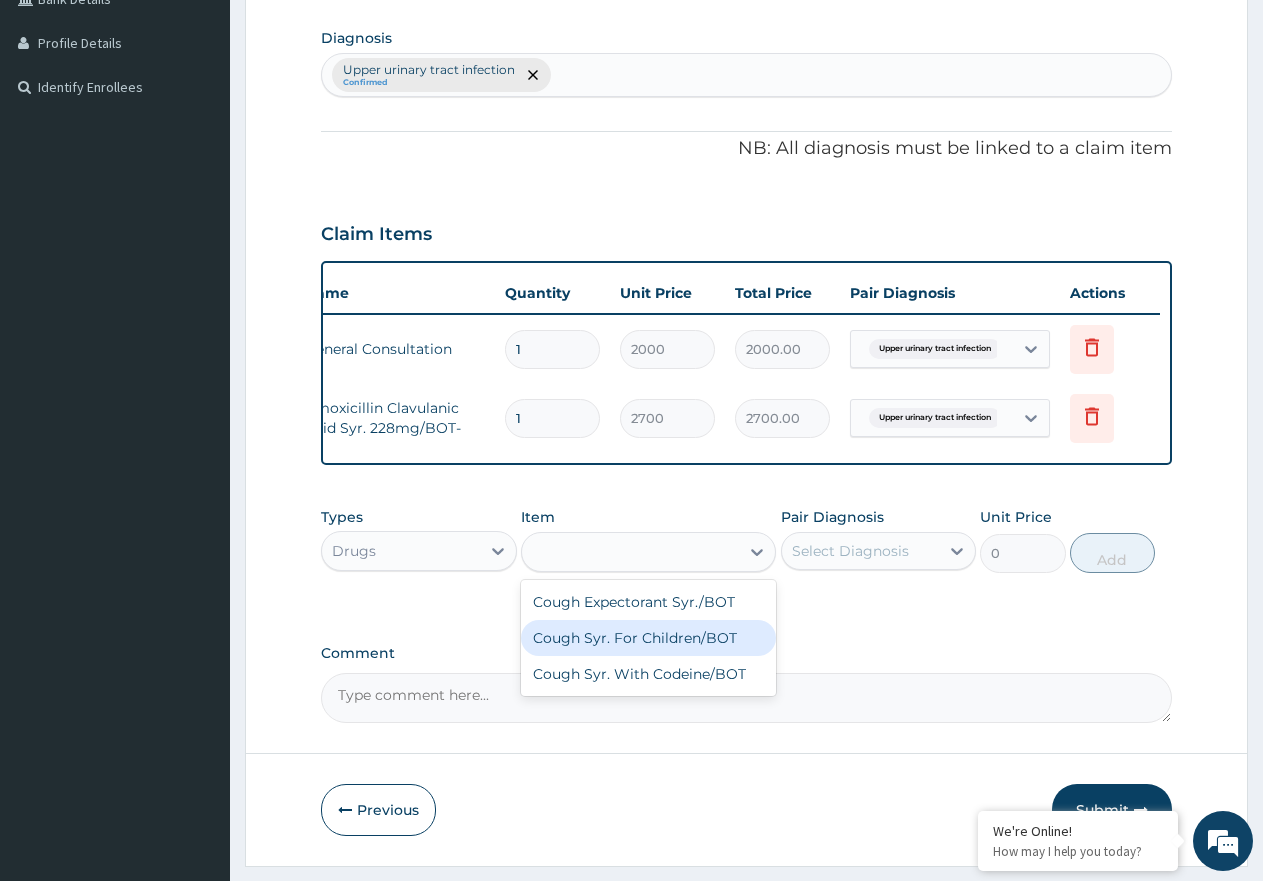 type on "700" 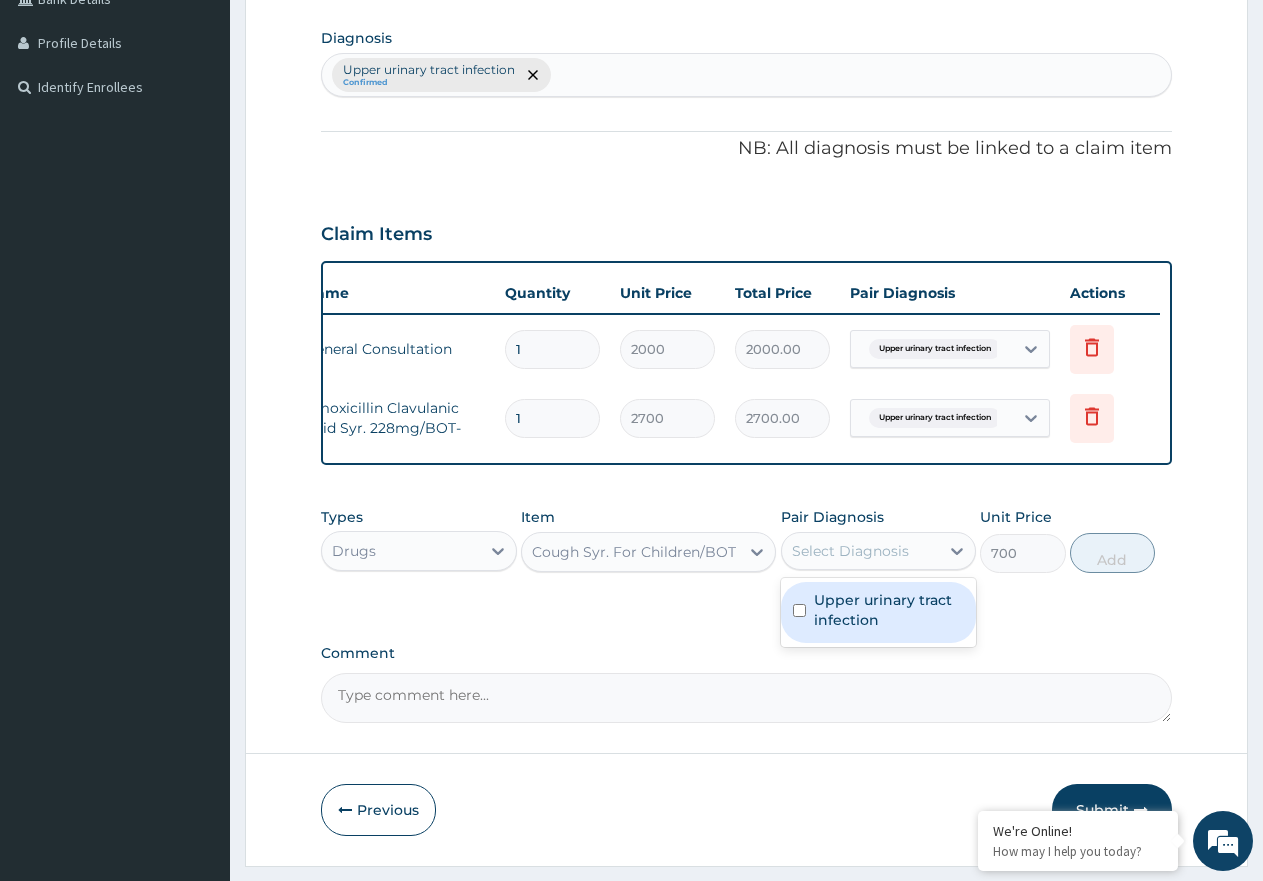drag, startPoint x: 827, startPoint y: 576, endPoint x: 883, endPoint y: 612, distance: 66.573265 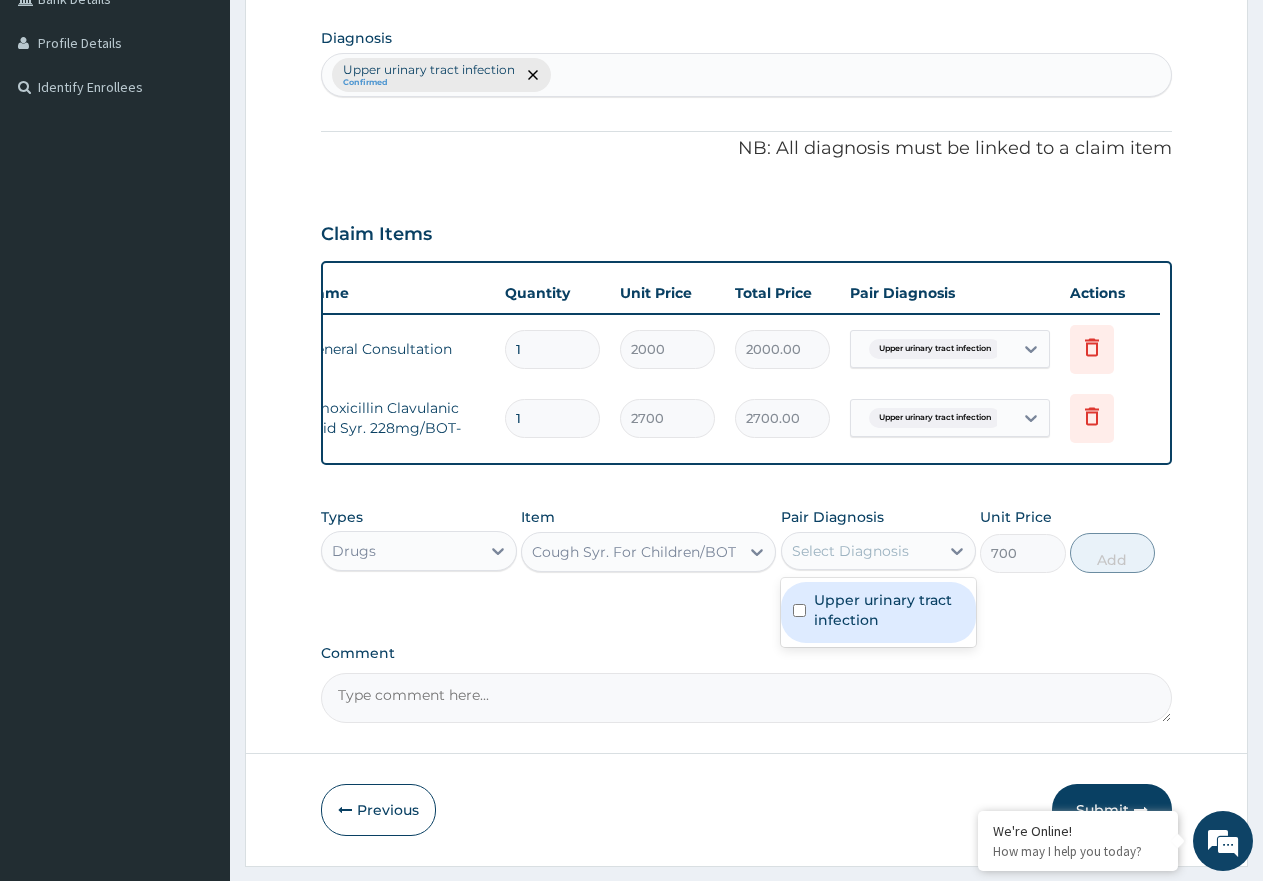 click on "Select Diagnosis" at bounding box center [850, 551] 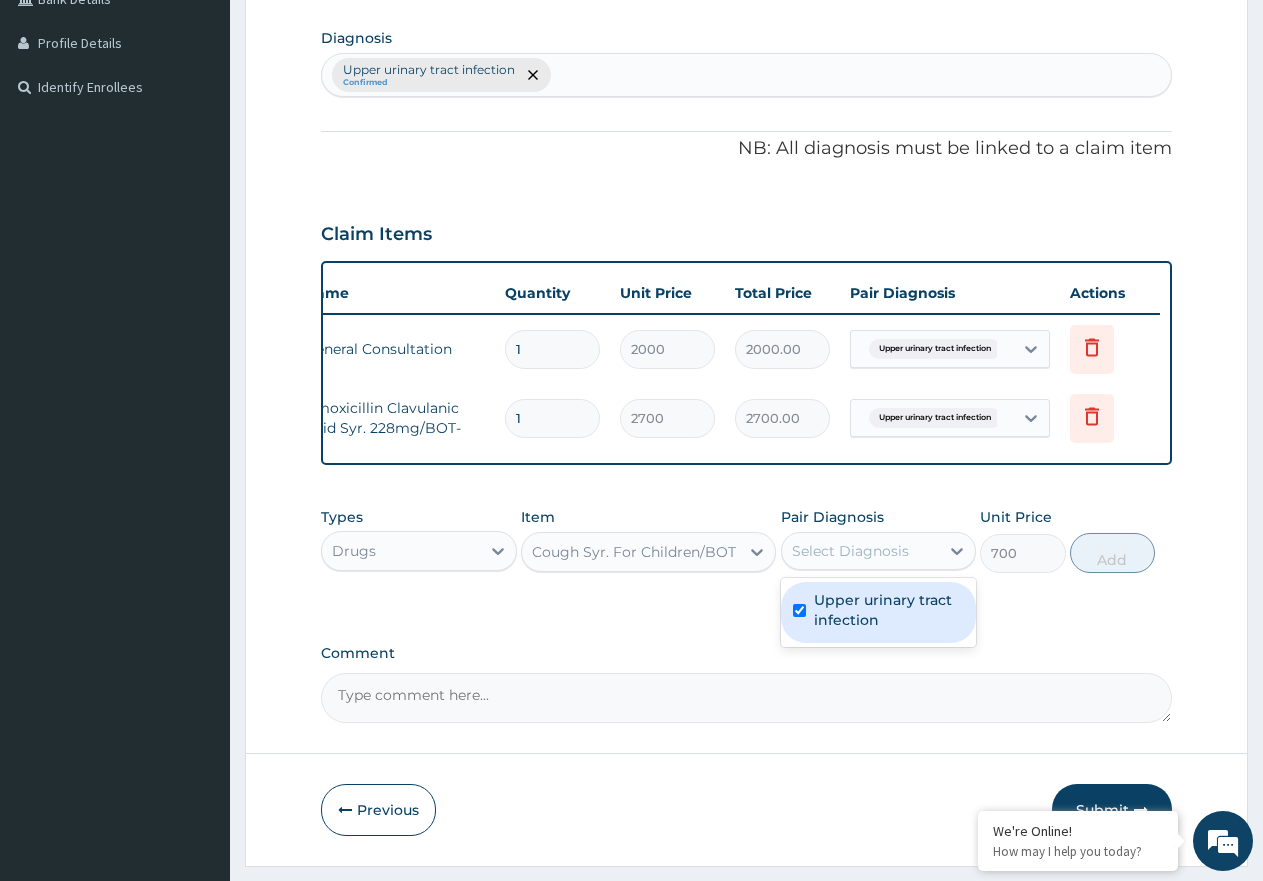 checkbox on "true" 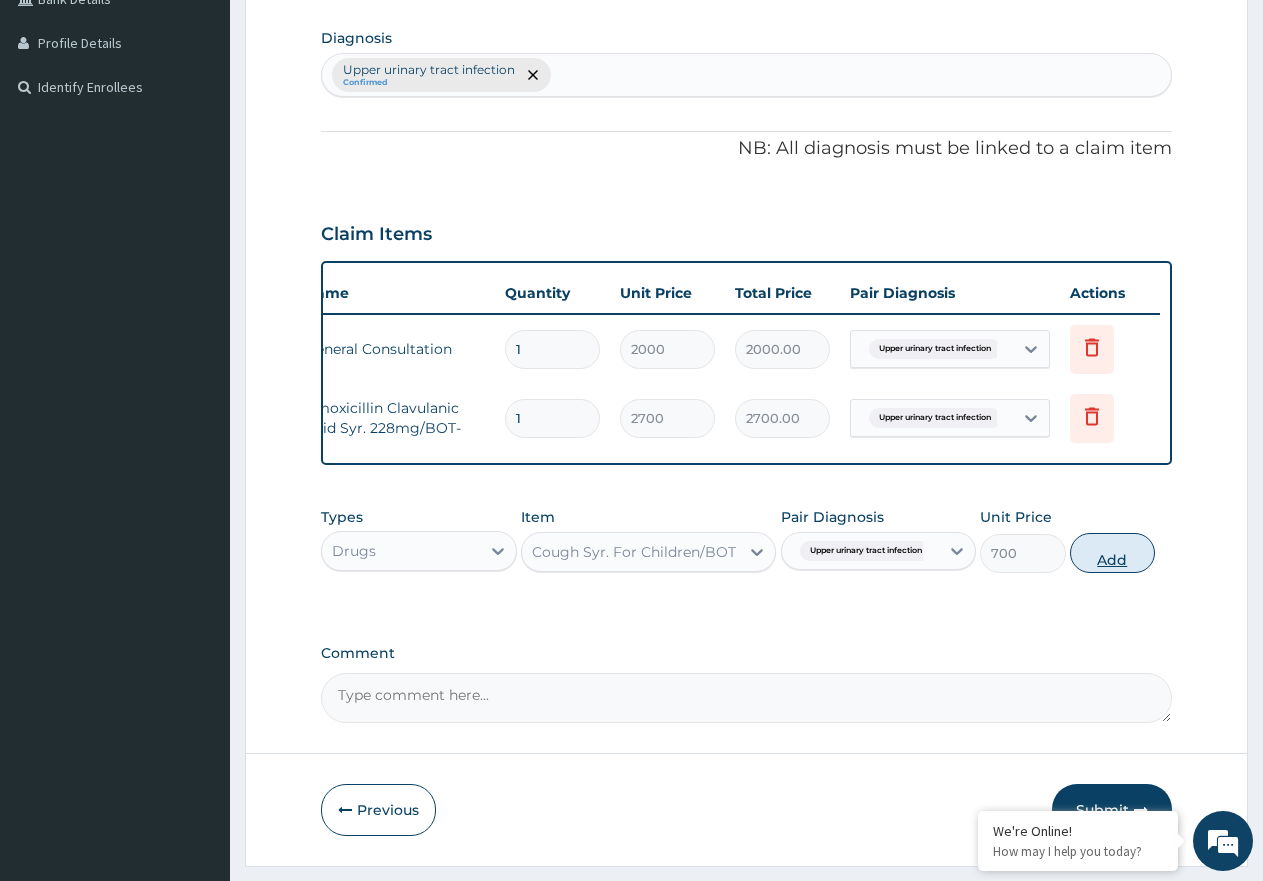 click on "Add" at bounding box center (1112, 553) 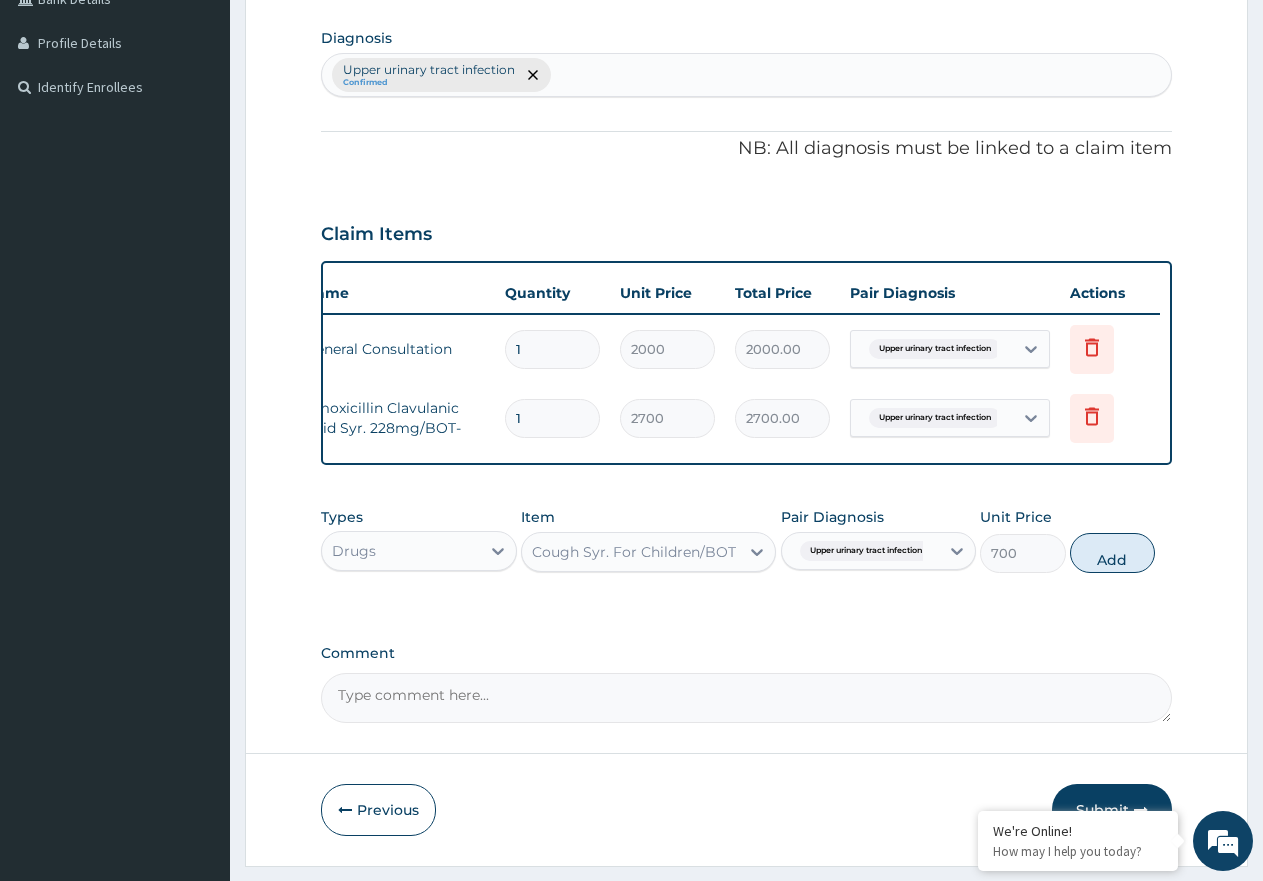 type on "0" 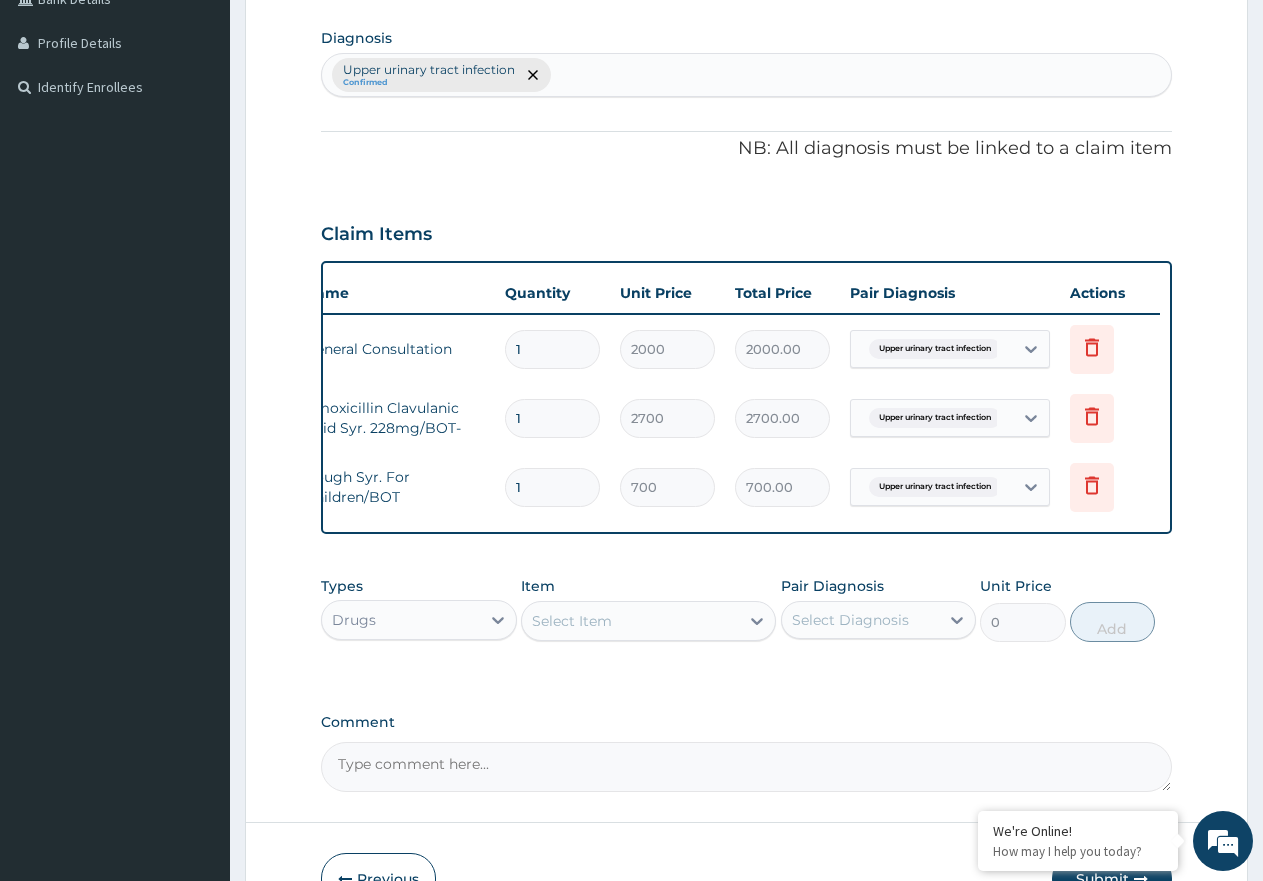click on "Select Item" at bounding box center (630, 621) 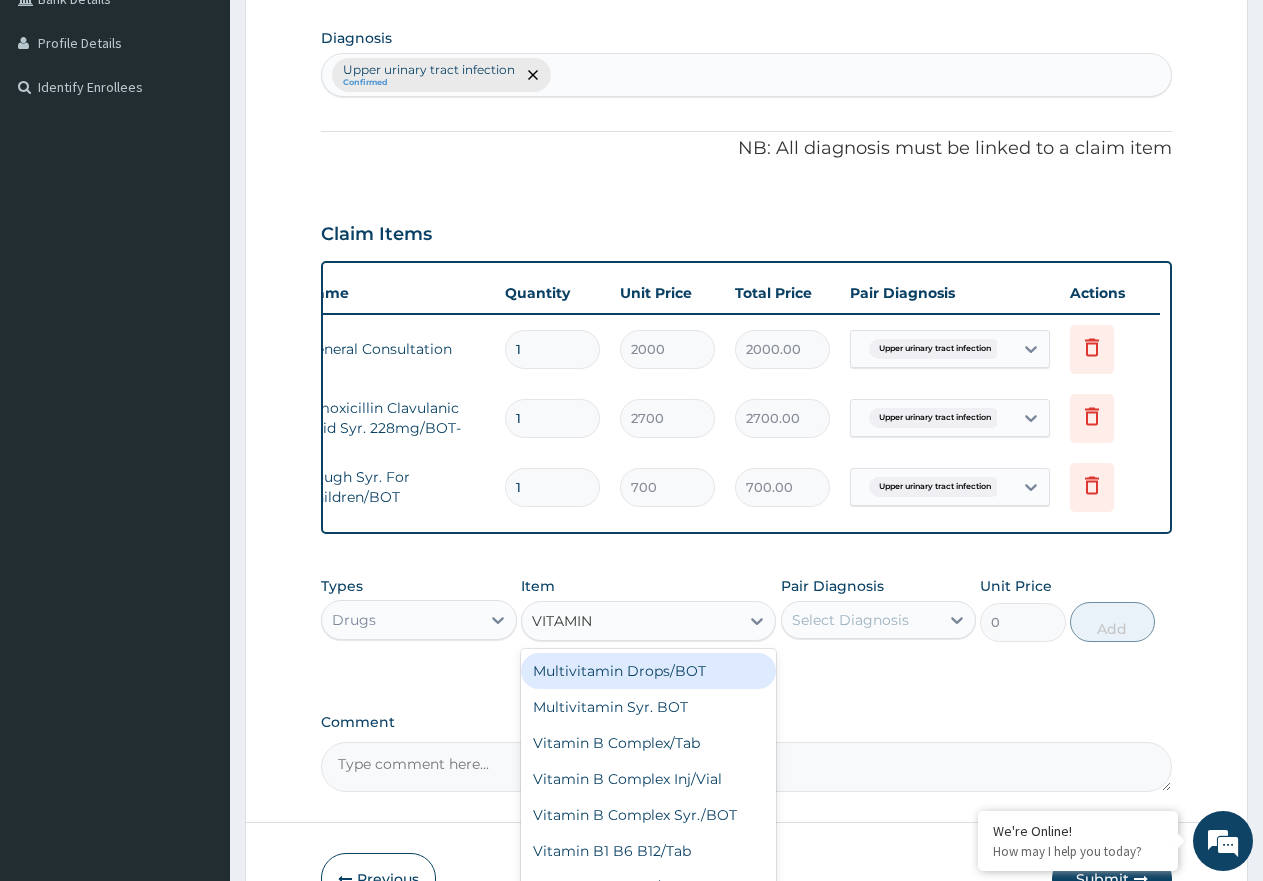 type on "VITAMIN C" 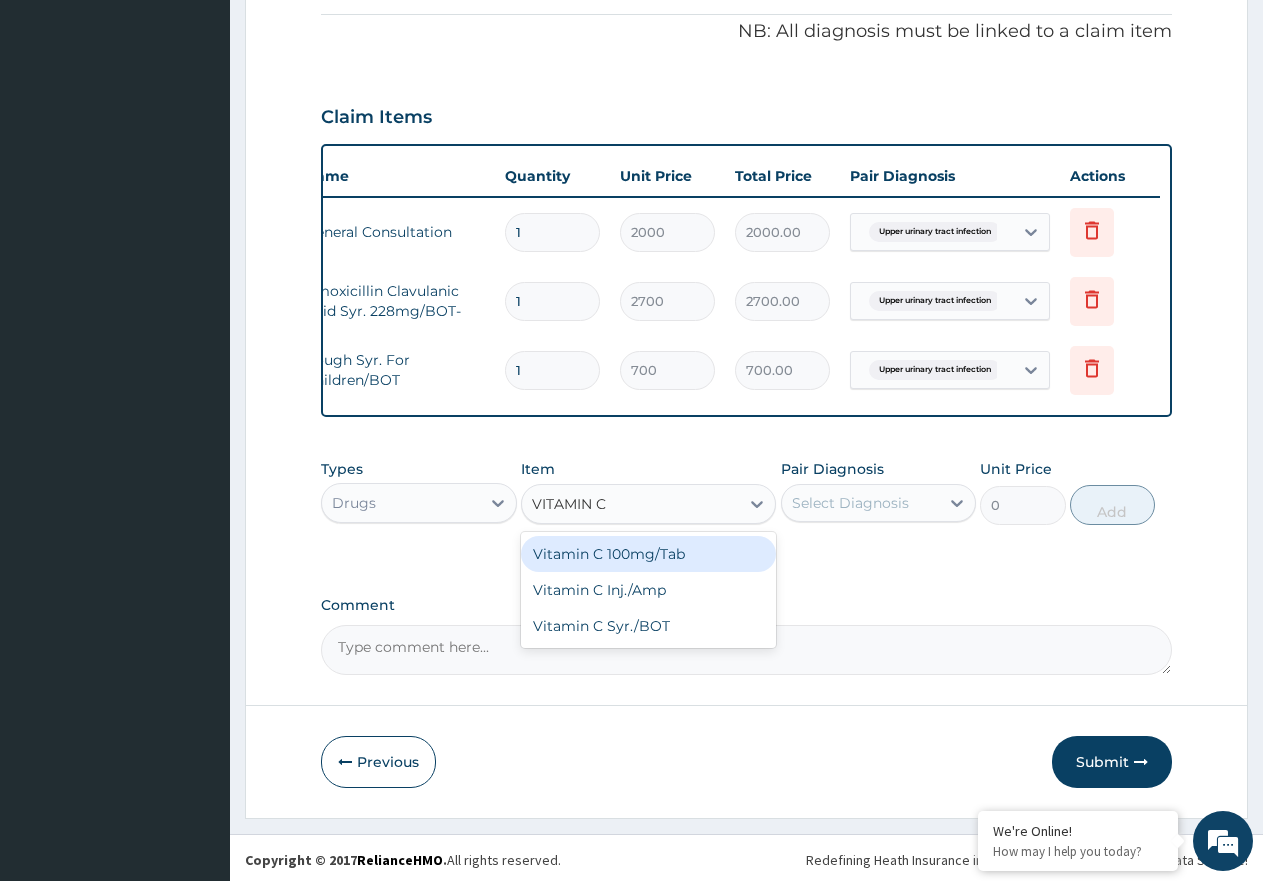scroll, scrollTop: 621, scrollLeft: 0, axis: vertical 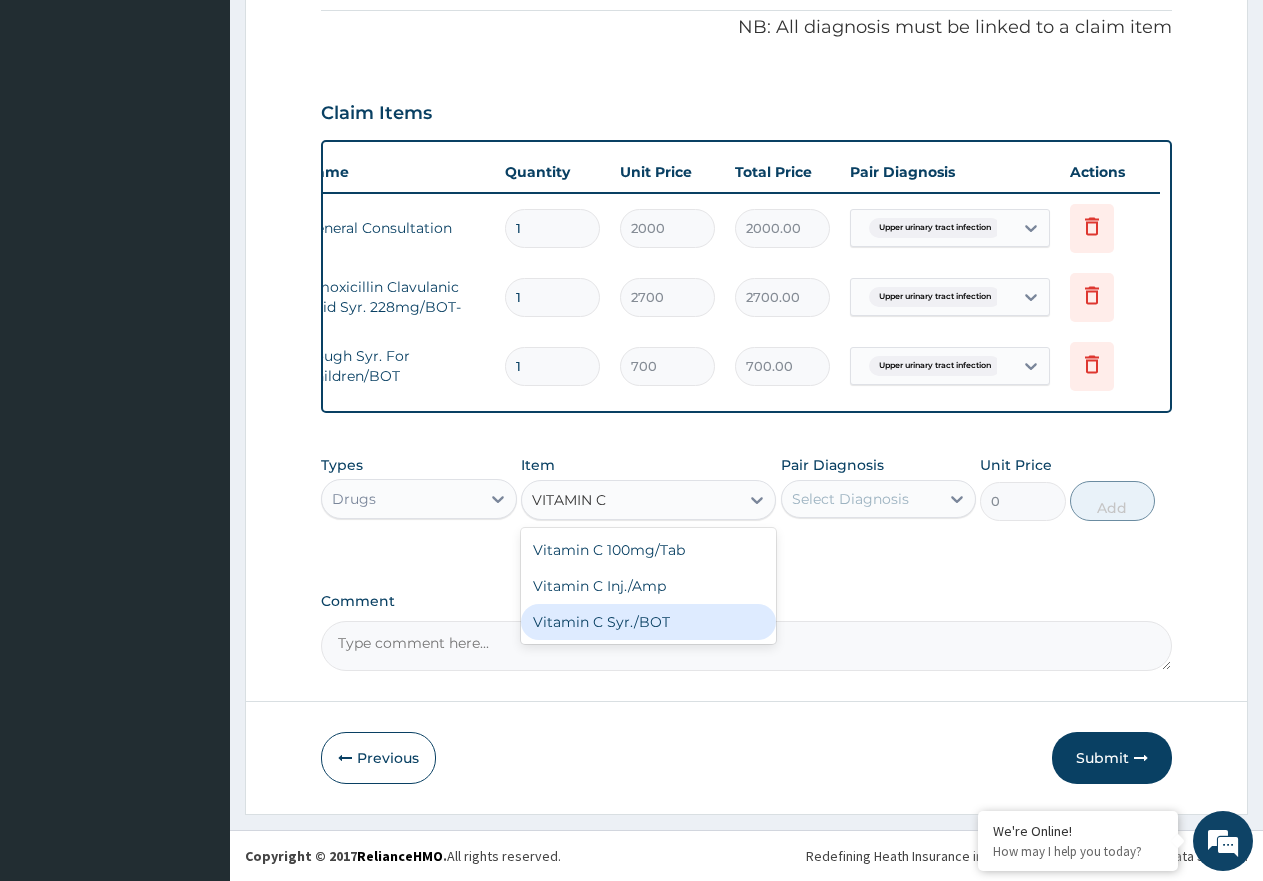 click on "Vitamin C Syr./BOT" at bounding box center [648, 622] 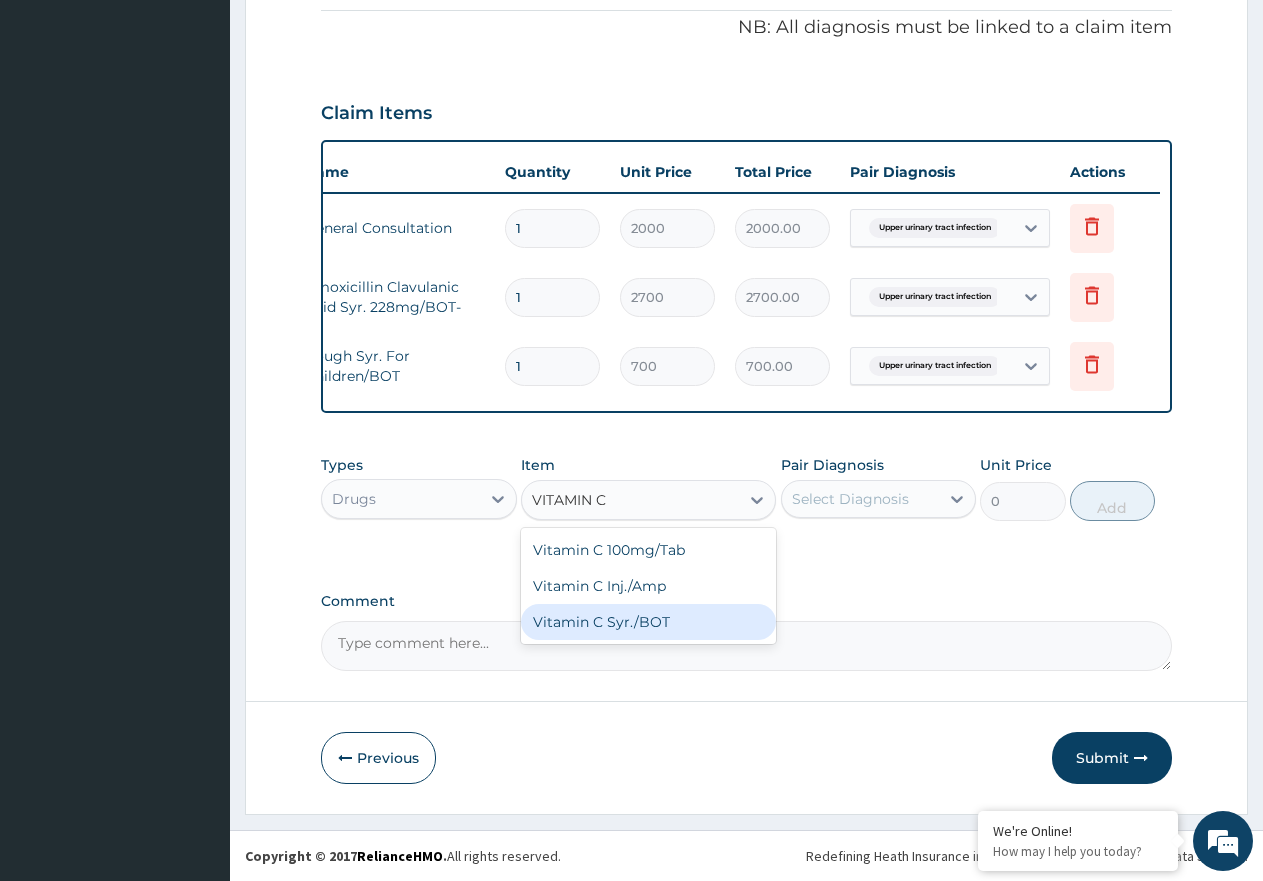 type on "420" 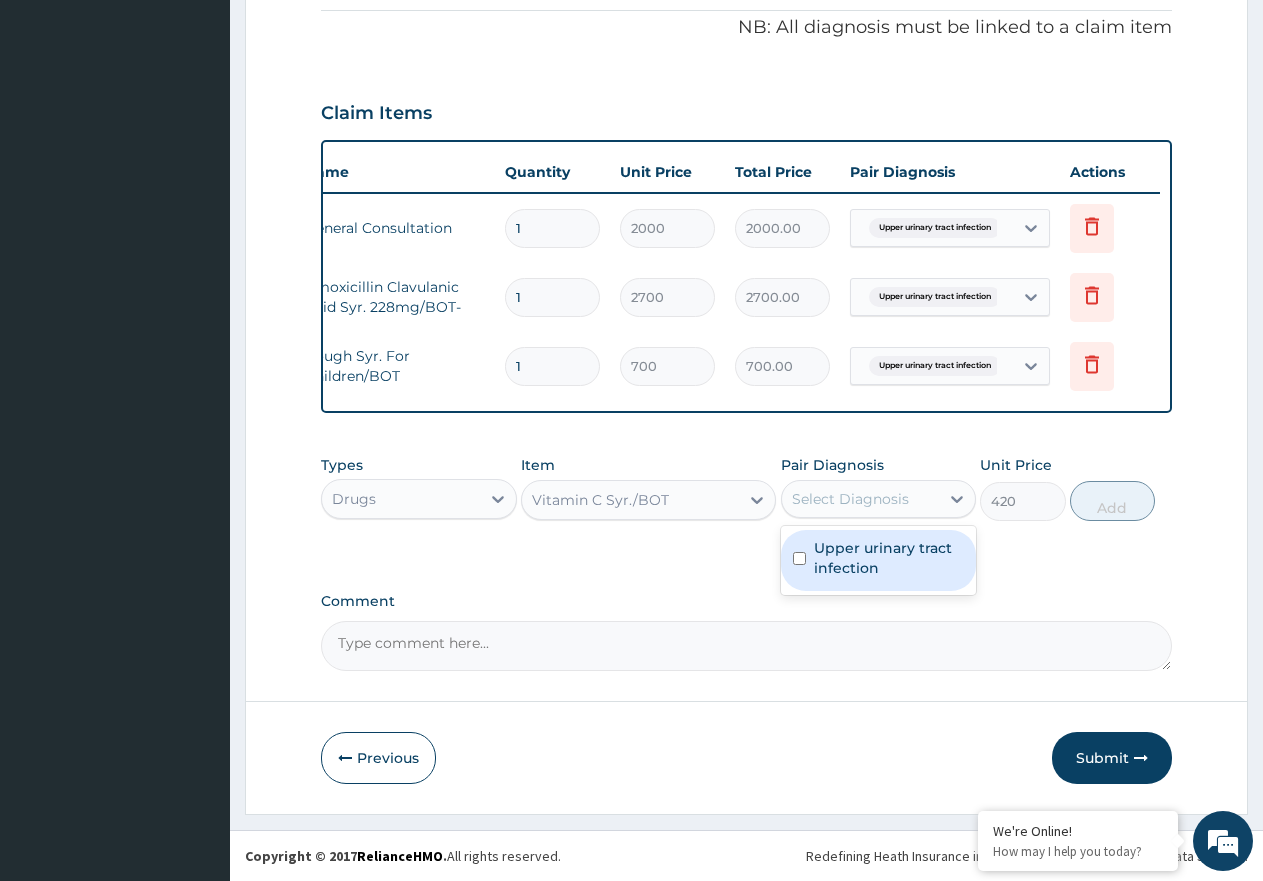 click on "Select Diagnosis" at bounding box center [861, 499] 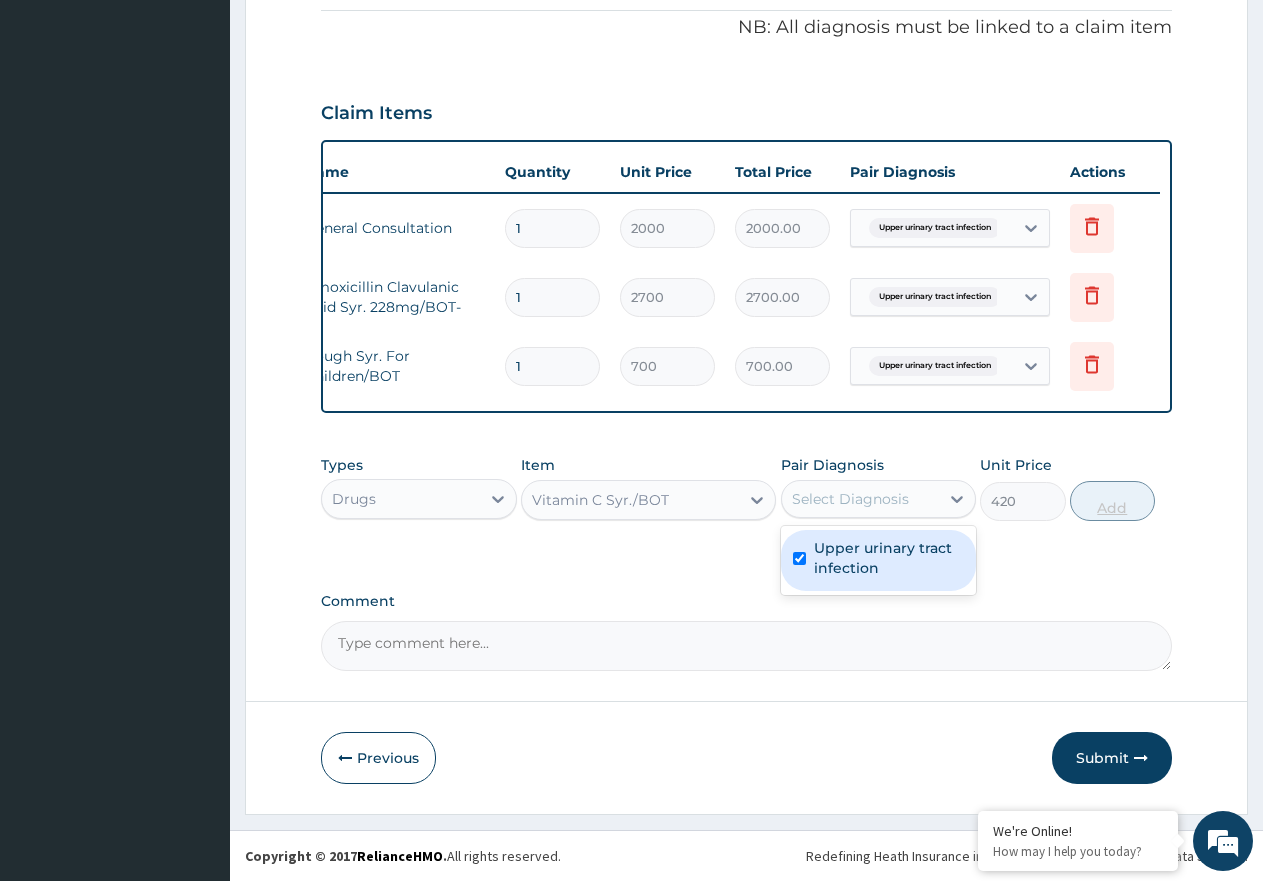 checkbox on "true" 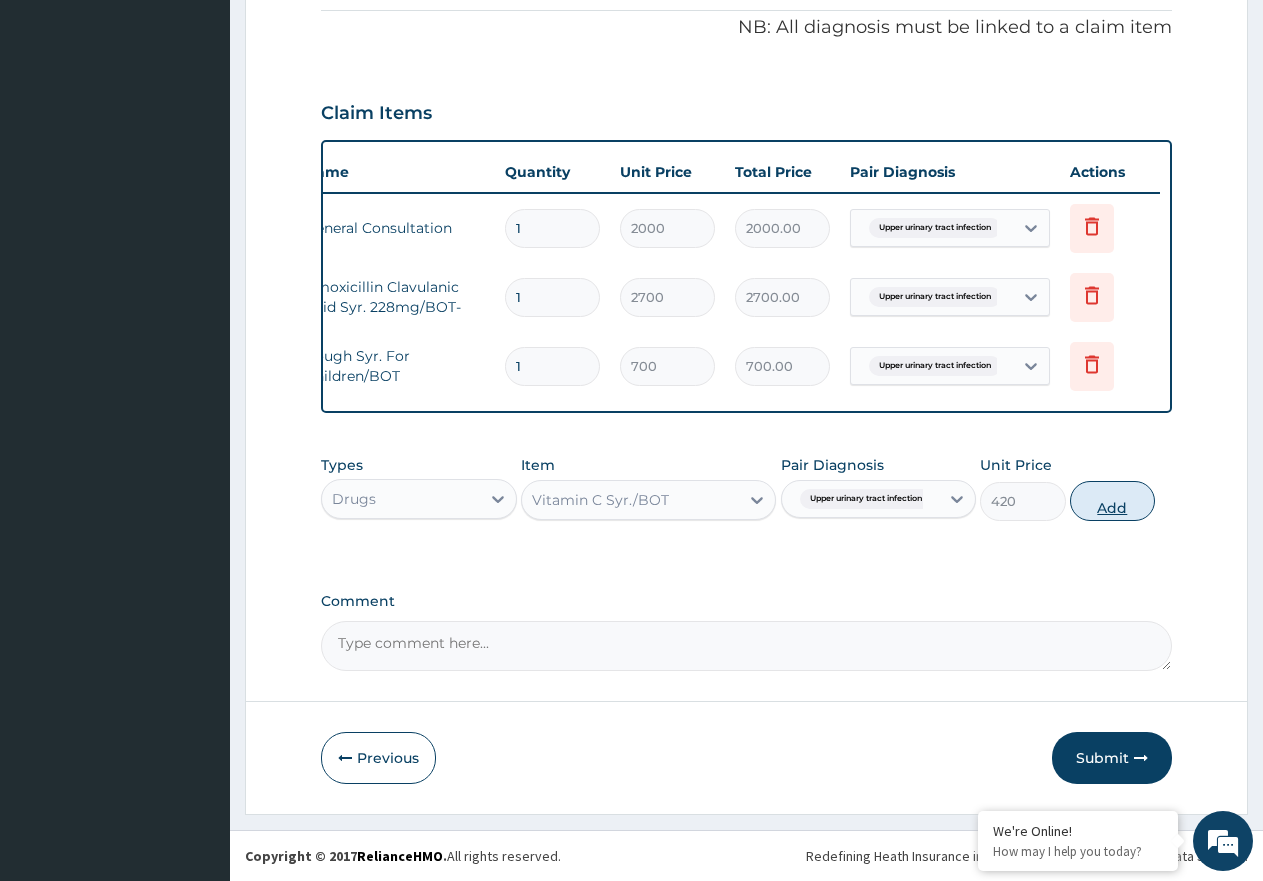 click on "Add" at bounding box center (1112, 501) 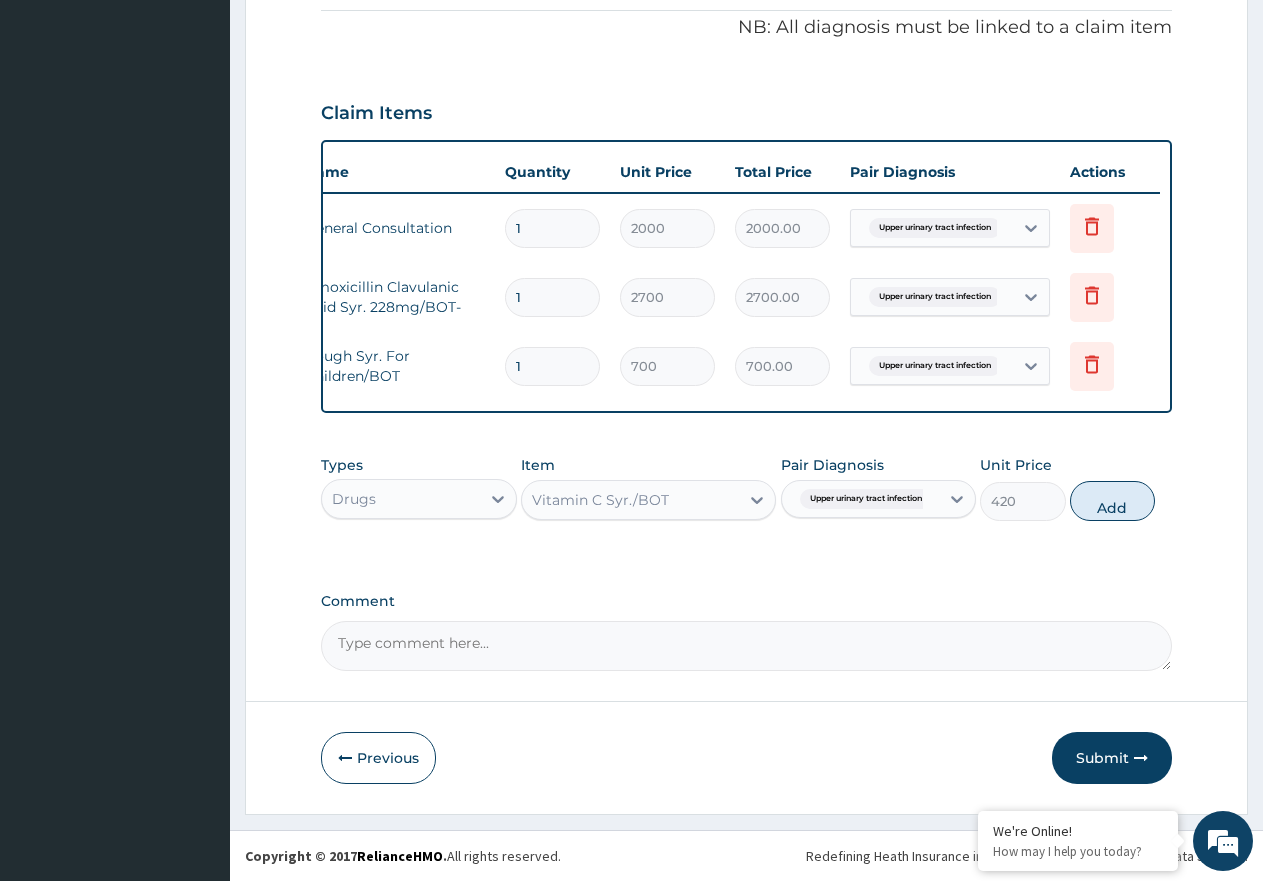 type on "0" 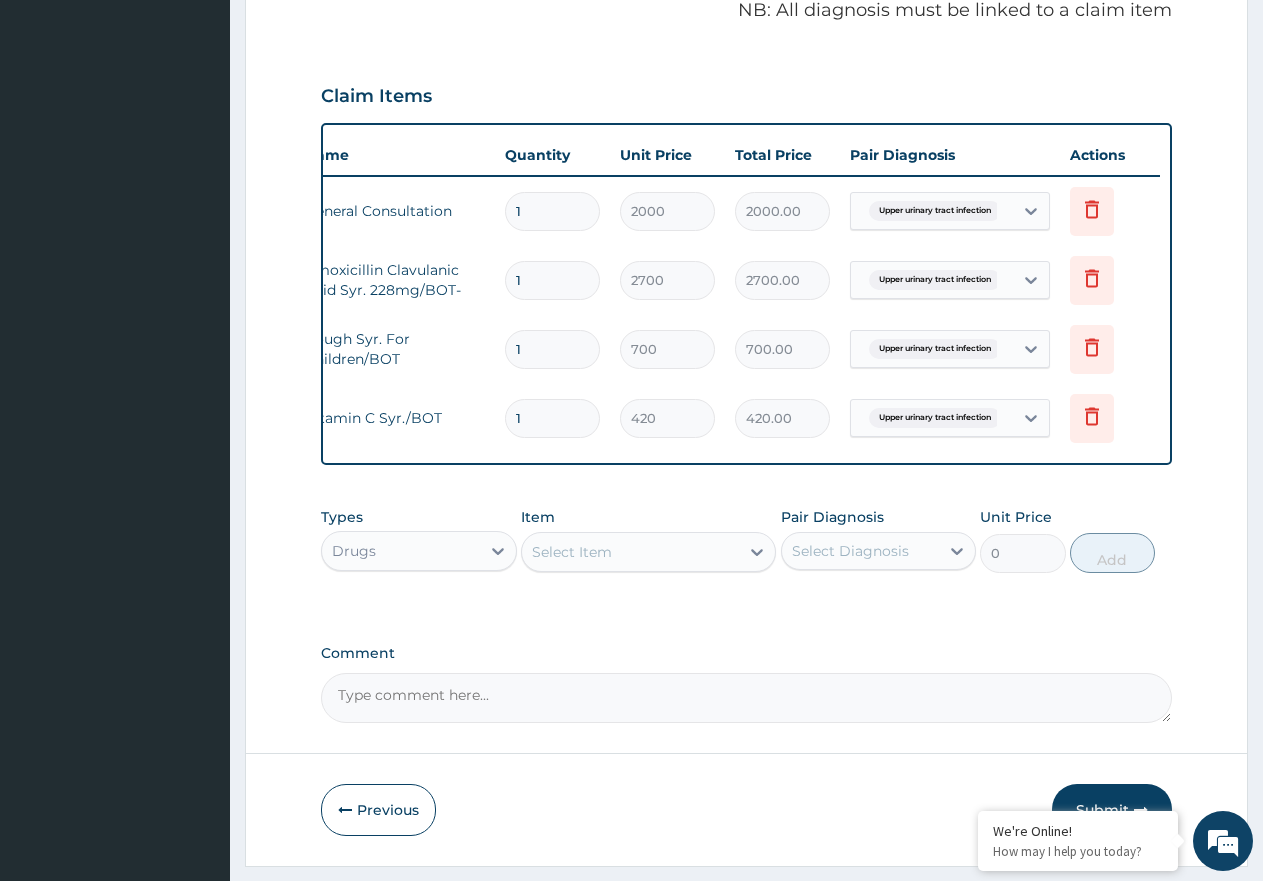 click on "Select Item" at bounding box center [630, 552] 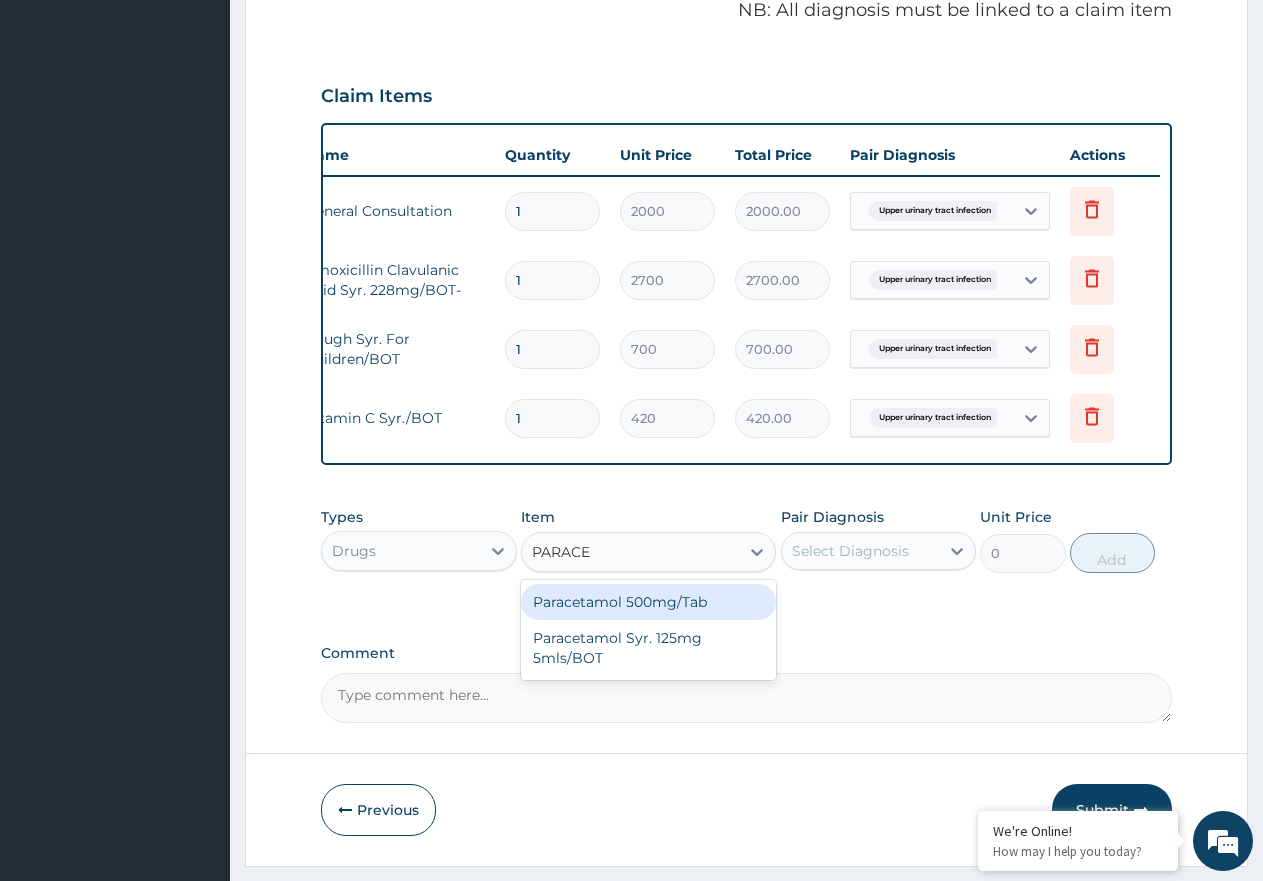 type on "PARACET" 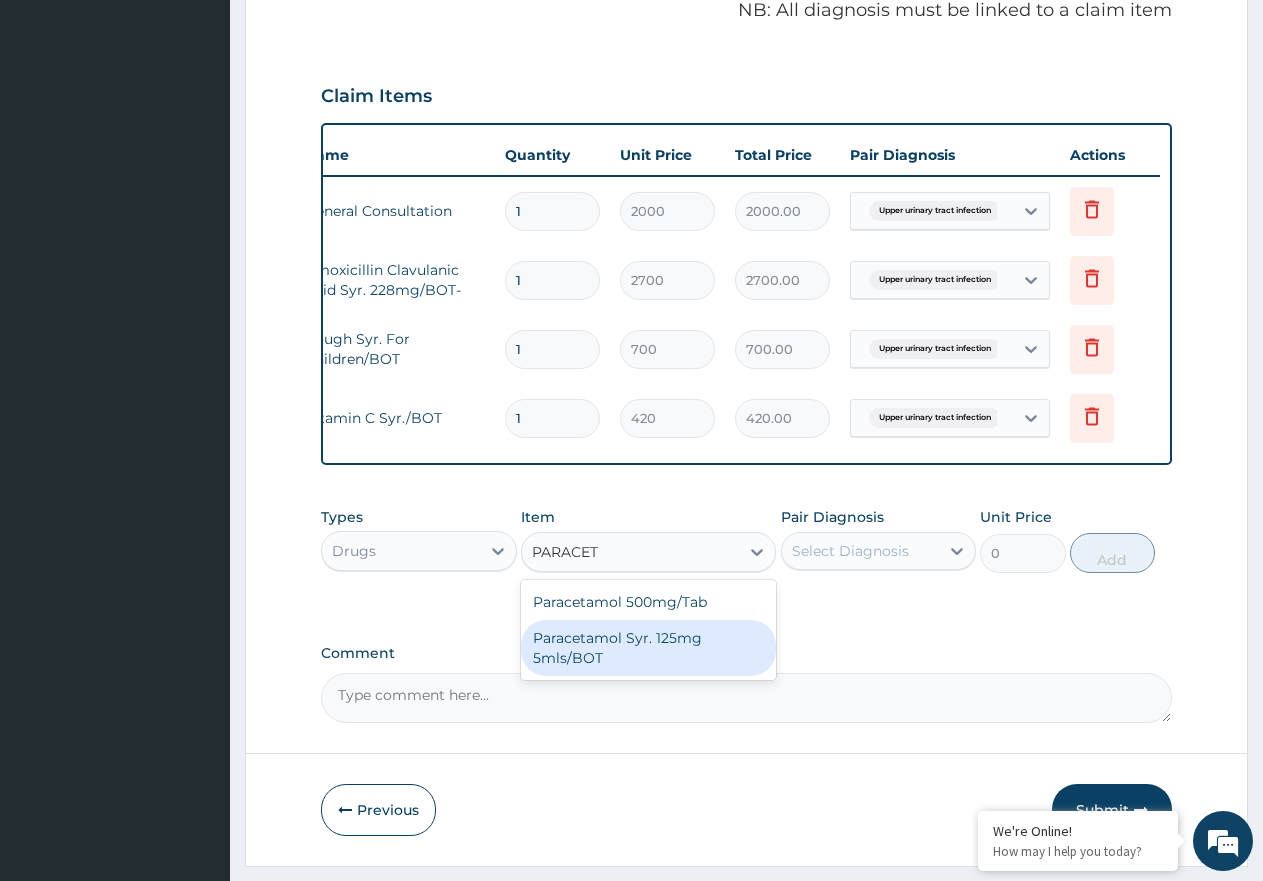click on "Paracetamol Syr. 125mg 5mls/BOT" at bounding box center [648, 648] 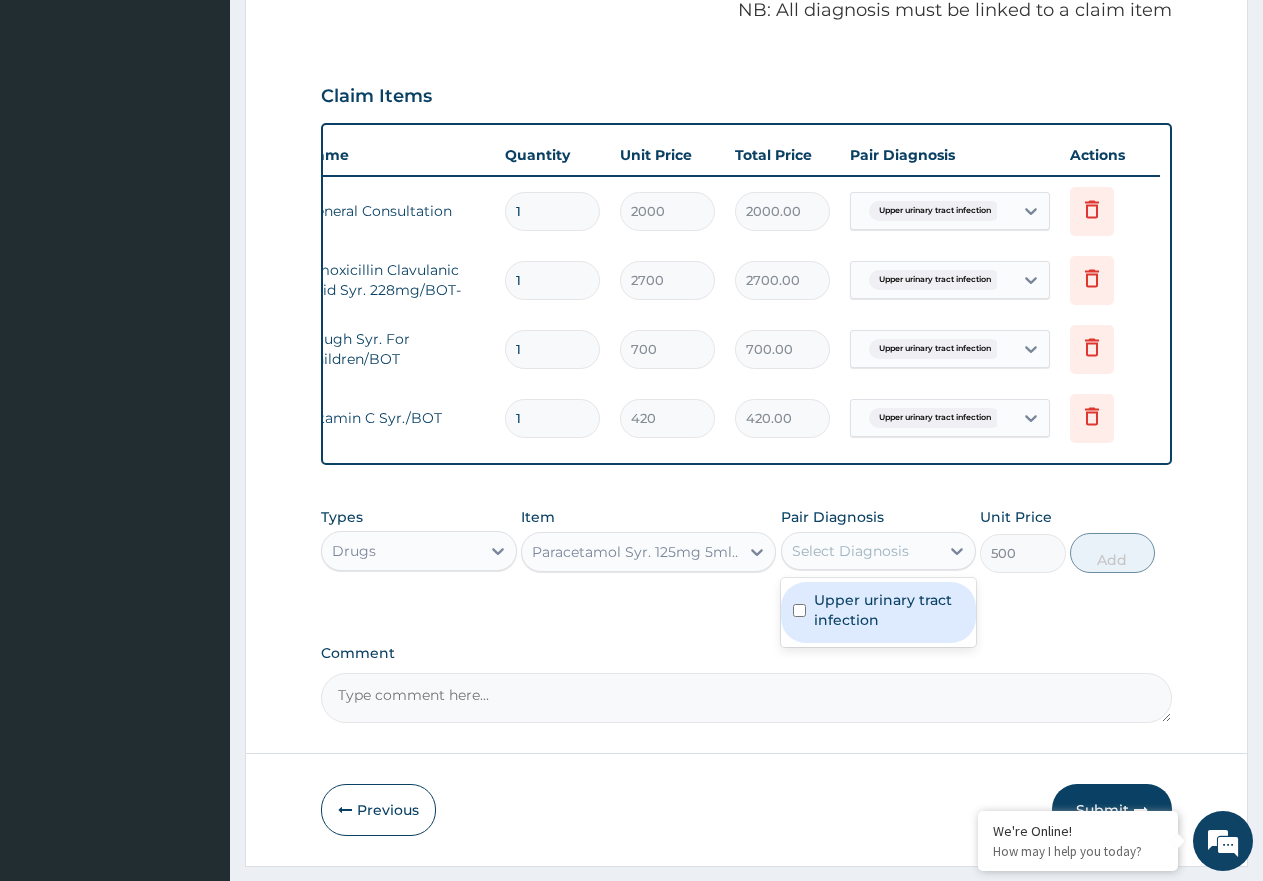 click on "Select Diagnosis" at bounding box center [850, 551] 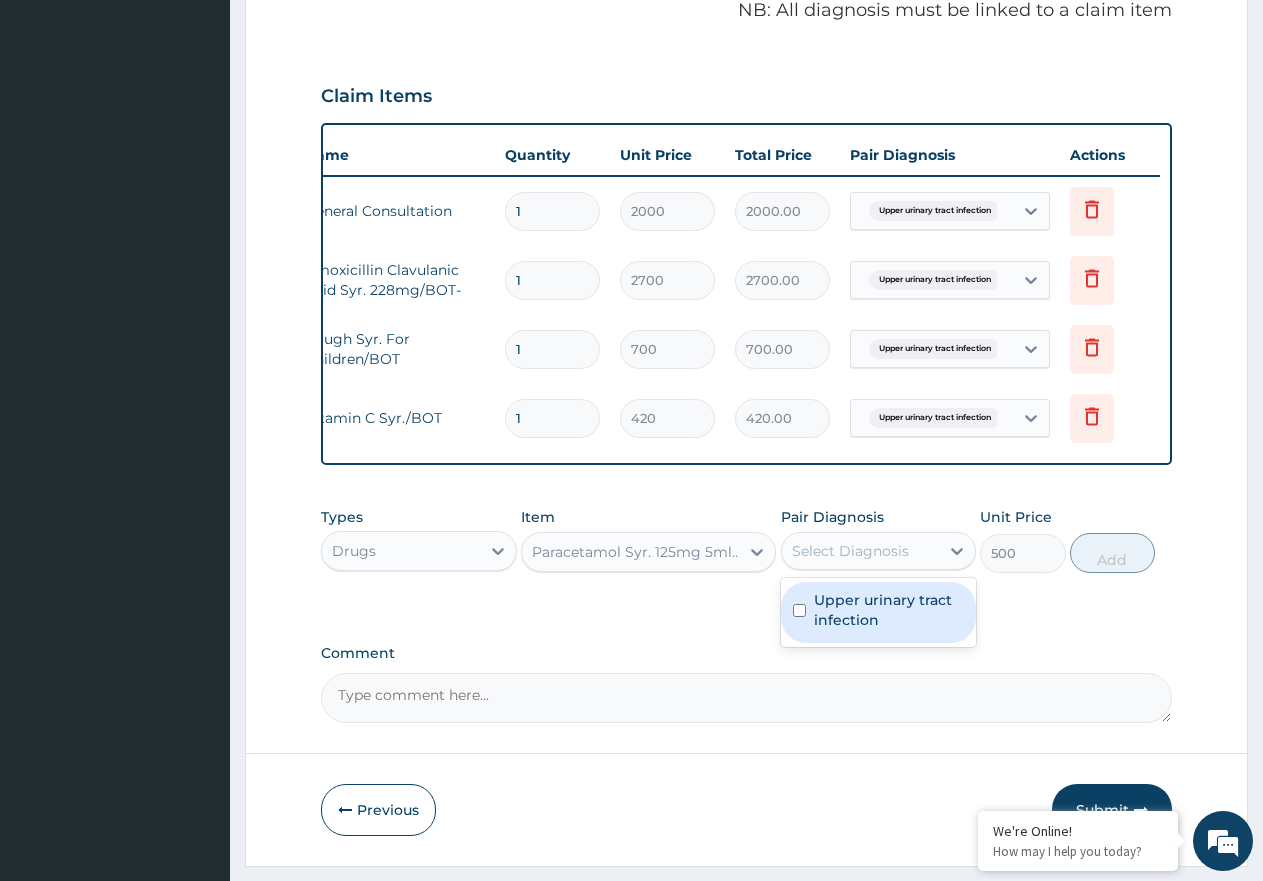drag, startPoint x: 832, startPoint y: 621, endPoint x: 877, endPoint y: 629, distance: 45.705578 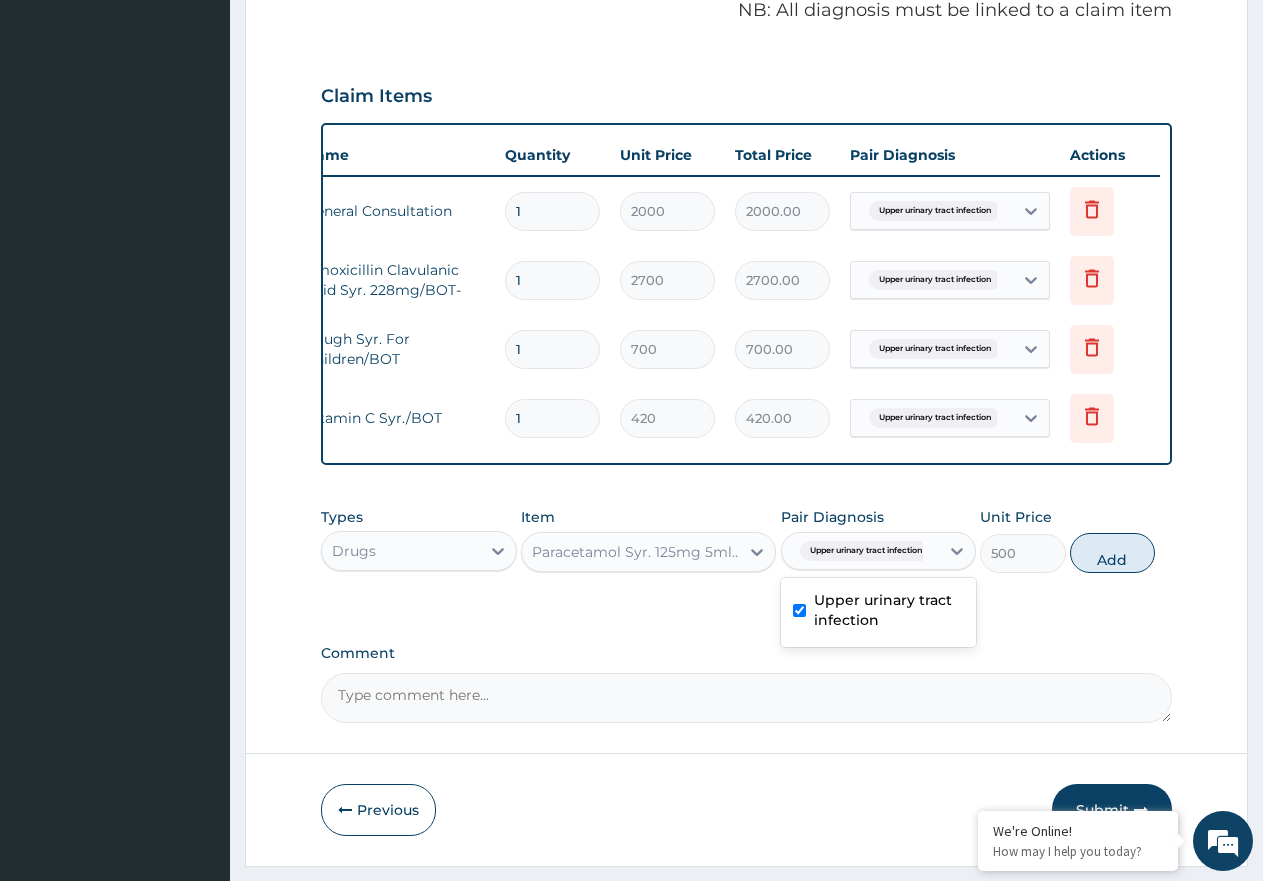 checkbox on "true" 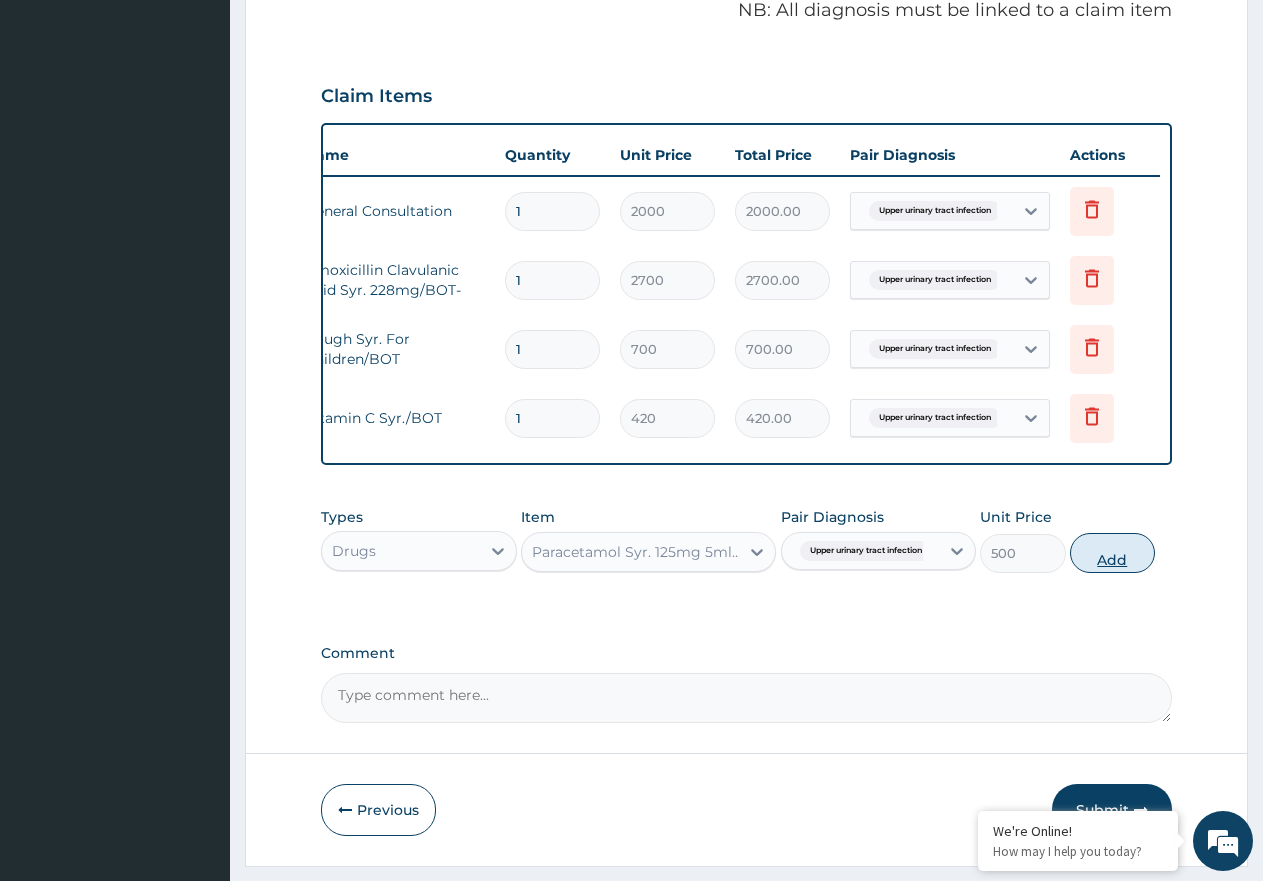 drag, startPoint x: 1153, startPoint y: 558, endPoint x: 1137, endPoint y: 563, distance: 16.763054 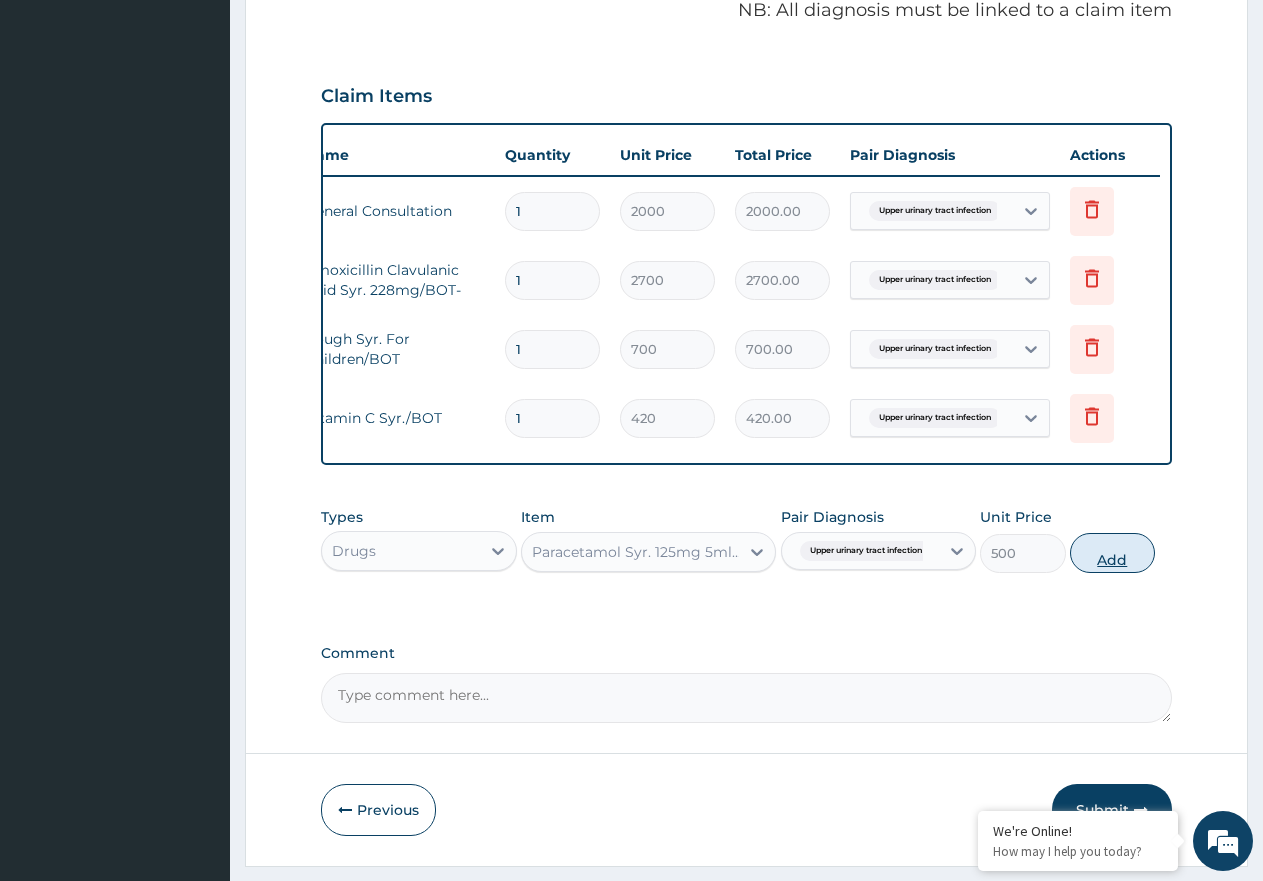 click on "Types Drugs Item Paracetamol Syr. 125mg 5mls/BOT Pair Diagnosis Upper urinary tract infection Unit Price 500 Add" at bounding box center (746, 540) 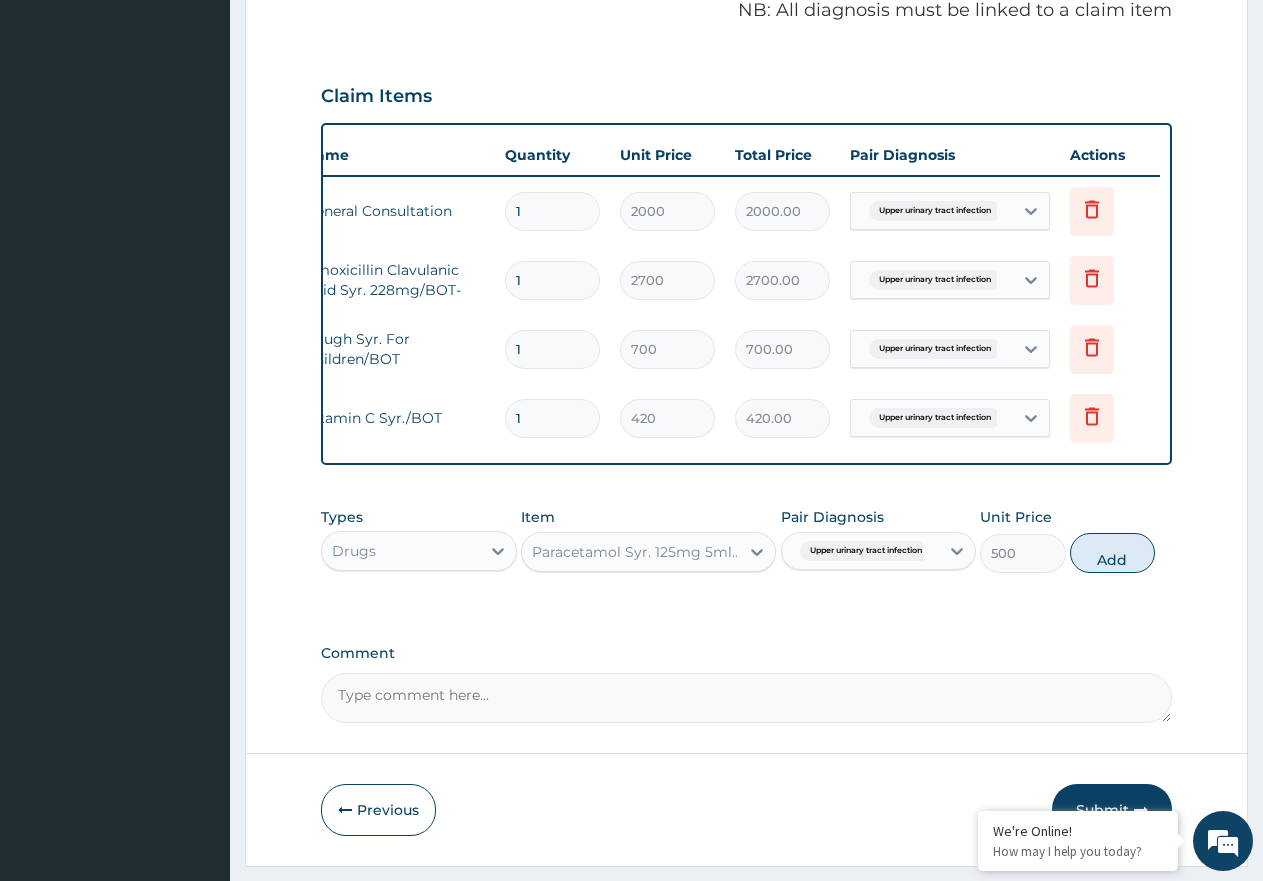 type on "0" 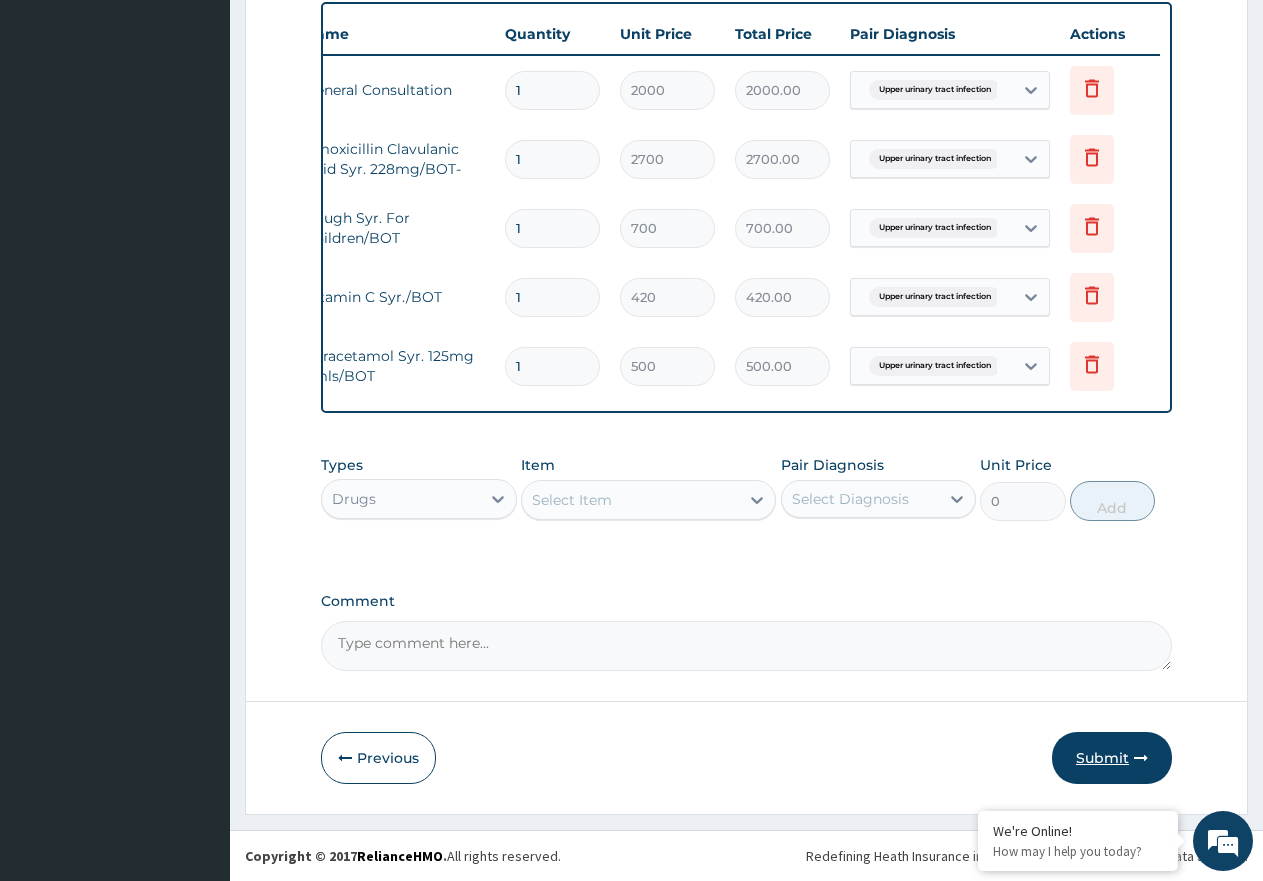 click on "Submit" at bounding box center (1112, 758) 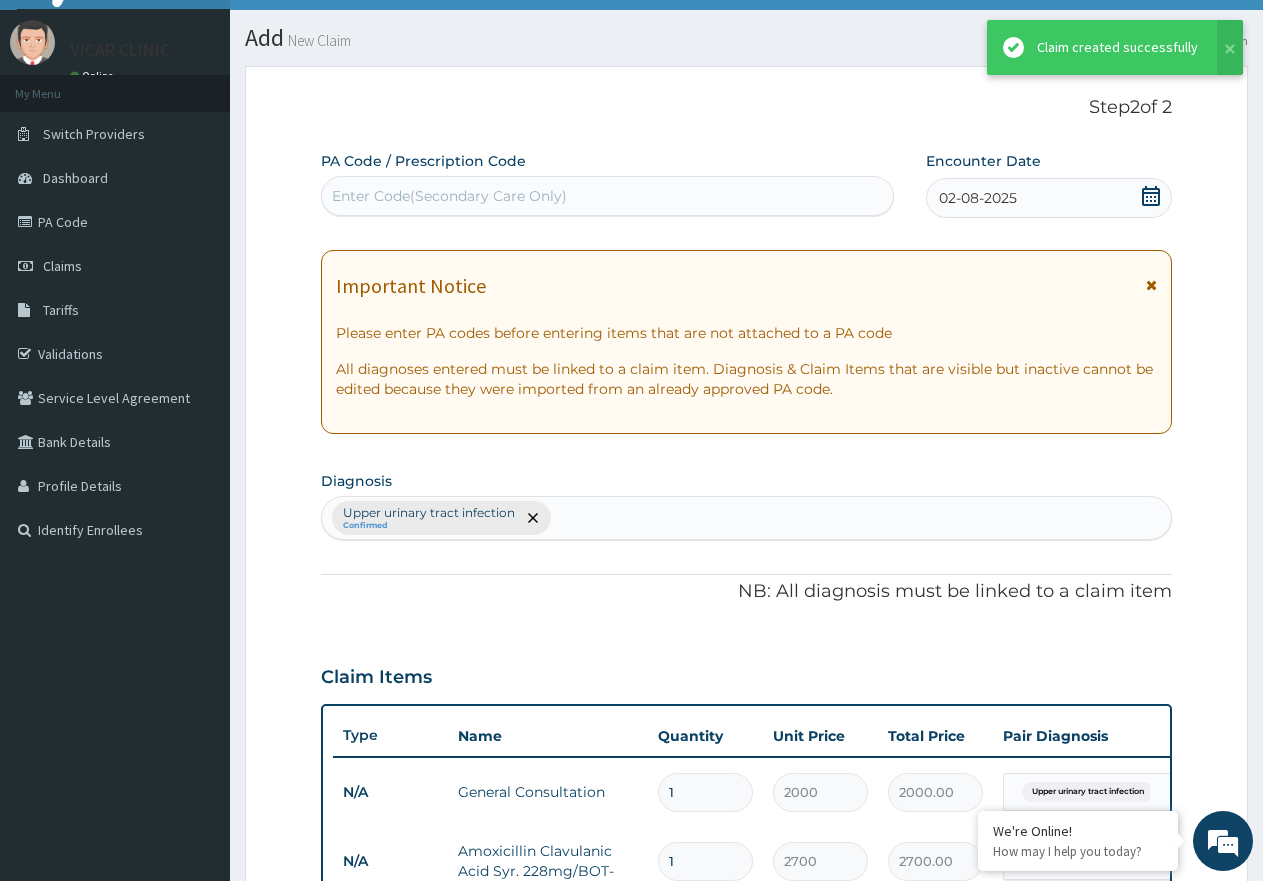 scroll, scrollTop: 759, scrollLeft: 0, axis: vertical 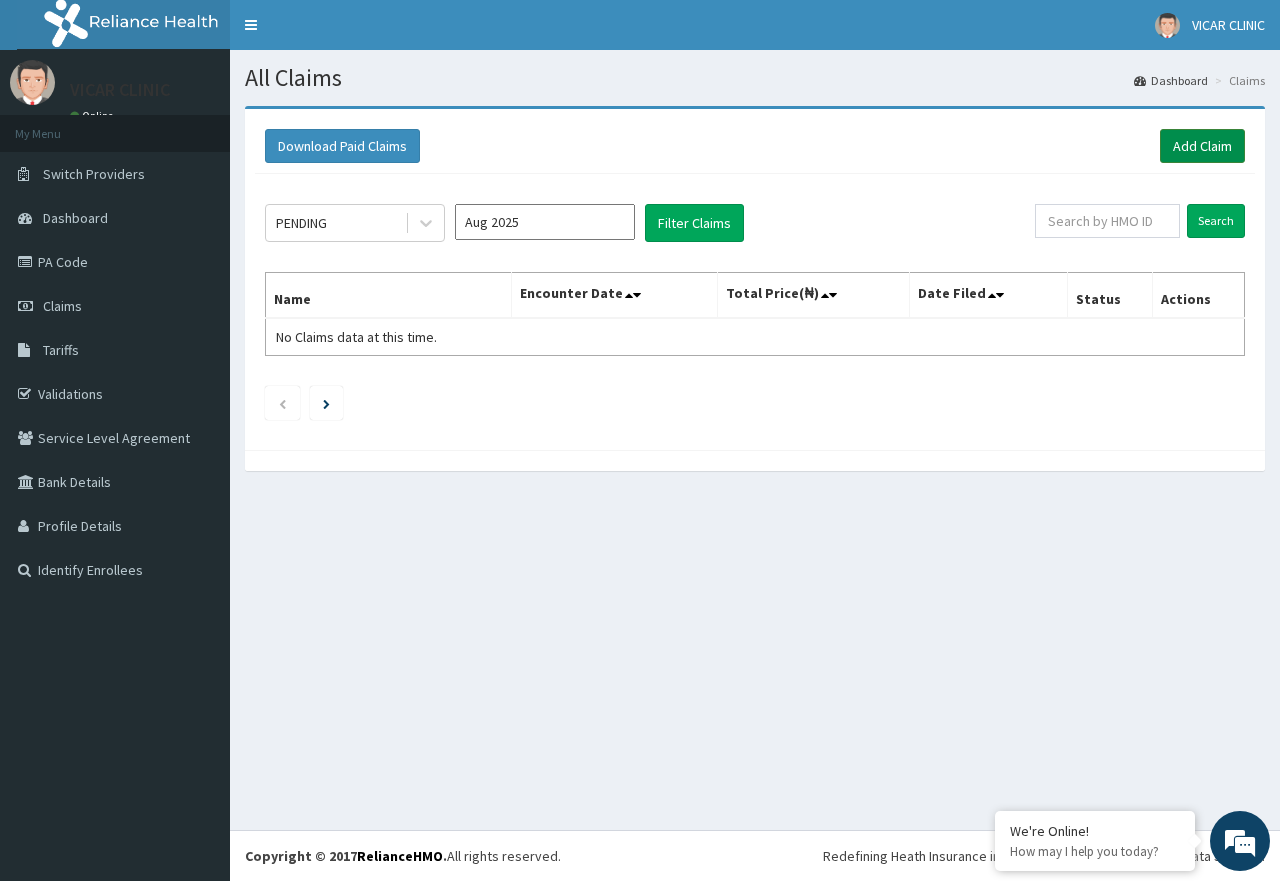 click on "Add Claim" at bounding box center (1202, 146) 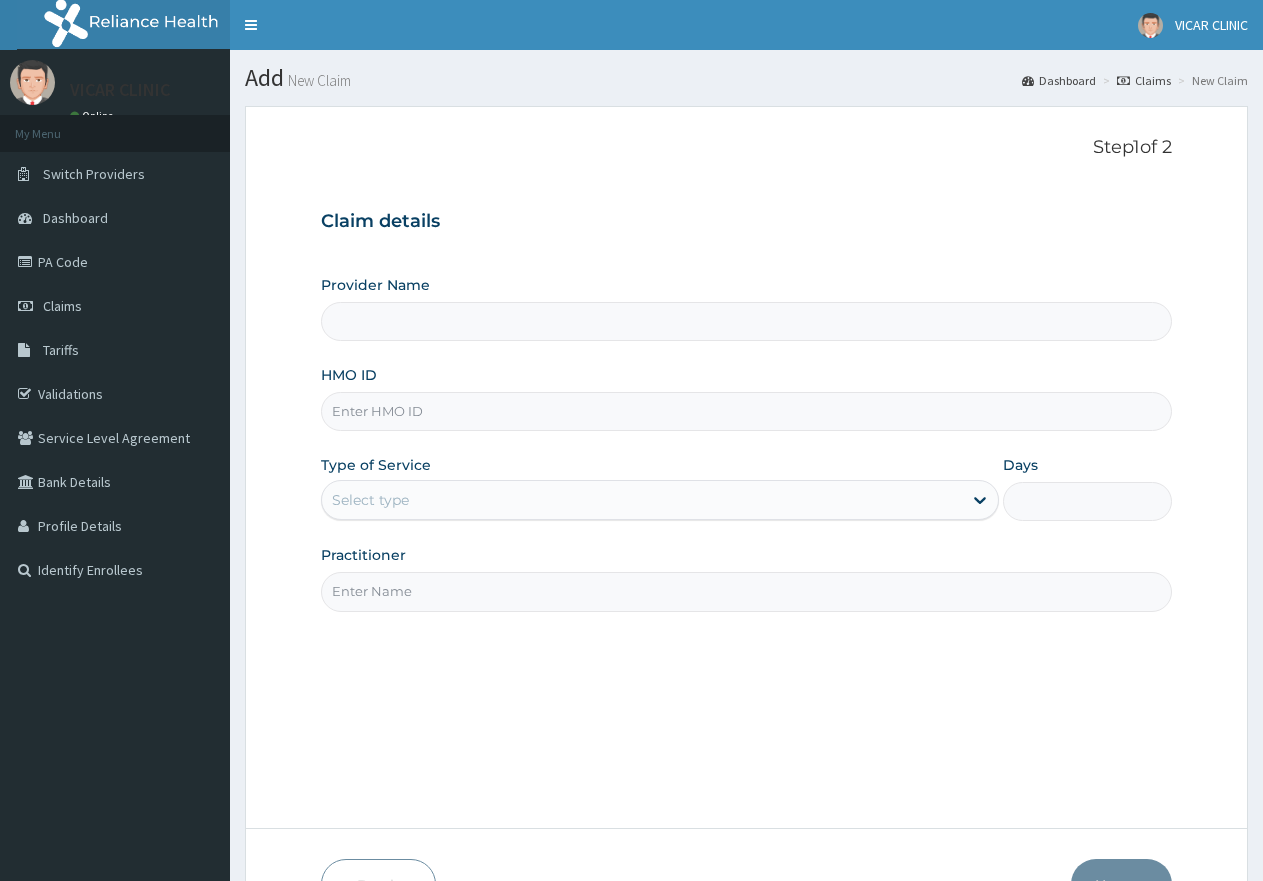 scroll, scrollTop: 0, scrollLeft: 0, axis: both 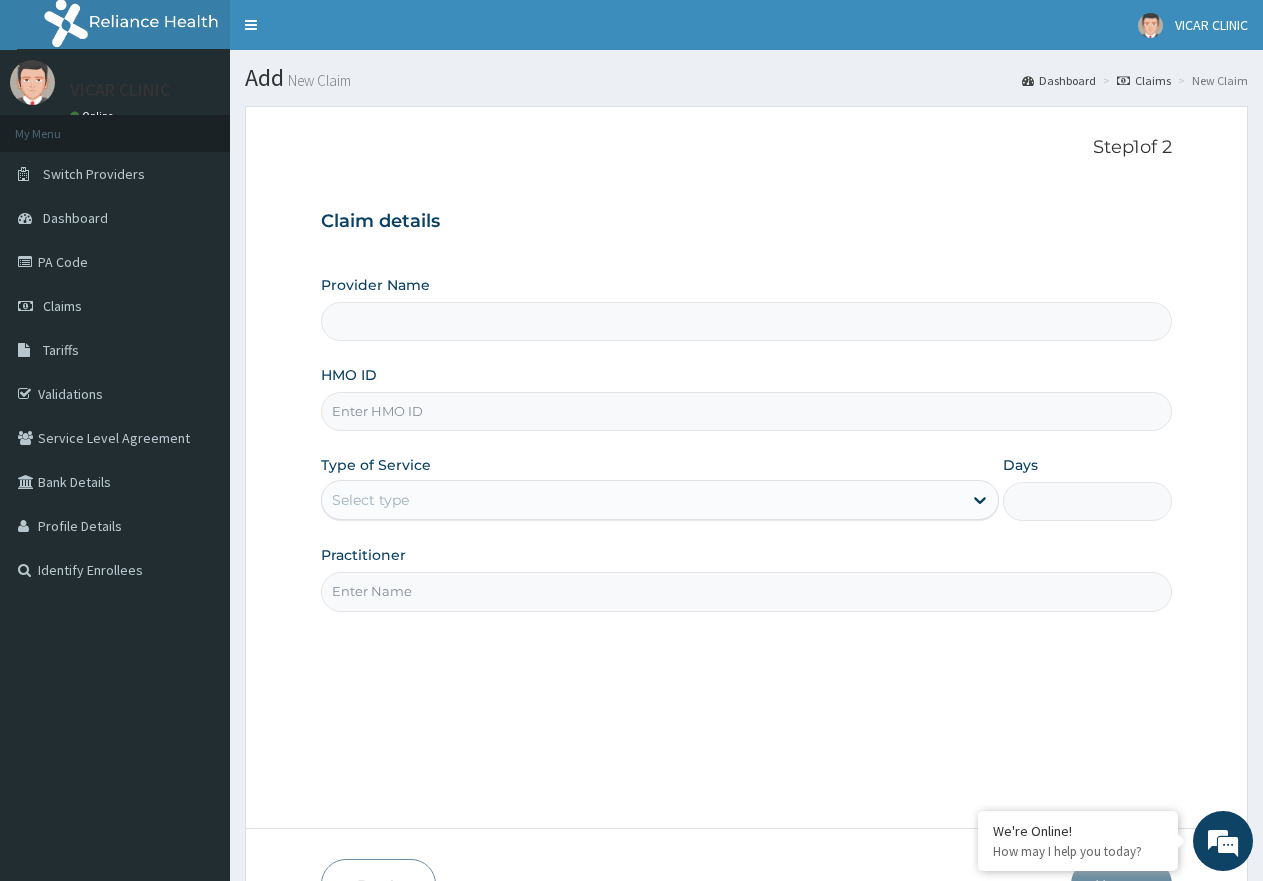 type on "VICAR SPECIALIST HOSPITAL" 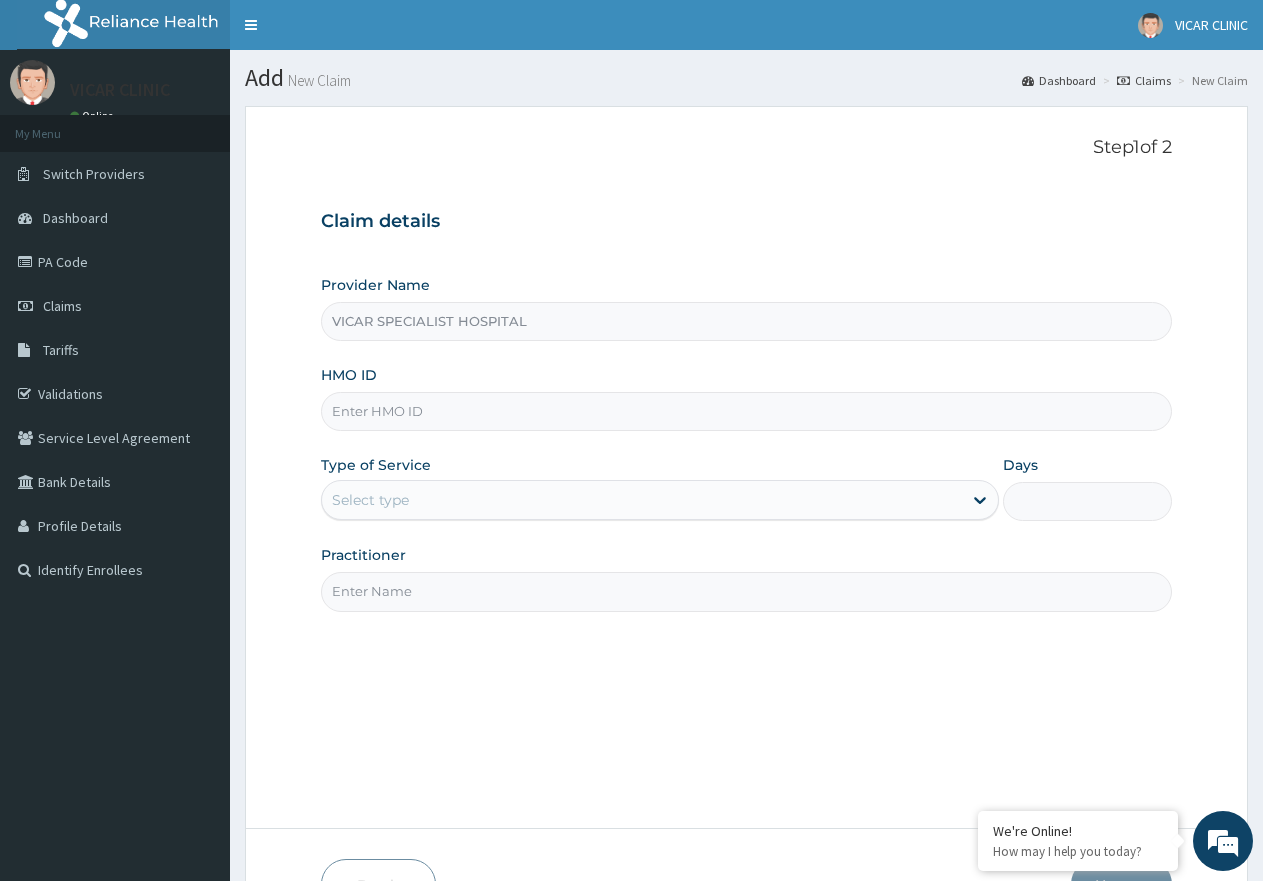 scroll, scrollTop: 0, scrollLeft: 0, axis: both 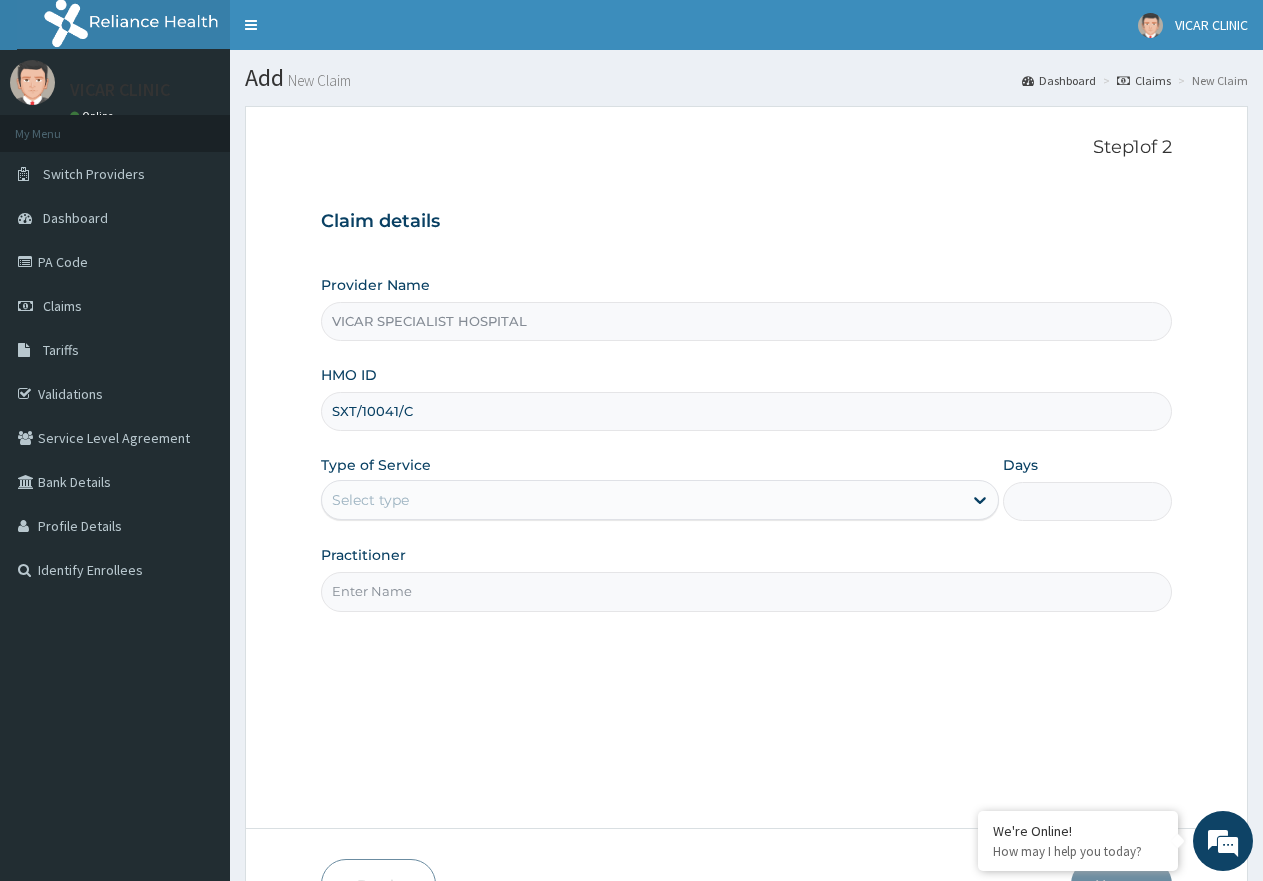 type on "SXT/10041/C" 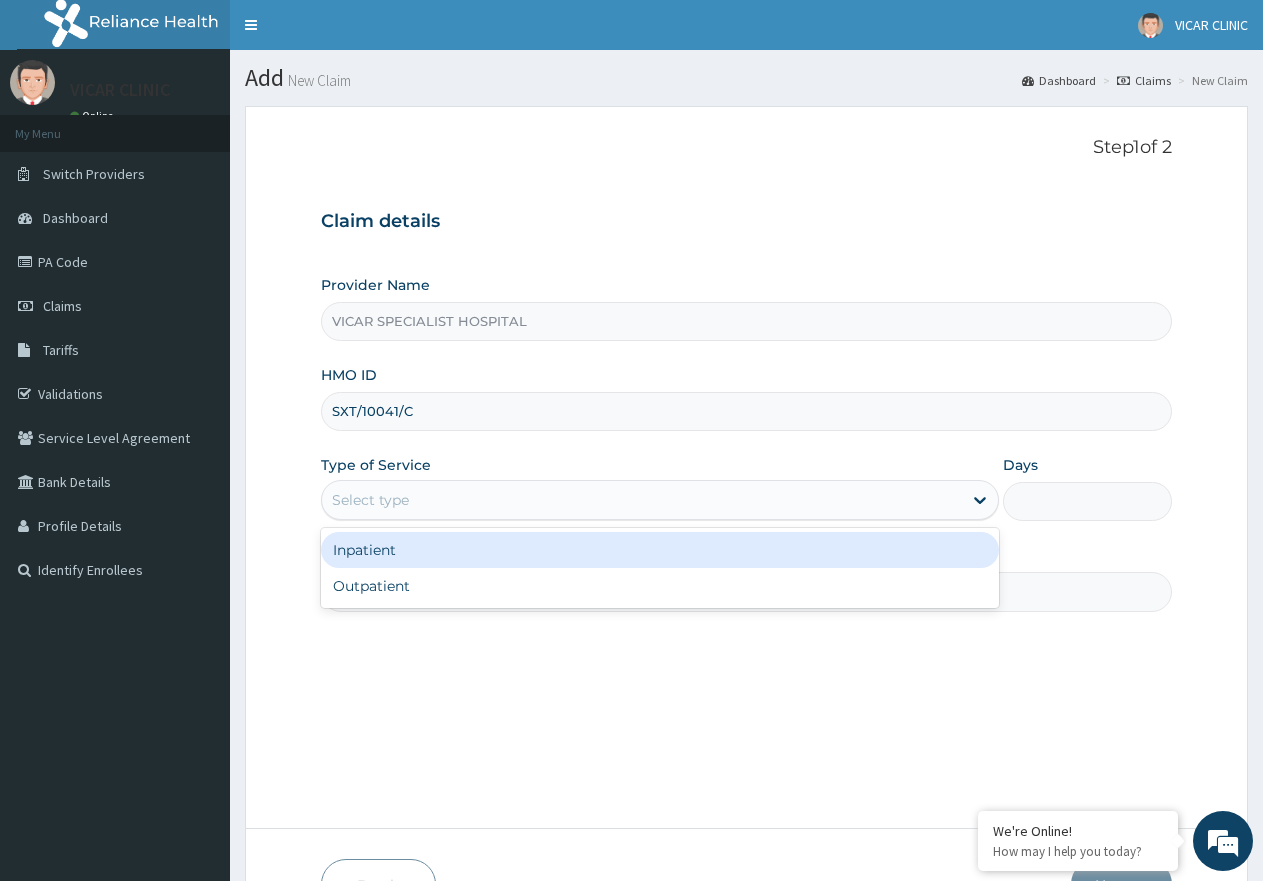 click on "Select type" at bounding box center (641, 500) 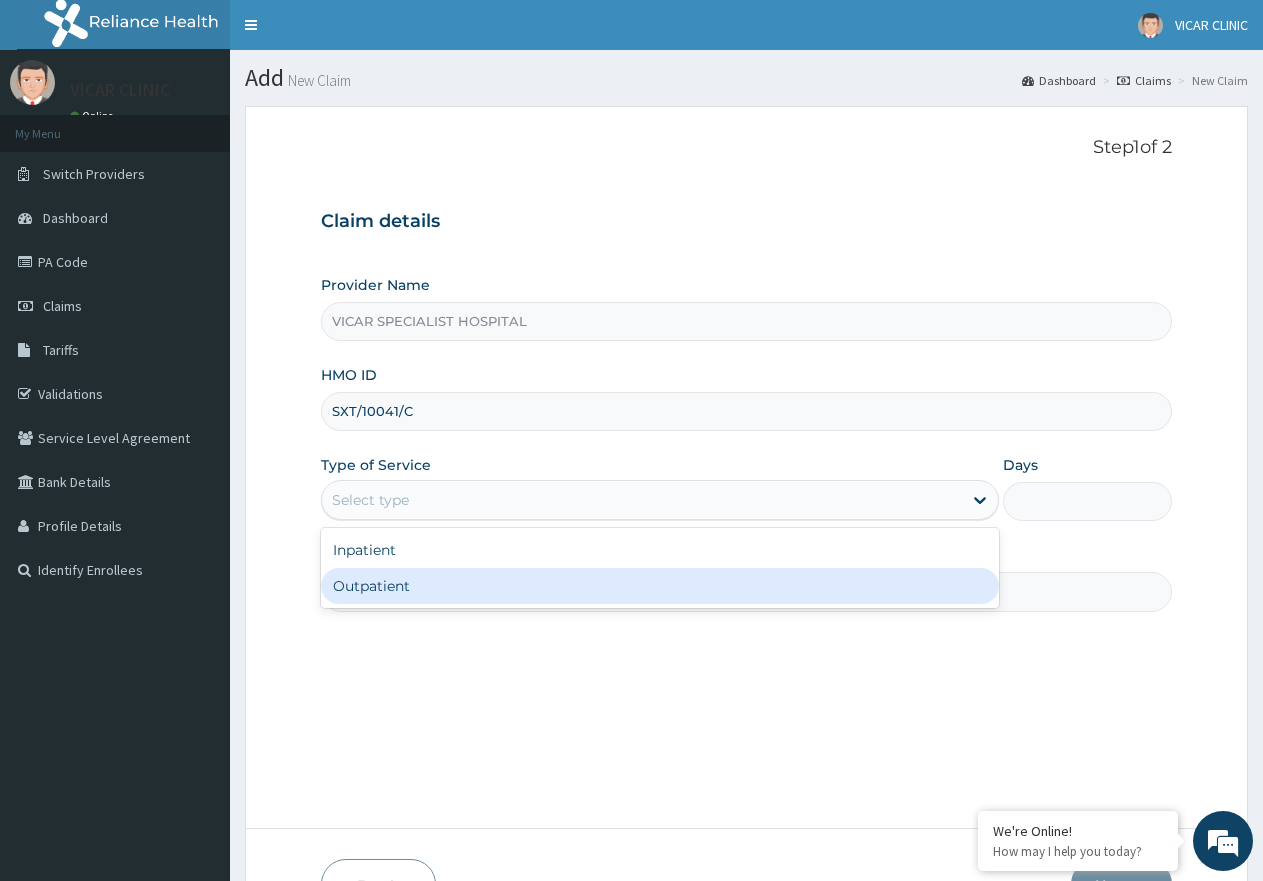 click on "Outpatient" at bounding box center (659, 586) 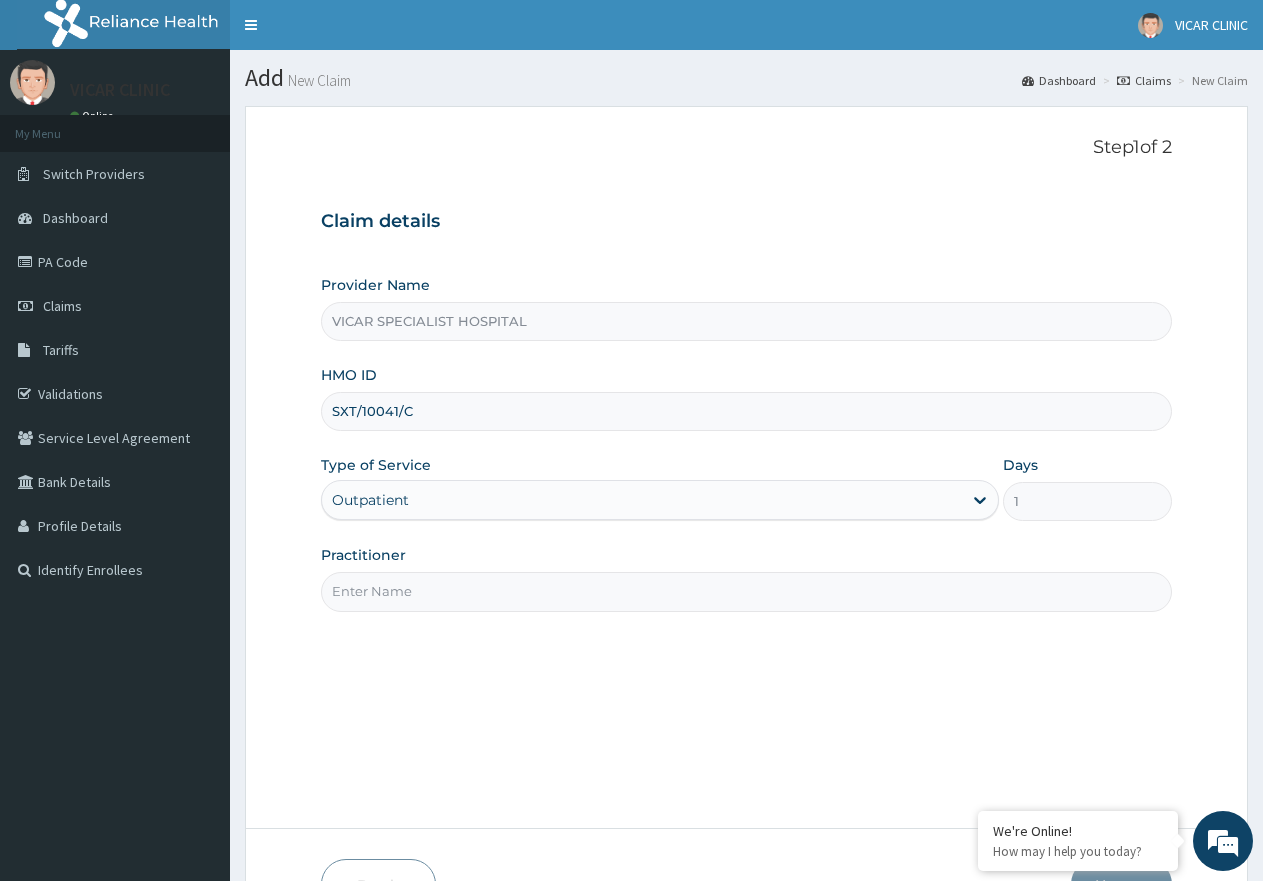 click on "Practitioner" at bounding box center [746, 591] 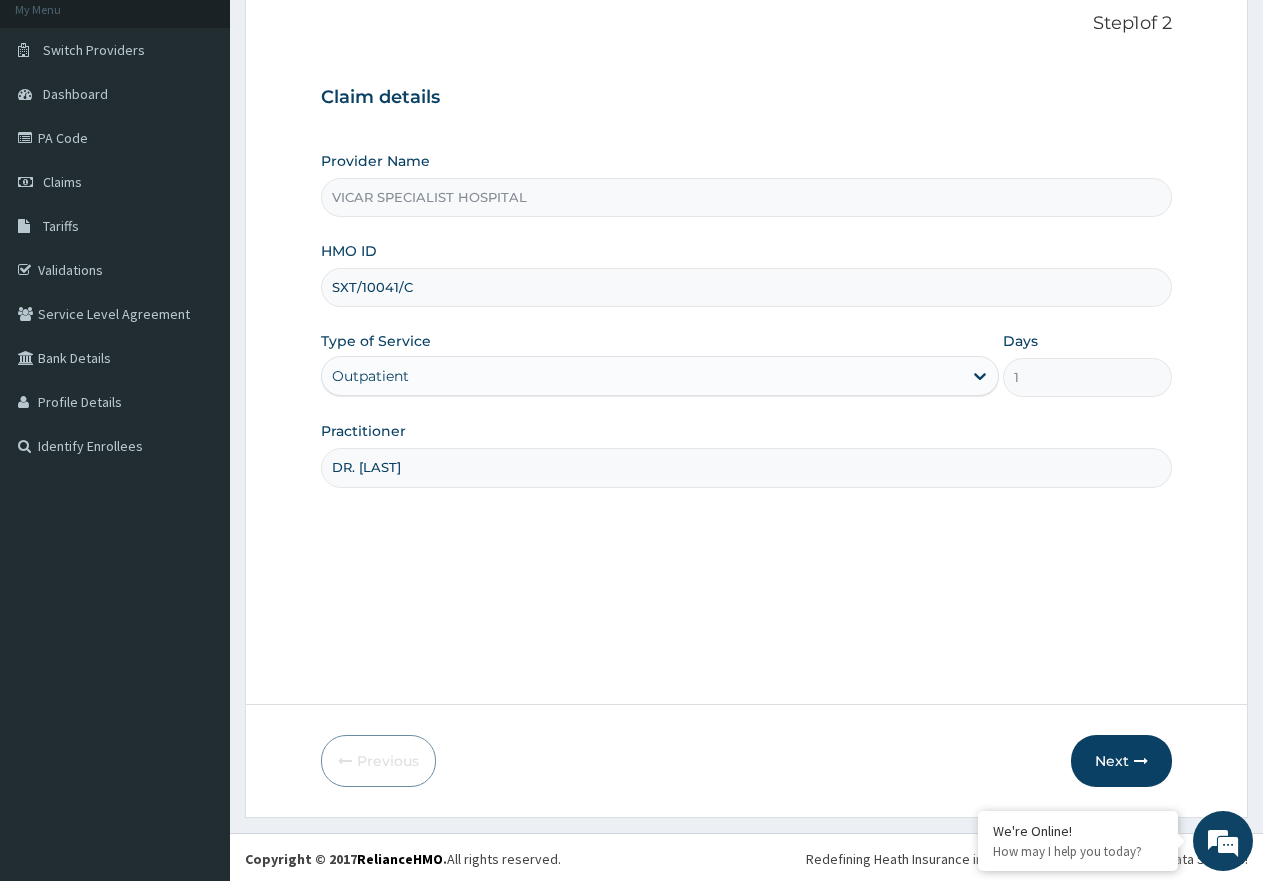 scroll, scrollTop: 127, scrollLeft: 0, axis: vertical 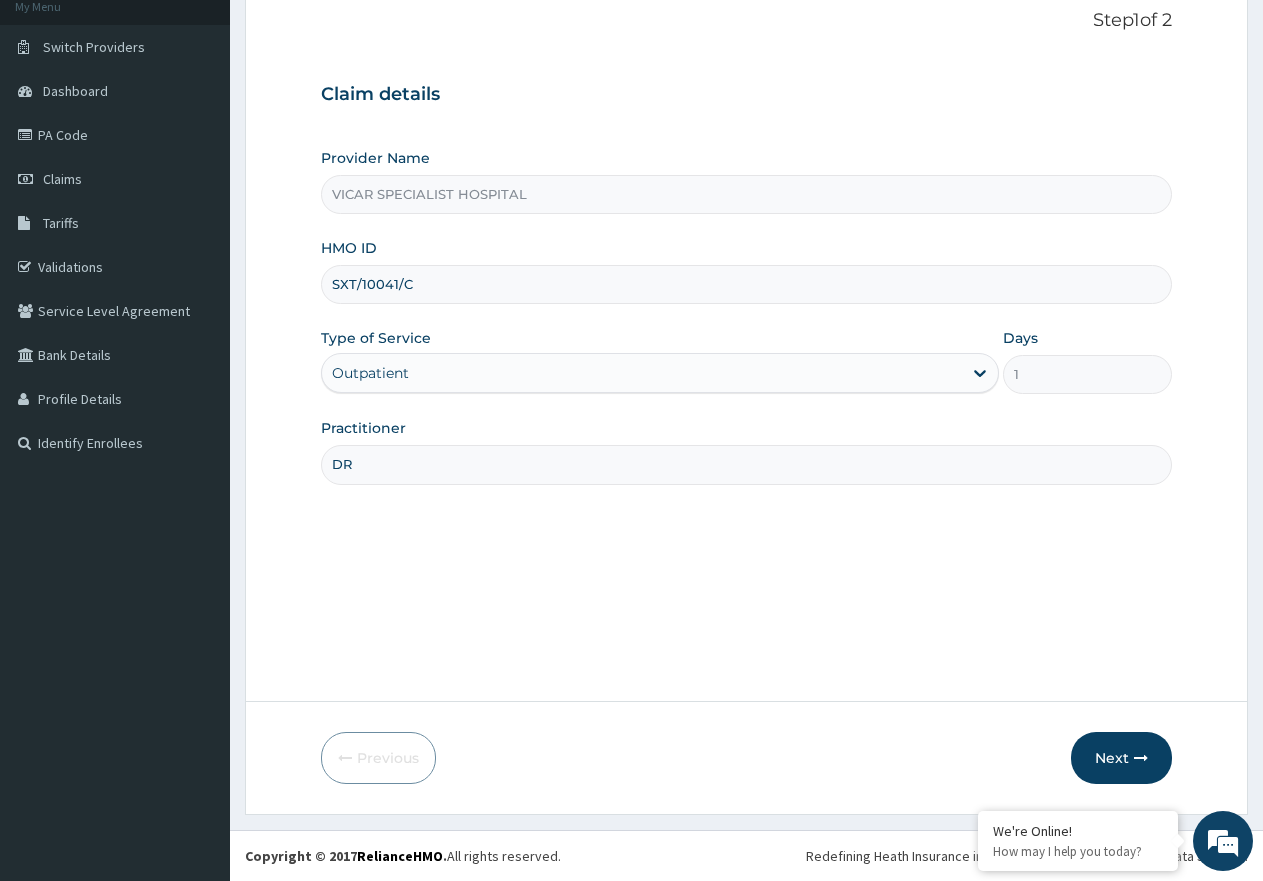 type on "DR [LAST]" 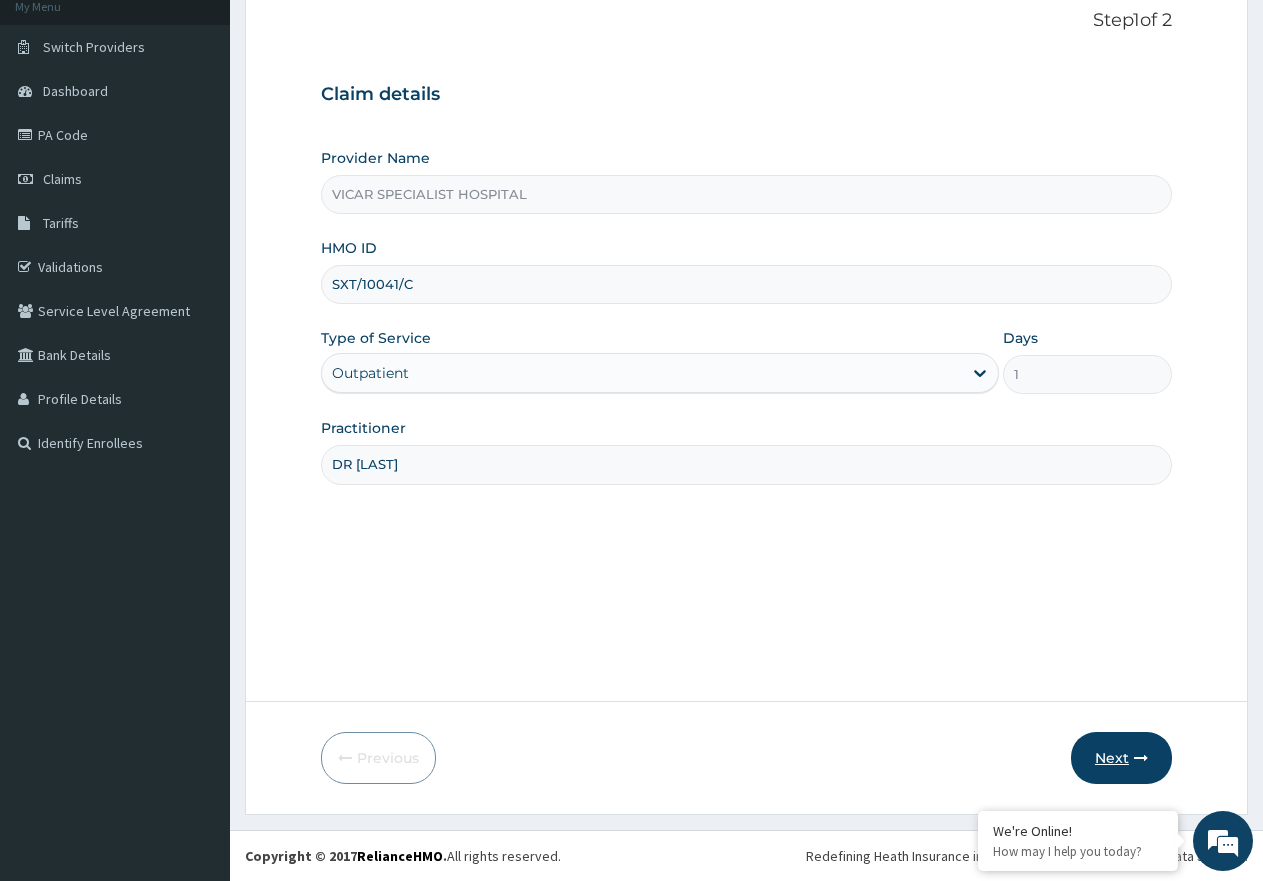 click at bounding box center (1141, 758) 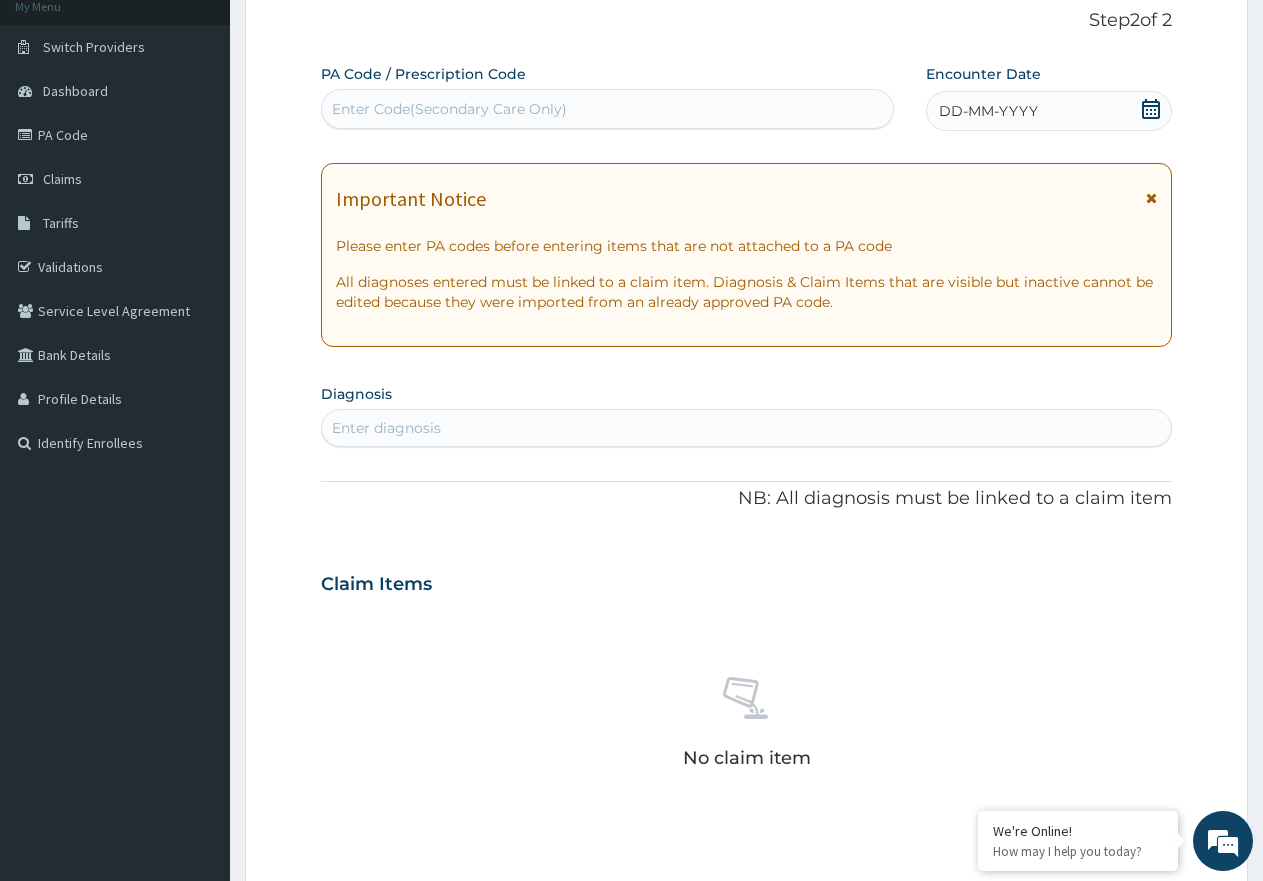 drag, startPoint x: 1159, startPoint y: 108, endPoint x: 1145, endPoint y: 131, distance: 26.925823 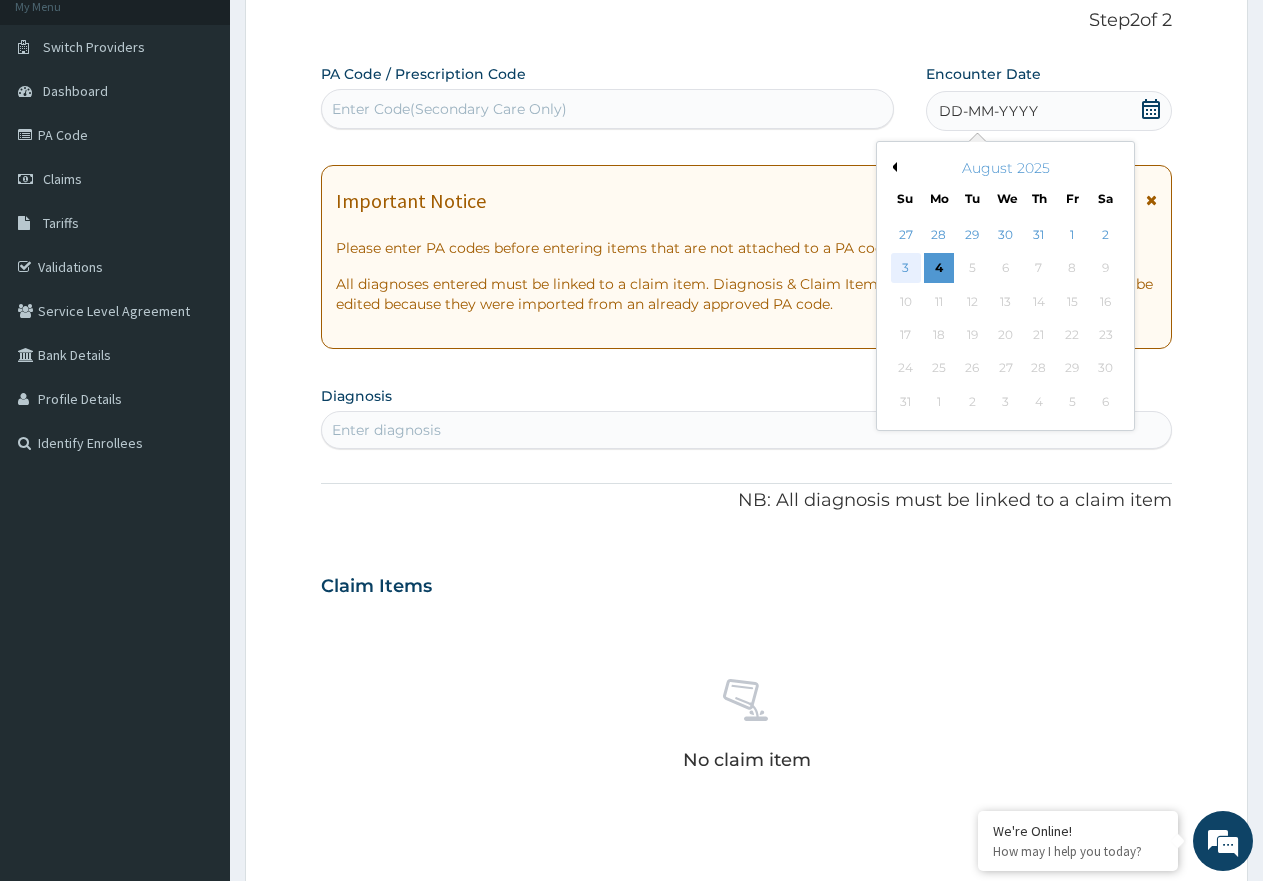 click on "3" at bounding box center [906, 269] 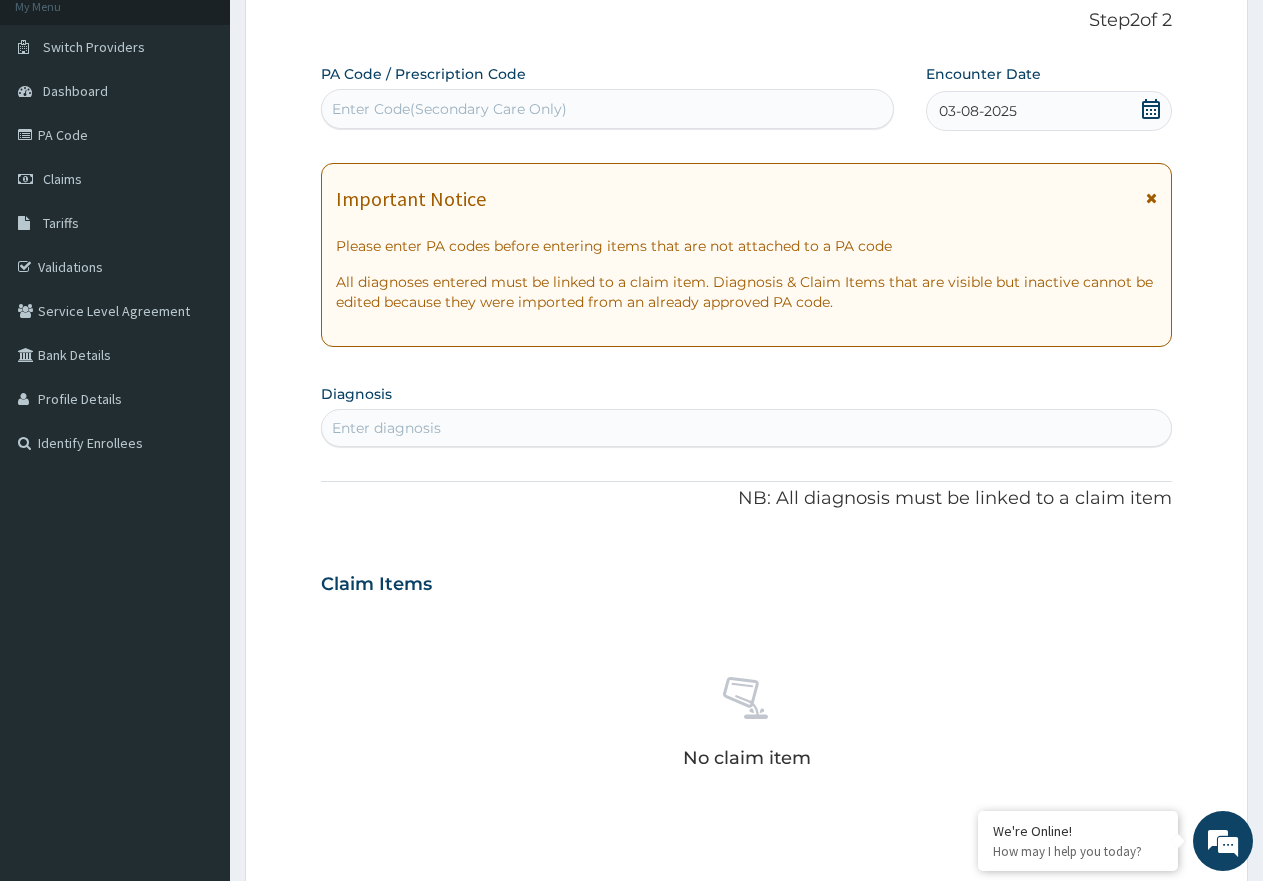click on "Enter diagnosis" at bounding box center (746, 428) 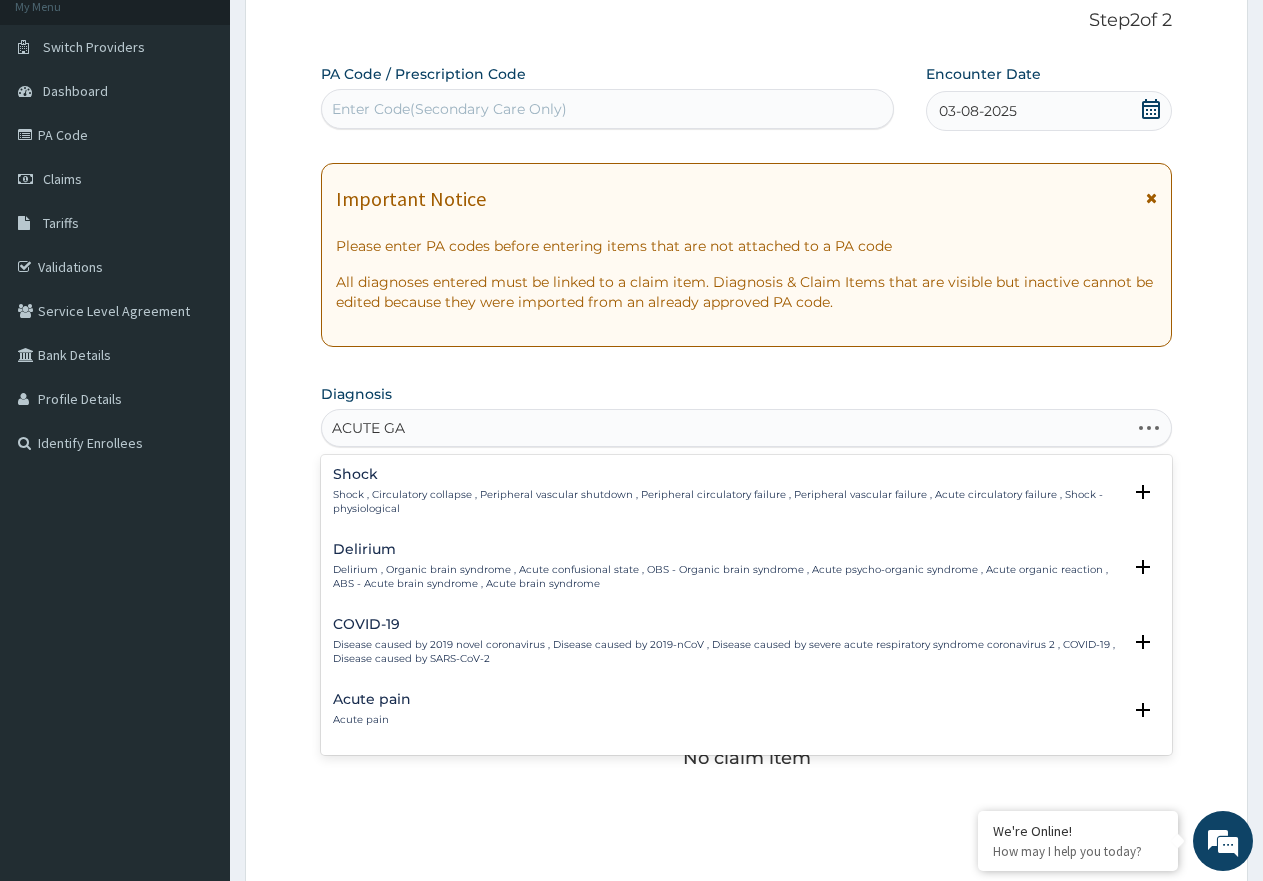 type on "ACUTE GAS" 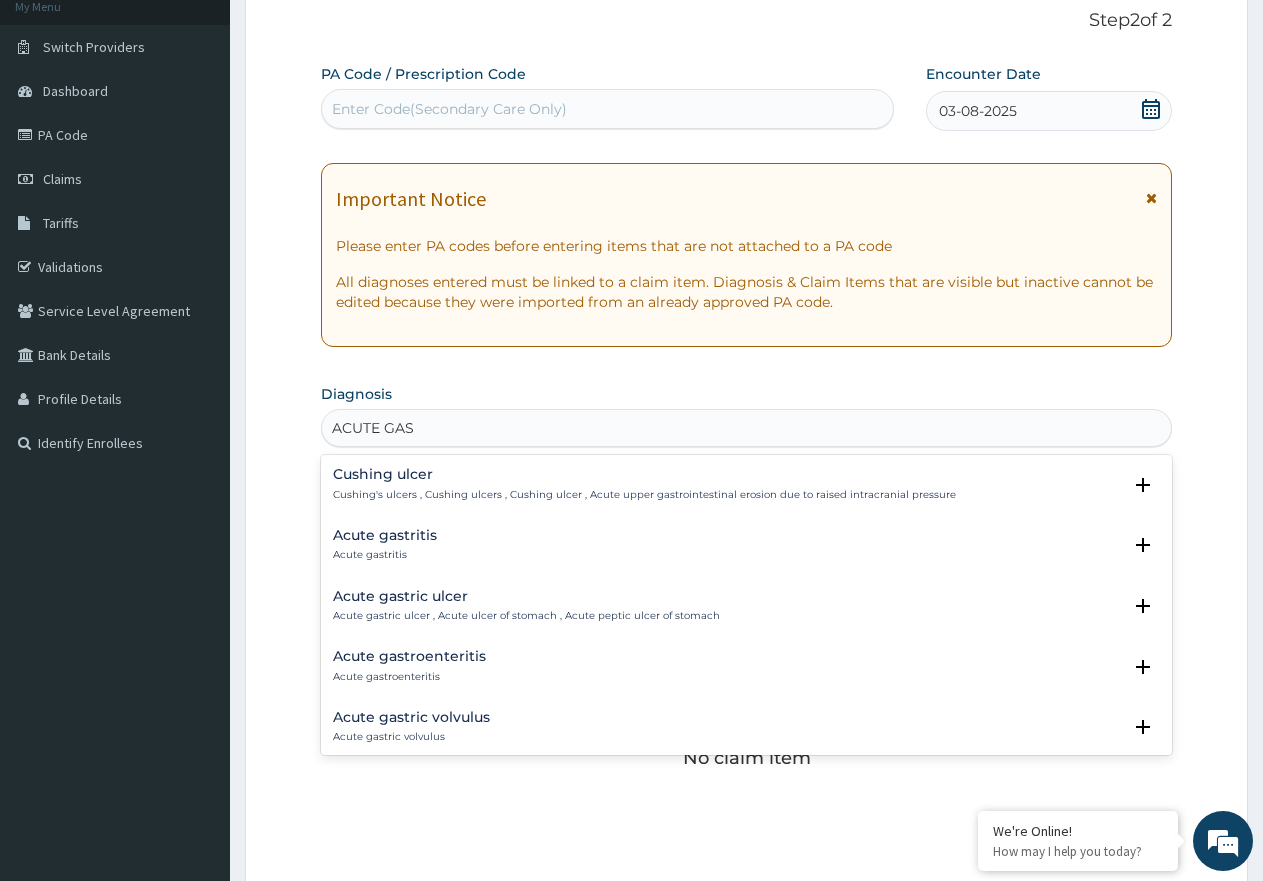click on "Acute gastroenteritis" at bounding box center [409, 656] 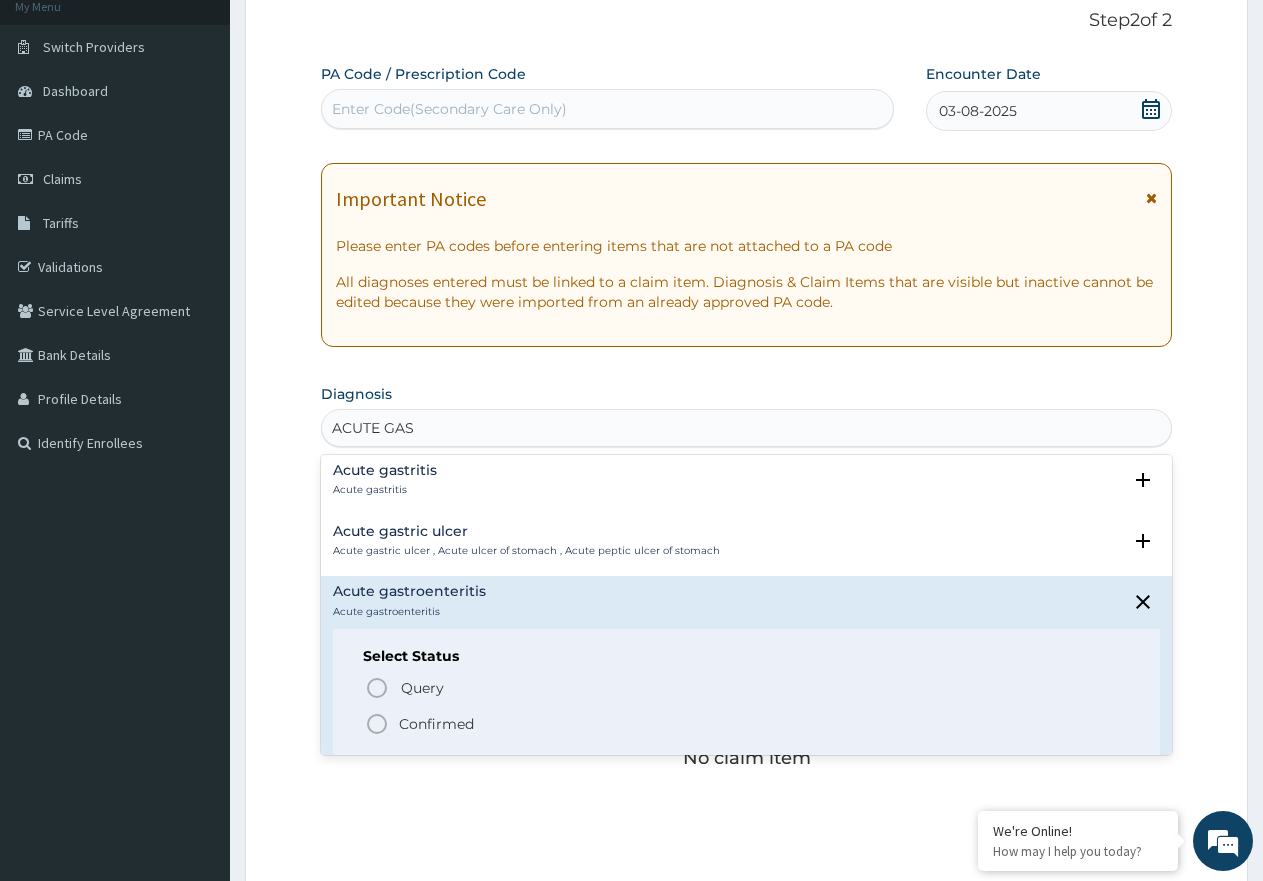 scroll, scrollTop: 200, scrollLeft: 0, axis: vertical 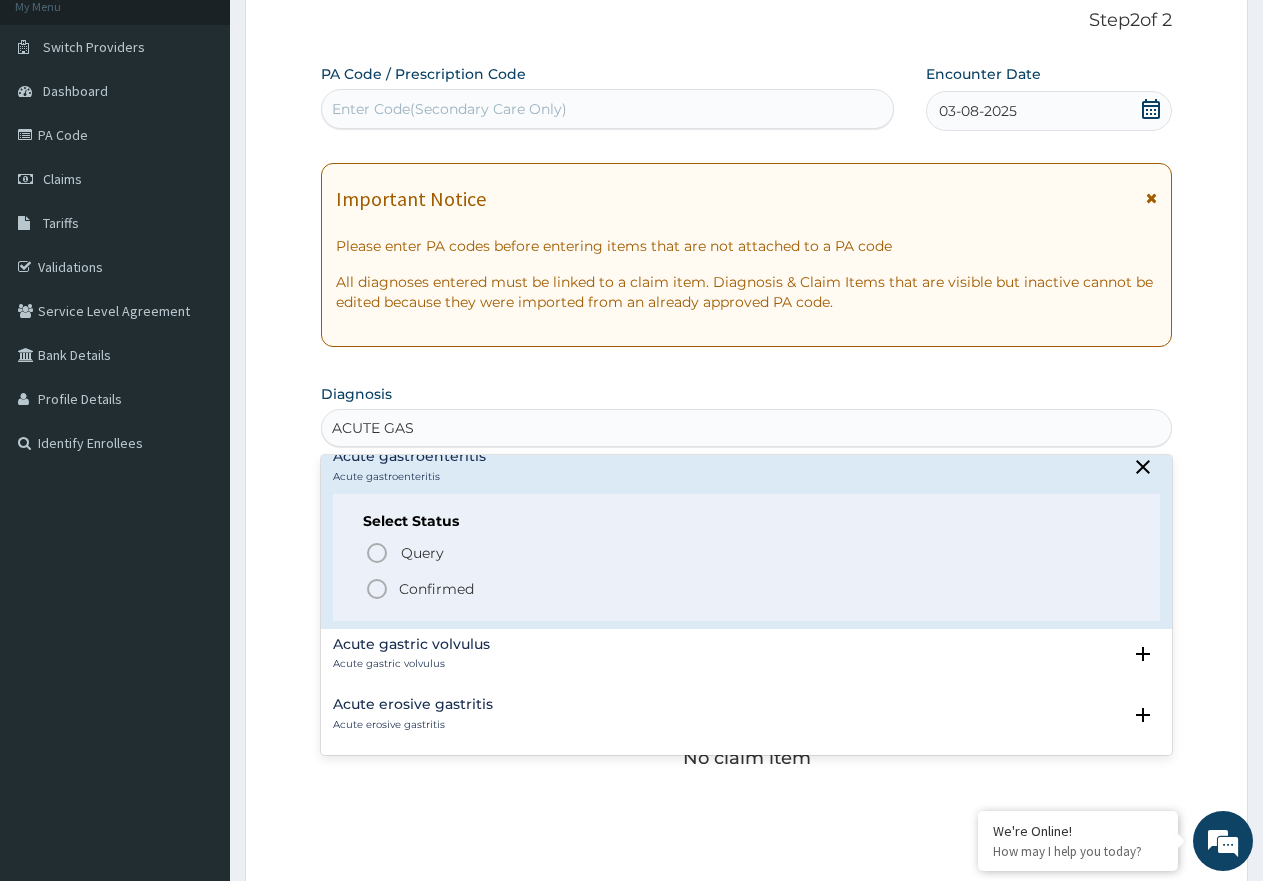 click on "Confirmed" at bounding box center [436, 589] 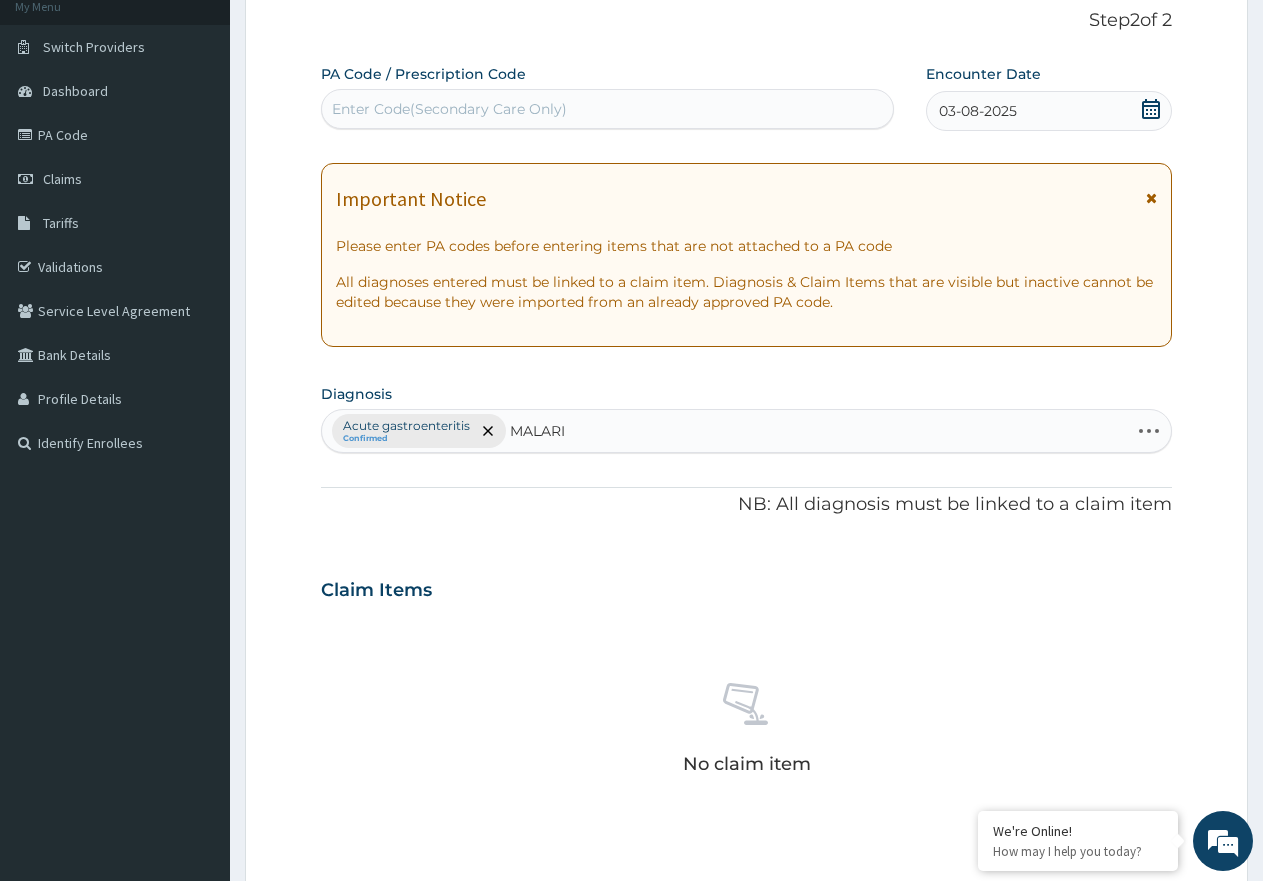 type on "MALARIA" 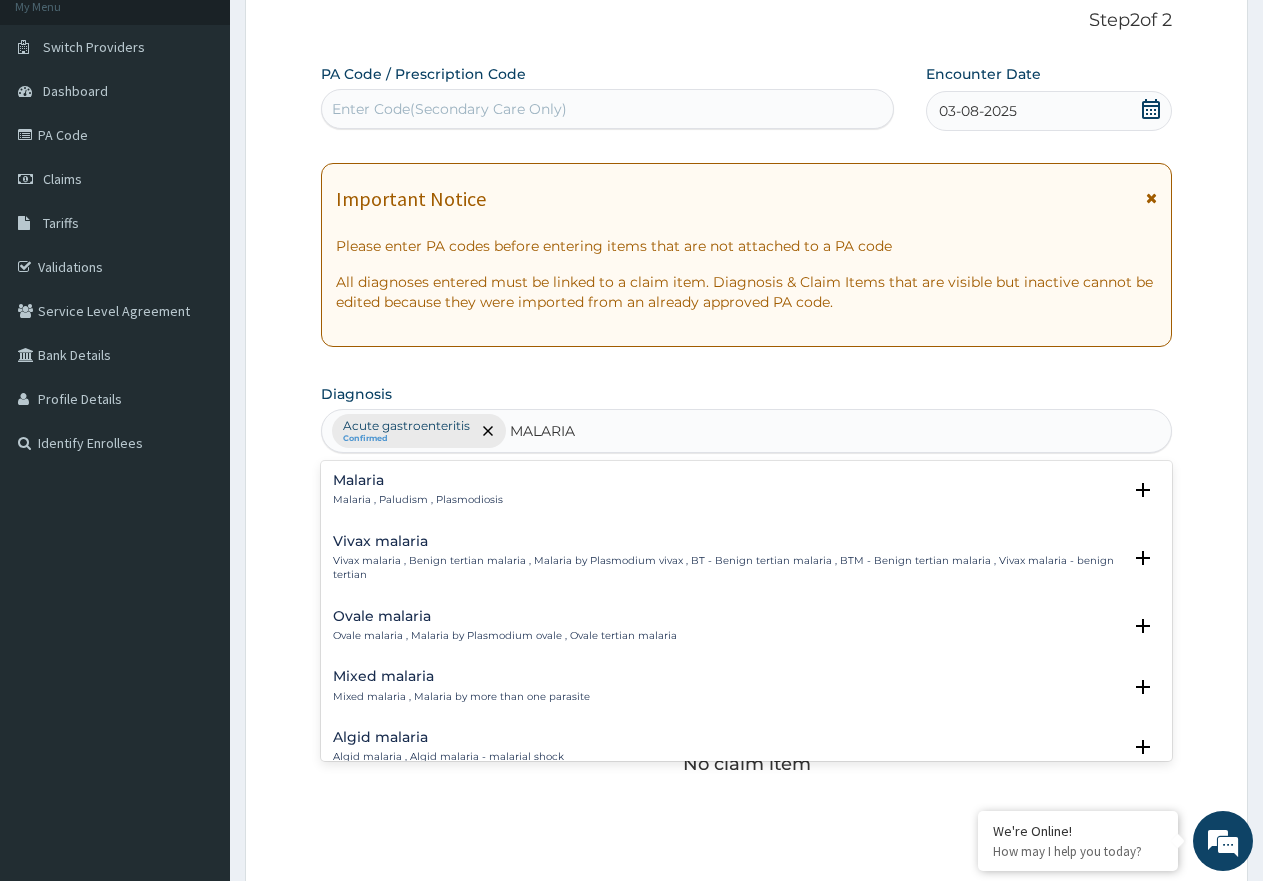 click on "Malaria" at bounding box center [418, 480] 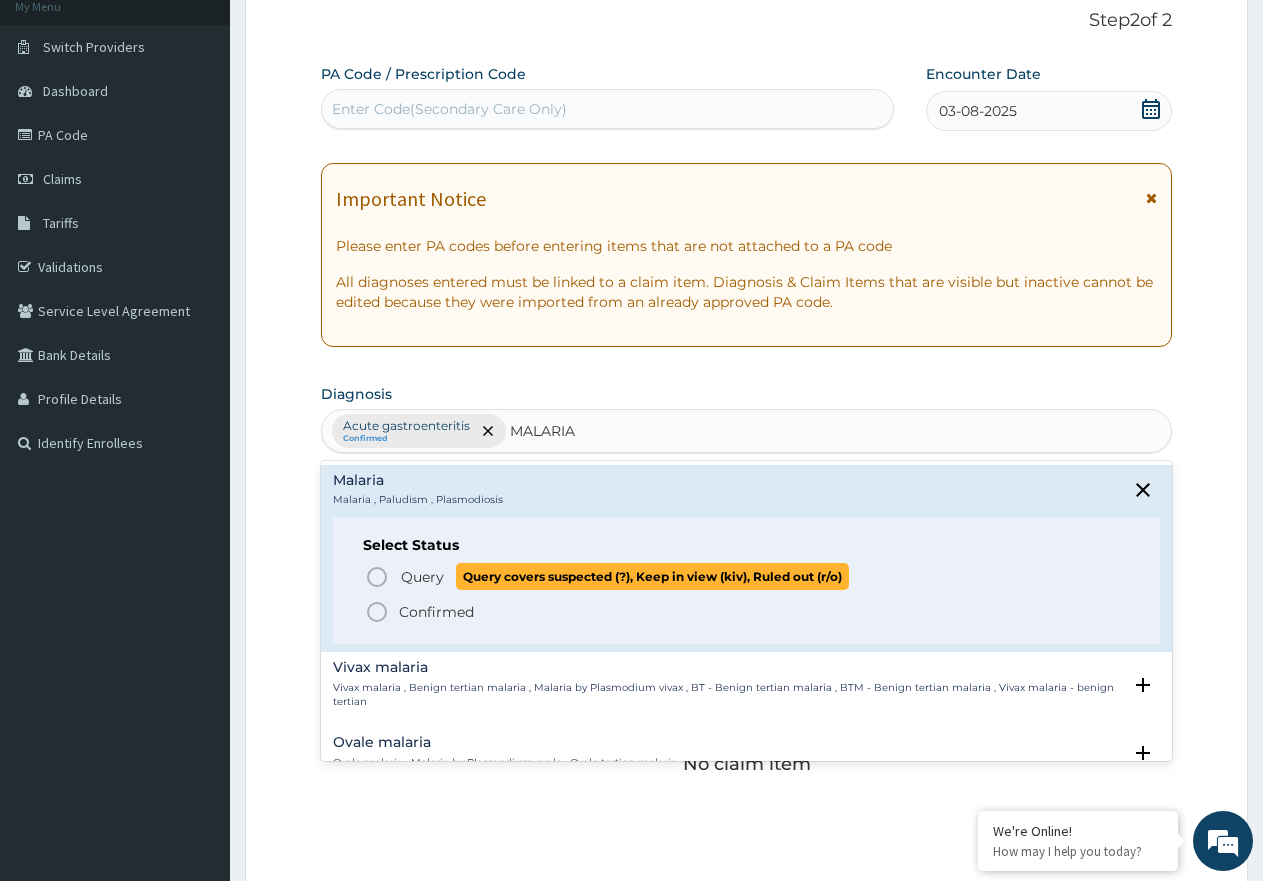 click 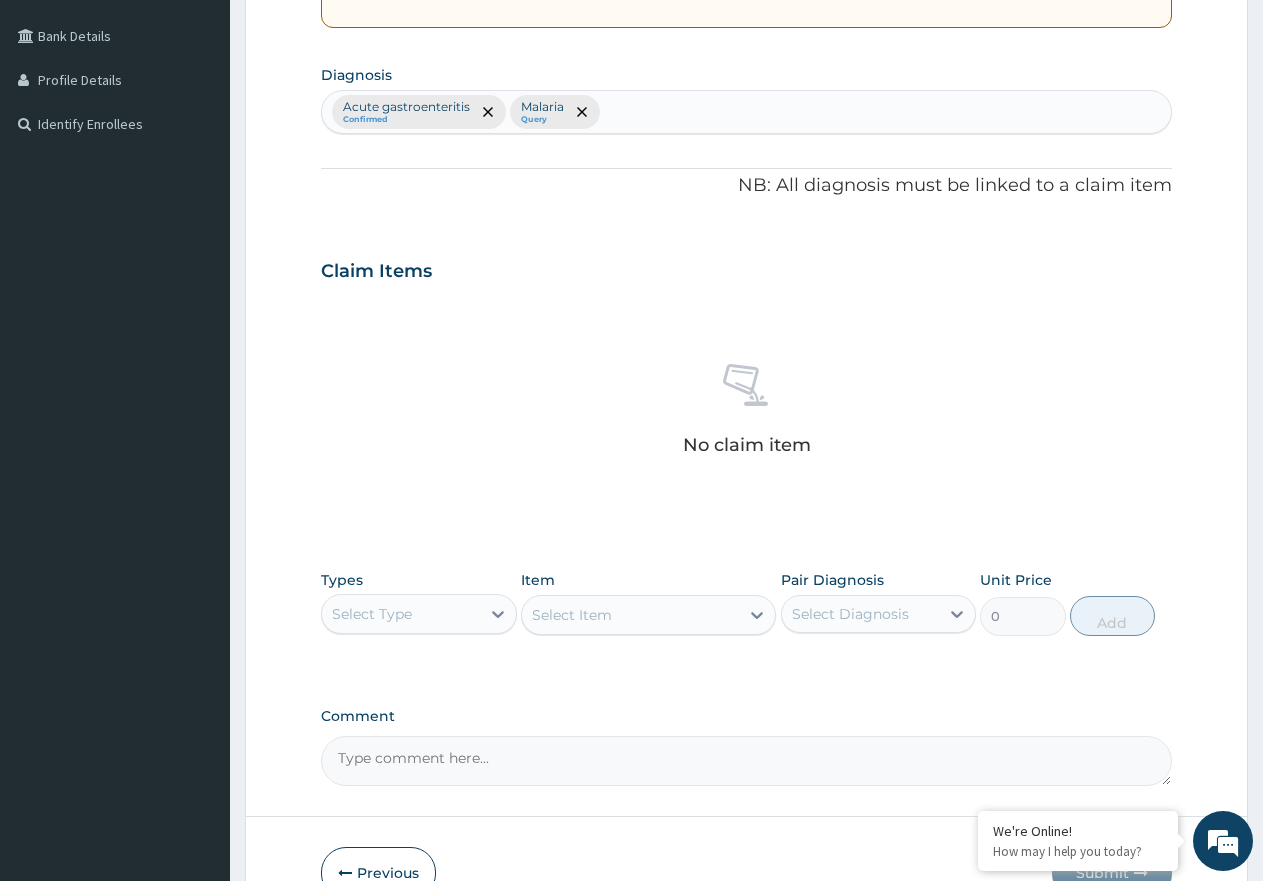 scroll, scrollTop: 527, scrollLeft: 0, axis: vertical 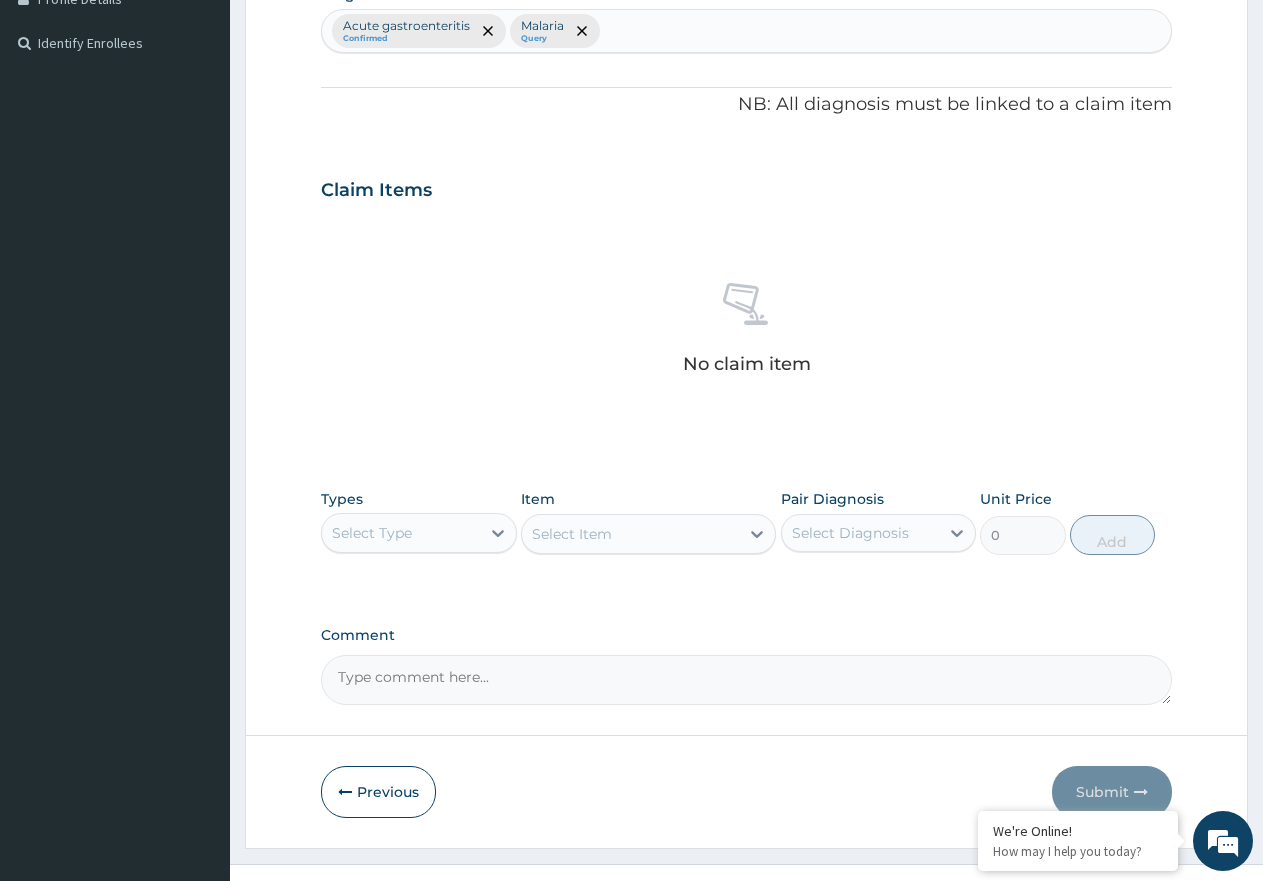 click on "Types Select Type" at bounding box center (419, 522) 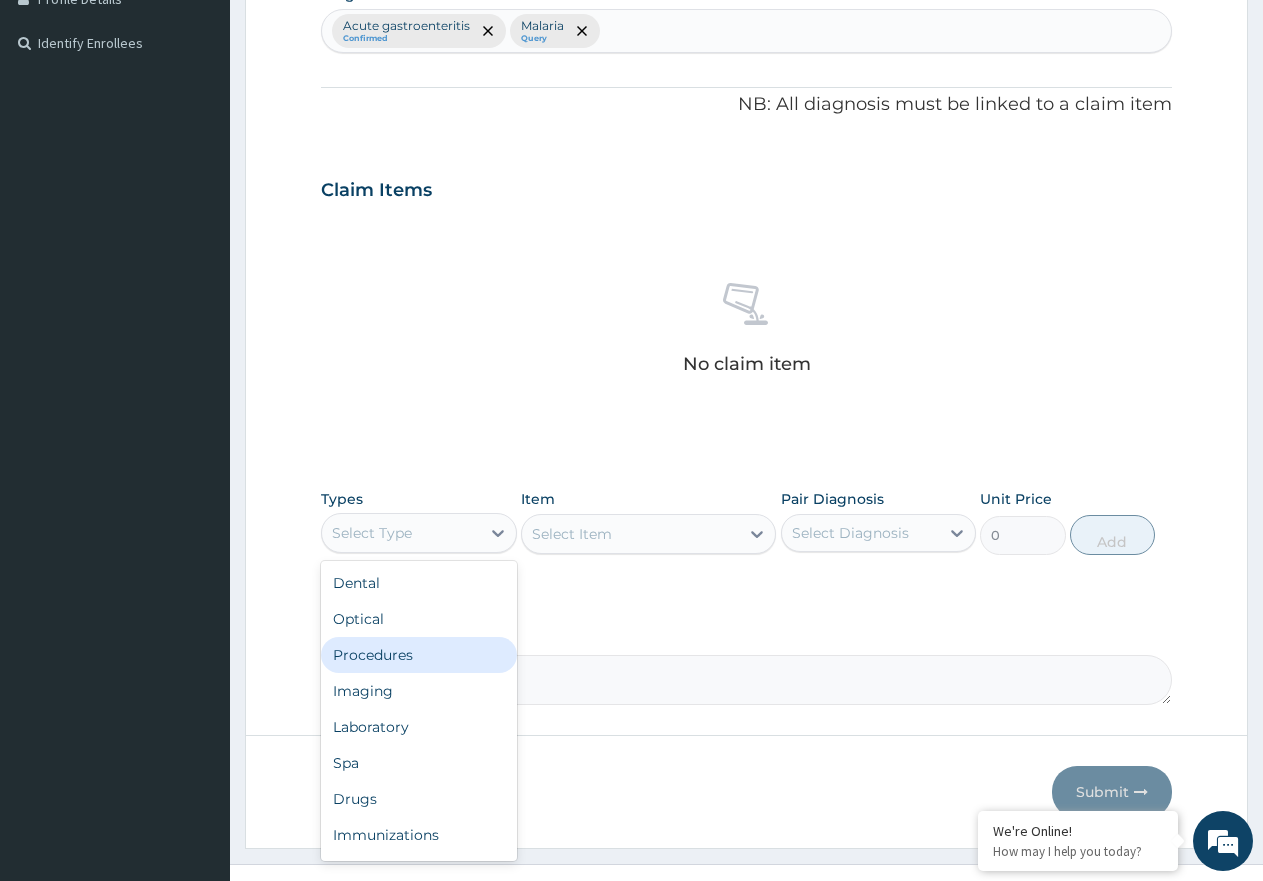 click on "Procedures" at bounding box center (419, 655) 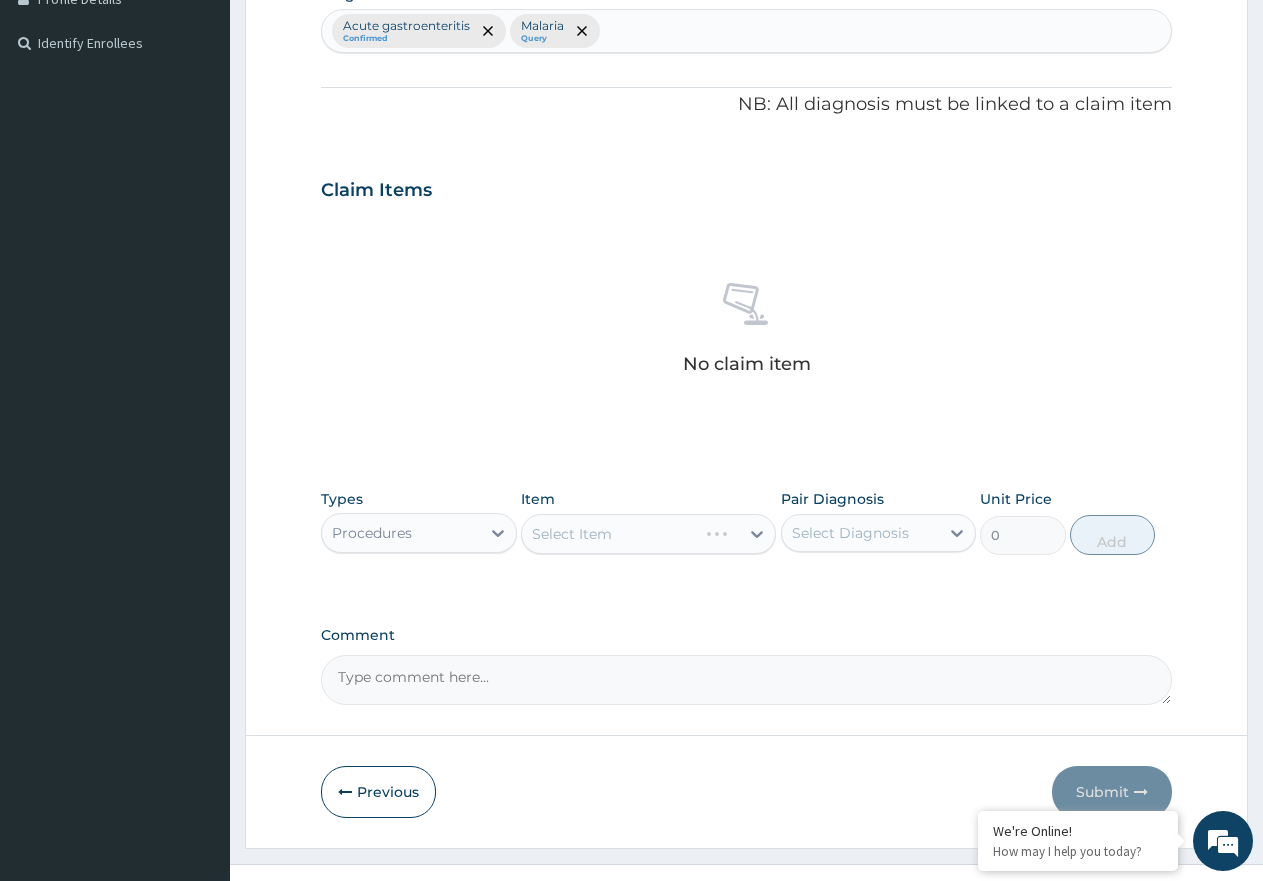 click on "Select Item" at bounding box center (648, 534) 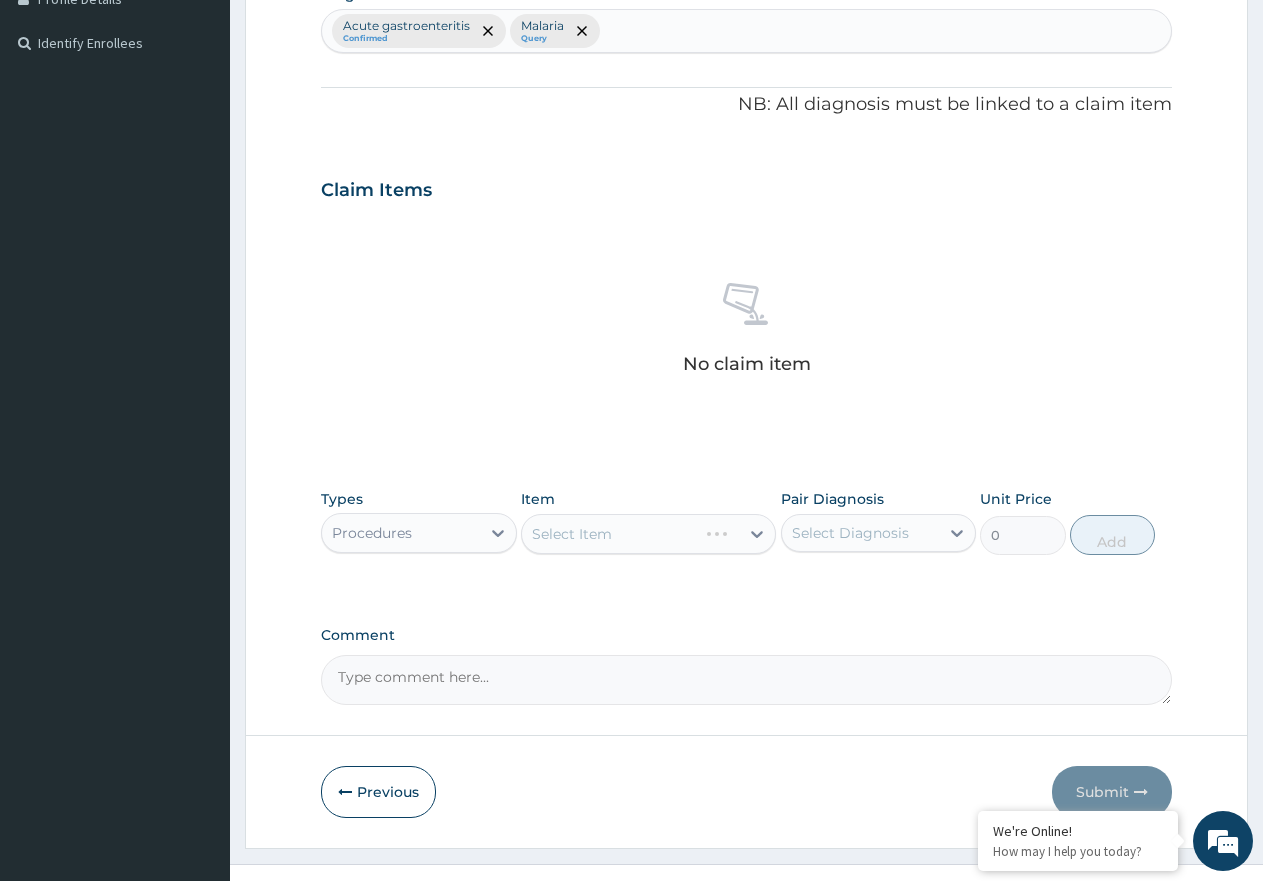click on "Select Item" at bounding box center [648, 534] 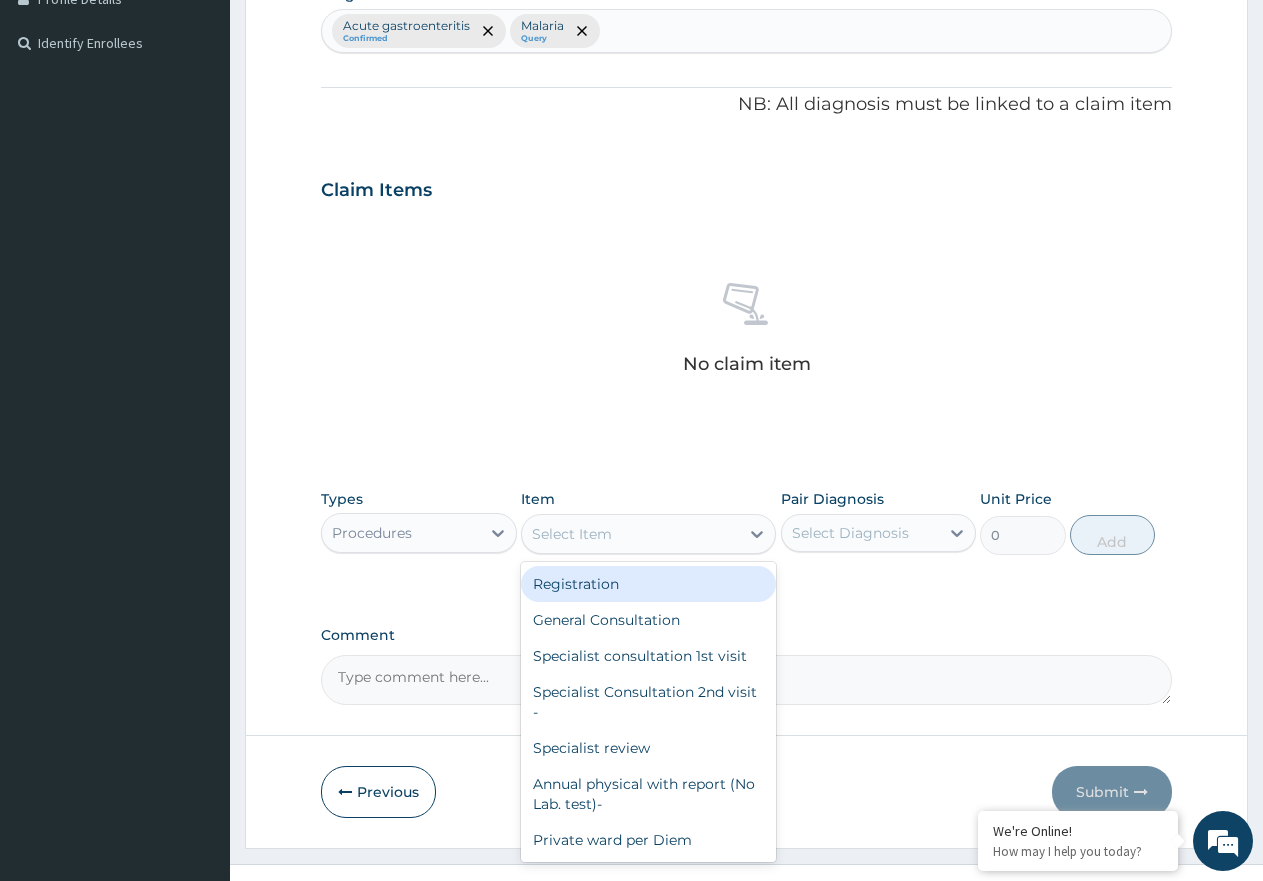 click on "Select Item" at bounding box center [630, 534] 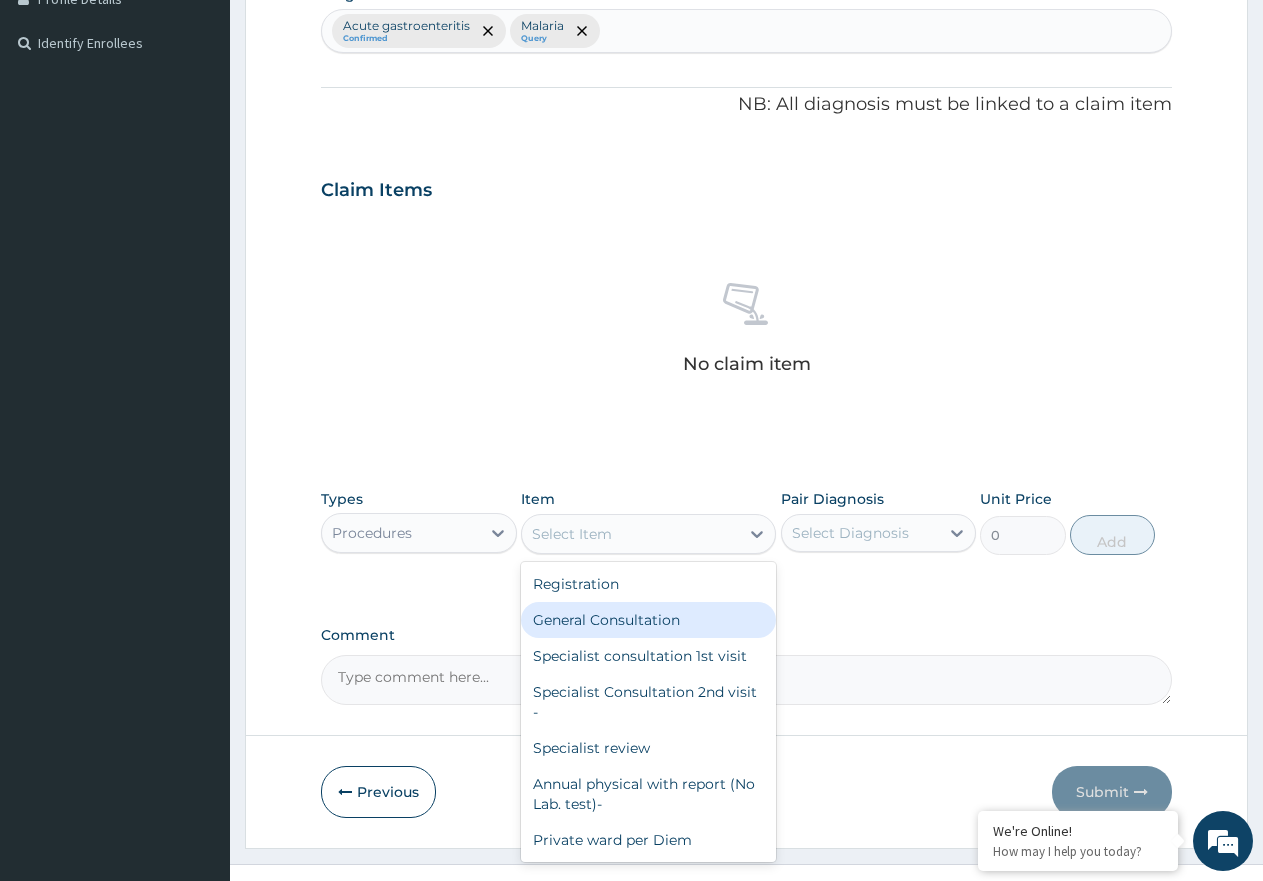 click on "General Consultation" at bounding box center (648, 620) 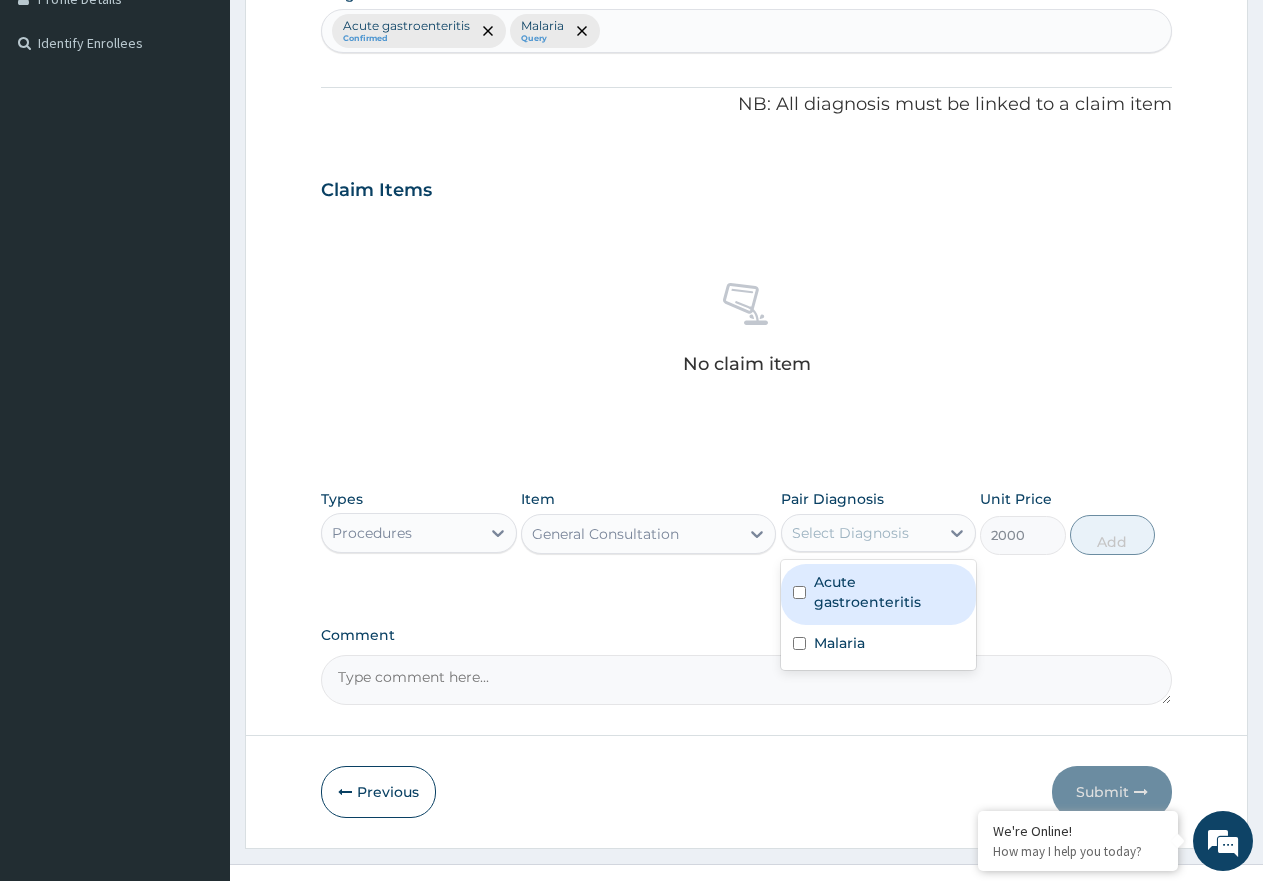 click on "Select Diagnosis" at bounding box center [850, 533] 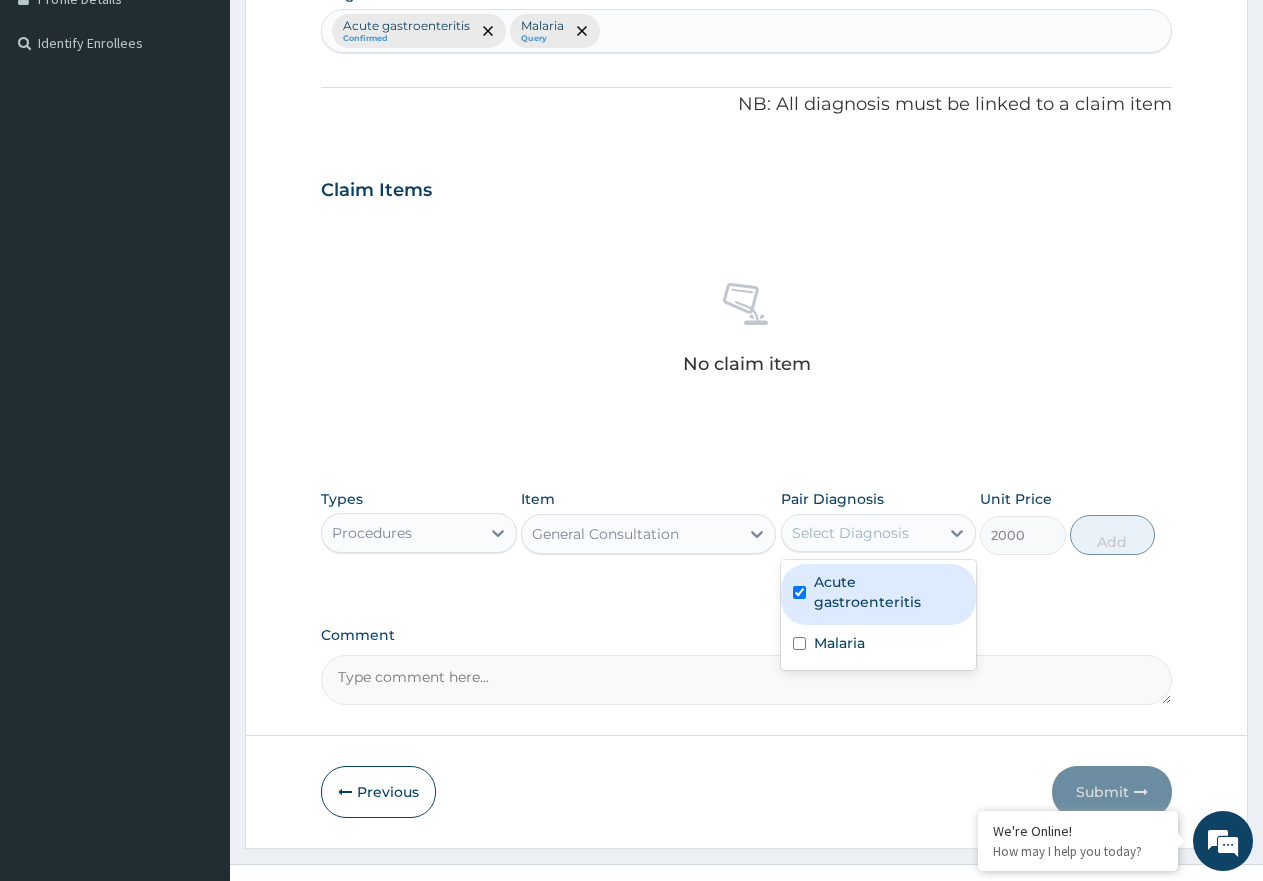 checkbox on "true" 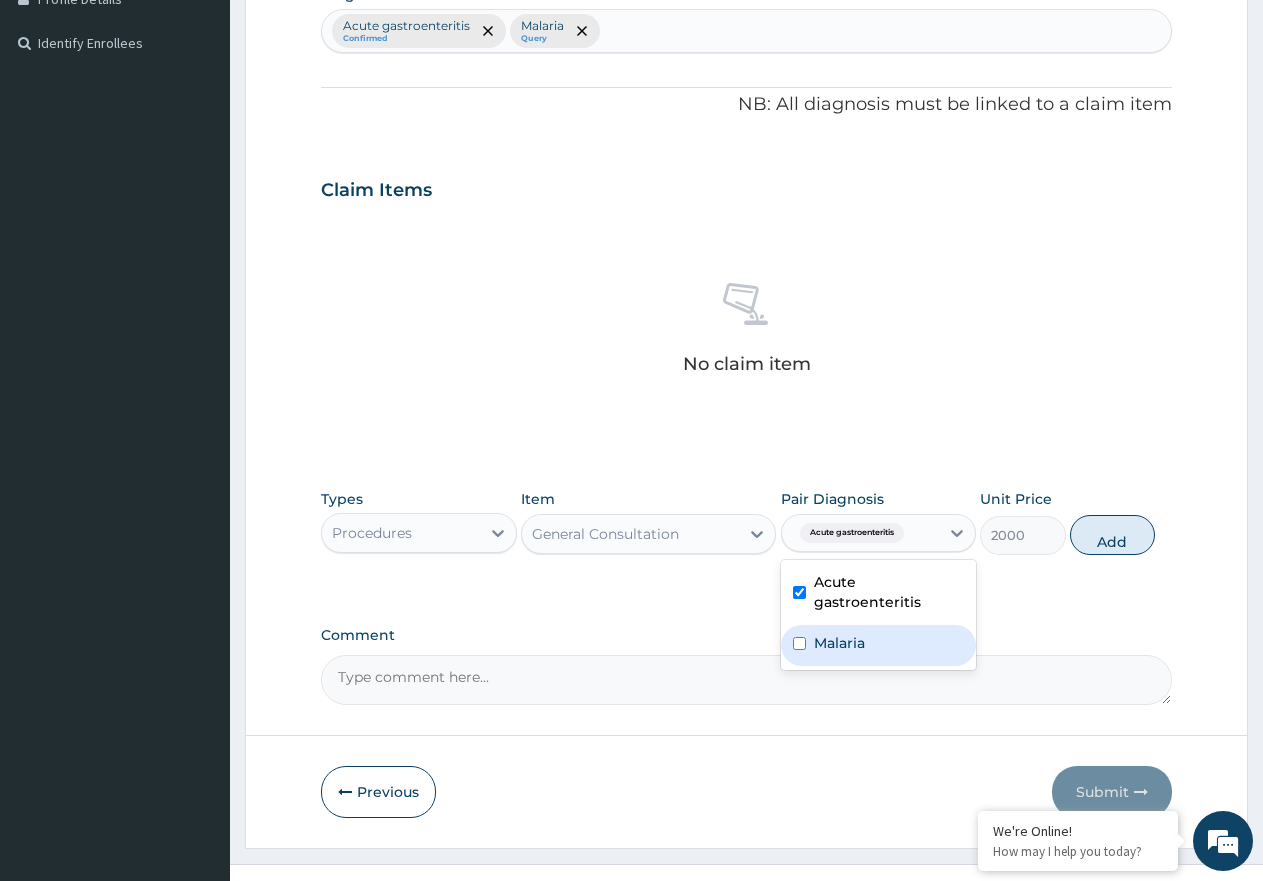 drag, startPoint x: 887, startPoint y: 635, endPoint x: 1049, endPoint y: 574, distance: 173.10402 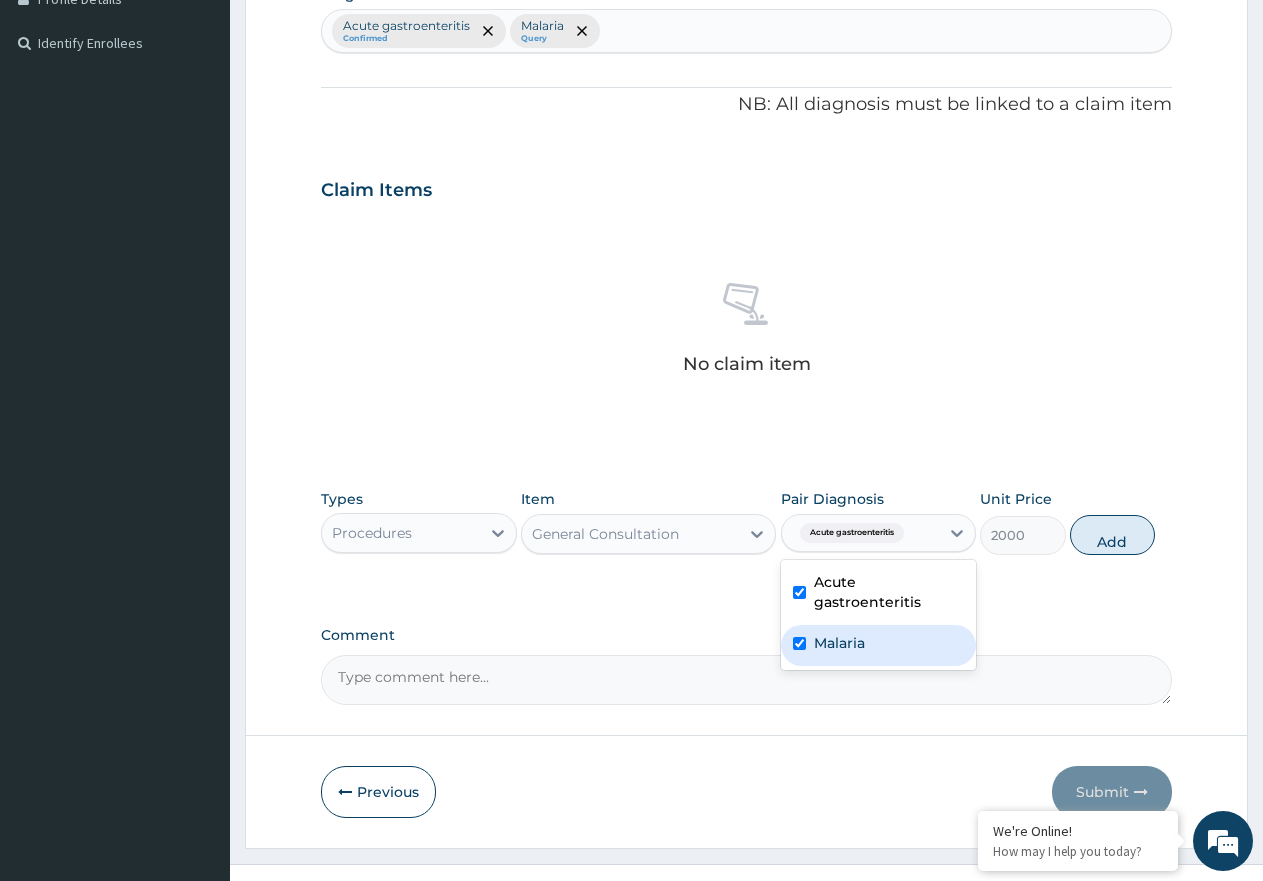 checkbox on "true" 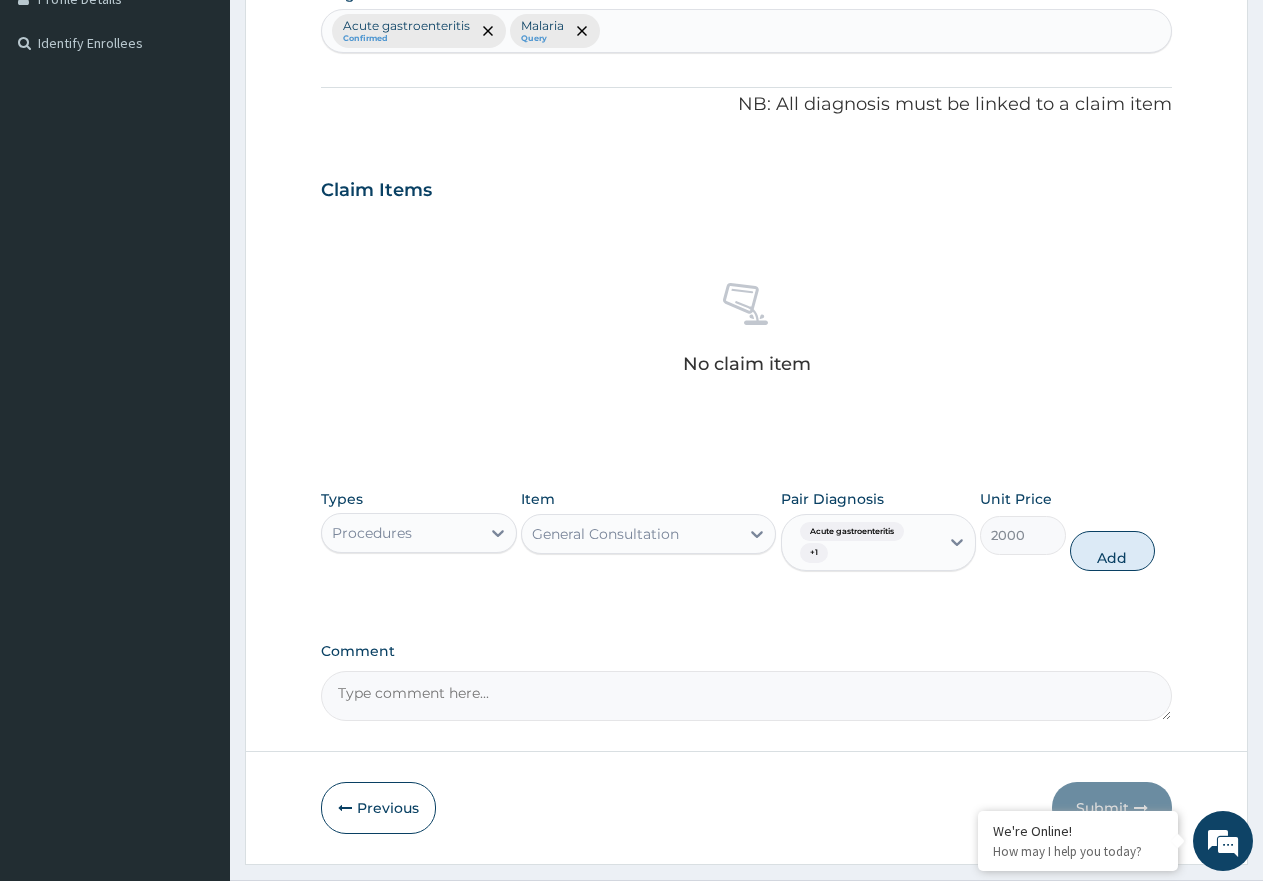 drag, startPoint x: 1131, startPoint y: 534, endPoint x: 726, endPoint y: 550, distance: 405.31592 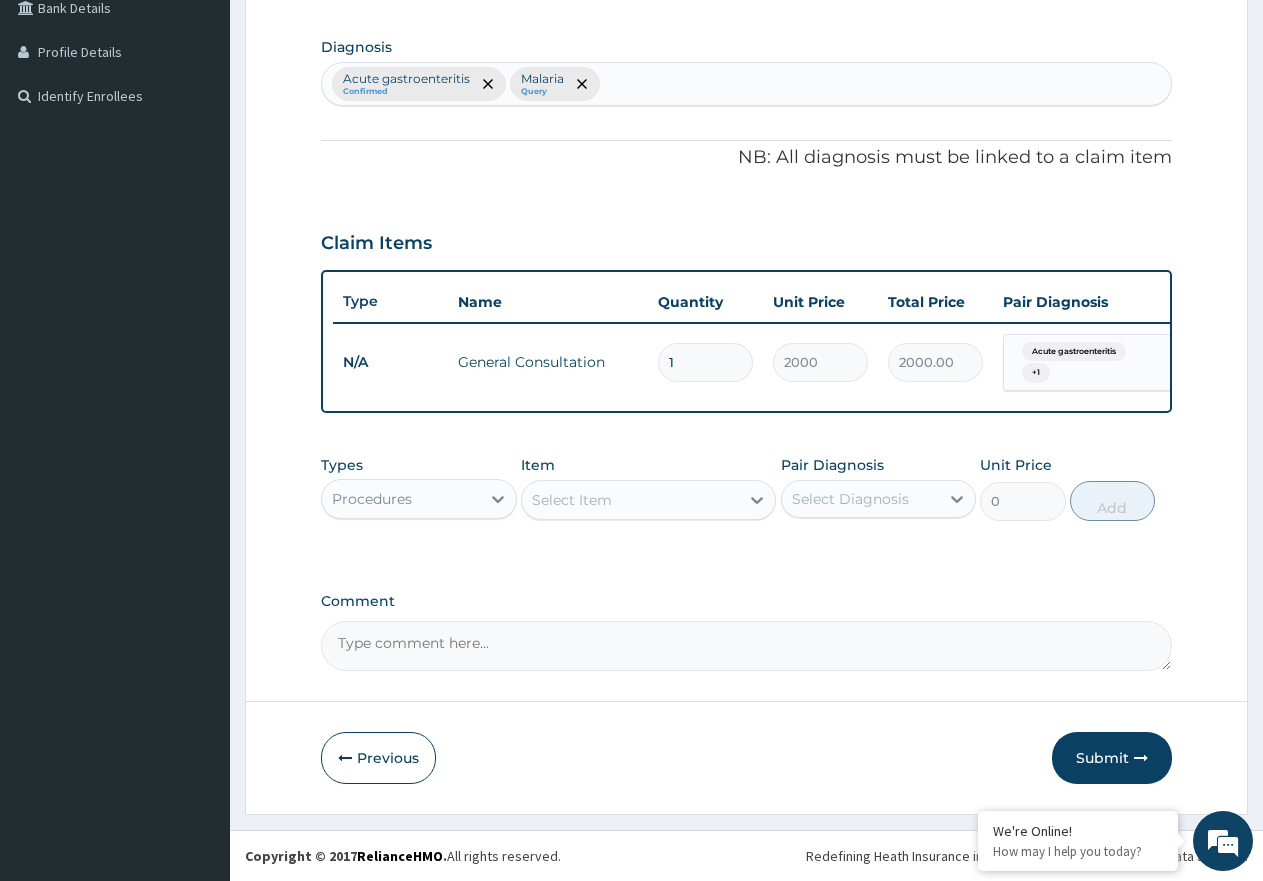 scroll, scrollTop: 491, scrollLeft: 0, axis: vertical 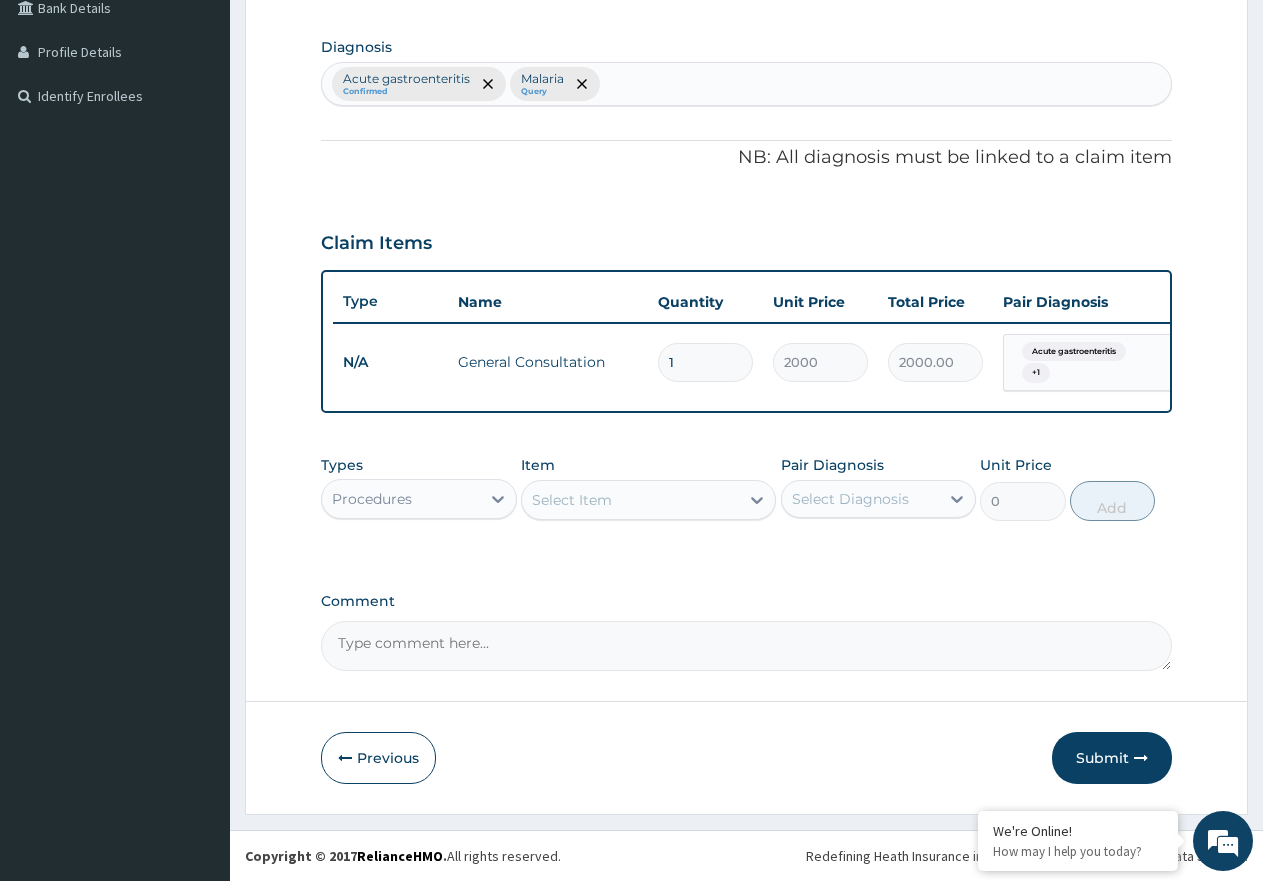 click on "Procedures" at bounding box center (401, 499) 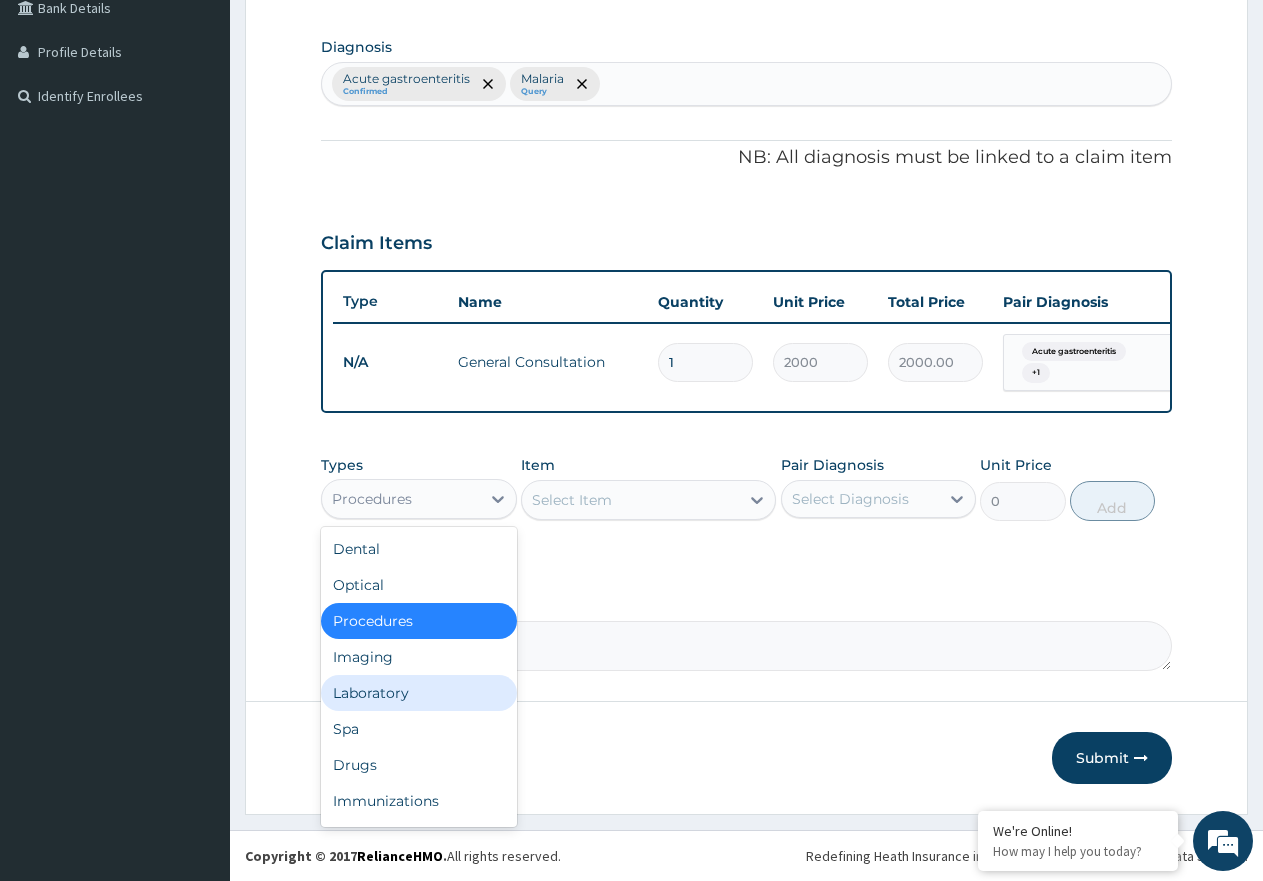 click on "Laboratory" at bounding box center [419, 693] 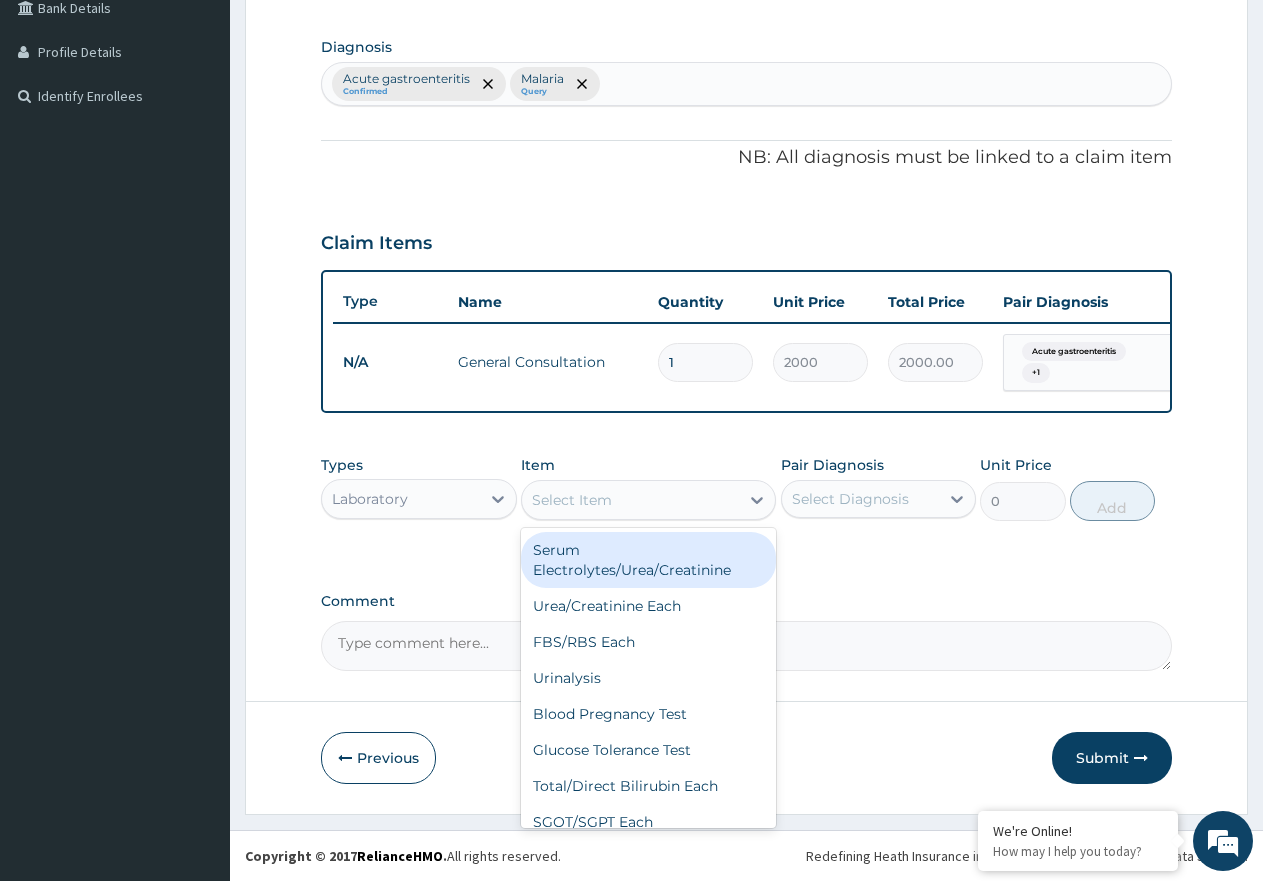 drag, startPoint x: 599, startPoint y: 514, endPoint x: 595, endPoint y: 493, distance: 21.377558 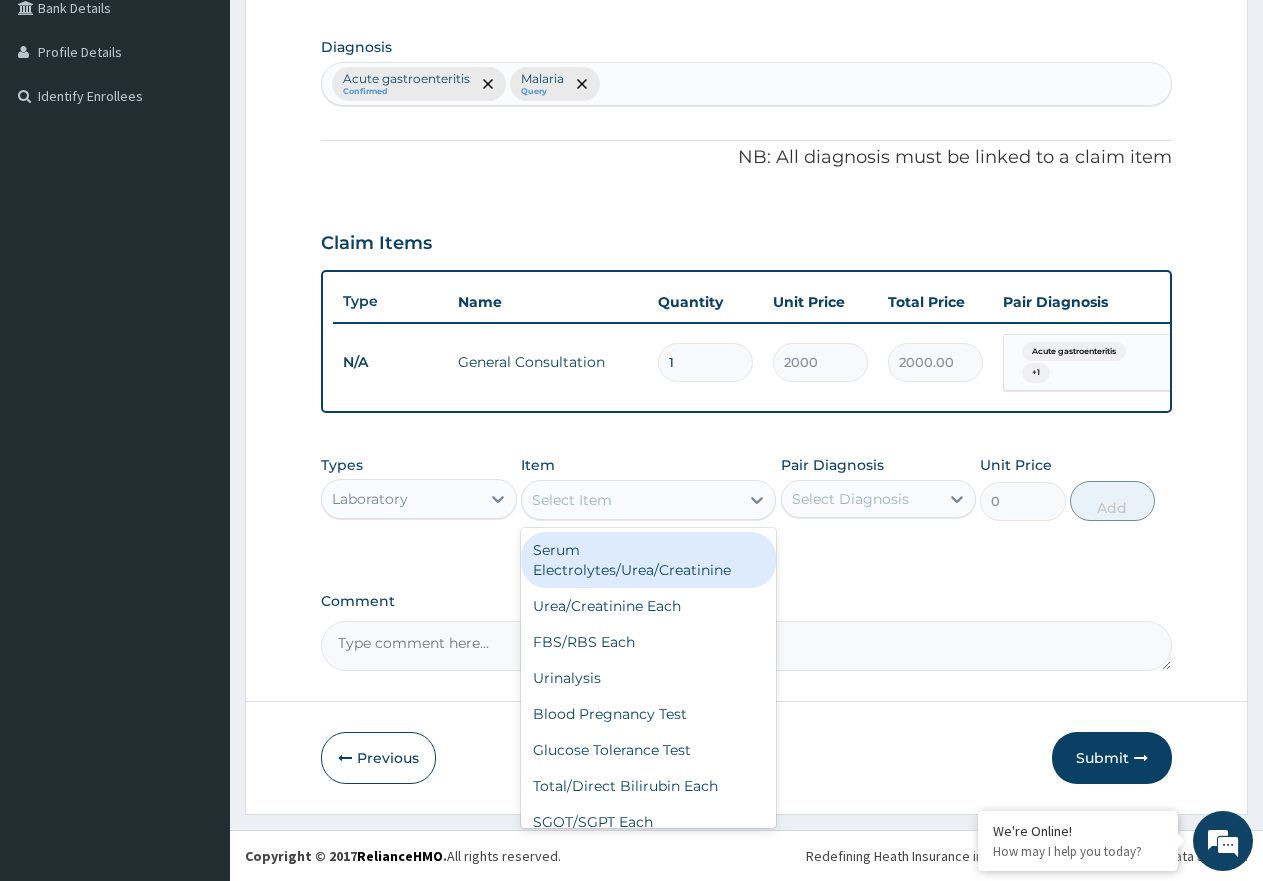 click on "Select Item" at bounding box center (630, 500) 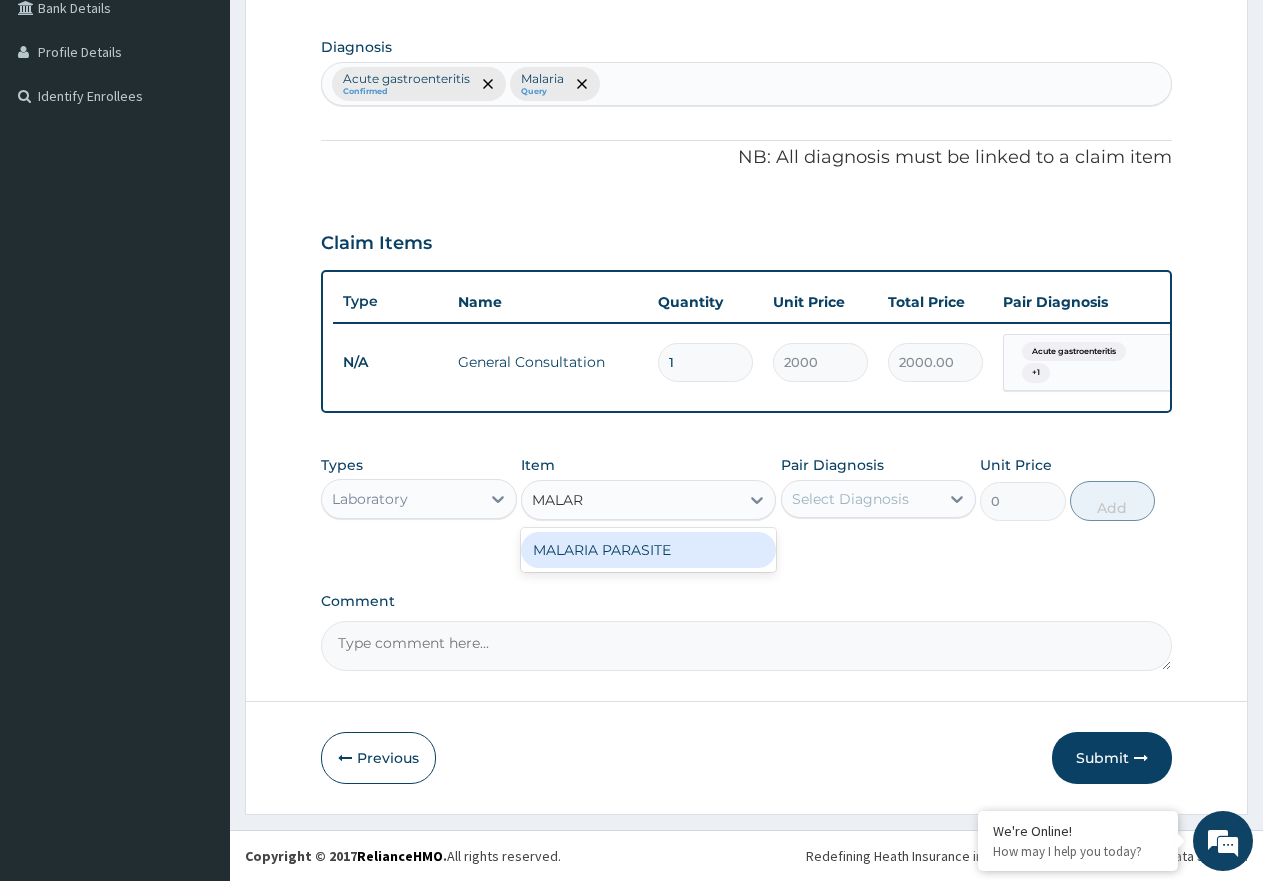 type on "MALARI" 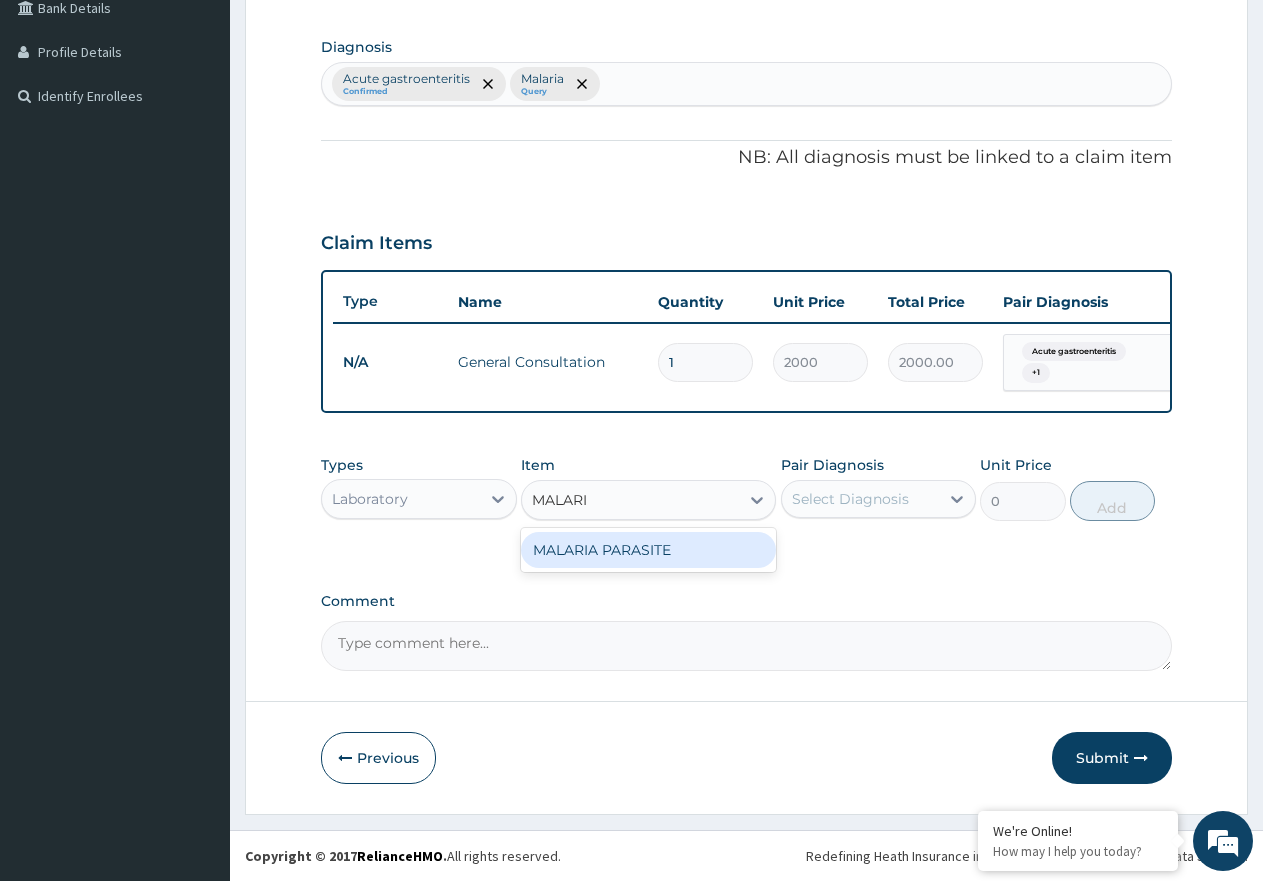 click on "MALARIA PARASITE" at bounding box center (648, 550) 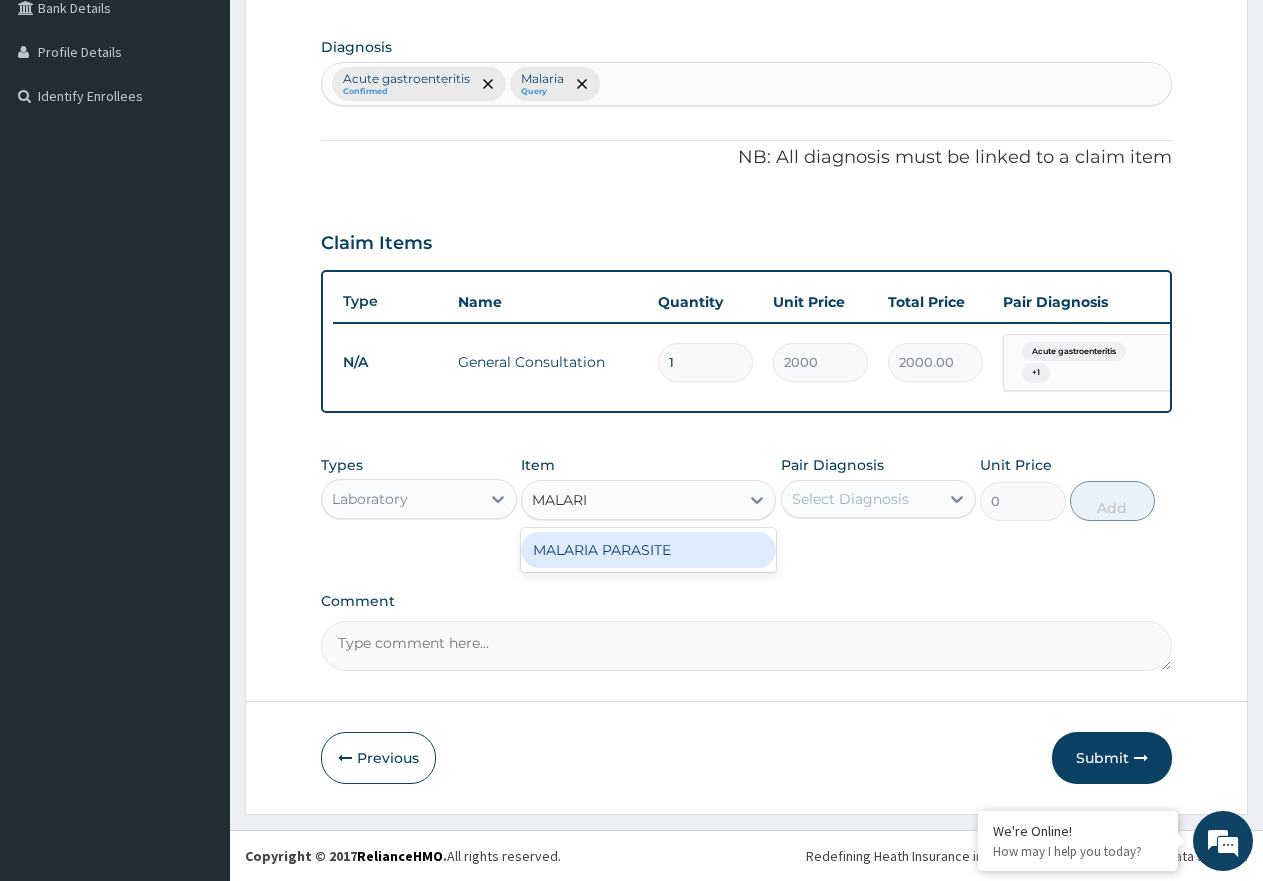 type 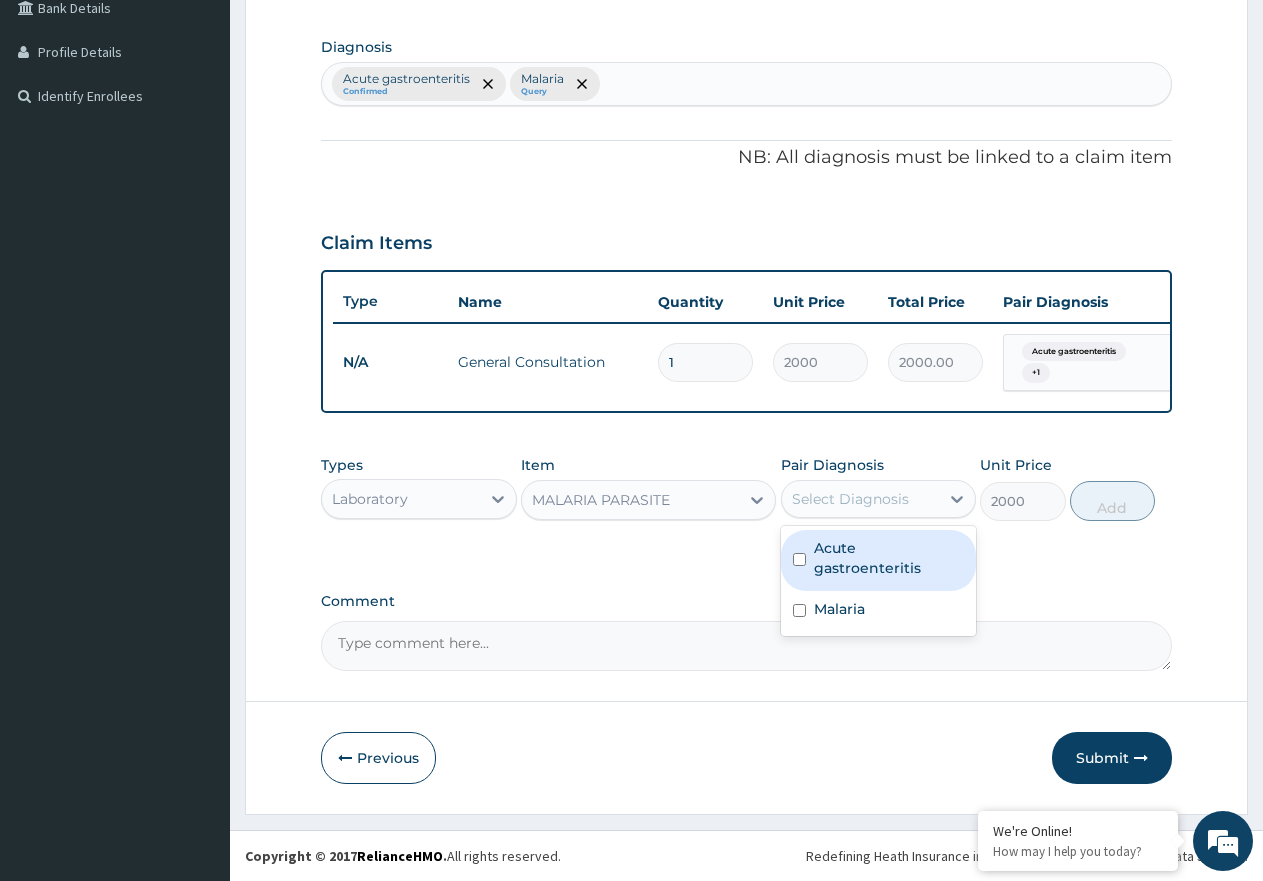 click on "Select Diagnosis" at bounding box center (850, 499) 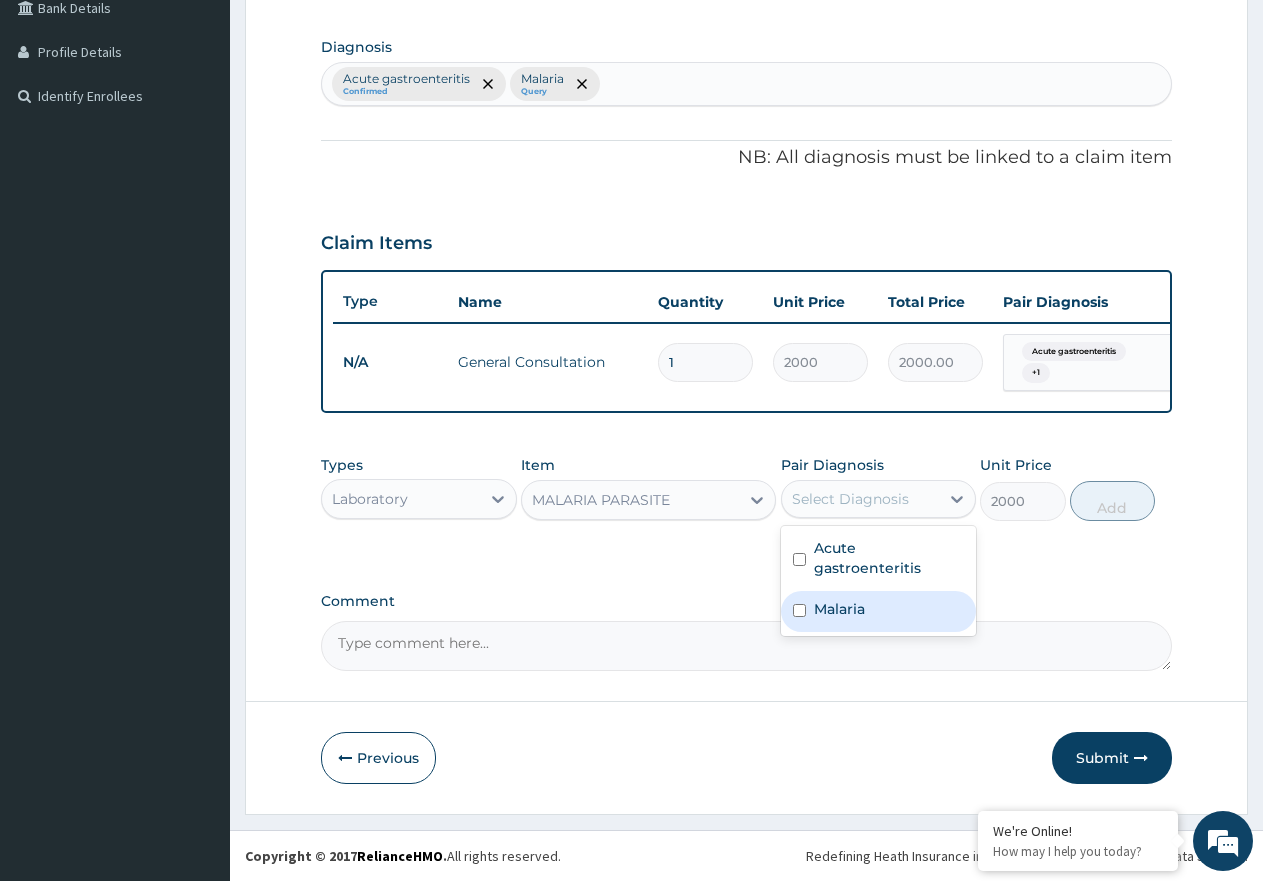 drag, startPoint x: 865, startPoint y: 613, endPoint x: 995, endPoint y: 569, distance: 137.24431 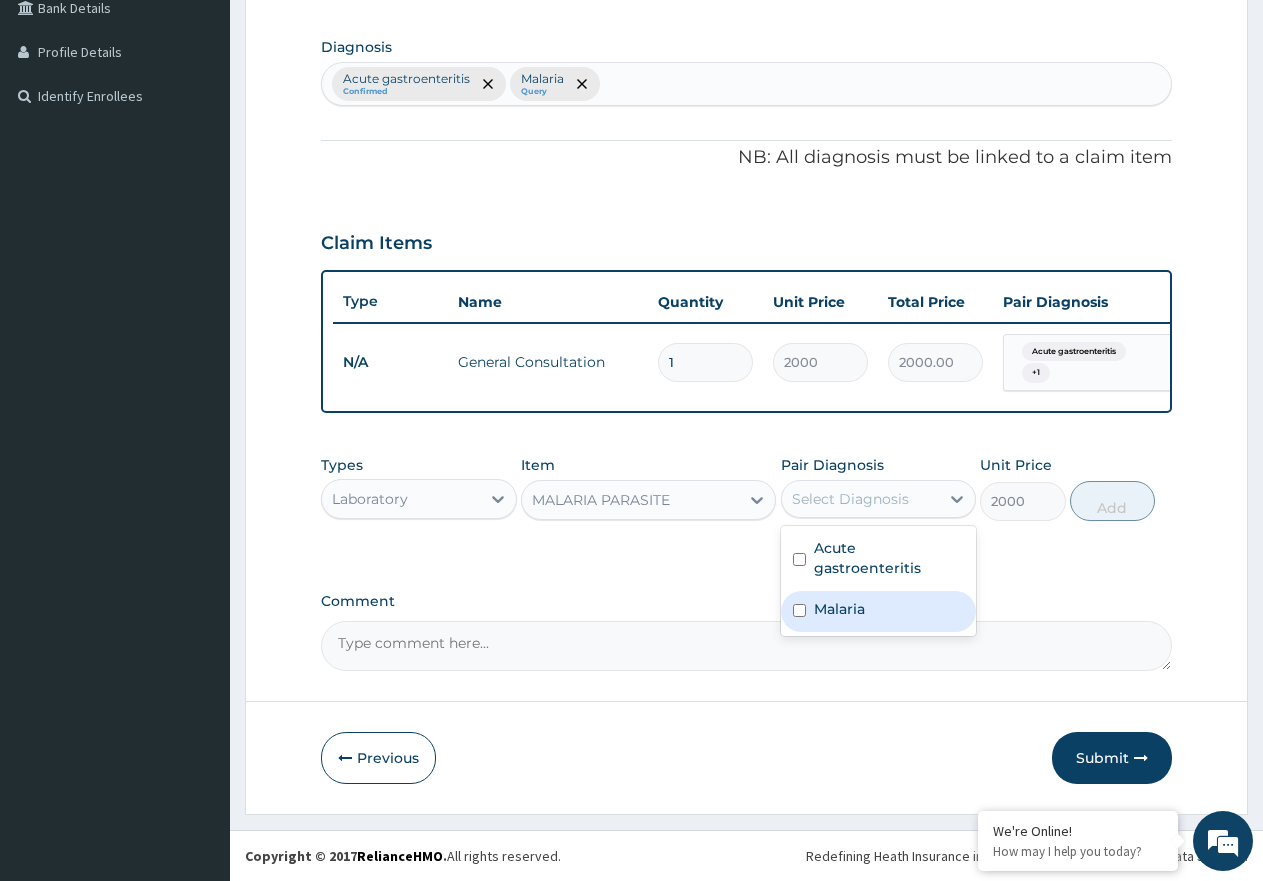 click on "Malaria" at bounding box center [879, 611] 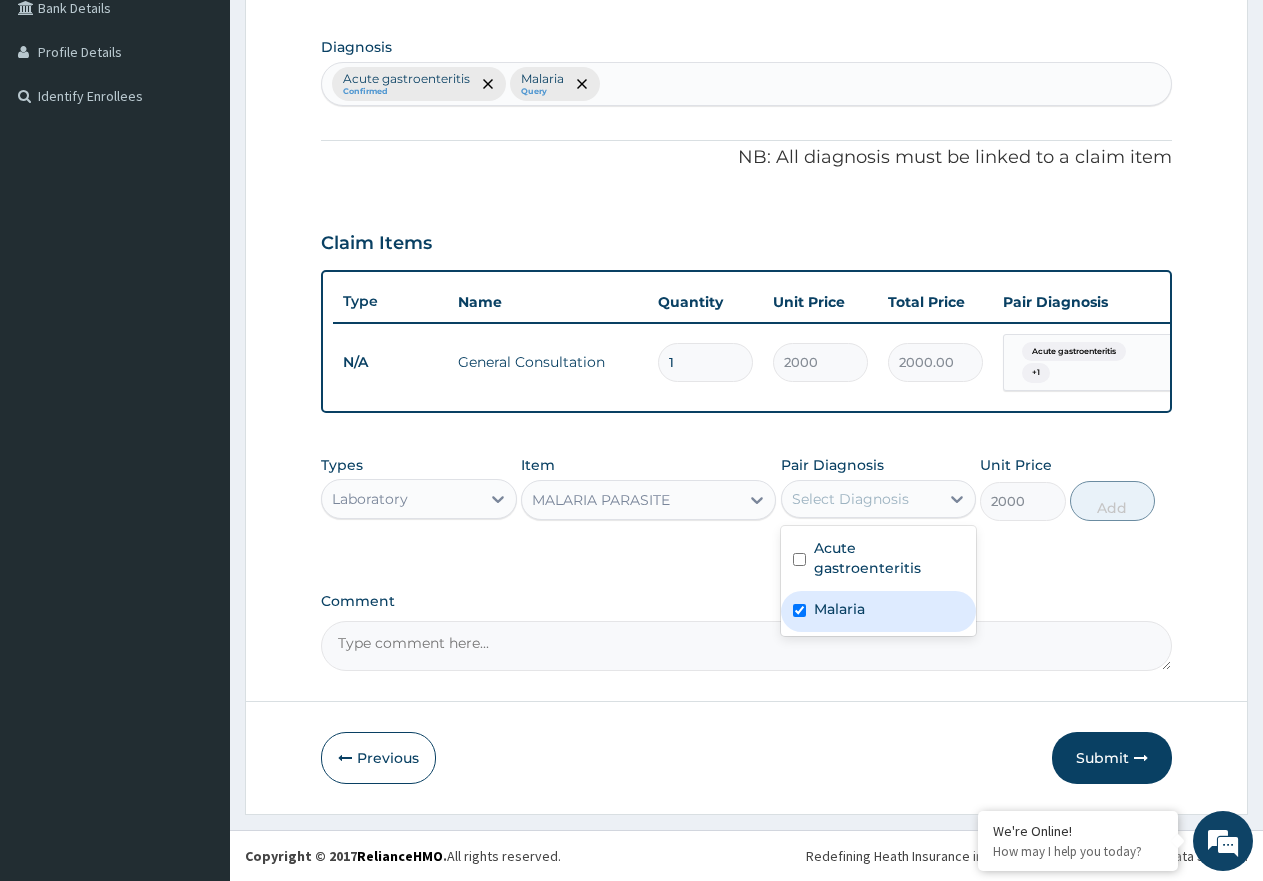 checkbox on "true" 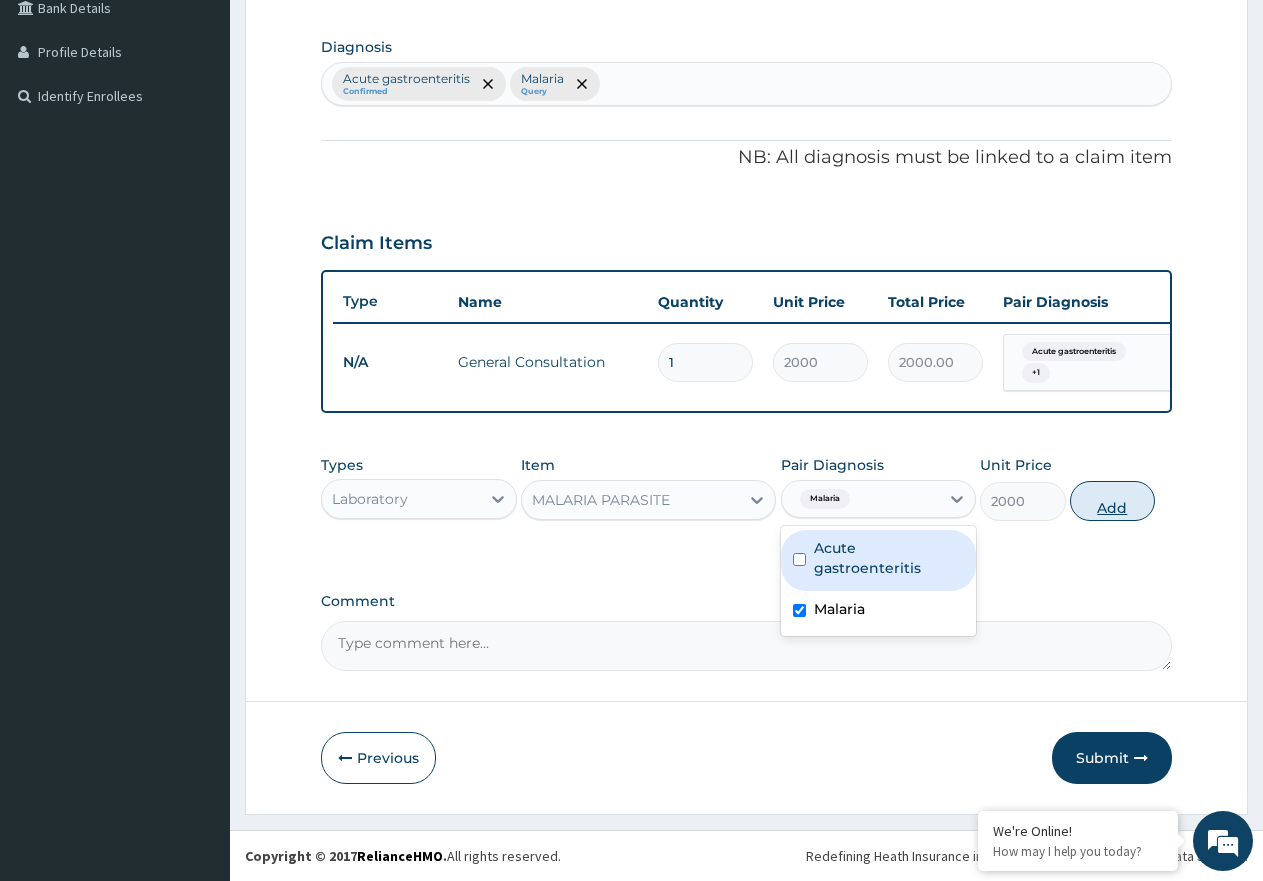 click on "Add" at bounding box center (1112, 501) 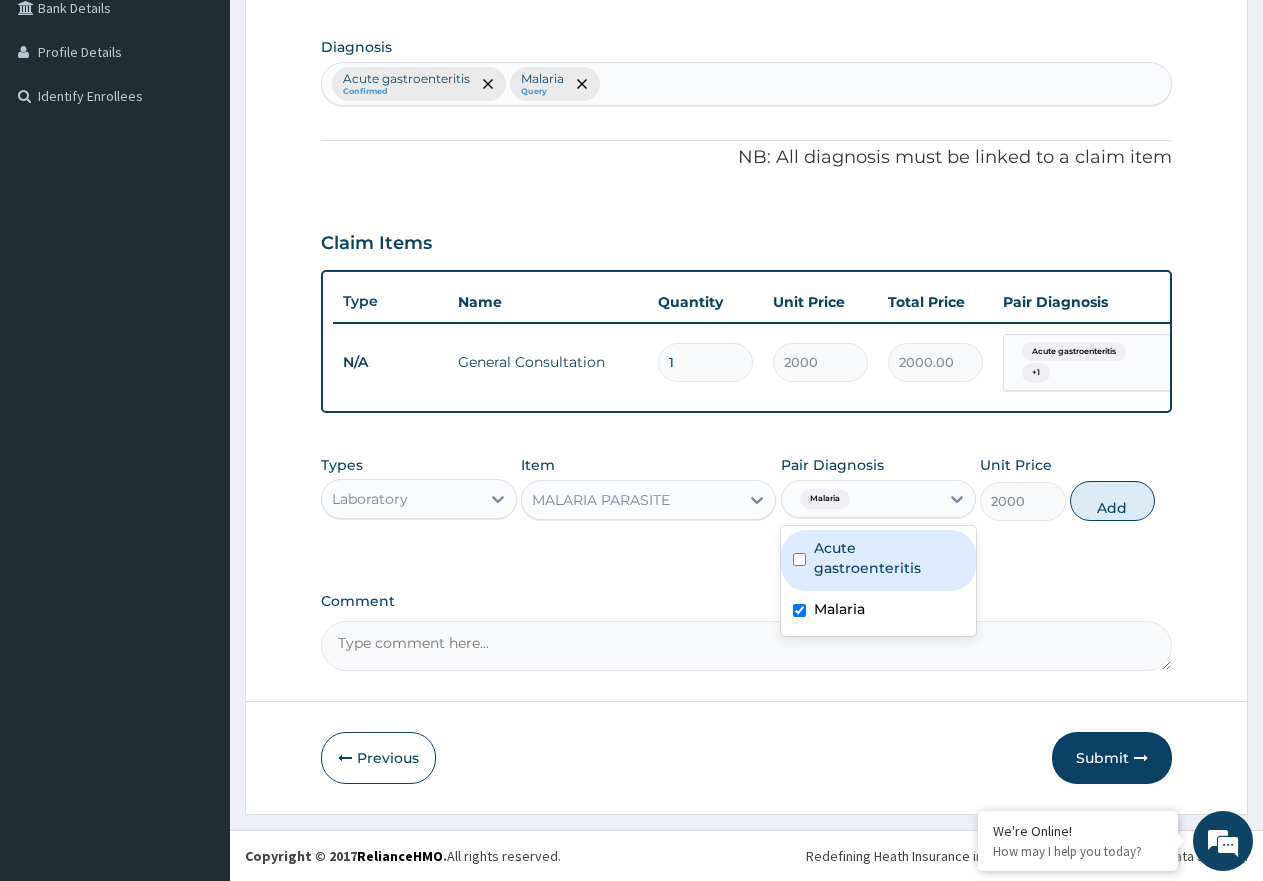 type on "0" 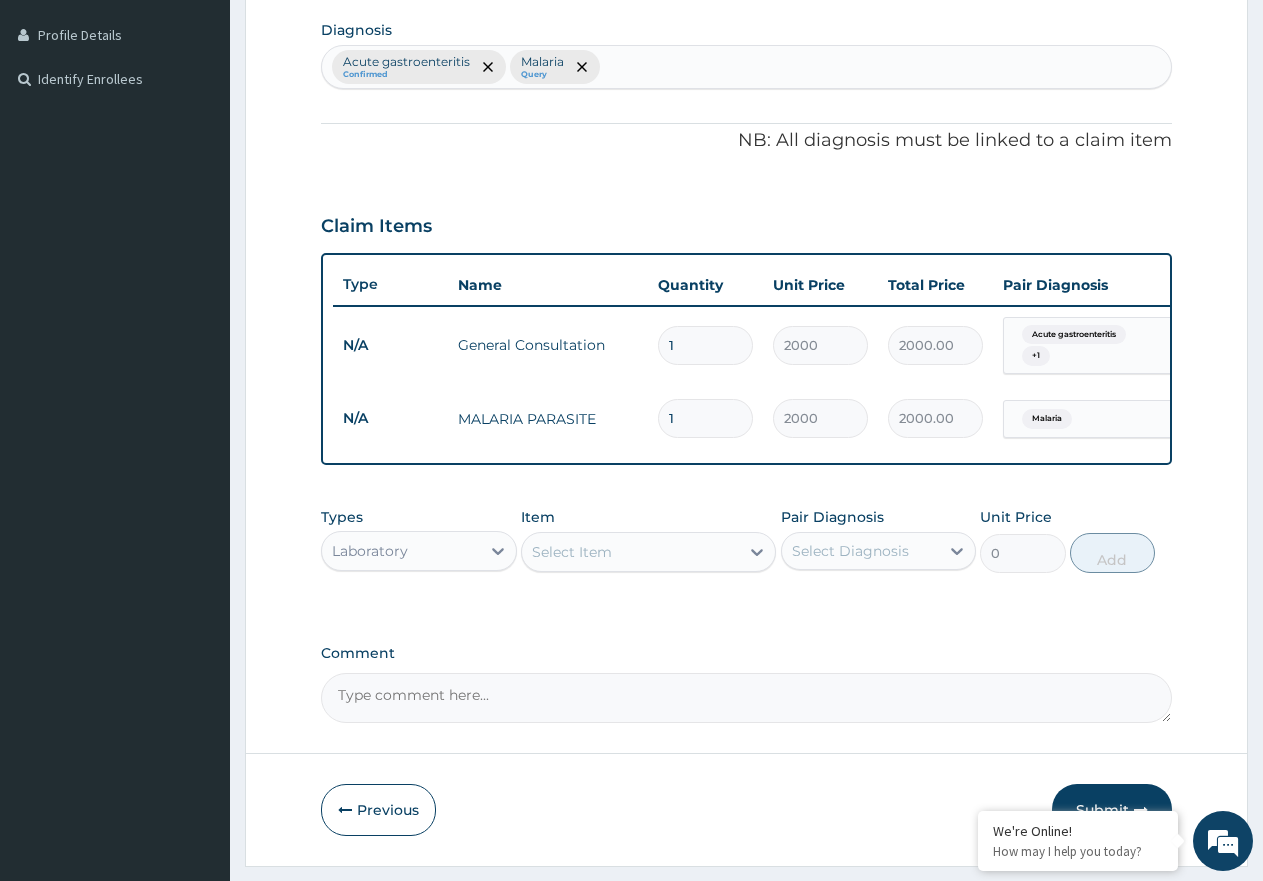 type on "0" 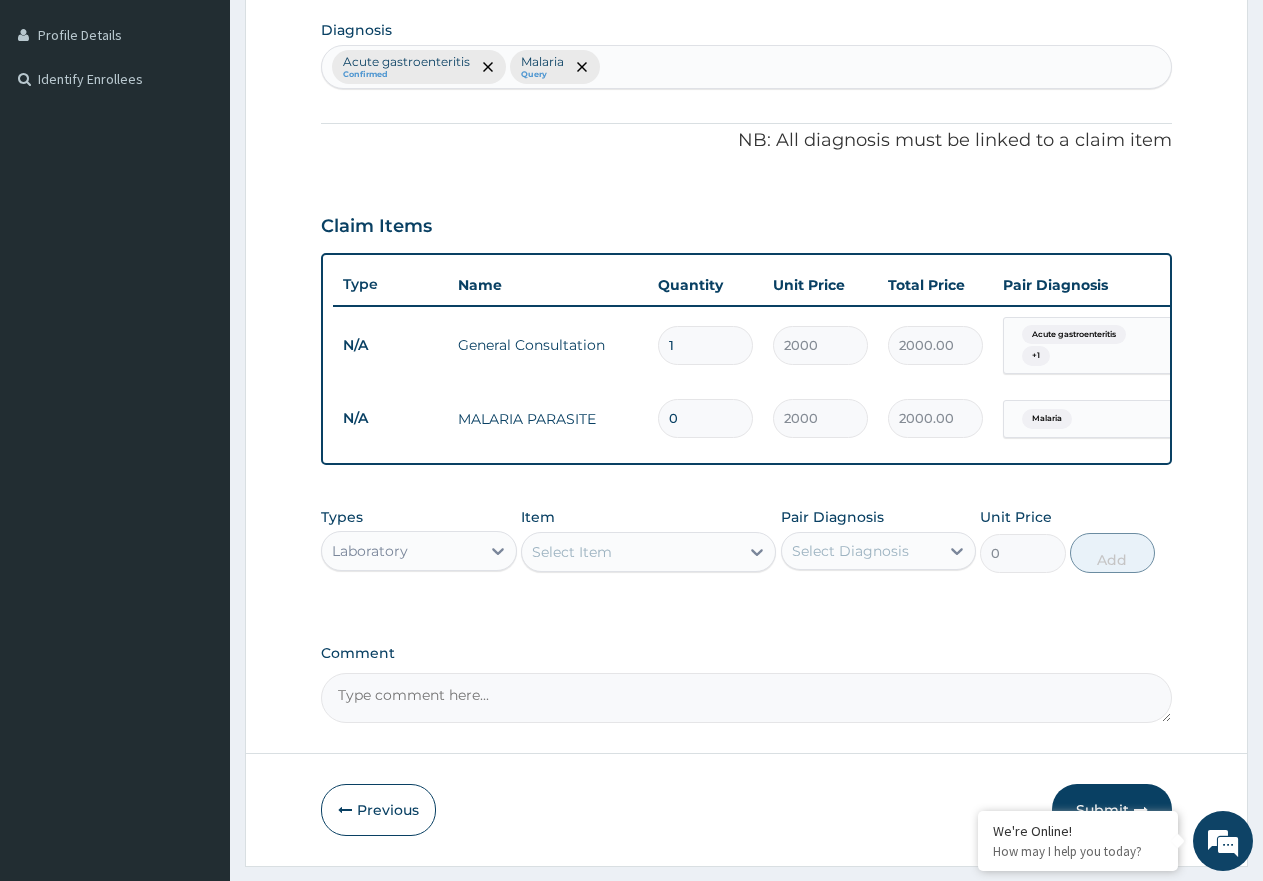 type on "0.00" 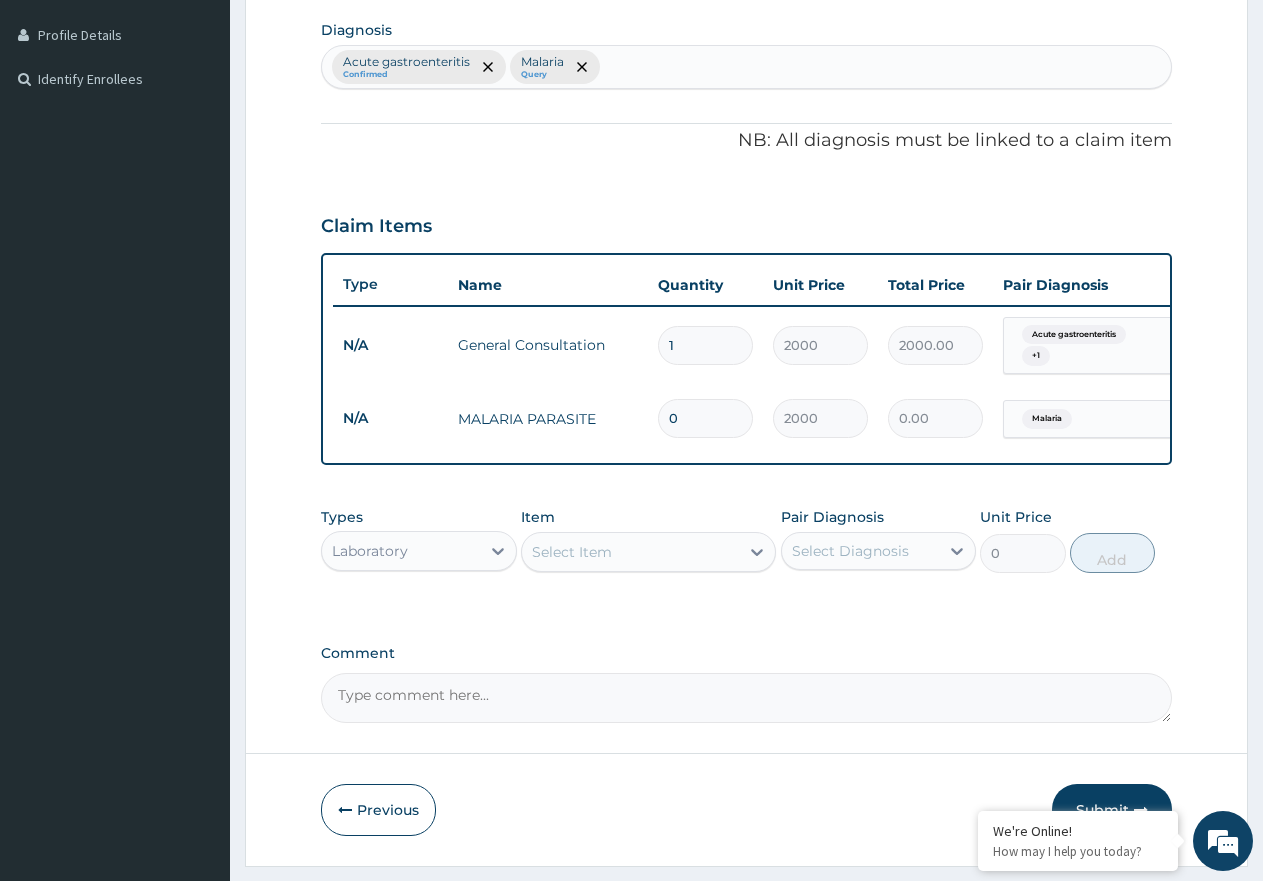 scroll, scrollTop: 560, scrollLeft: 0, axis: vertical 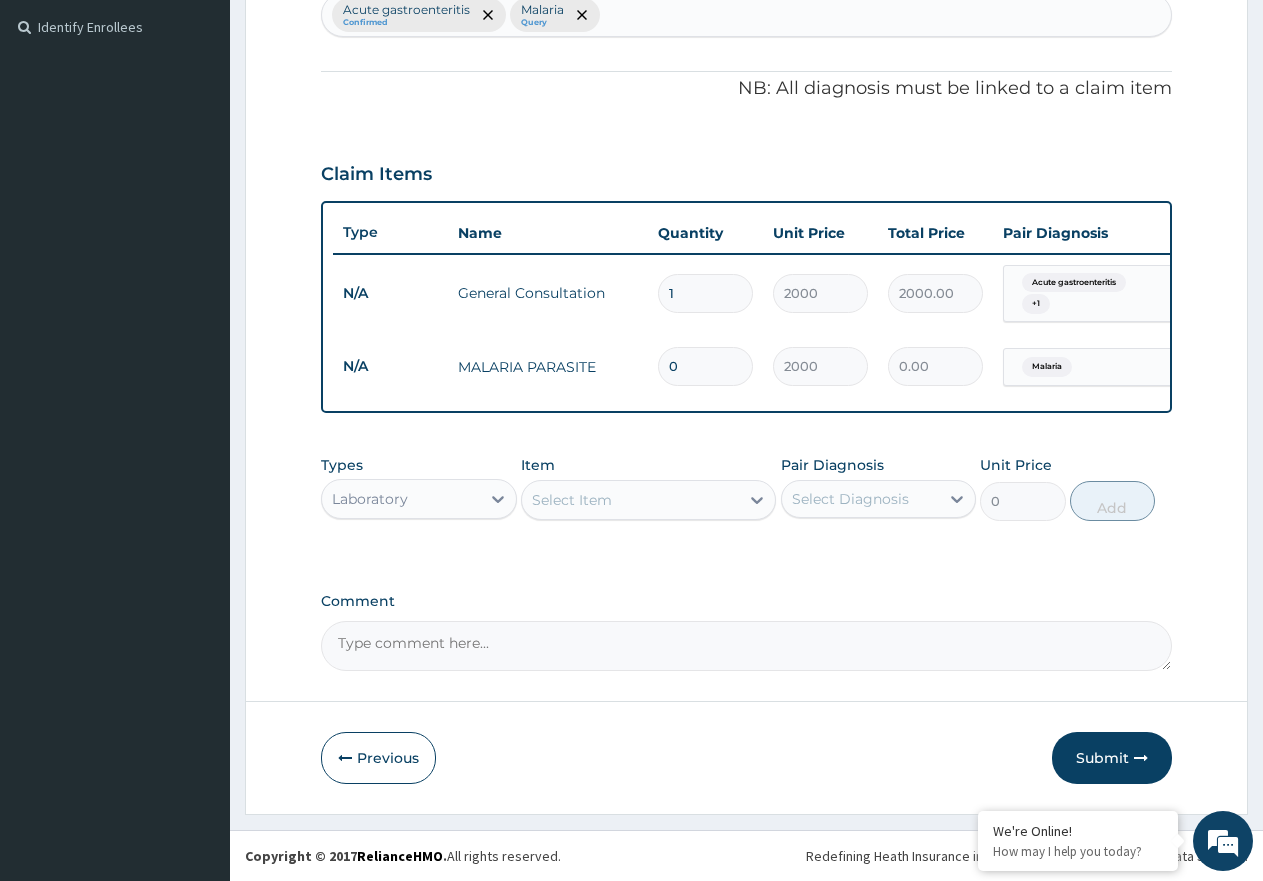type on "0" 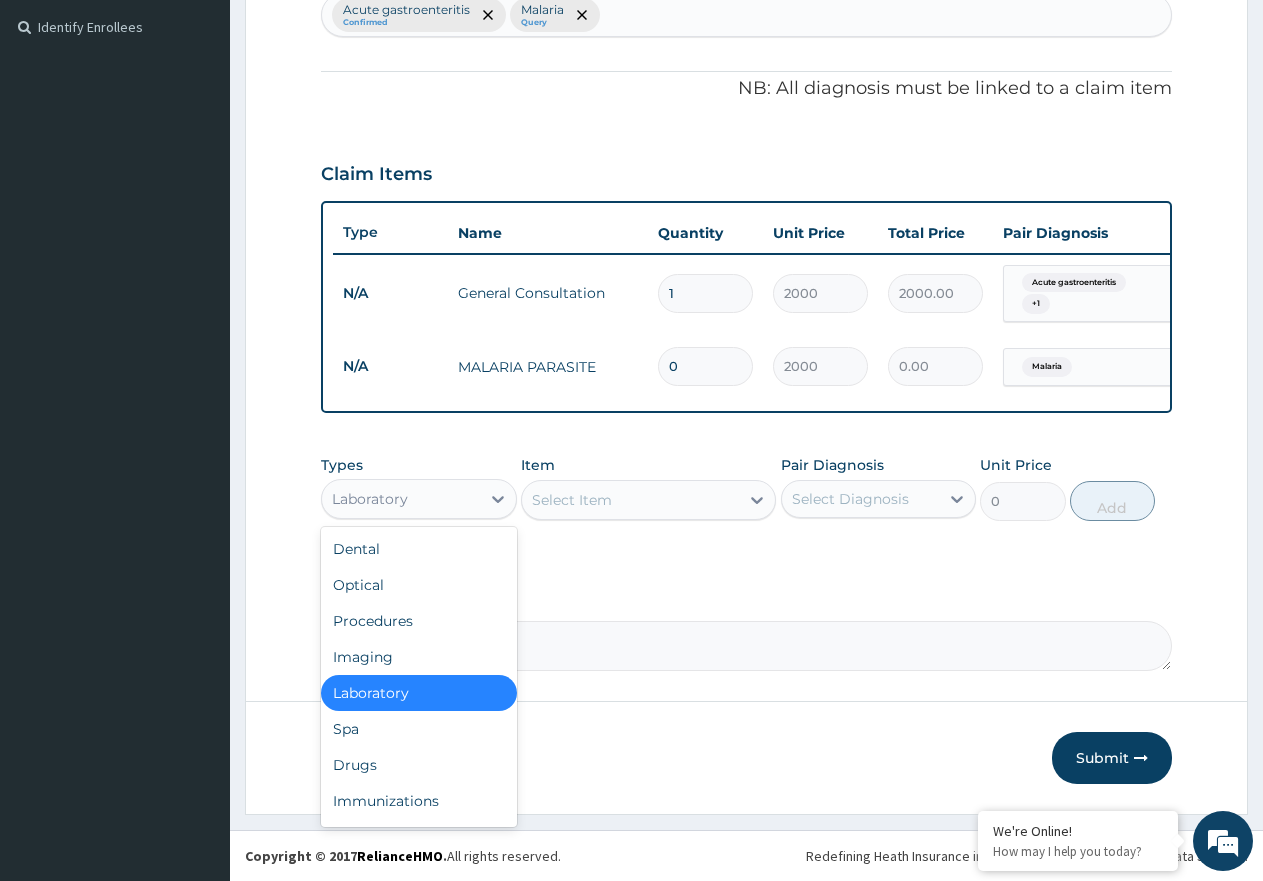 drag, startPoint x: 451, startPoint y: 500, endPoint x: 500, endPoint y: 594, distance: 106.004715 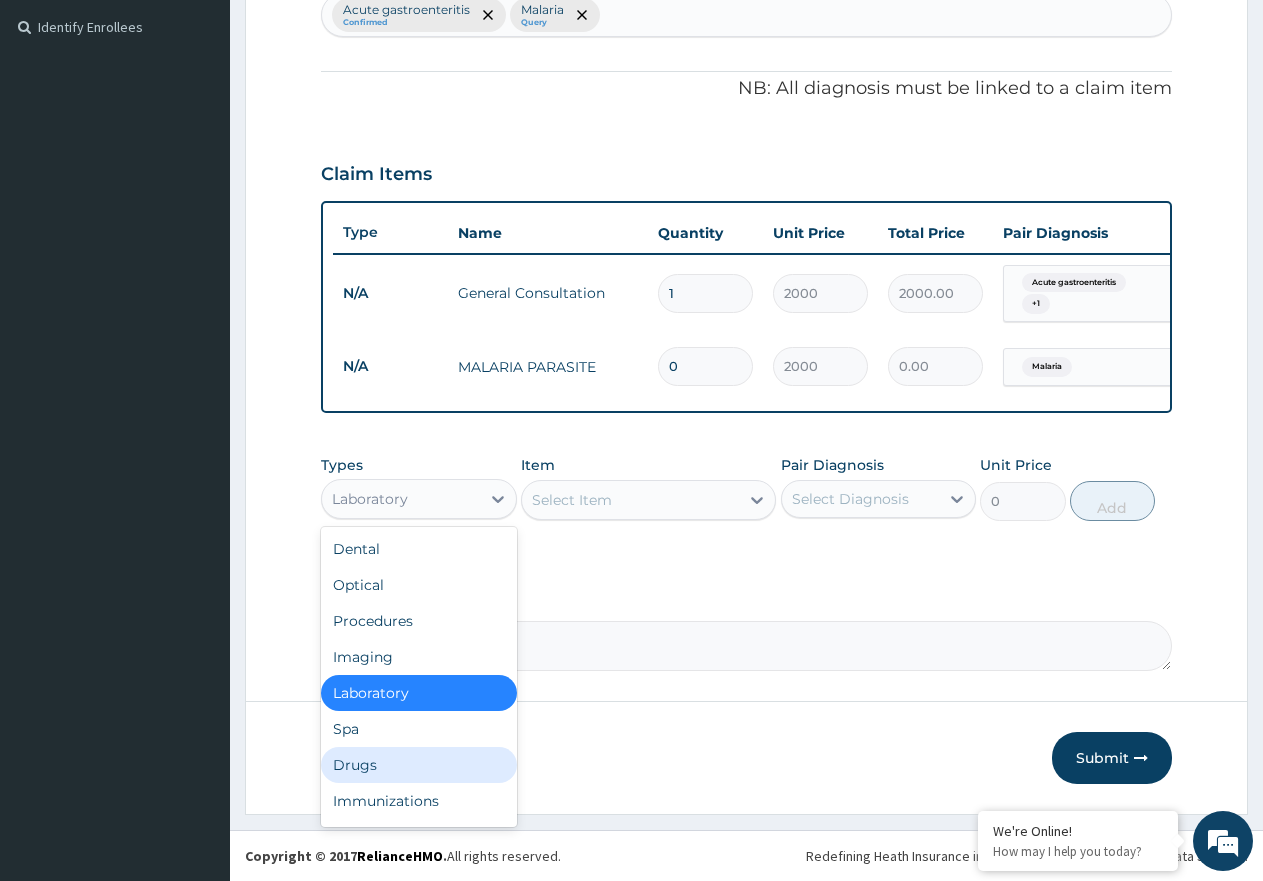 click on "Drugs" at bounding box center [419, 765] 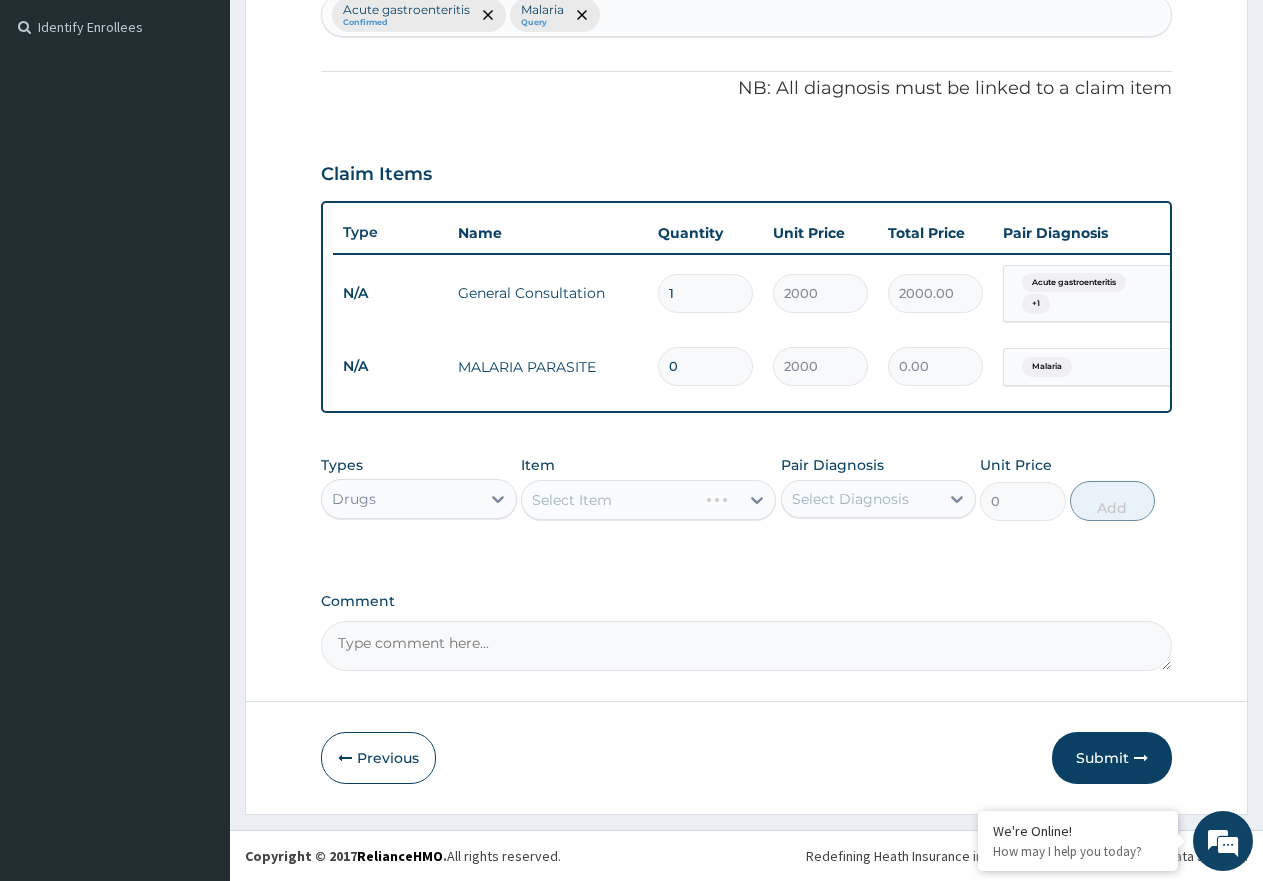click on "Select Item" at bounding box center [648, 500] 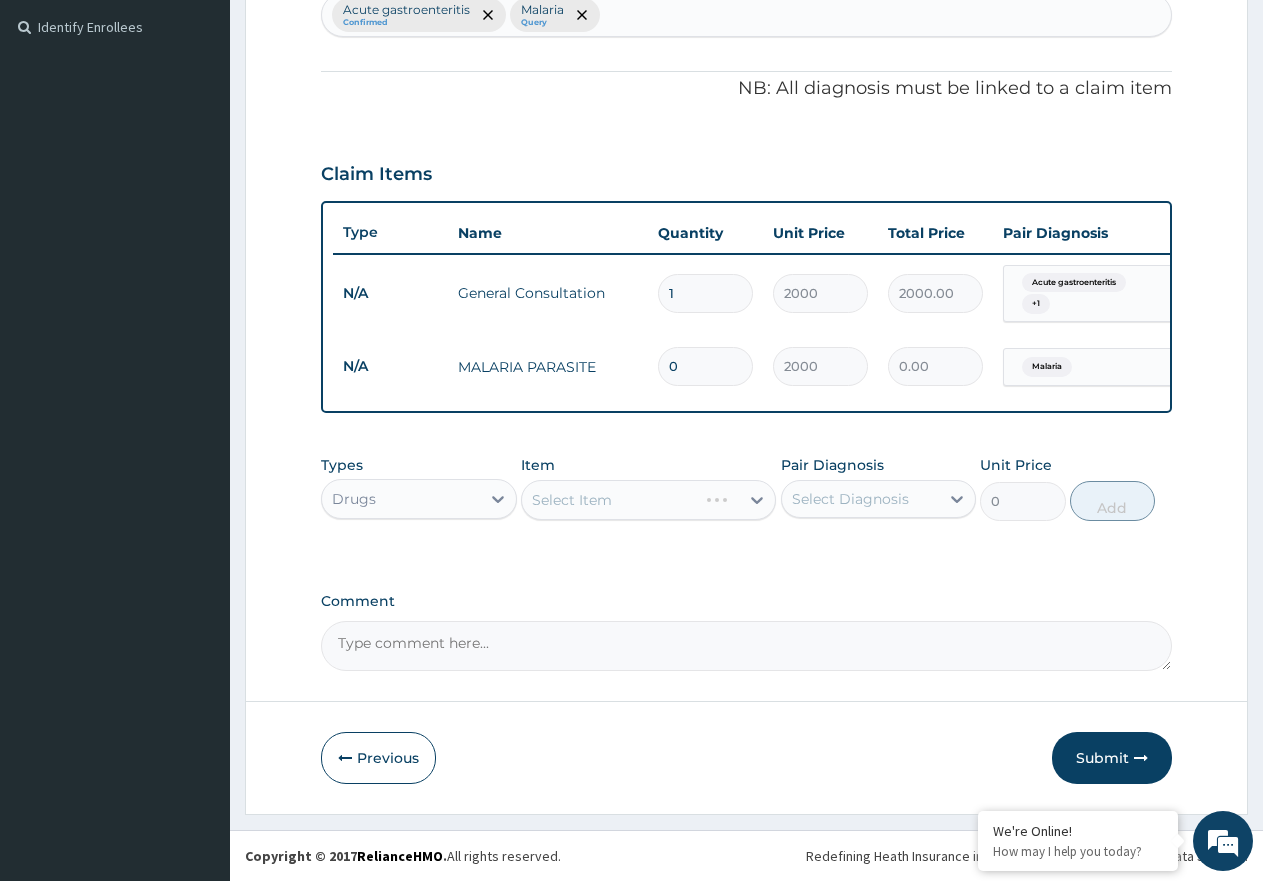 click on "Select Item" at bounding box center (648, 500) 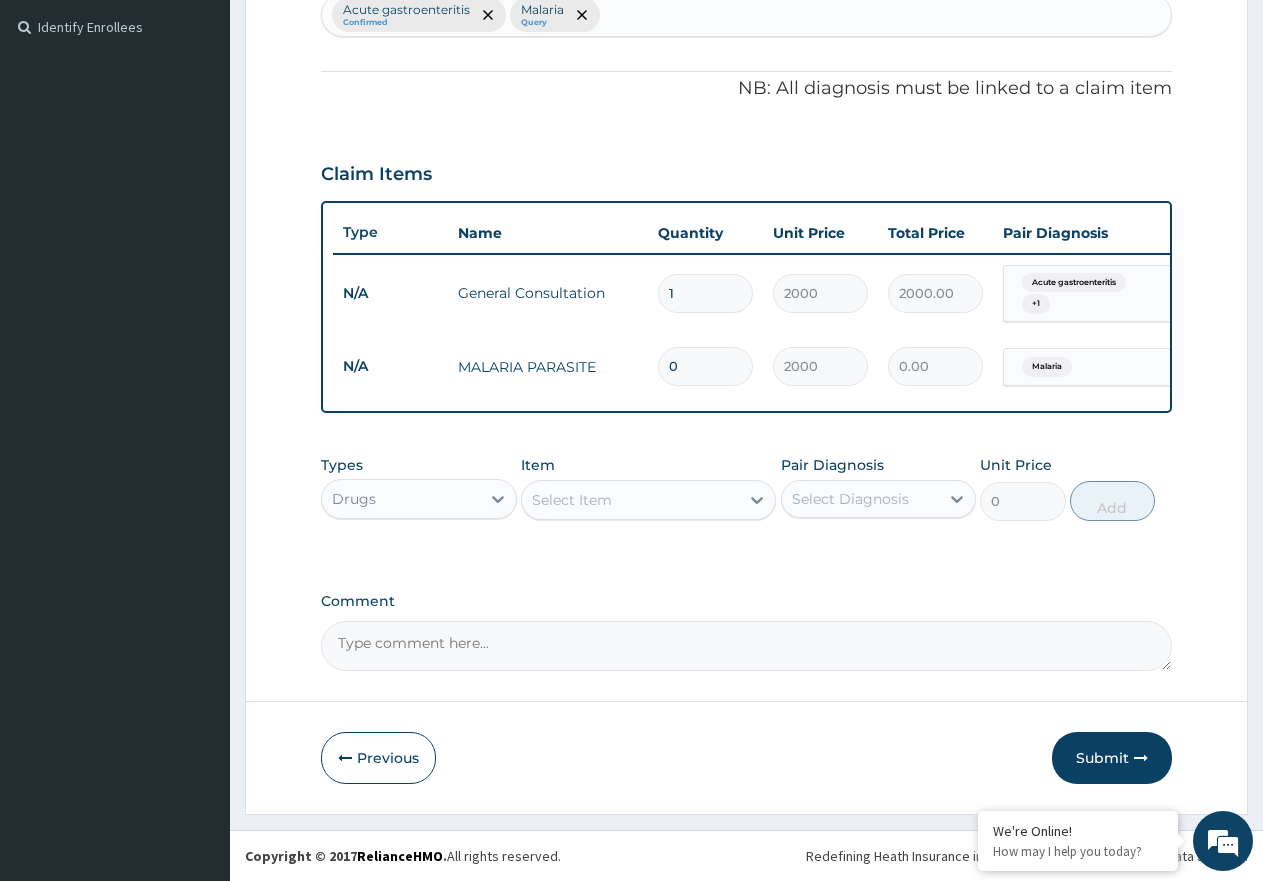 click on "Select Item" at bounding box center [572, 500] 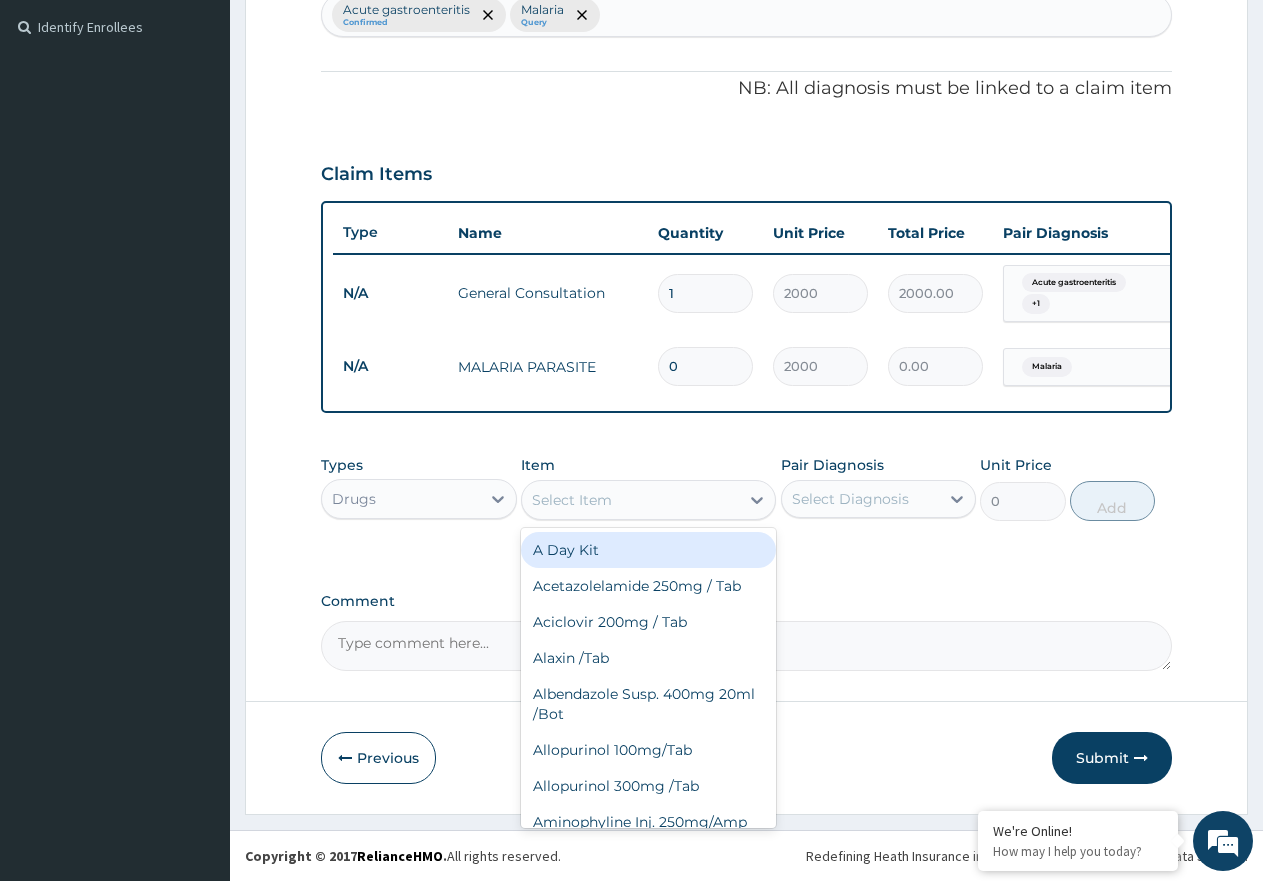click on "Select Item" at bounding box center (572, 500) 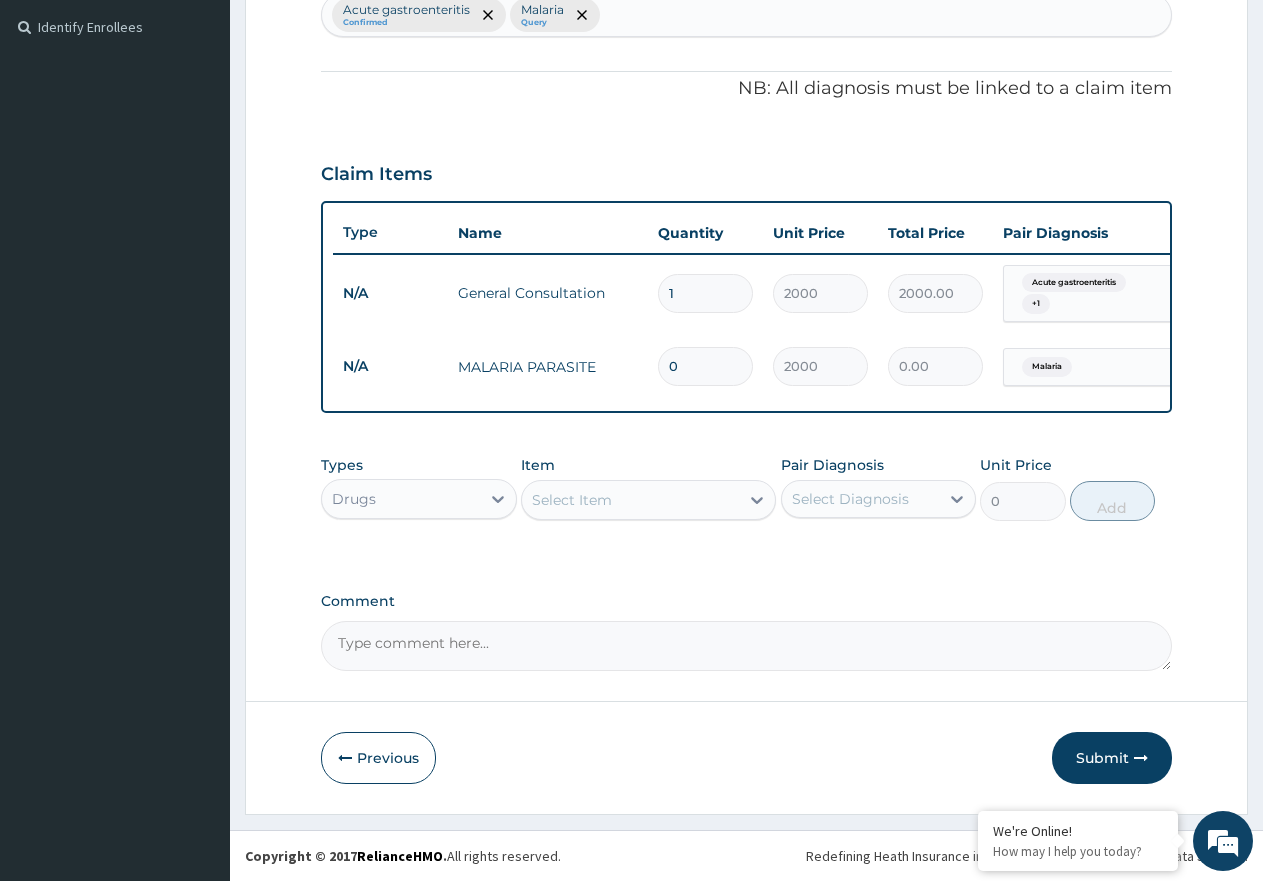 click on "Select Item" at bounding box center (572, 500) 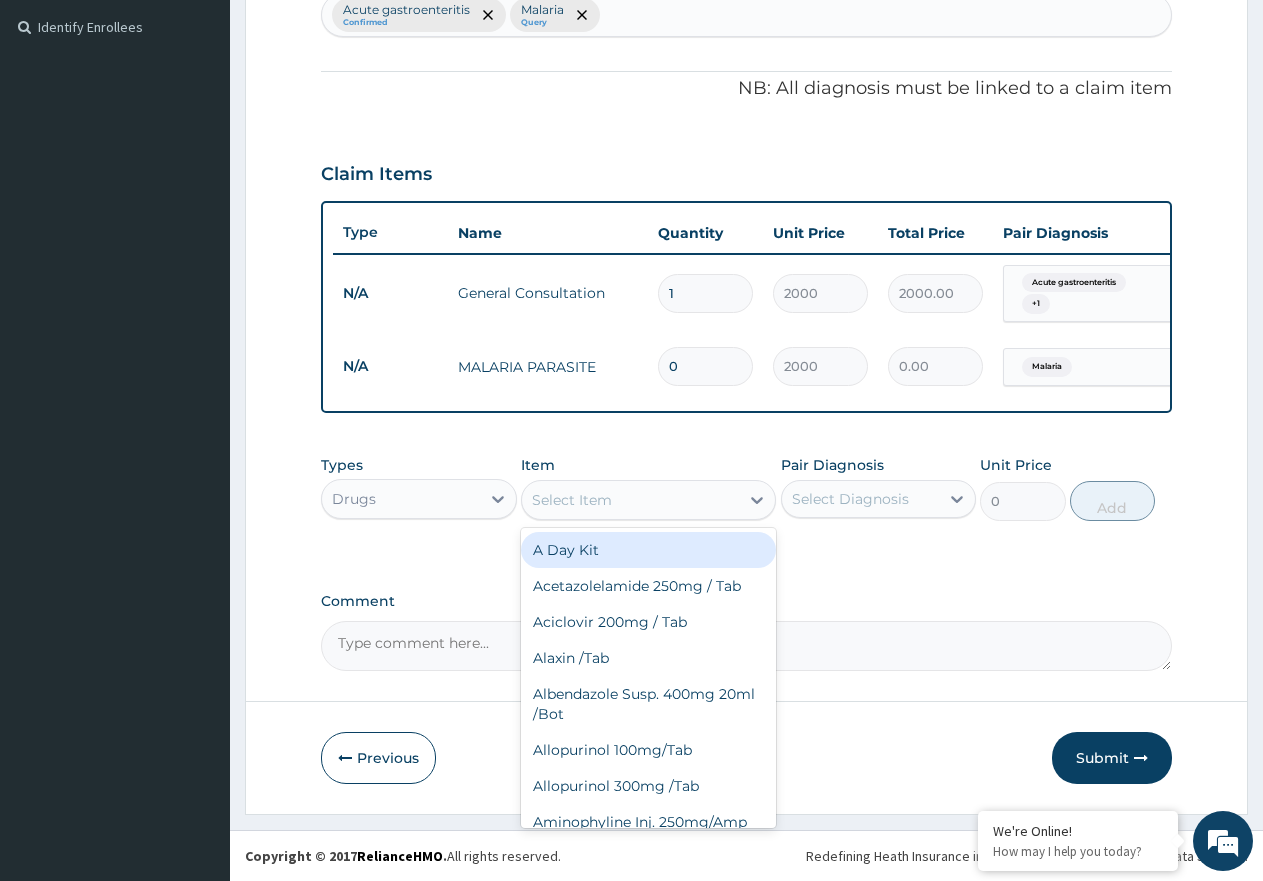 click on "Select Item" at bounding box center (572, 500) 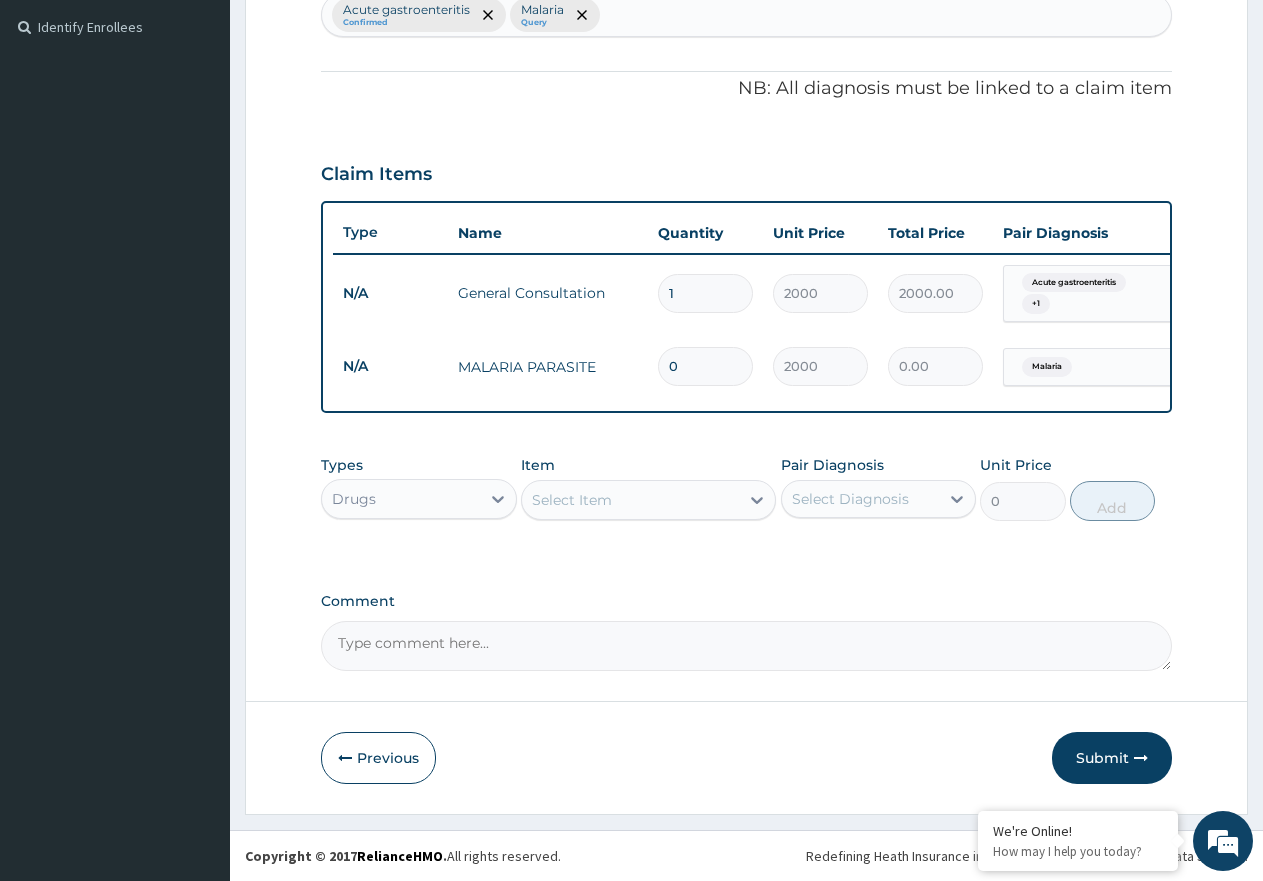 click on "Select Item" at bounding box center [572, 500] 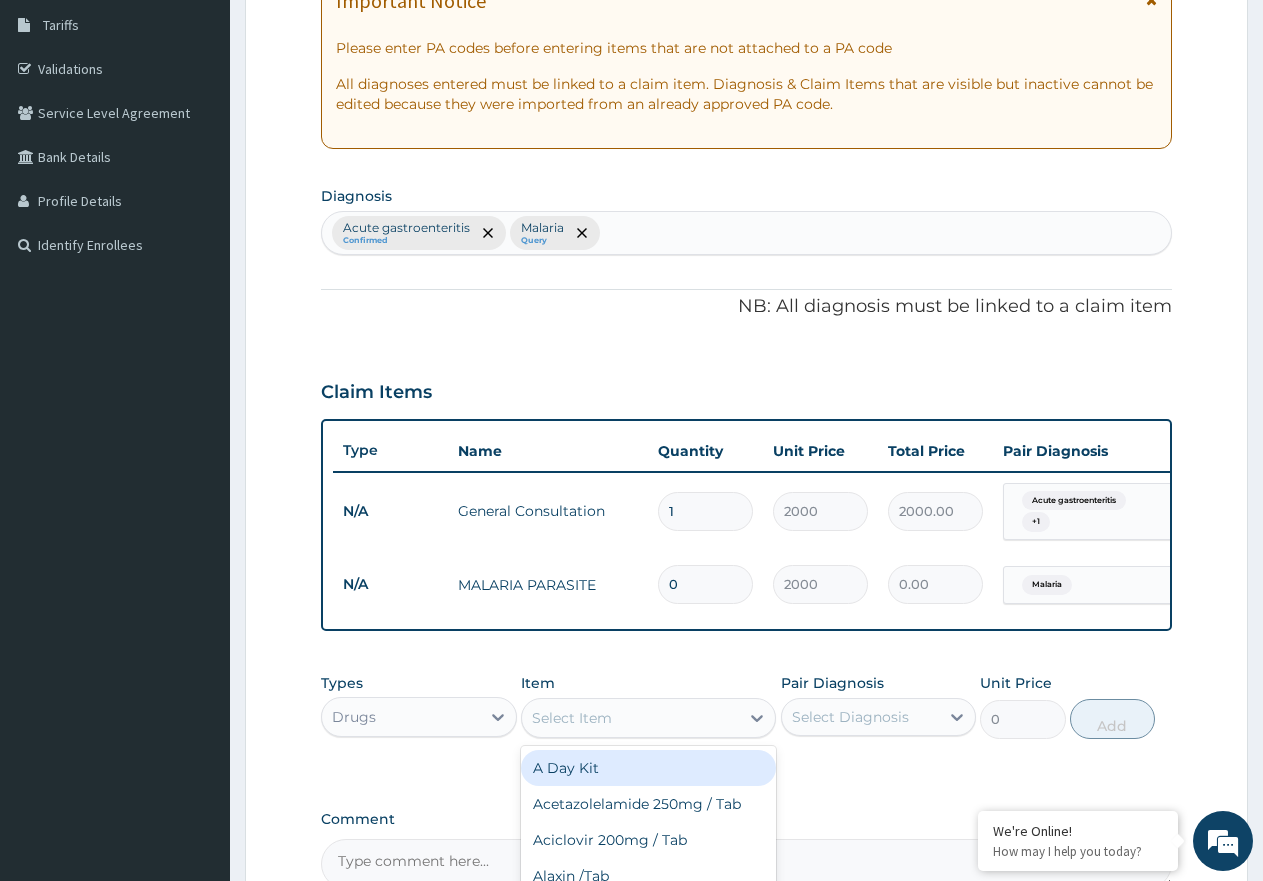 scroll, scrollTop: 260, scrollLeft: 0, axis: vertical 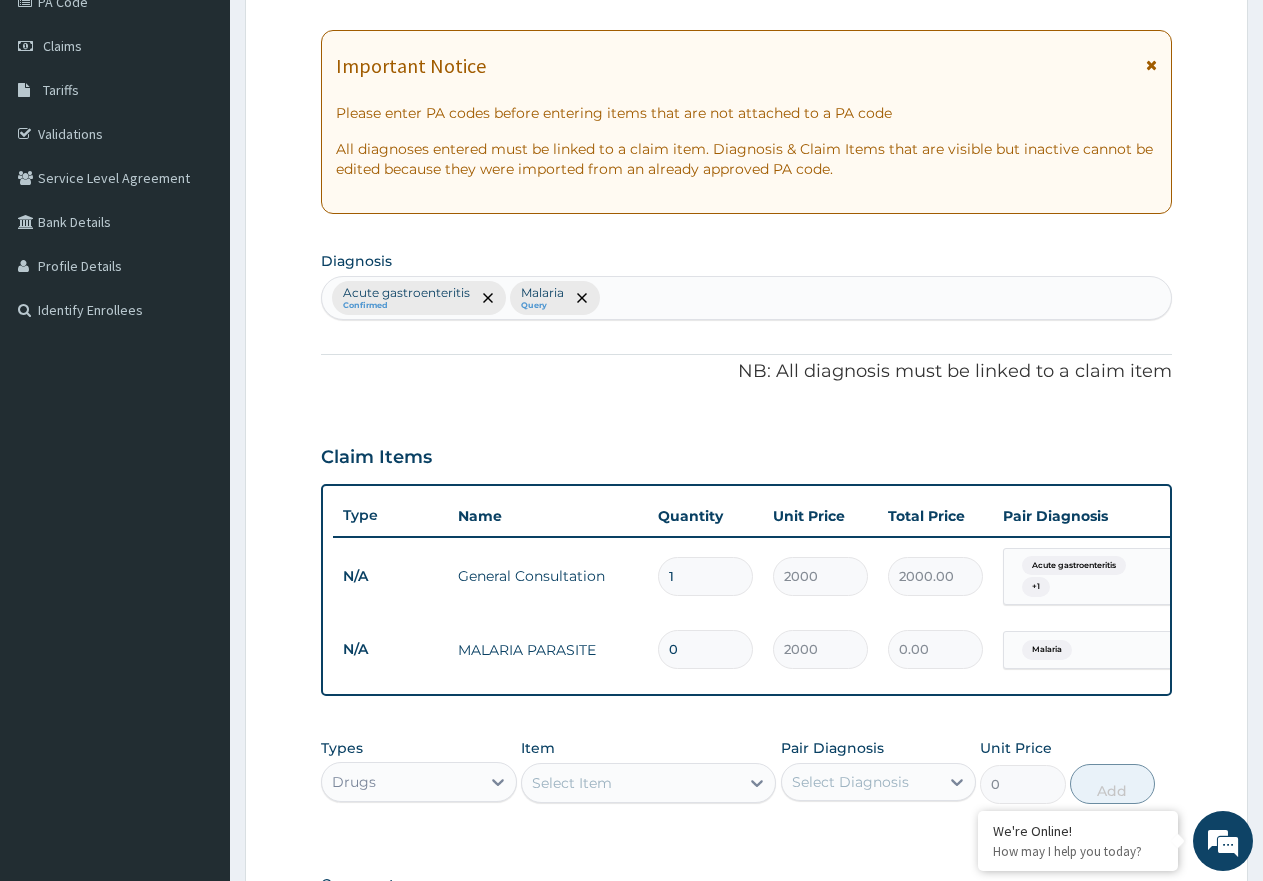 click on "Acute gastroenteritis Confirmed Malaria Query" at bounding box center [746, 298] 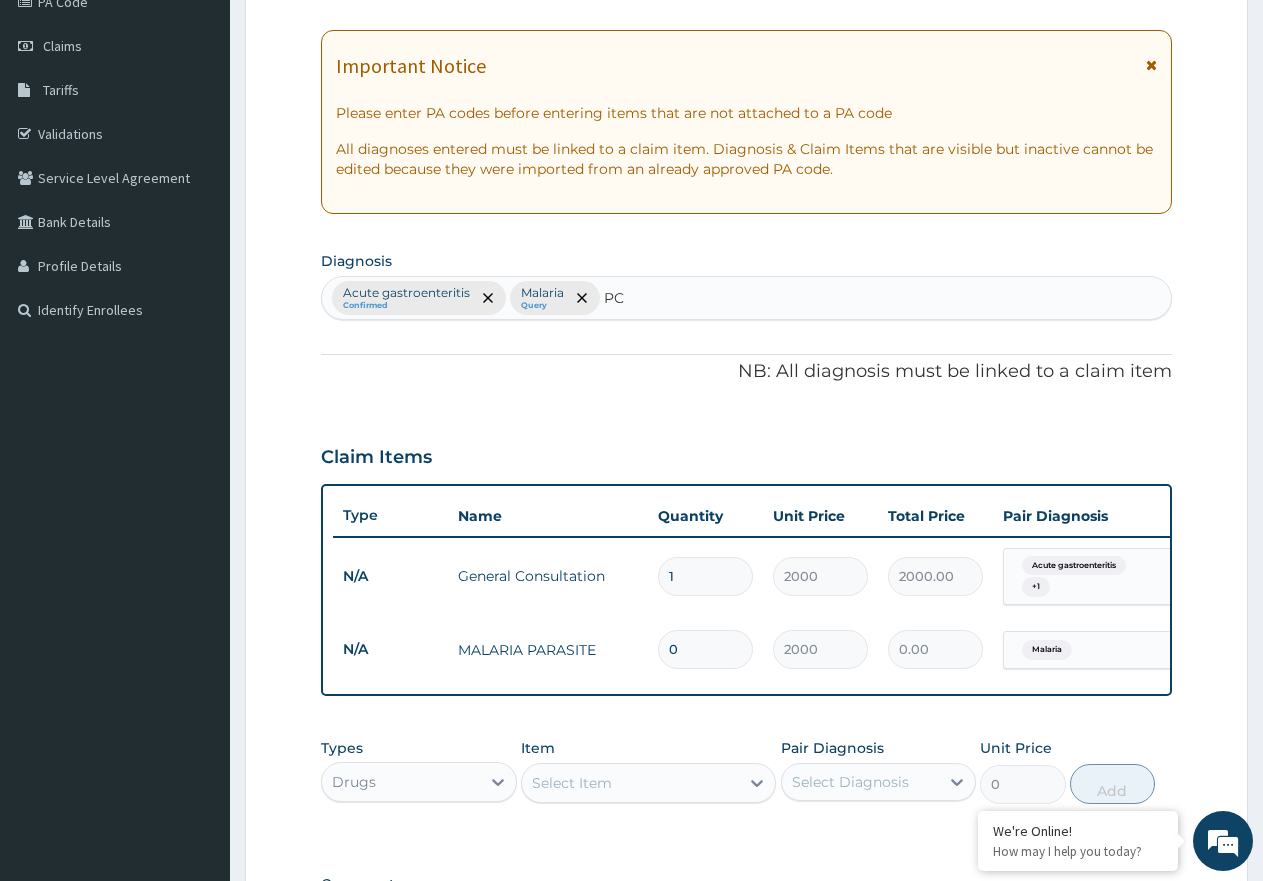 type on "P" 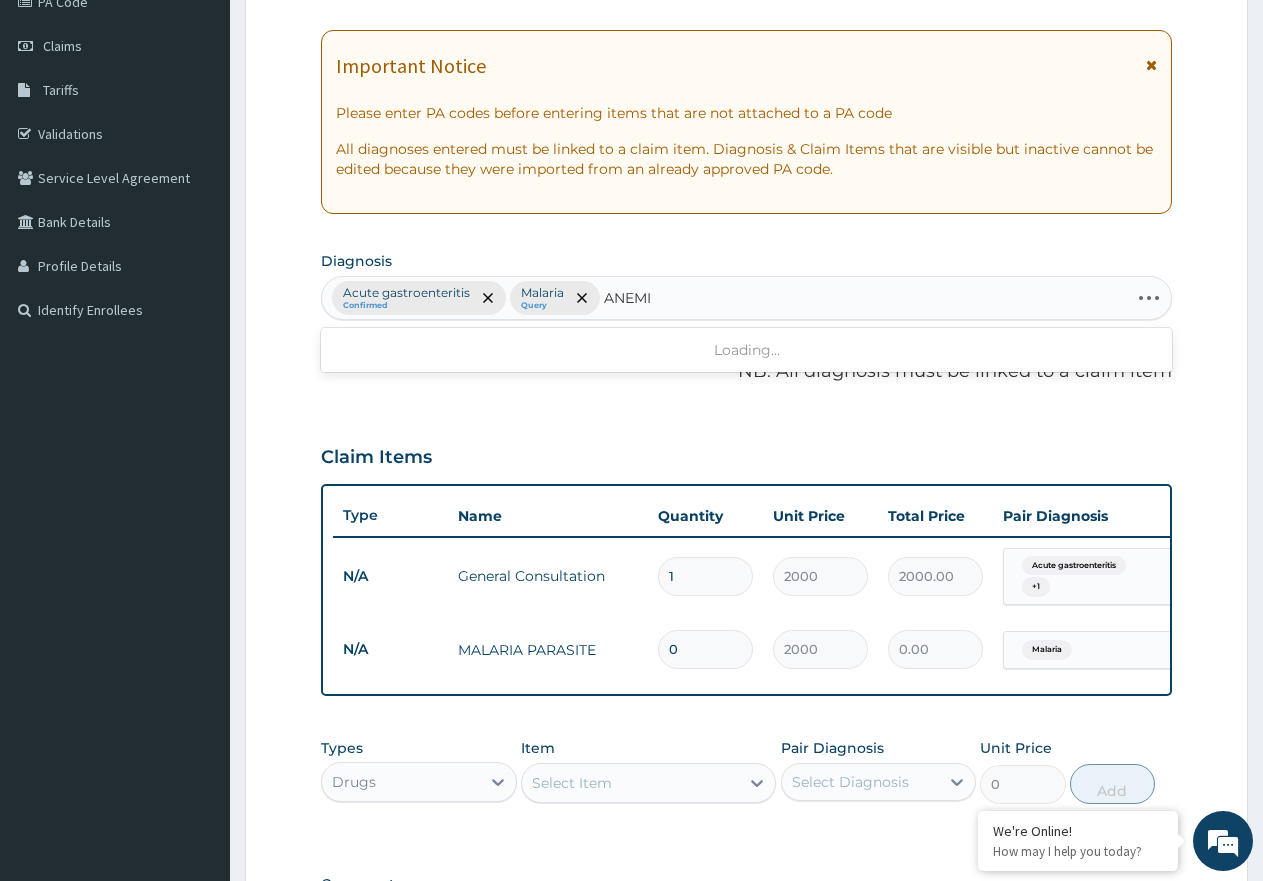 type on "ANEMIA" 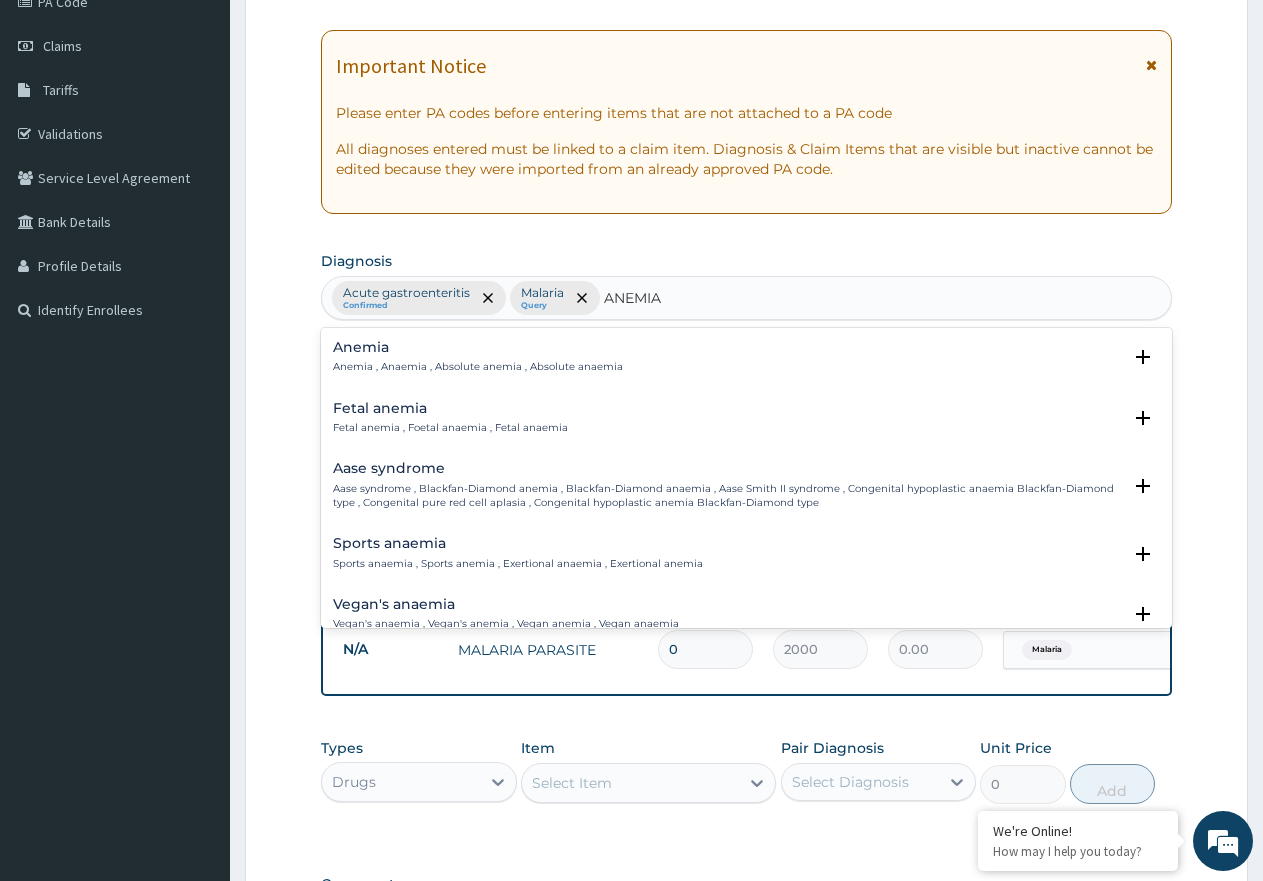 click on "Anemia" at bounding box center (478, 347) 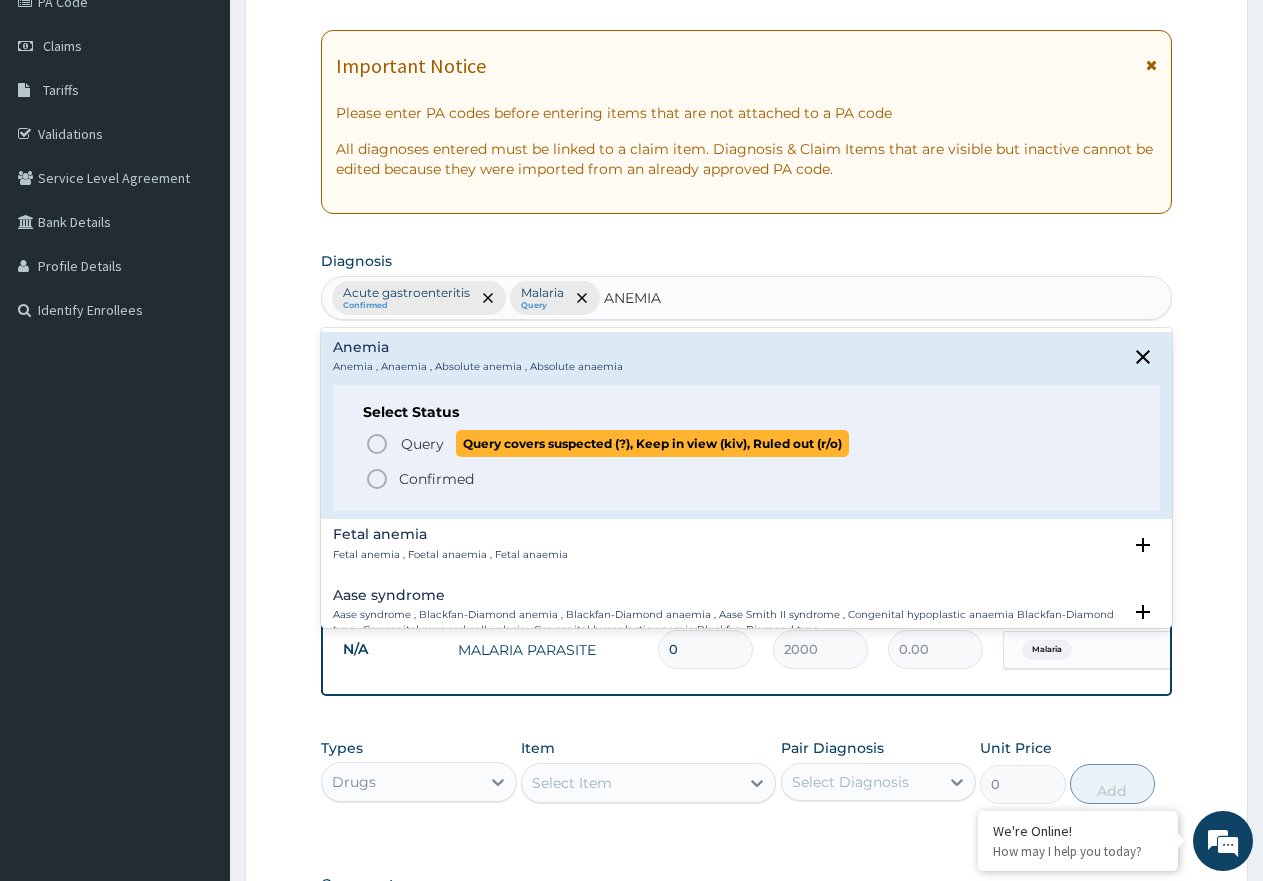 click on "Query" at bounding box center [422, 444] 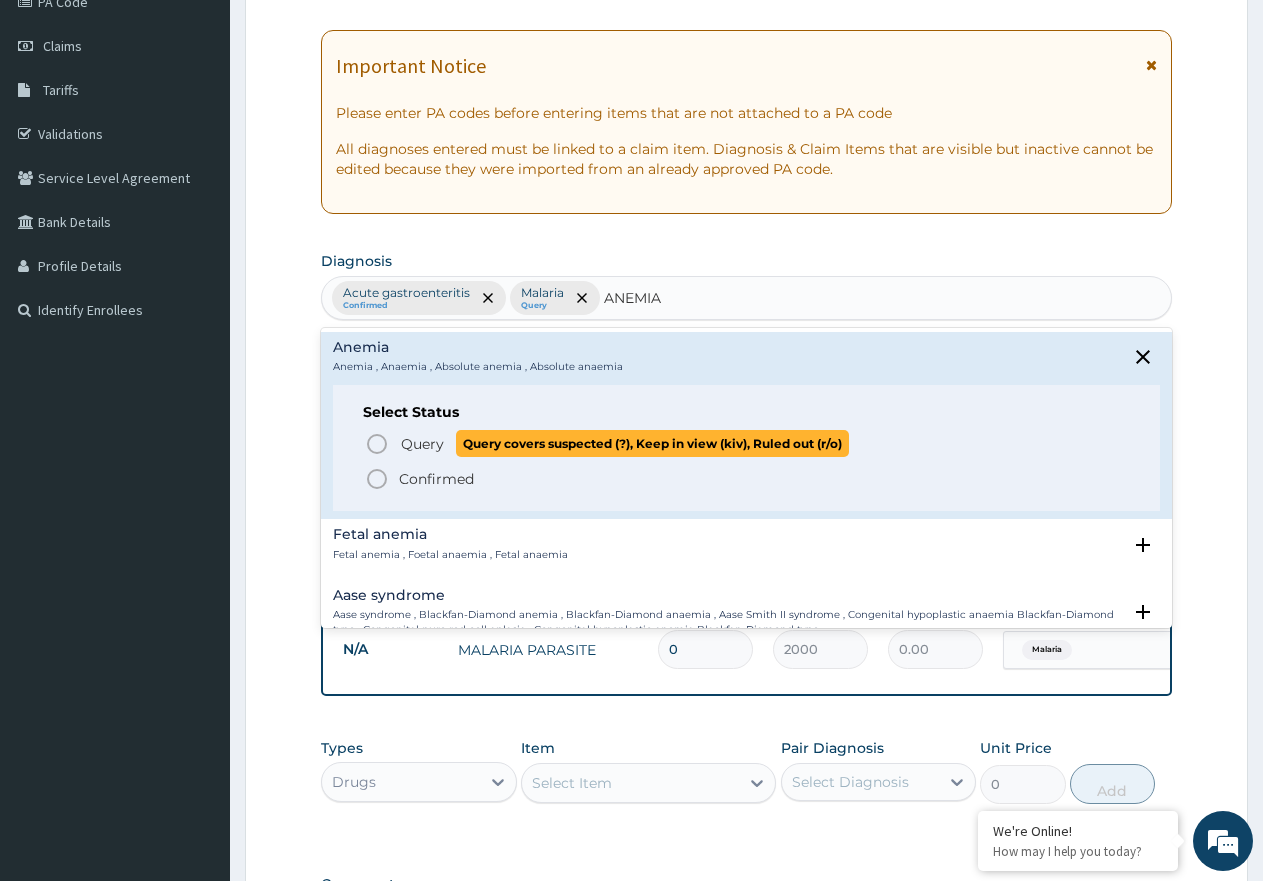 type 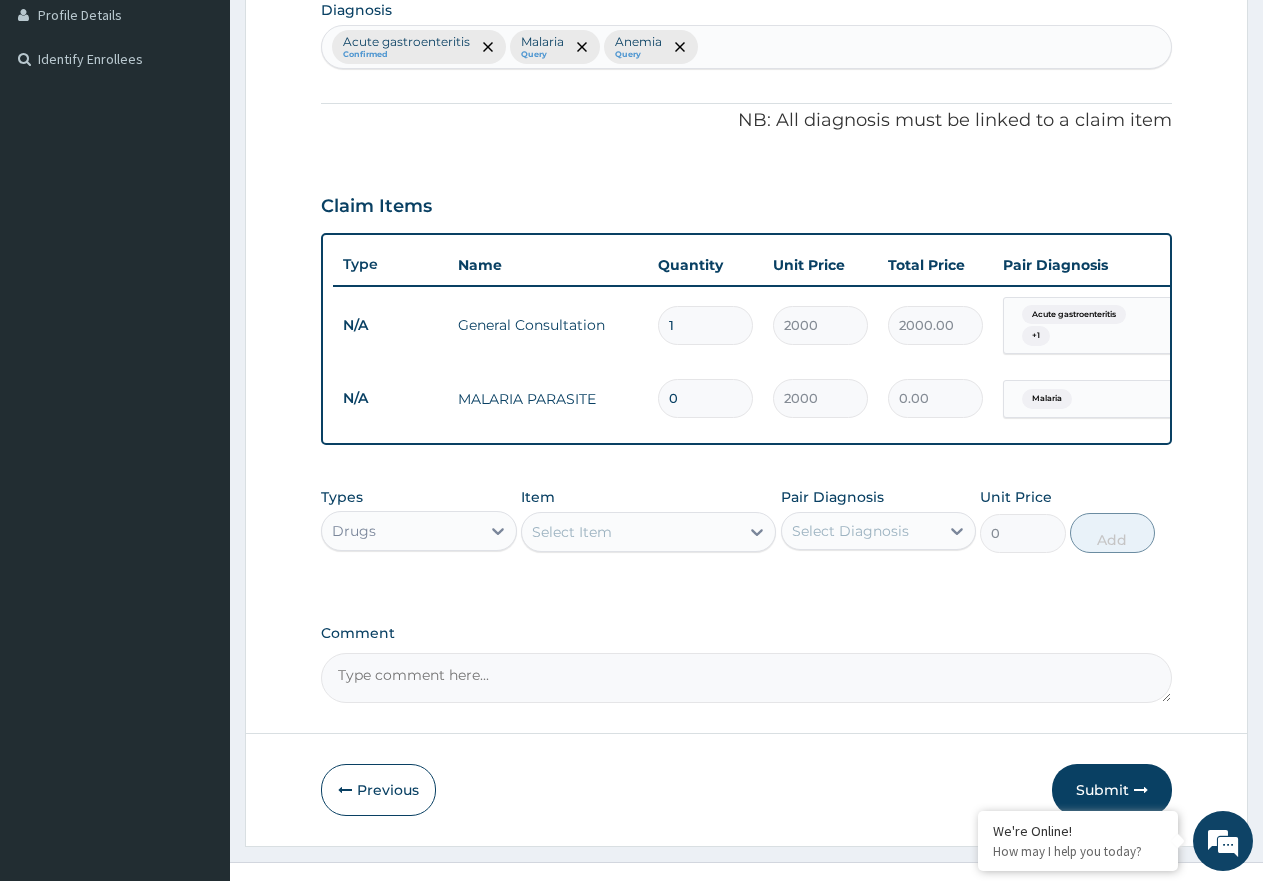 scroll, scrollTop: 560, scrollLeft: 0, axis: vertical 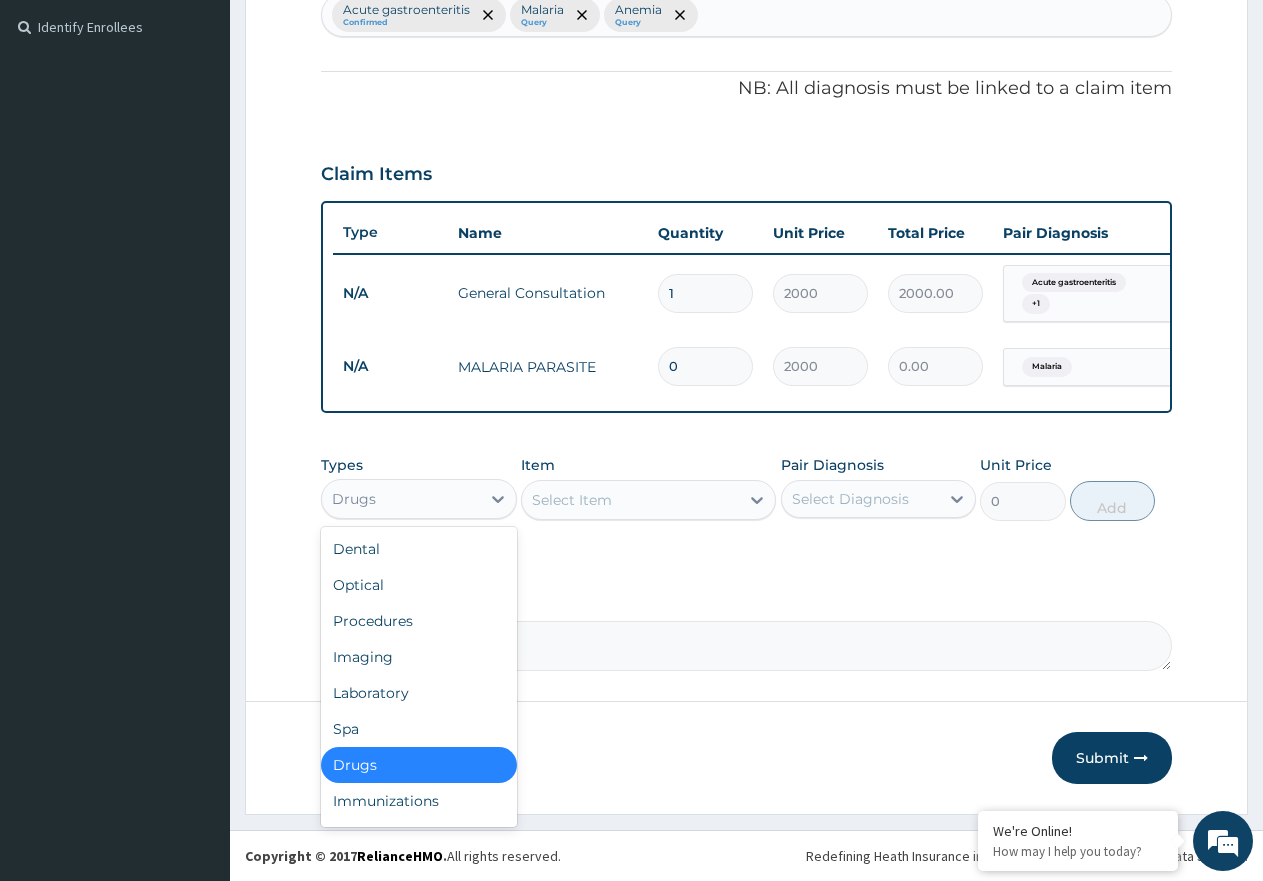 click on "Drugs" at bounding box center (401, 499) 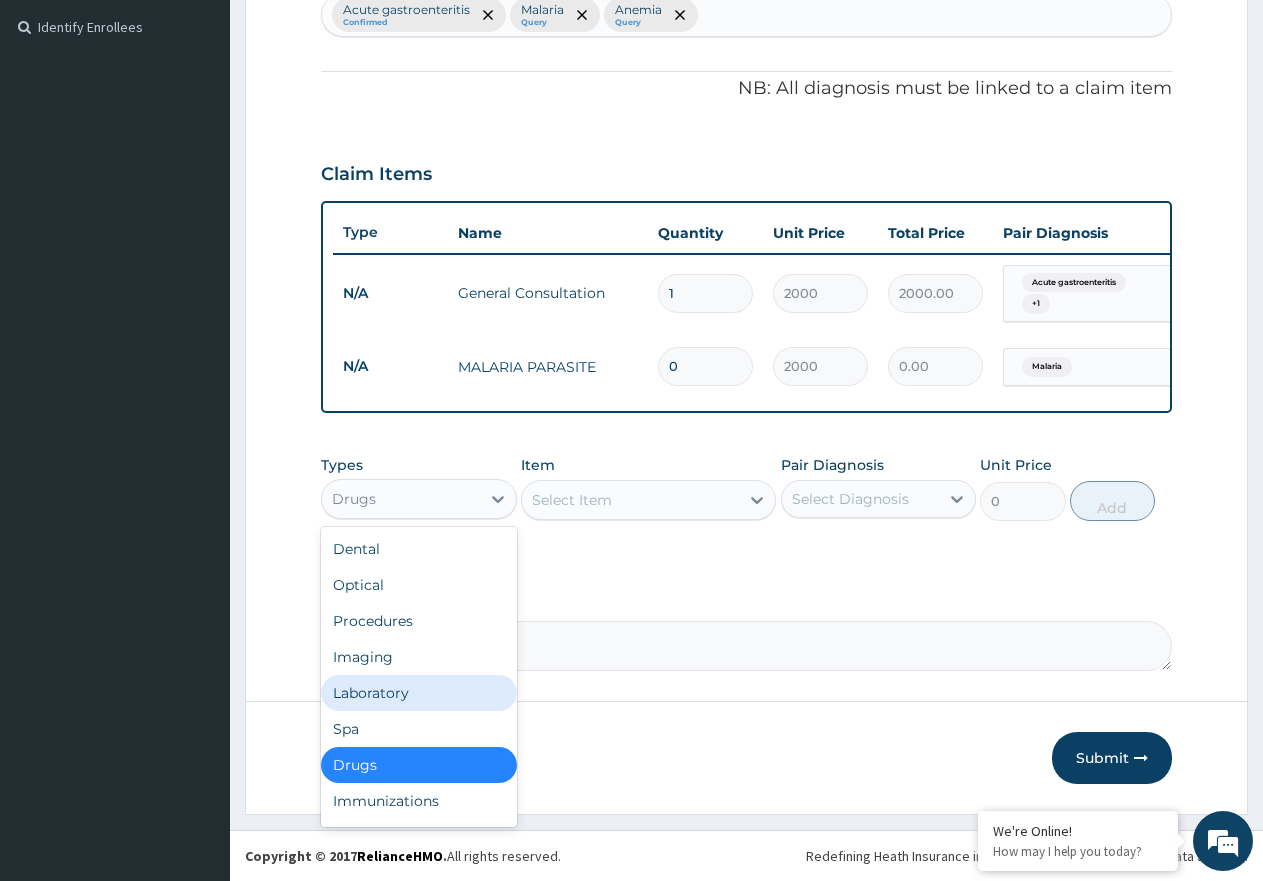 click on "Laboratory" at bounding box center [419, 693] 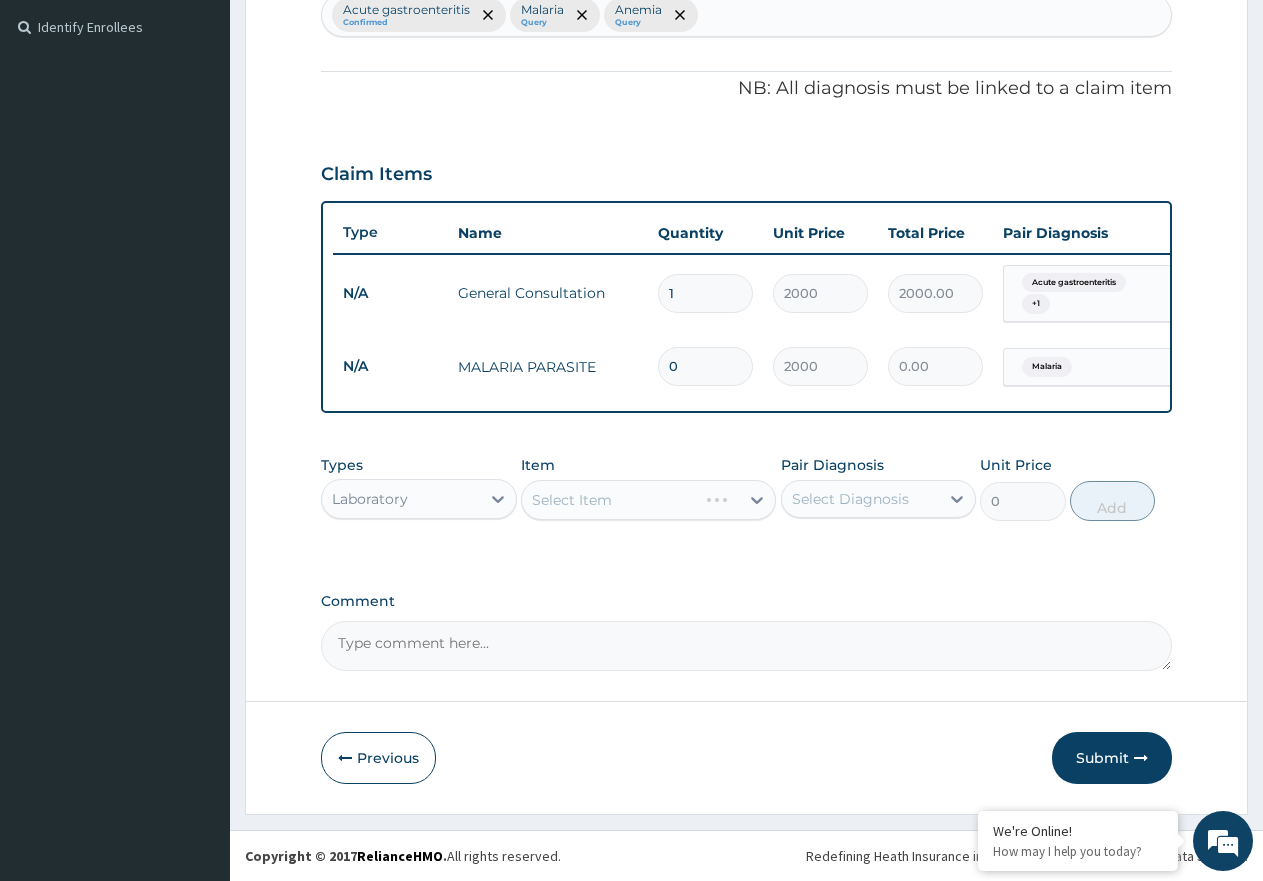 click on "Select Item" at bounding box center (648, 500) 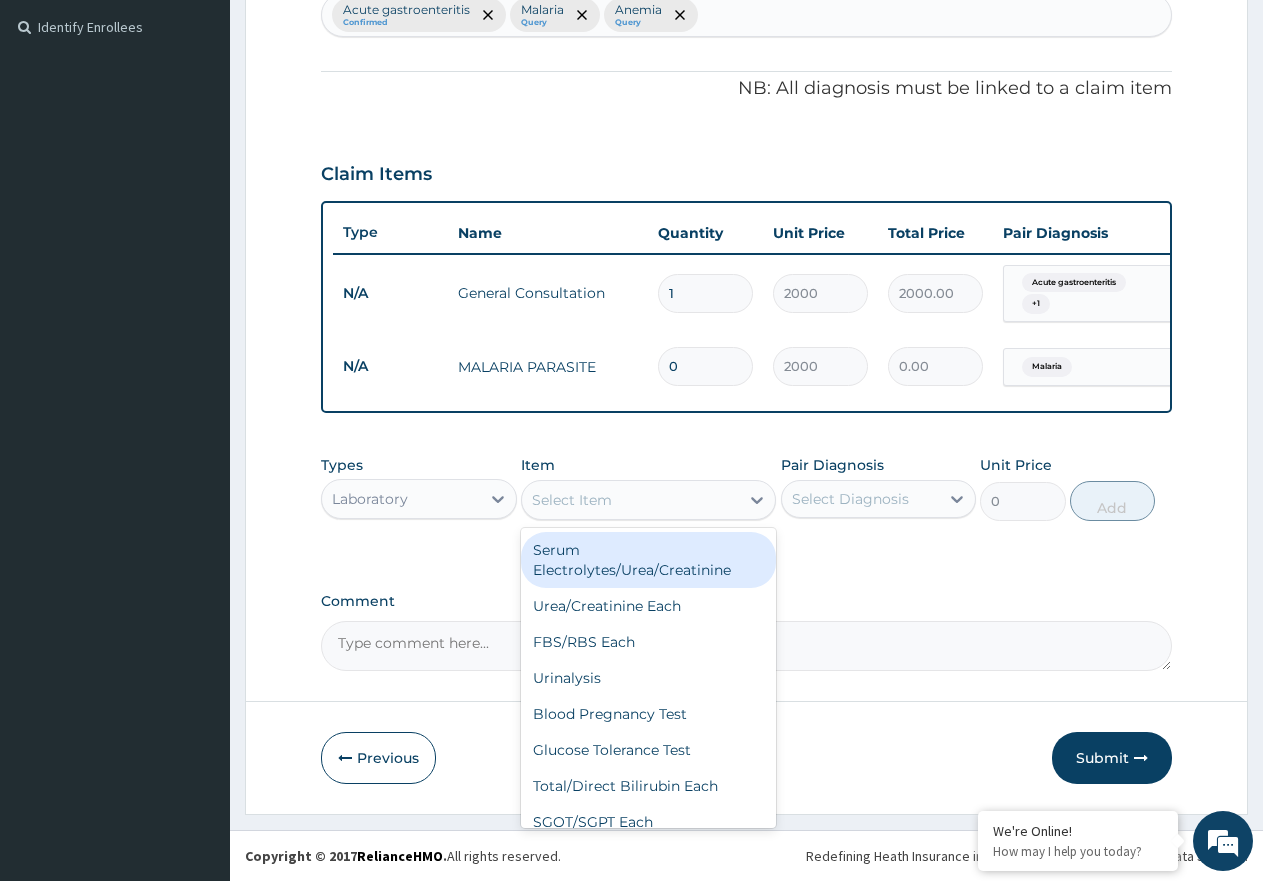 click on "Select Item" at bounding box center [630, 500] 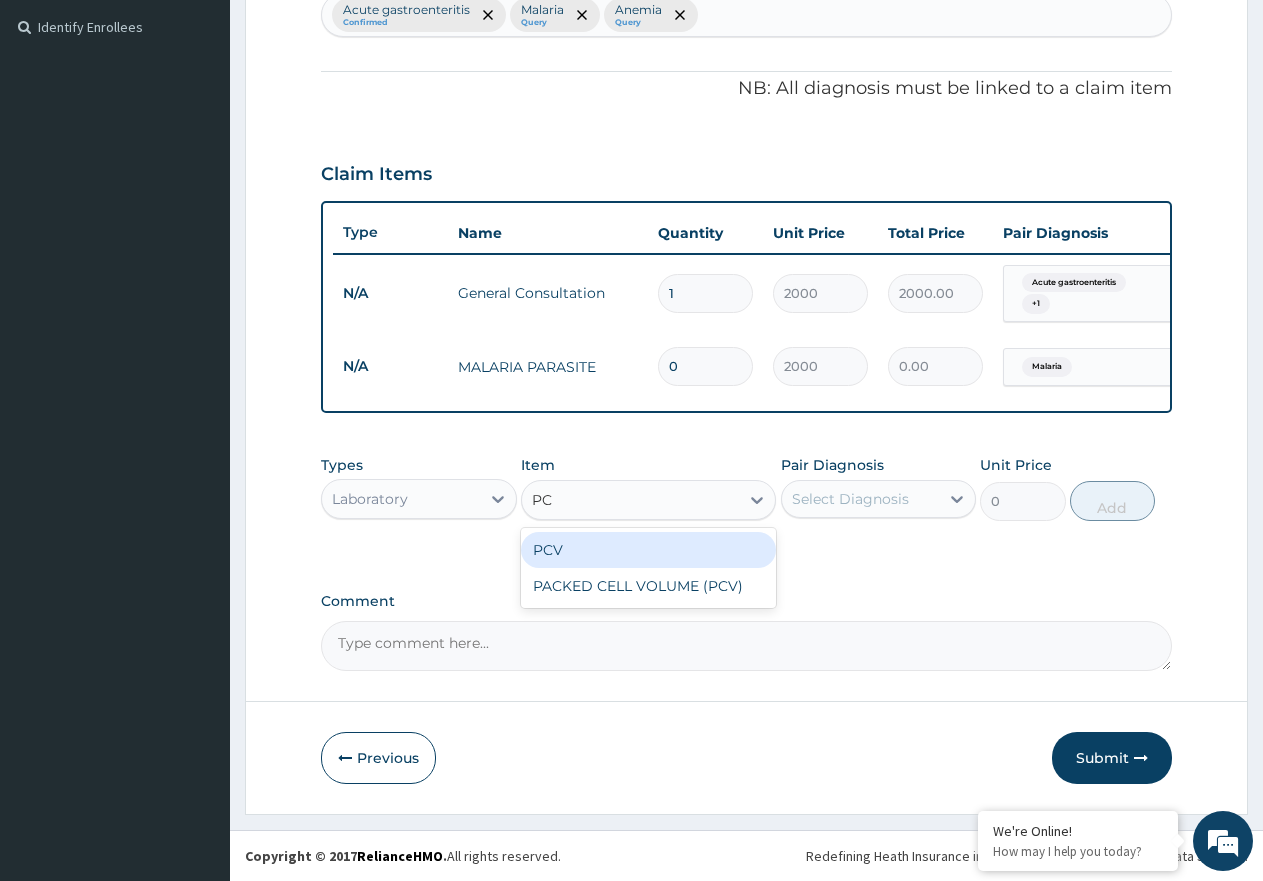 type on "PCV" 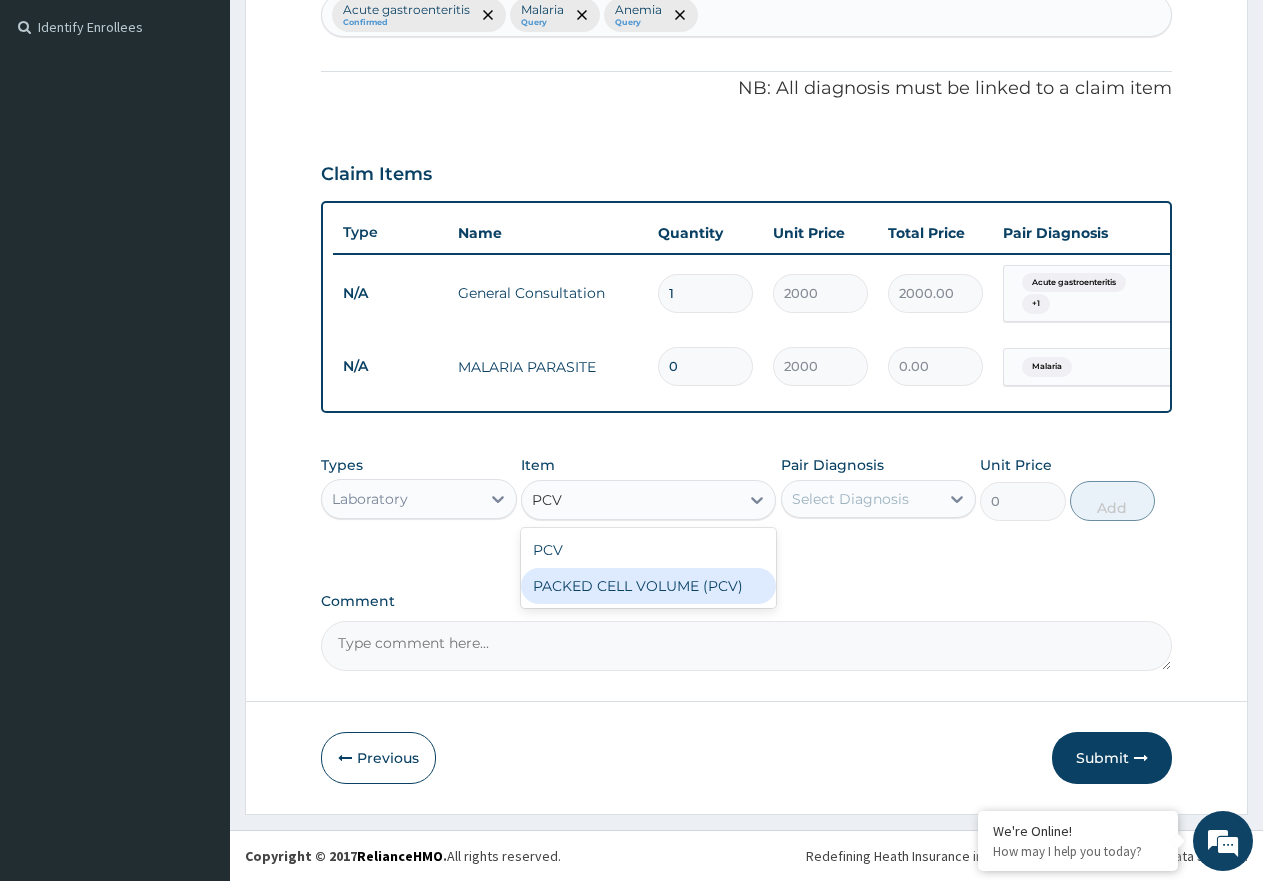 click on "PACKED CELL VOLUME (PCV)" at bounding box center [648, 586] 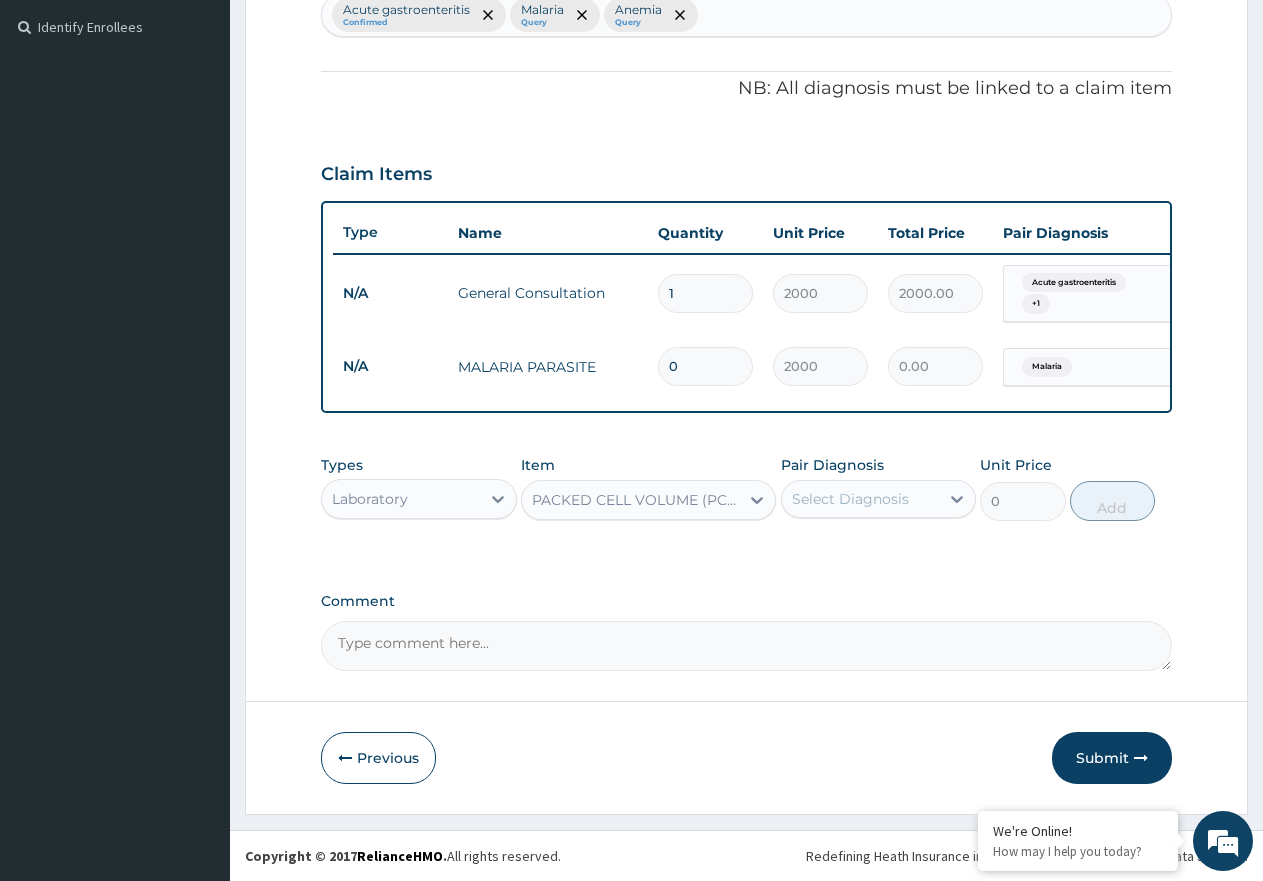 type 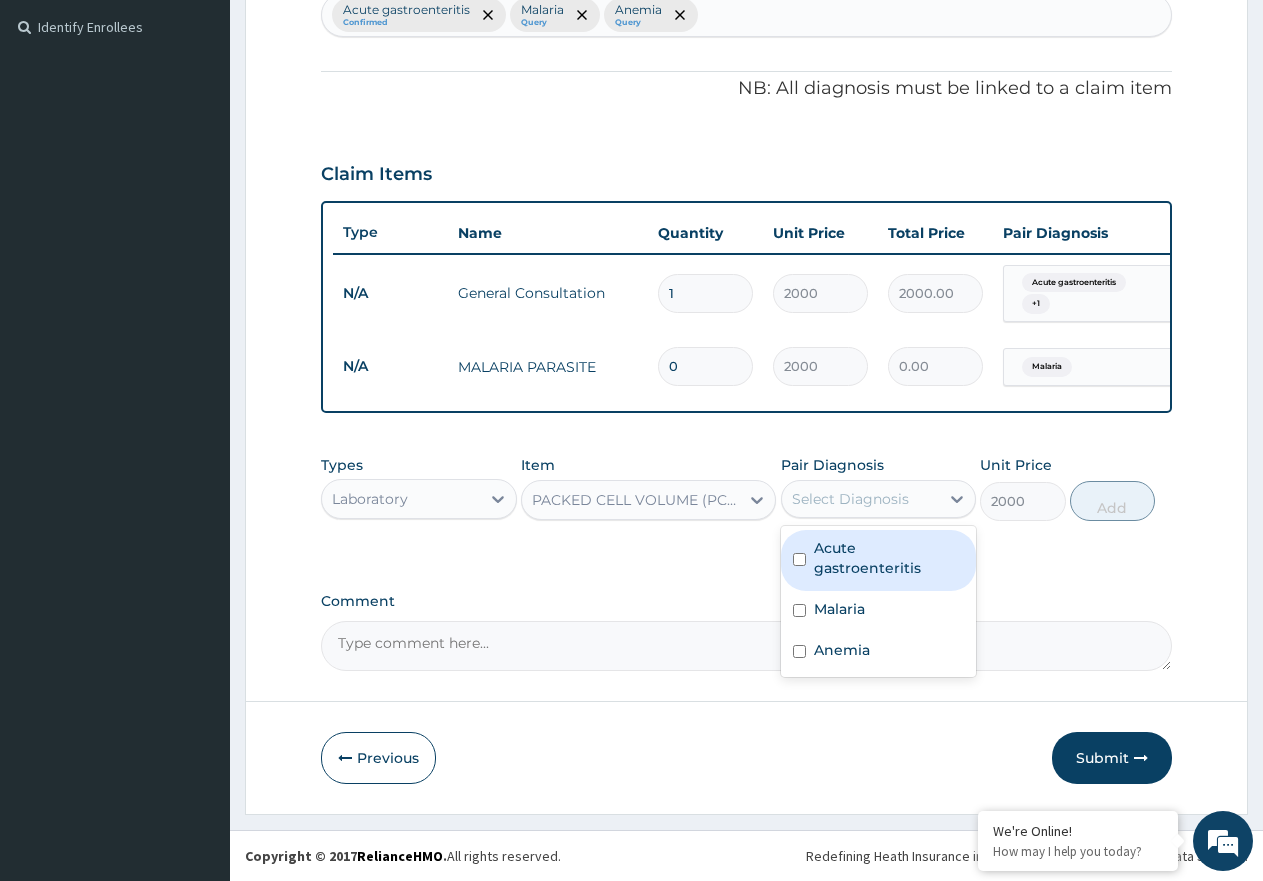 click on "Select Diagnosis" at bounding box center (850, 499) 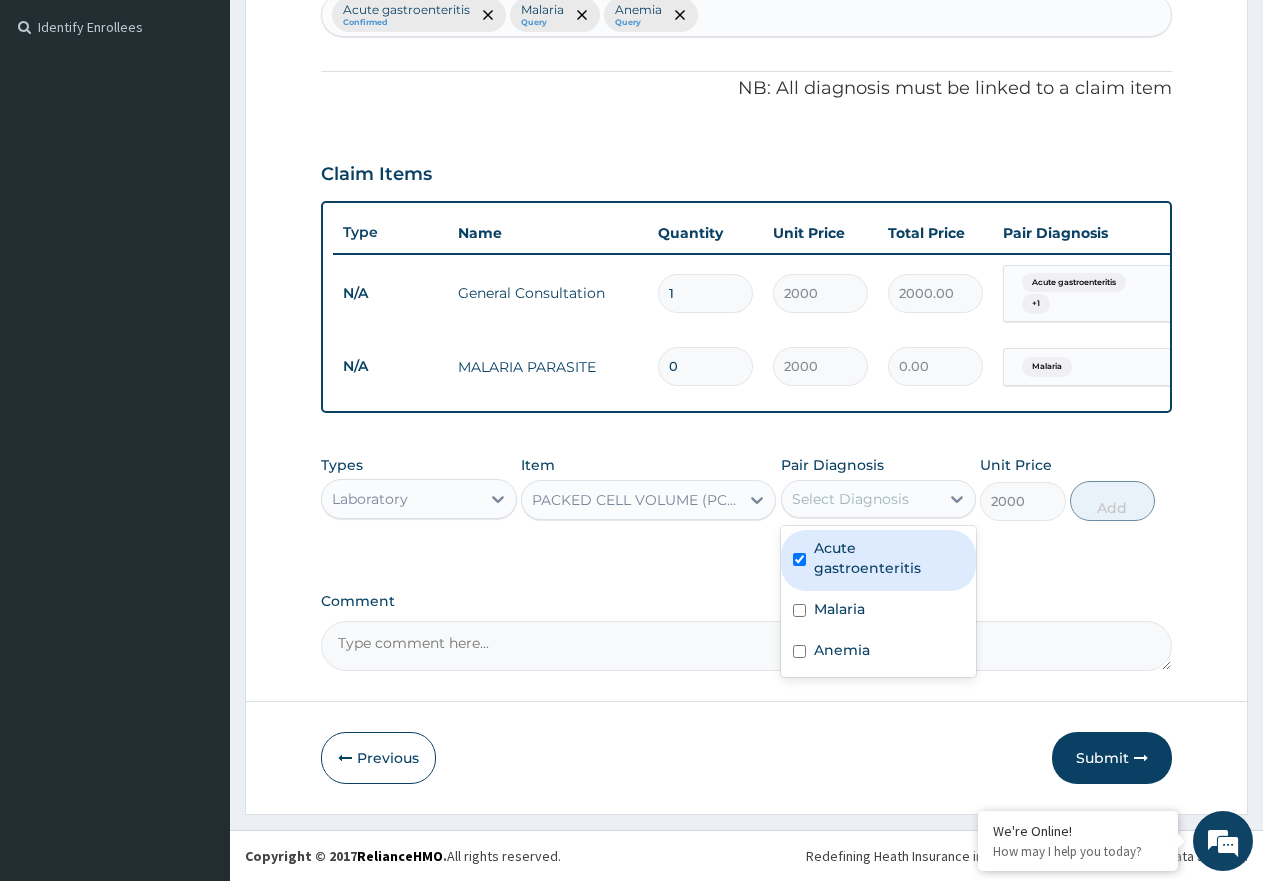 checkbox on "true" 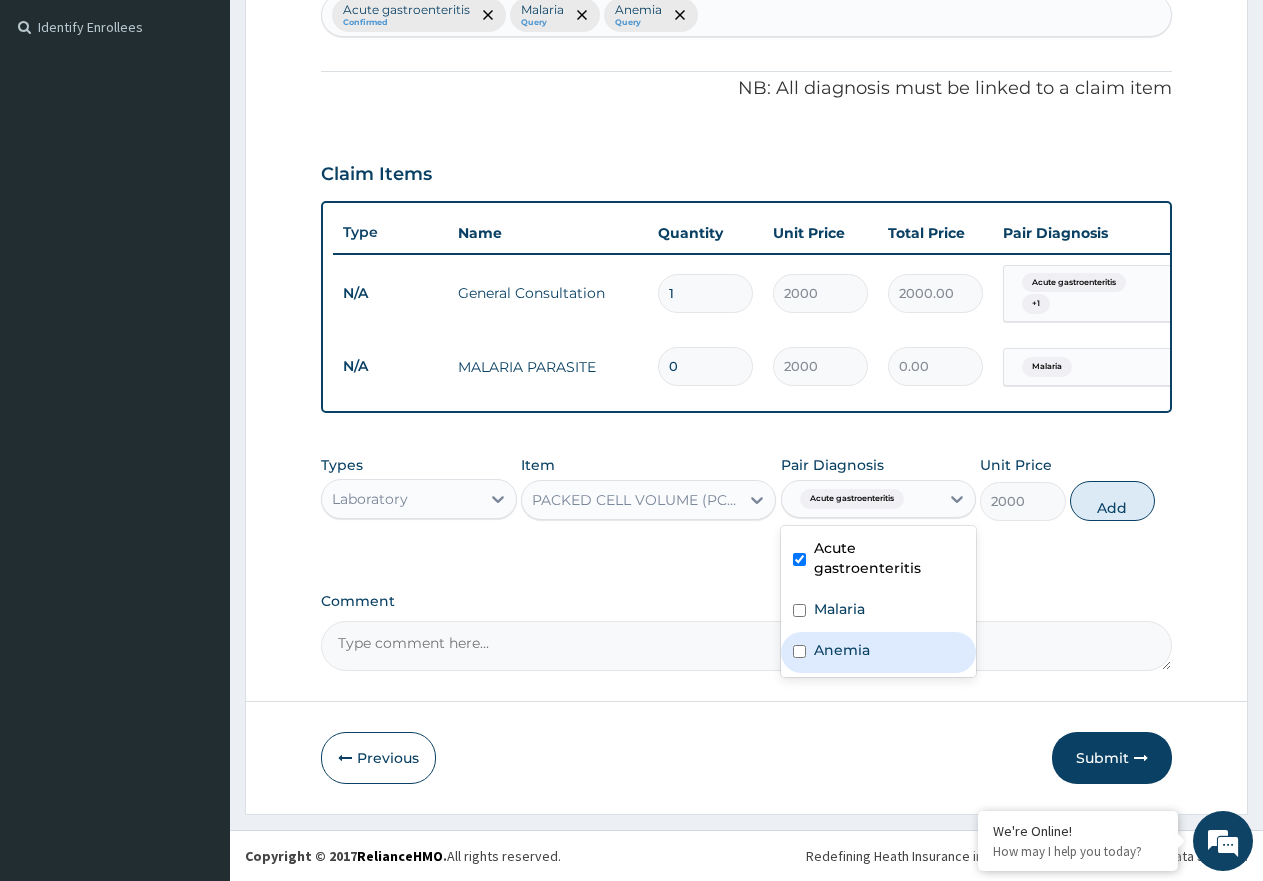 click on "Anemia" at bounding box center [842, 650] 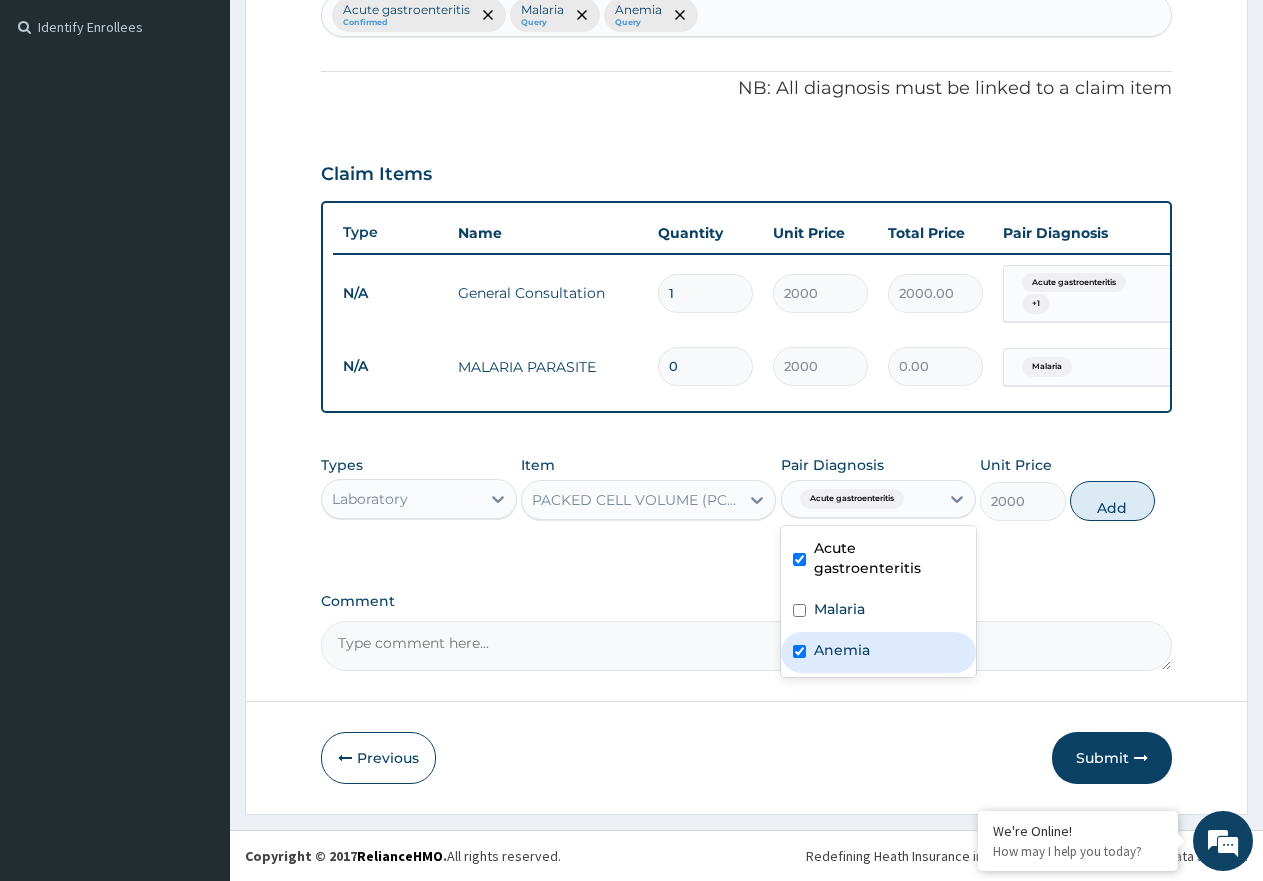 checkbox on "true" 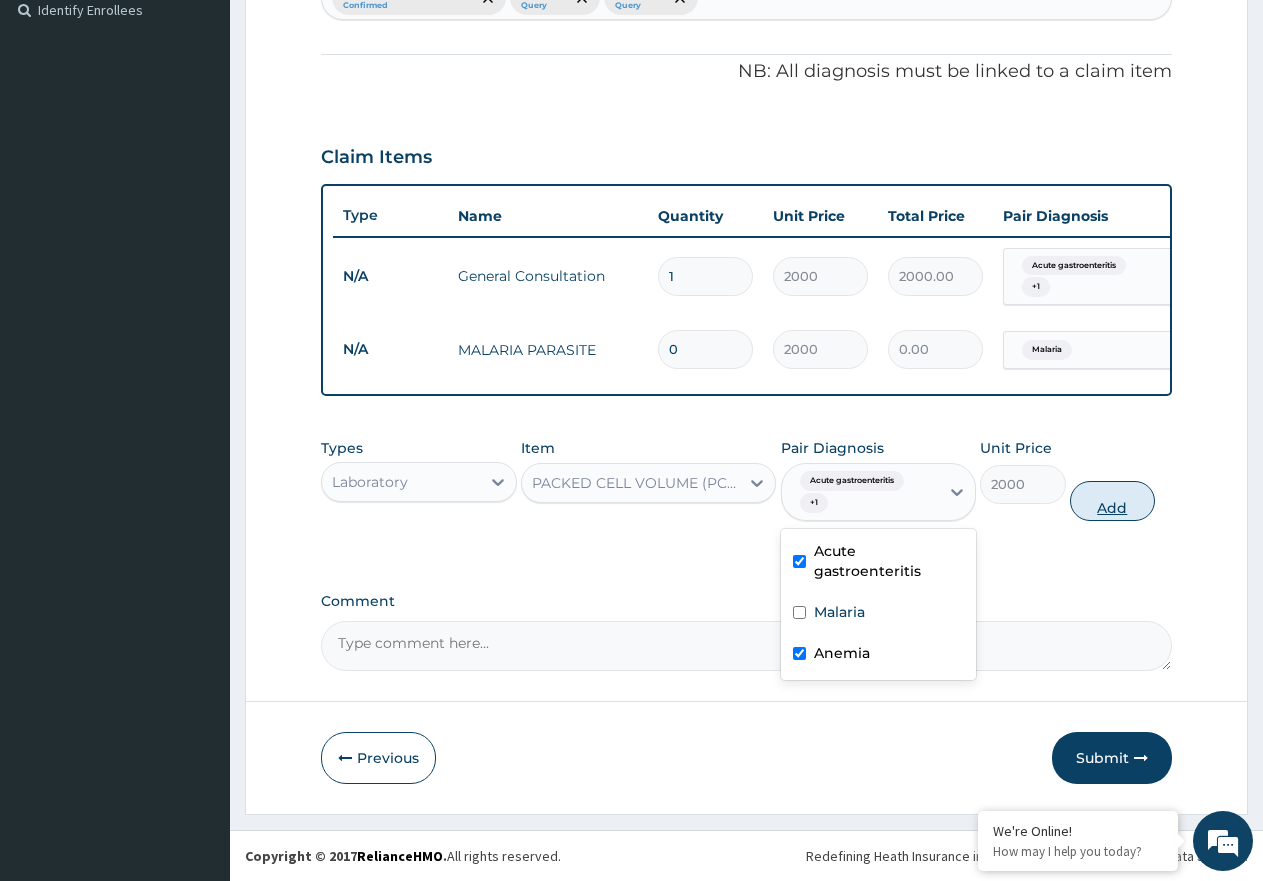 click on "Add" at bounding box center [1112, 501] 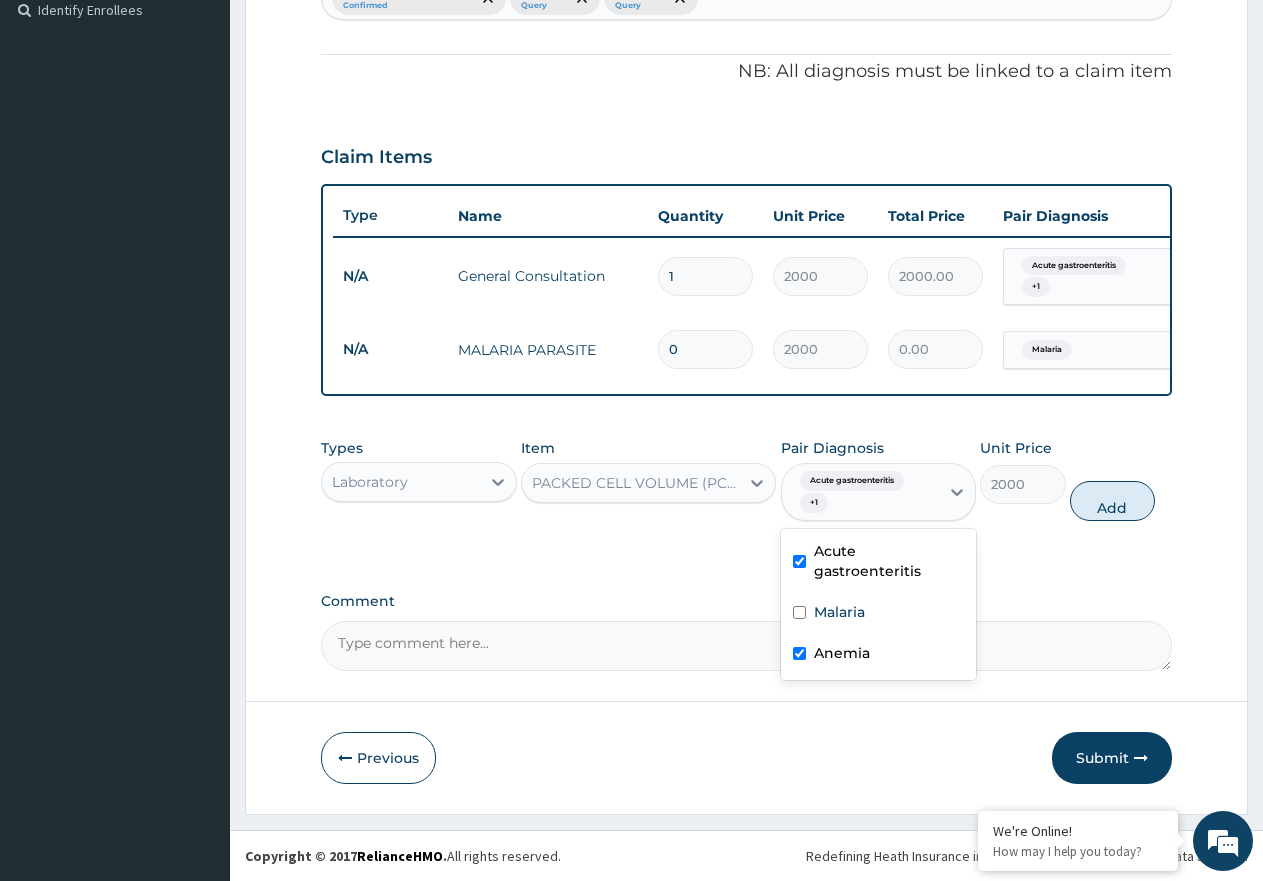 type on "0" 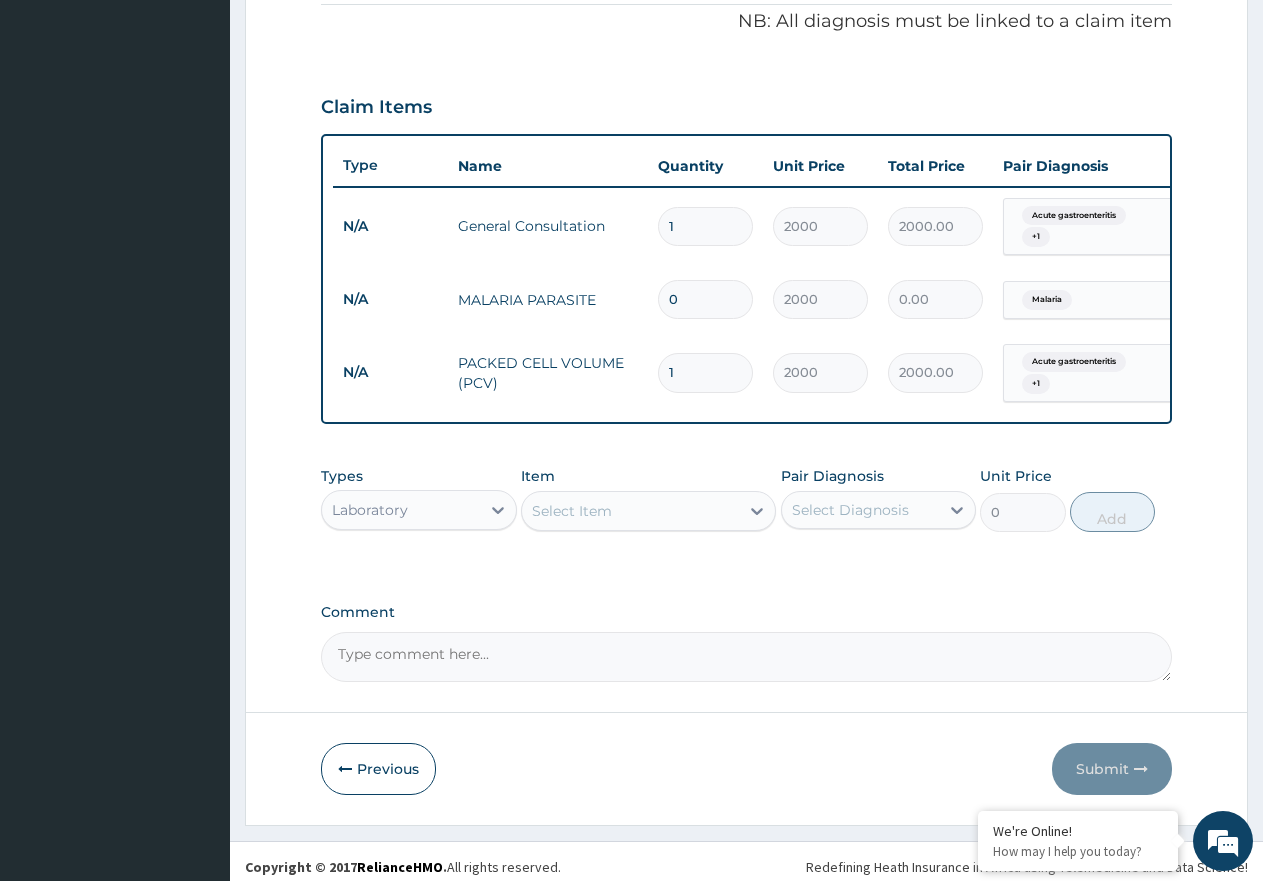 scroll, scrollTop: 638, scrollLeft: 0, axis: vertical 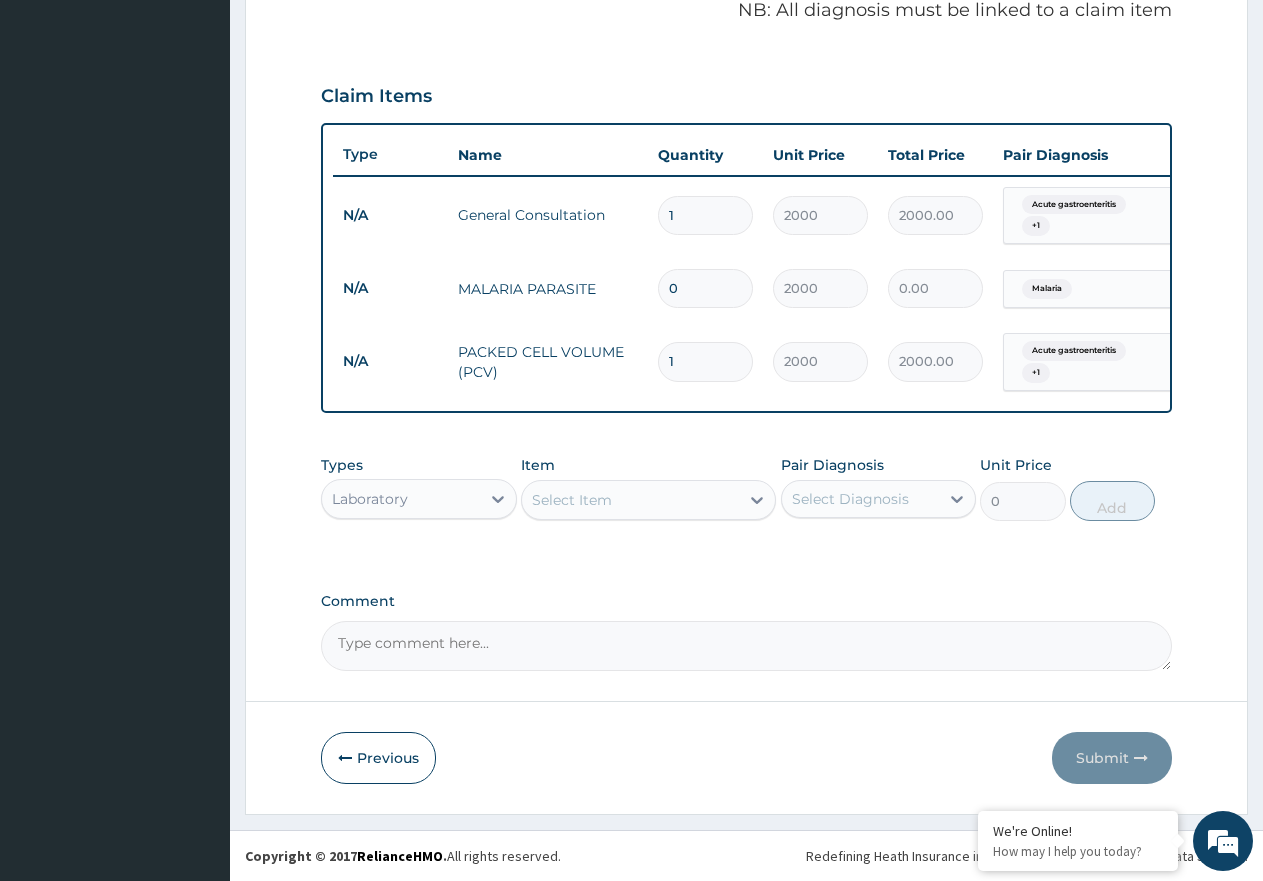click on "Select Item" at bounding box center (572, 500) 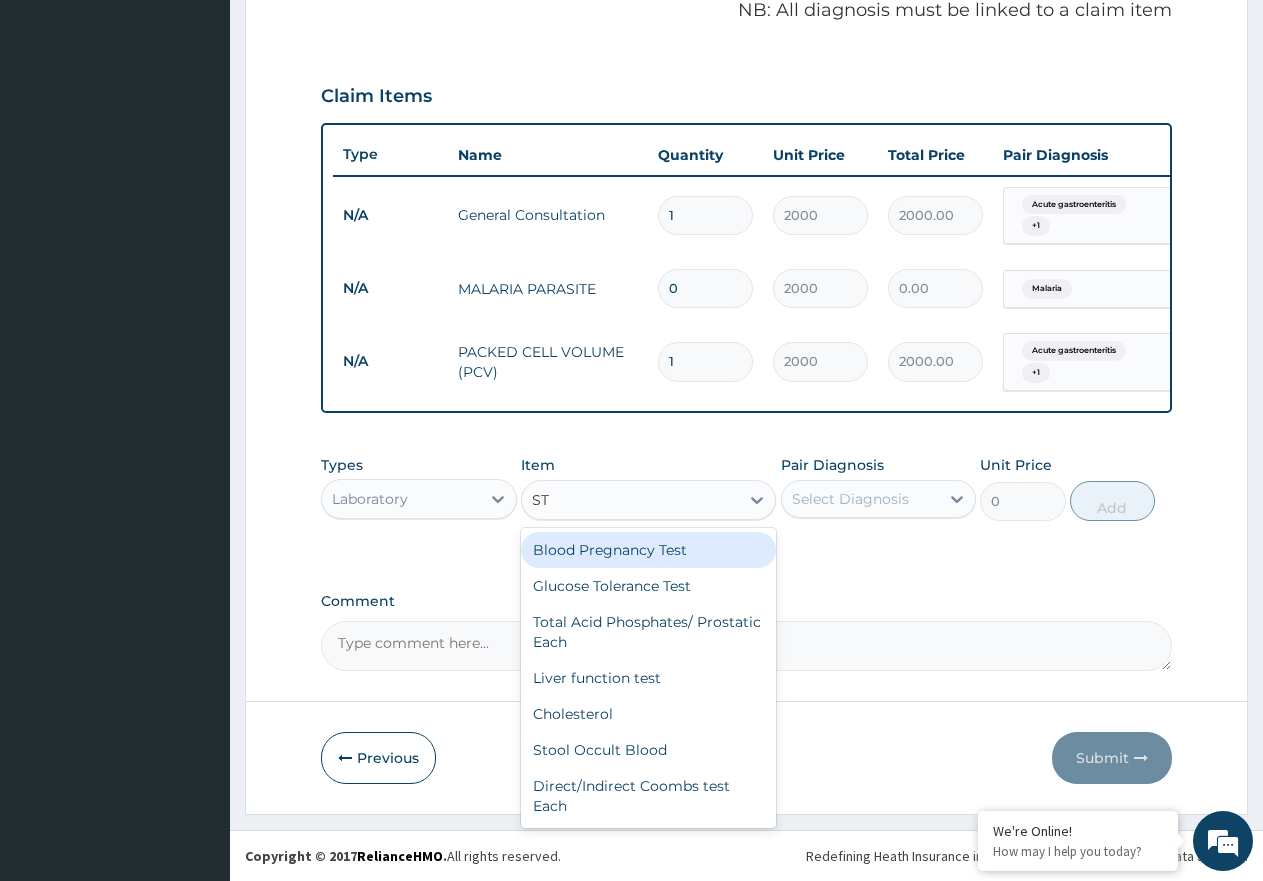 type on "STO" 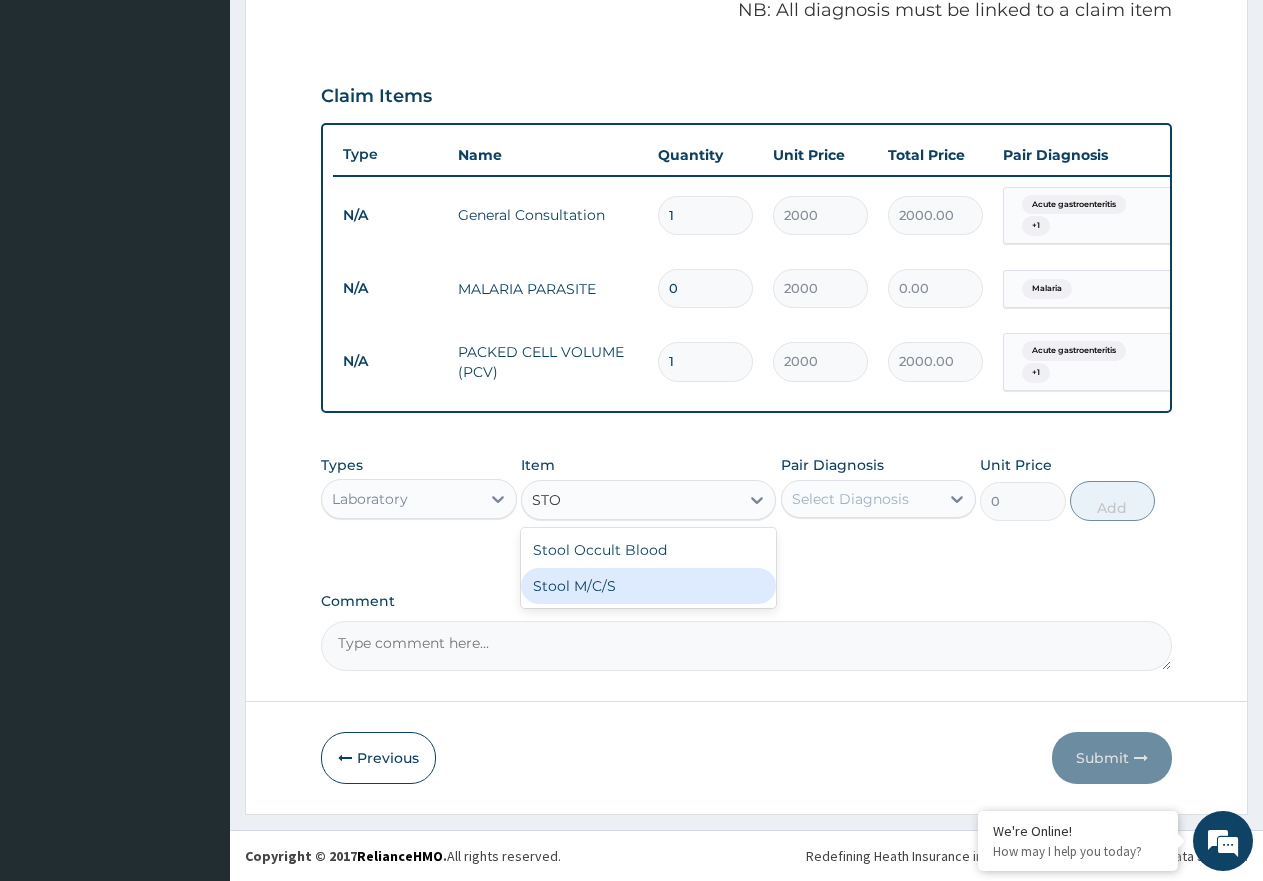 click on "Stool M/C/S" at bounding box center [648, 586] 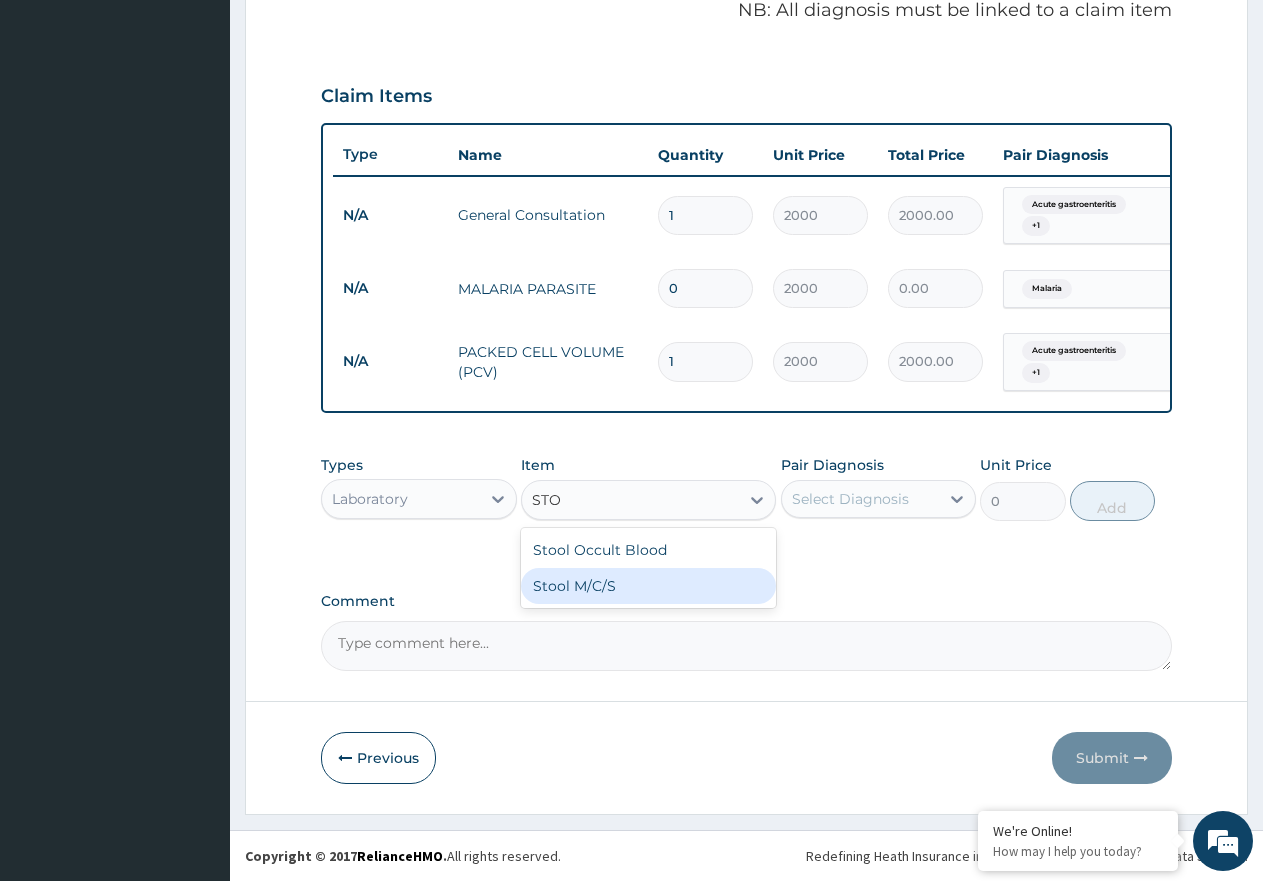 type 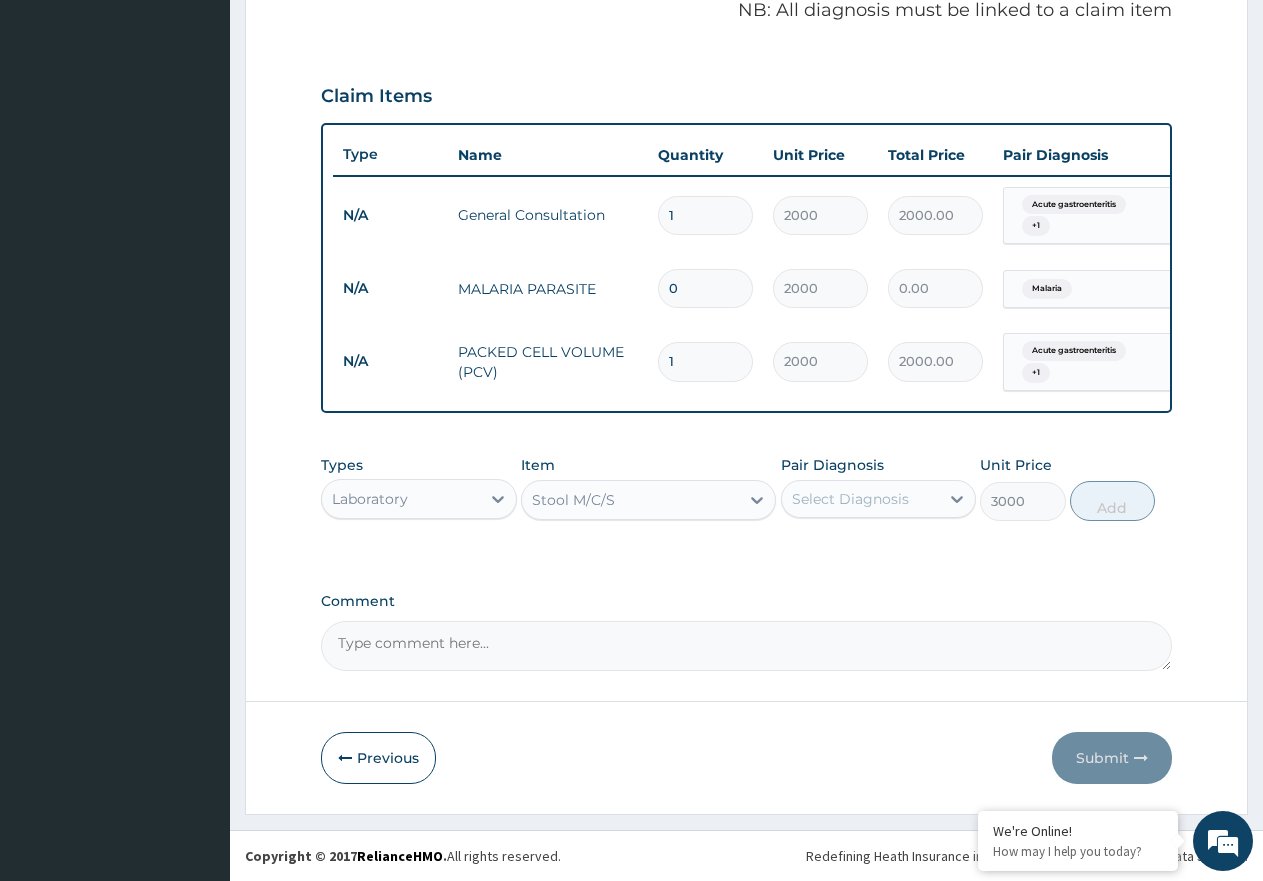 click on "Select Diagnosis" at bounding box center (850, 499) 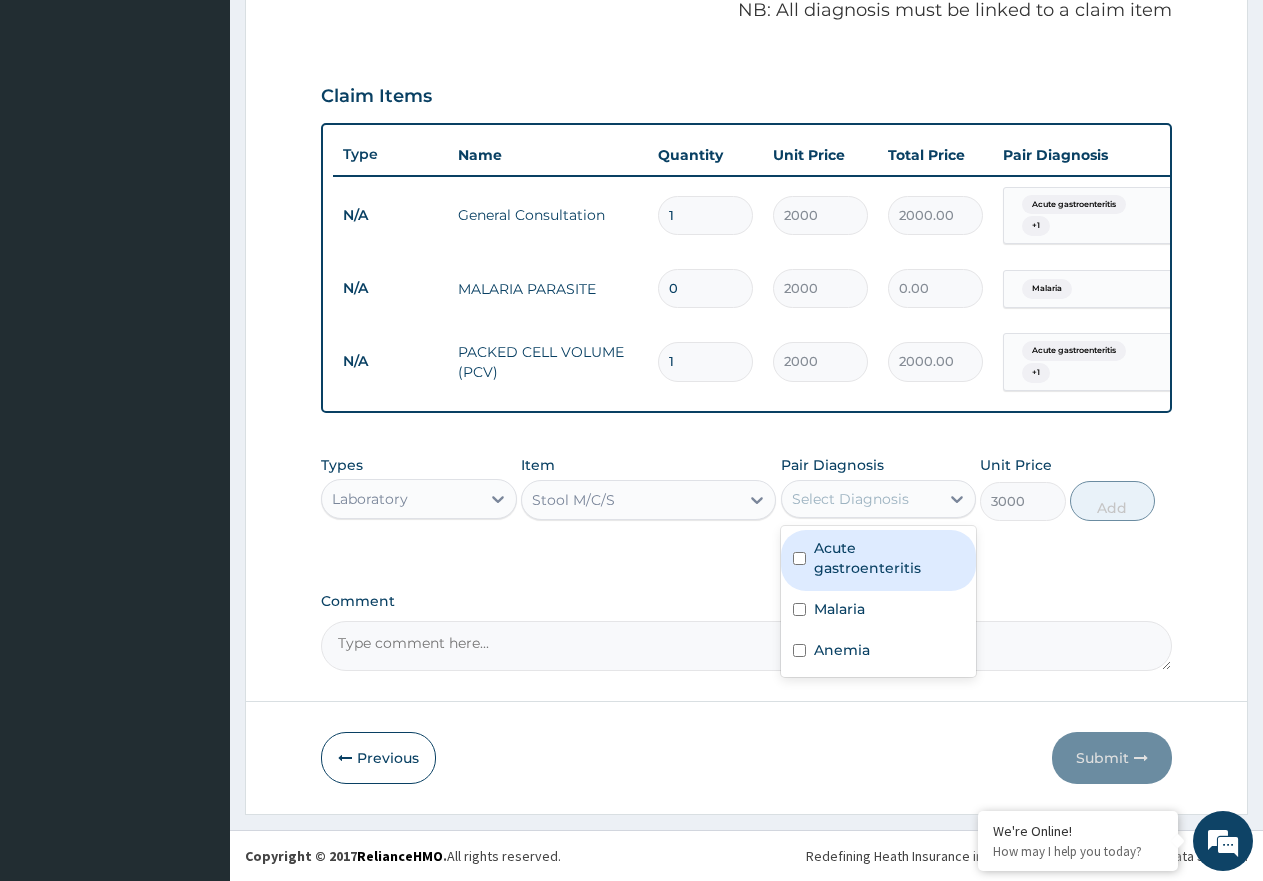 drag, startPoint x: 884, startPoint y: 569, endPoint x: 1016, endPoint y: 539, distance: 135.36617 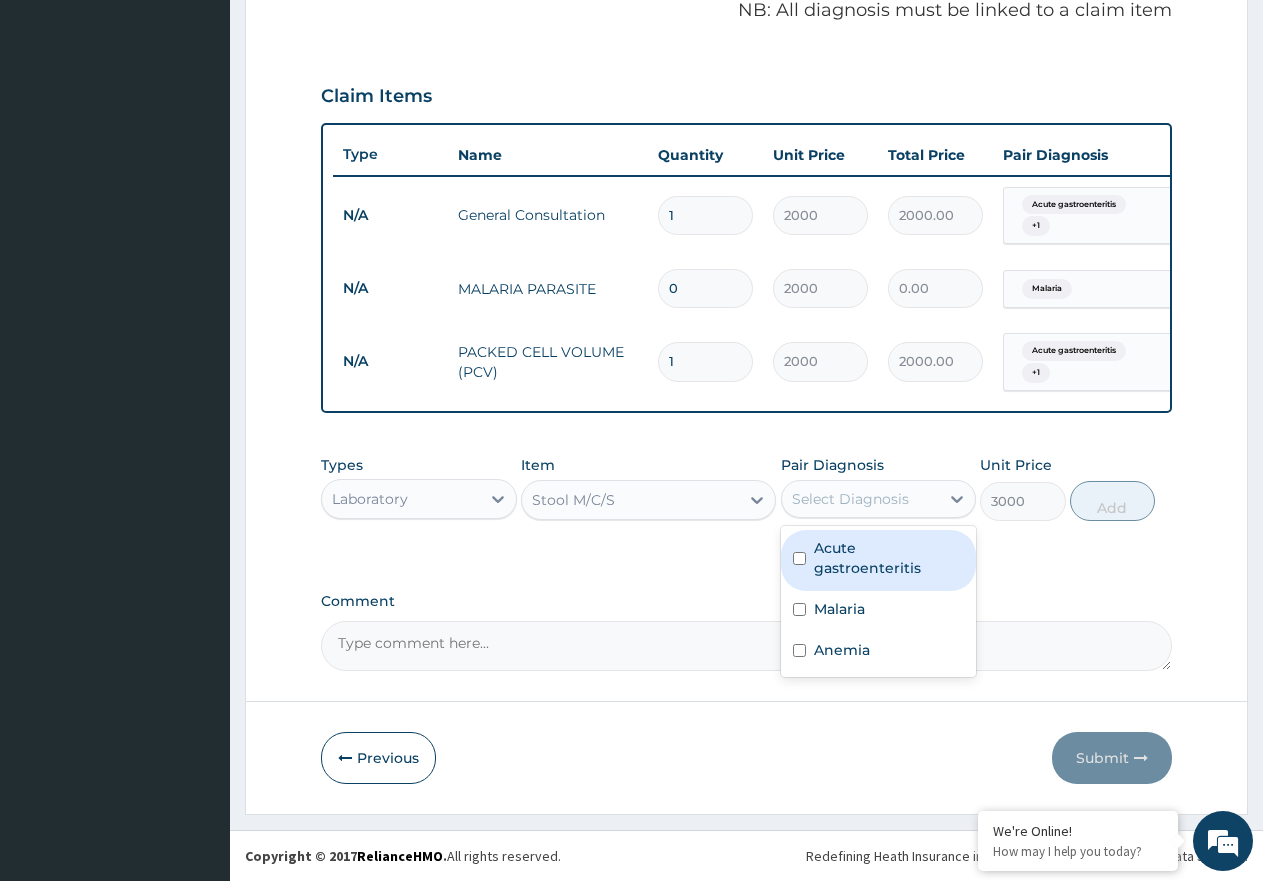 click on "Acute gastroenteritis" at bounding box center [889, 558] 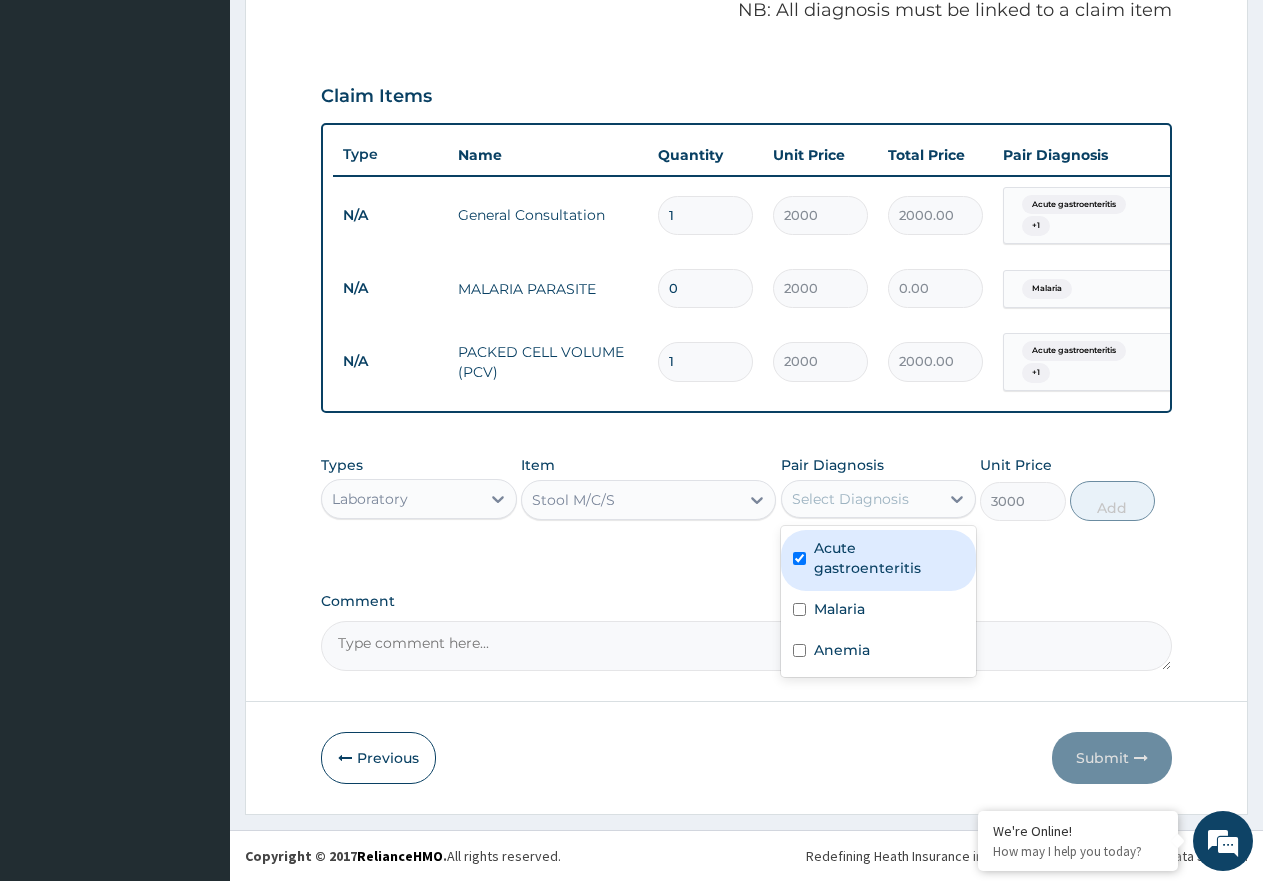 checkbox on "true" 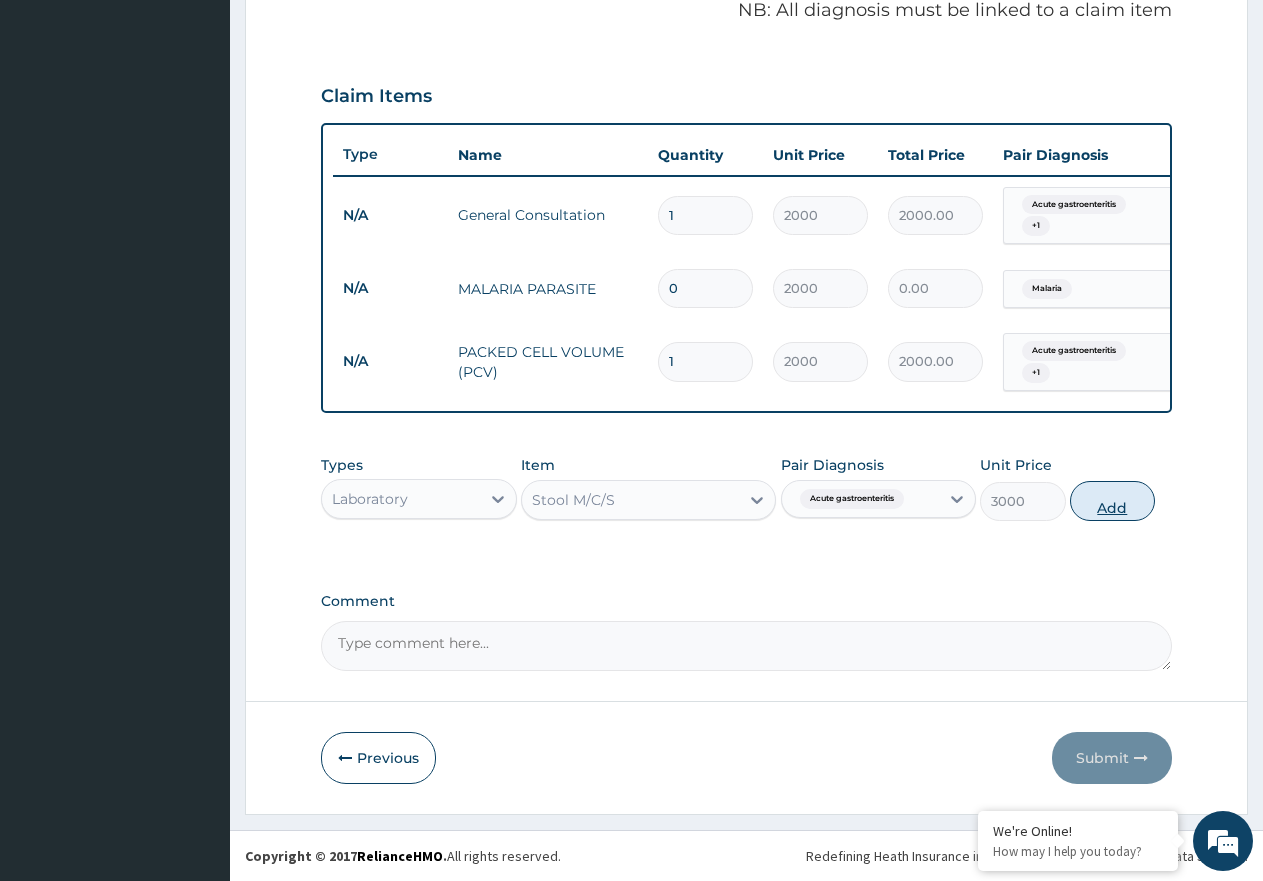 click on "Add" at bounding box center (1112, 501) 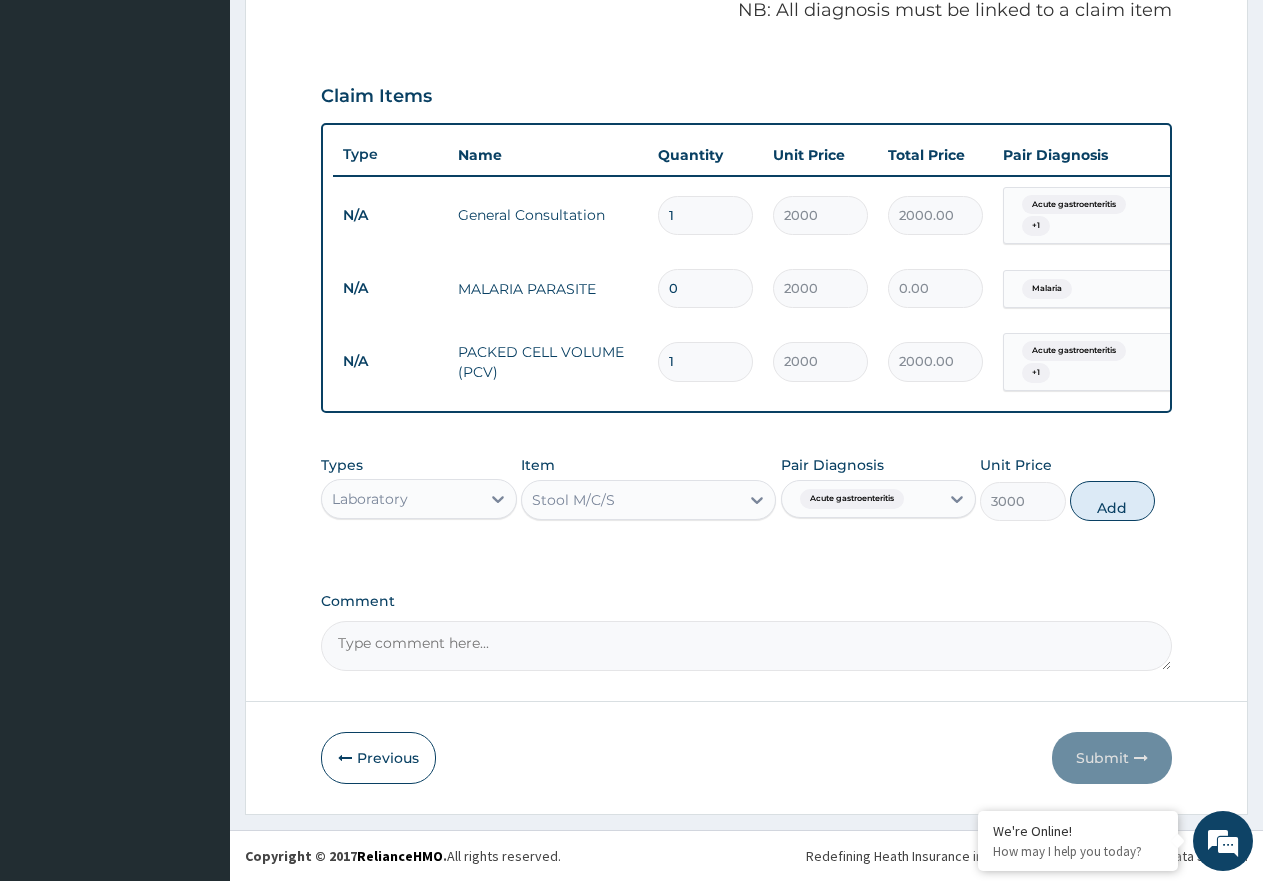type on "0" 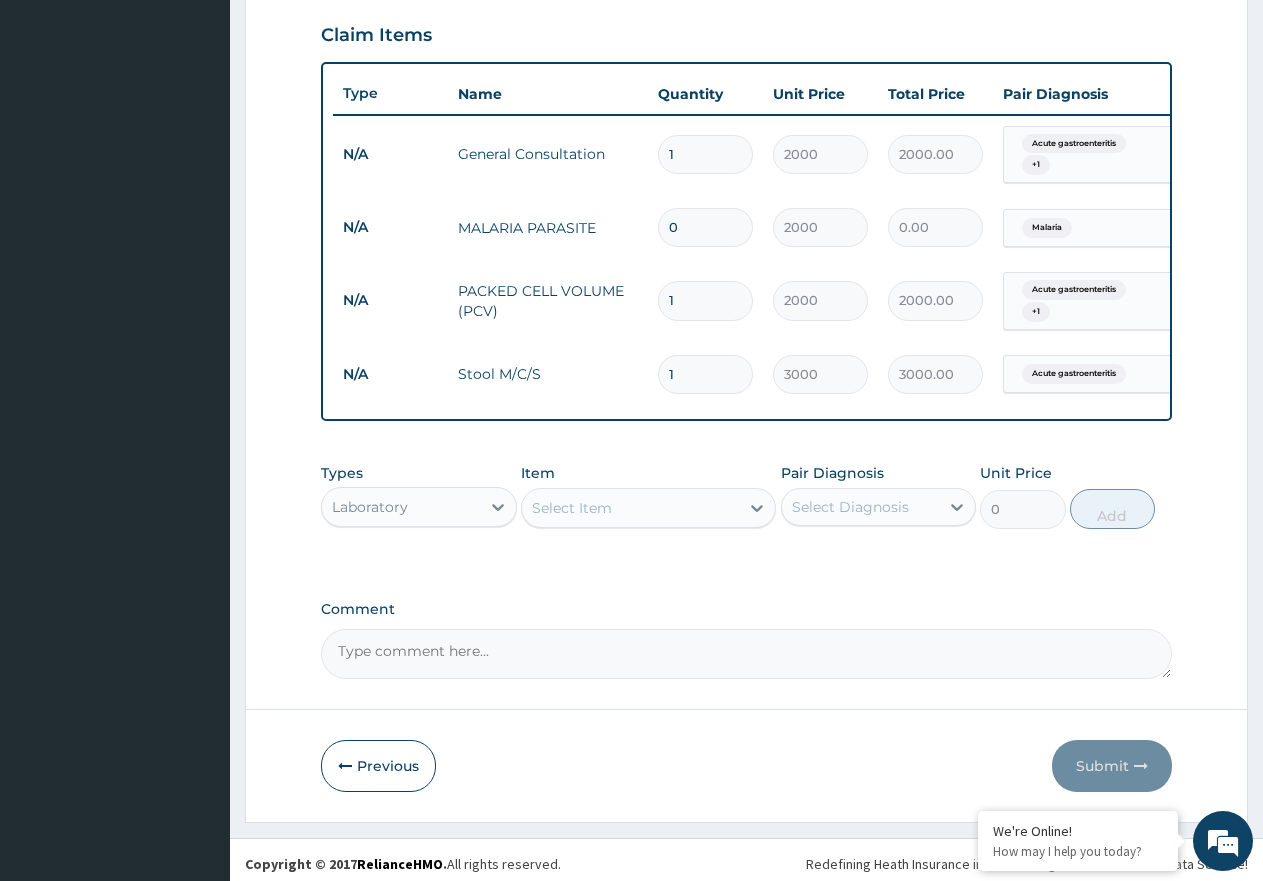 scroll, scrollTop: 707, scrollLeft: 0, axis: vertical 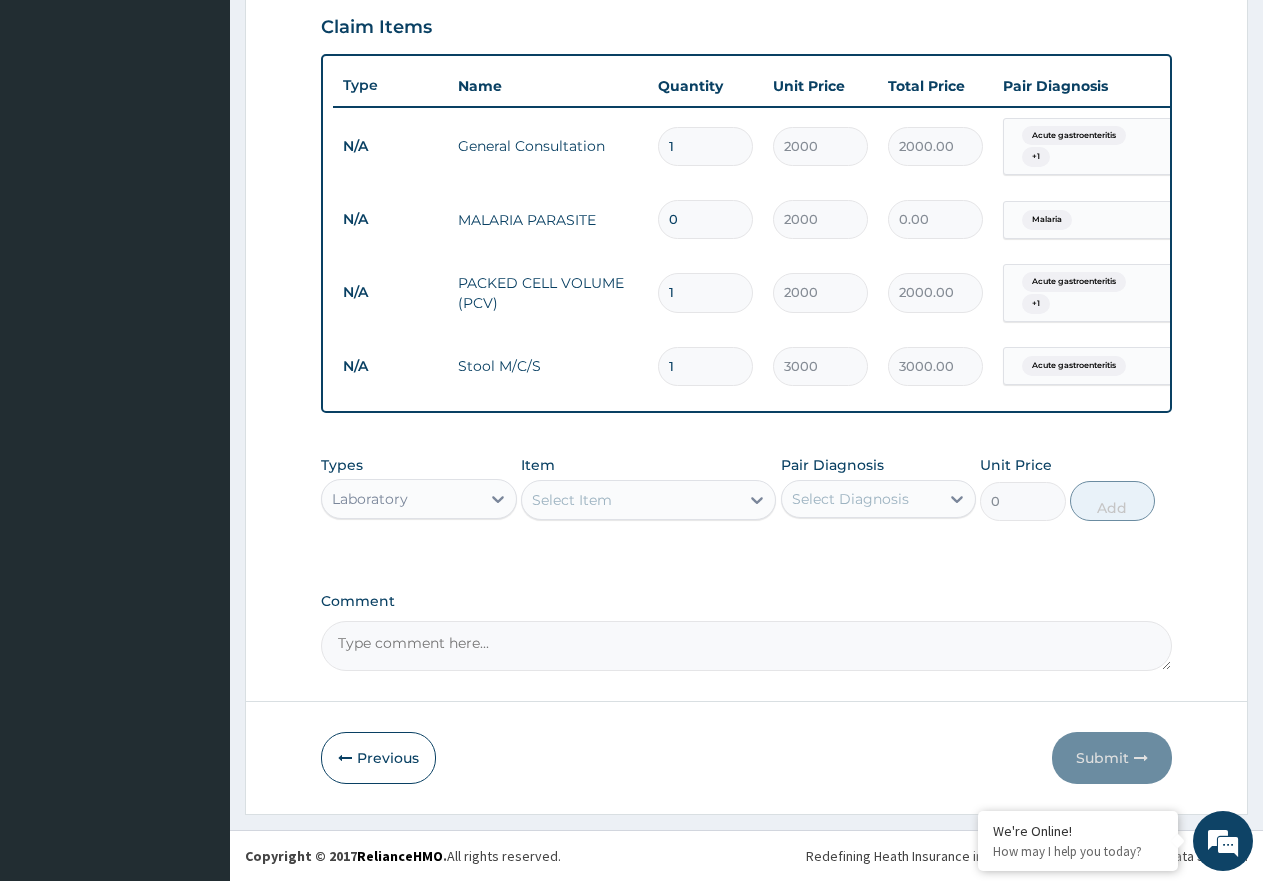 drag, startPoint x: 458, startPoint y: 480, endPoint x: 456, endPoint y: 513, distance: 33.06055 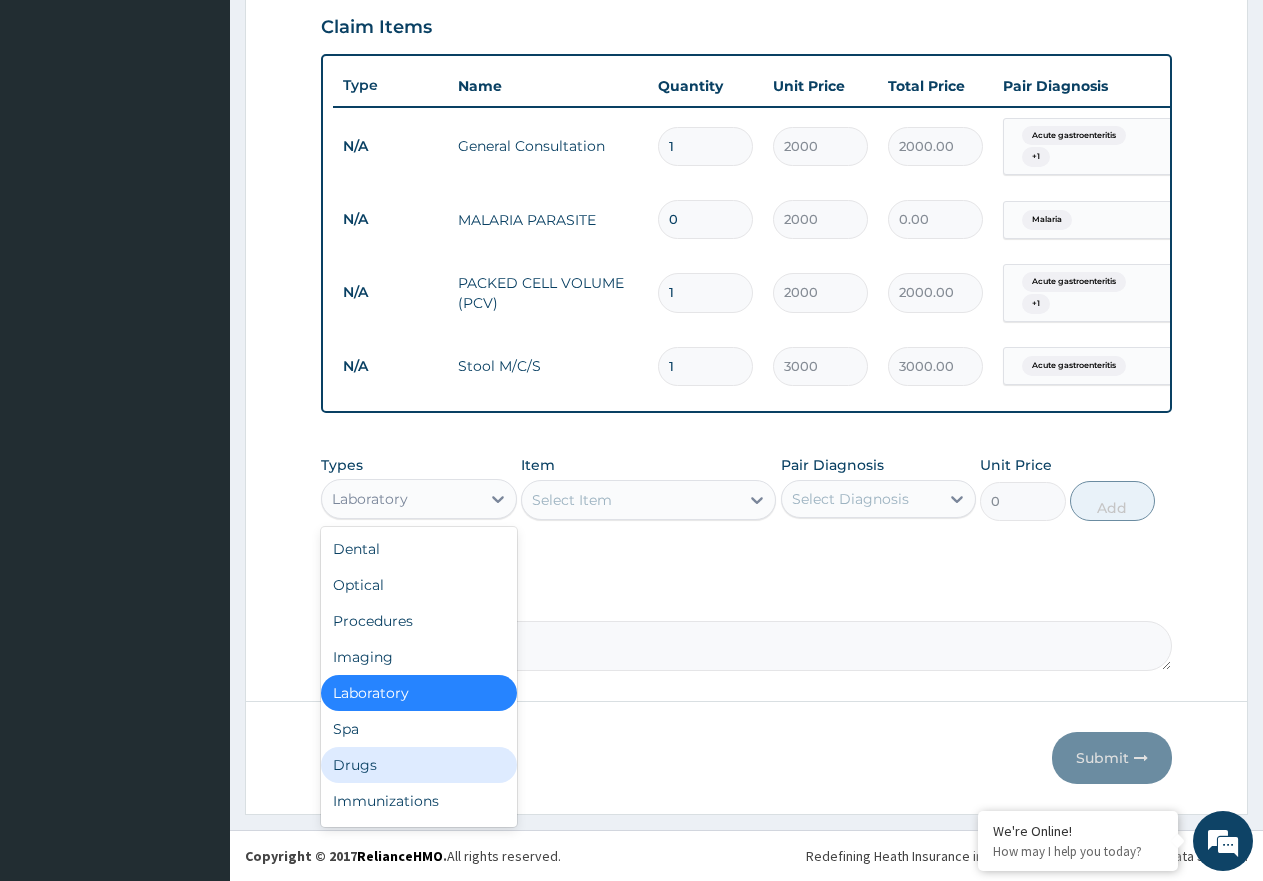 drag, startPoint x: 379, startPoint y: 769, endPoint x: 445, endPoint y: 736, distance: 73.790245 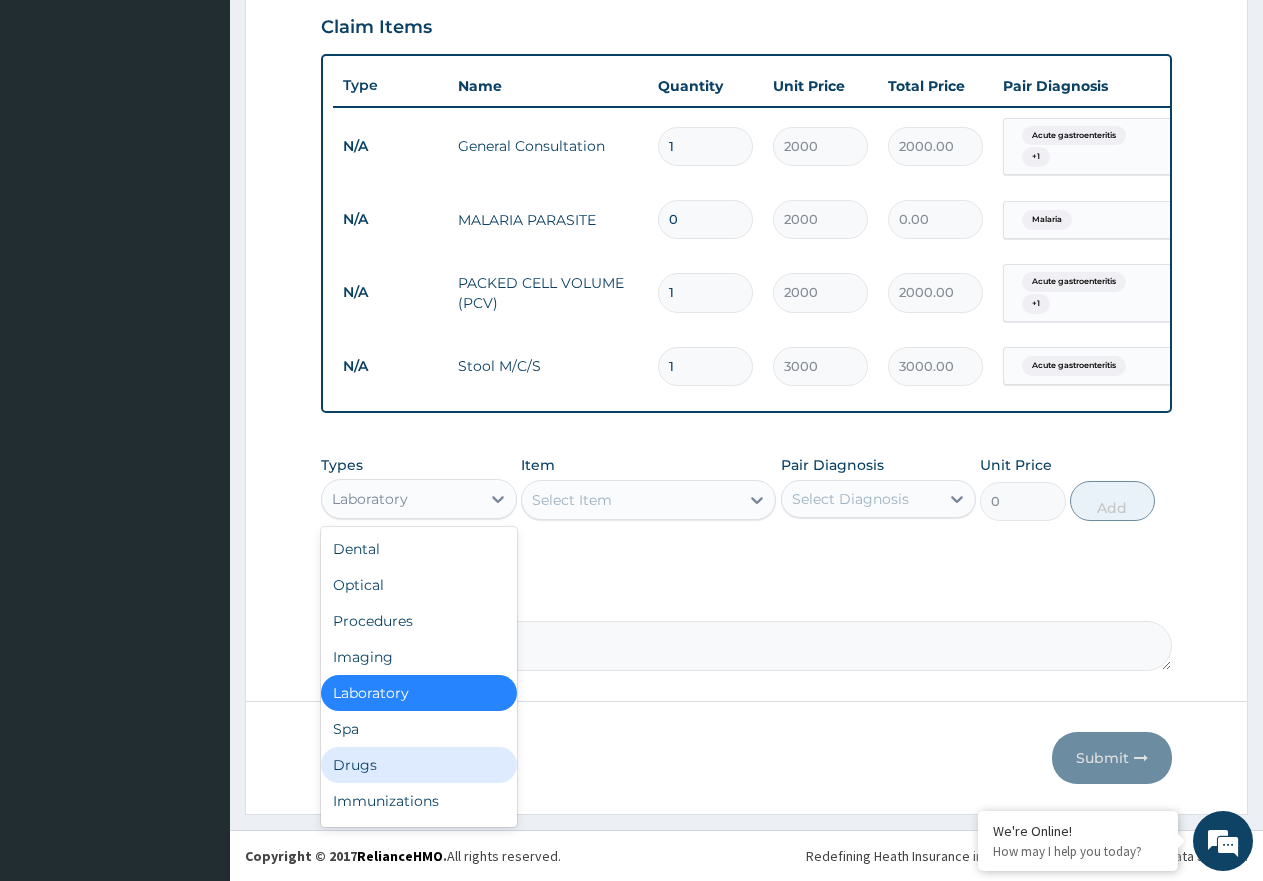click on "Drugs" at bounding box center (419, 765) 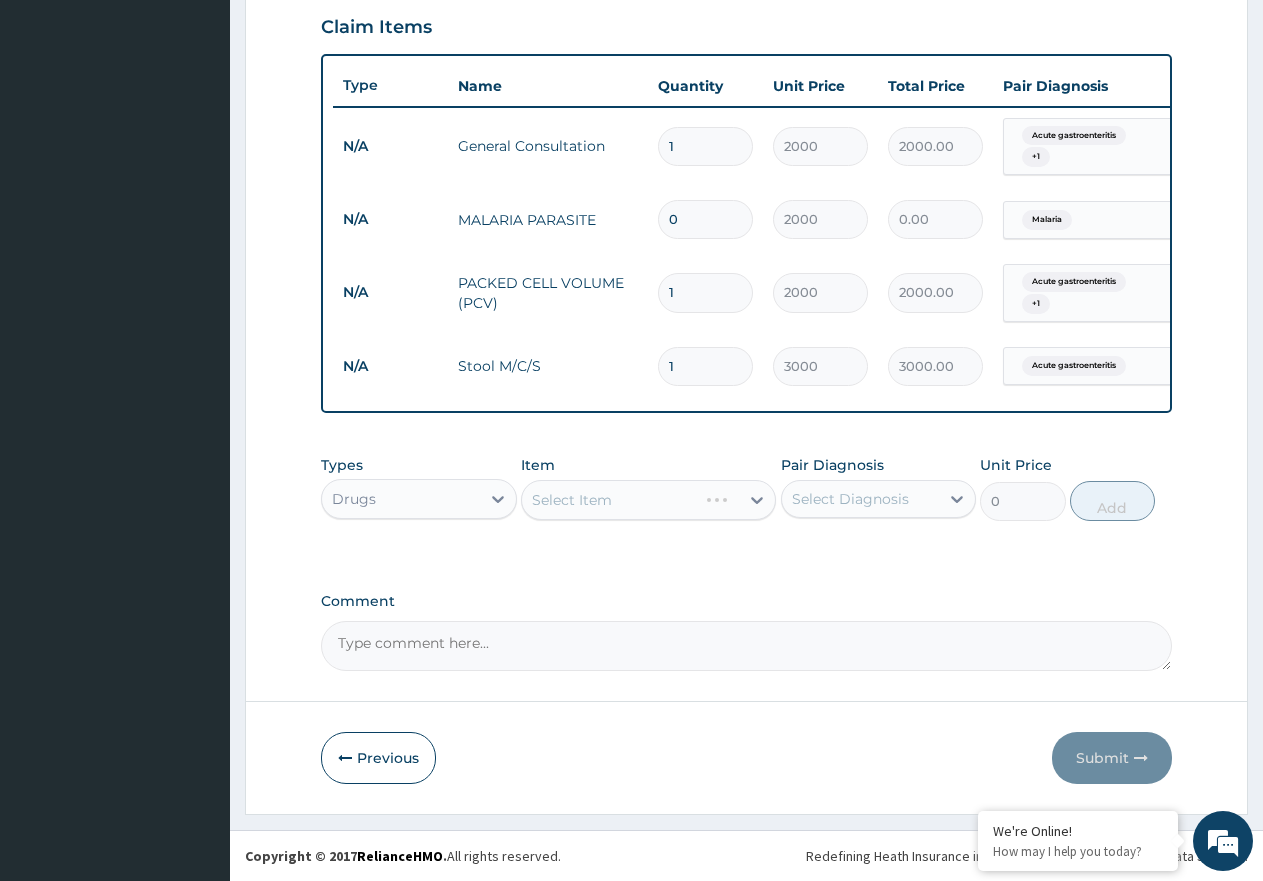 click on "Select Item" at bounding box center [648, 500] 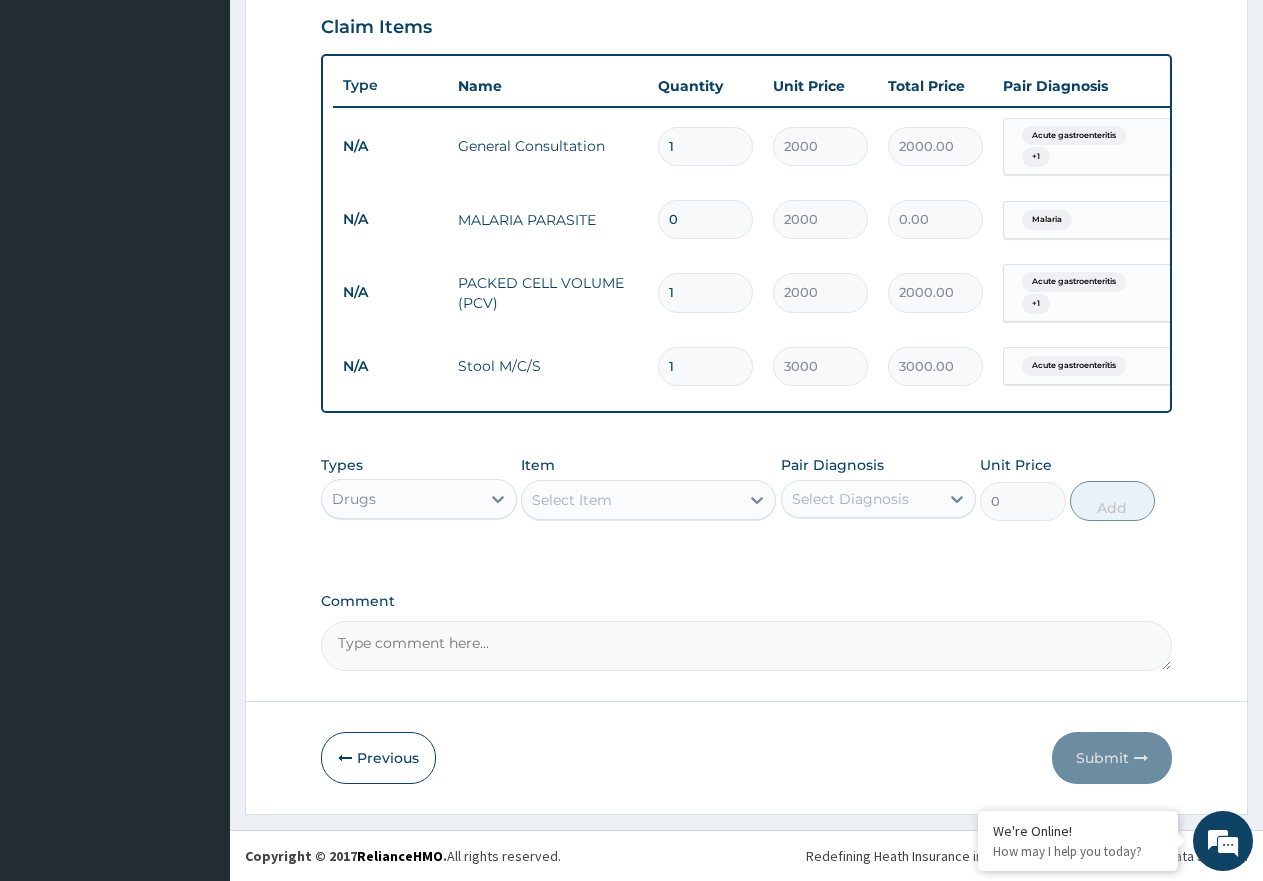 click on "Select Item" at bounding box center (630, 500) 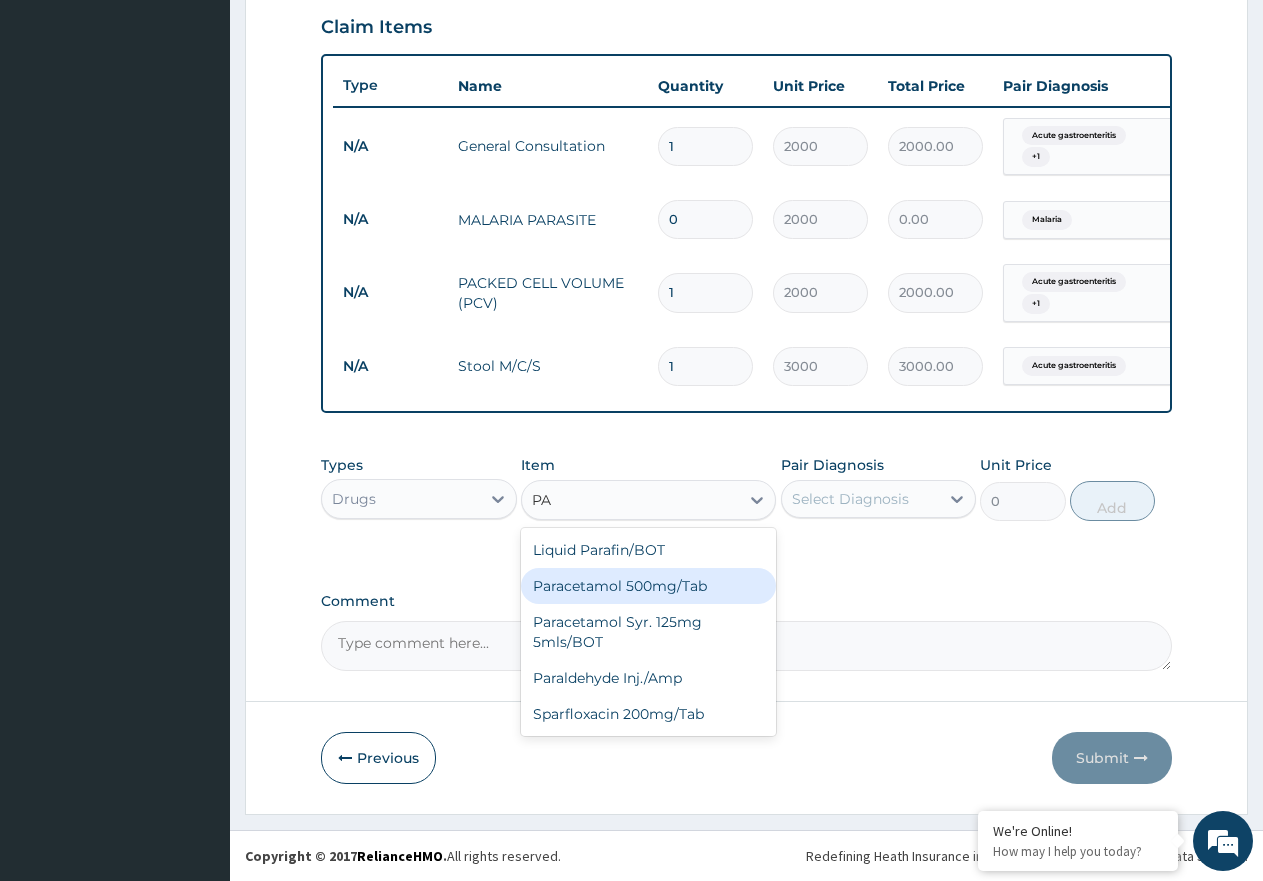 type on "P" 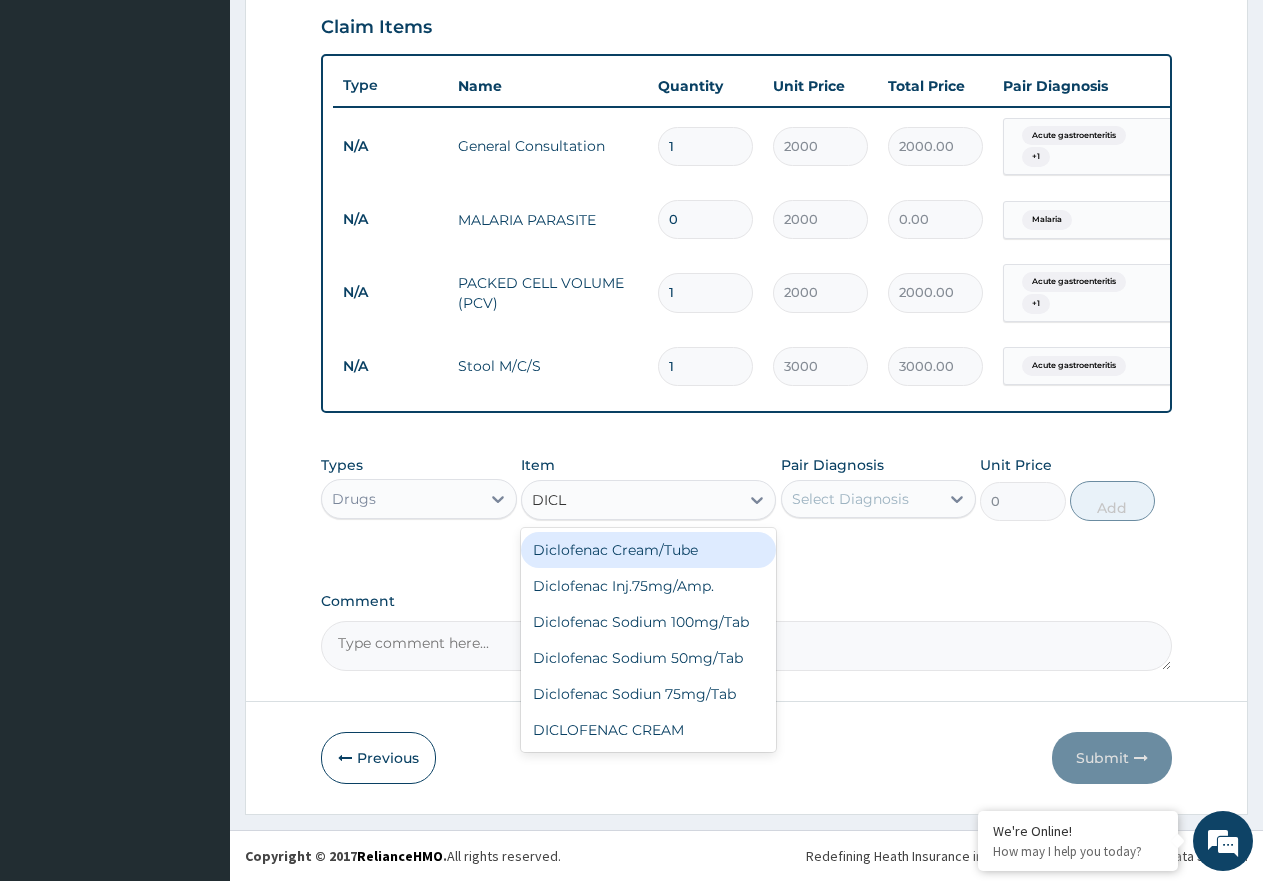 type on "DICLO" 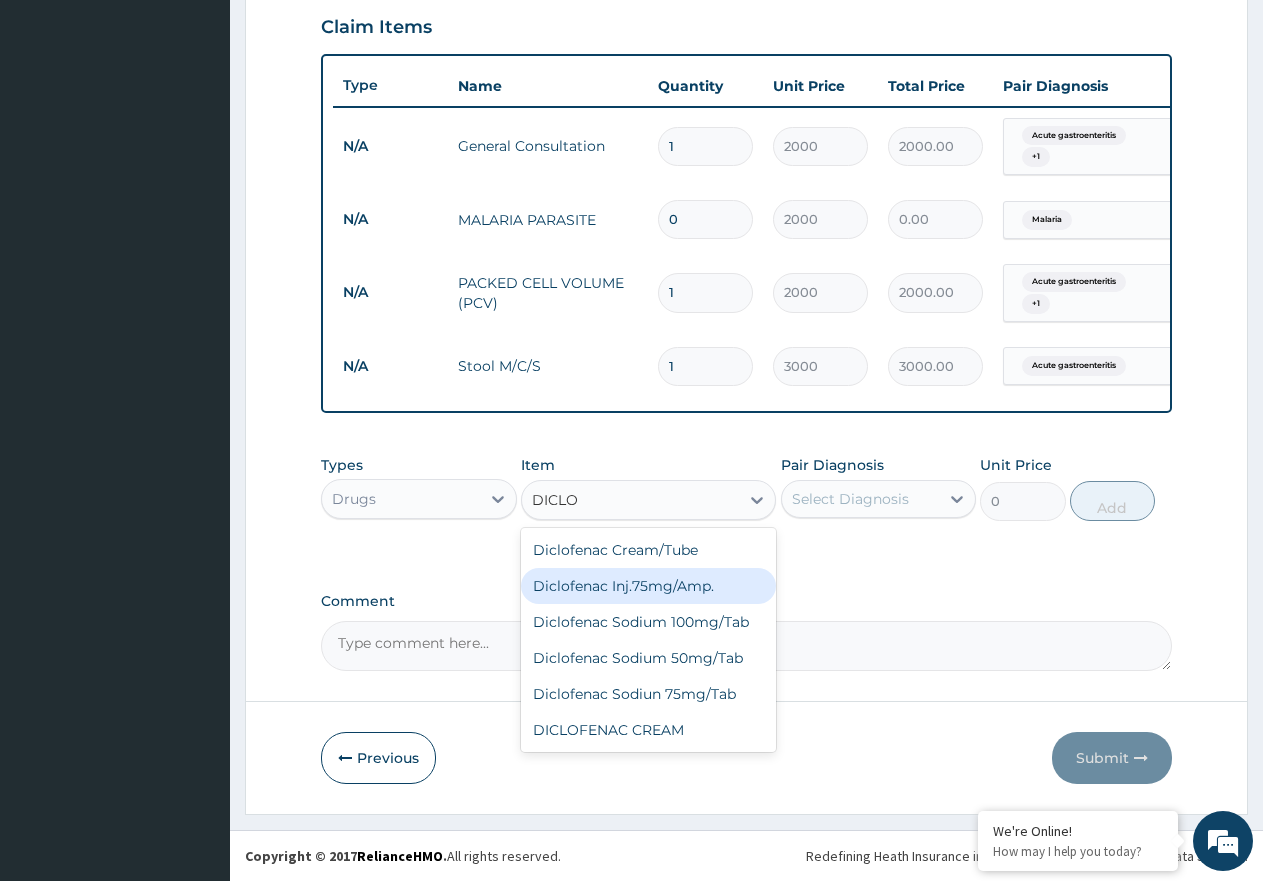 click on "Diclofenac Inj.75mg/Amp." at bounding box center (648, 586) 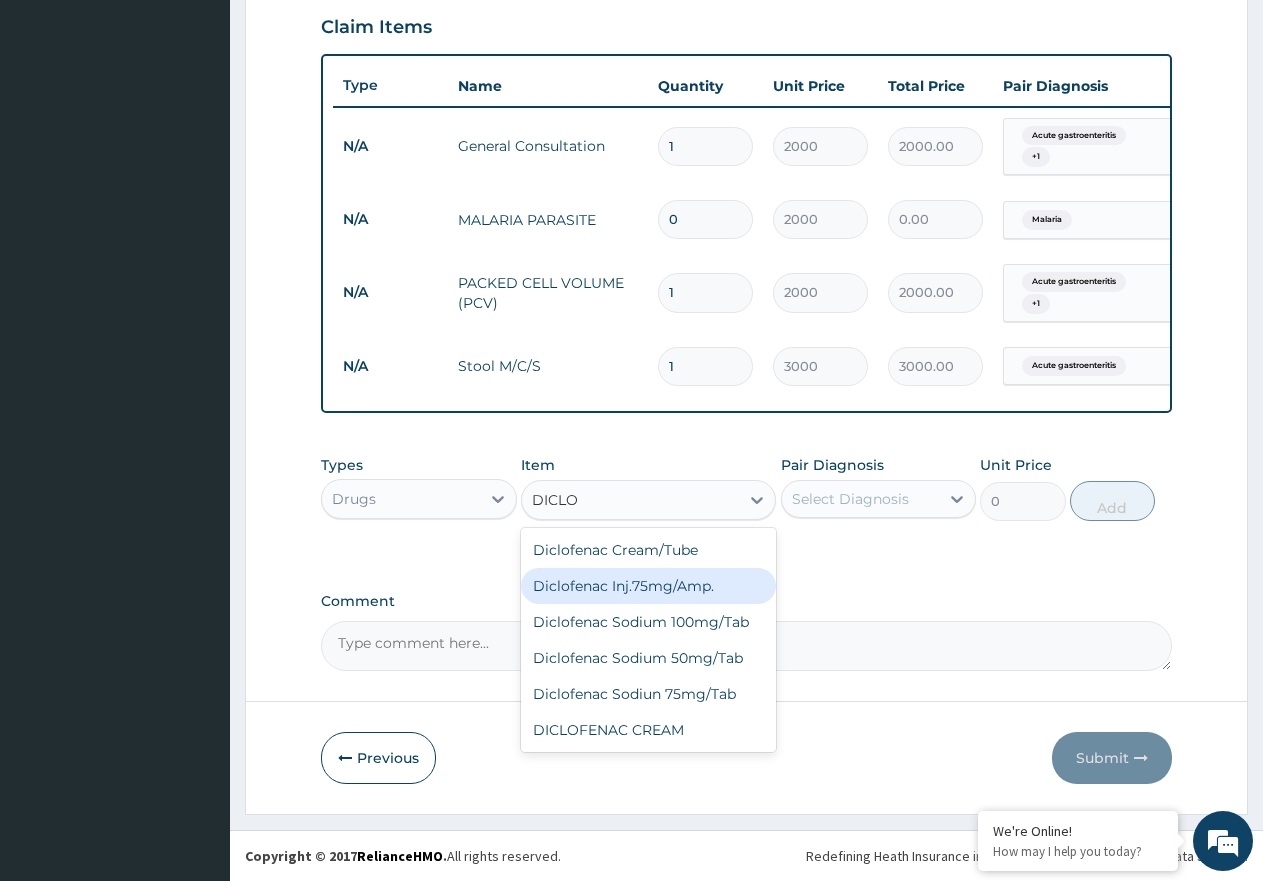type 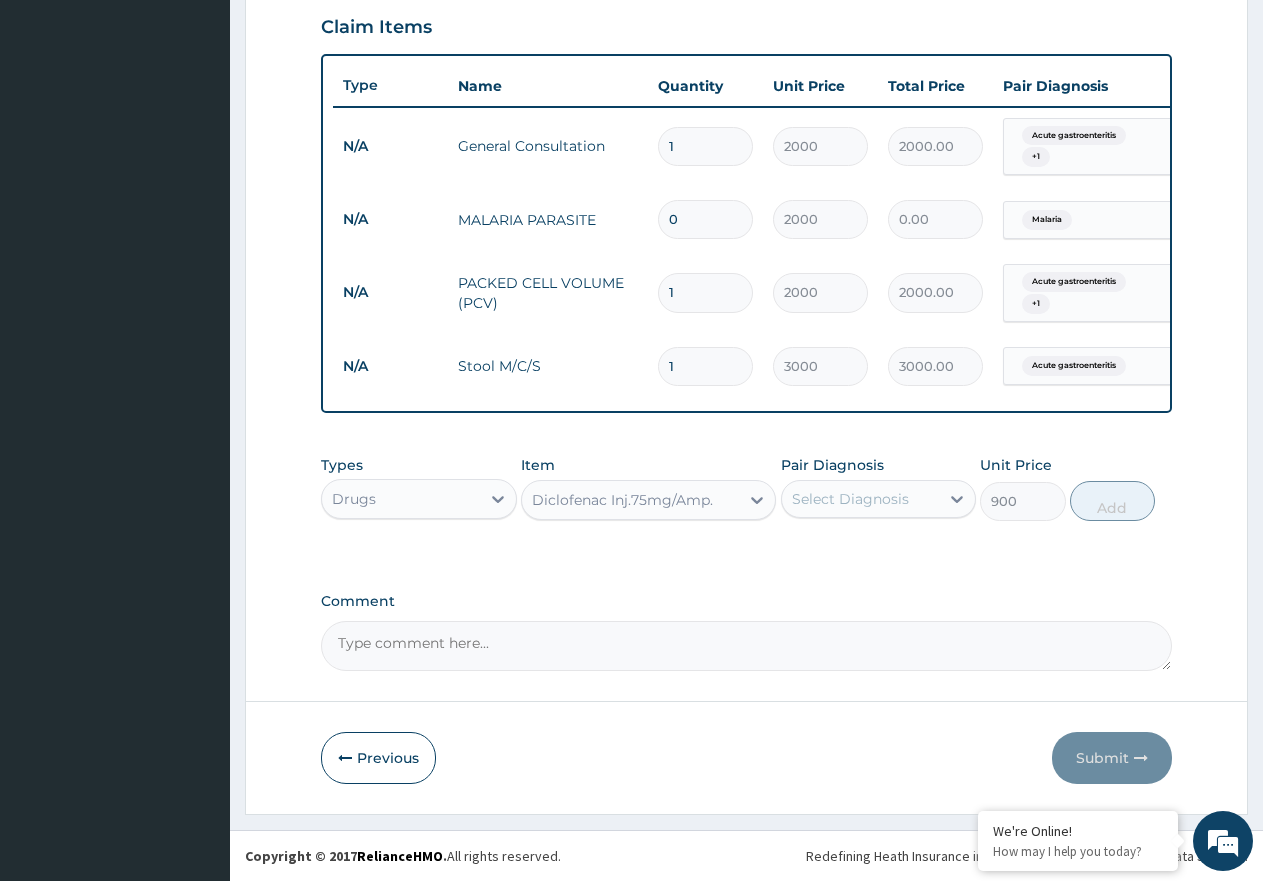 click on "Select Diagnosis" at bounding box center [850, 499] 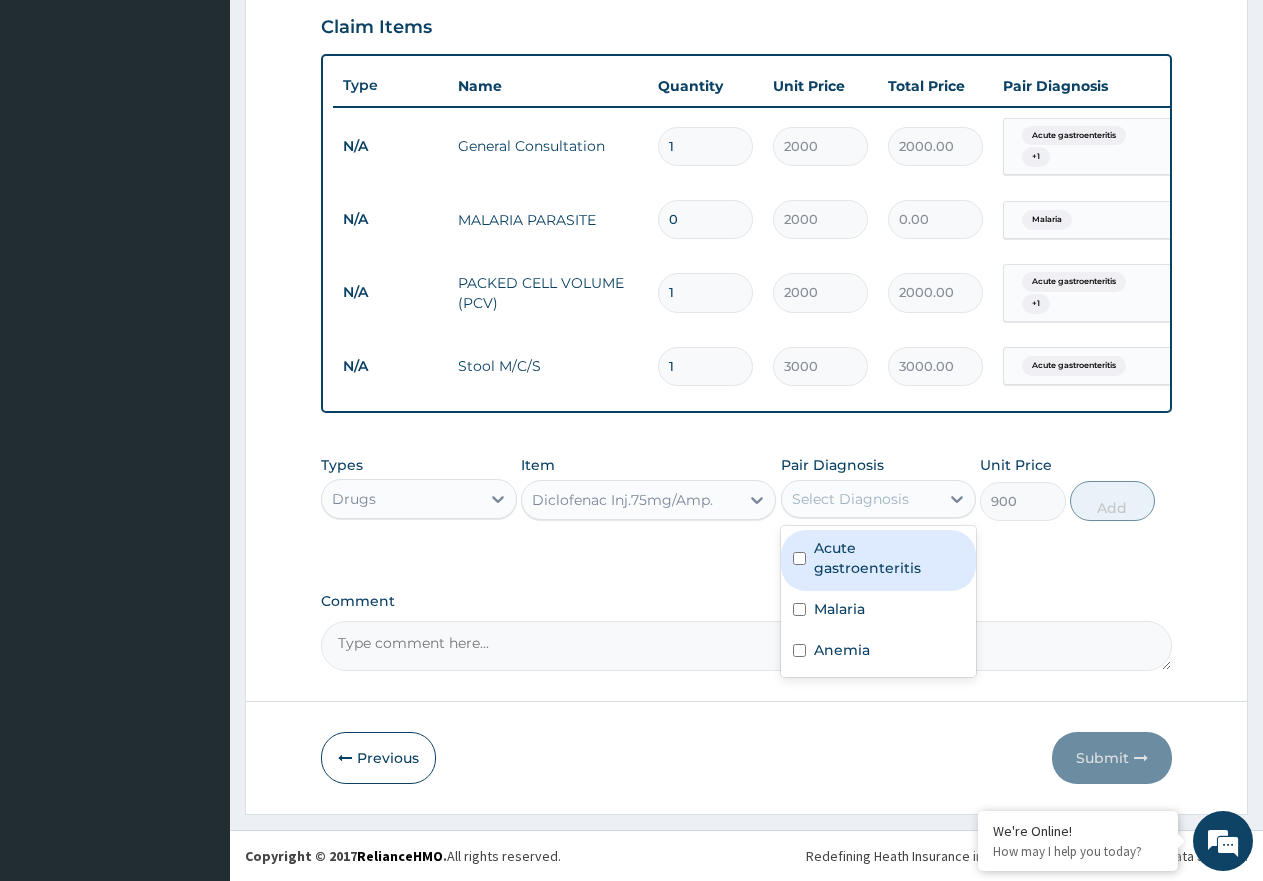 click on "Acute gastroenteritis" at bounding box center (889, 558) 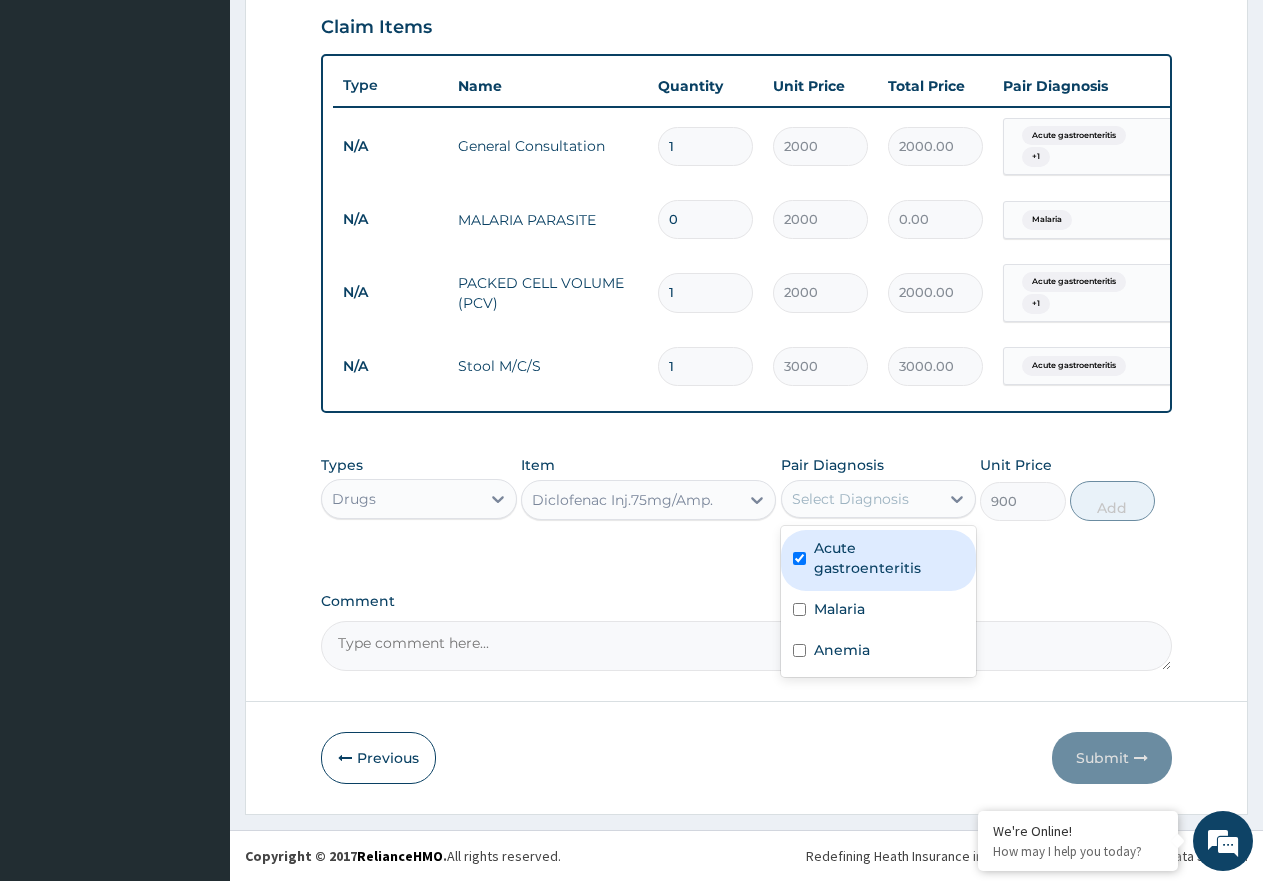 checkbox on "true" 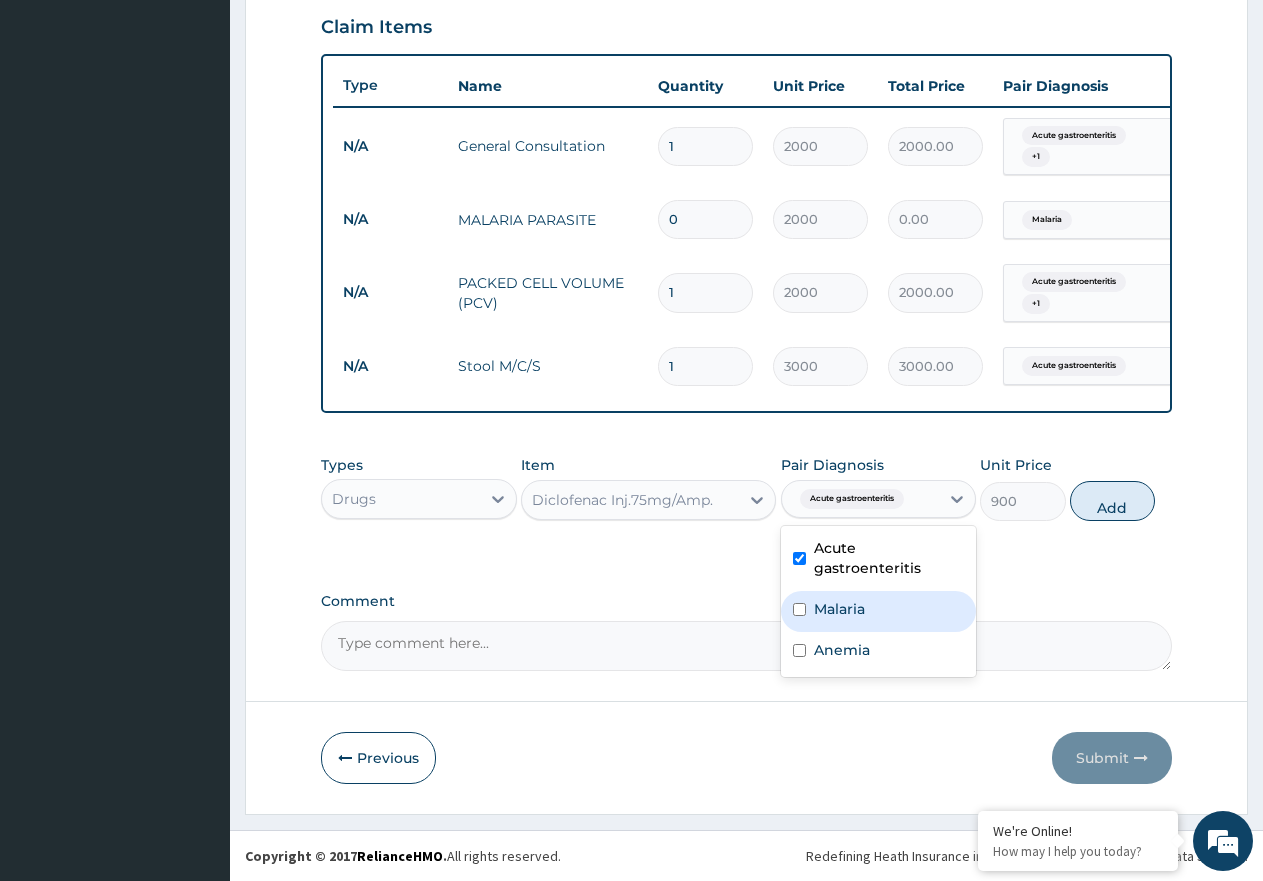 click on "Malaria" at bounding box center [839, 609] 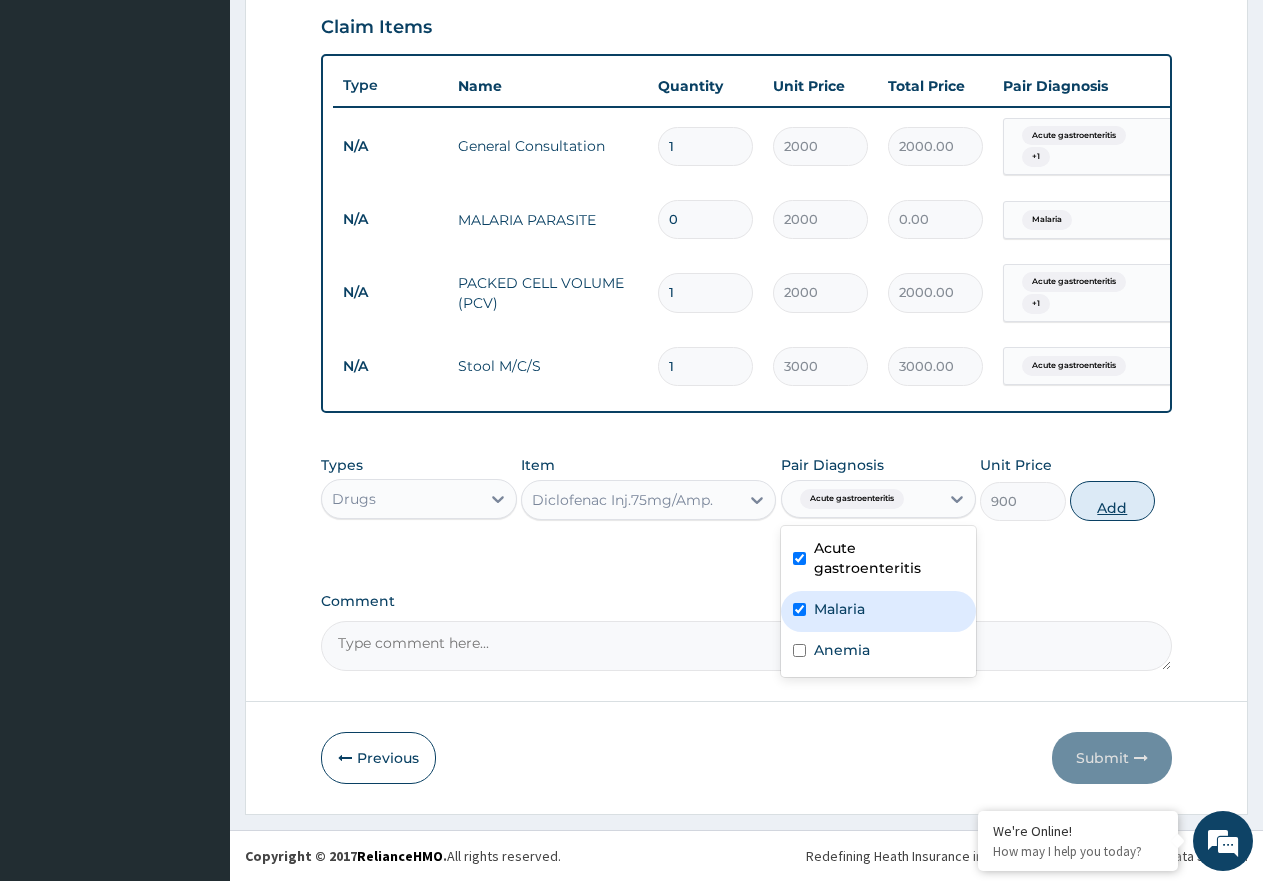 checkbox on "true" 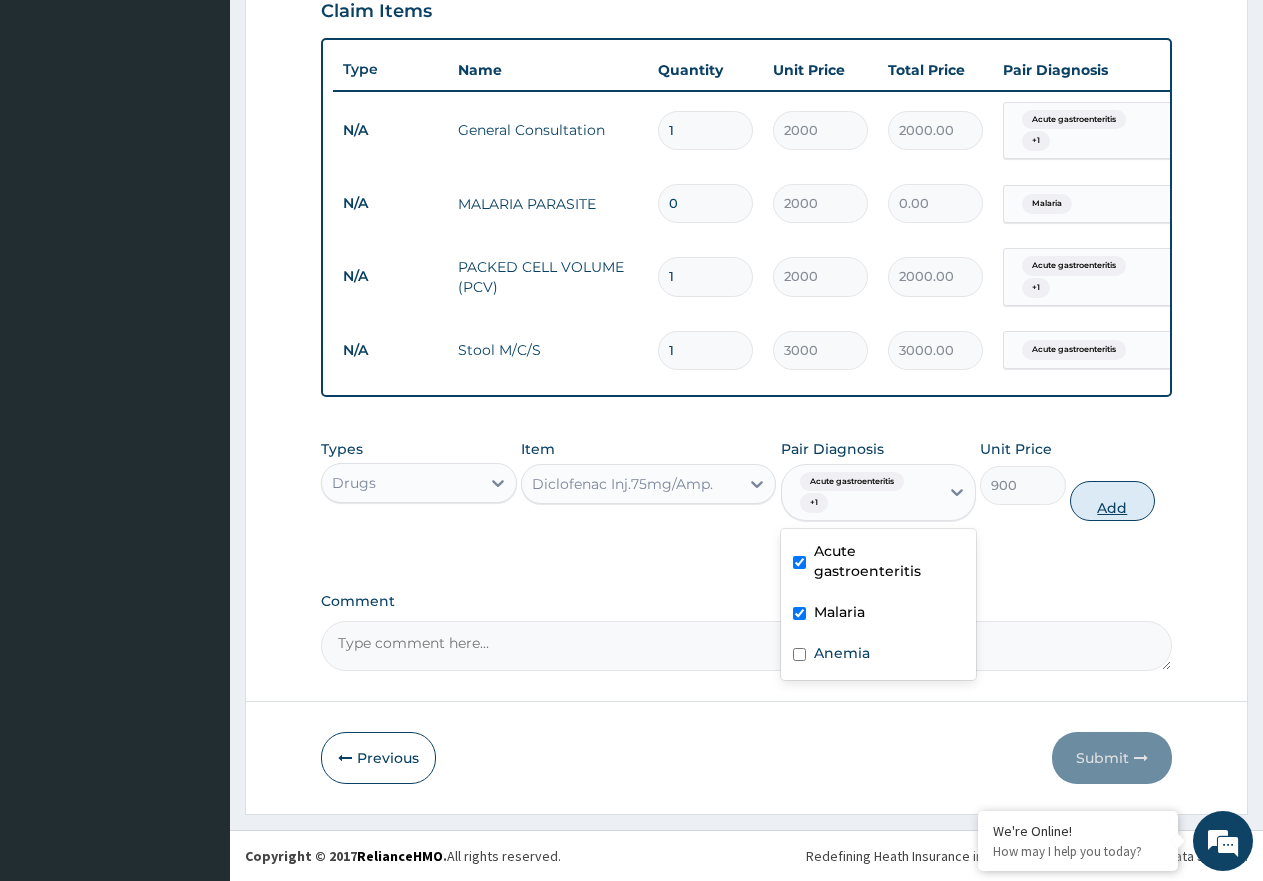 click on "Add" at bounding box center (1112, 501) 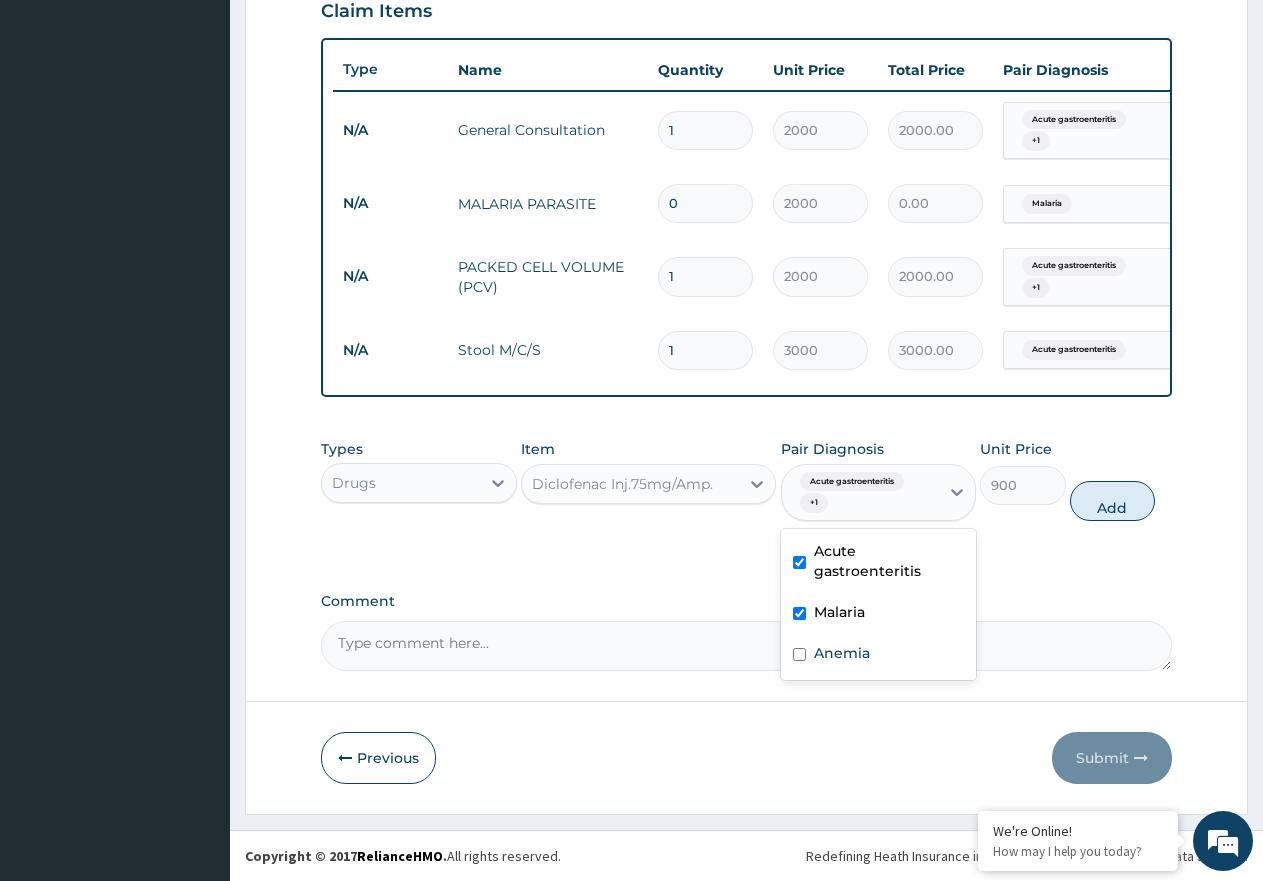 type on "0" 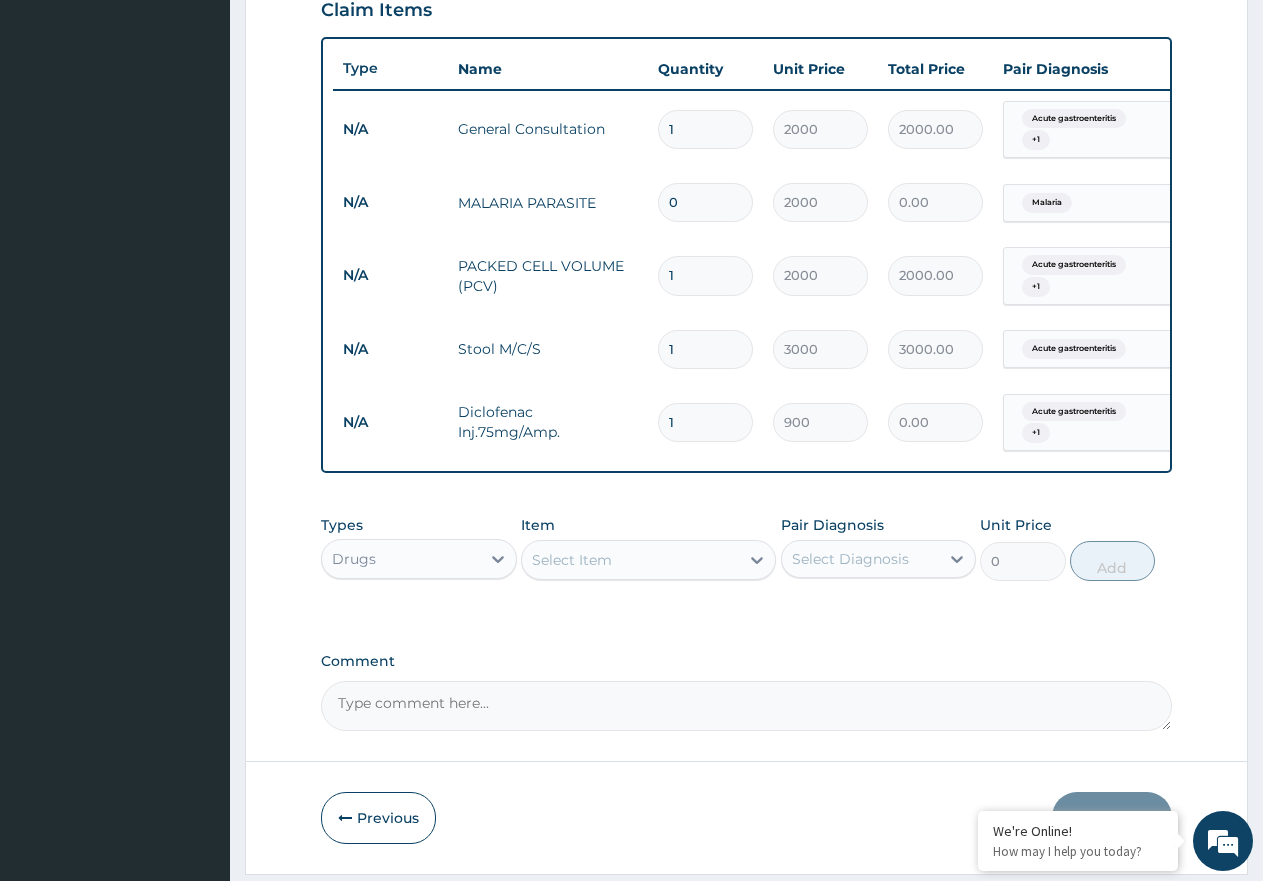 type 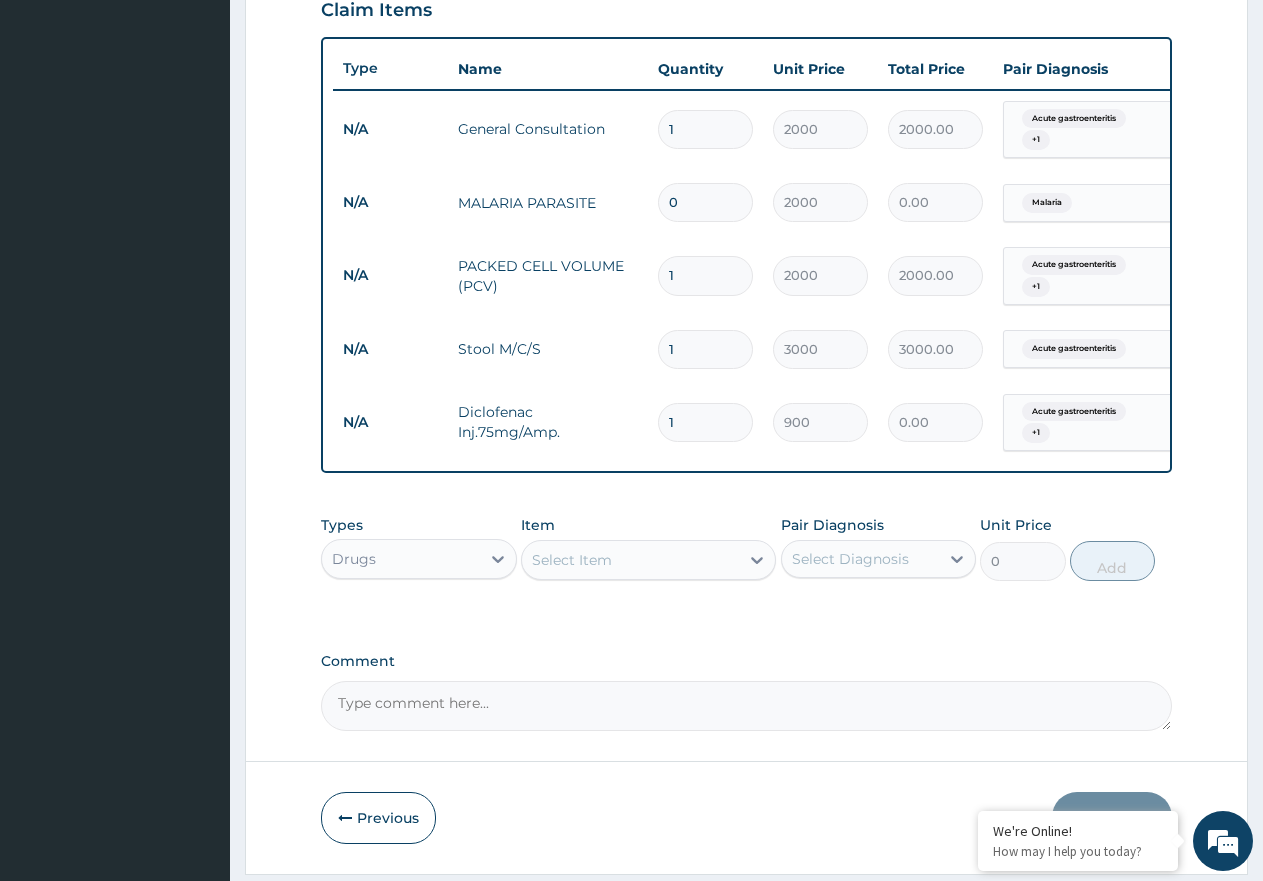 type on "0.00" 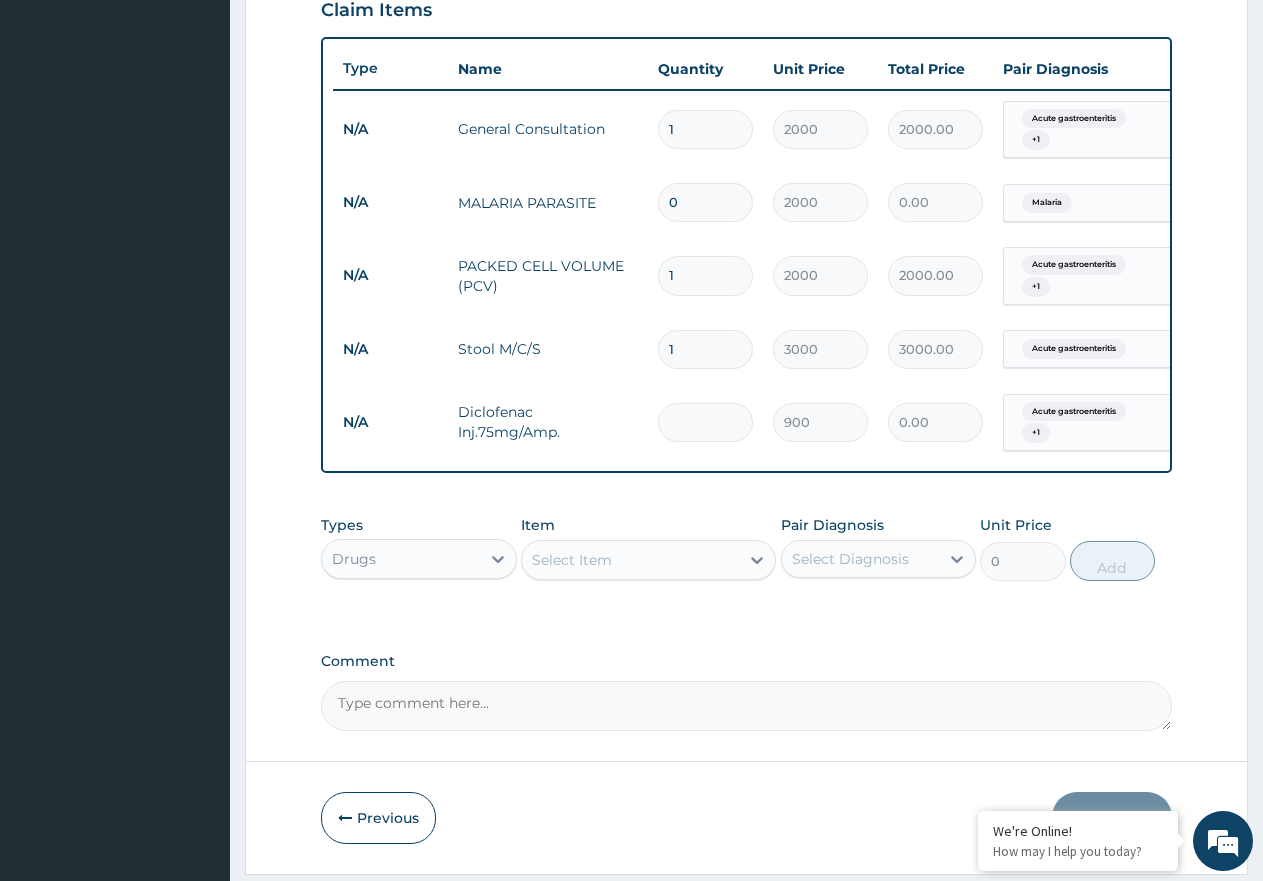 type on "2" 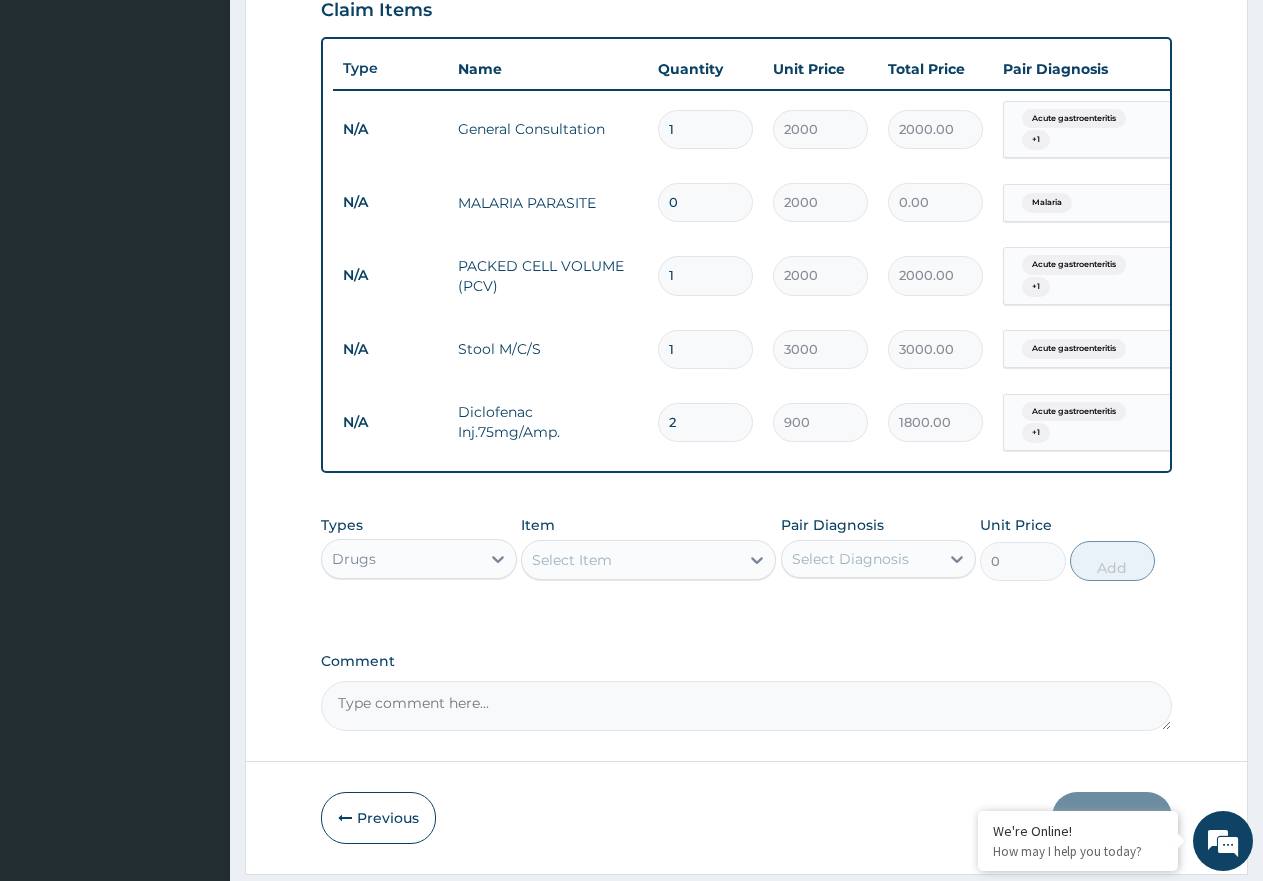 type on "2" 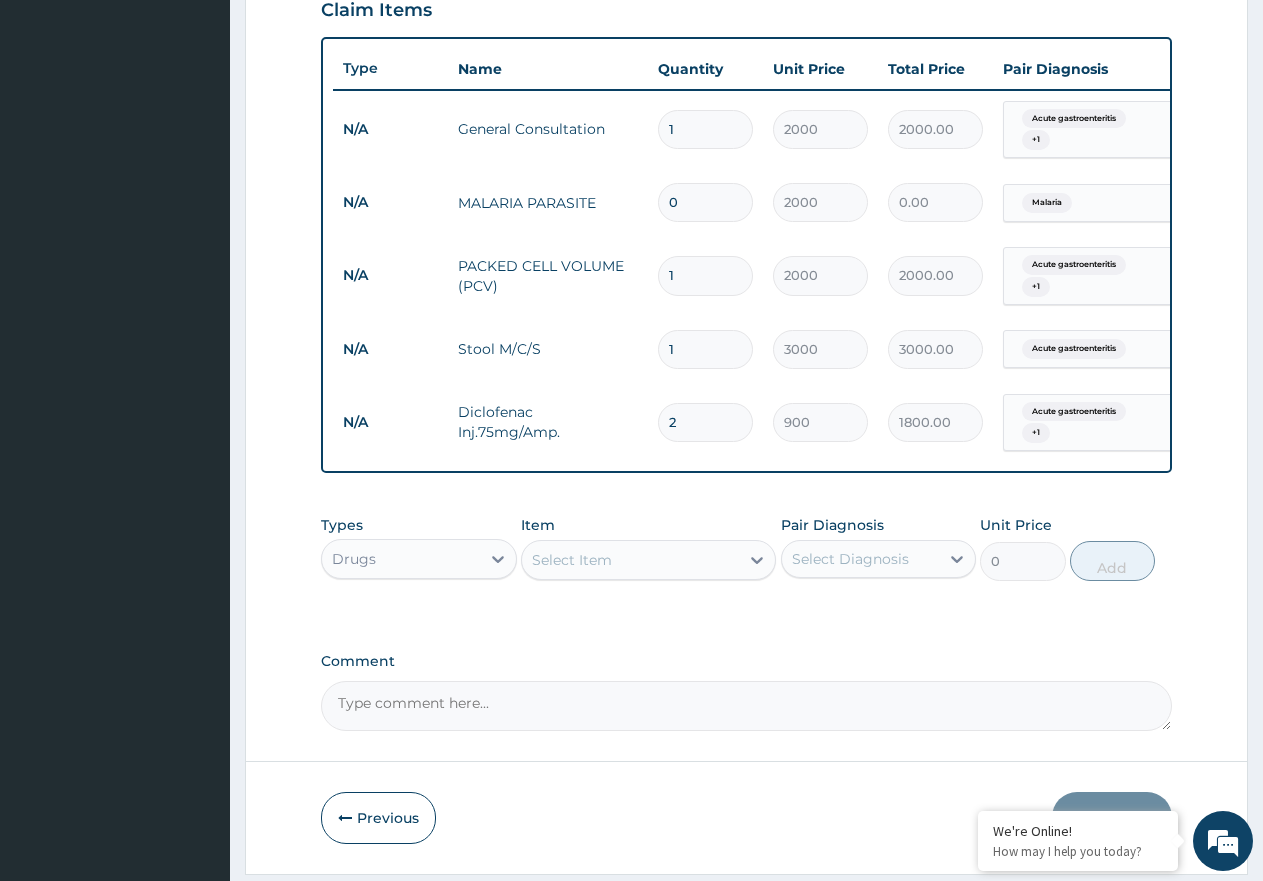 click on "Select Item" at bounding box center (630, 560) 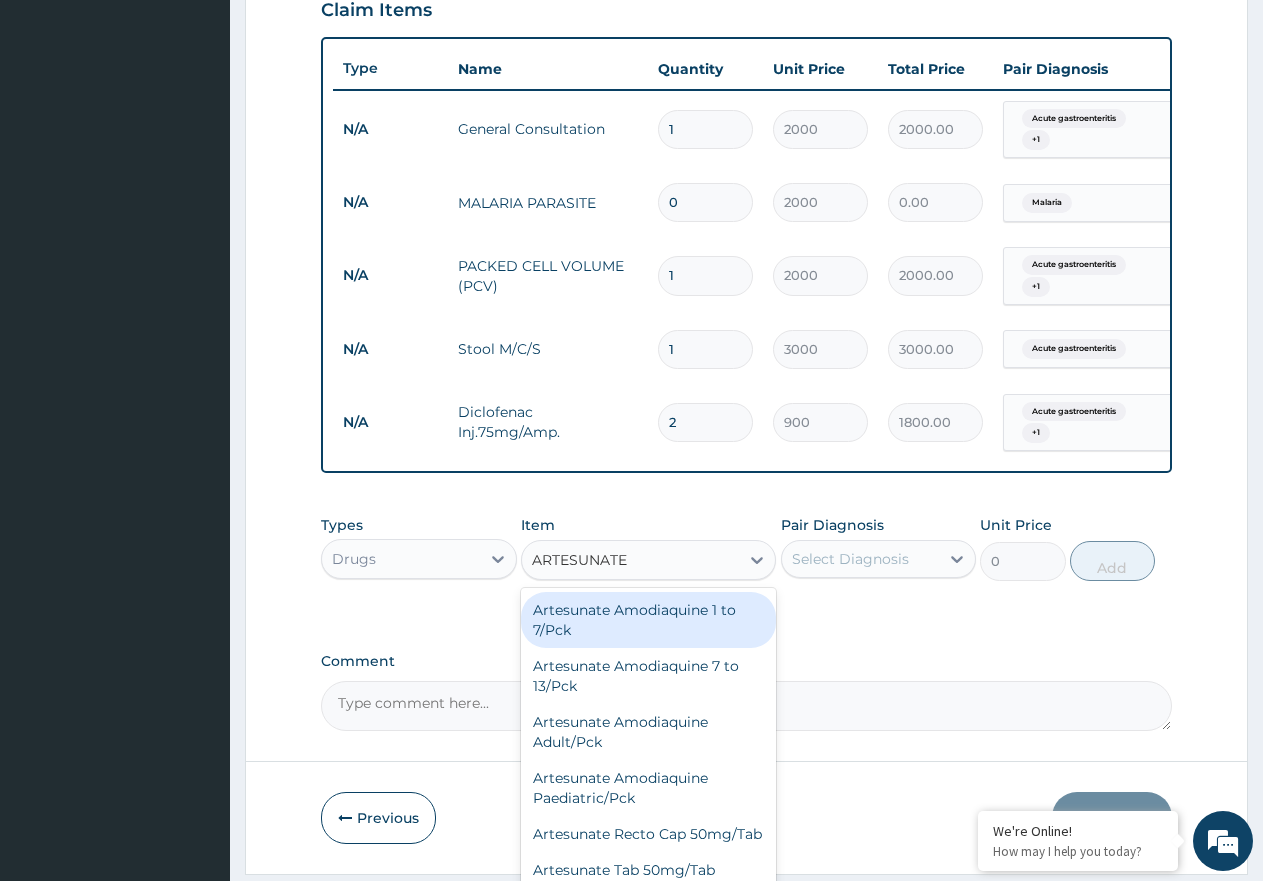 type on "ARTESUNATE" 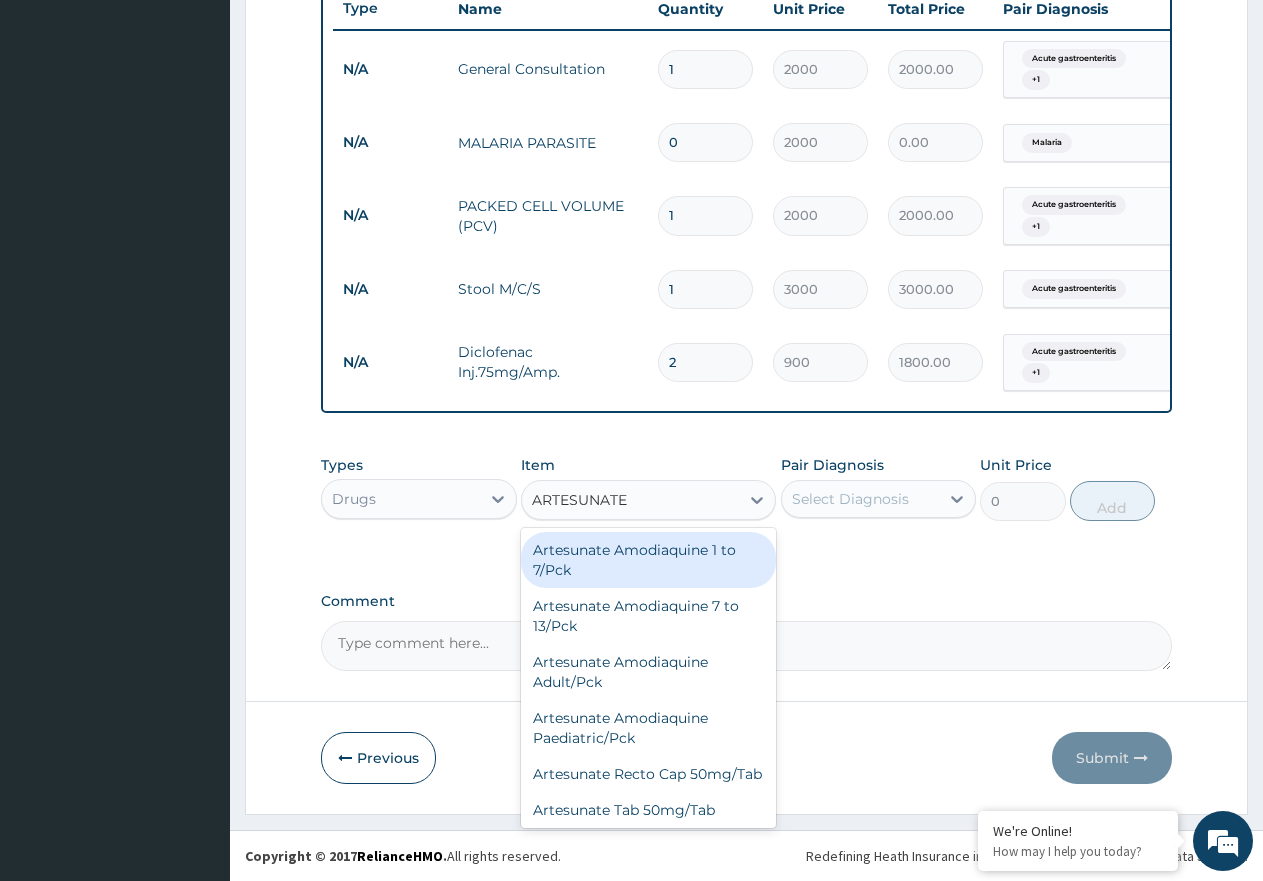 scroll, scrollTop: 784, scrollLeft: 0, axis: vertical 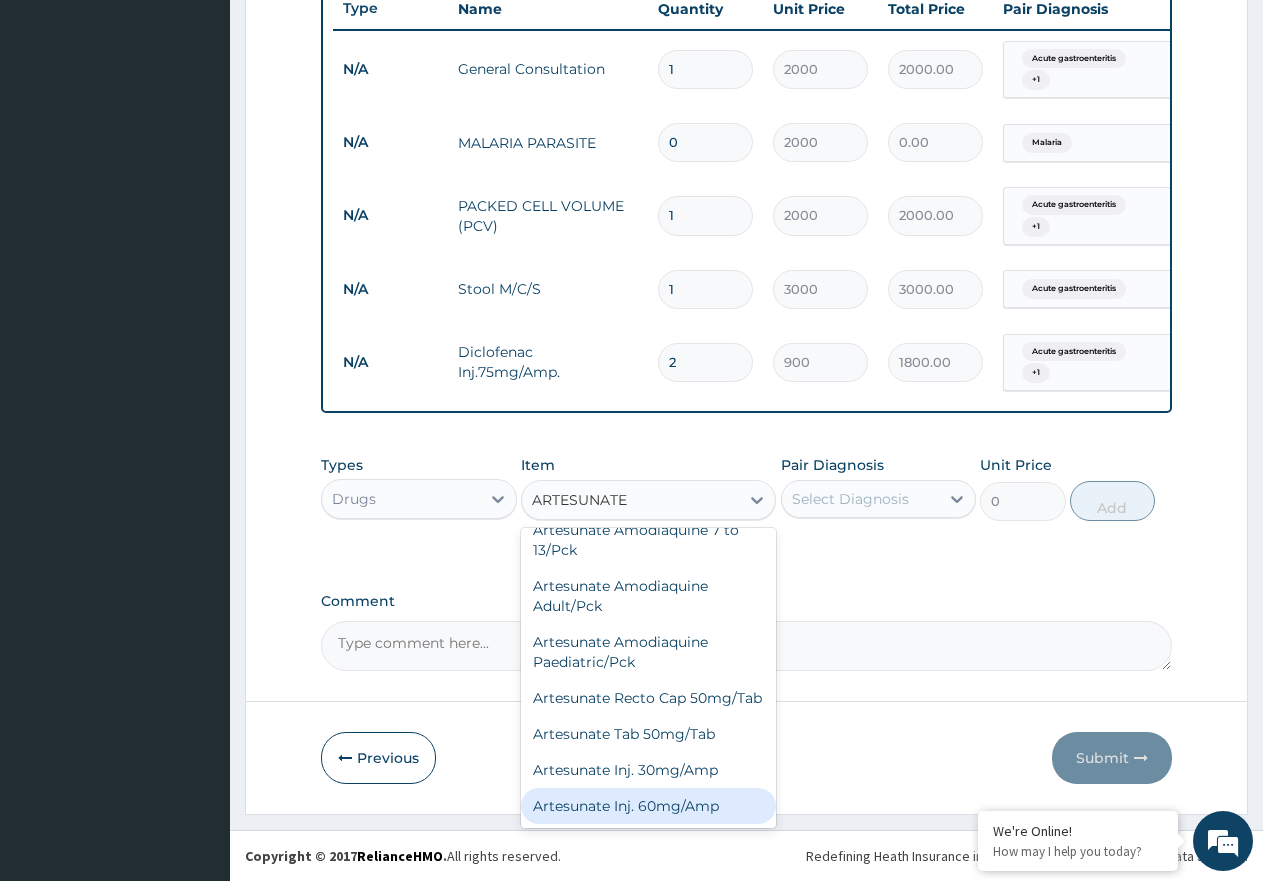 click on "Artesunate Inj. 60mg/Amp" at bounding box center [648, 806] 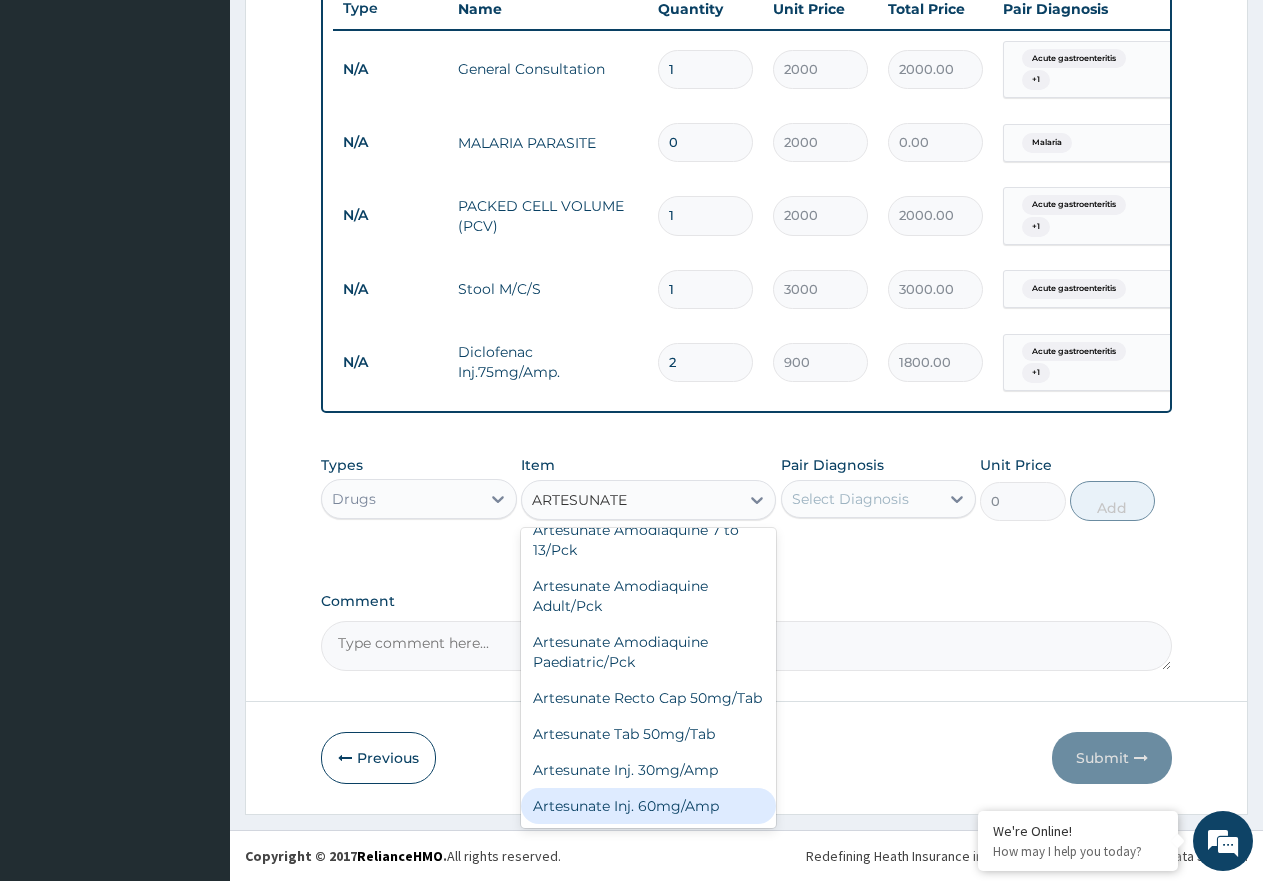 type 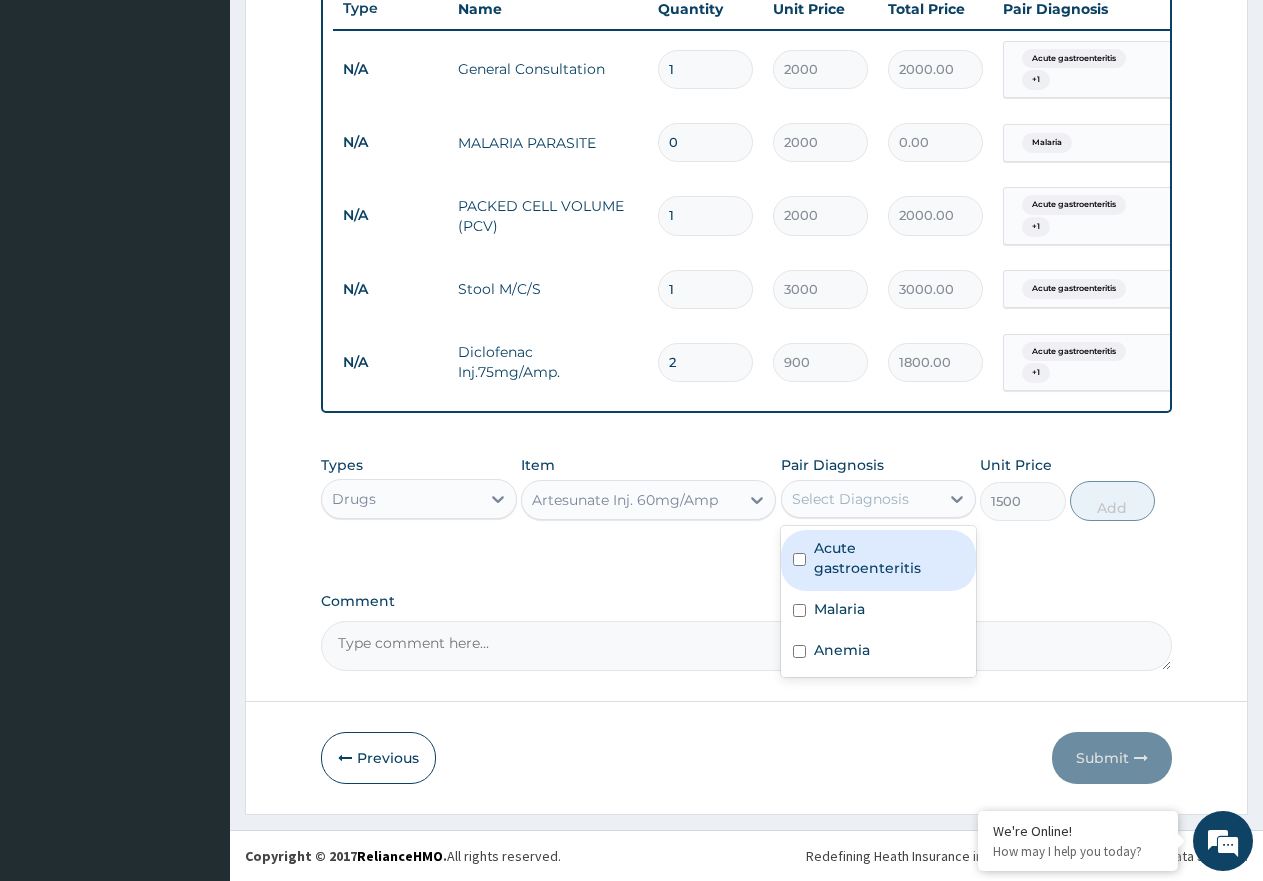 click on "Select Diagnosis" at bounding box center (850, 499) 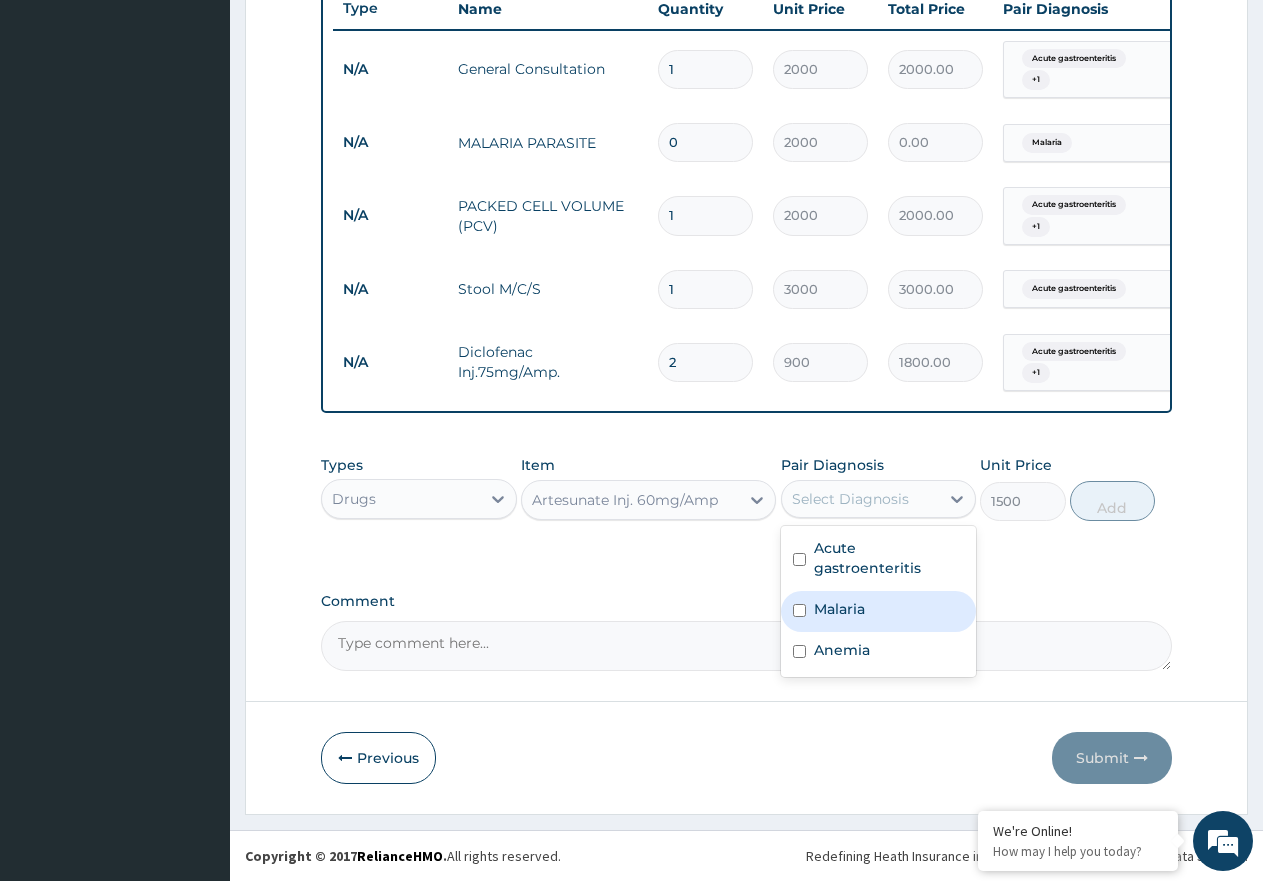 click on "Malaria" at bounding box center [839, 609] 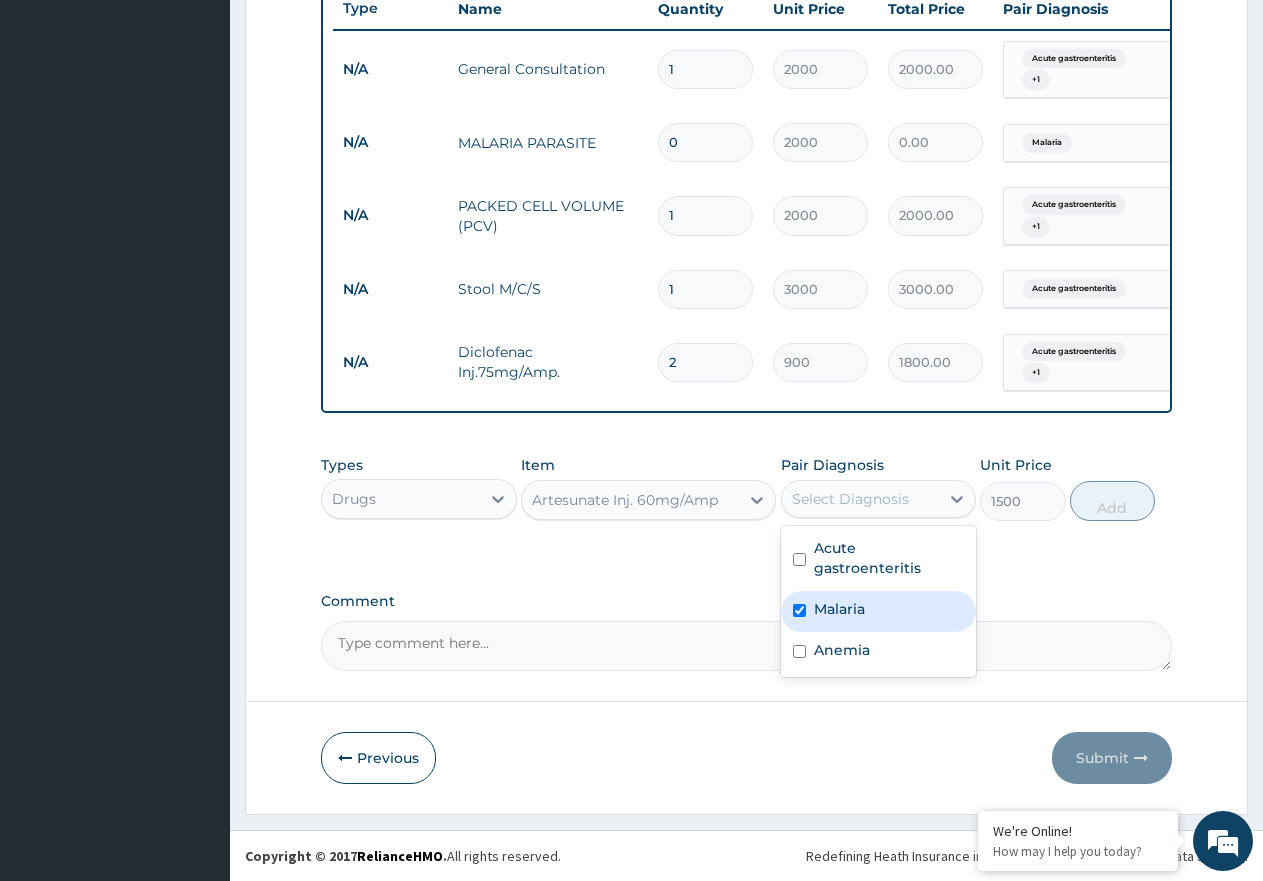 checkbox on "true" 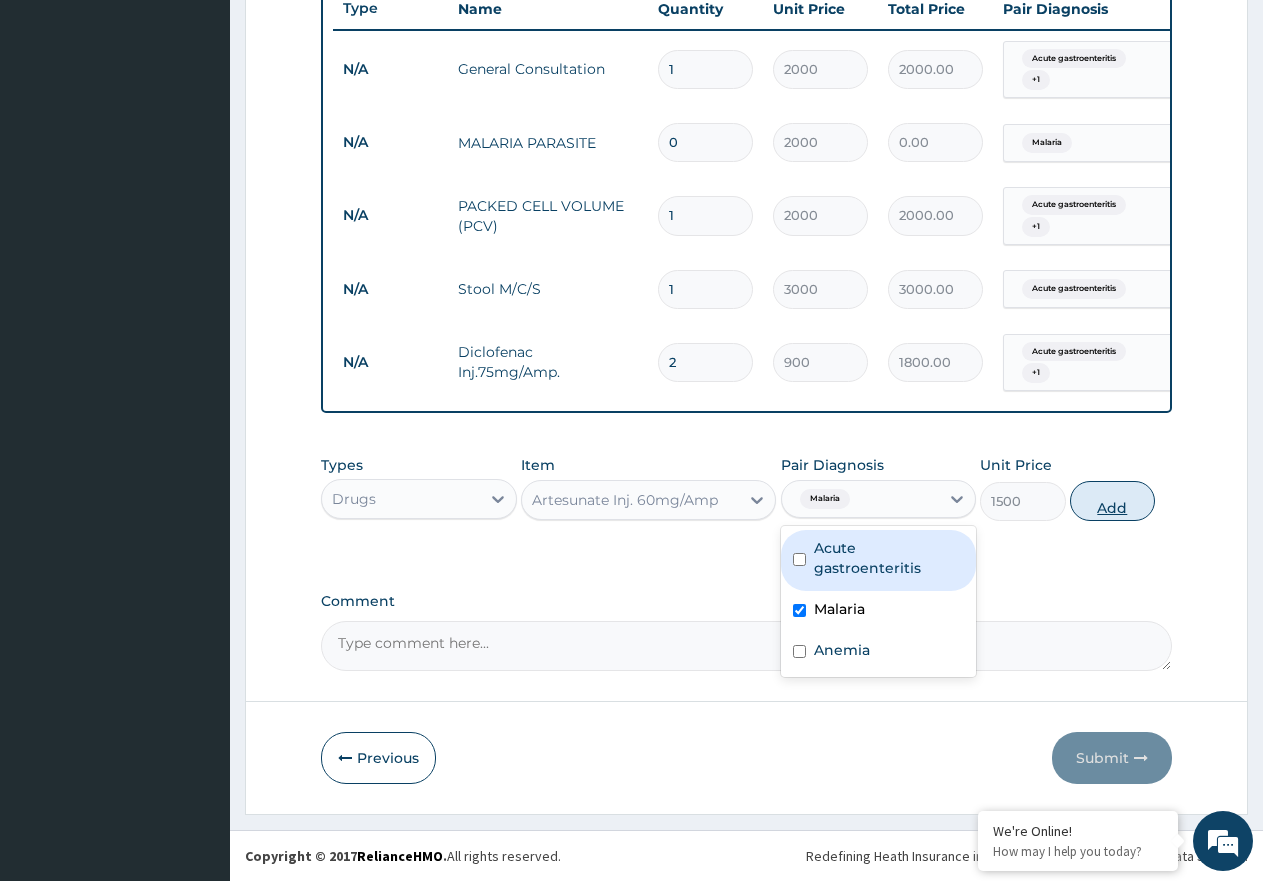 click on "Add" at bounding box center [1112, 501] 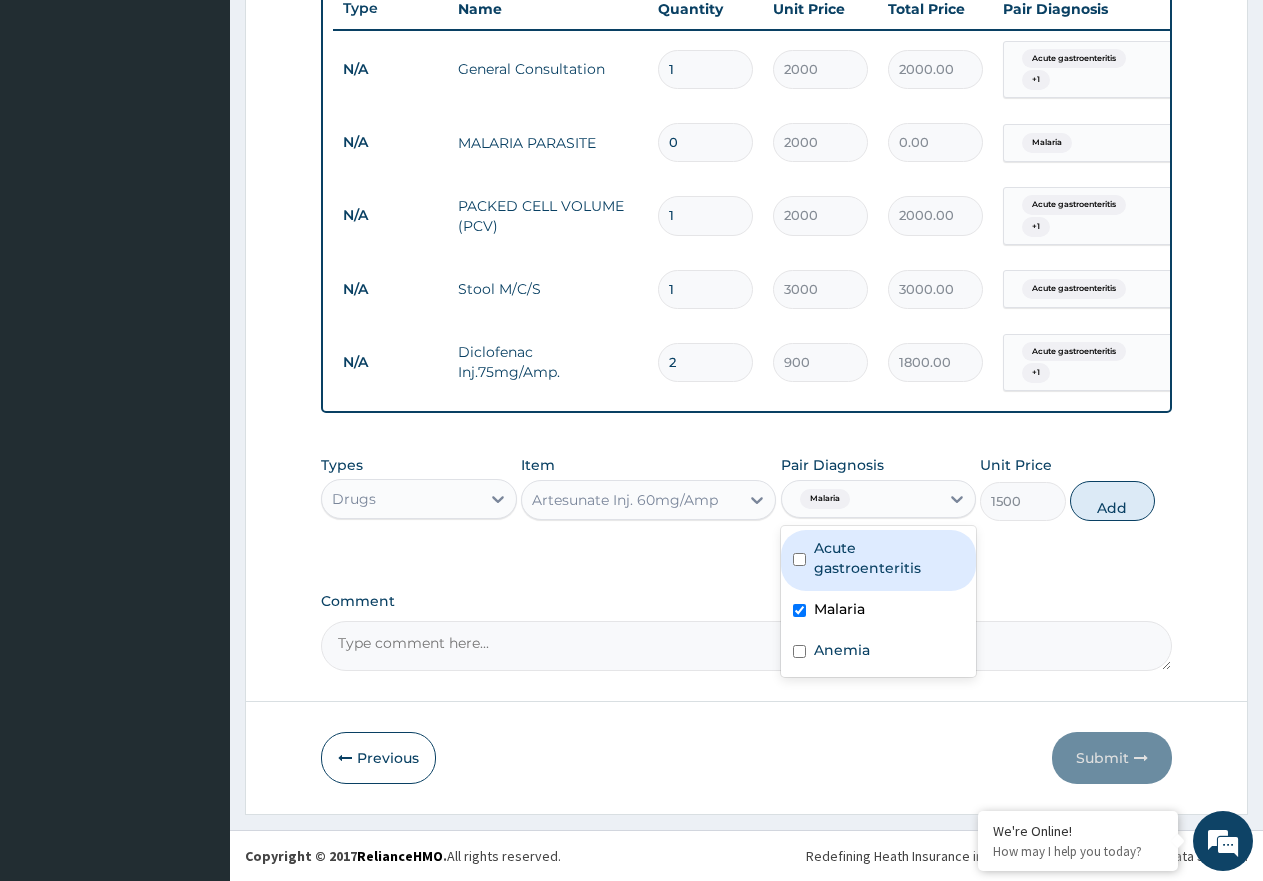 type on "0" 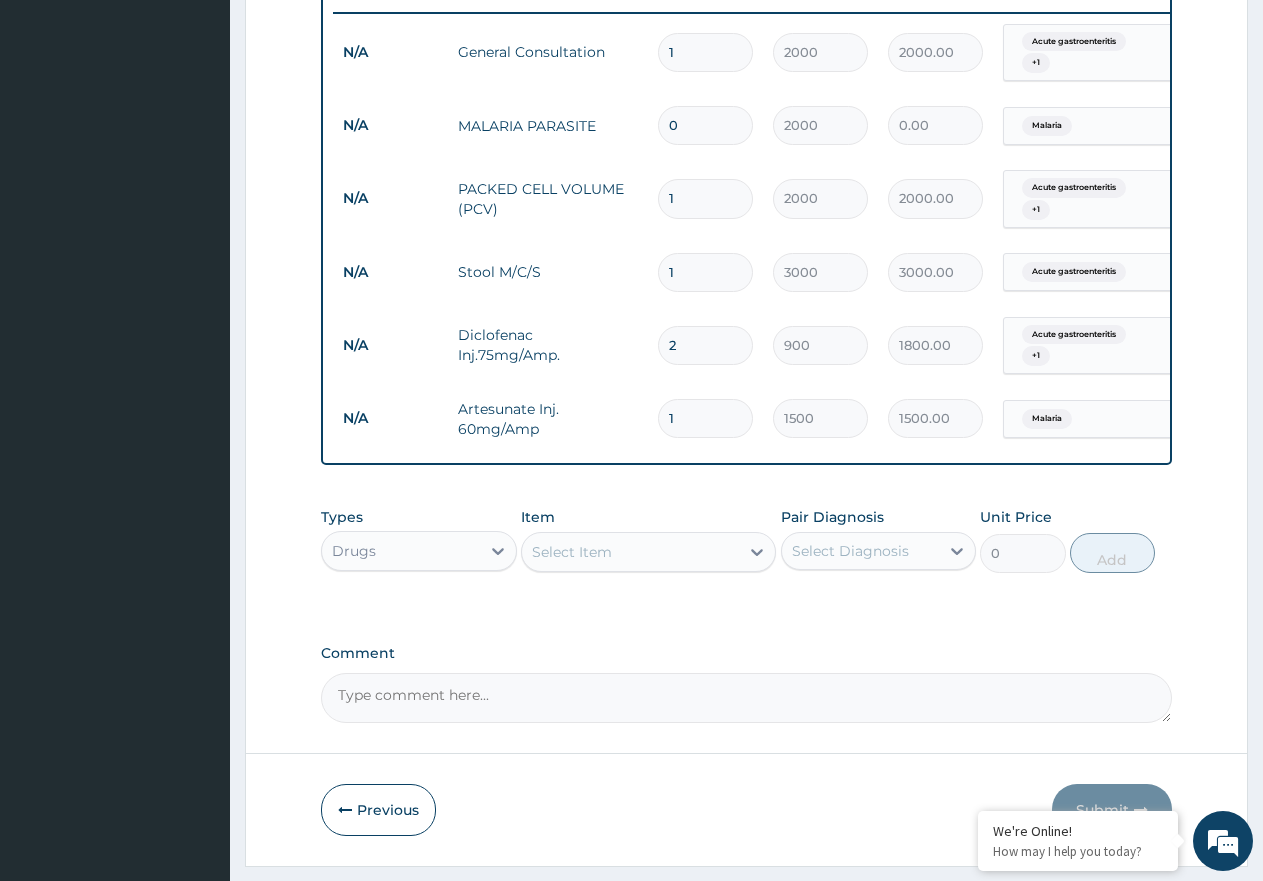 type 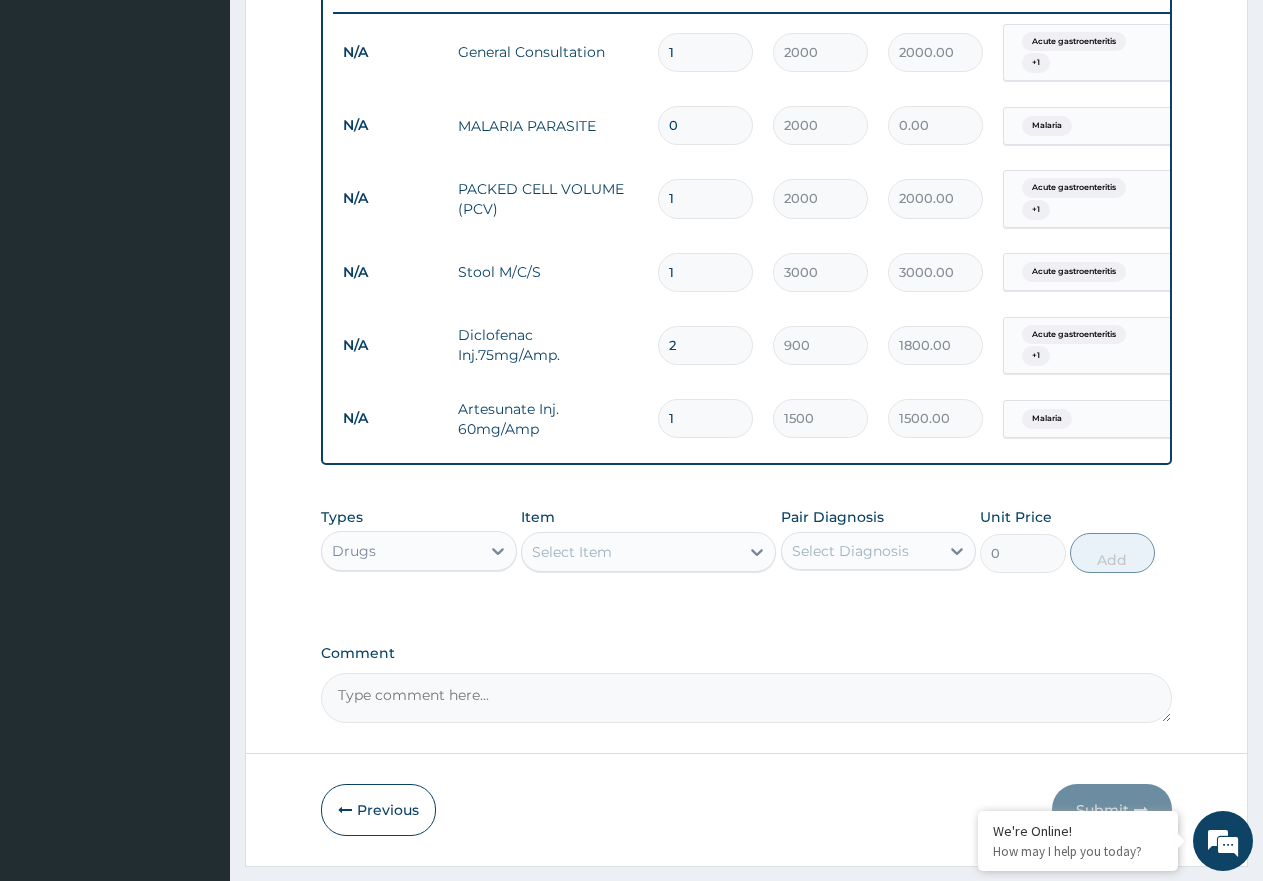 type on "0.00" 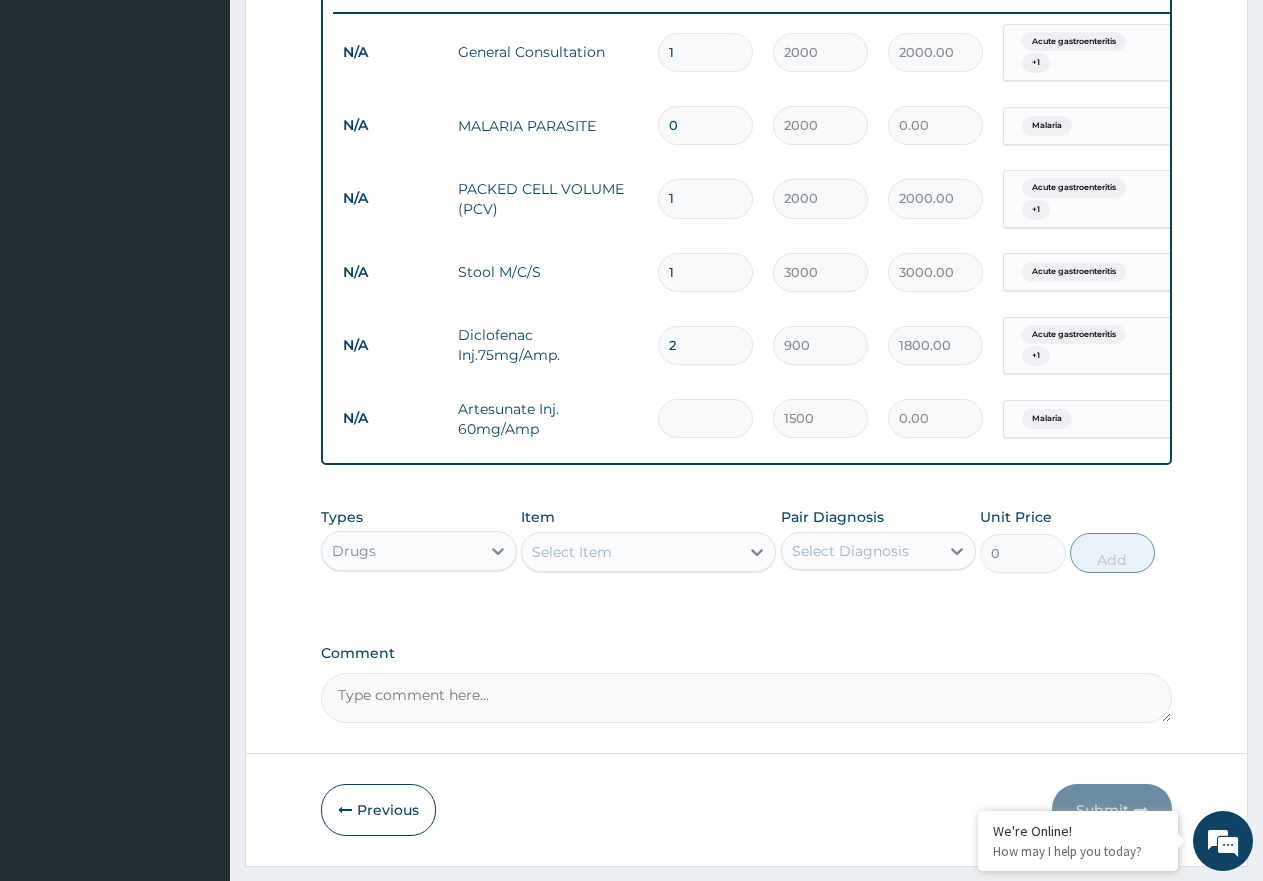 type on "3" 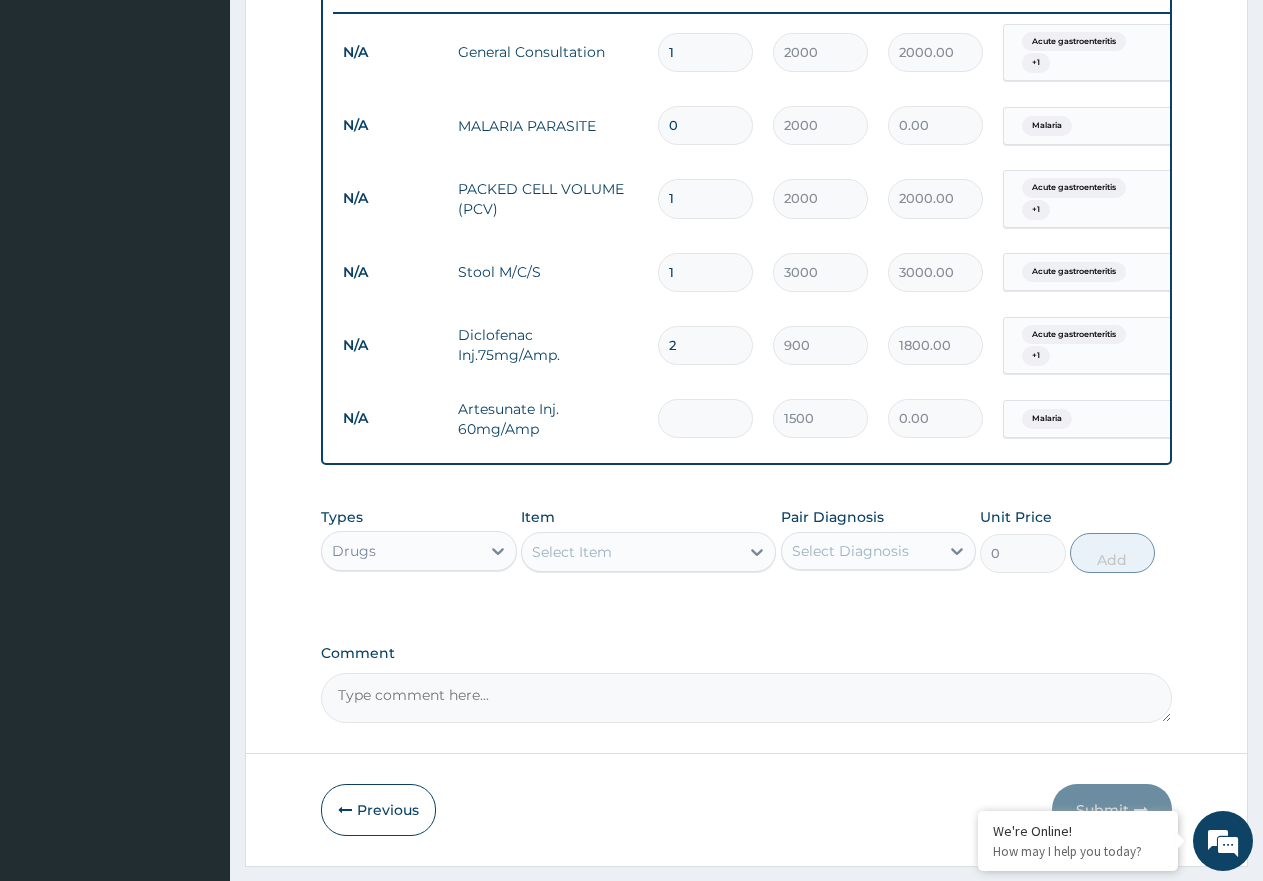 type on "4500.00" 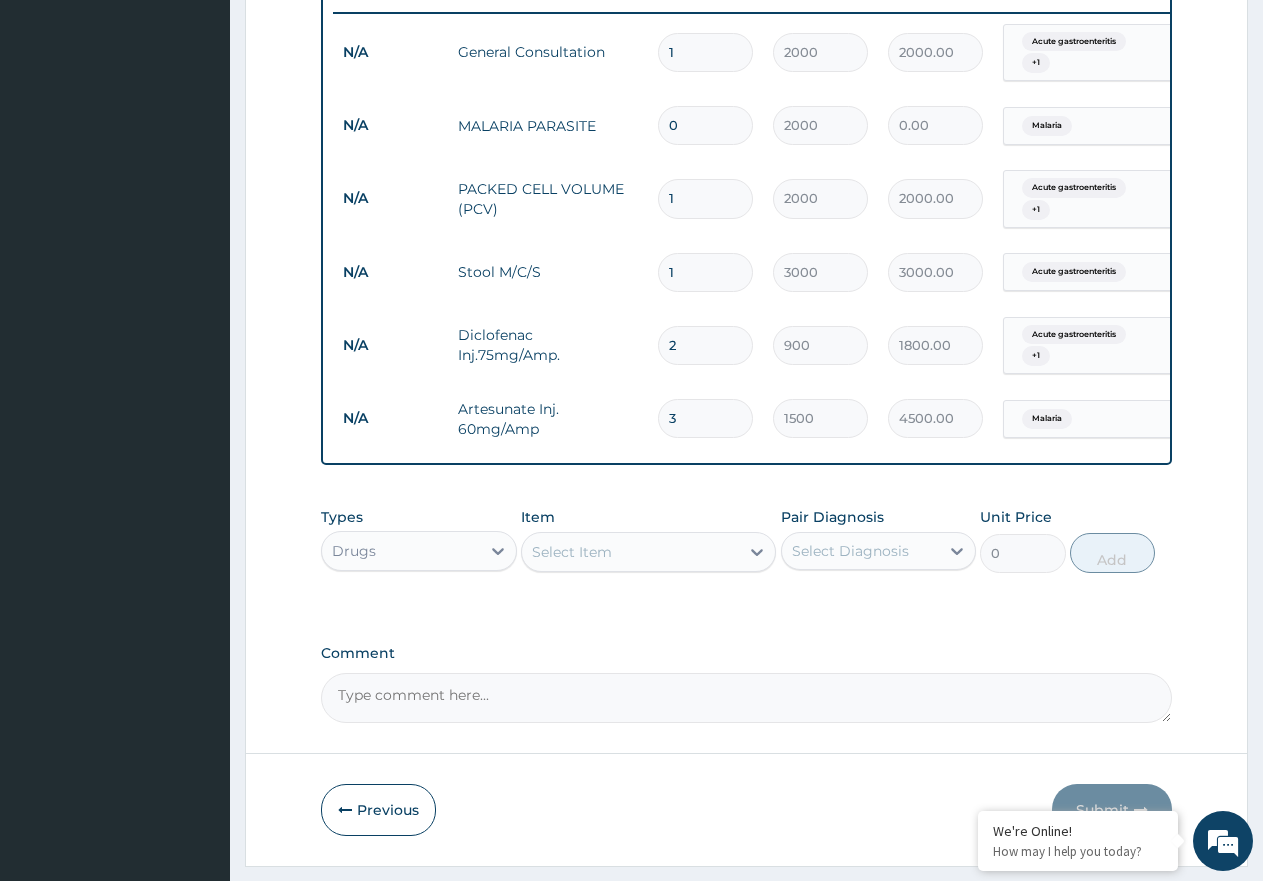 type on "3" 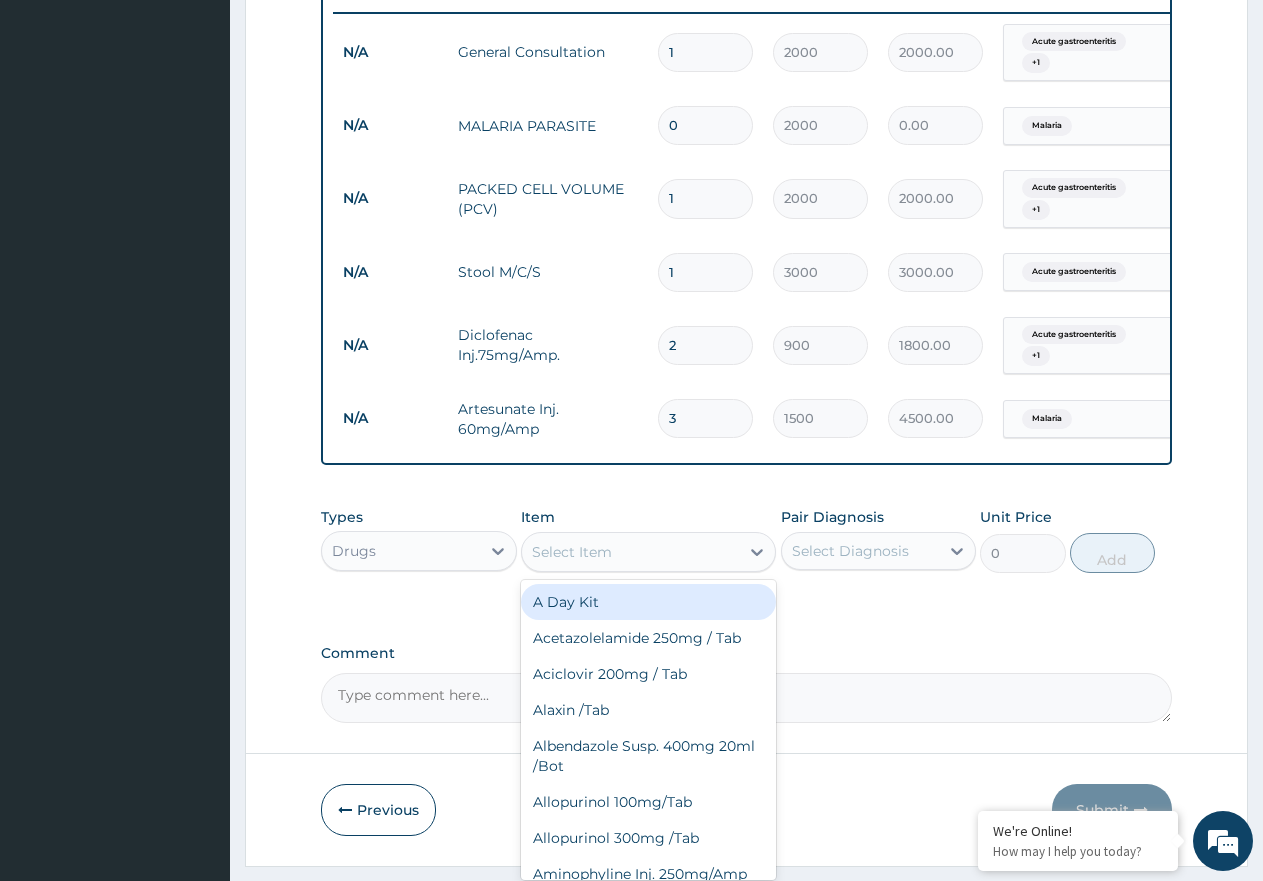 click on "Select Item" at bounding box center (630, 552) 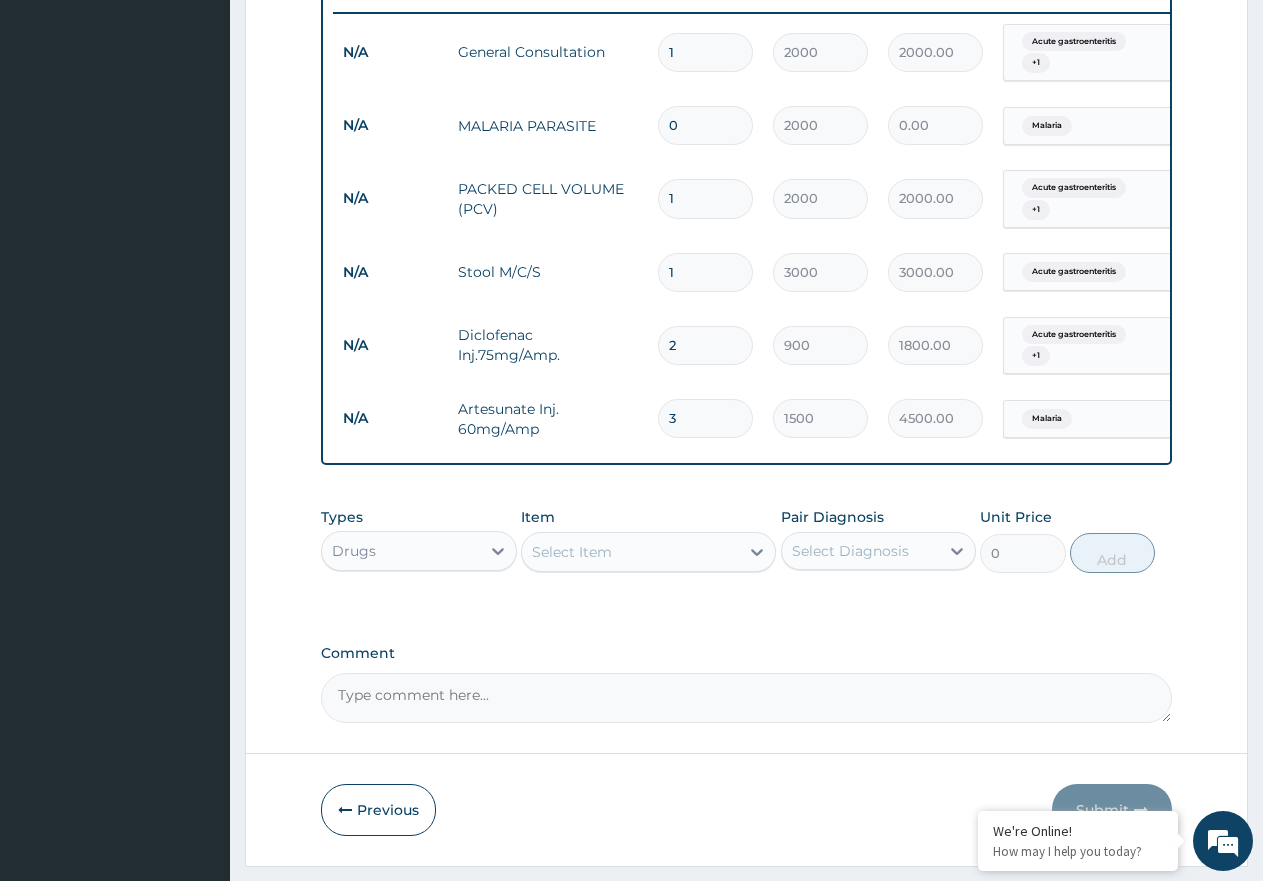 click on "Select Item" at bounding box center (630, 552) 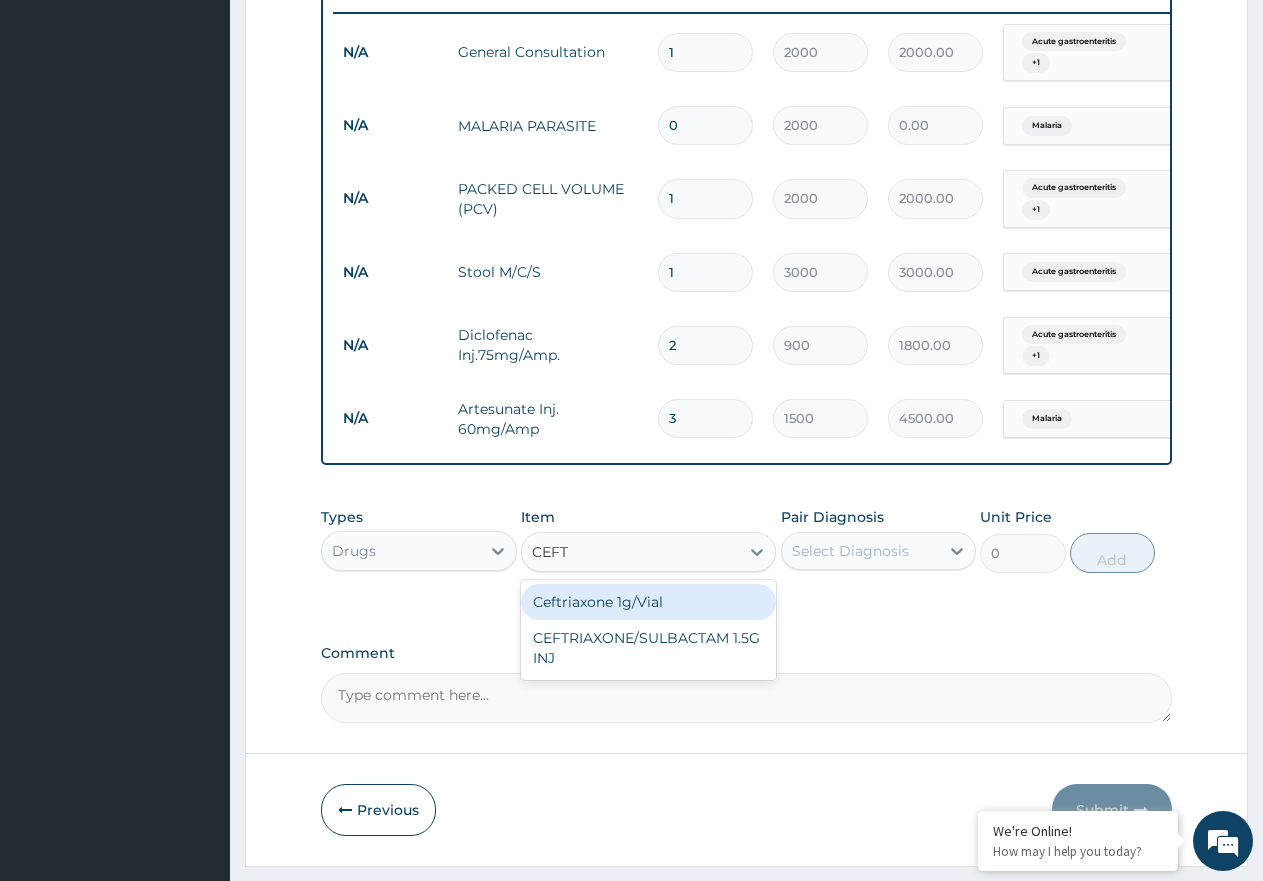 type on "CEFTR" 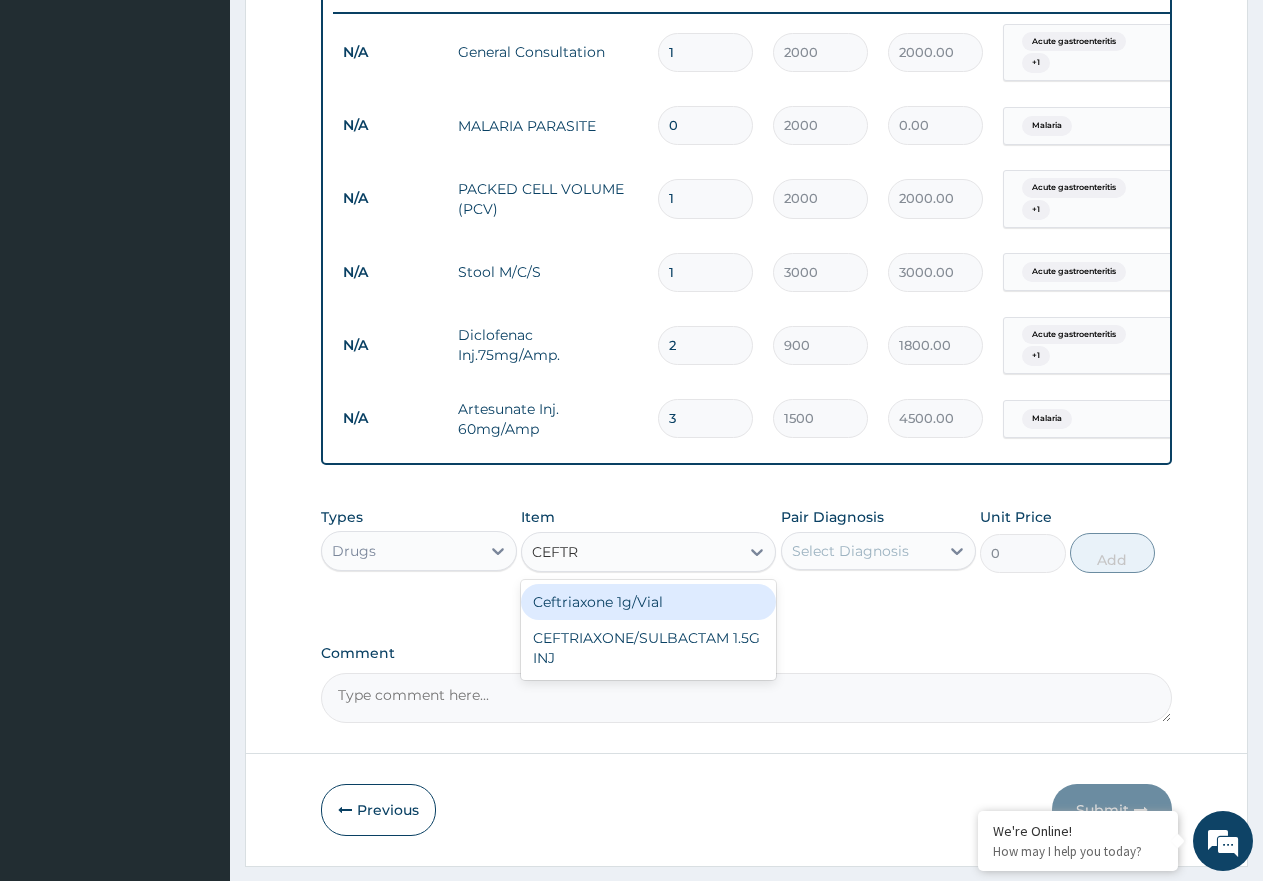 click on "Ceftriaxone 1g/Vial" at bounding box center (648, 602) 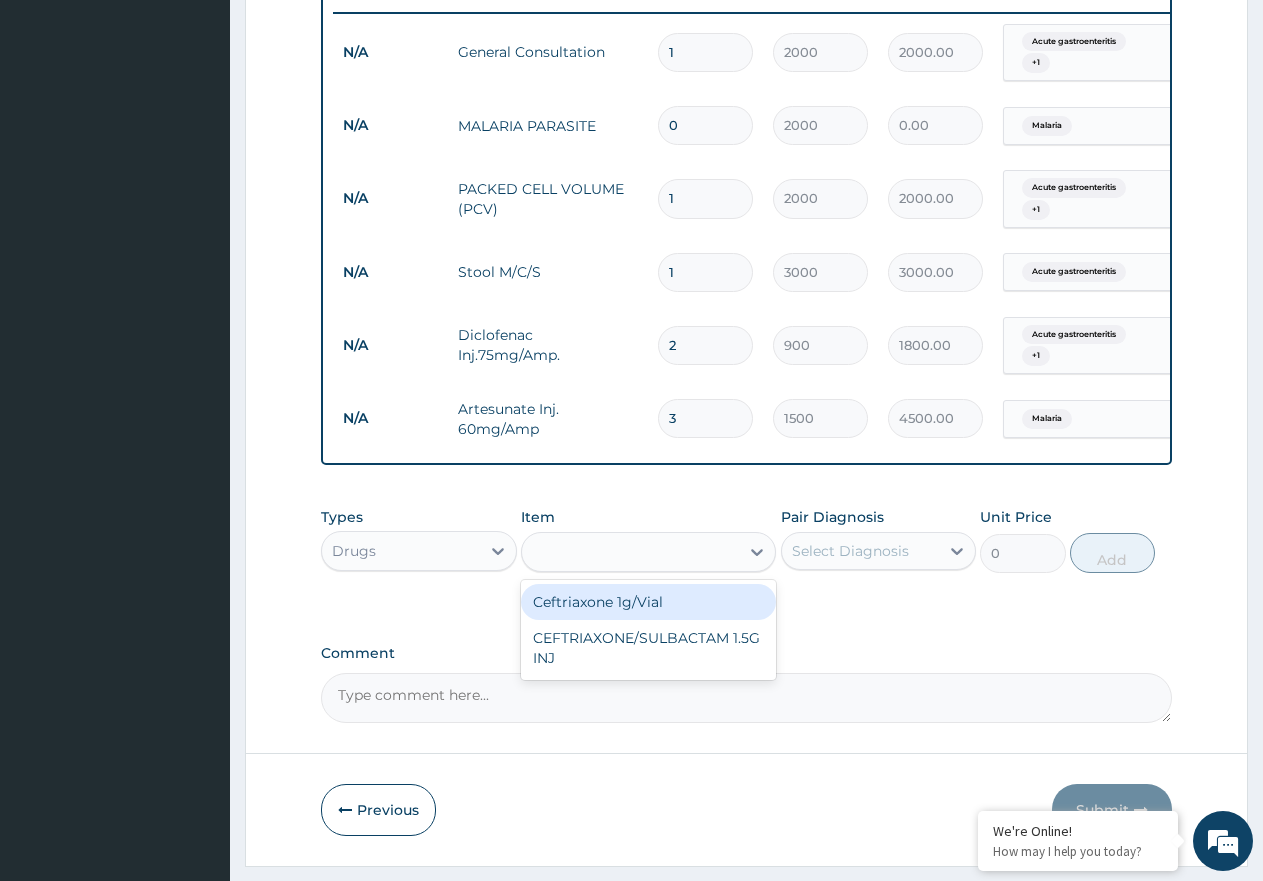 type on "1500" 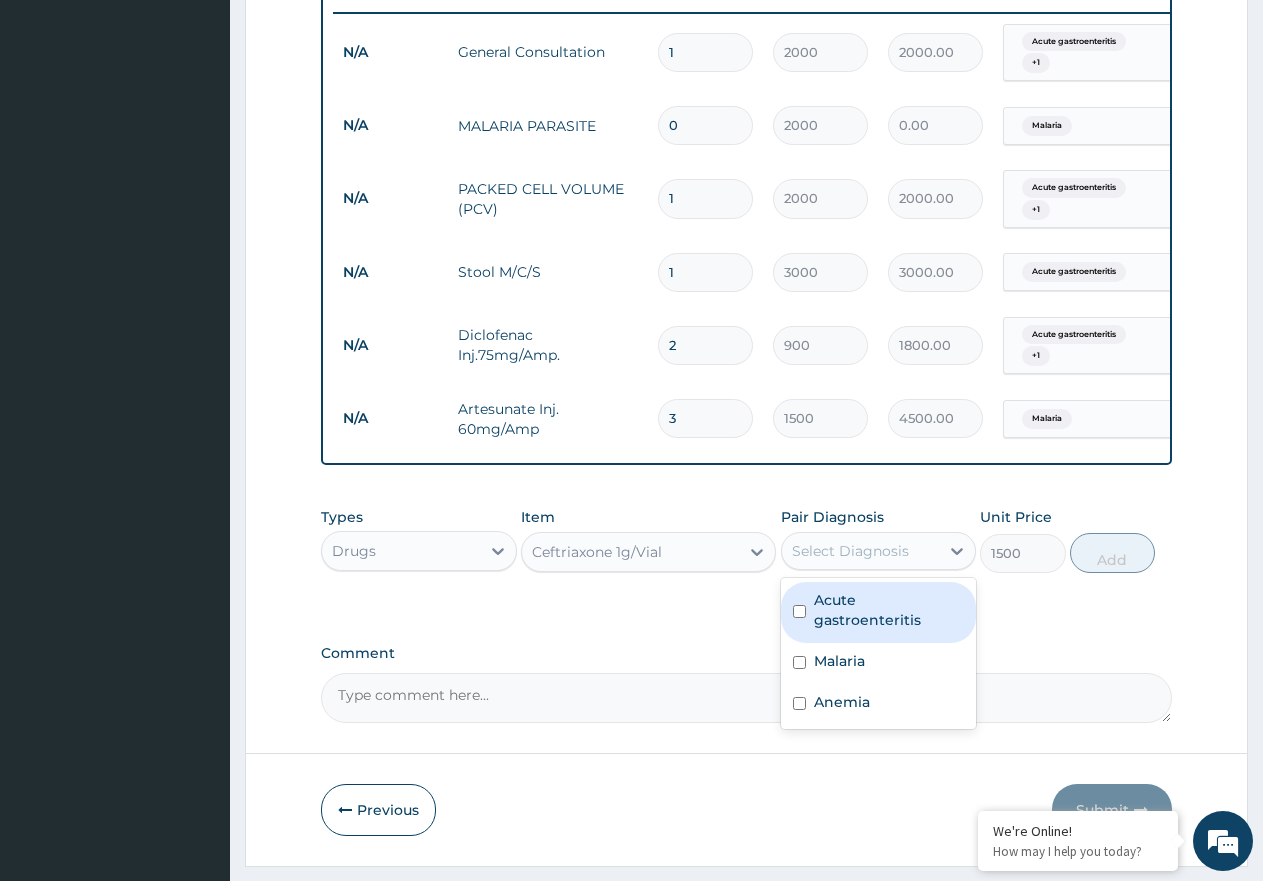 click on "Select Diagnosis" at bounding box center (850, 551) 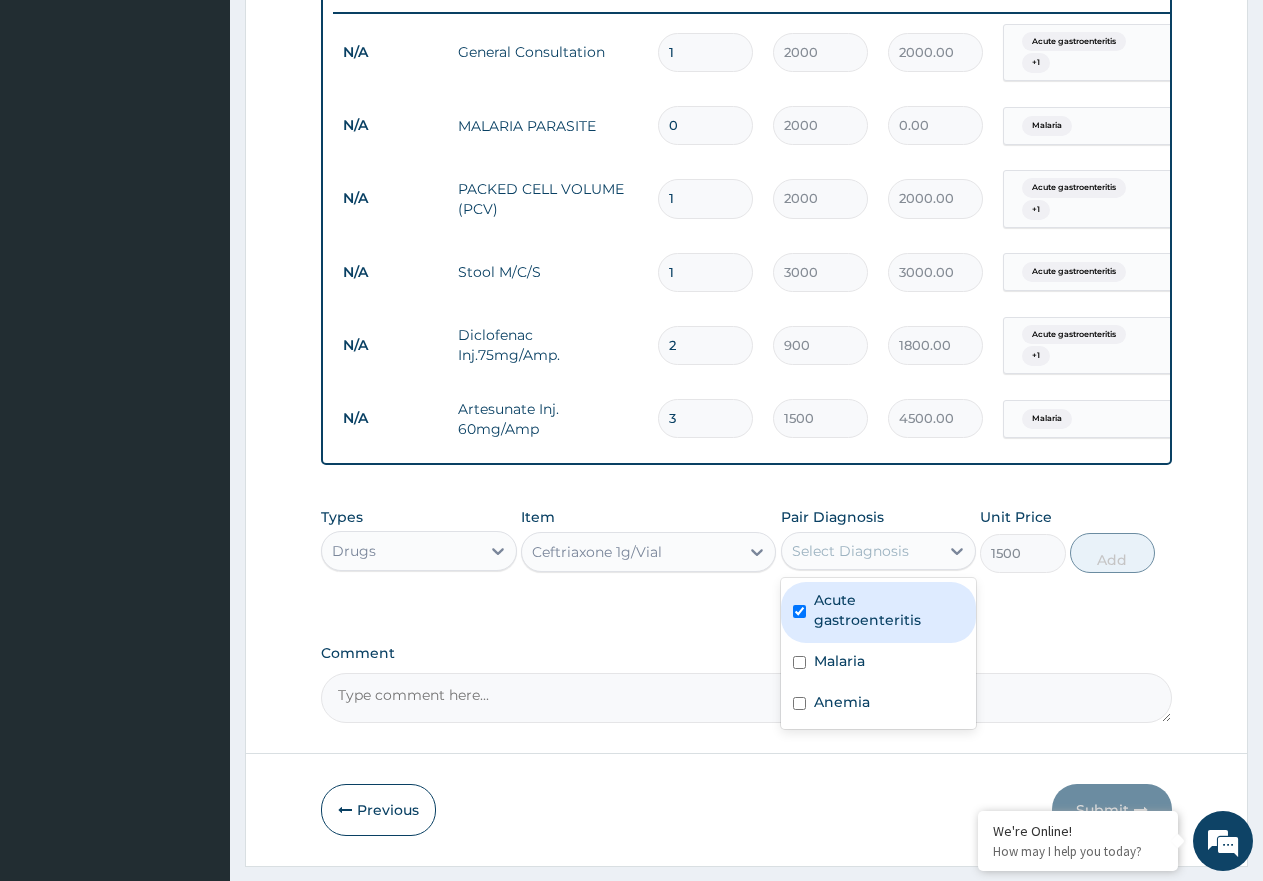 checkbox on "true" 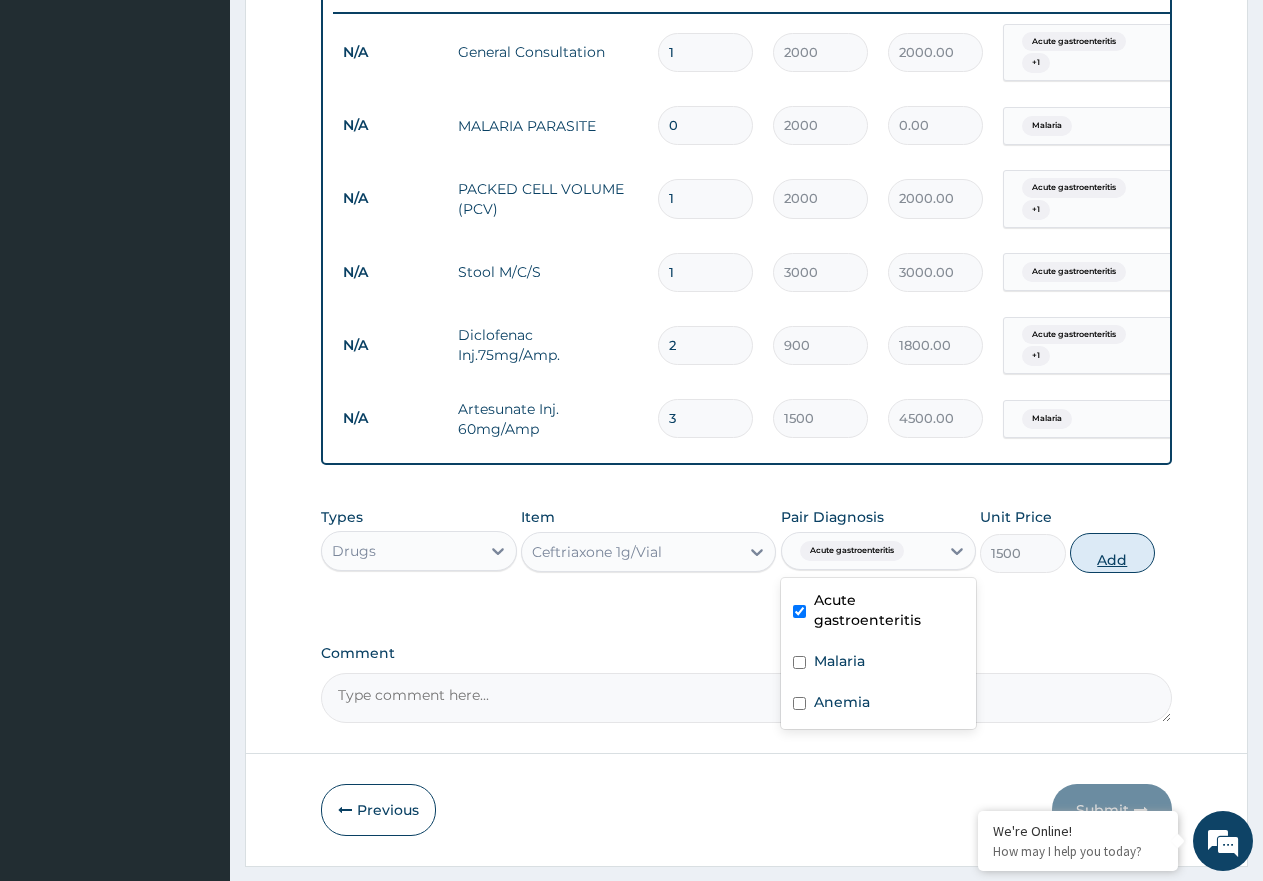click on "Add" at bounding box center [1112, 553] 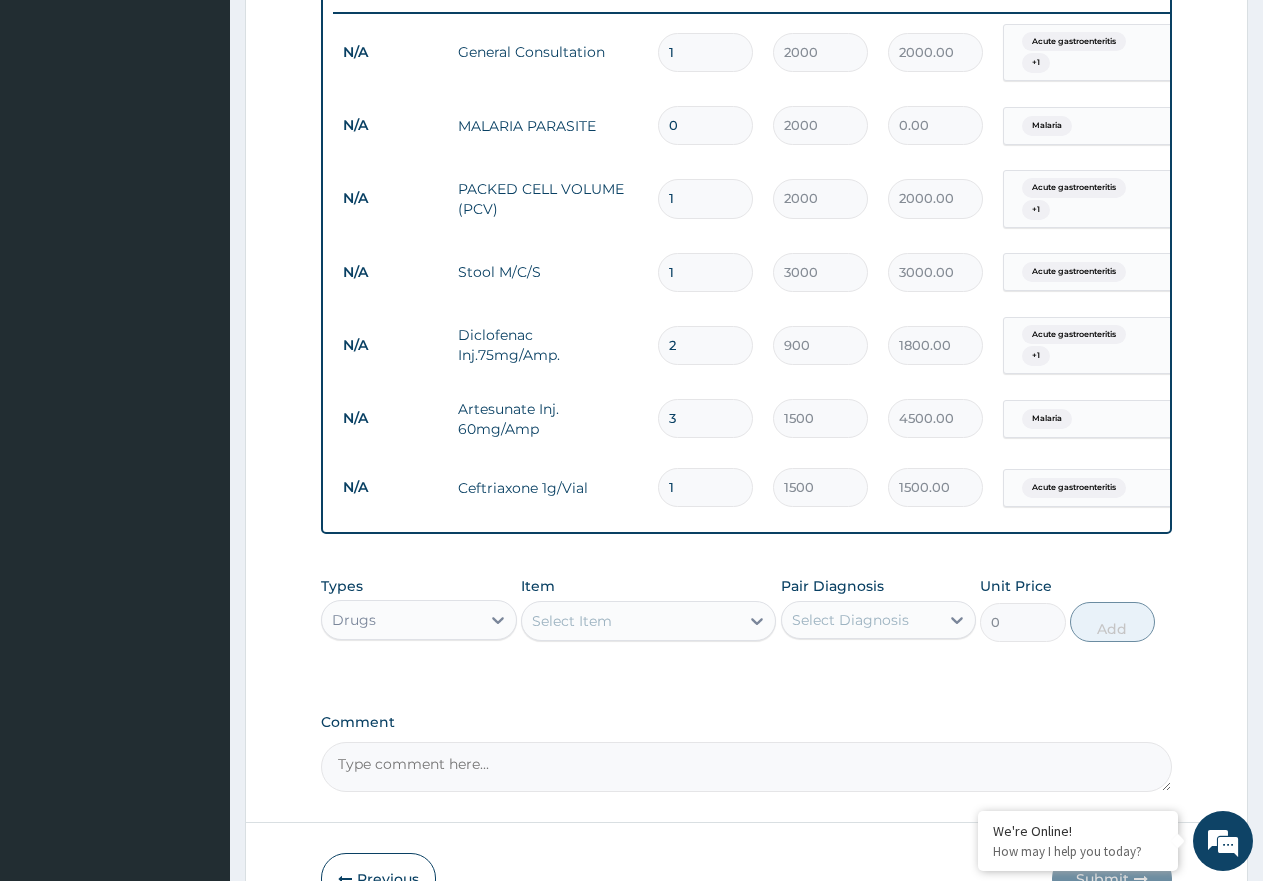 type 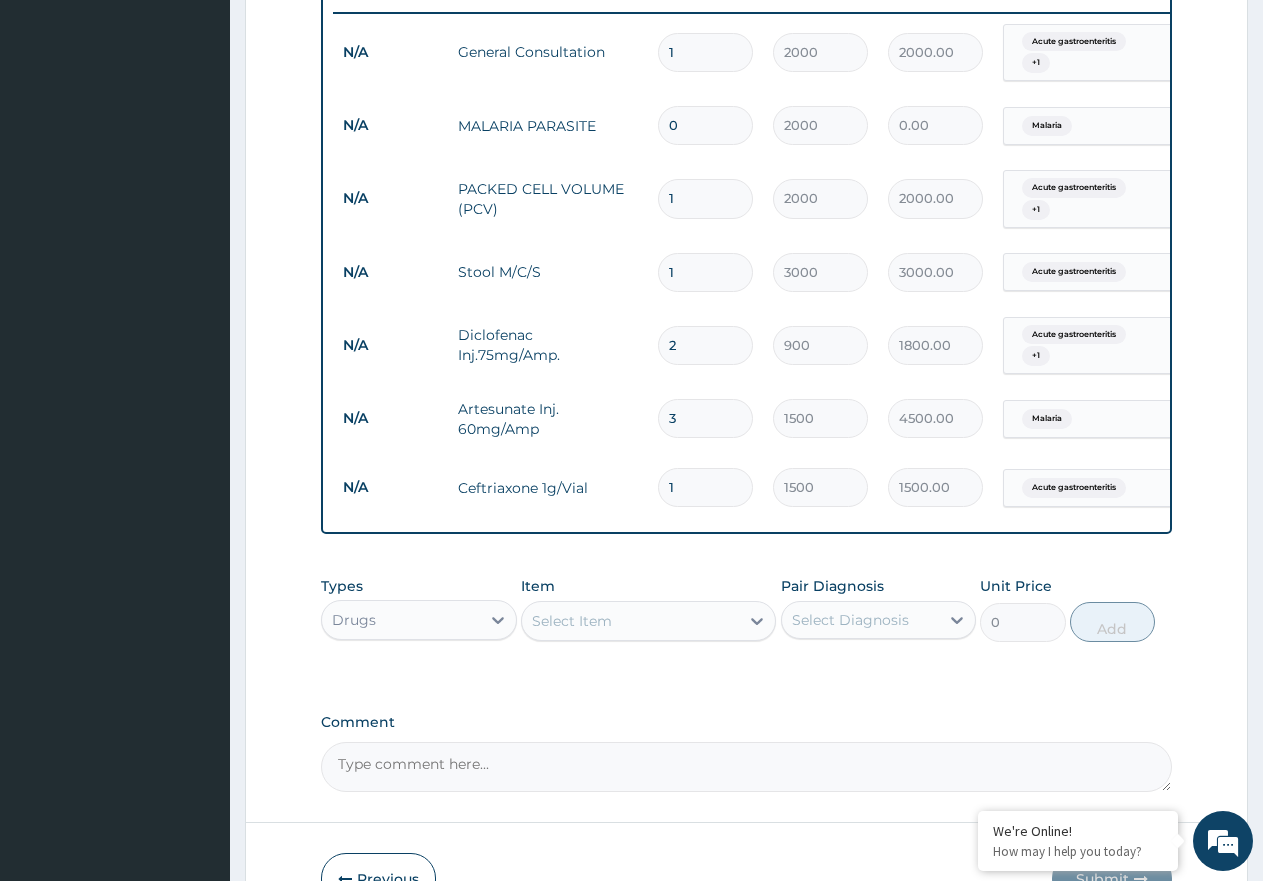 type on "0.00" 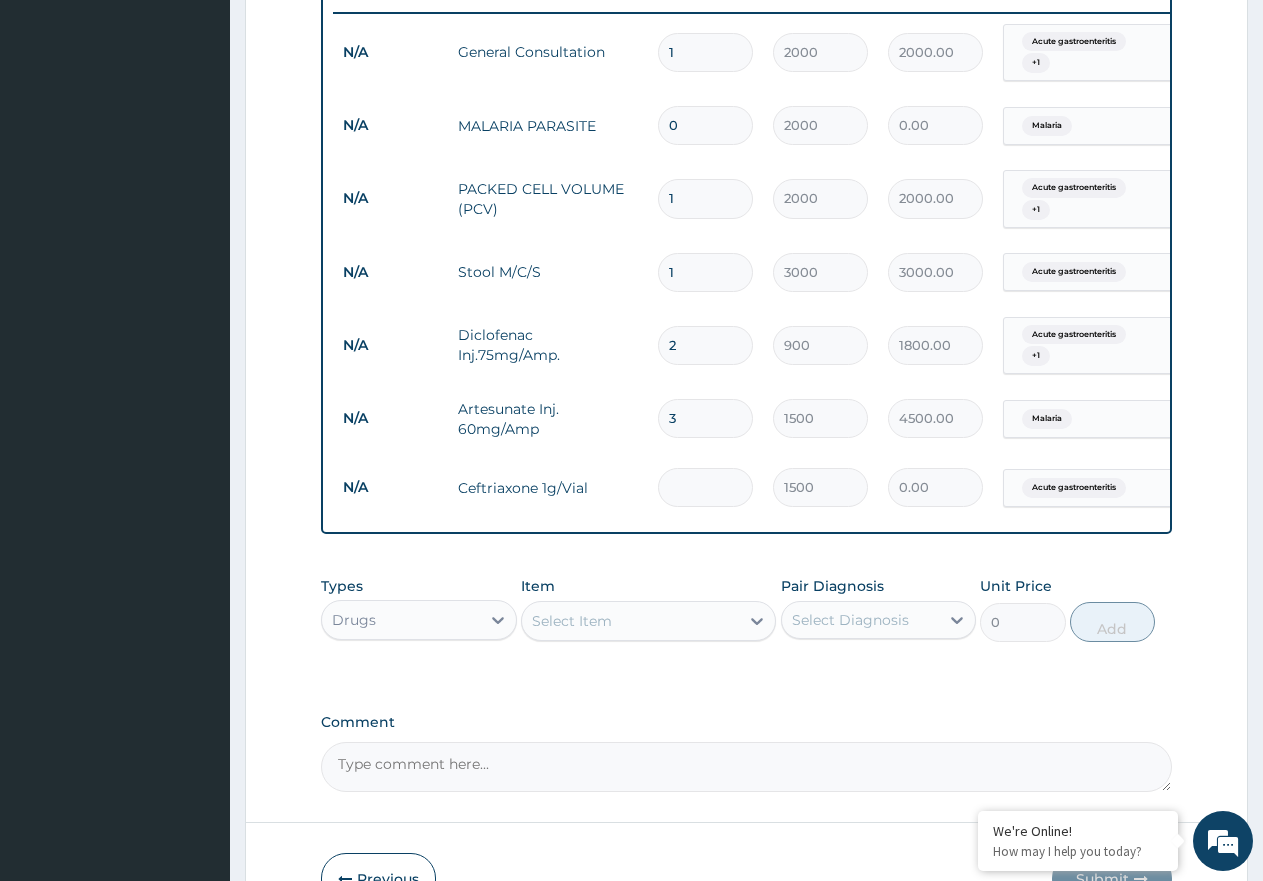 type on "4" 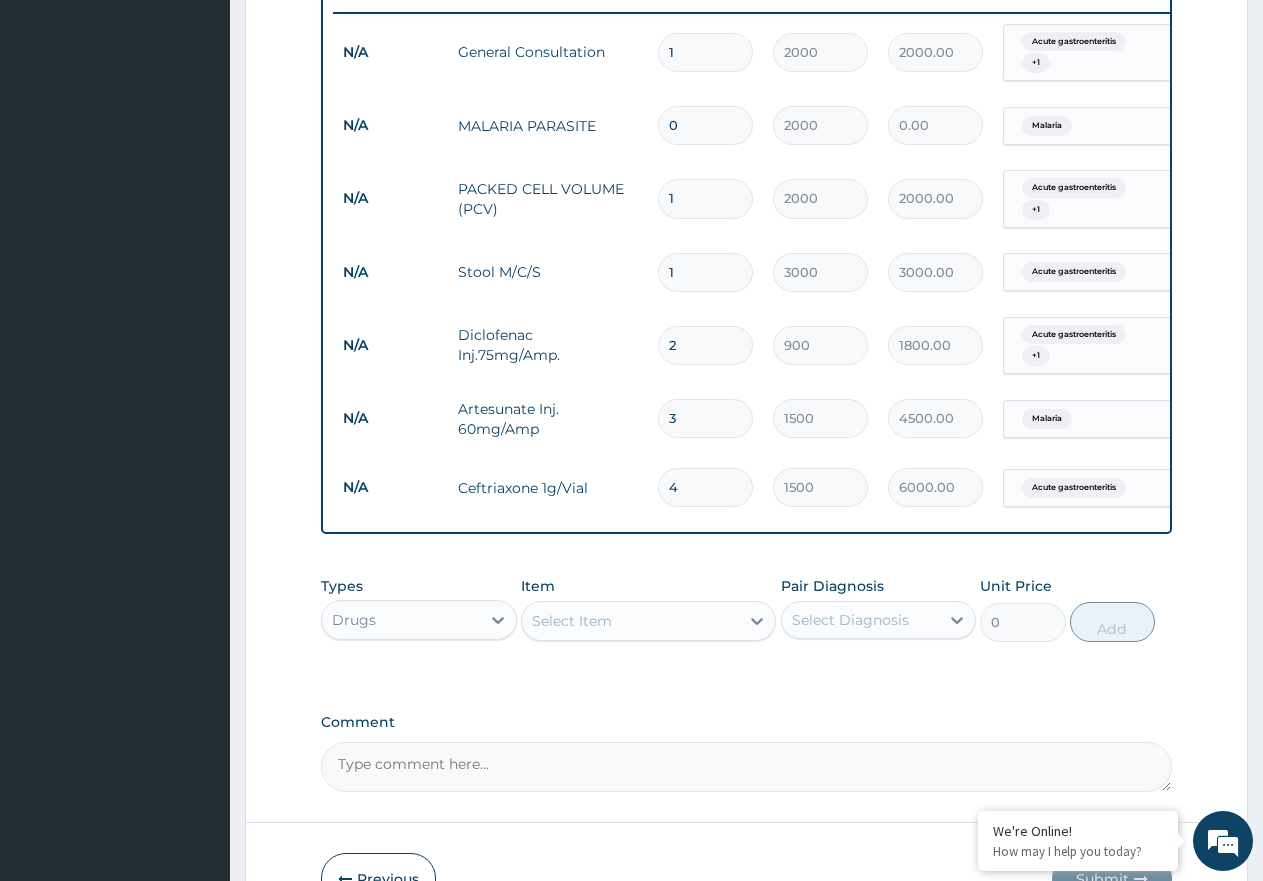 type on "4" 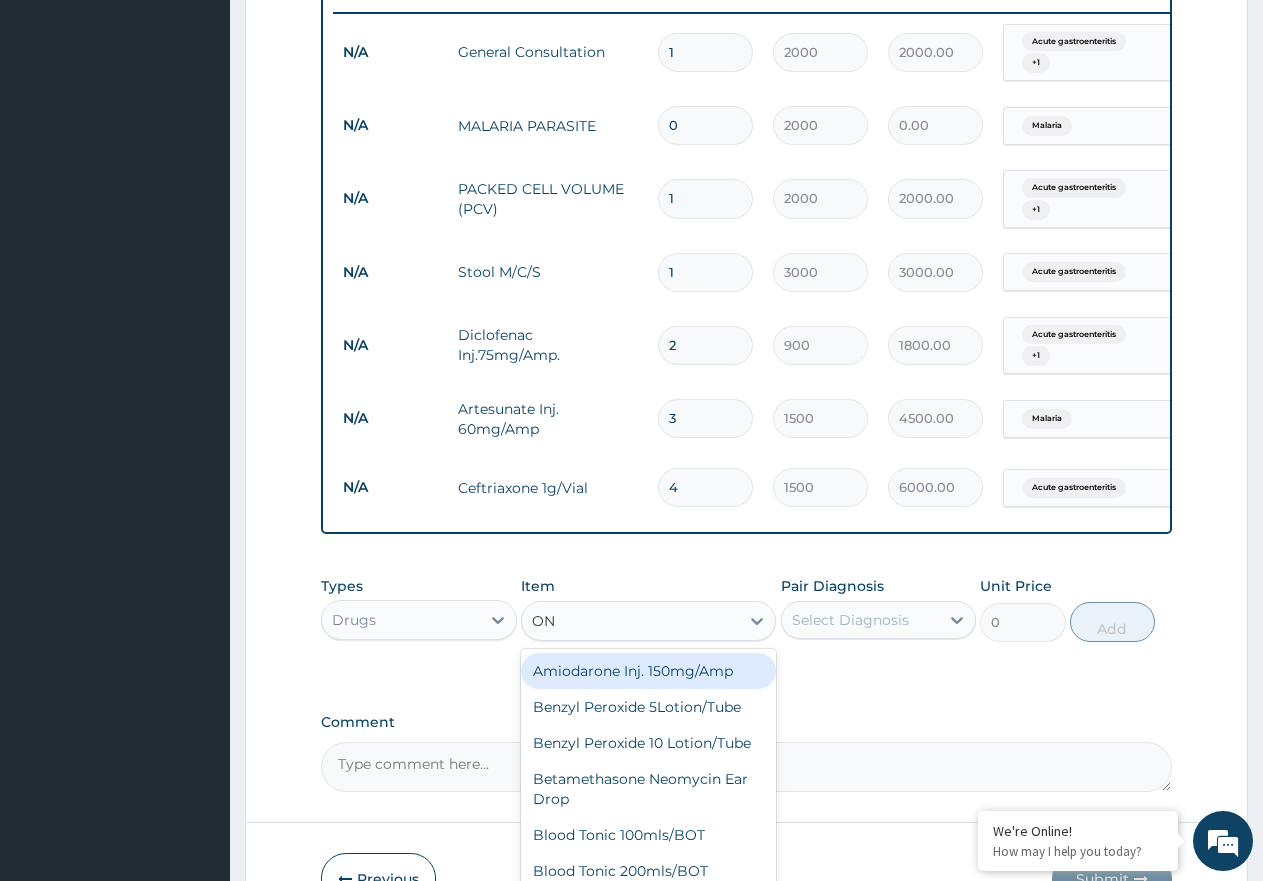type on "O" 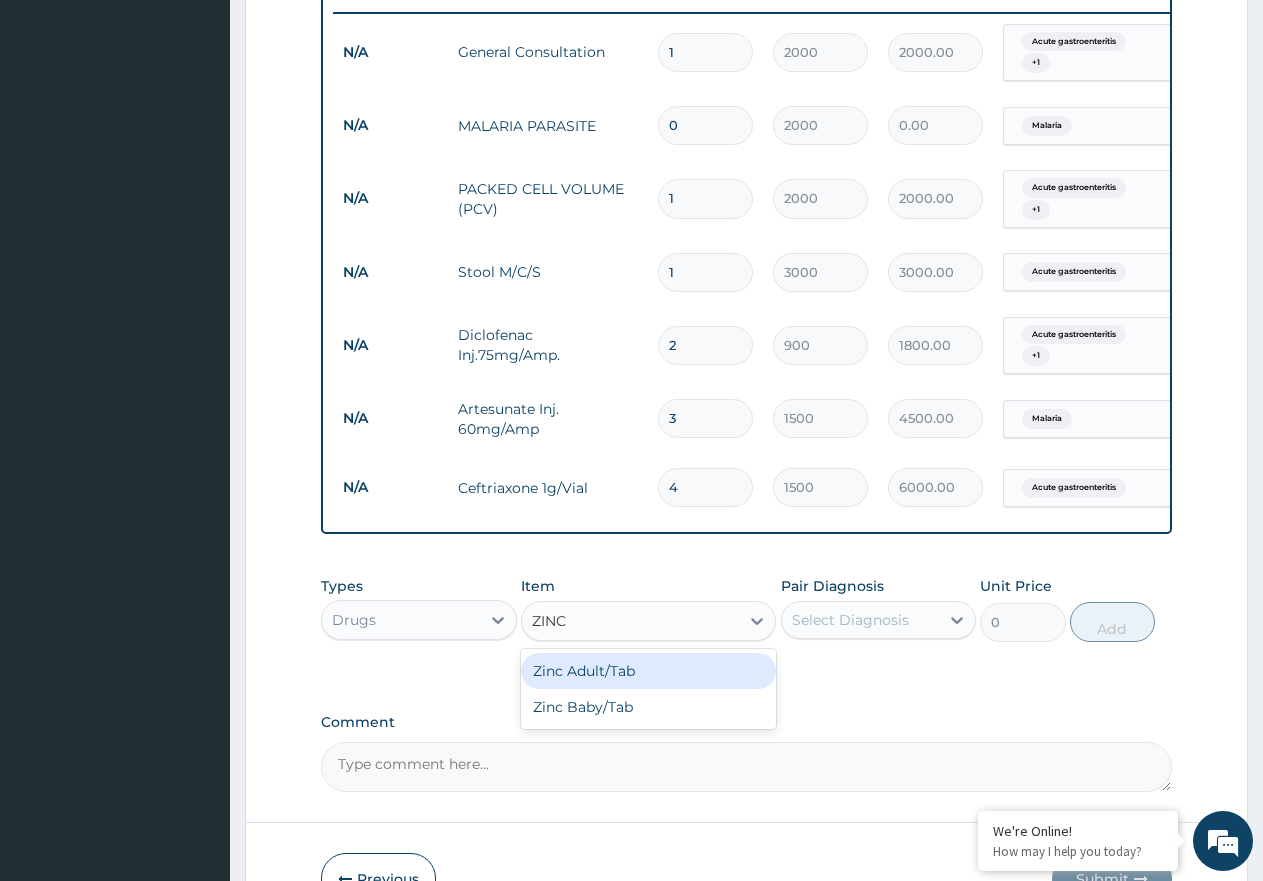 type on "ZINC" 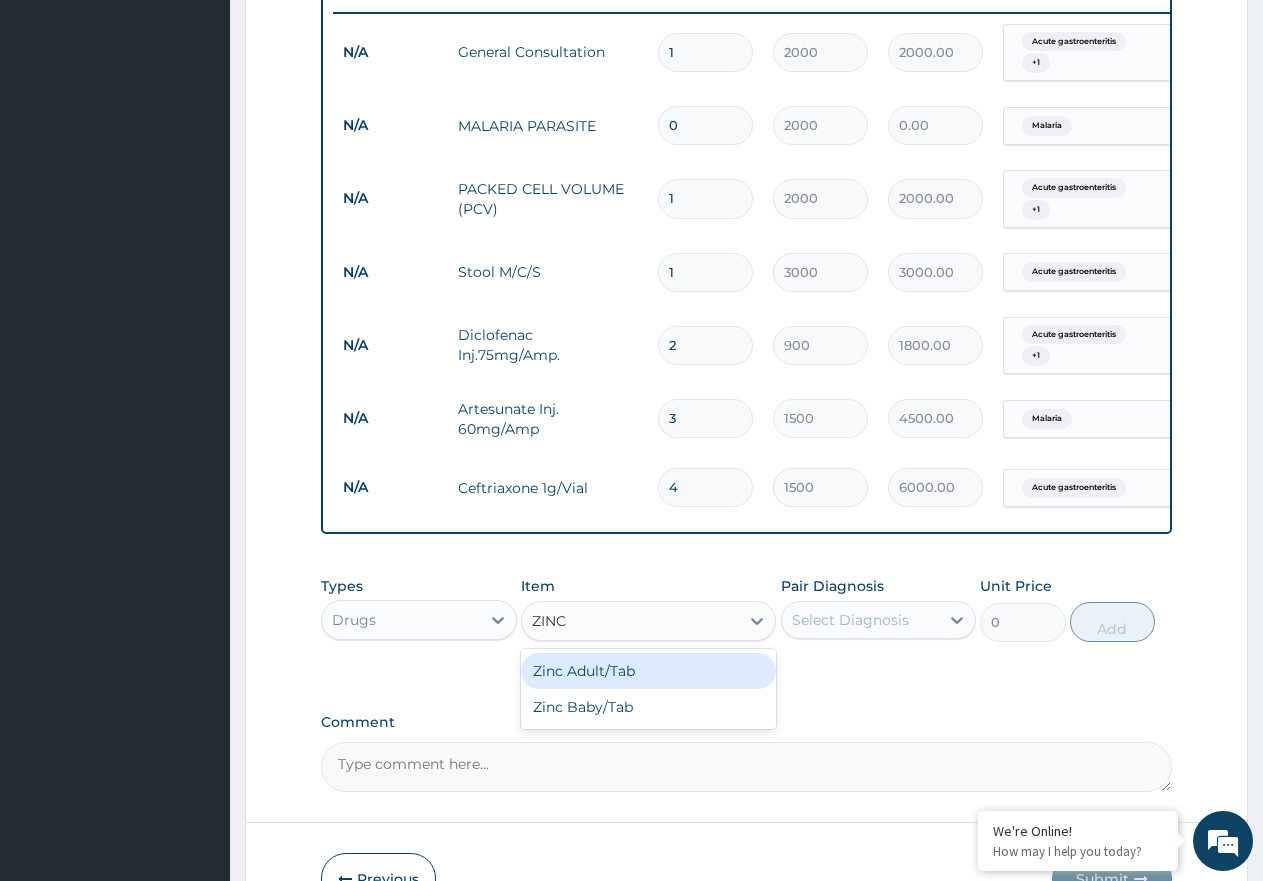 click on "Zinc Adult/Tab" at bounding box center (648, 671) 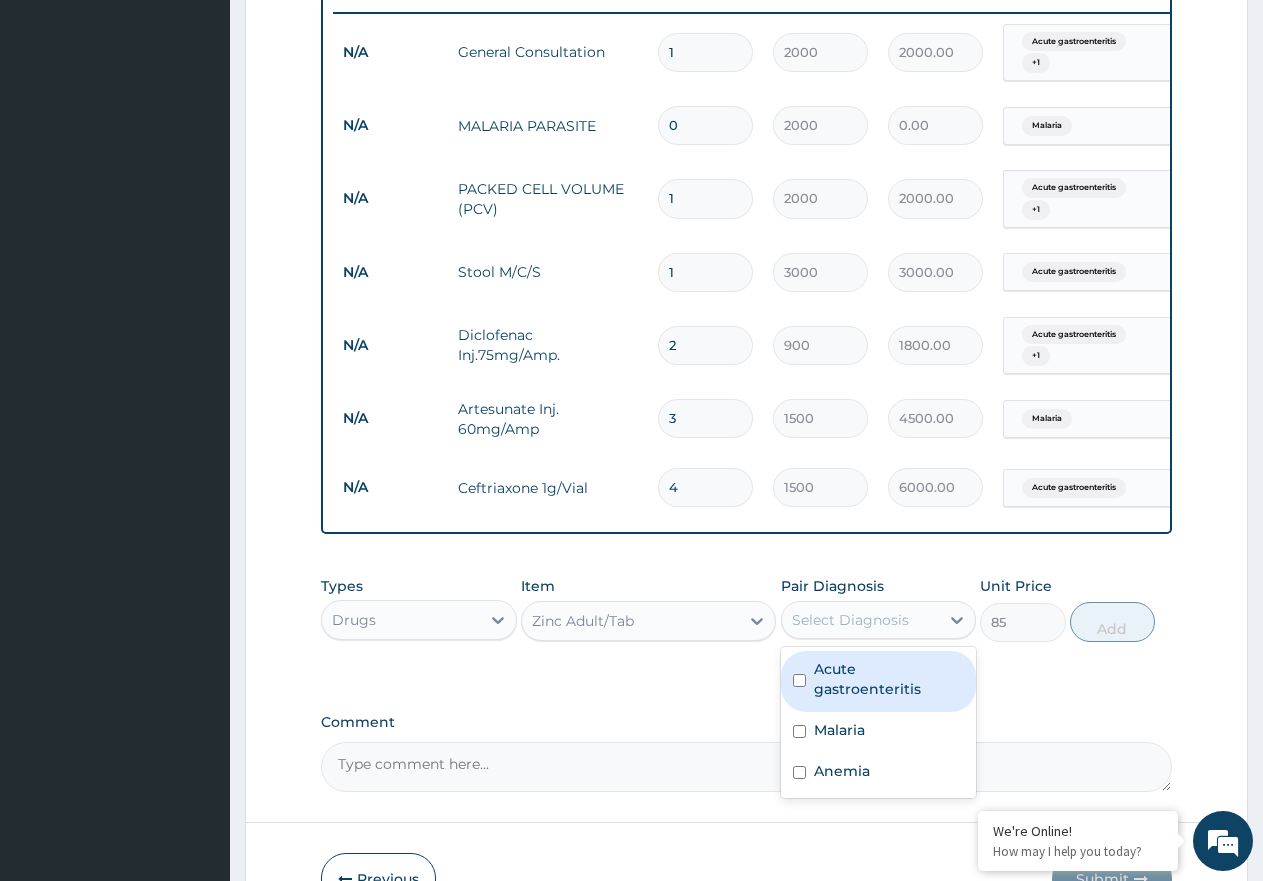 click on "Select Diagnosis" at bounding box center [861, 620] 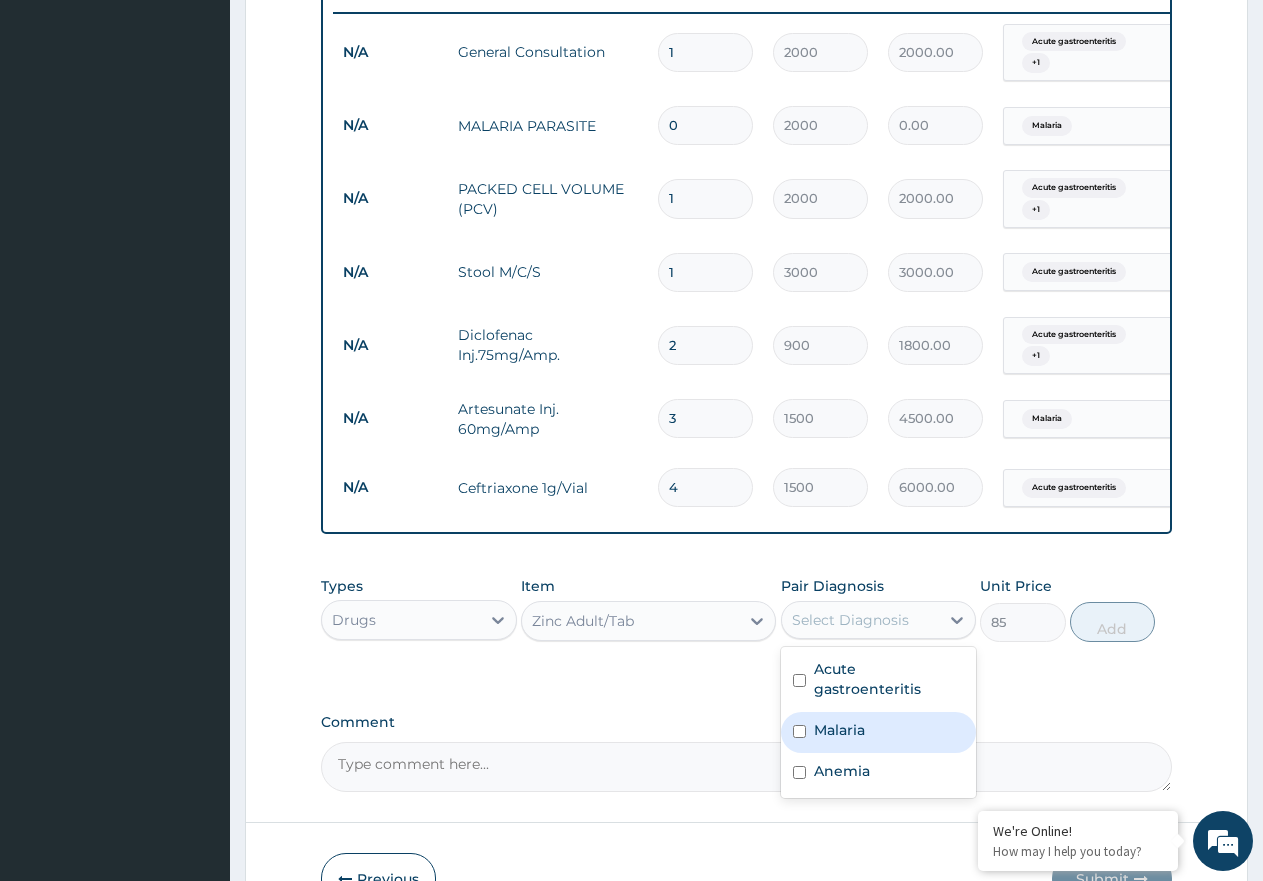 drag, startPoint x: 855, startPoint y: 740, endPoint x: 844, endPoint y: 695, distance: 46.32494 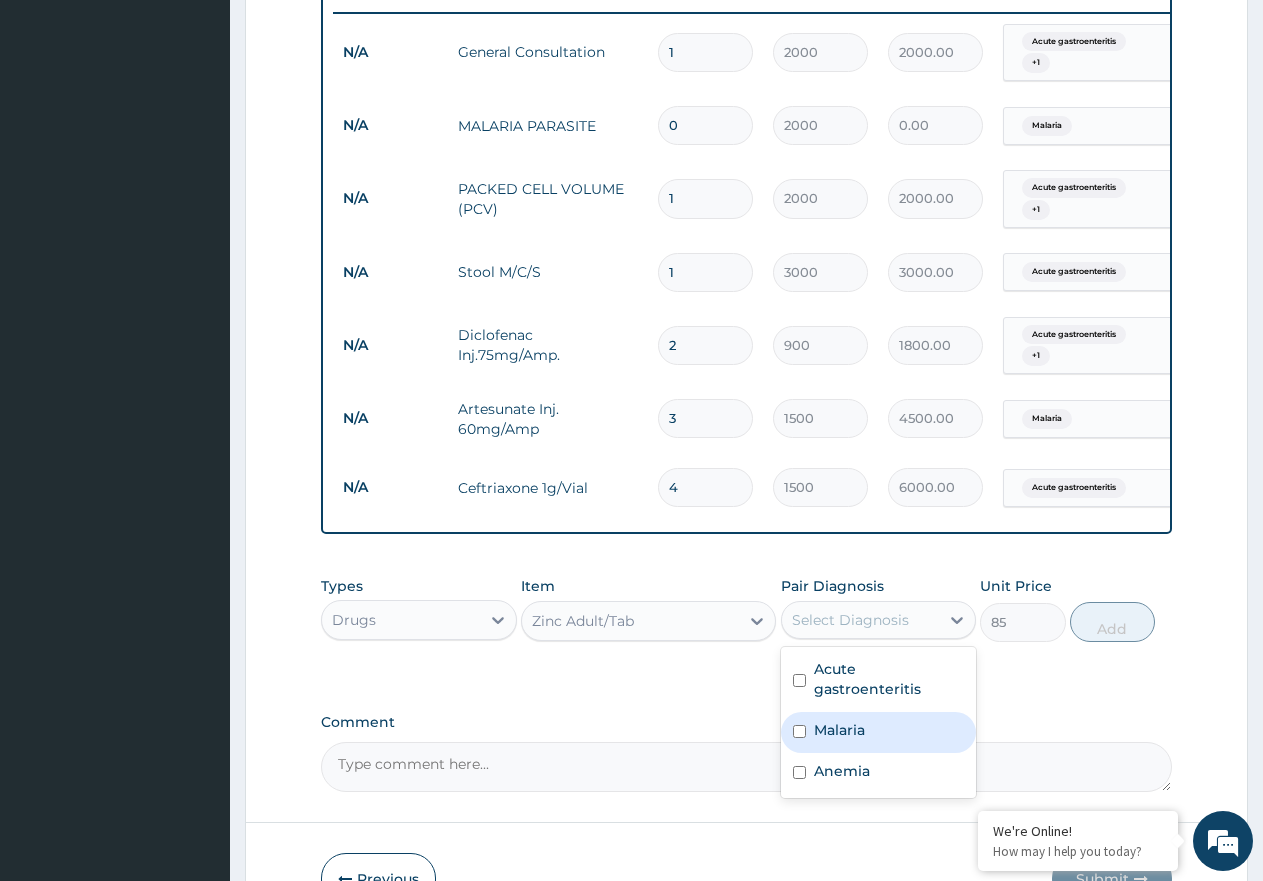 click on "Malaria" at bounding box center [839, 730] 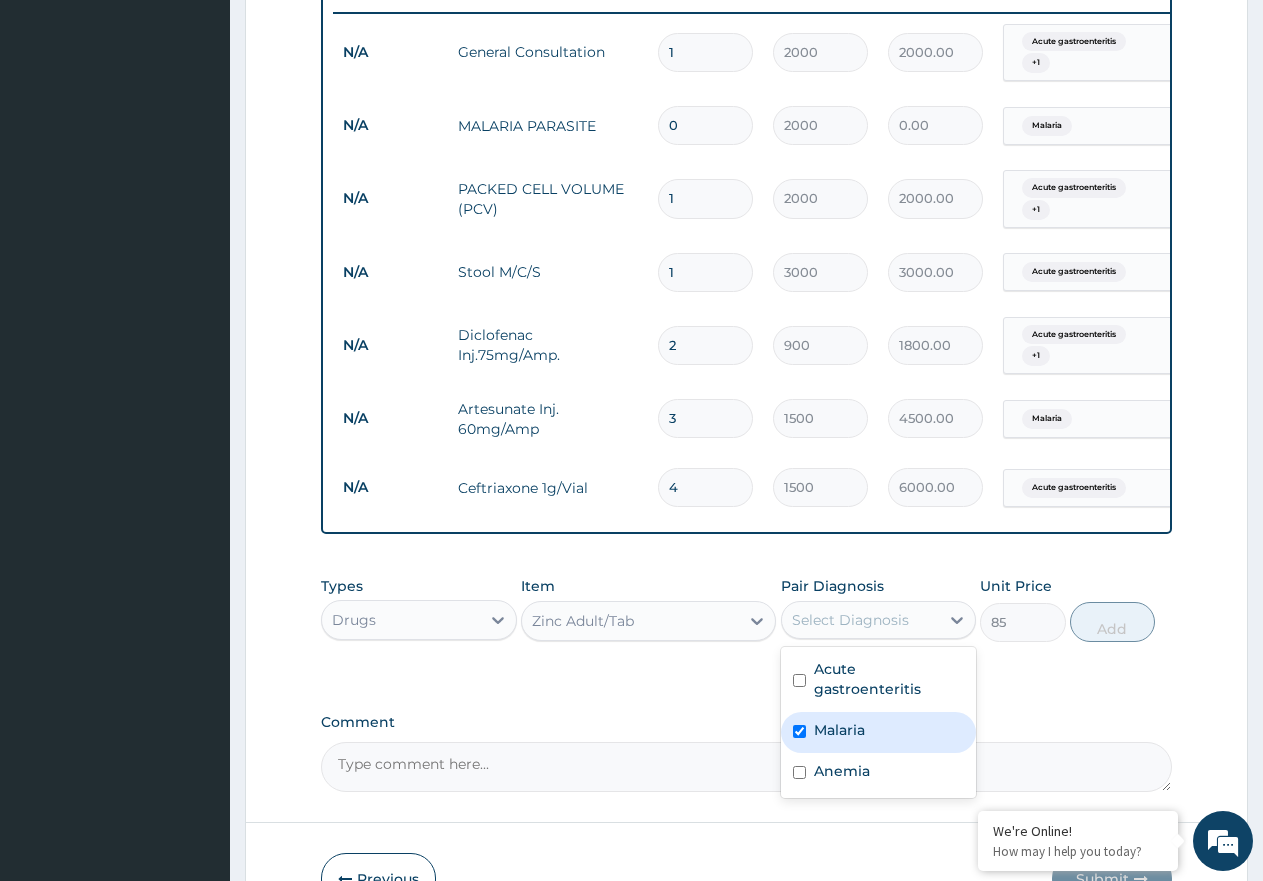 checkbox on "true" 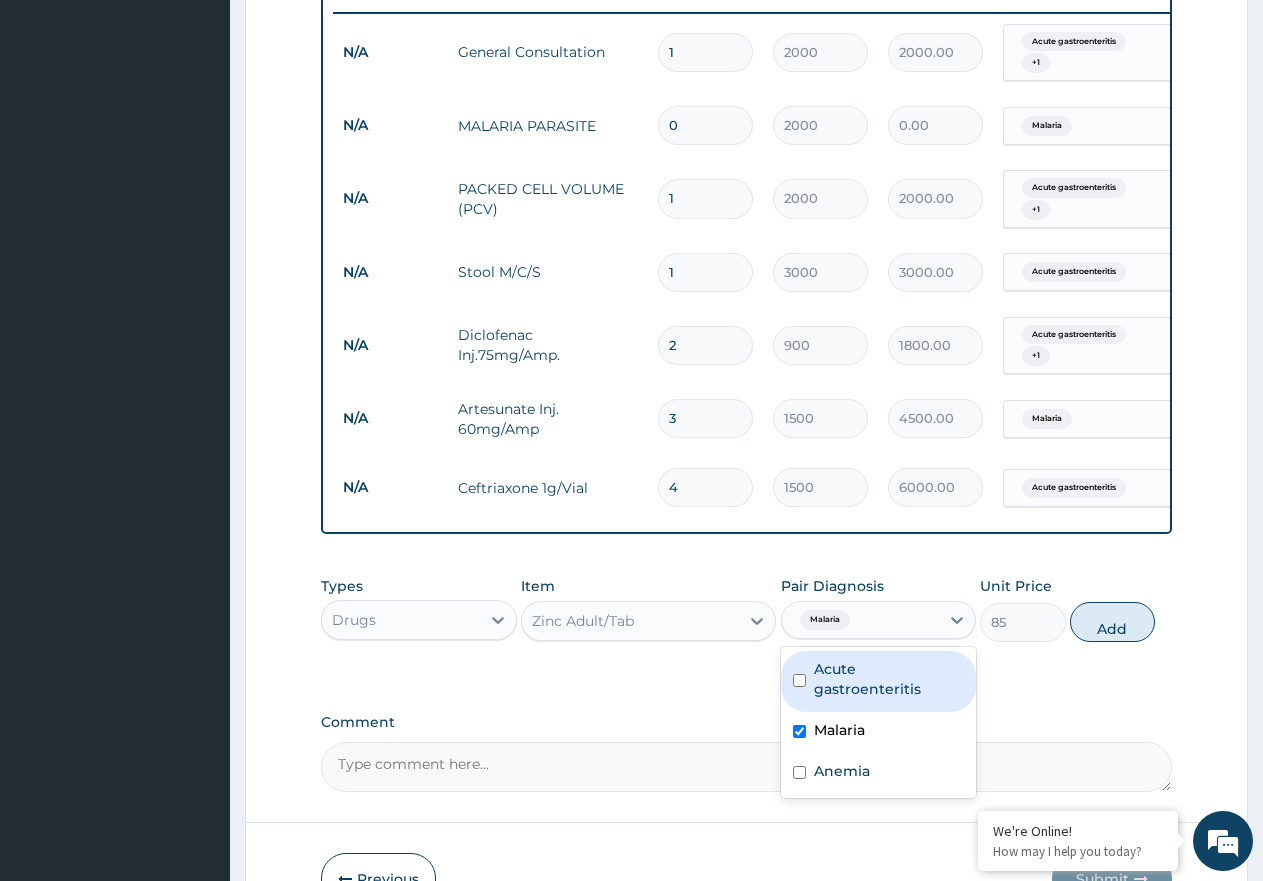 click on "Acute gastroenteritis" at bounding box center (889, 679) 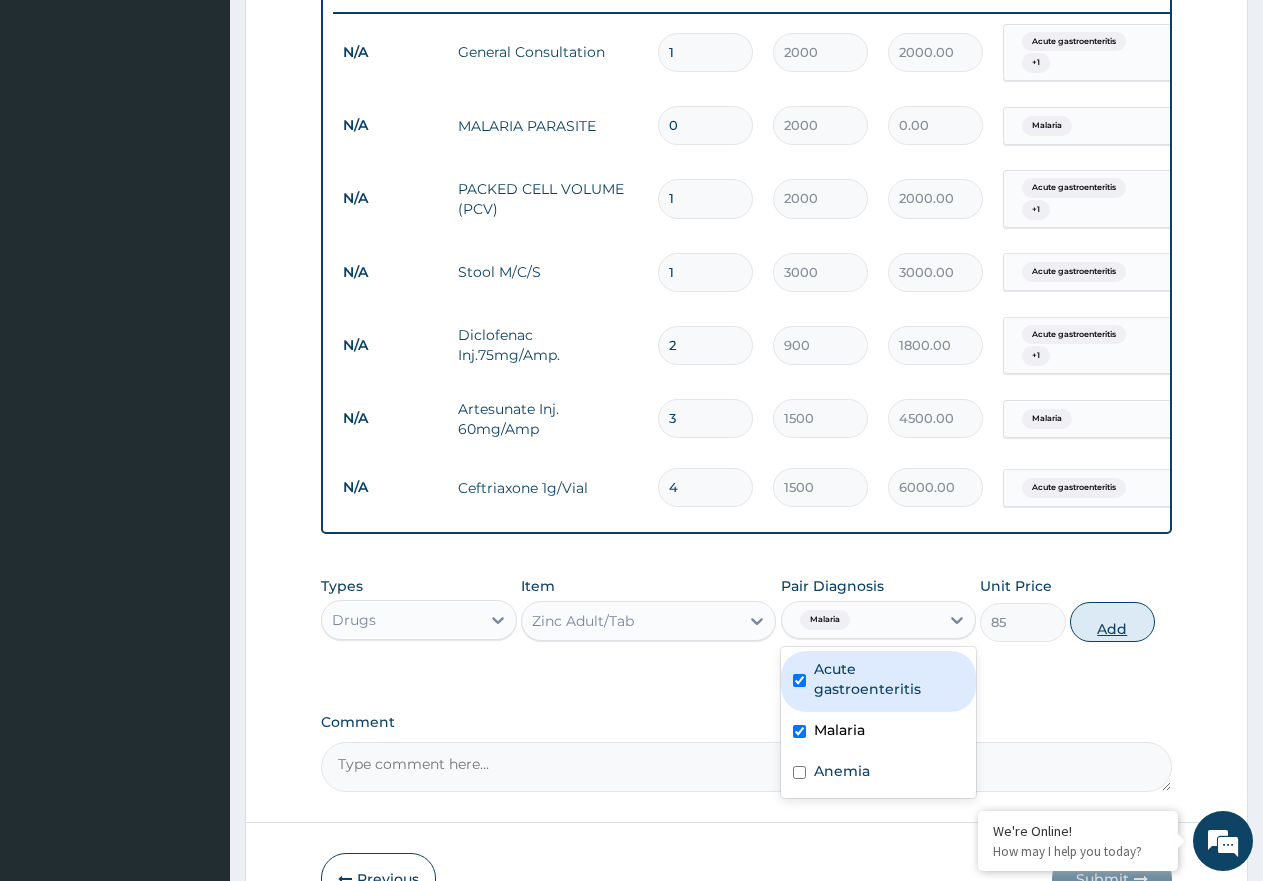 checkbox on "true" 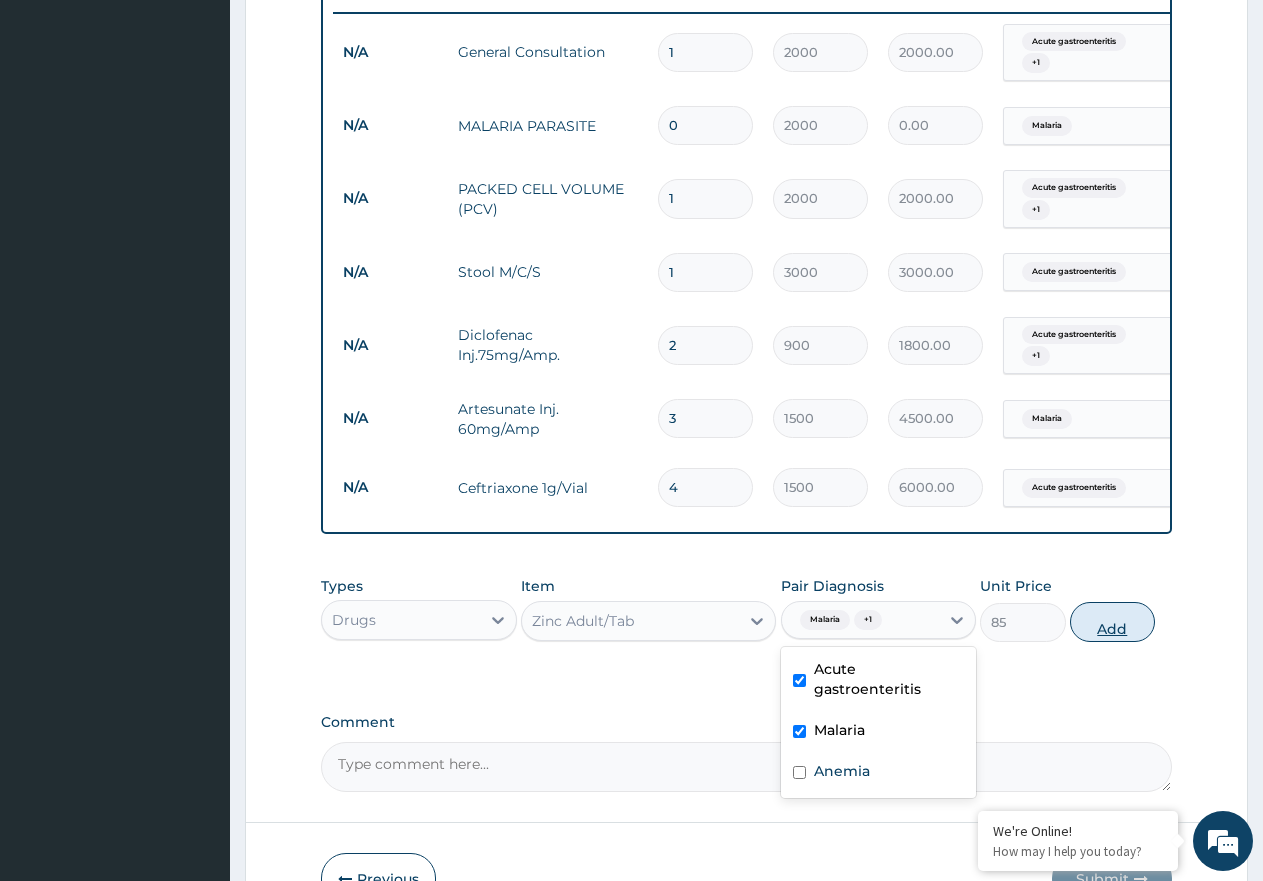 click on "Add" at bounding box center [1112, 622] 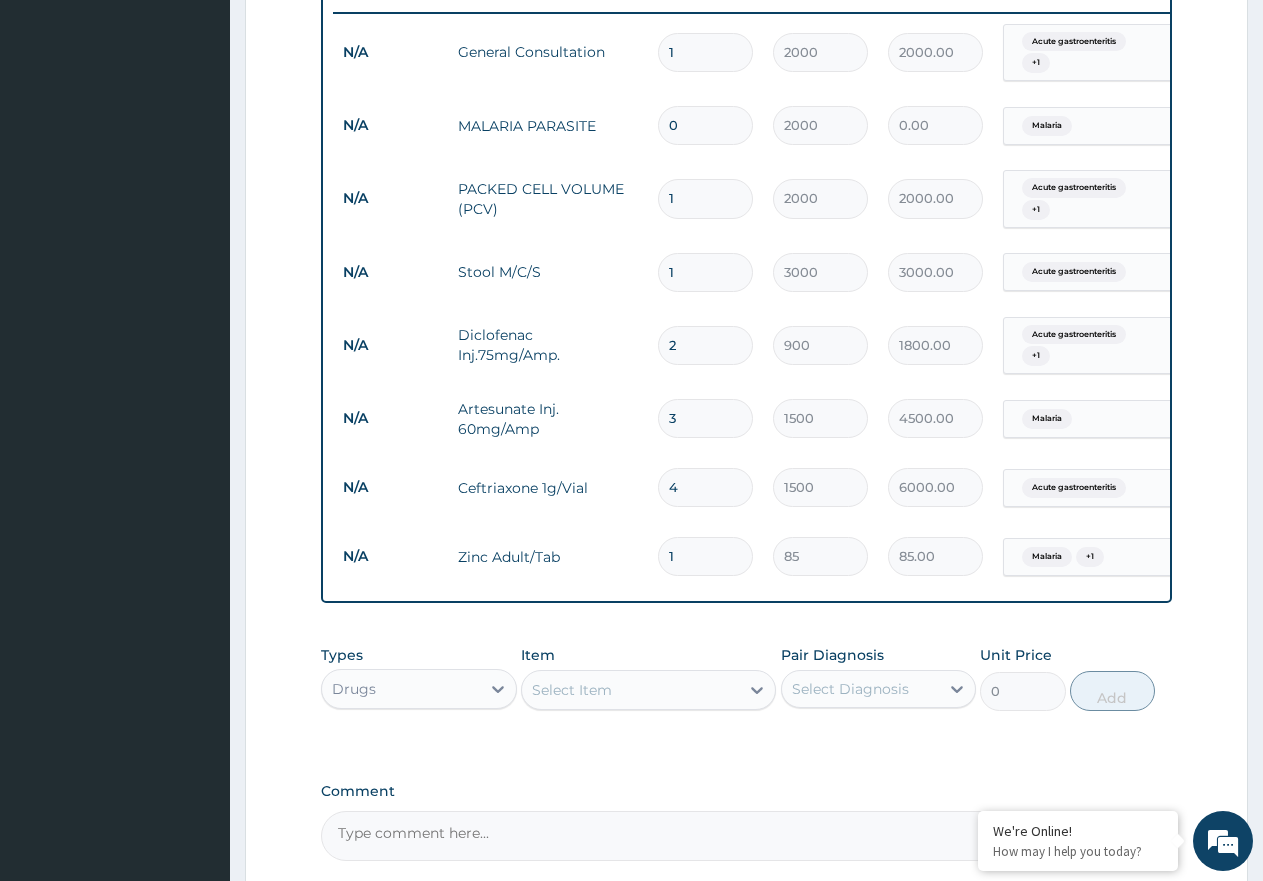 type 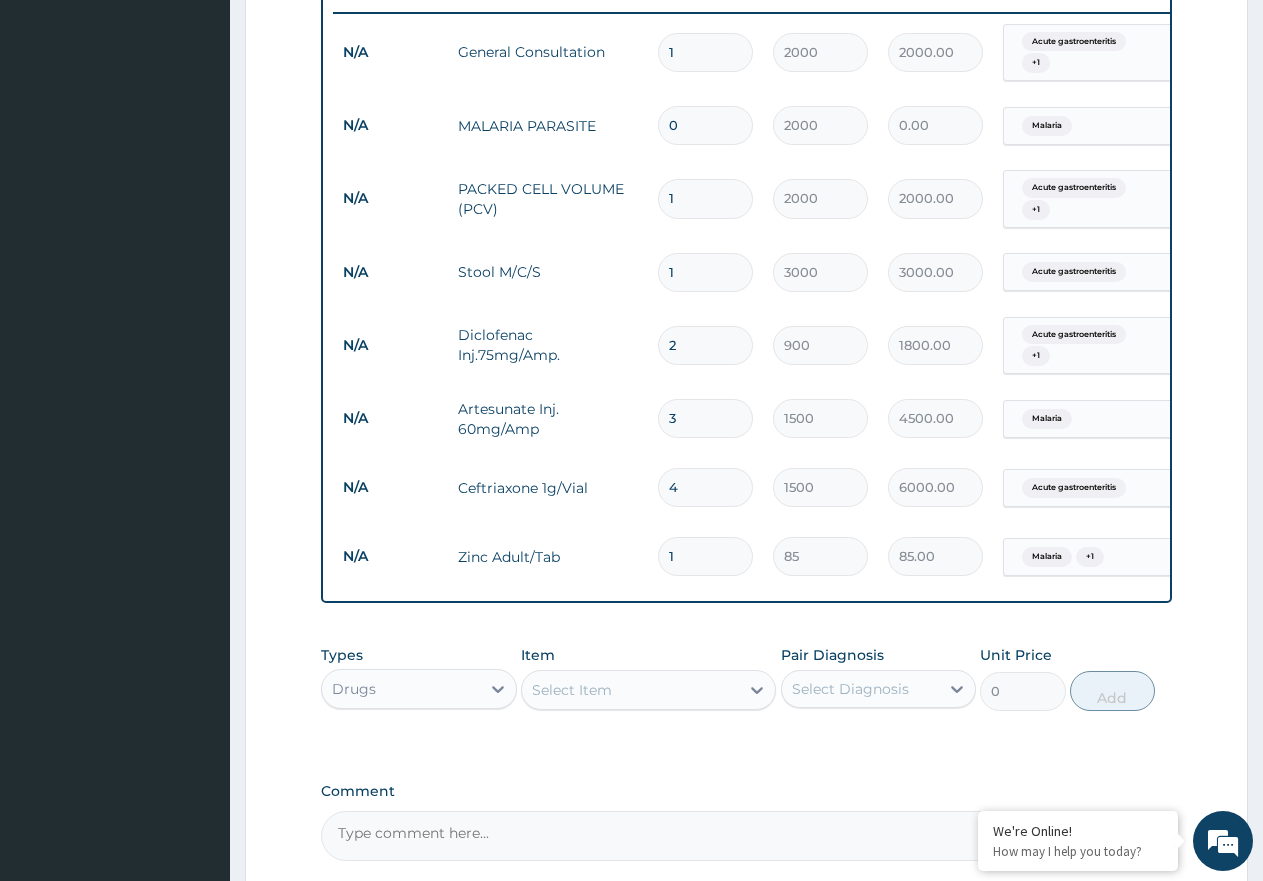 type on "0.00" 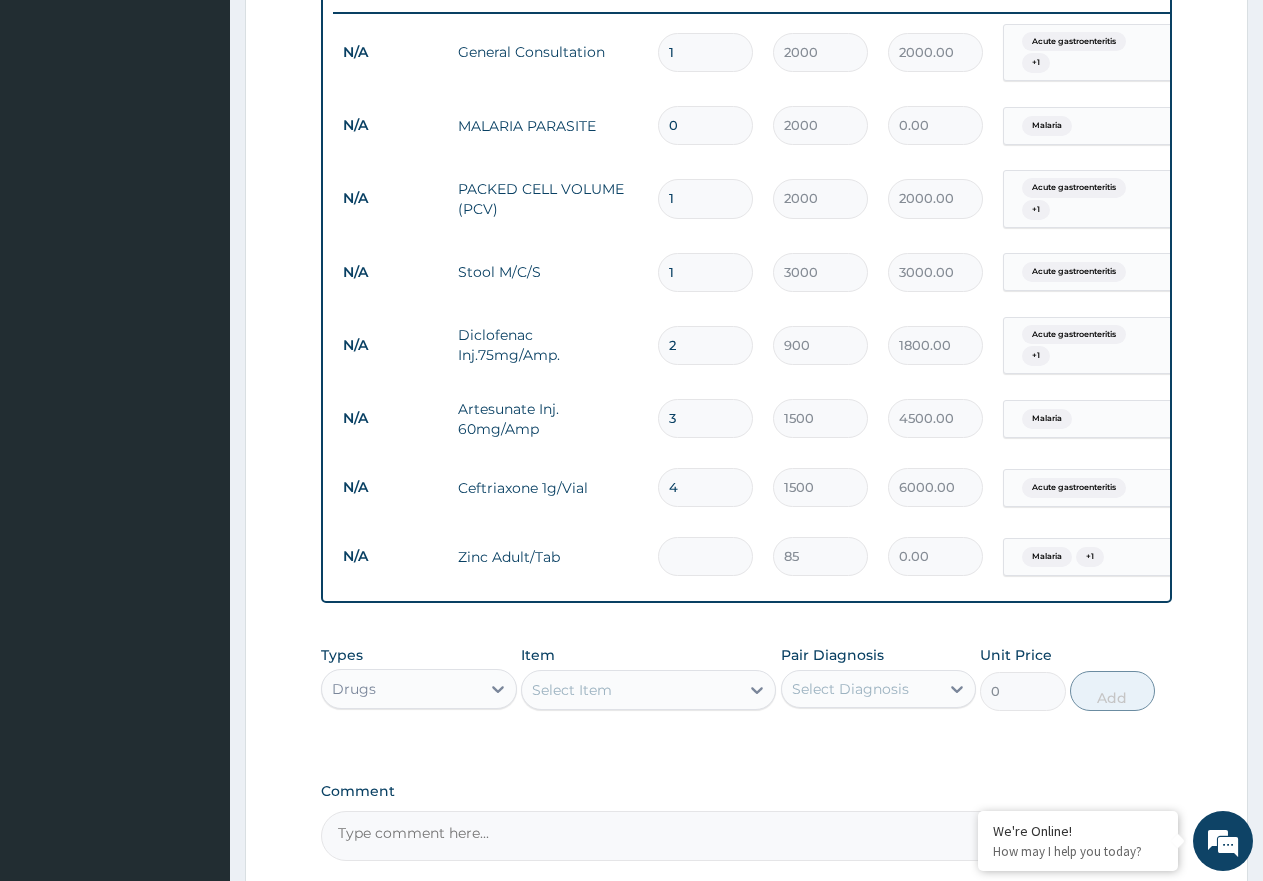 type on "1" 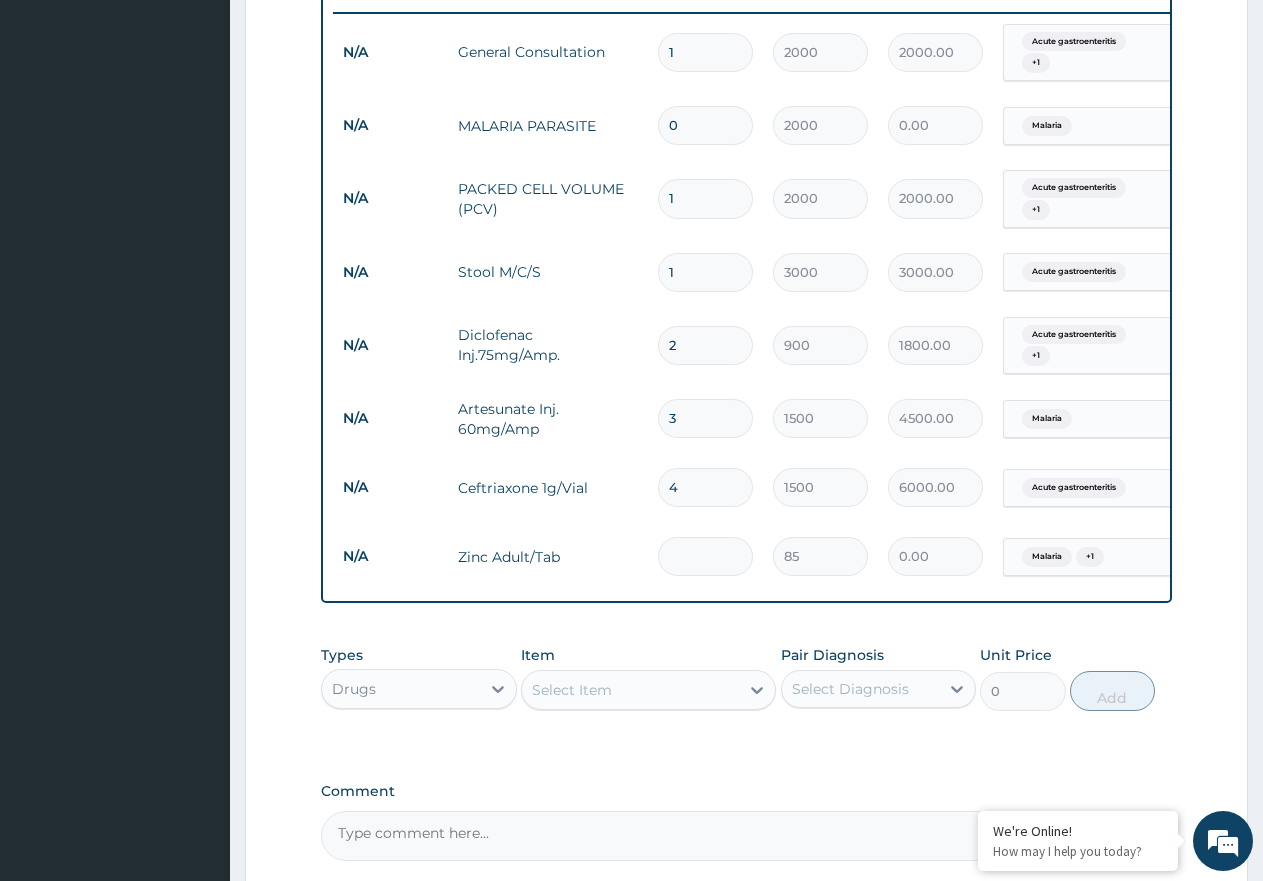 type on "85.00" 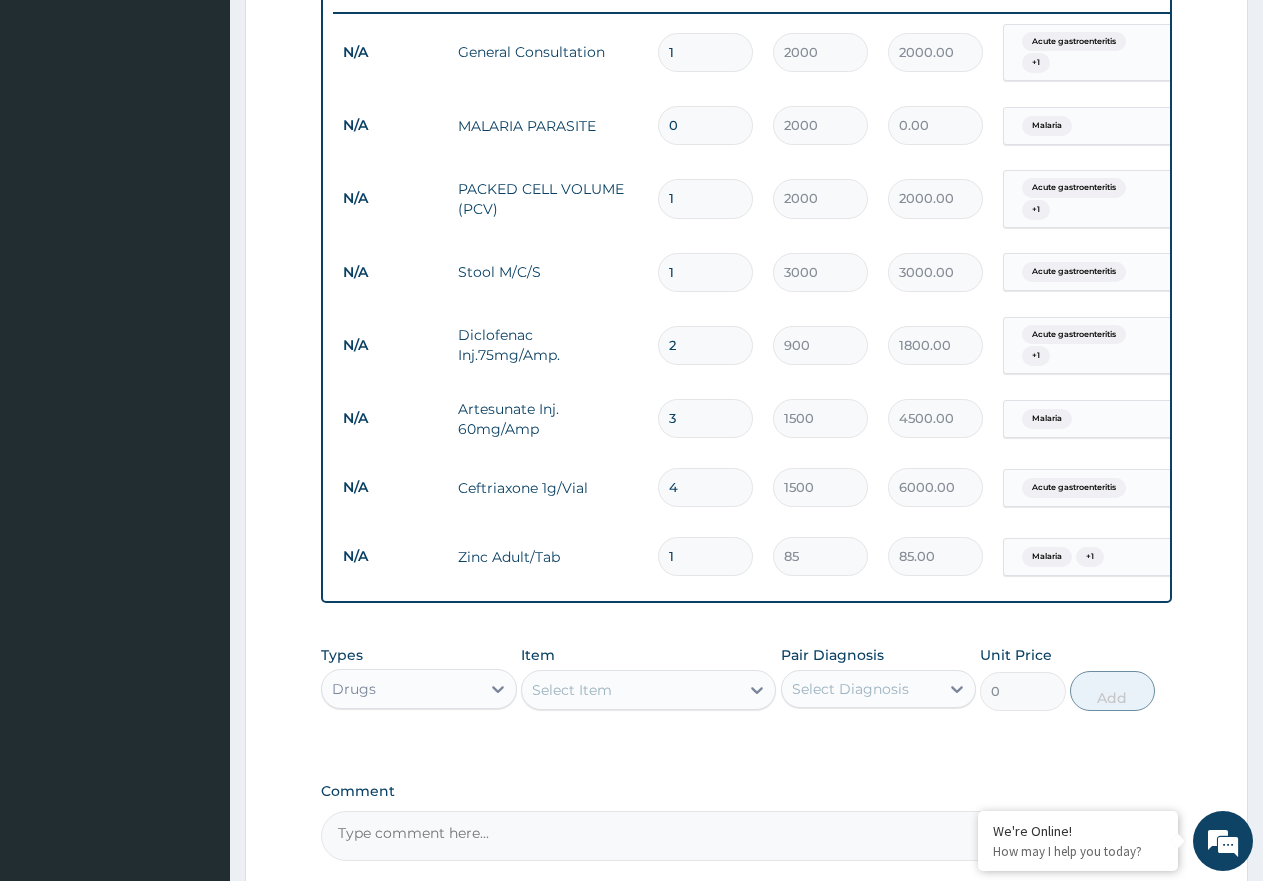 type on "10" 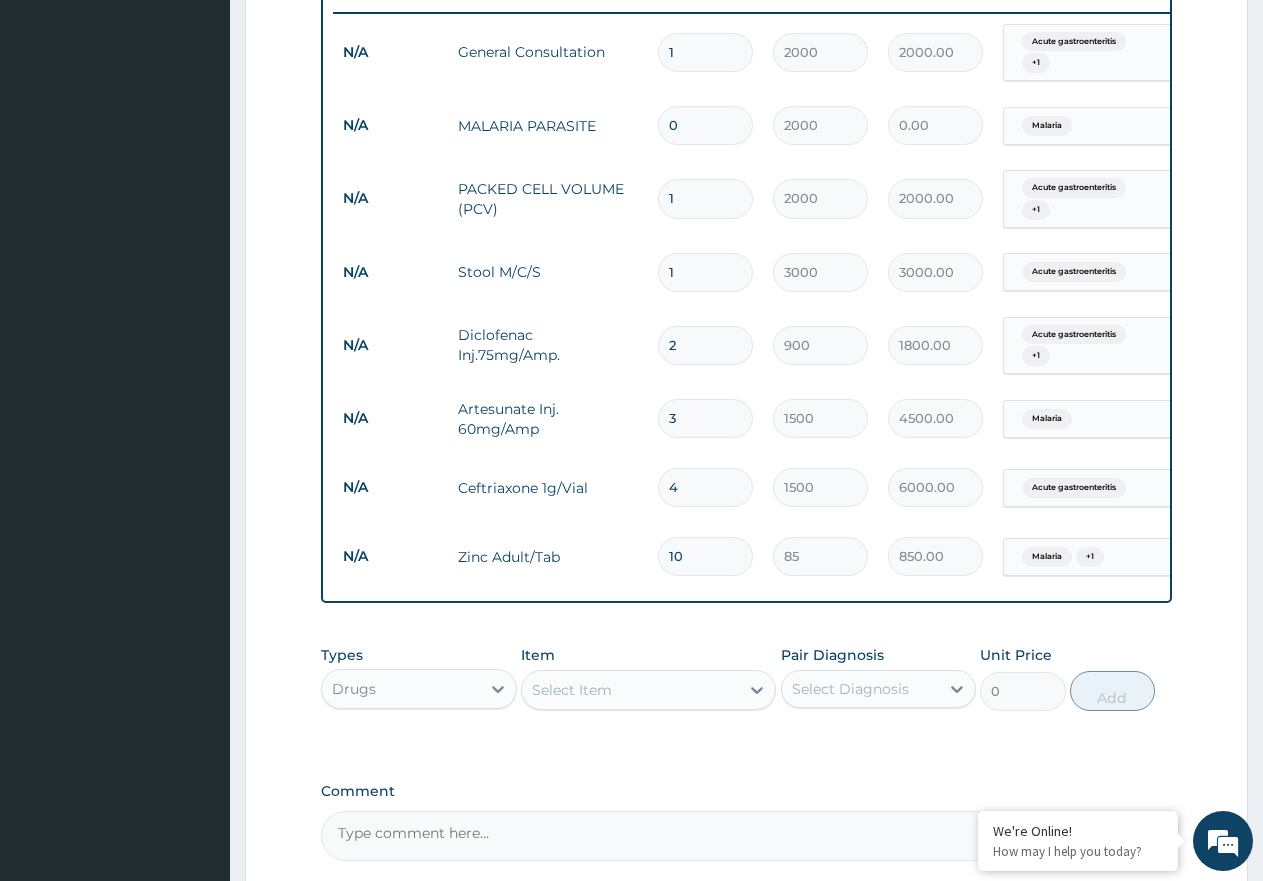type on "10" 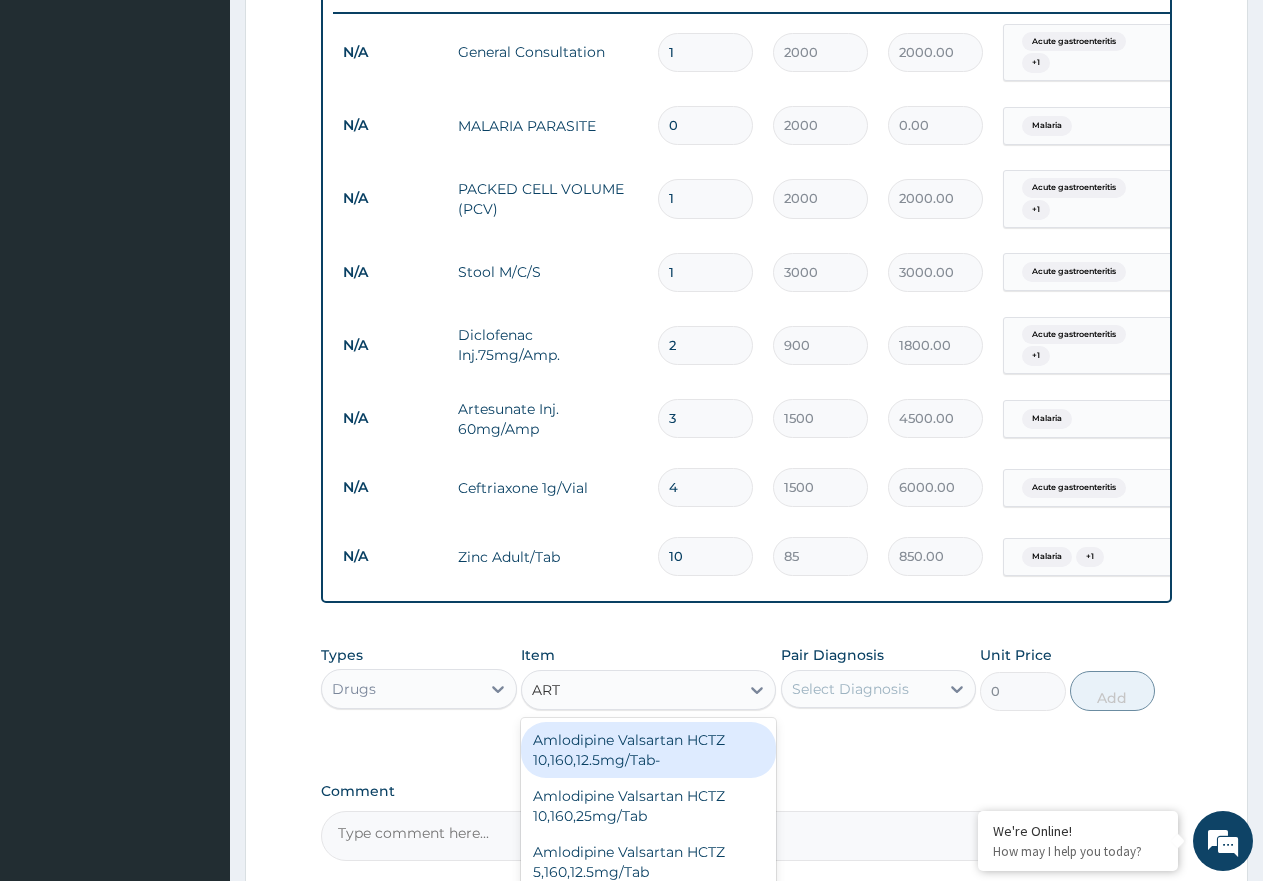 type on "ARTE" 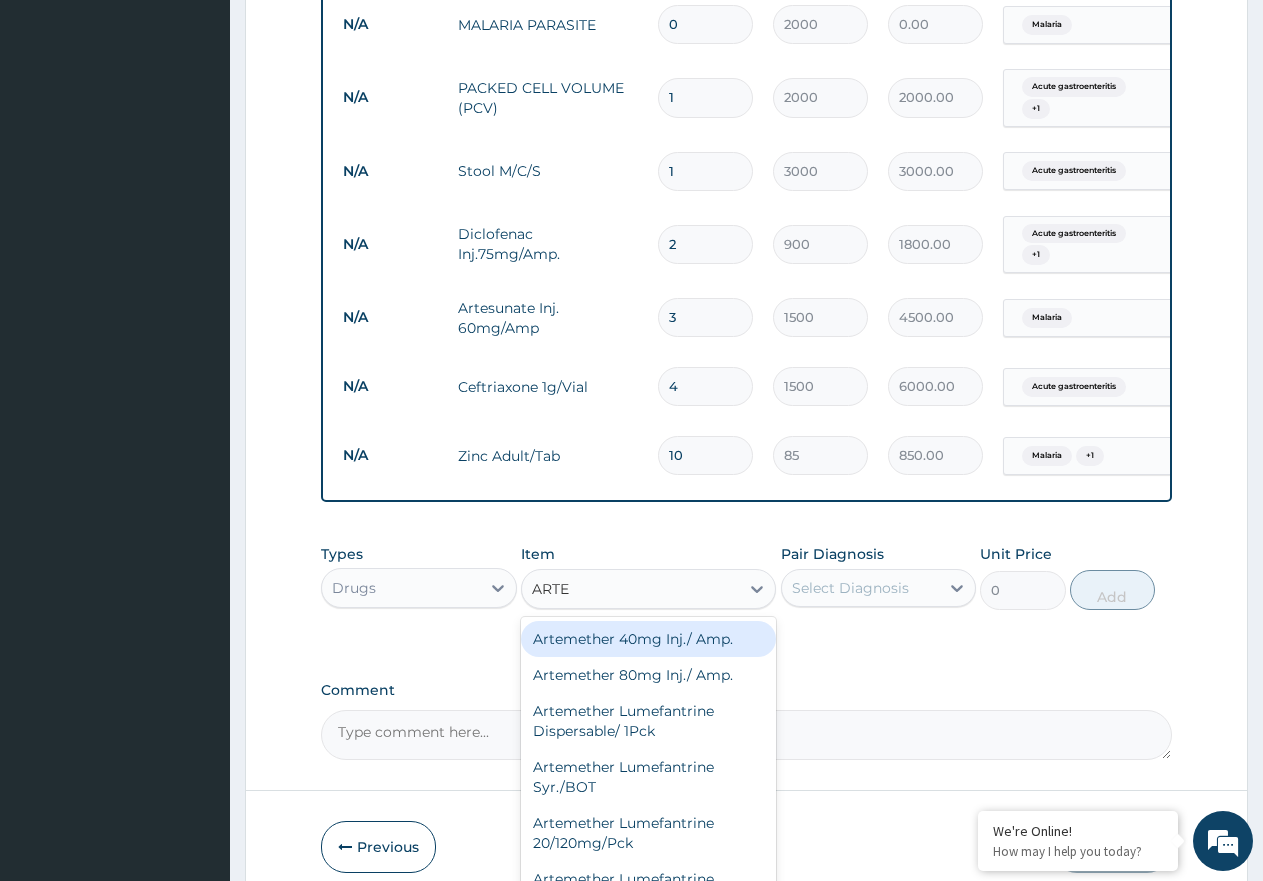 scroll, scrollTop: 984, scrollLeft: 0, axis: vertical 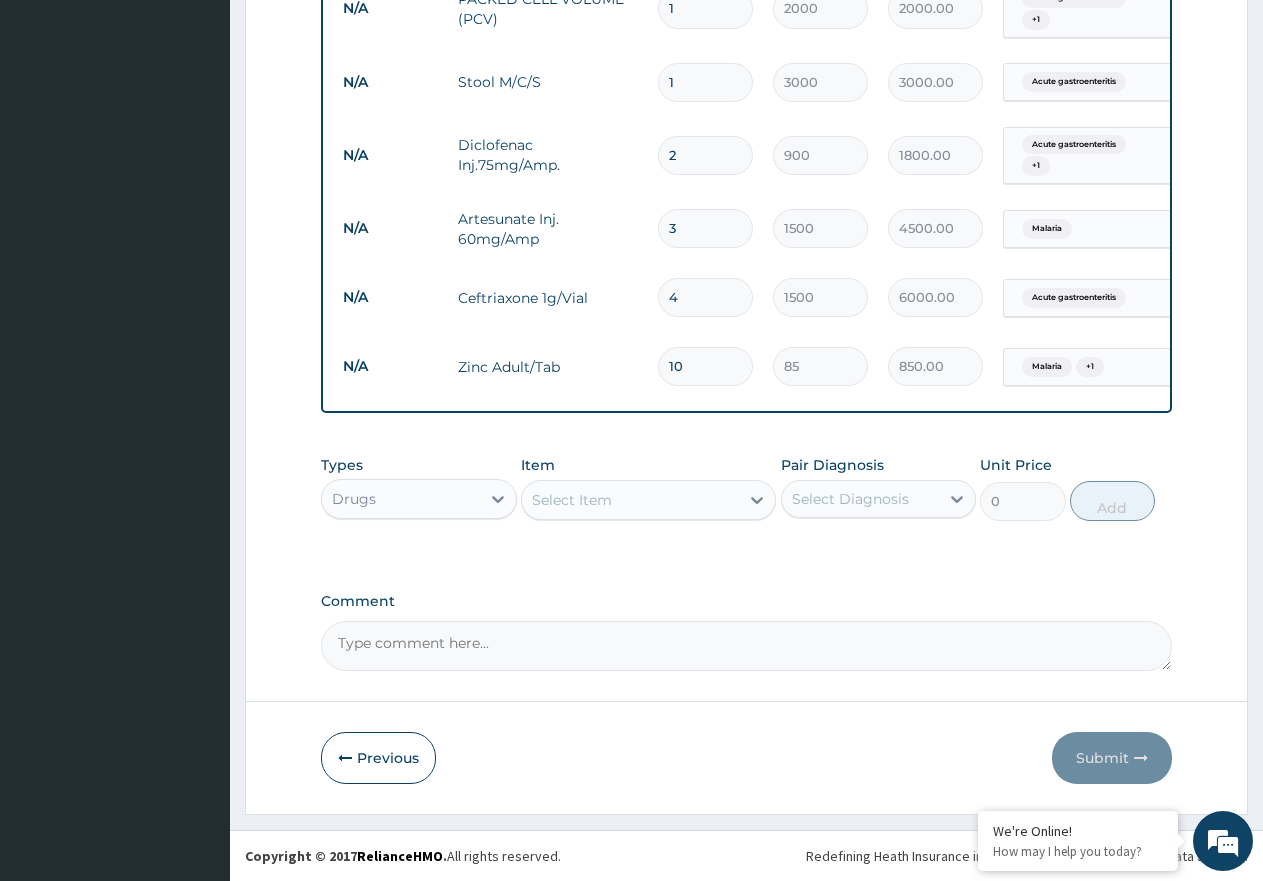click on "Select Item" at bounding box center [630, 500] 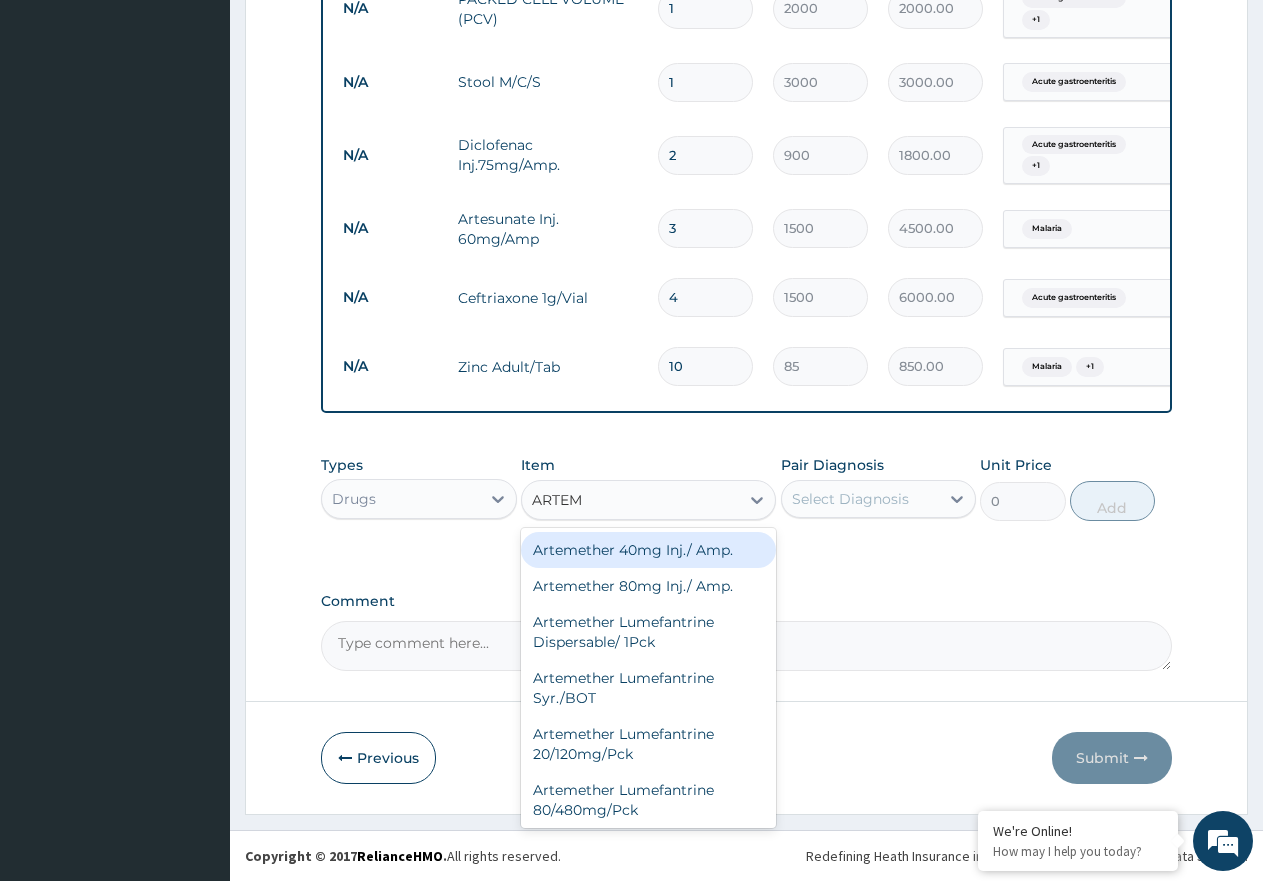 type on "ARTEME" 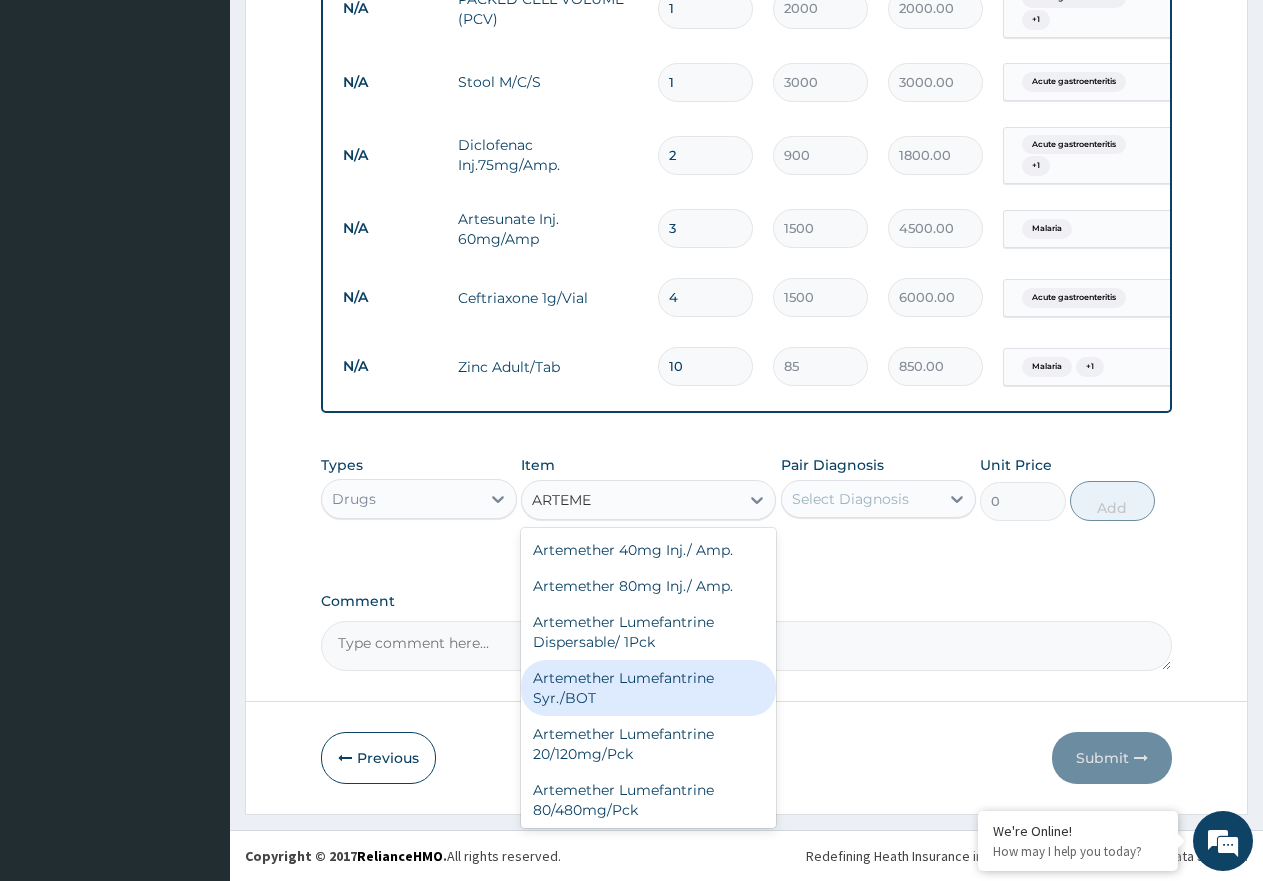 scroll, scrollTop: 4, scrollLeft: 0, axis: vertical 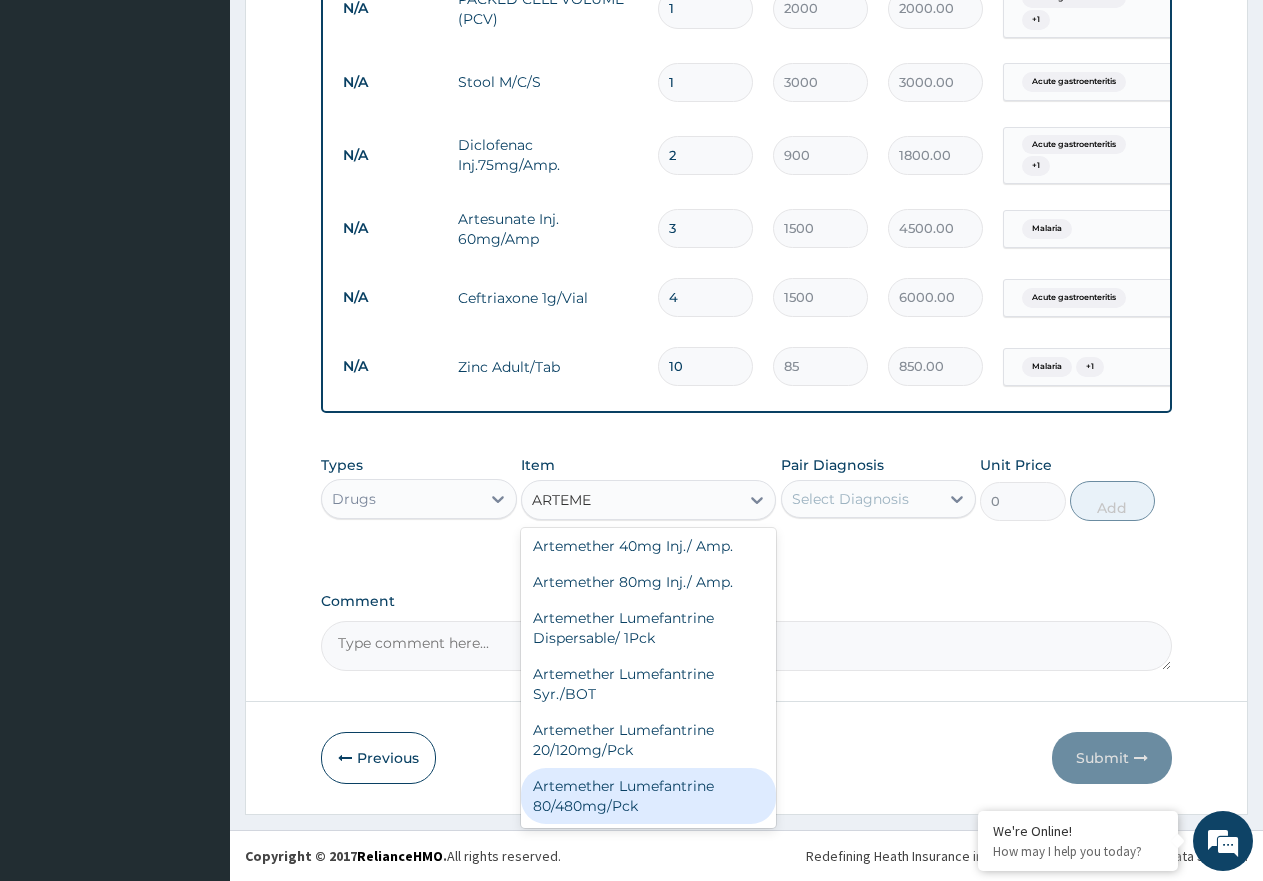 click on "Artemether Lumefantrine 80/480mg/Pck" at bounding box center [648, 796] 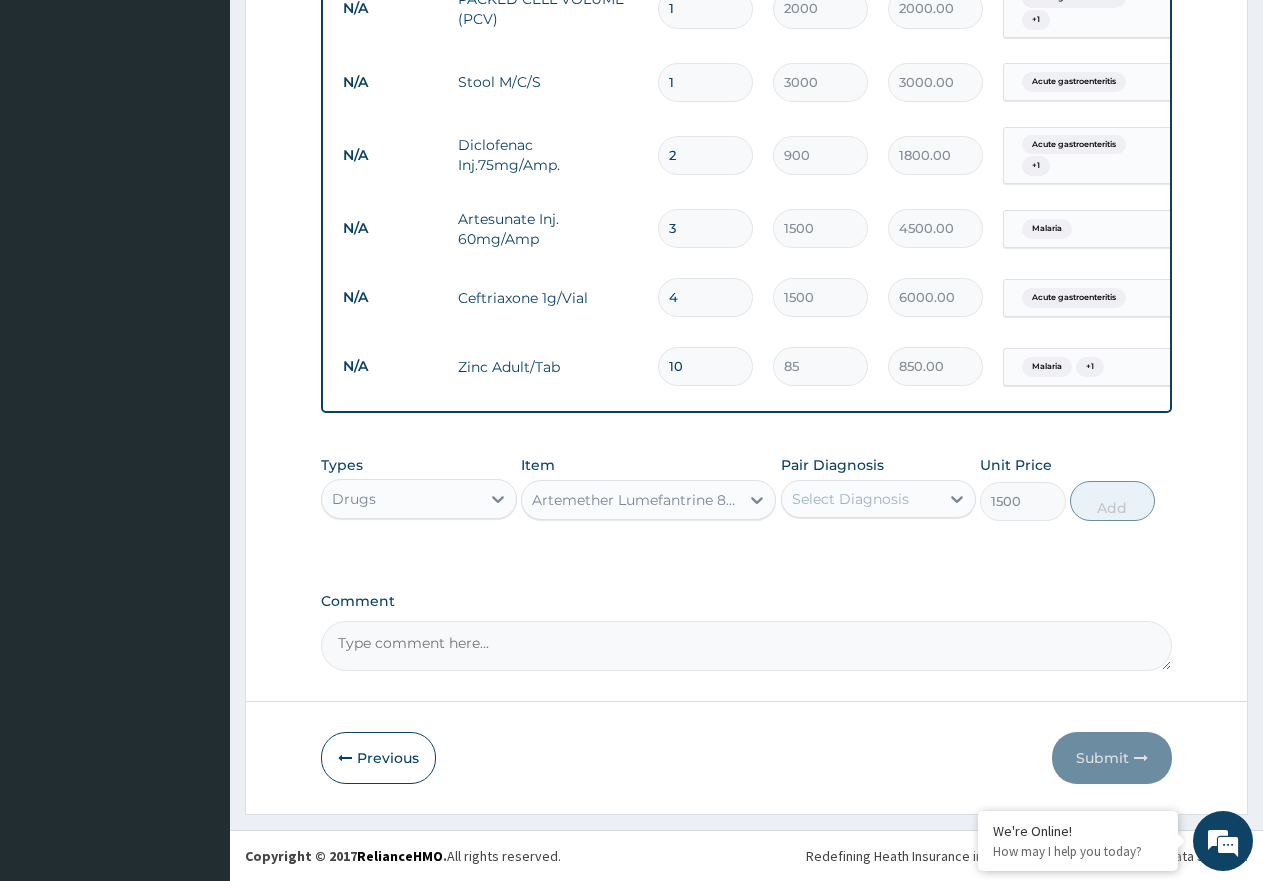 click on "Select Diagnosis" at bounding box center [850, 499] 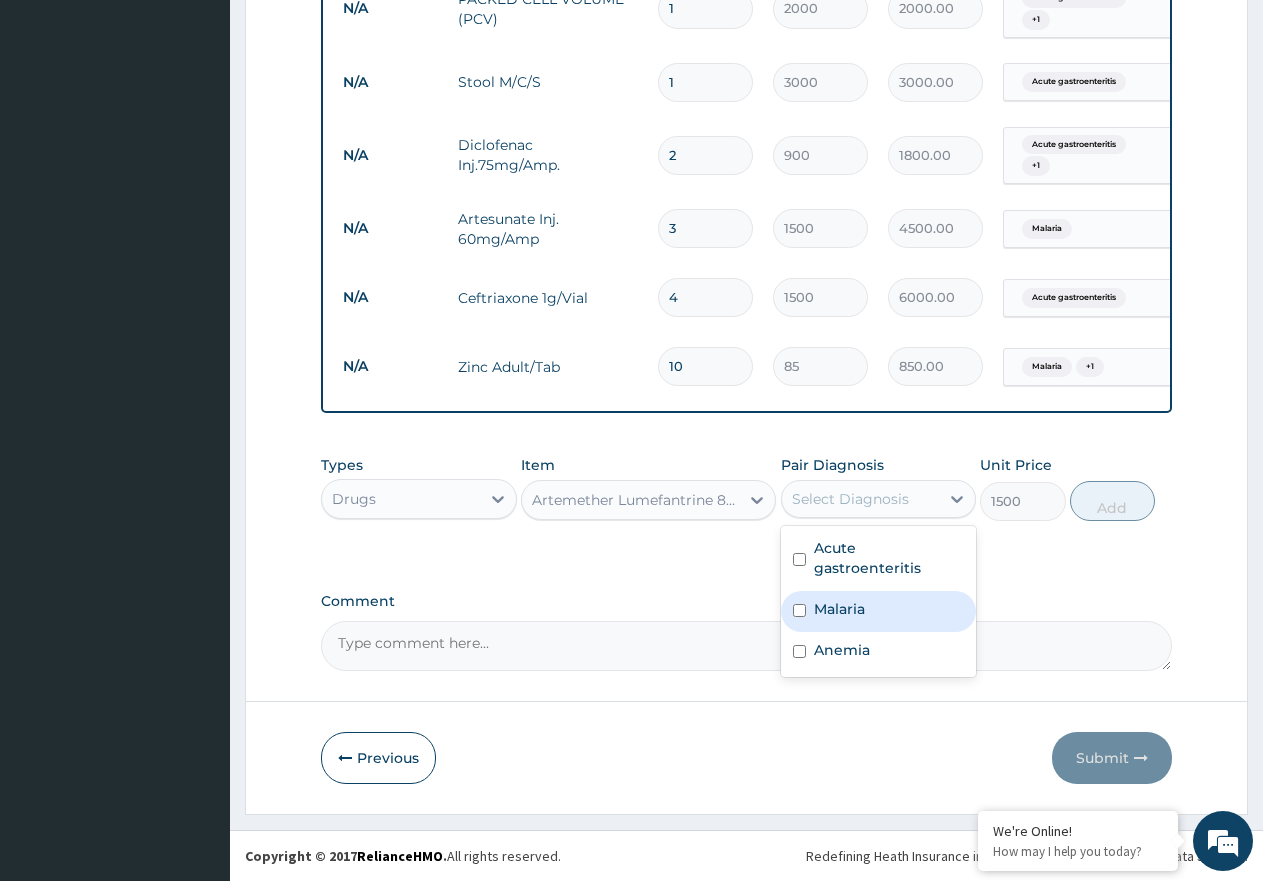 click on "Malaria" at bounding box center [839, 609] 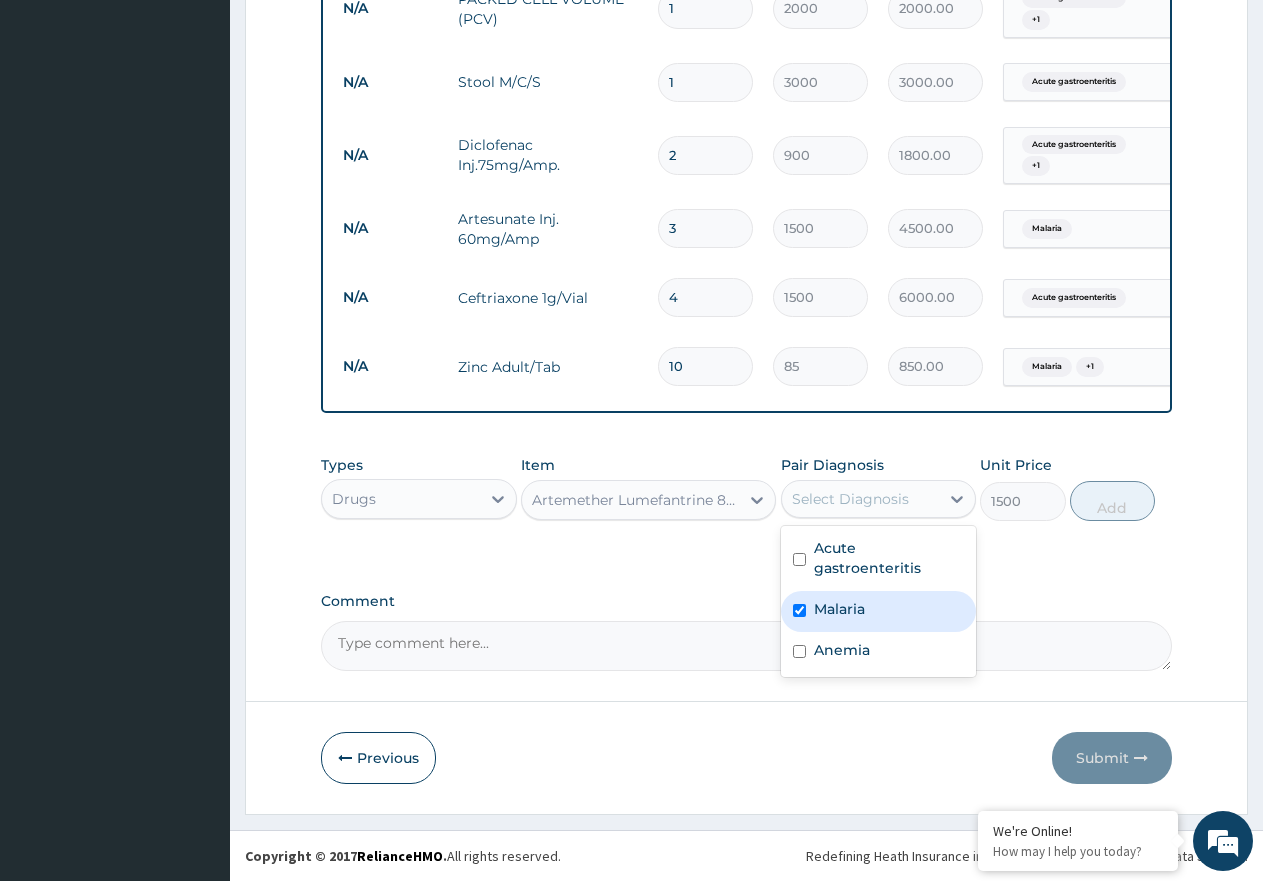 checkbox on "true" 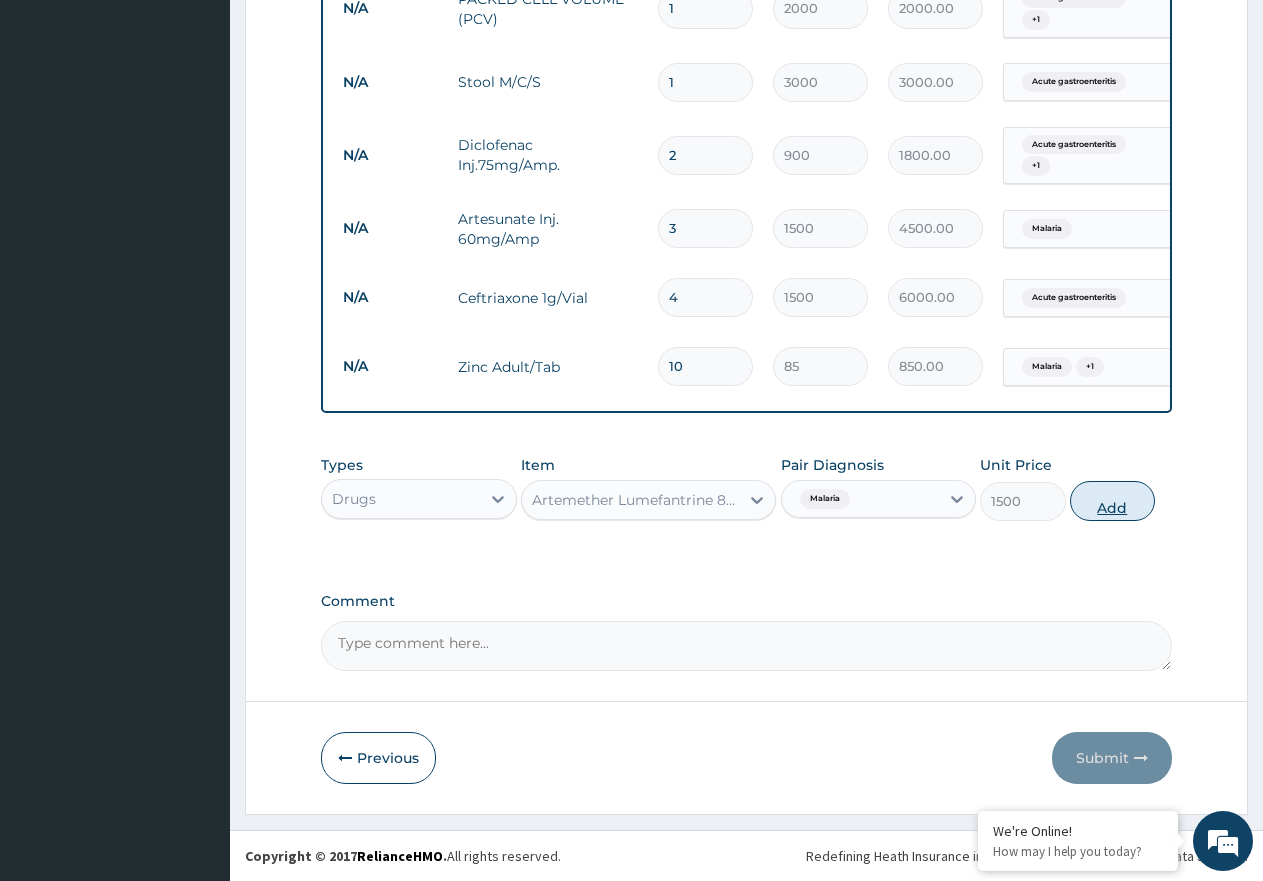 click on "Add" at bounding box center (1112, 501) 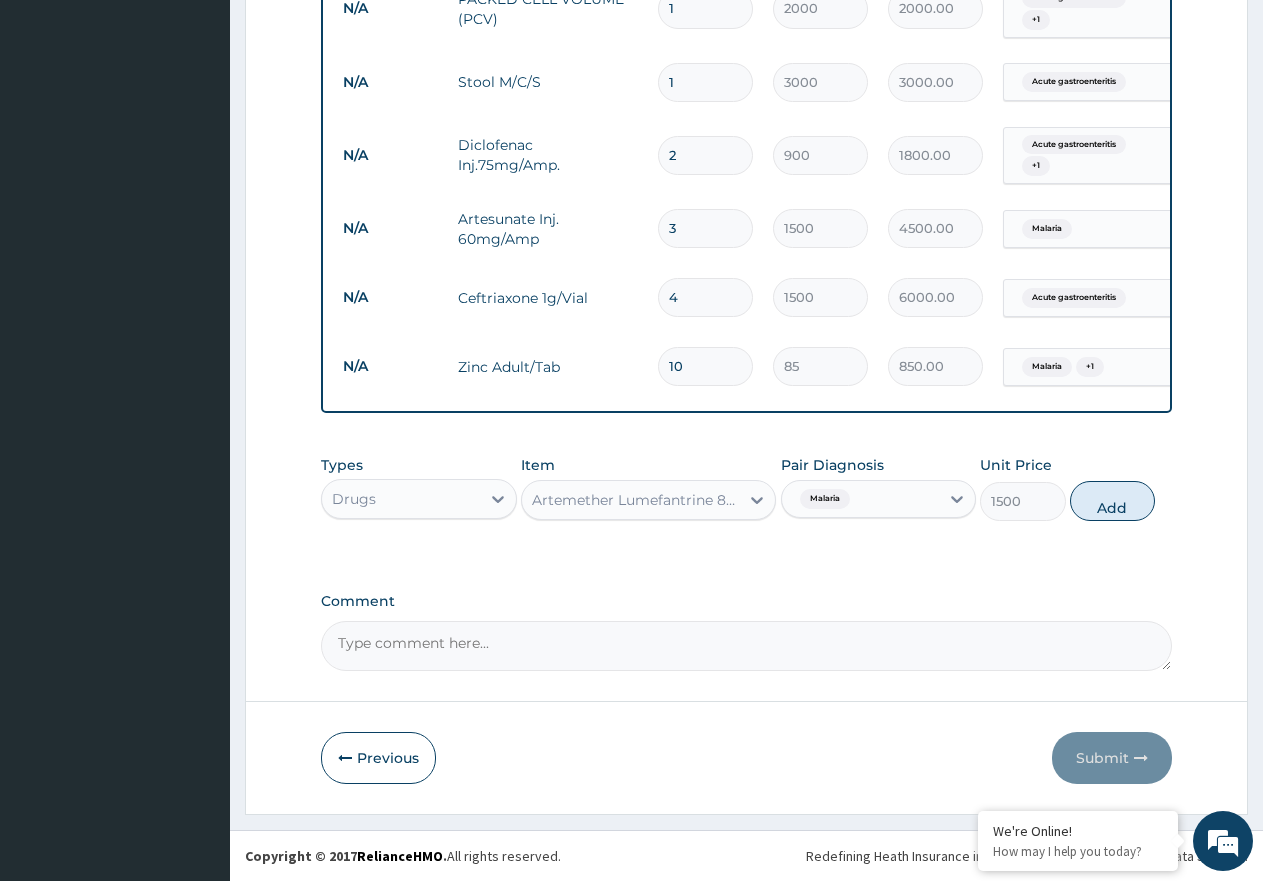 type on "0" 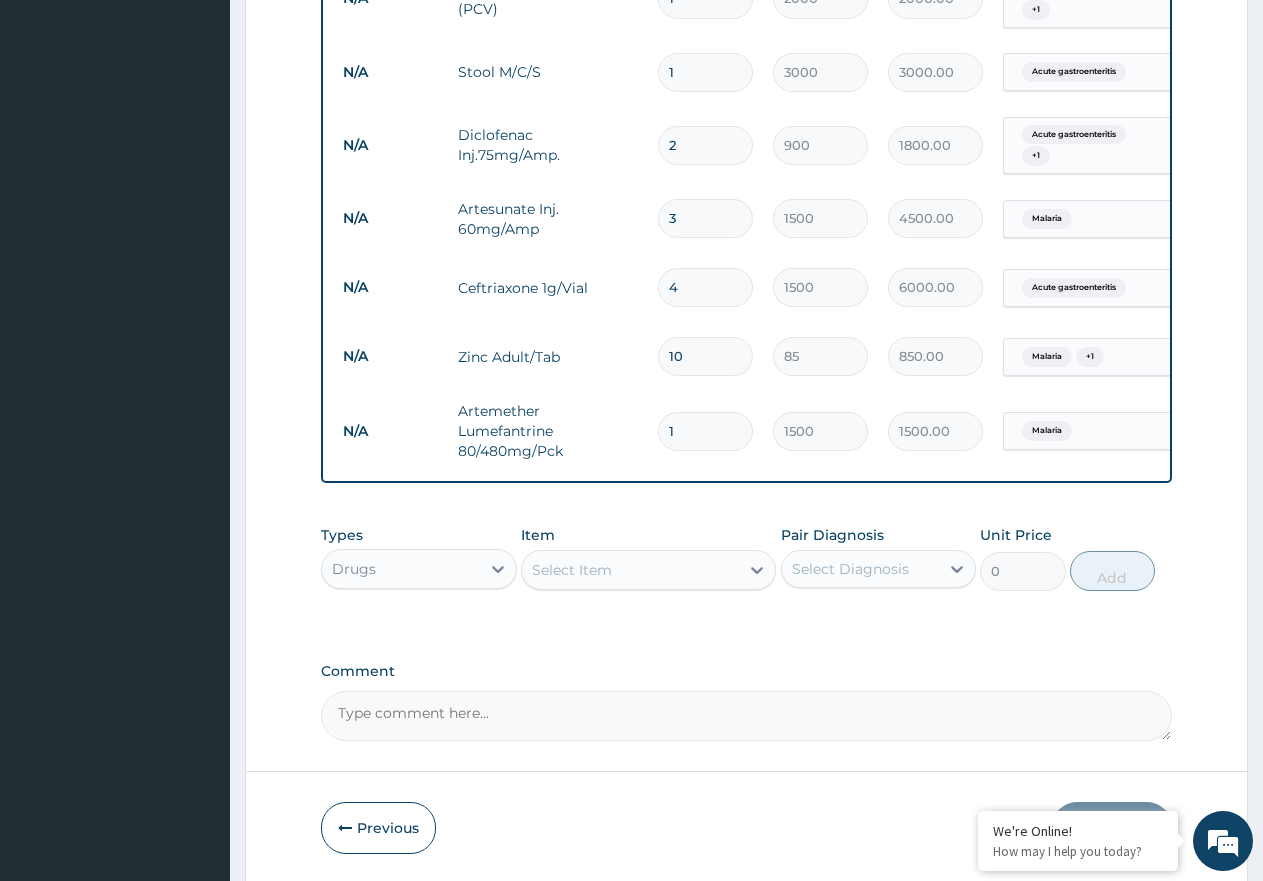 click on "Select Item" at bounding box center [572, 570] 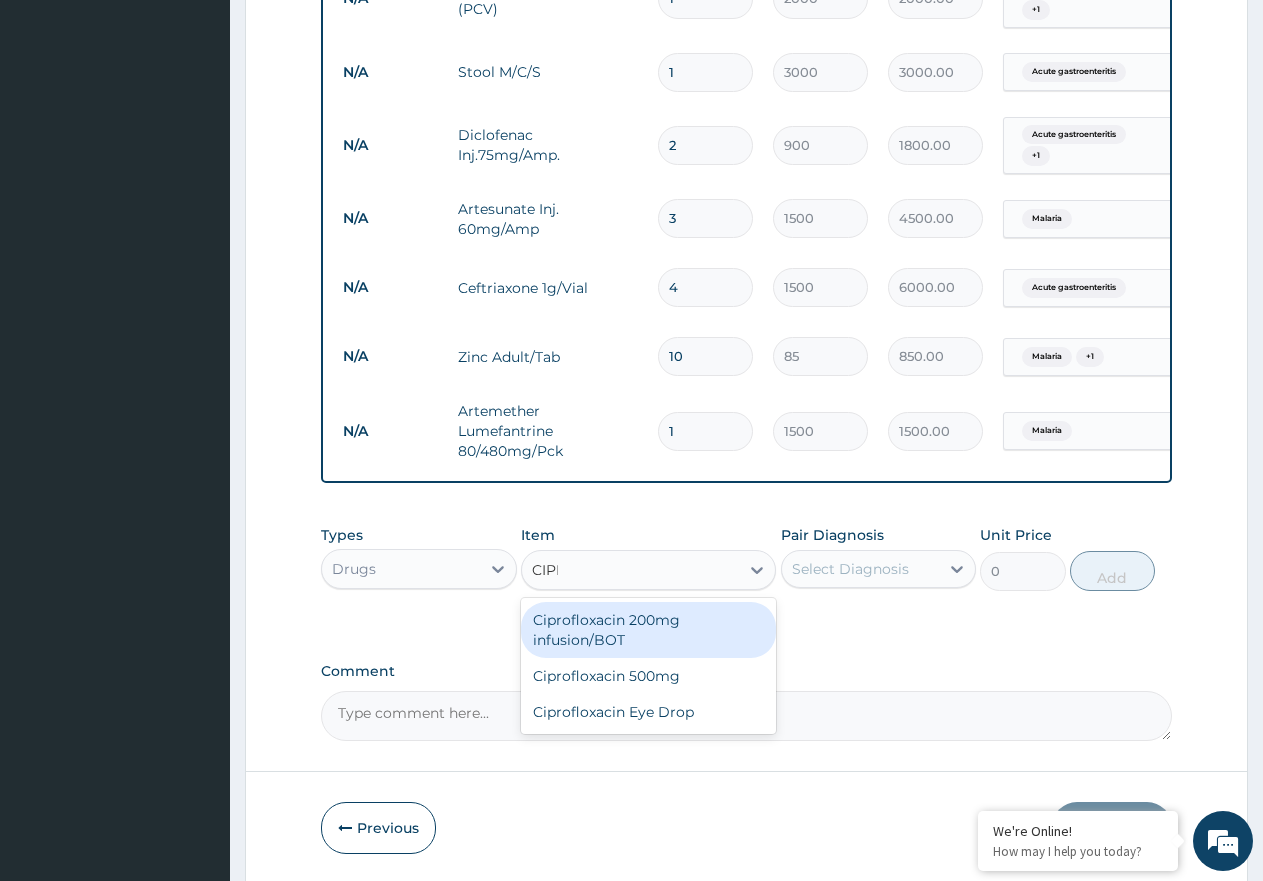 type on "CIPRO" 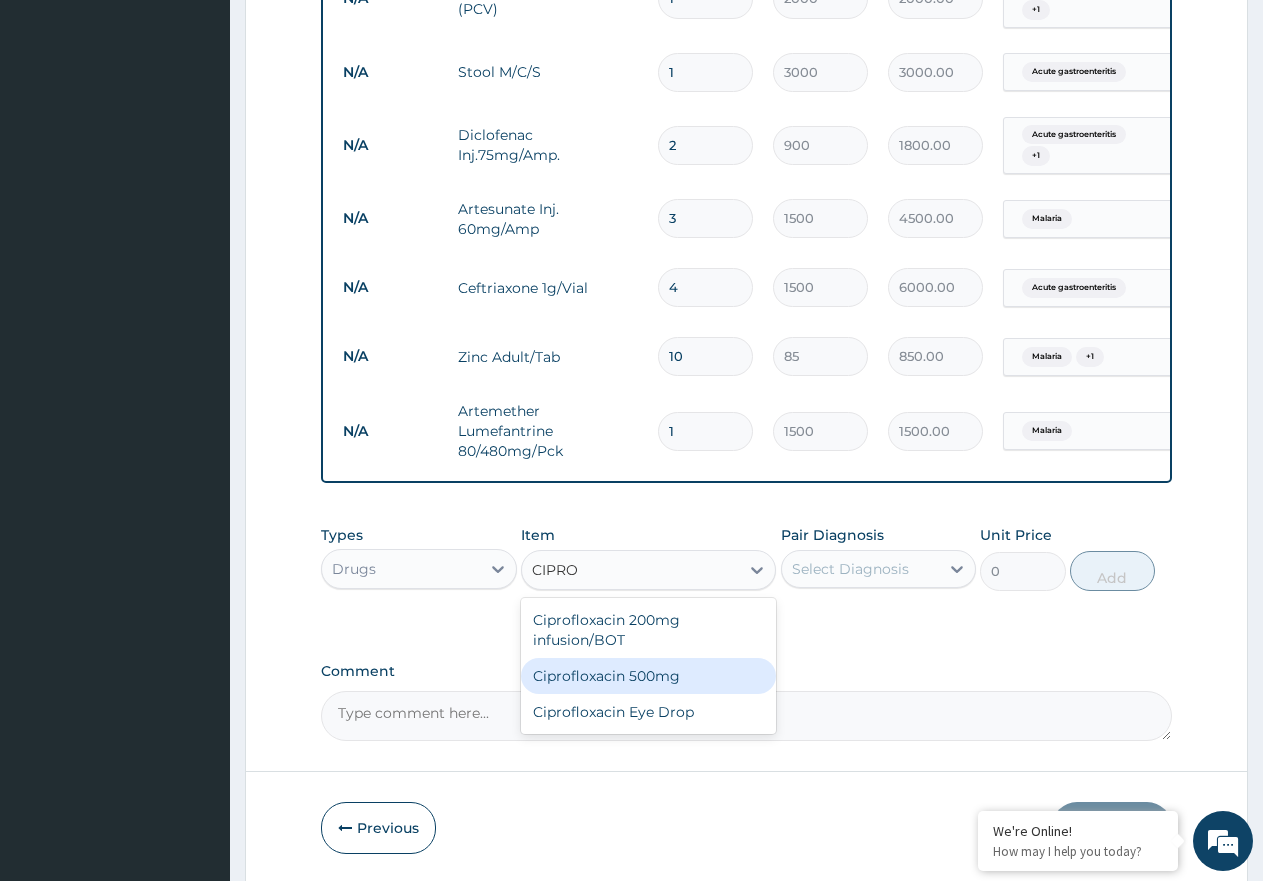 click on "Ciprofloxacin 500mg" at bounding box center [648, 676] 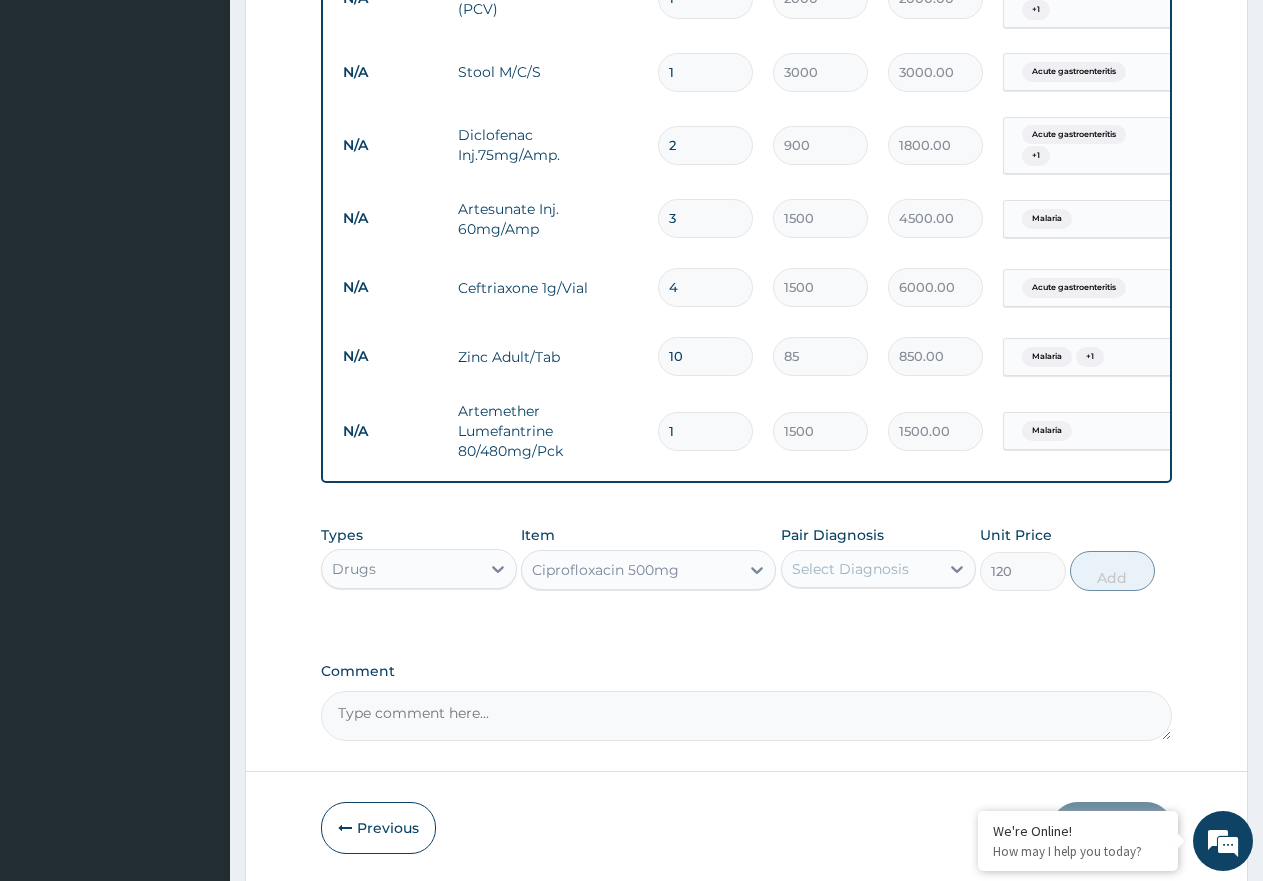 click on "Select Diagnosis" at bounding box center [861, 569] 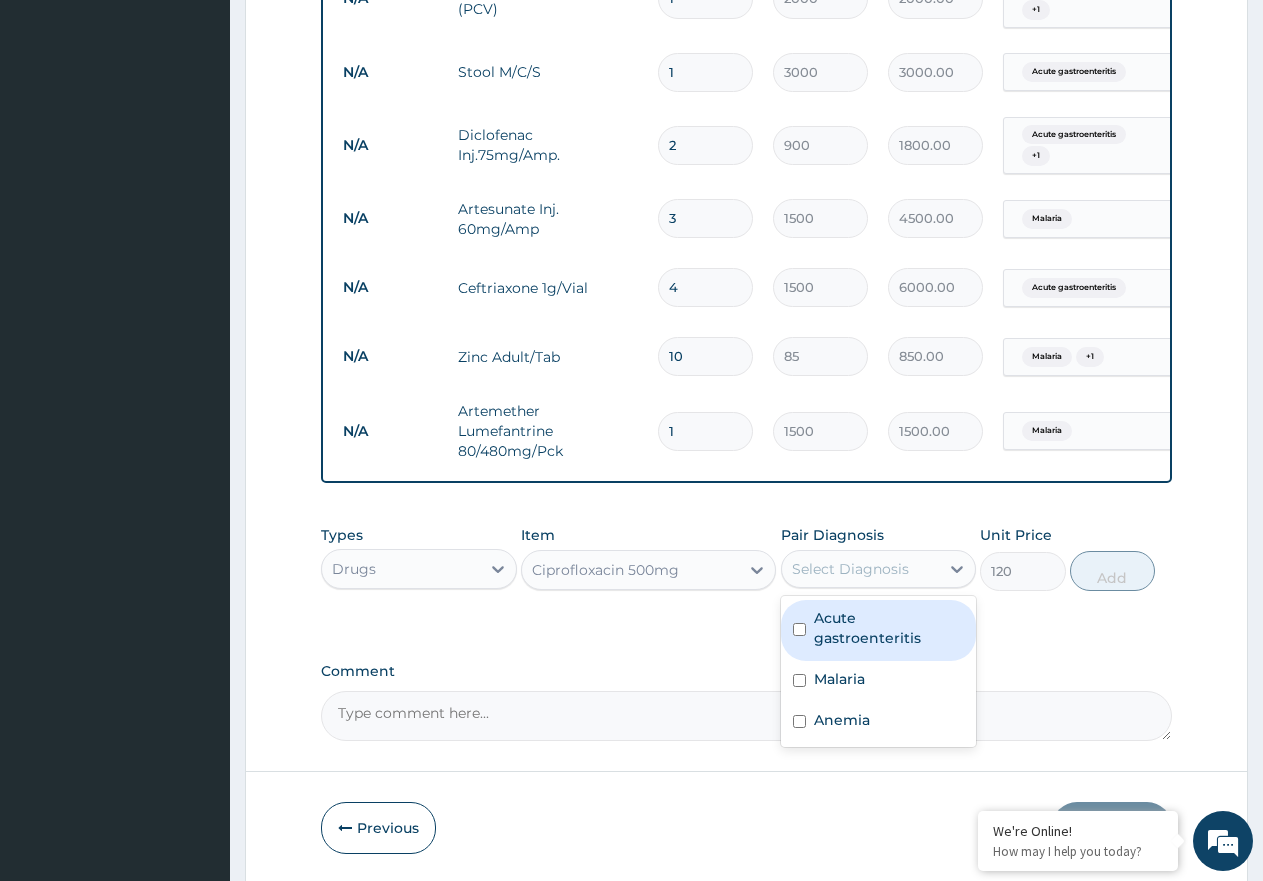 click on "Acute gastroenteritis" at bounding box center (889, 628) 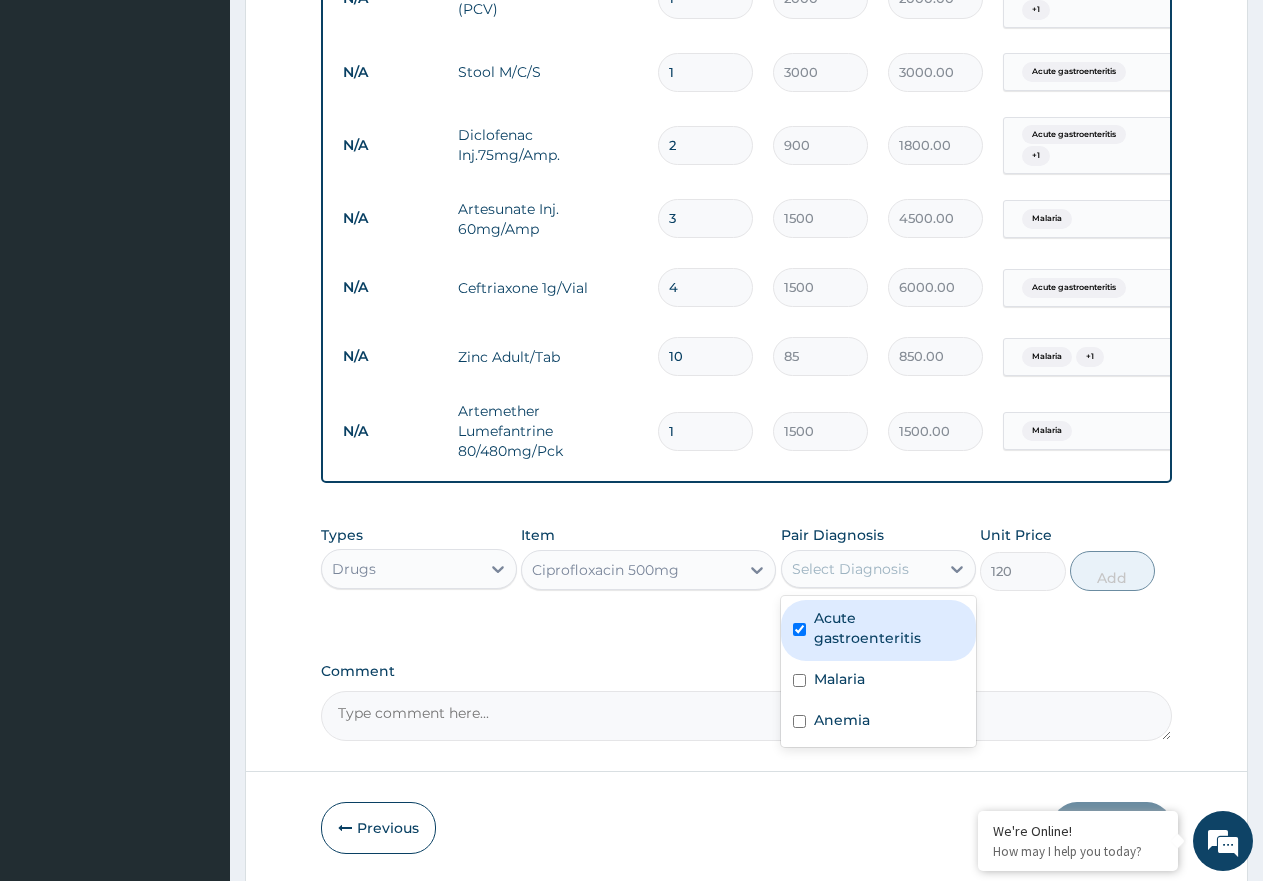 checkbox on "true" 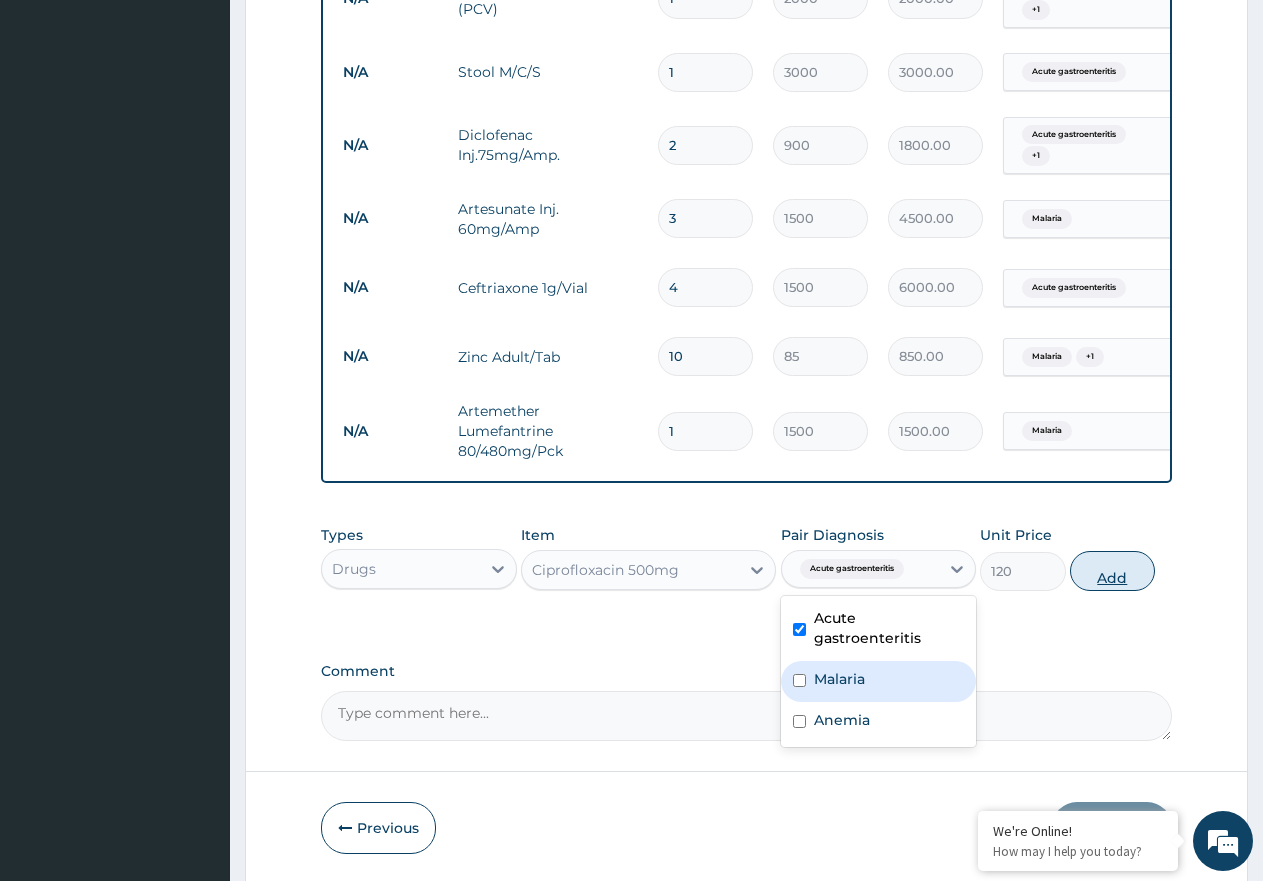 click on "Add" at bounding box center [1112, 571] 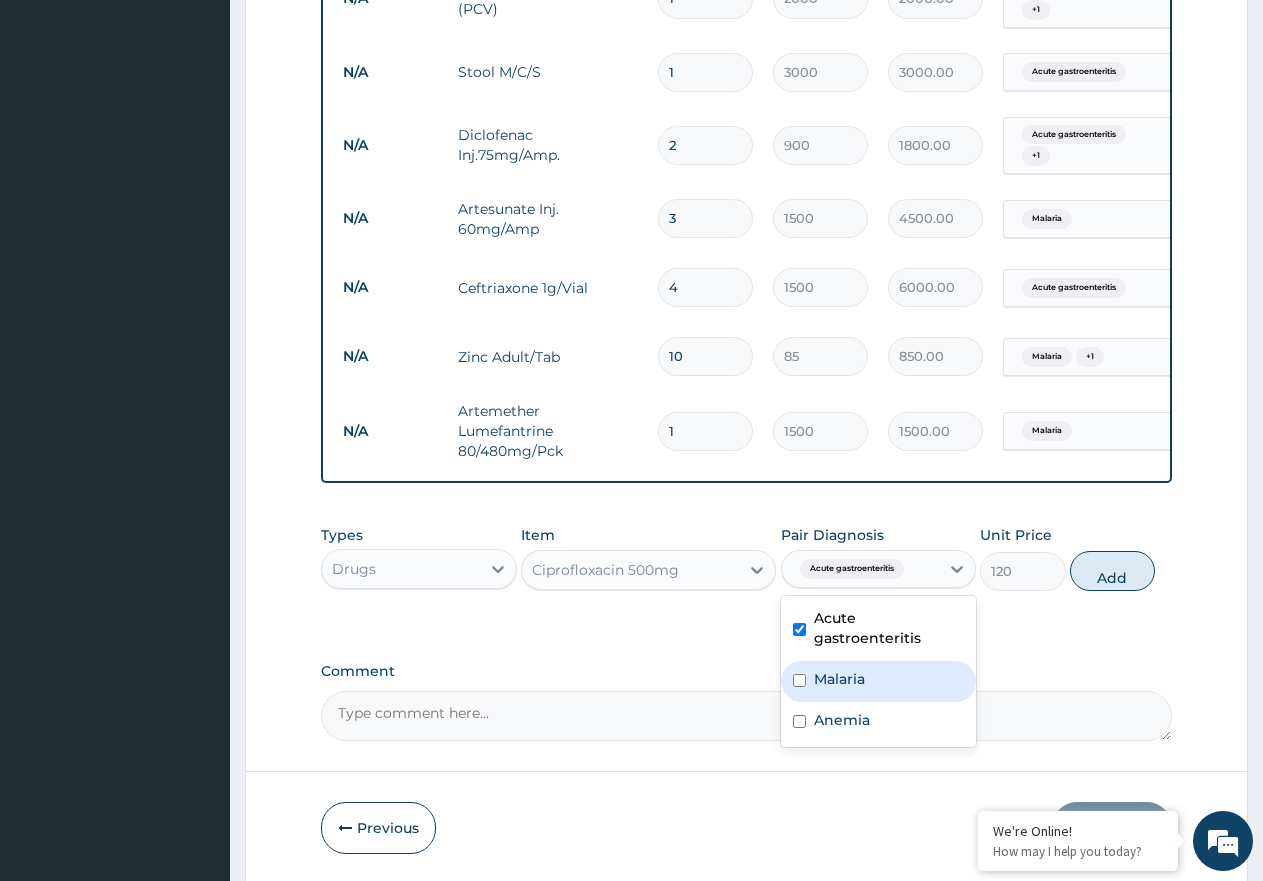 type on "0" 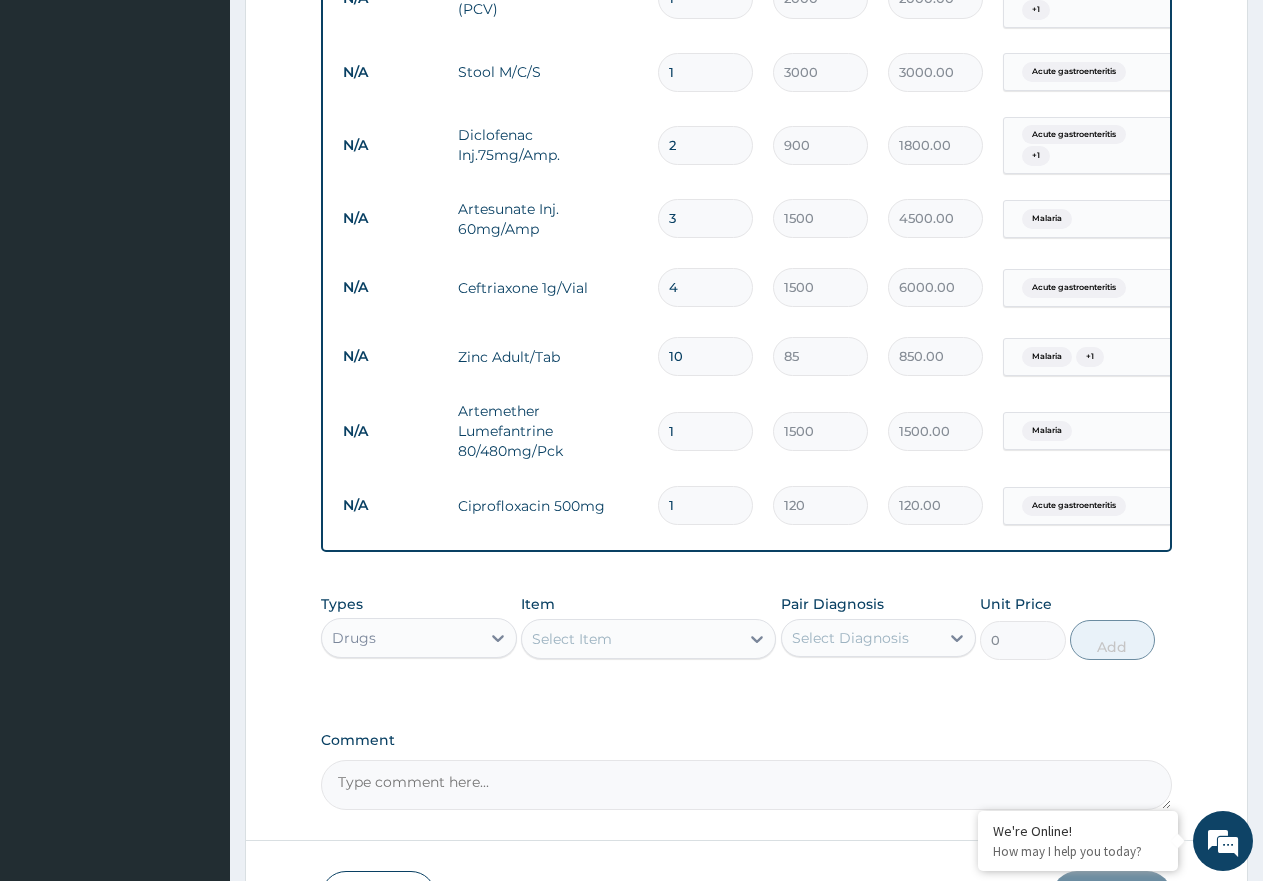 type on "10" 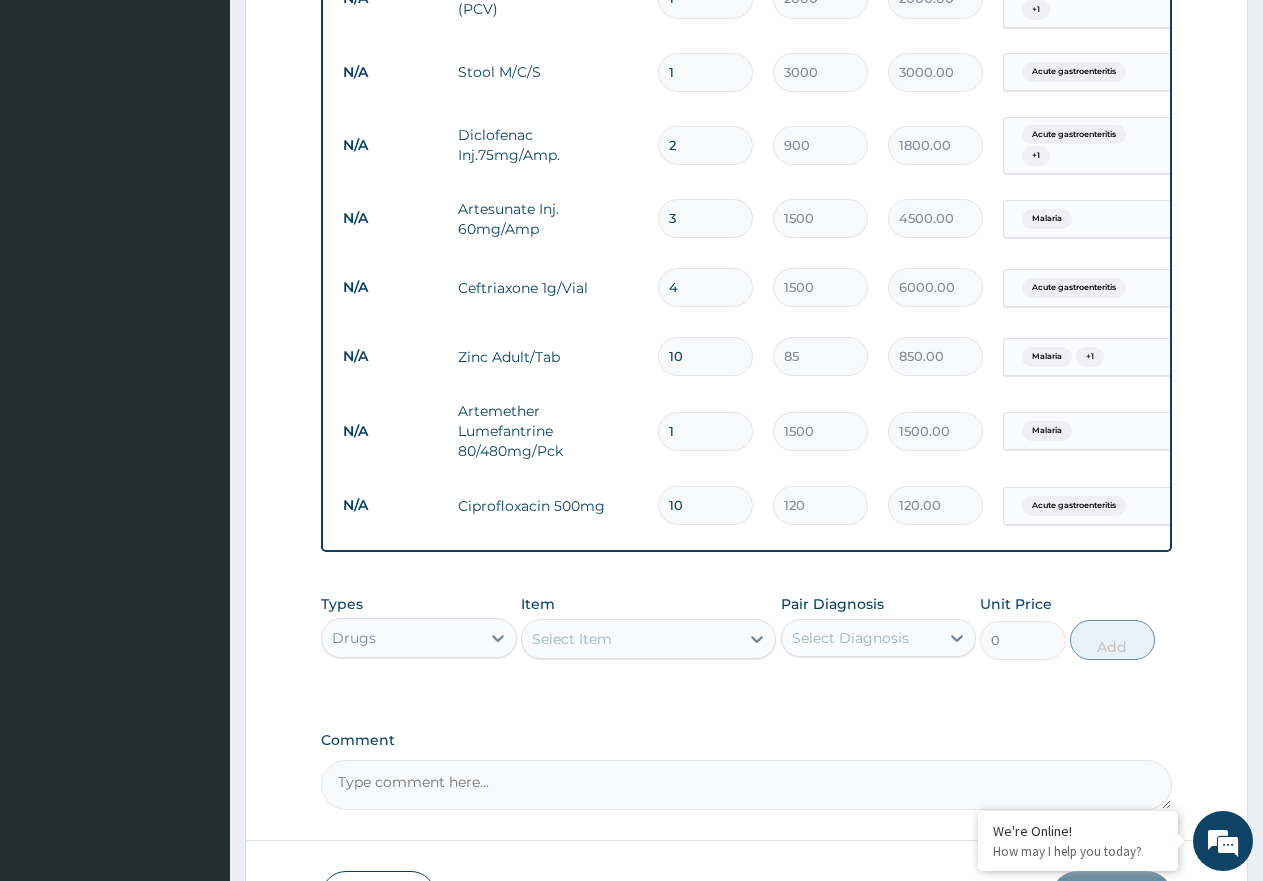 type on "1200.00" 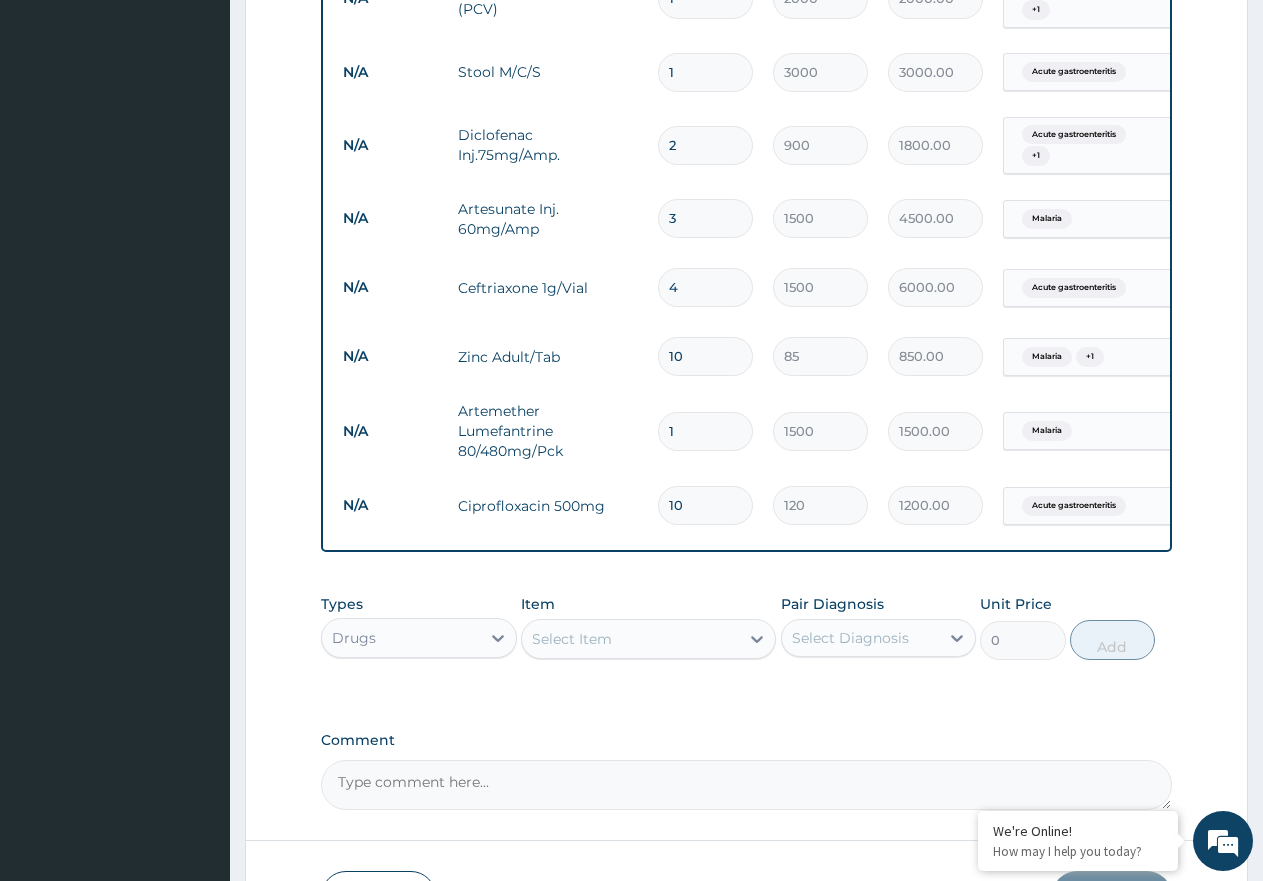 type on "10" 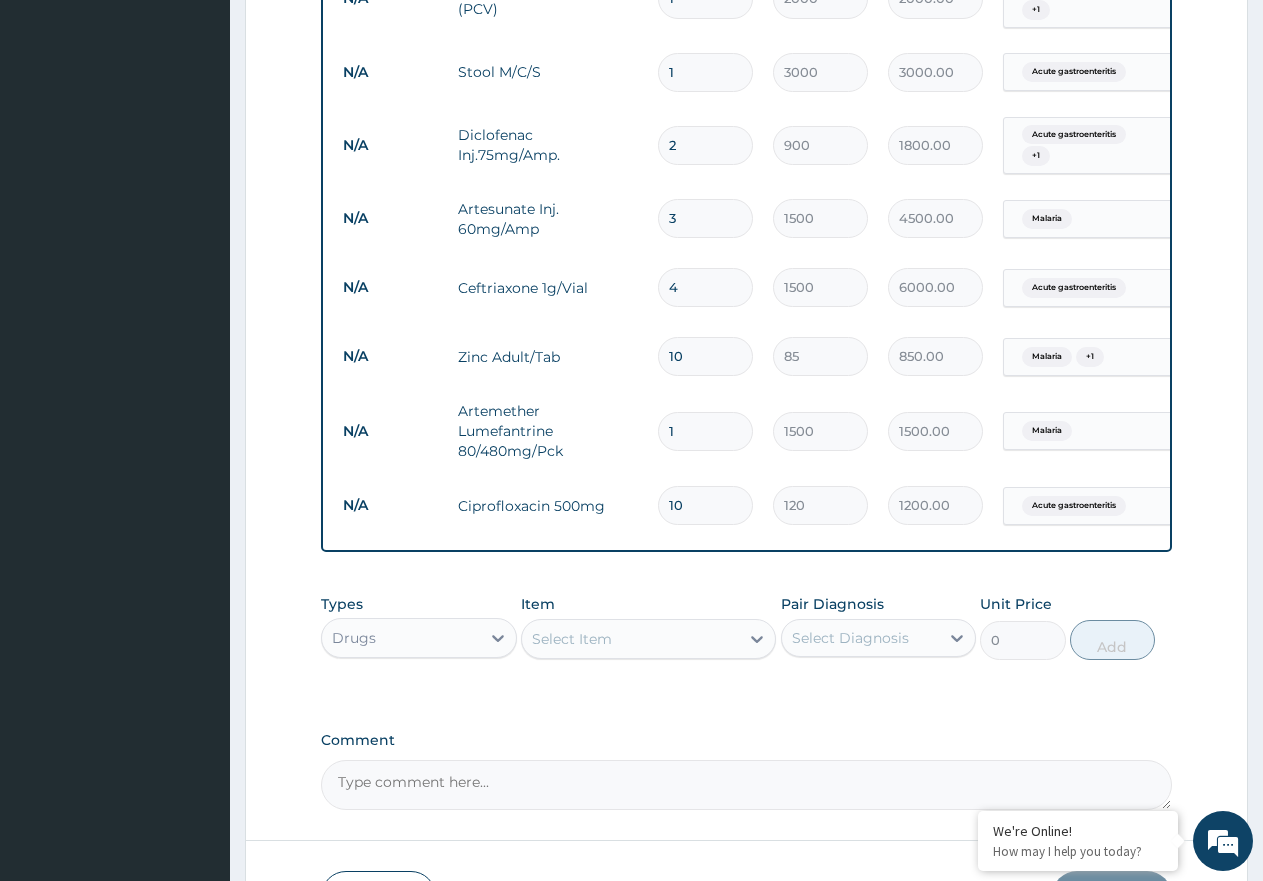 click on "Select Item" at bounding box center [572, 639] 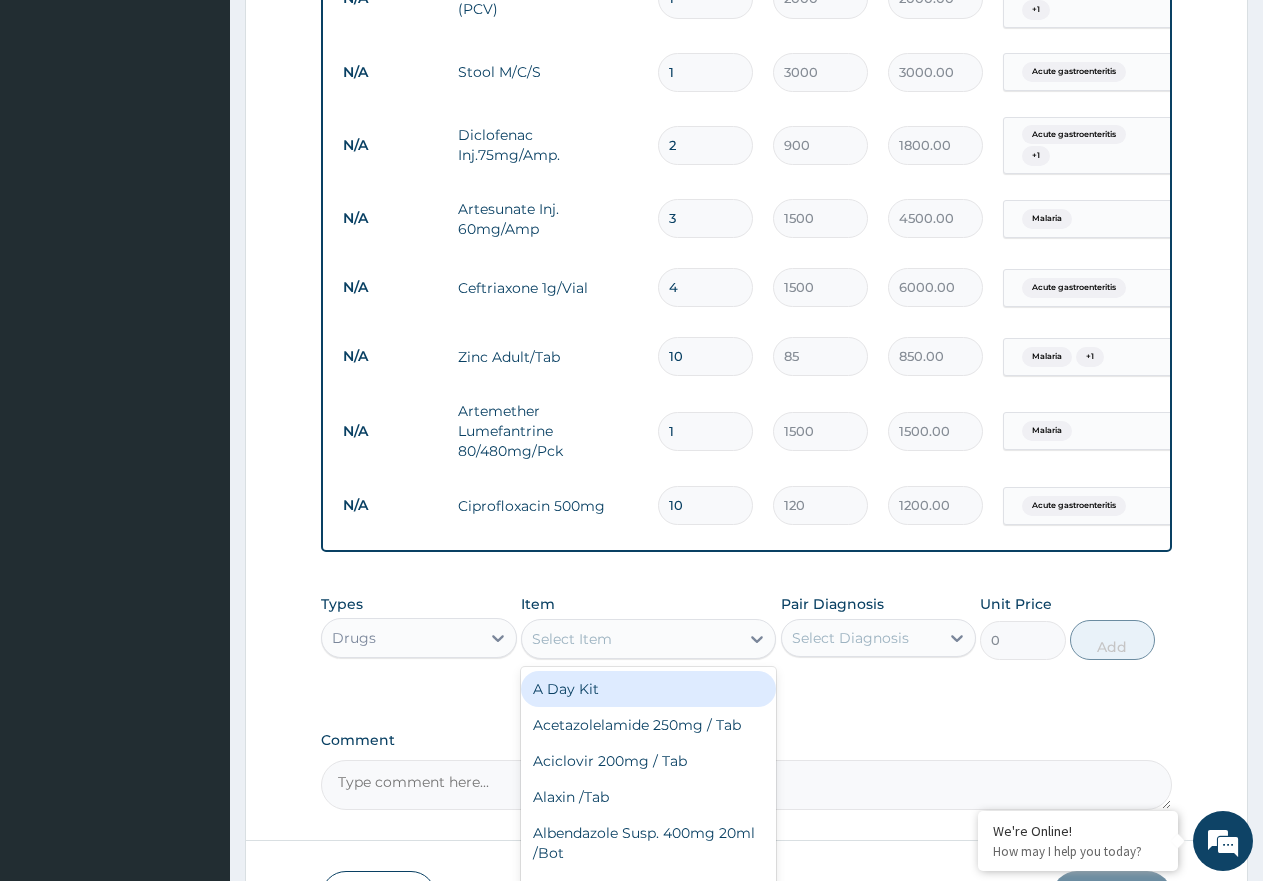 click on "Select Item" at bounding box center (572, 639) 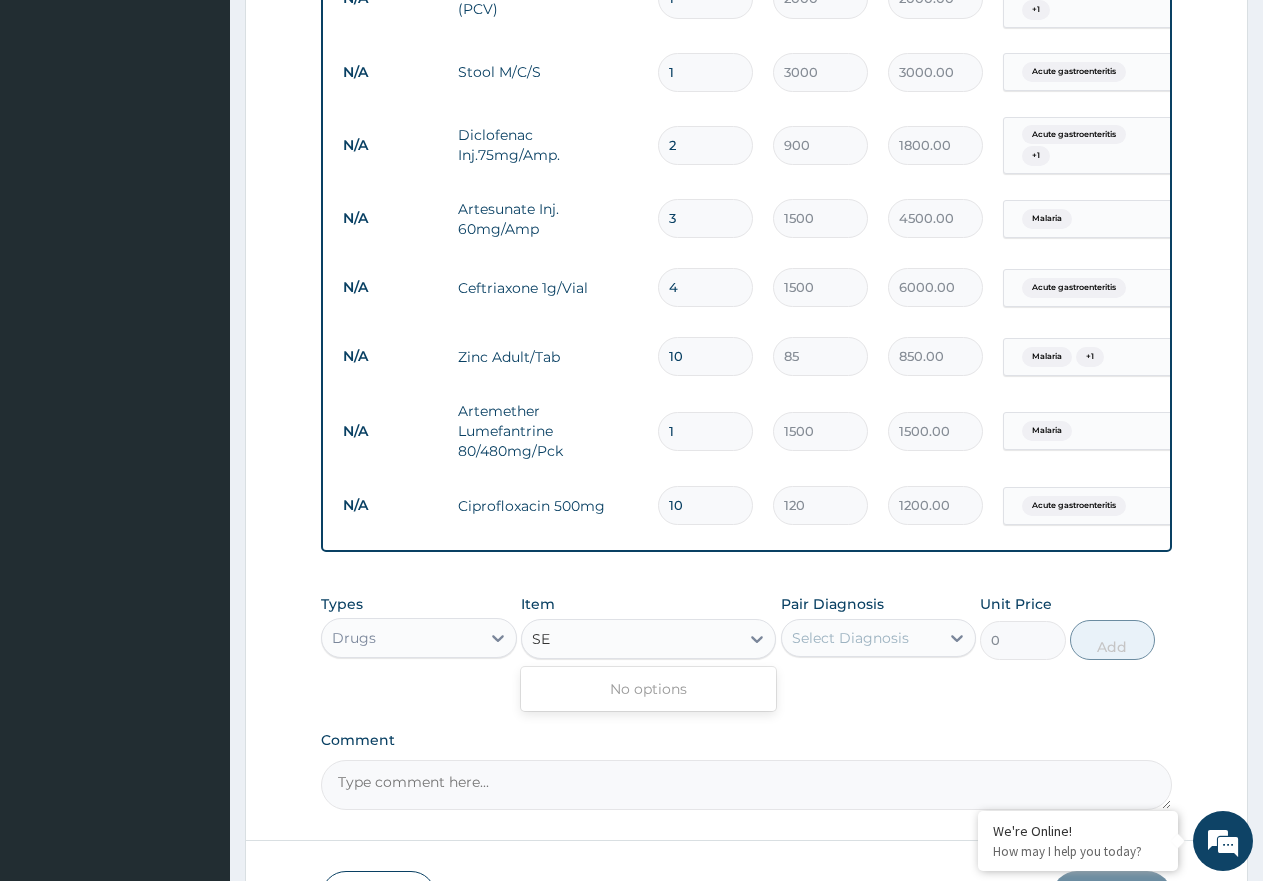 type on "S" 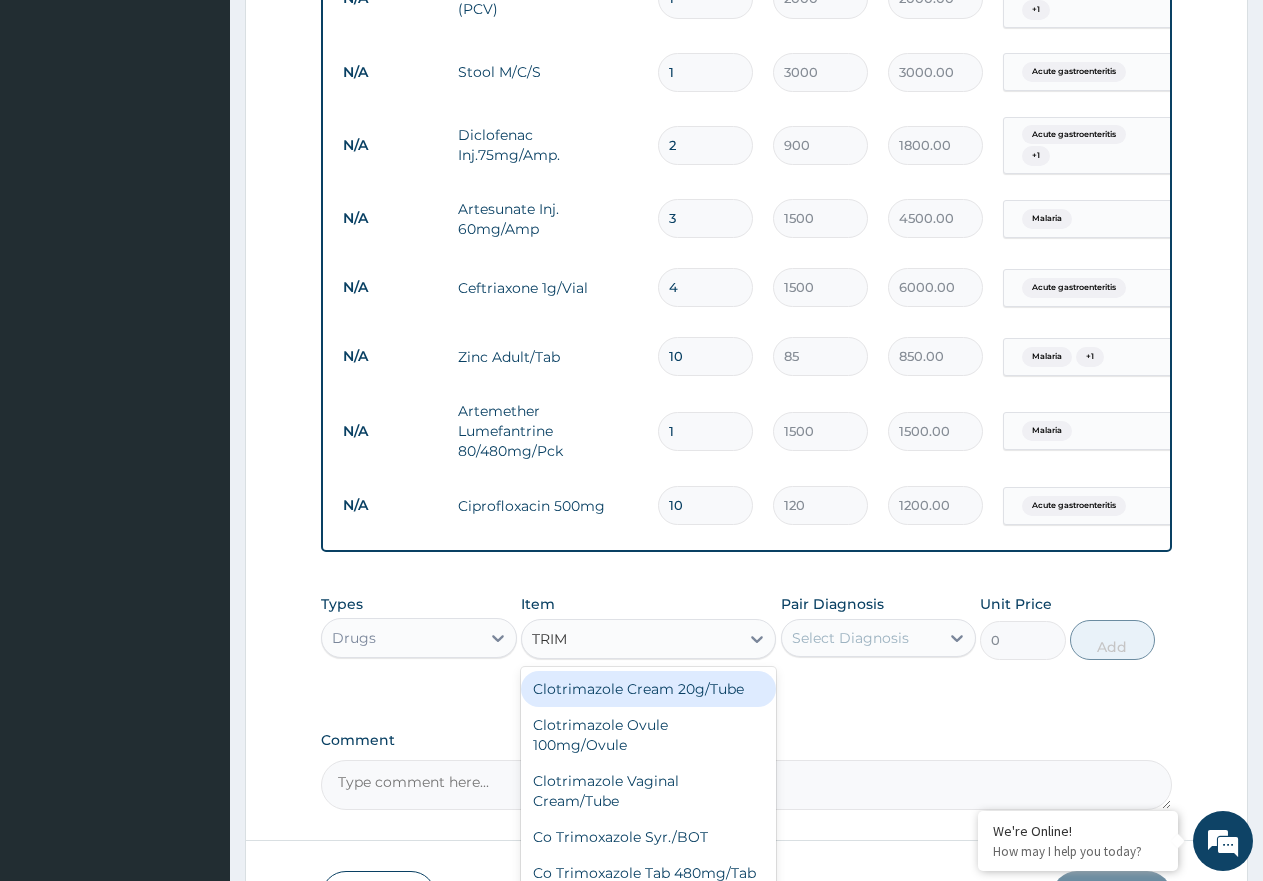 type on "TRIMA" 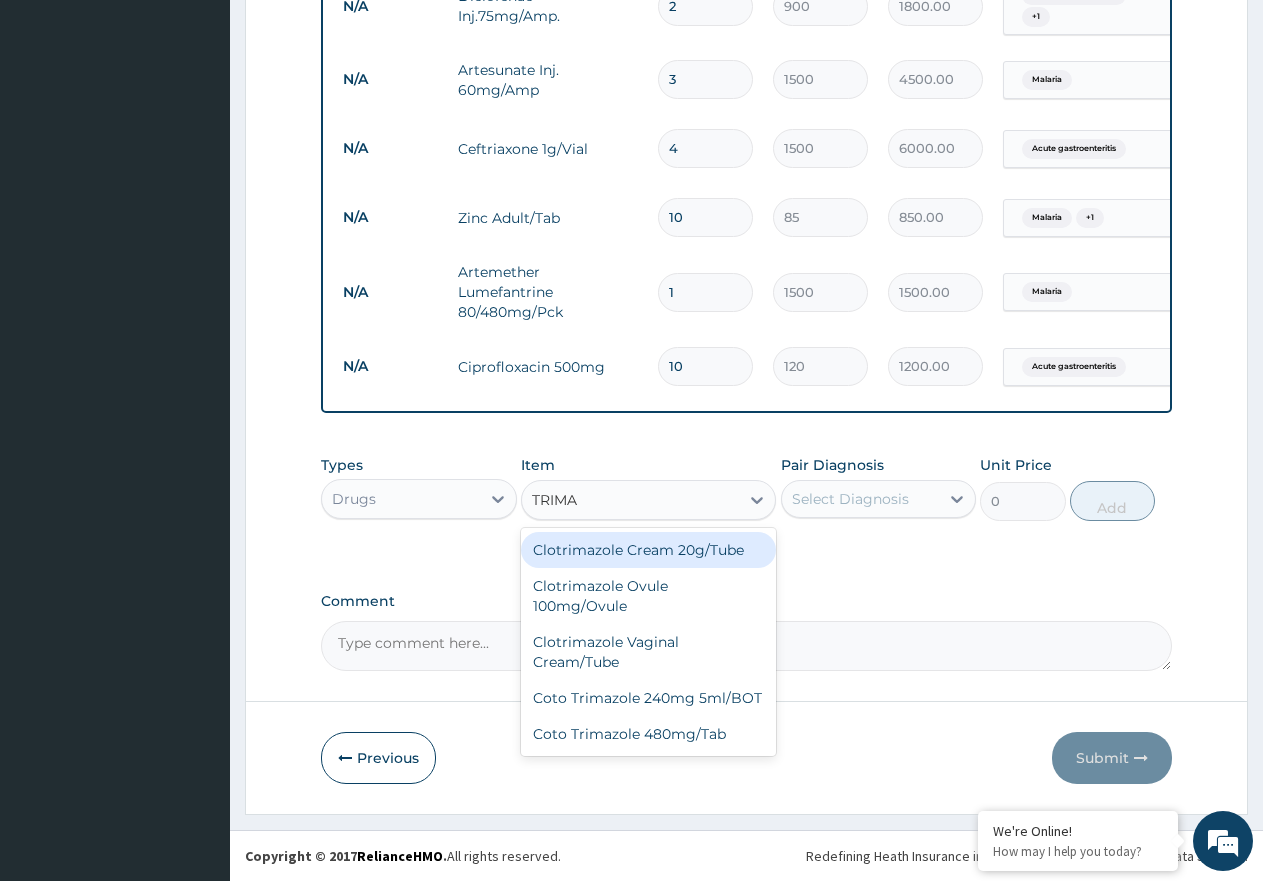 scroll, scrollTop: 1140, scrollLeft: 0, axis: vertical 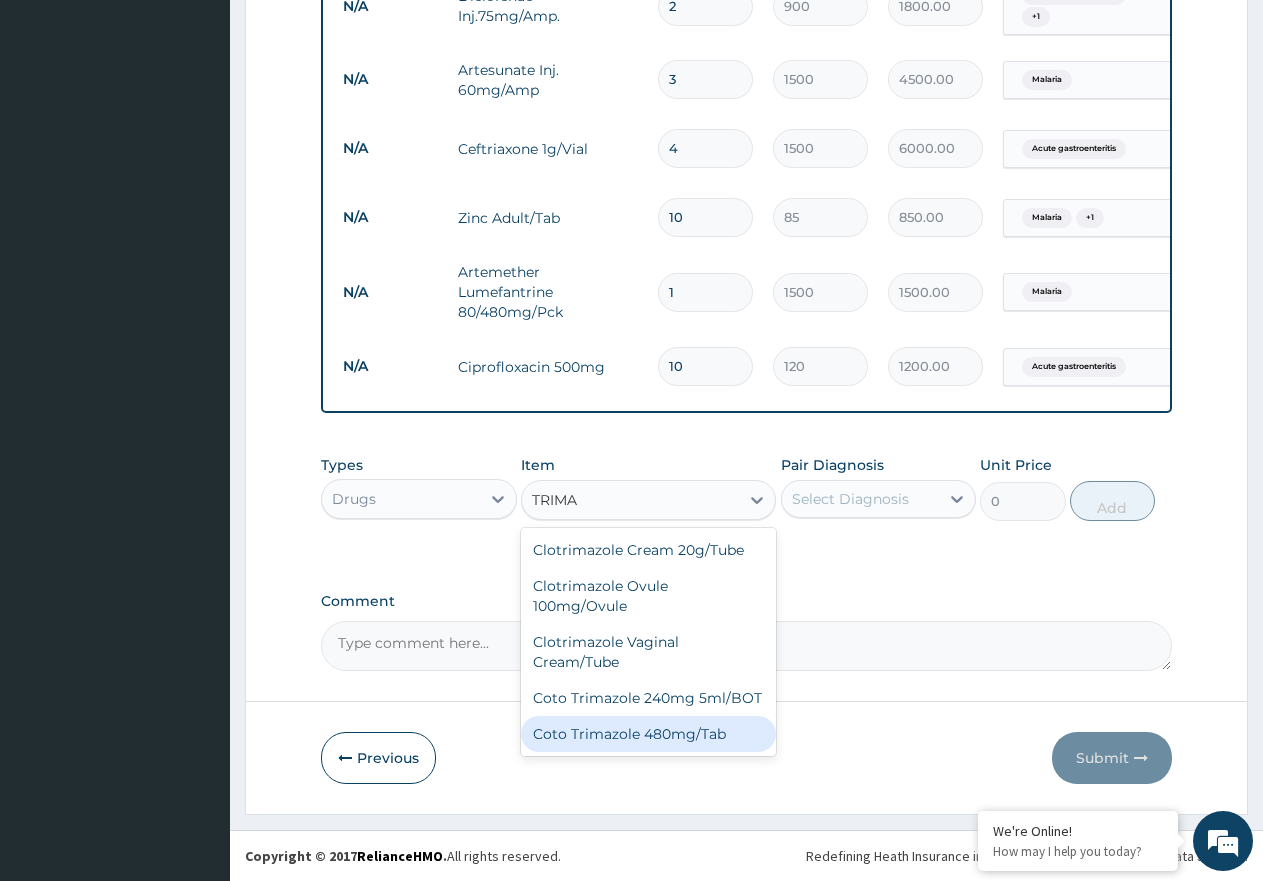click on "Coto Trimazole 480mg/Tab" at bounding box center [648, 734] 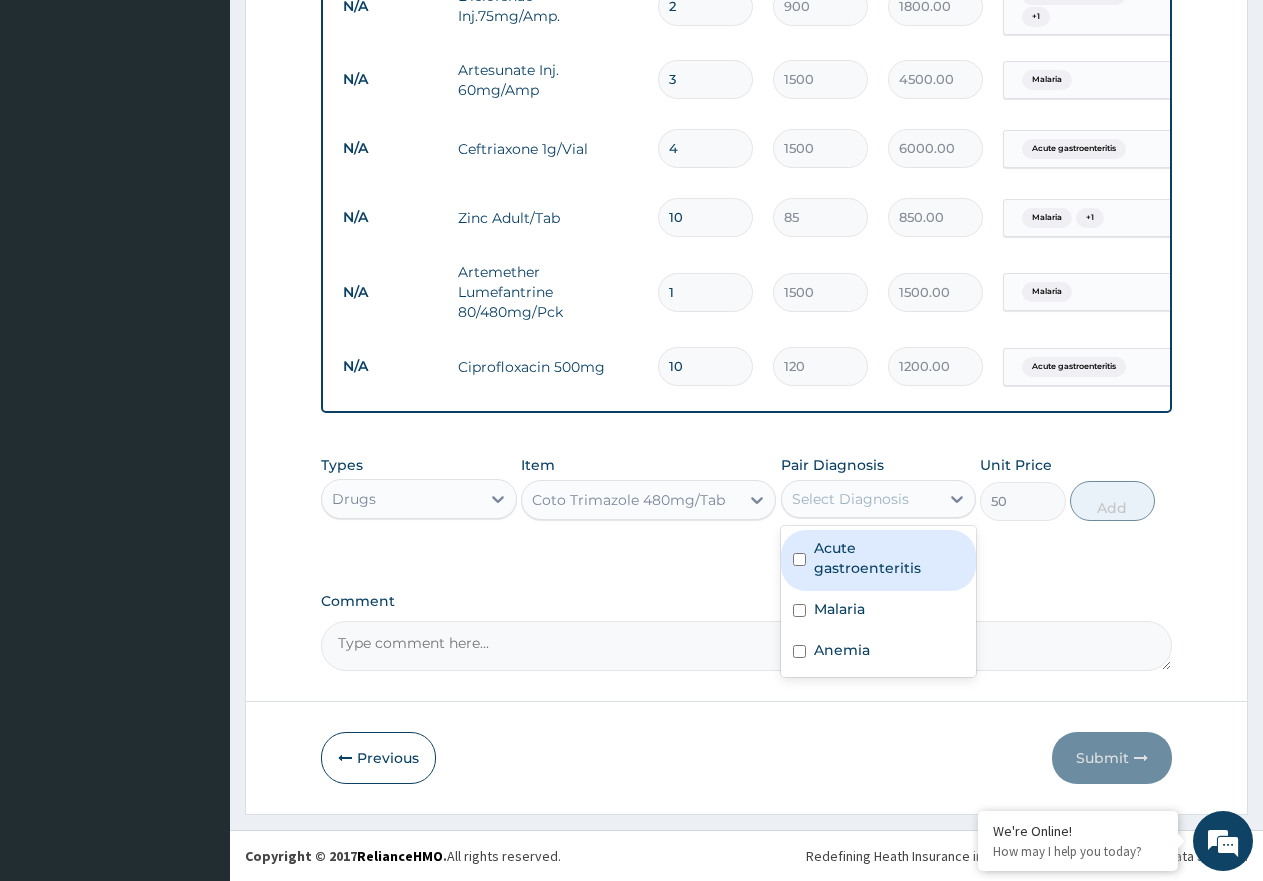 click on "Select Diagnosis" at bounding box center [861, 499] 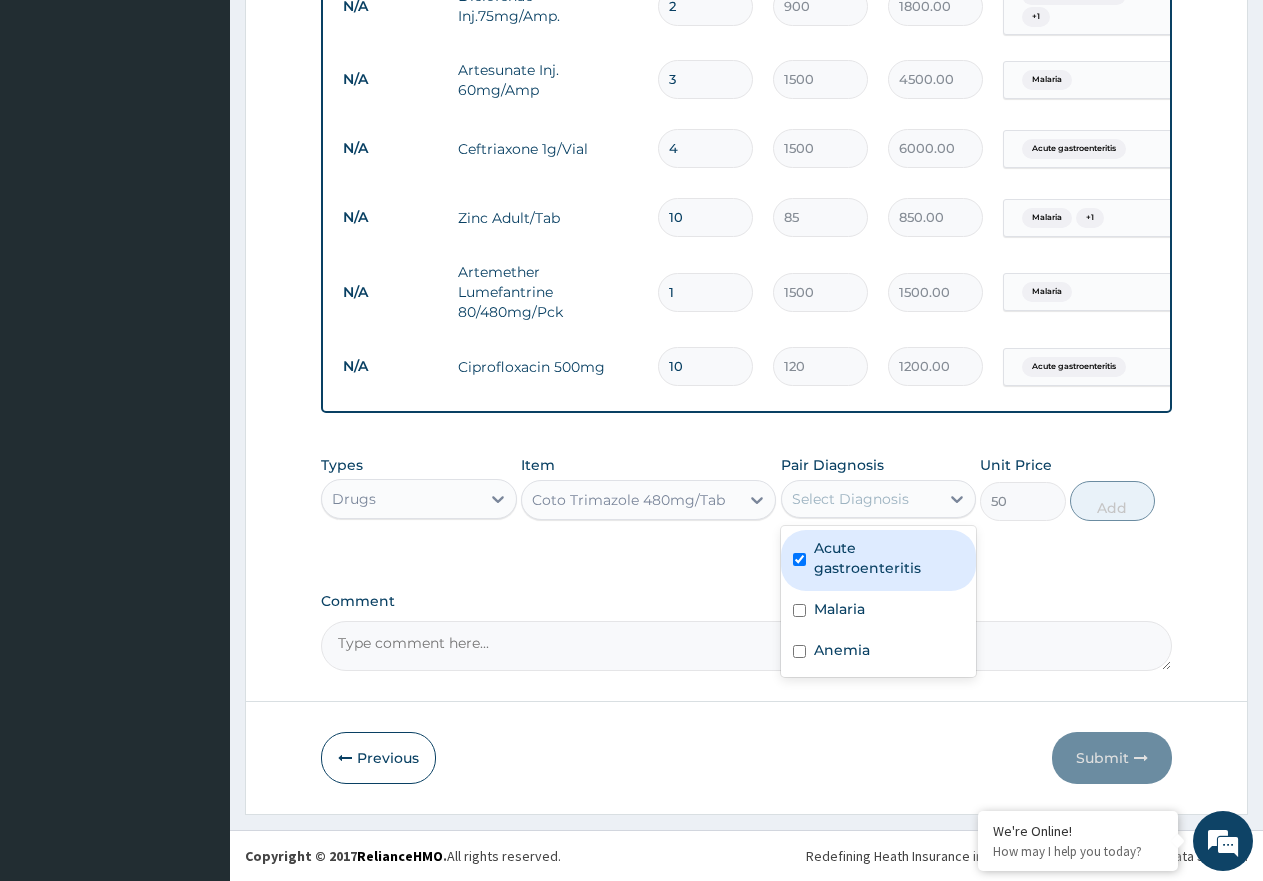checkbox on "true" 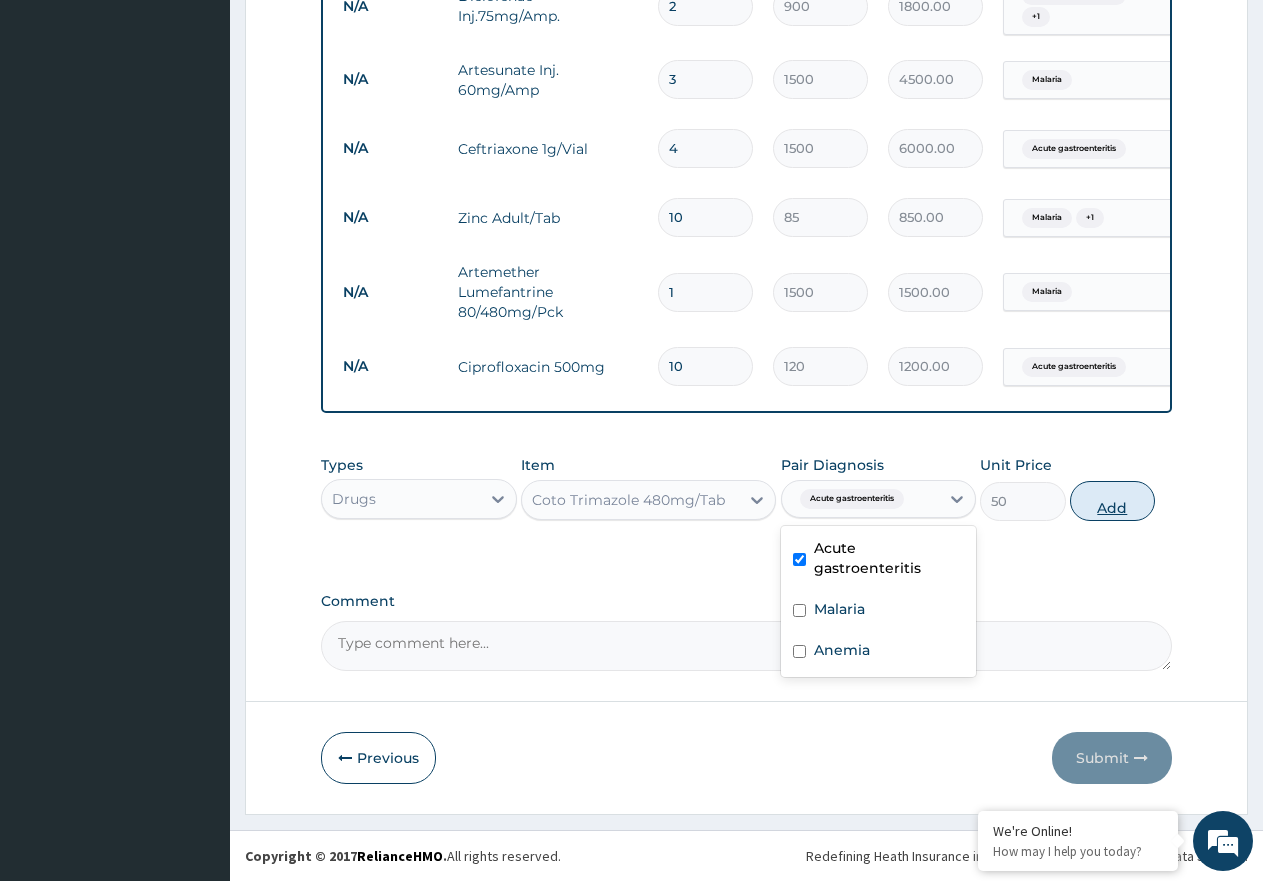 click on "Add" at bounding box center [1112, 501] 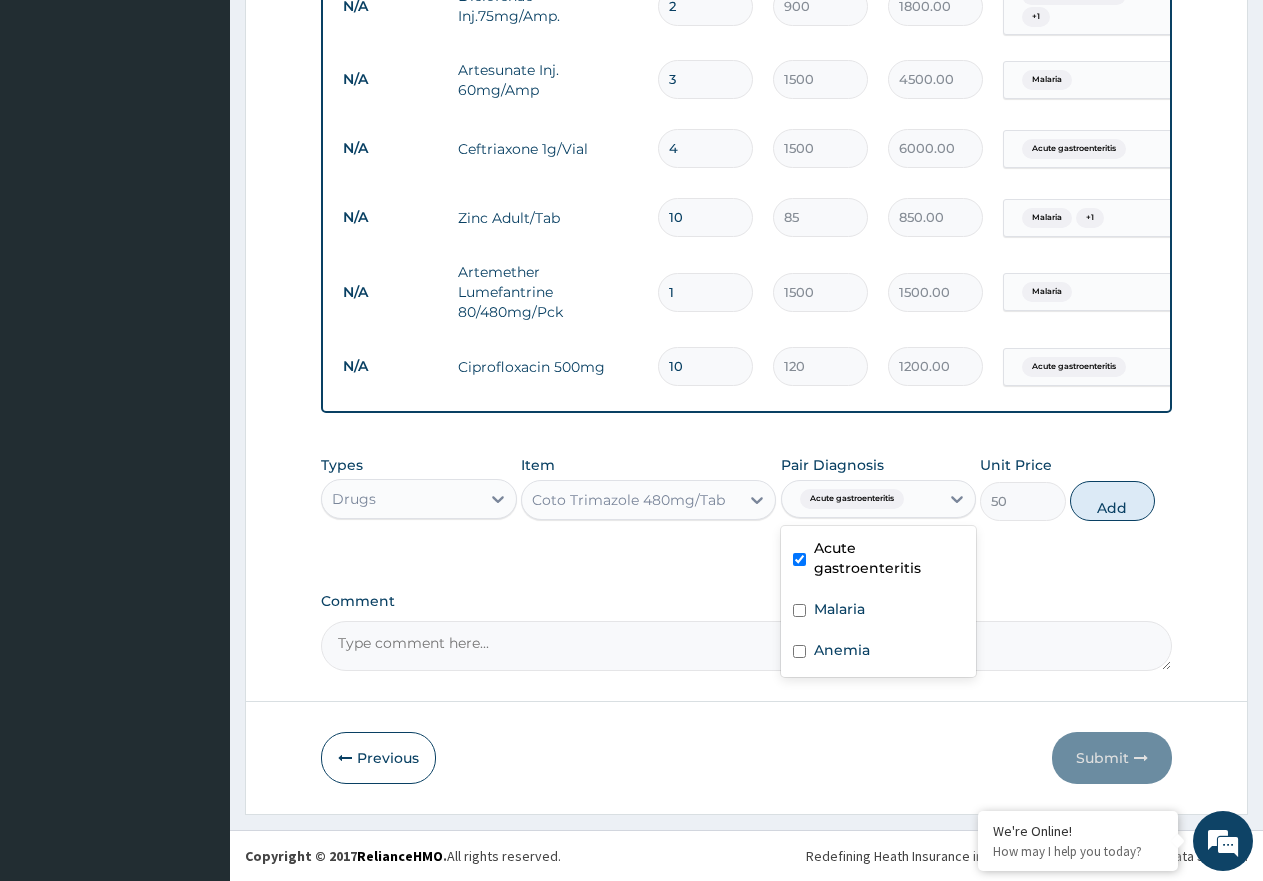 type on "0" 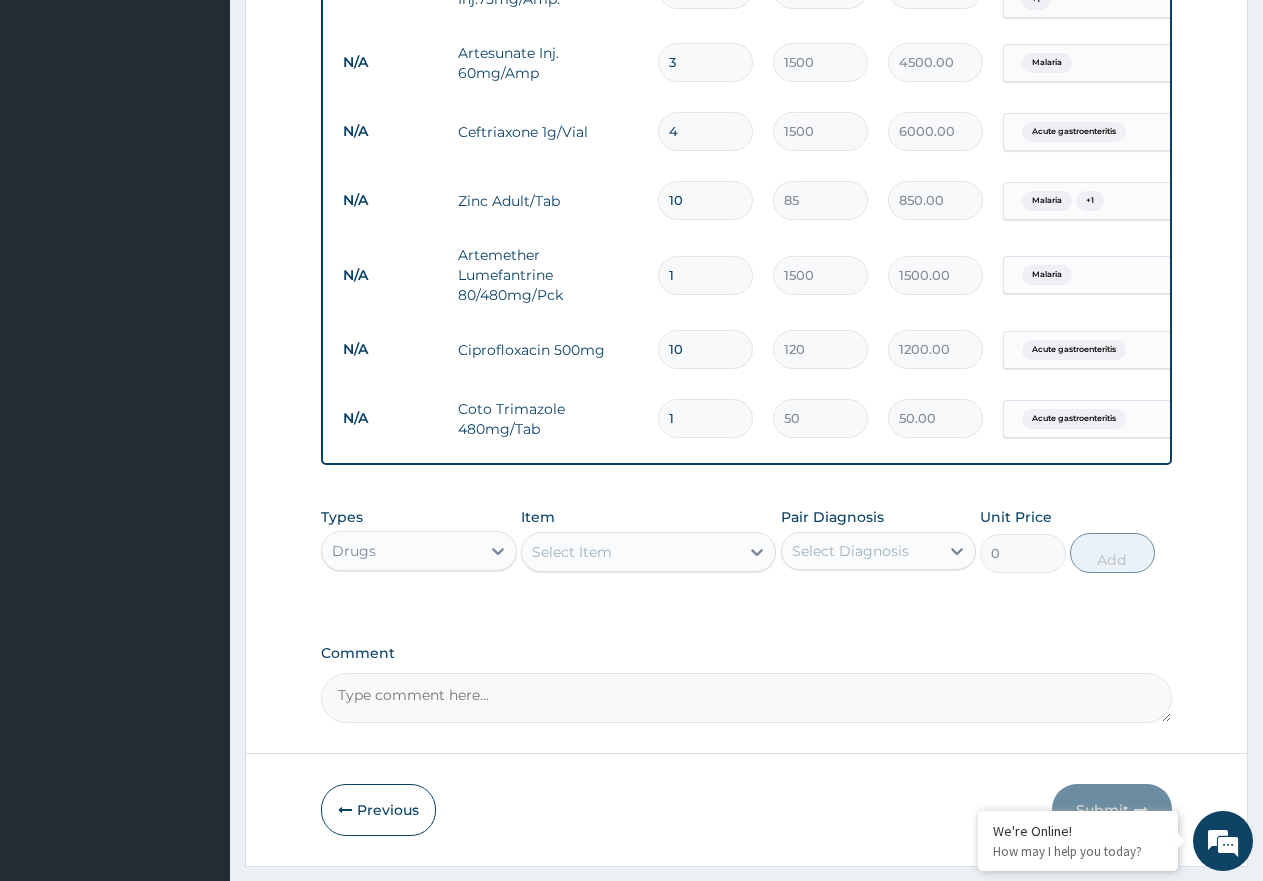 type 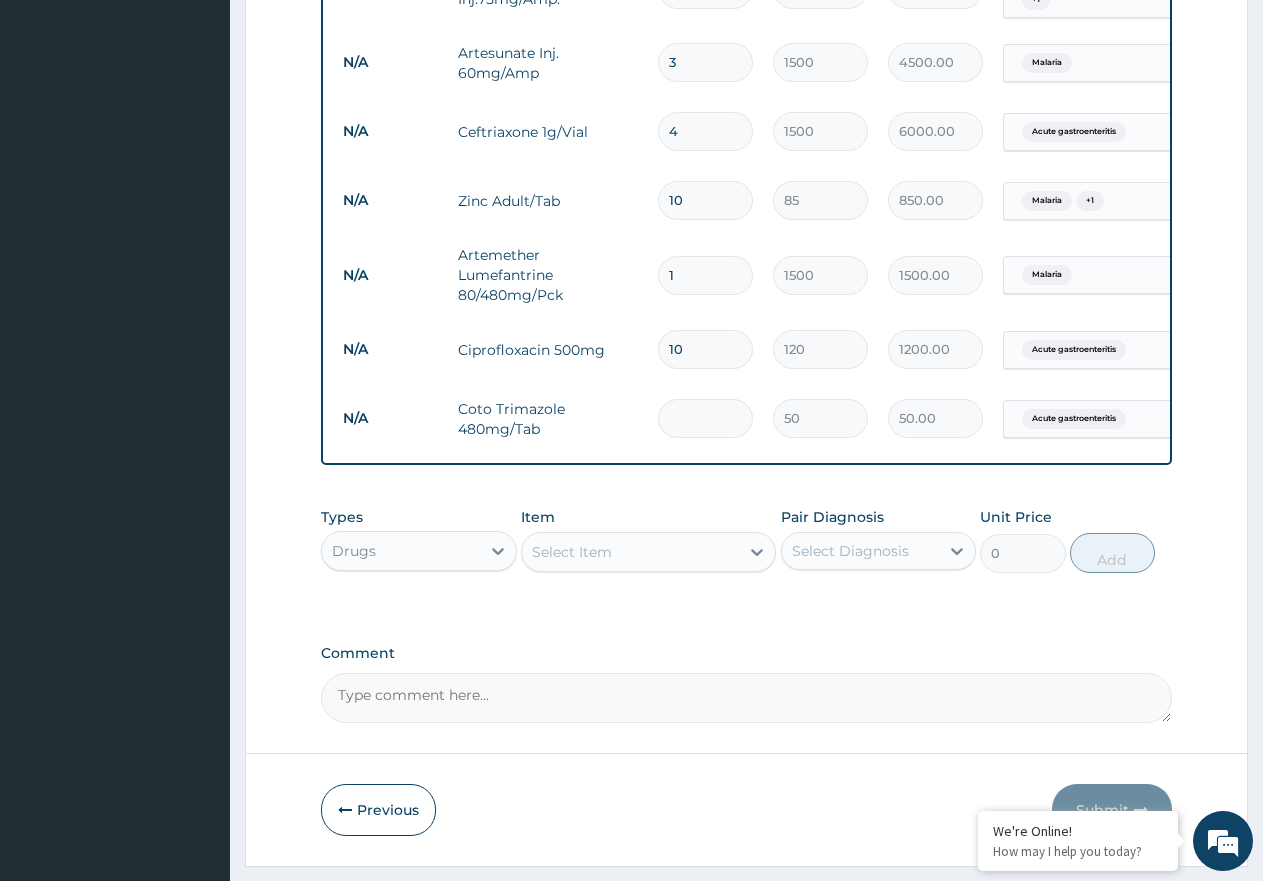 type on "0.00" 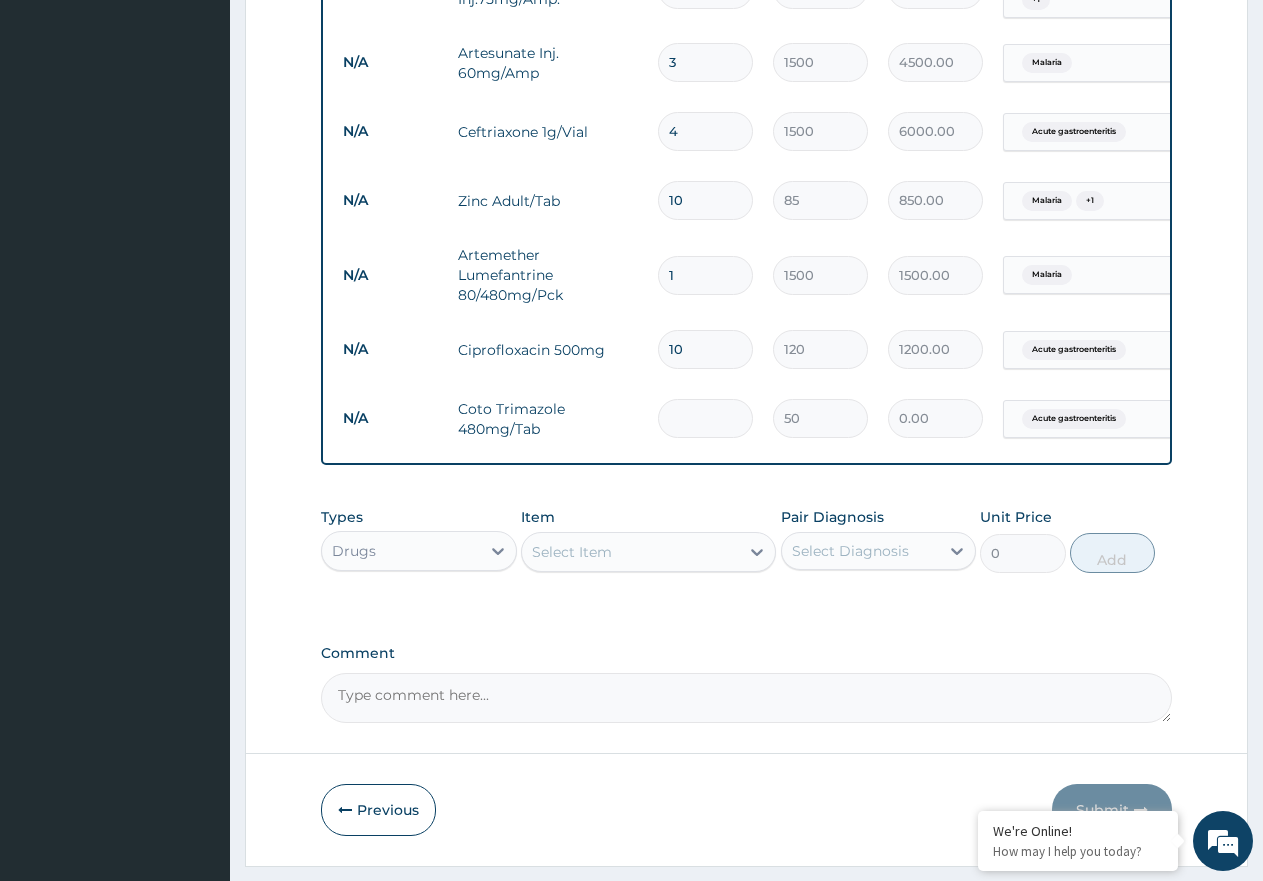 type on "1" 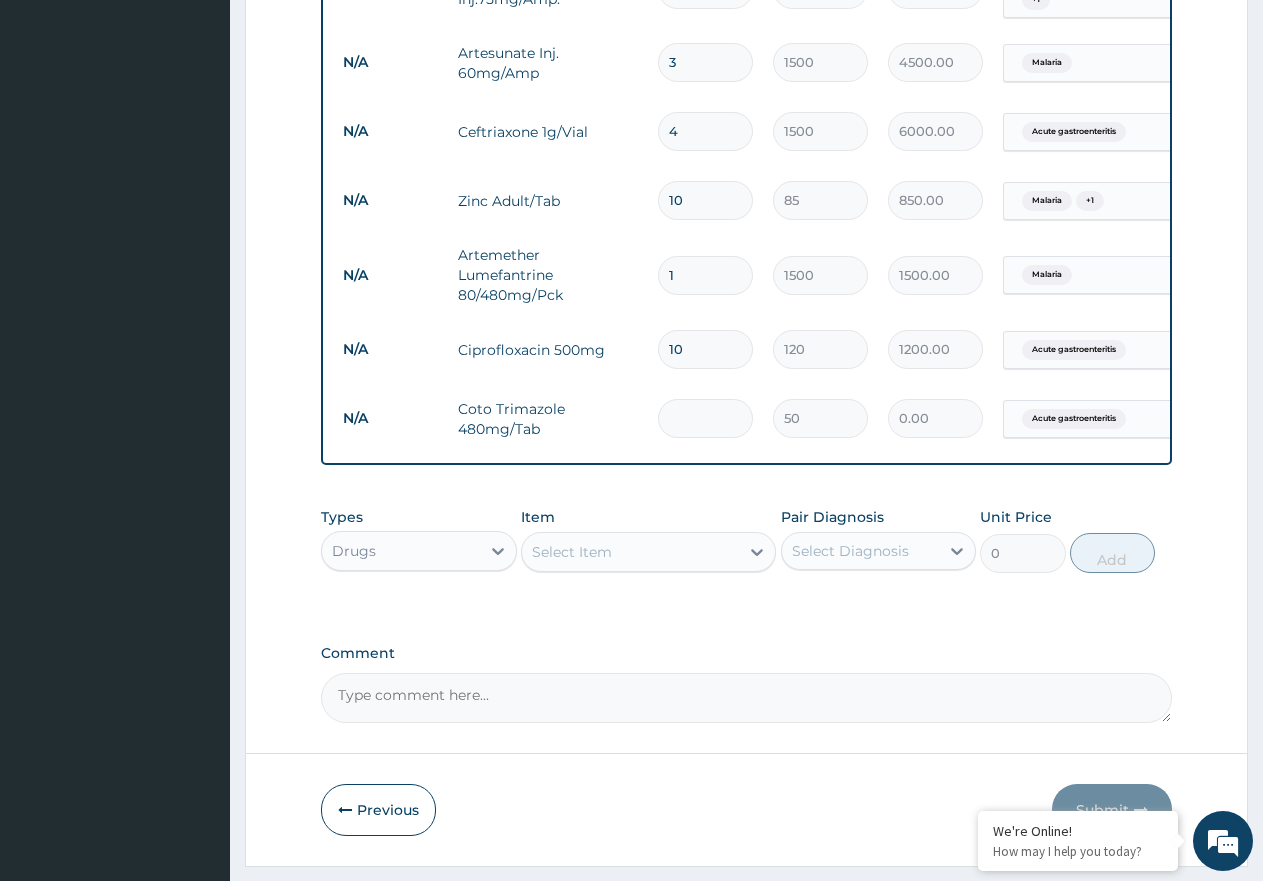 type on "50.00" 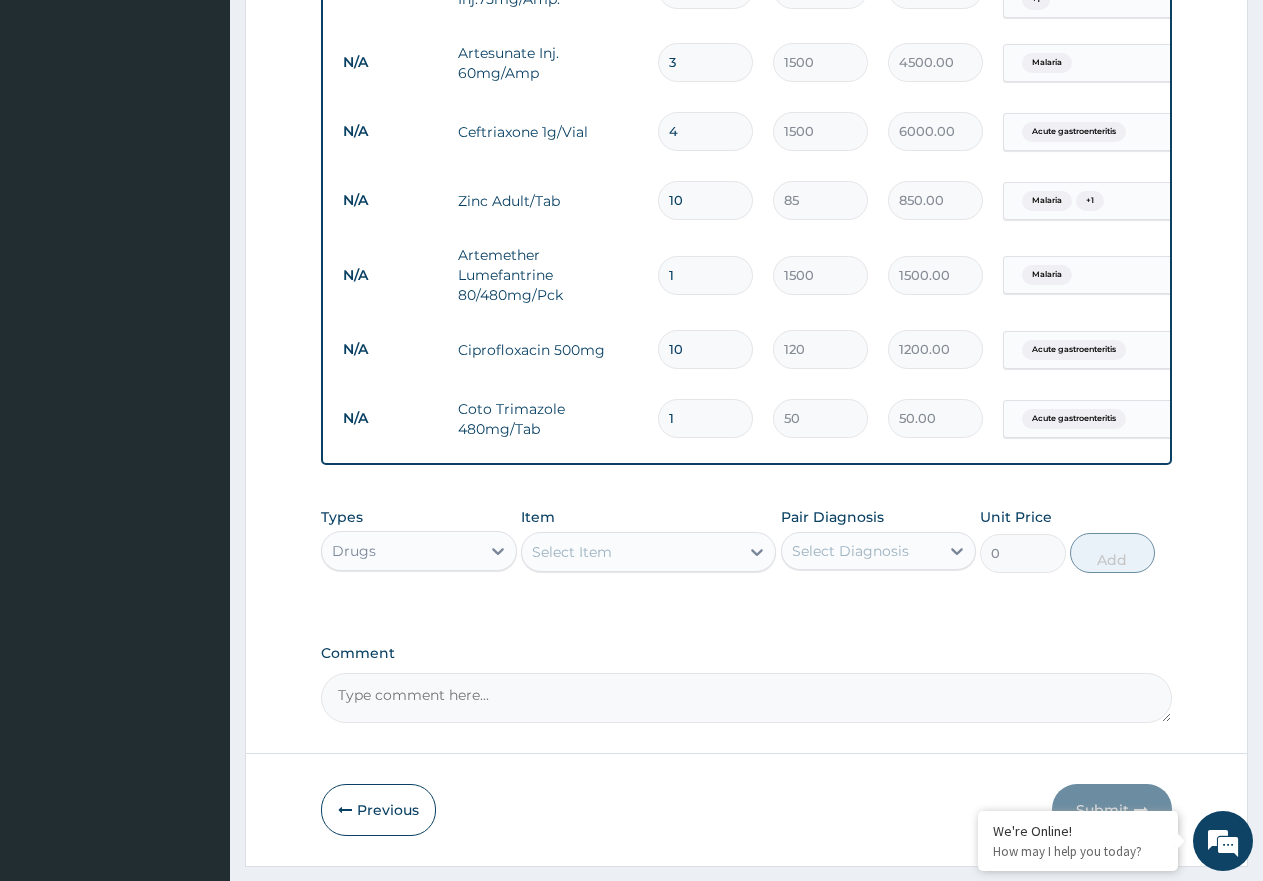 type on "10" 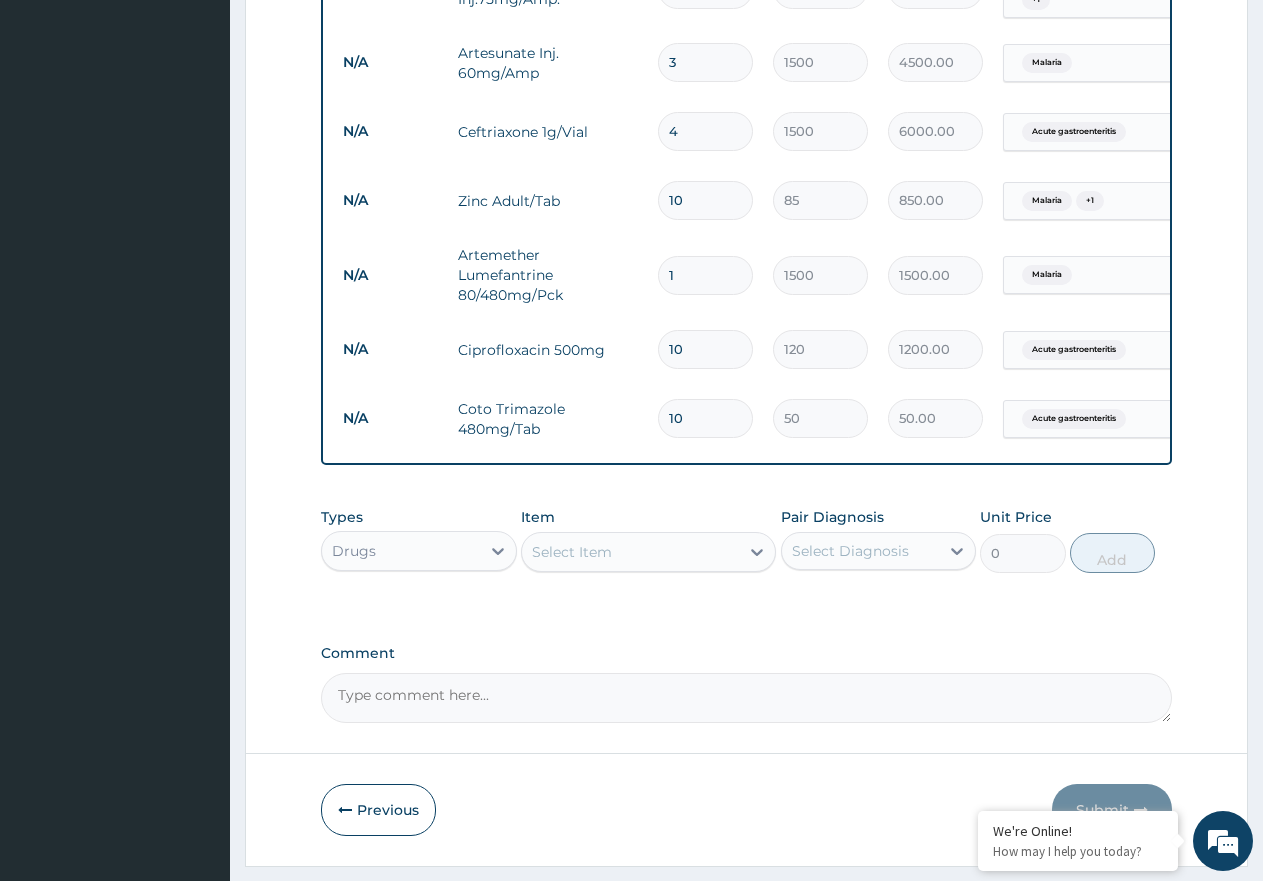 type on "500.00" 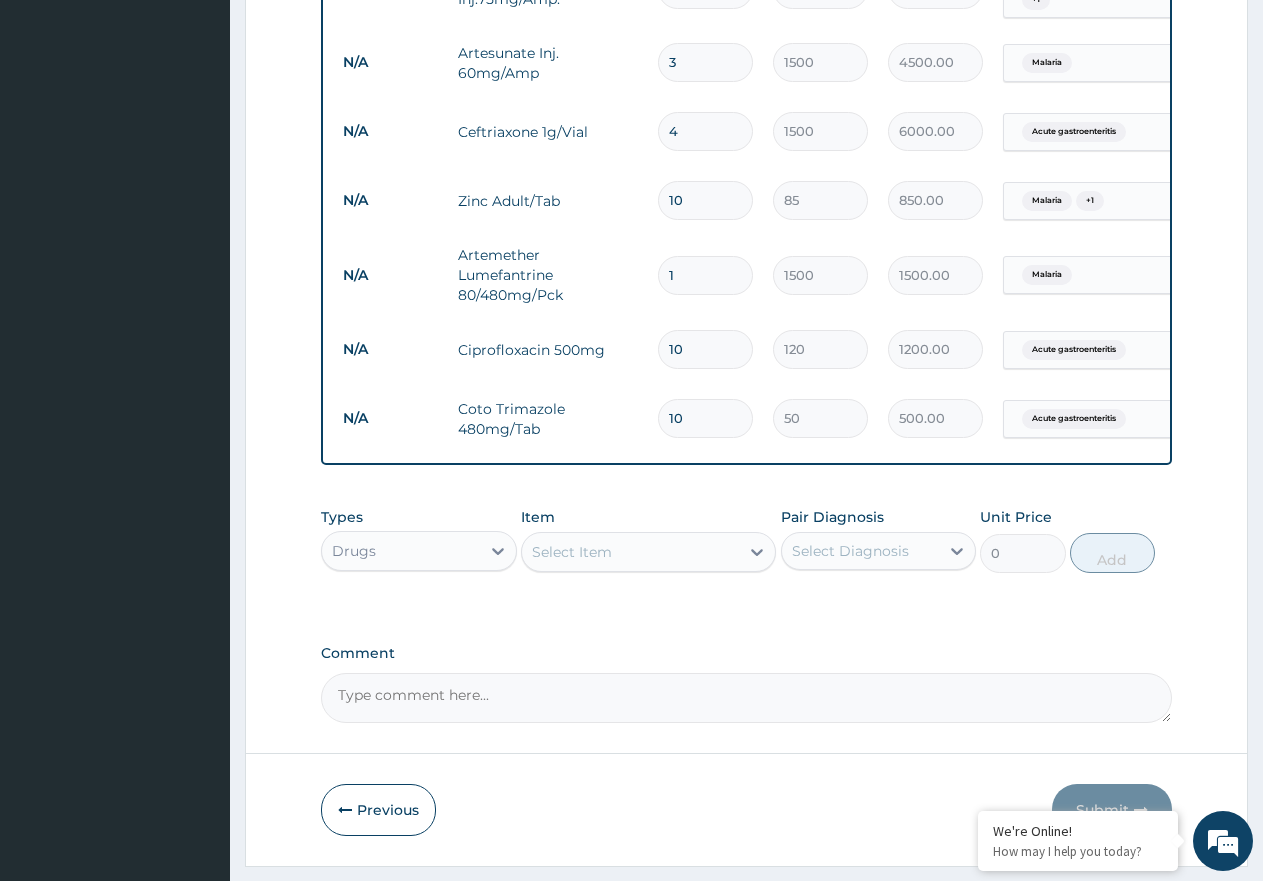type on "10" 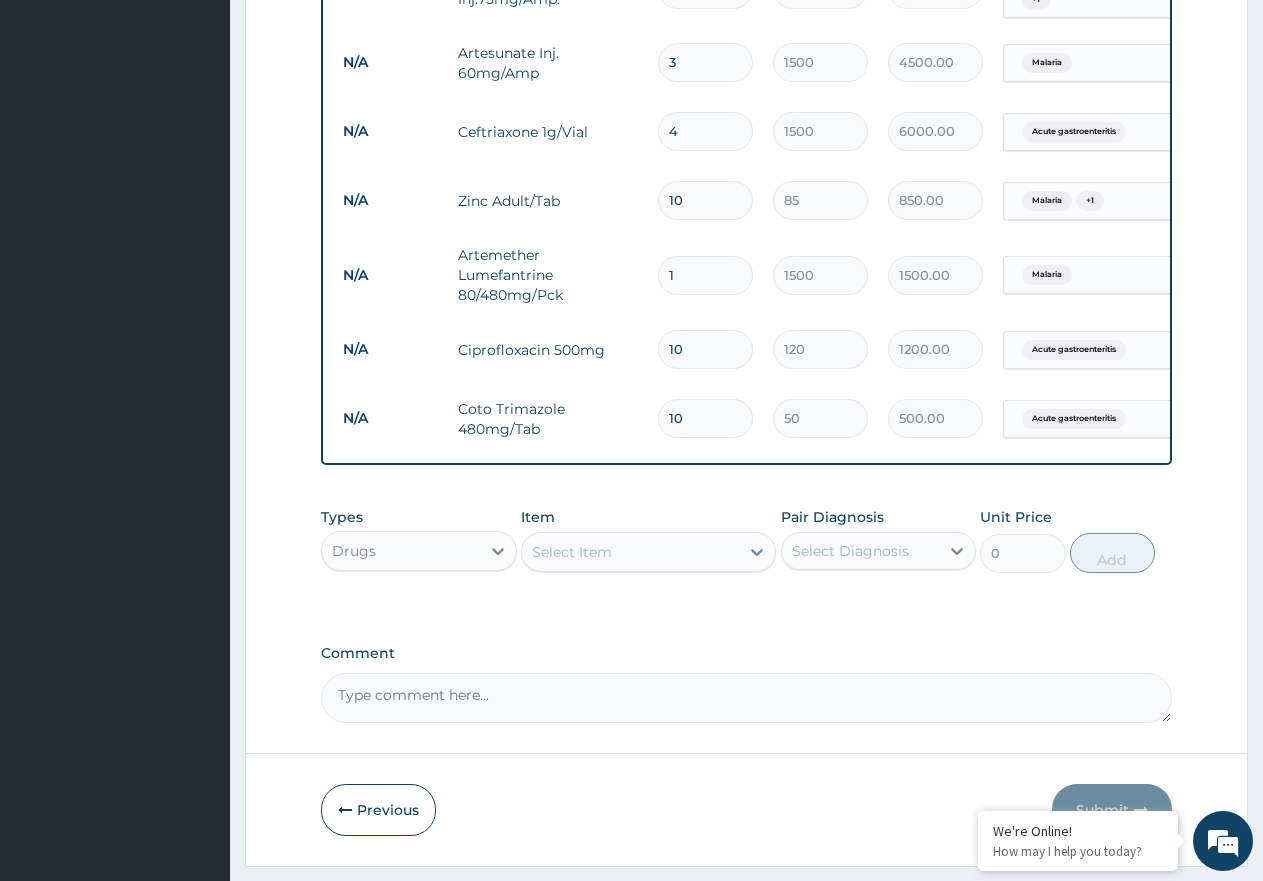 click on "Select Item" at bounding box center [630, 552] 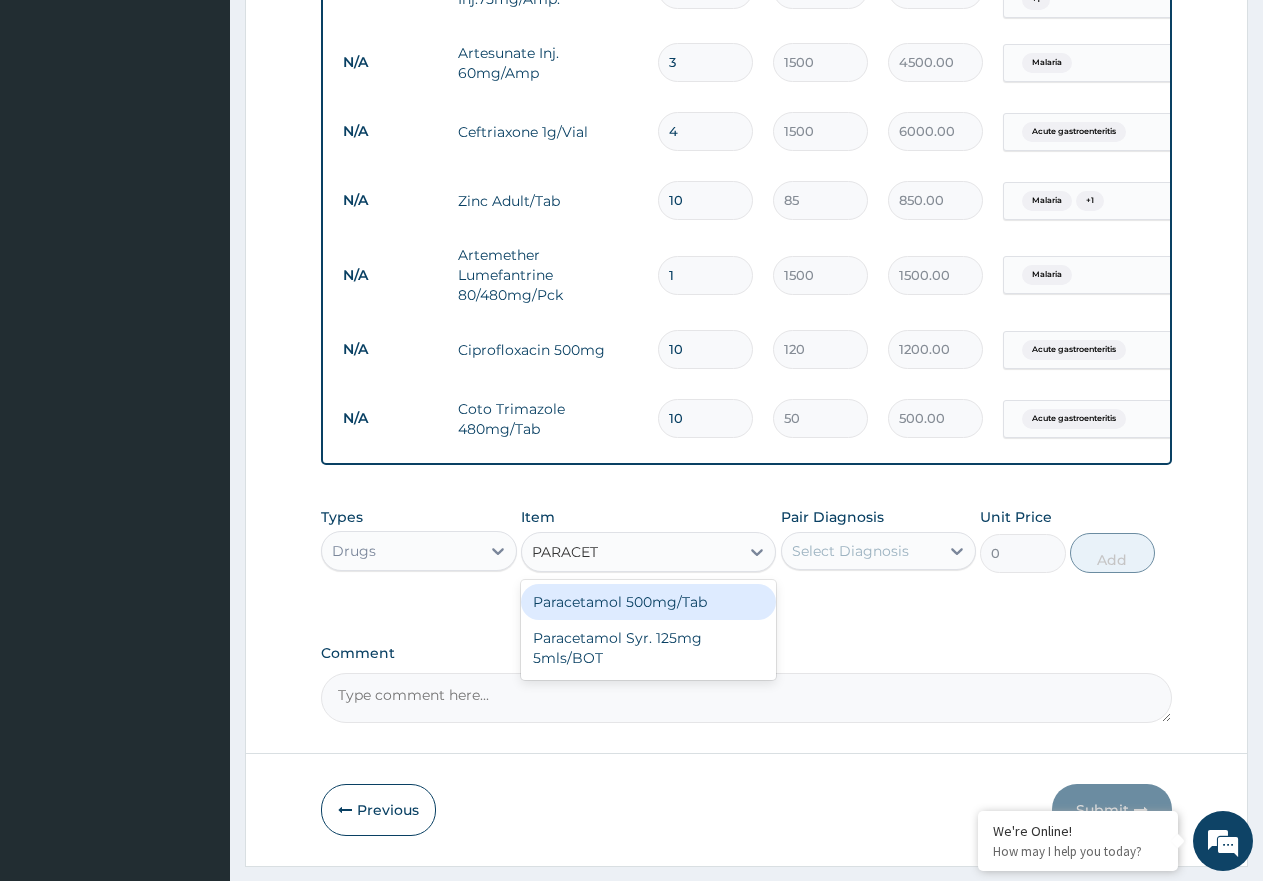 type on "PARACETA" 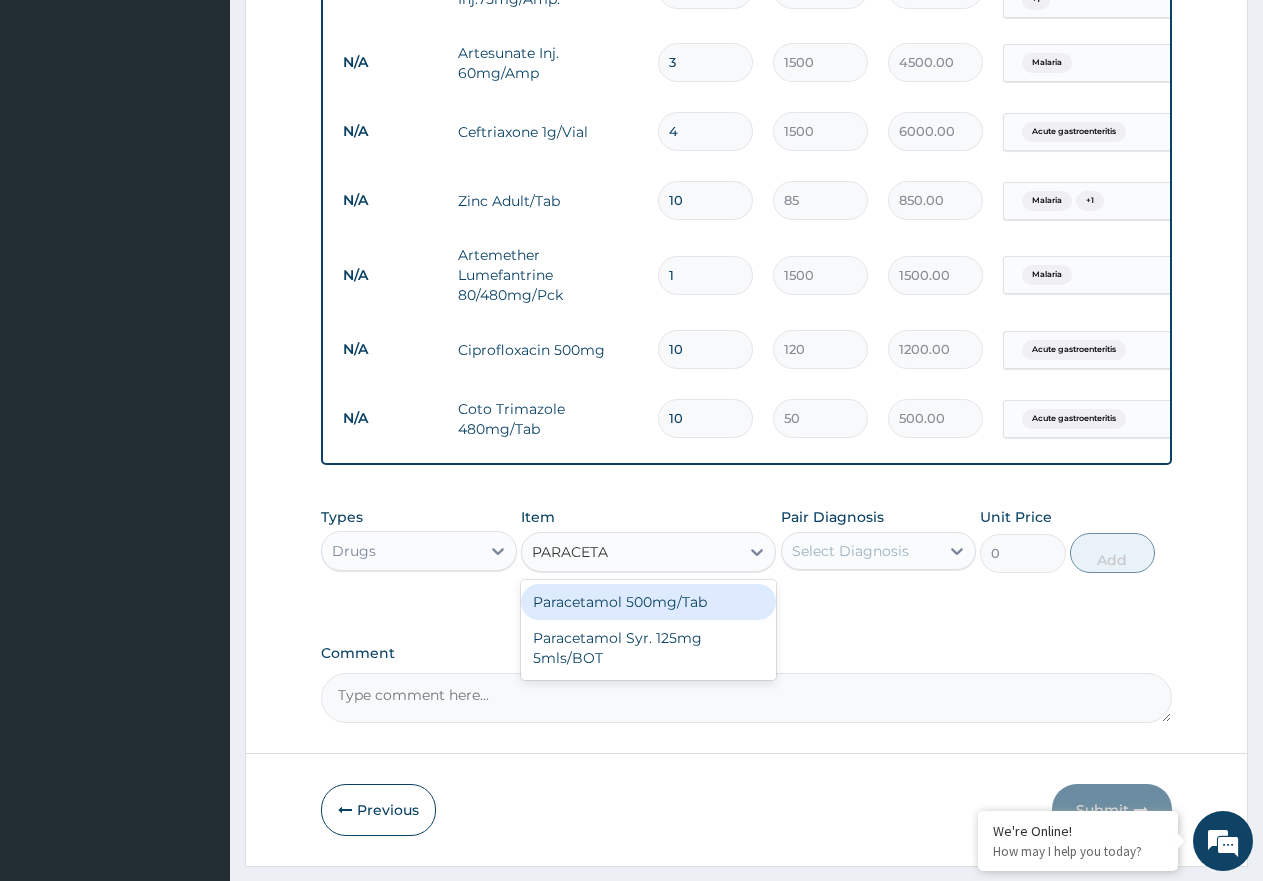 click on "Paracetamol 500mg/Tab" at bounding box center [648, 602] 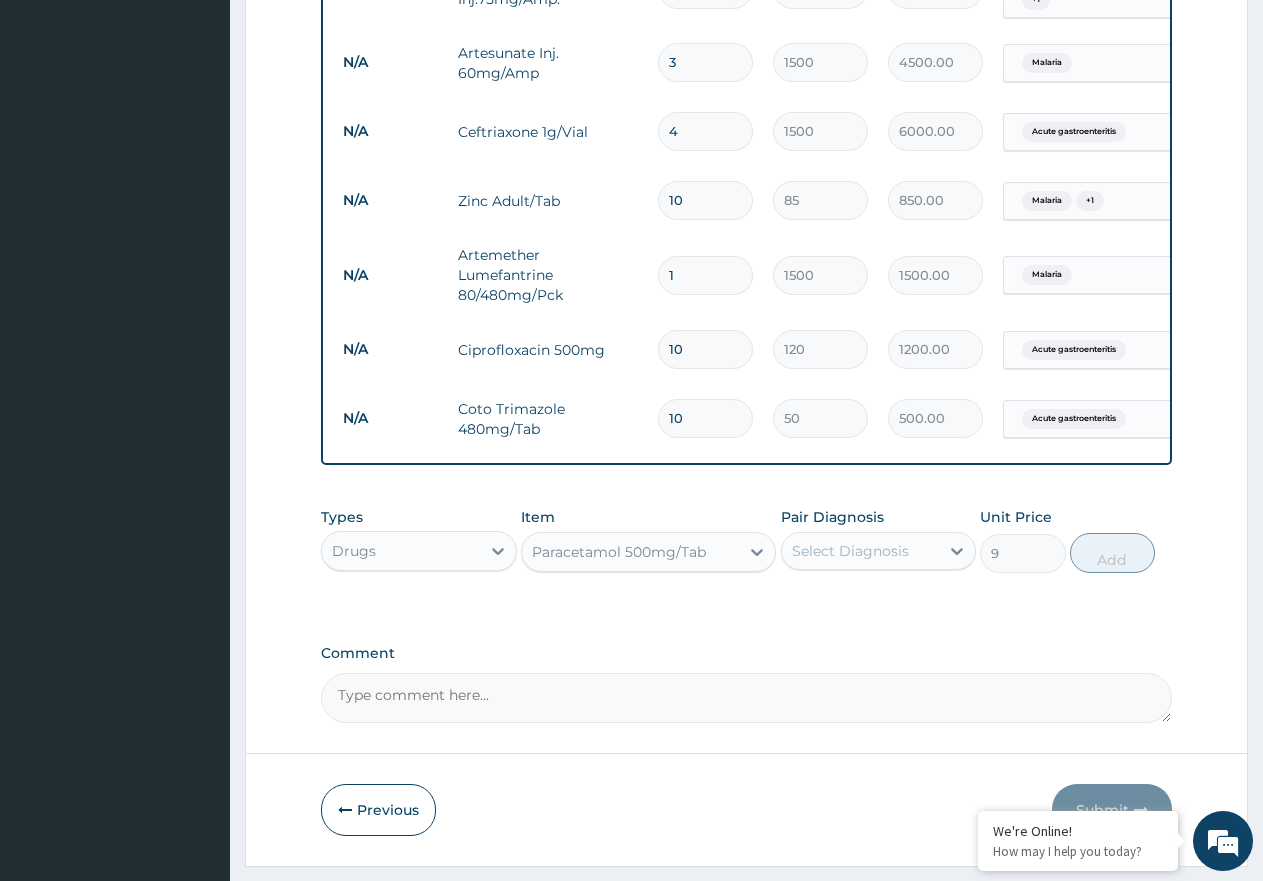 drag, startPoint x: 854, startPoint y: 574, endPoint x: 851, endPoint y: 589, distance: 15.297058 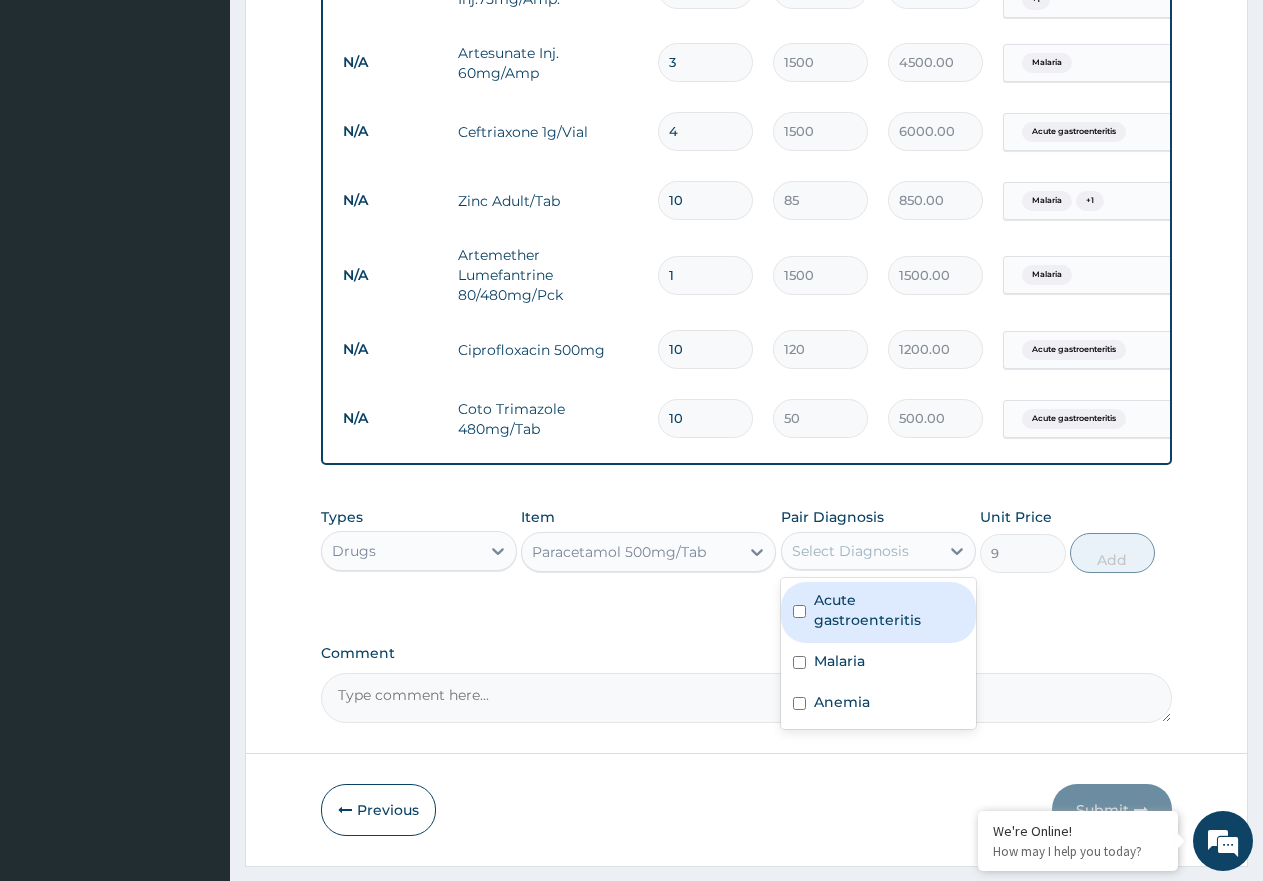drag, startPoint x: 848, startPoint y: 635, endPoint x: 846, endPoint y: 702, distance: 67.02985 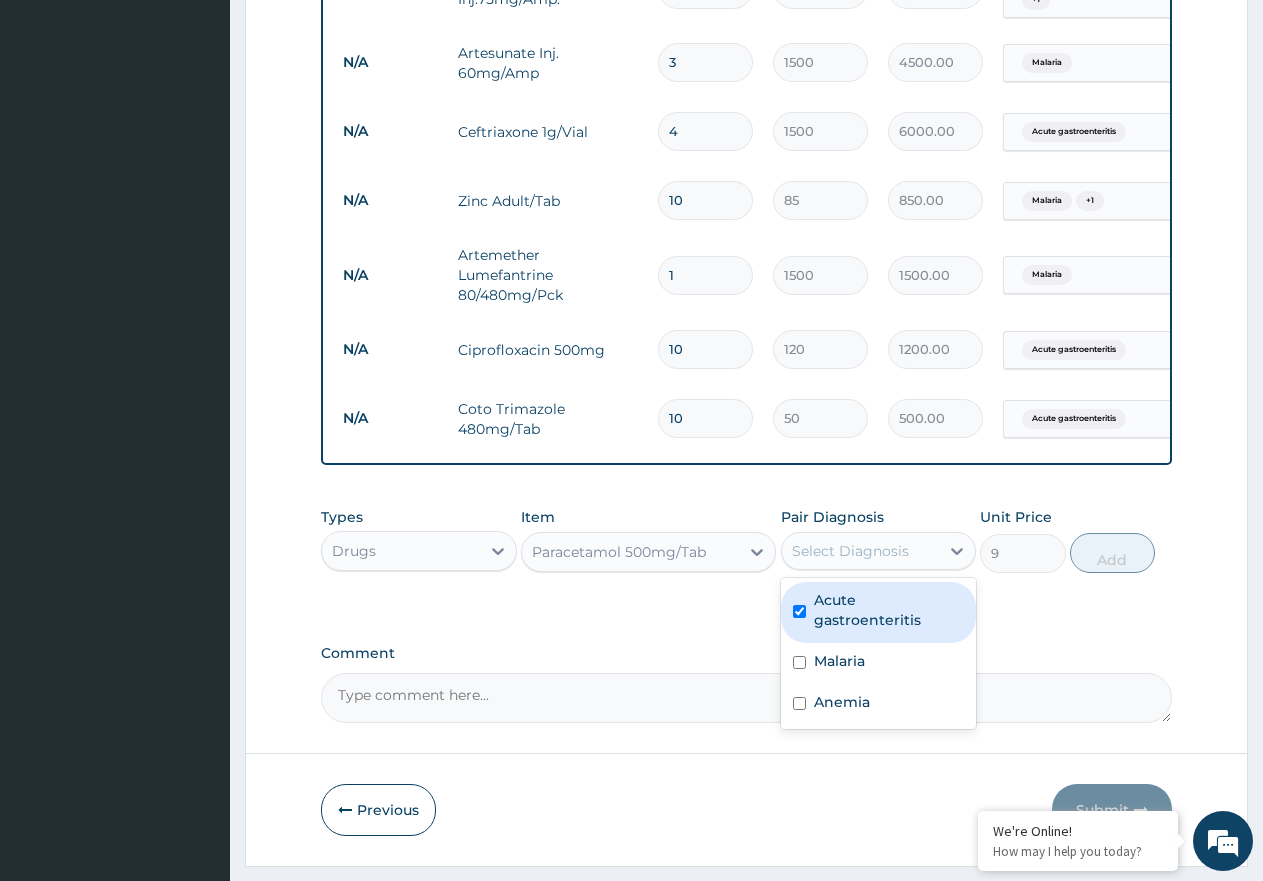 checkbox on "true" 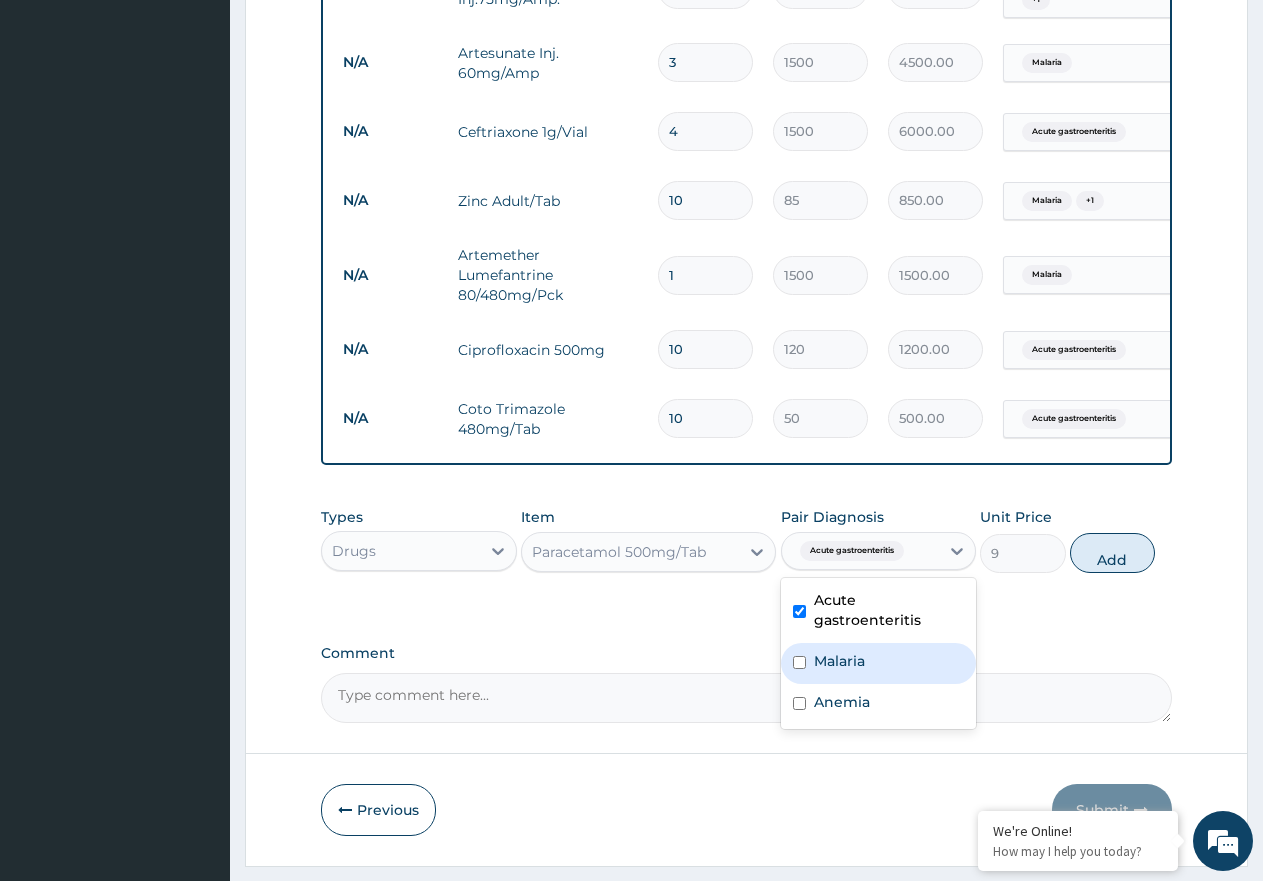 drag, startPoint x: 830, startPoint y: 680, endPoint x: 1062, endPoint y: 622, distance: 239.14012 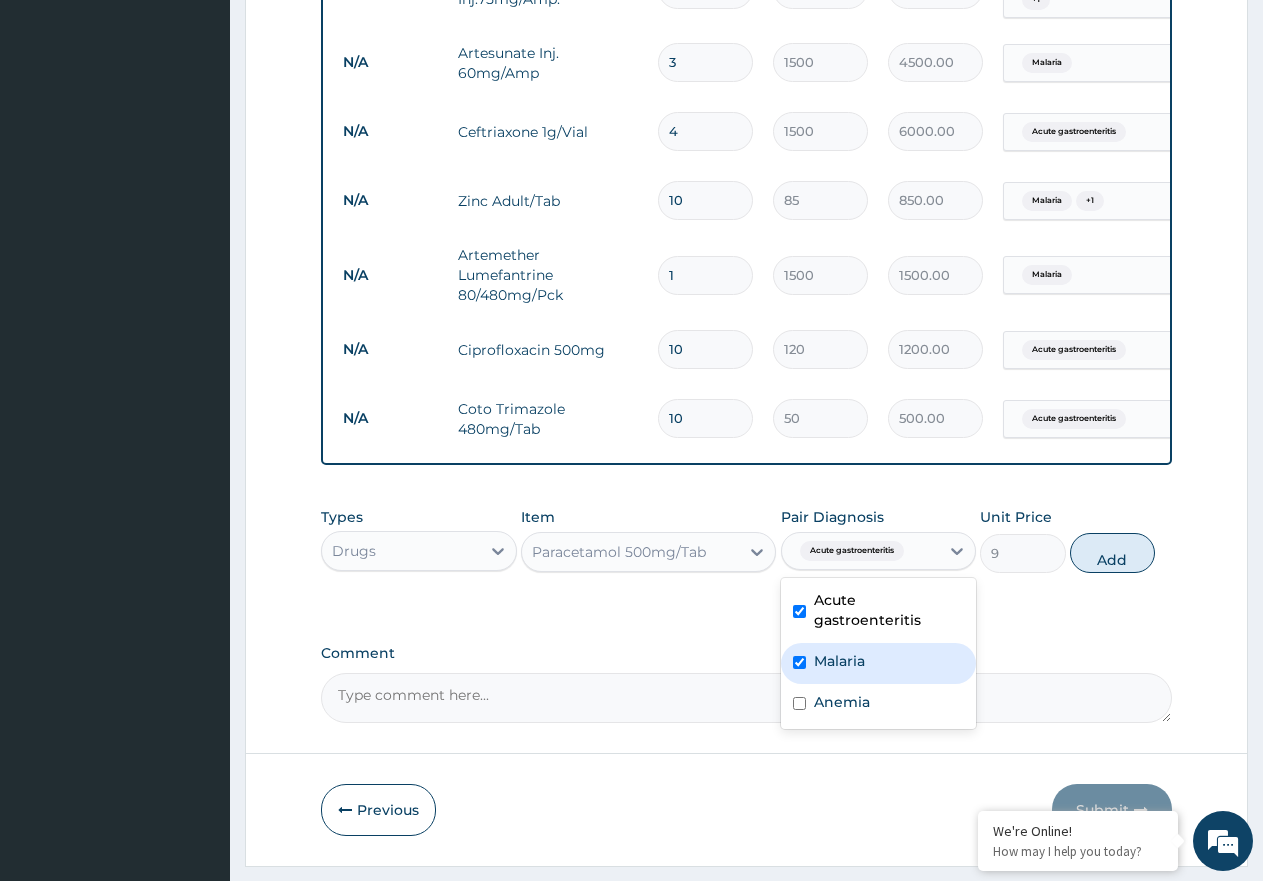 checkbox on "true" 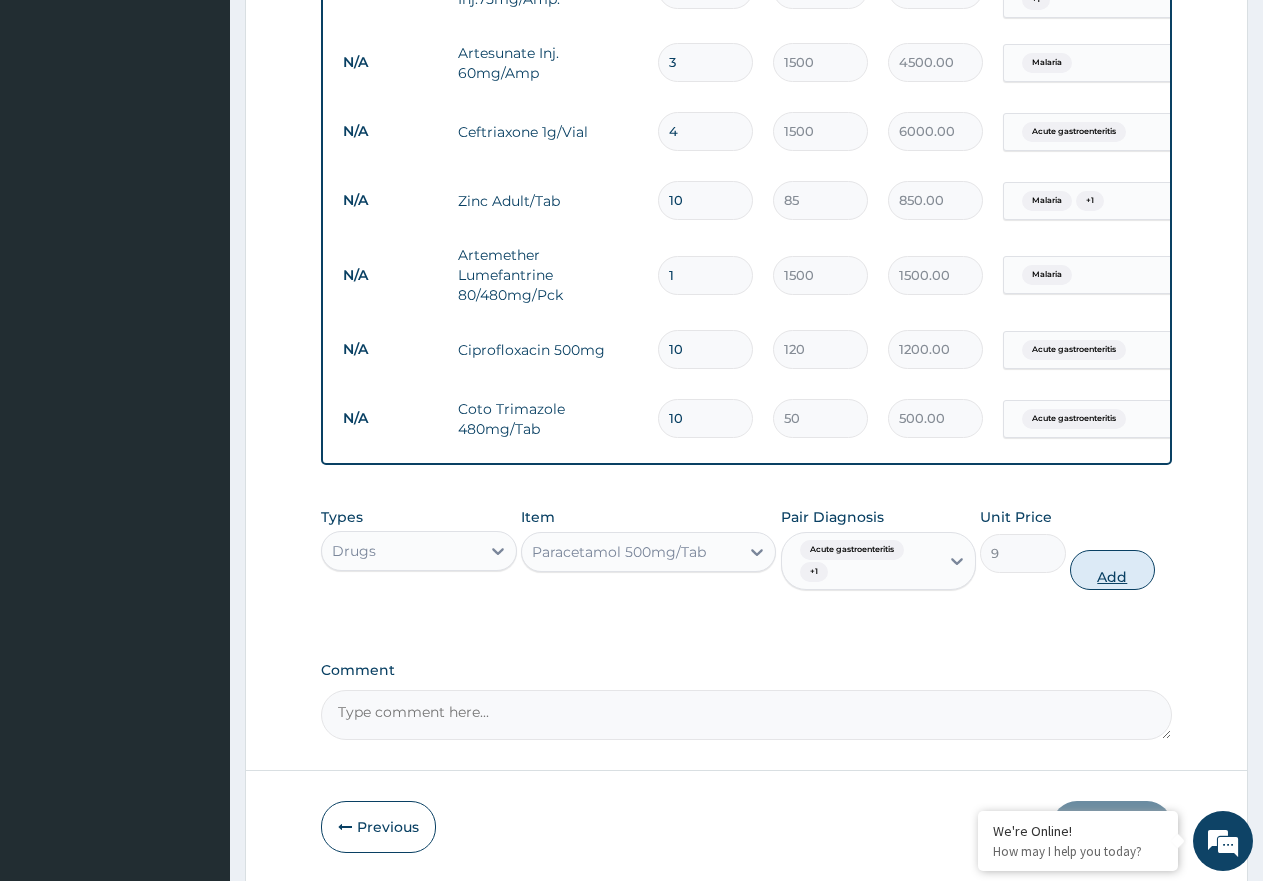 click on "Add" at bounding box center (1112, 570) 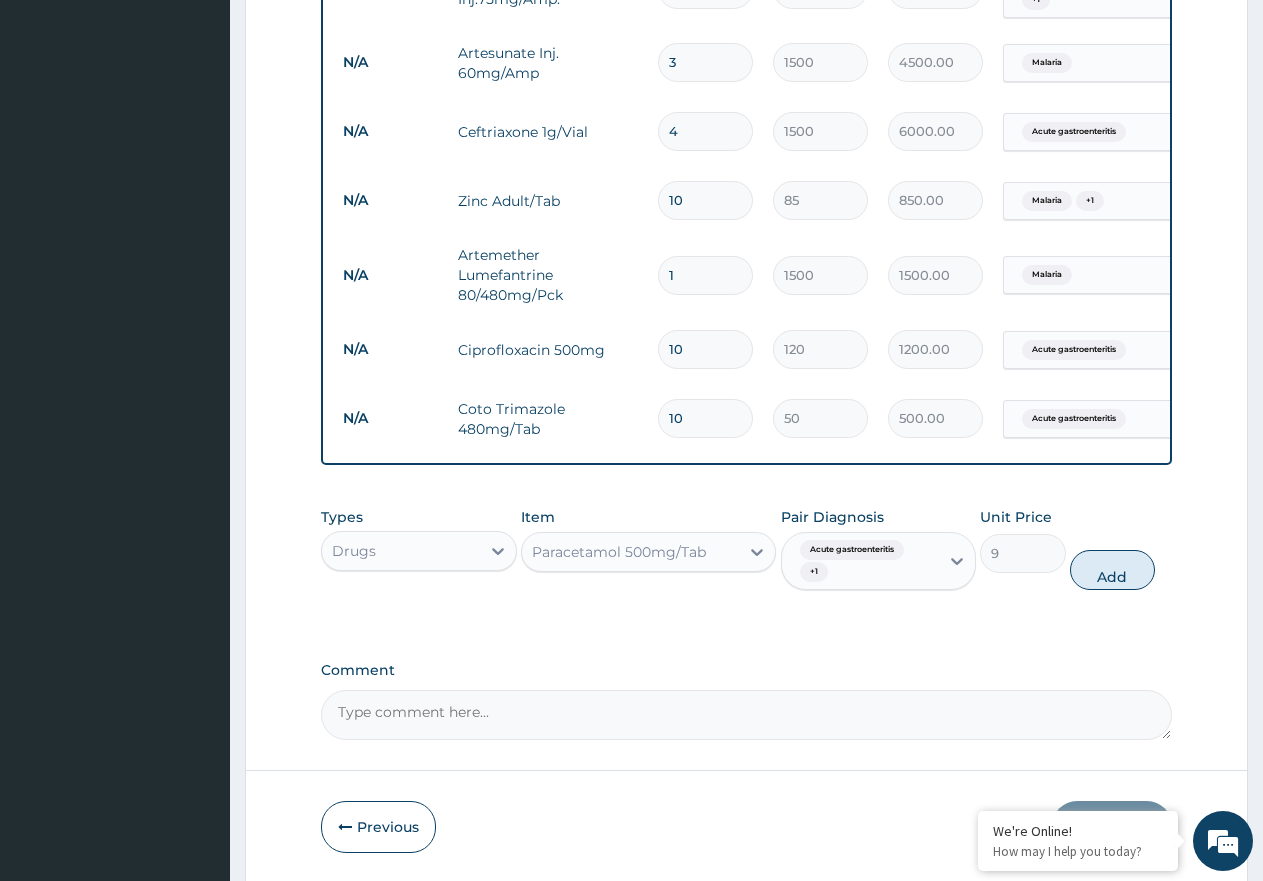 type on "0" 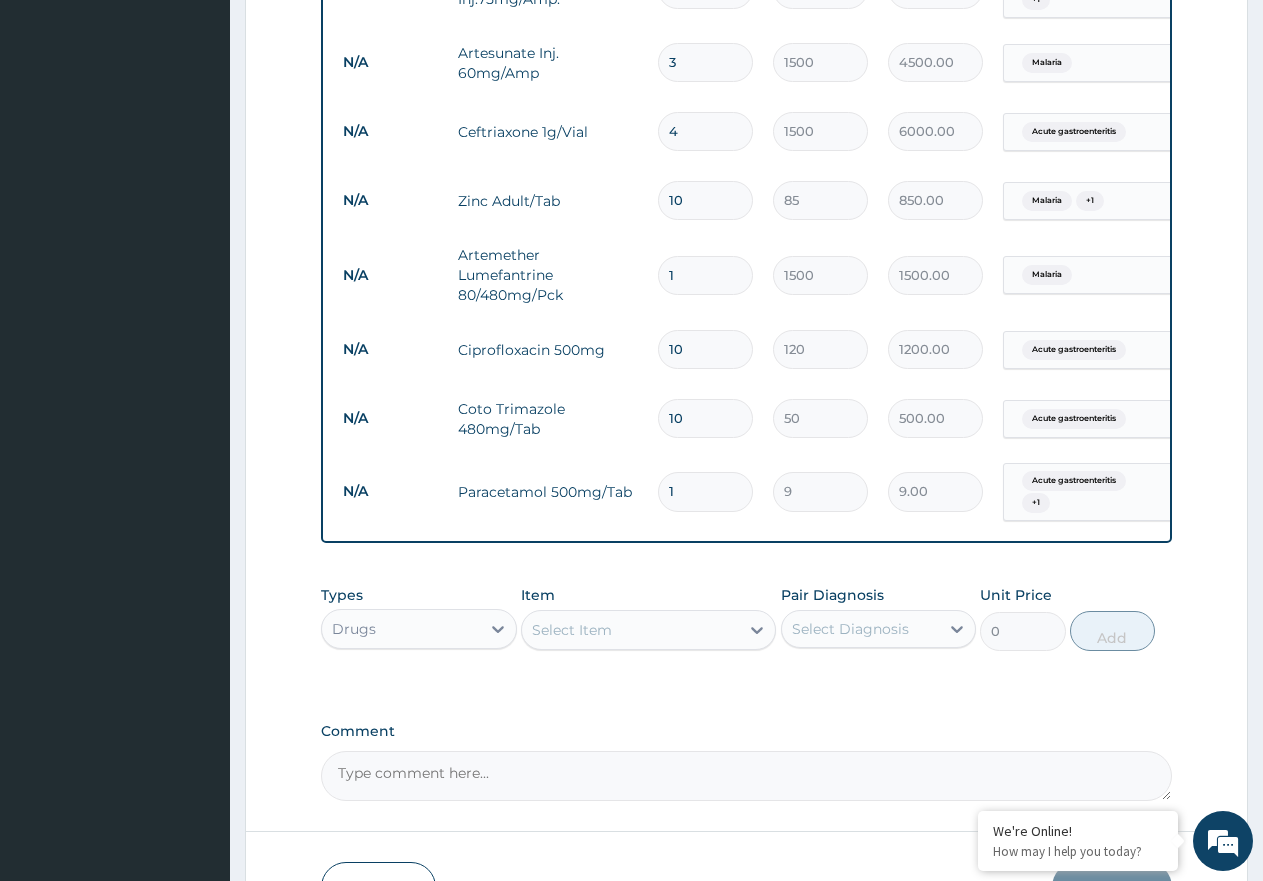 type 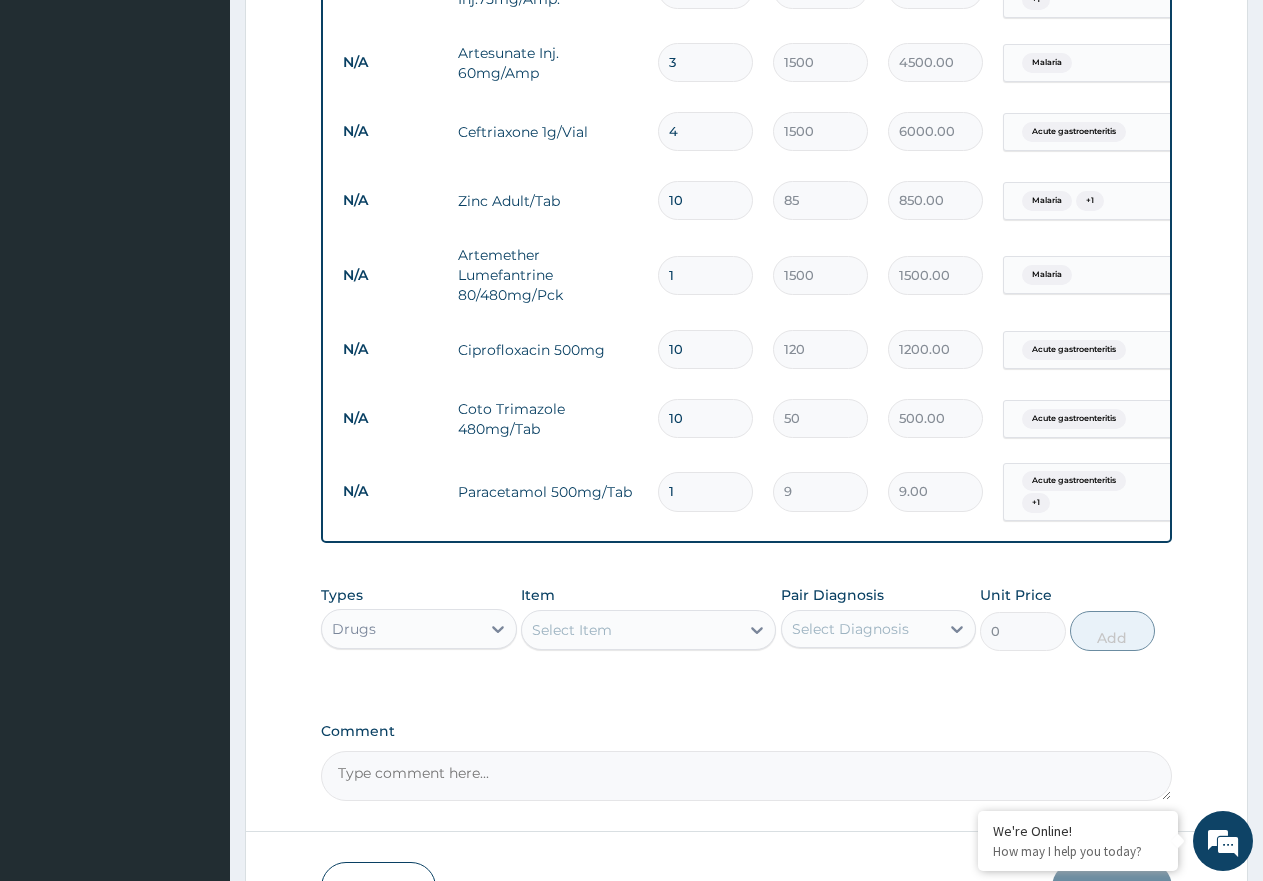 type on "0.00" 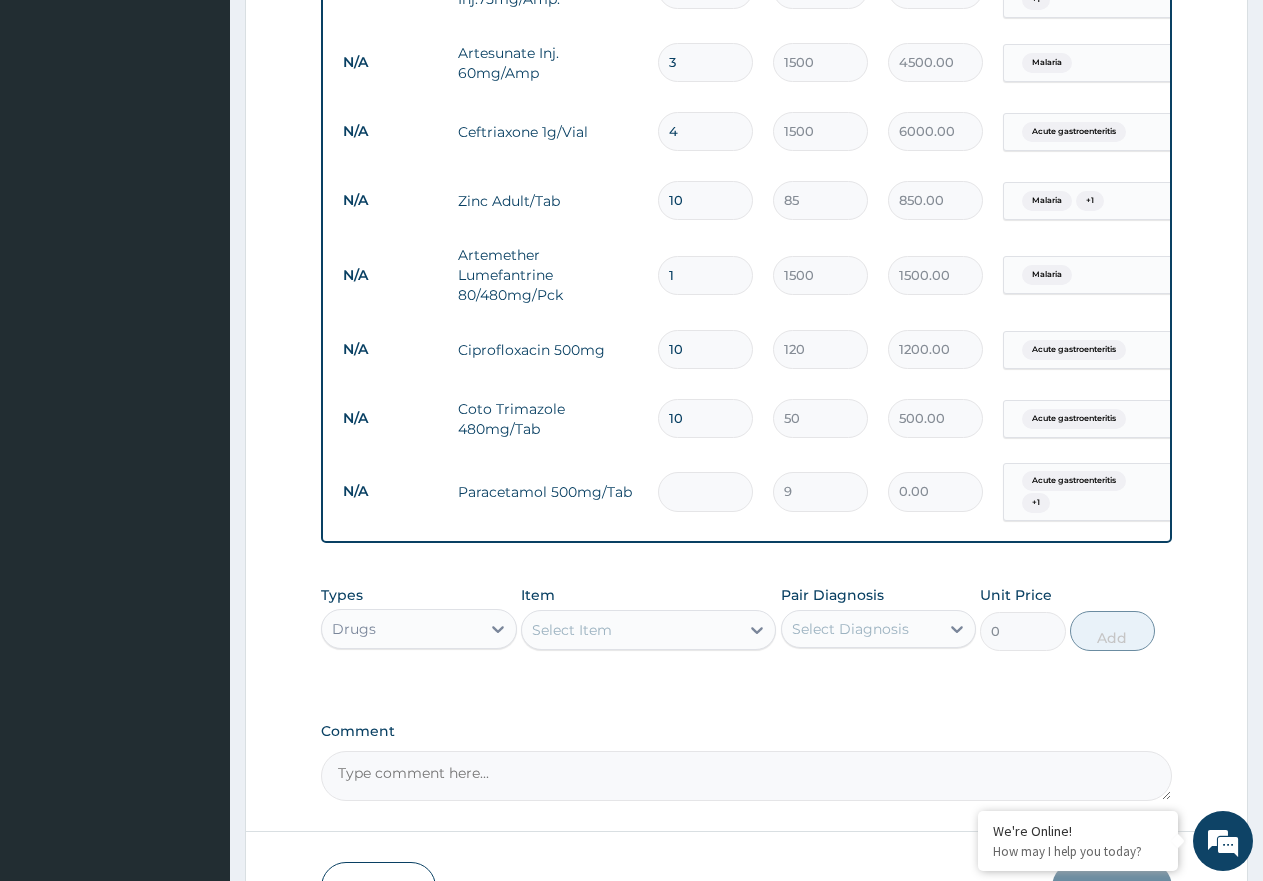 type on "3" 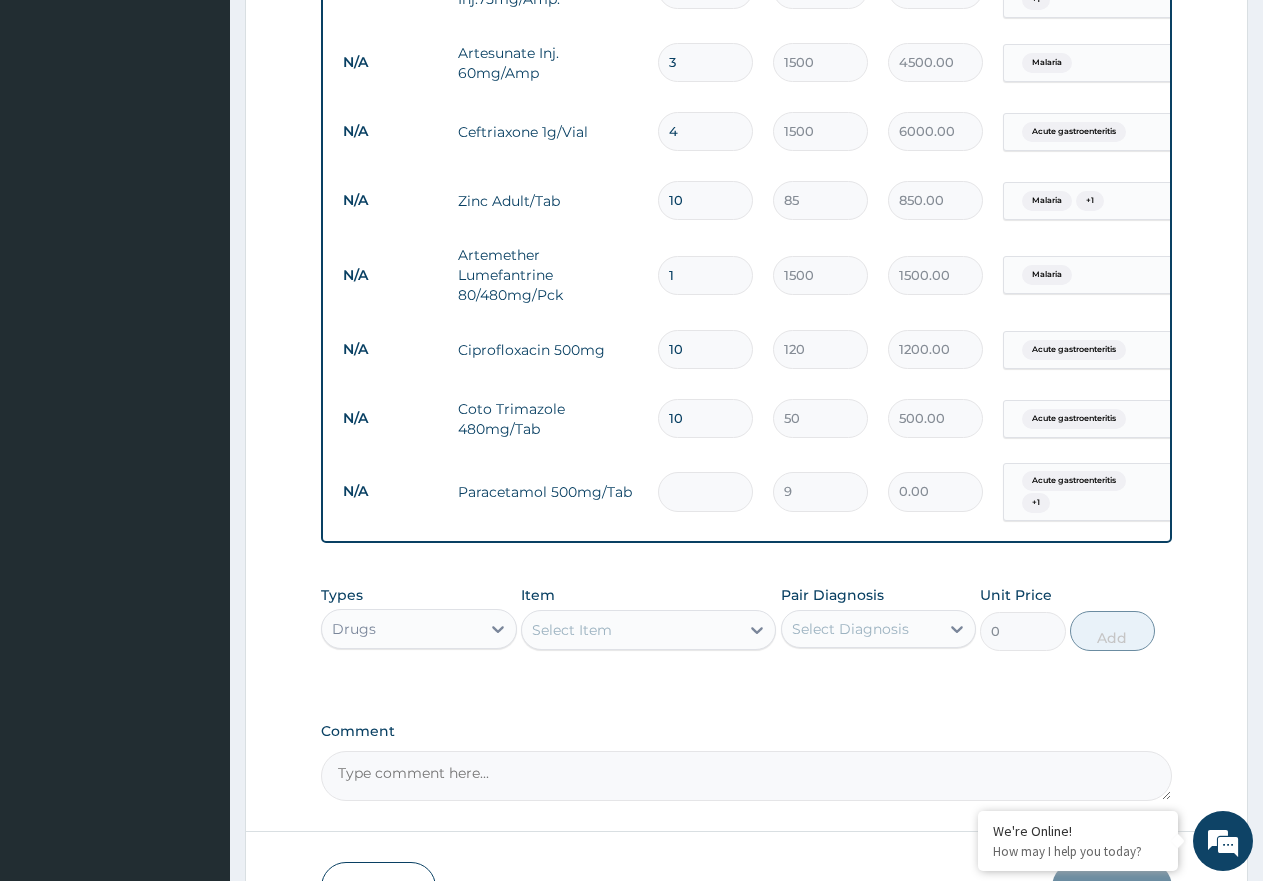 type on "27.00" 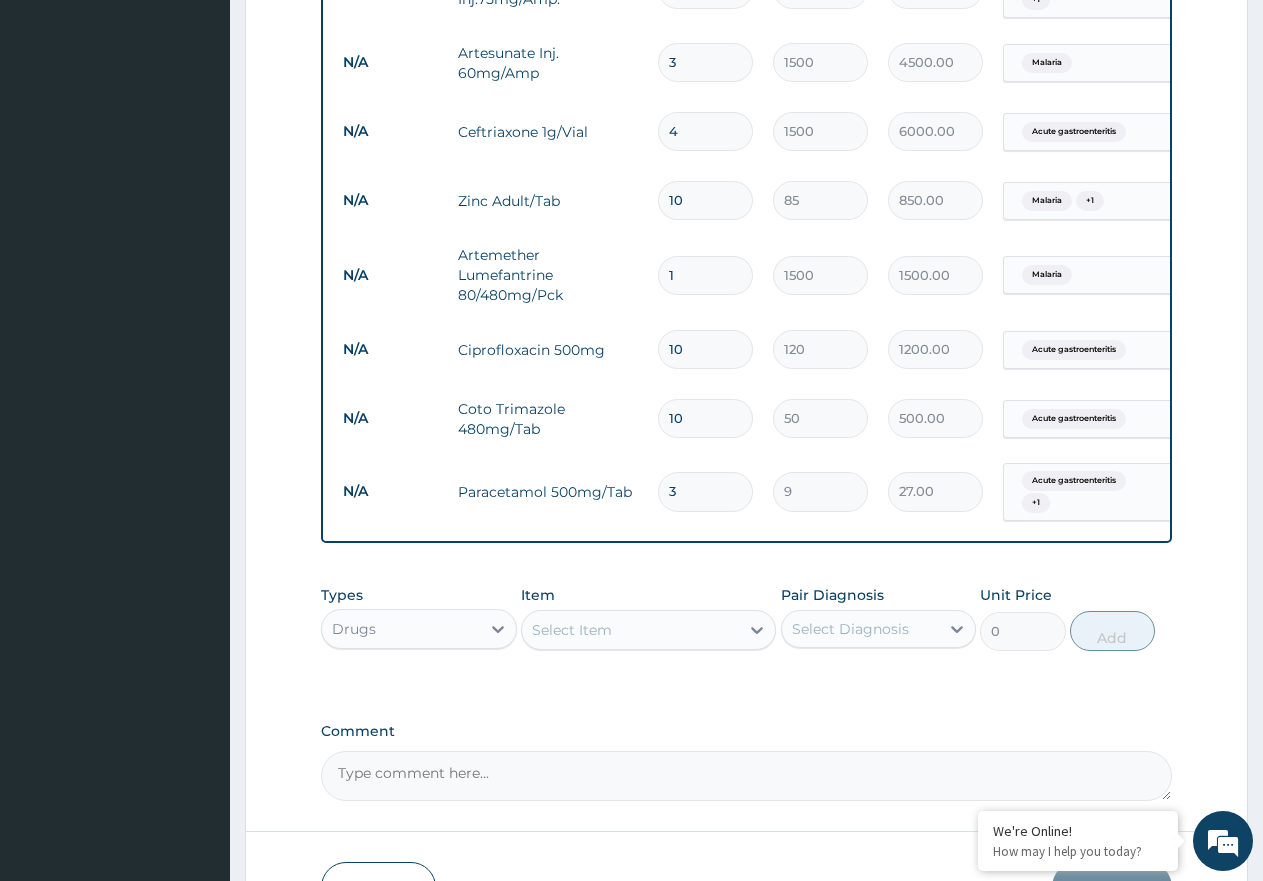 type on "30" 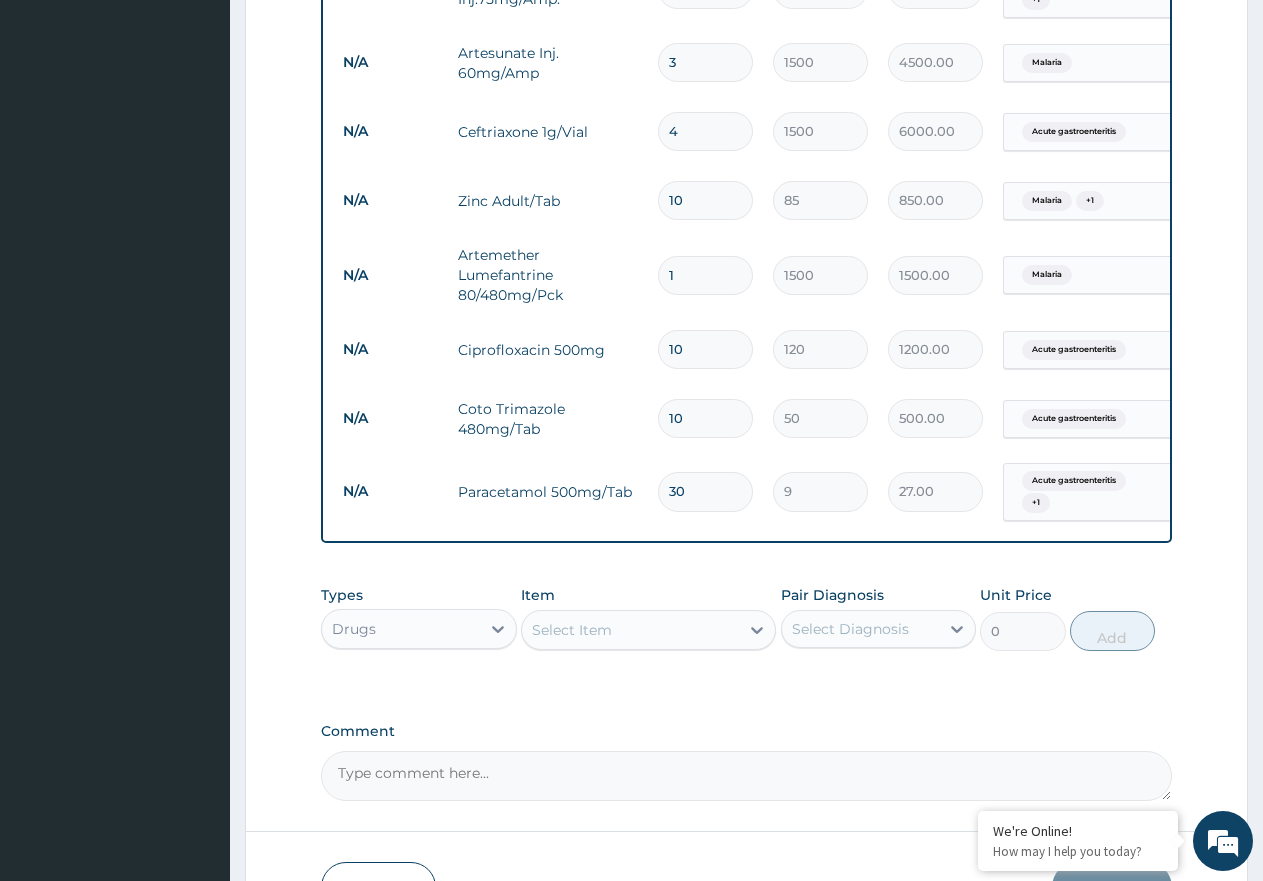 type on "270.00" 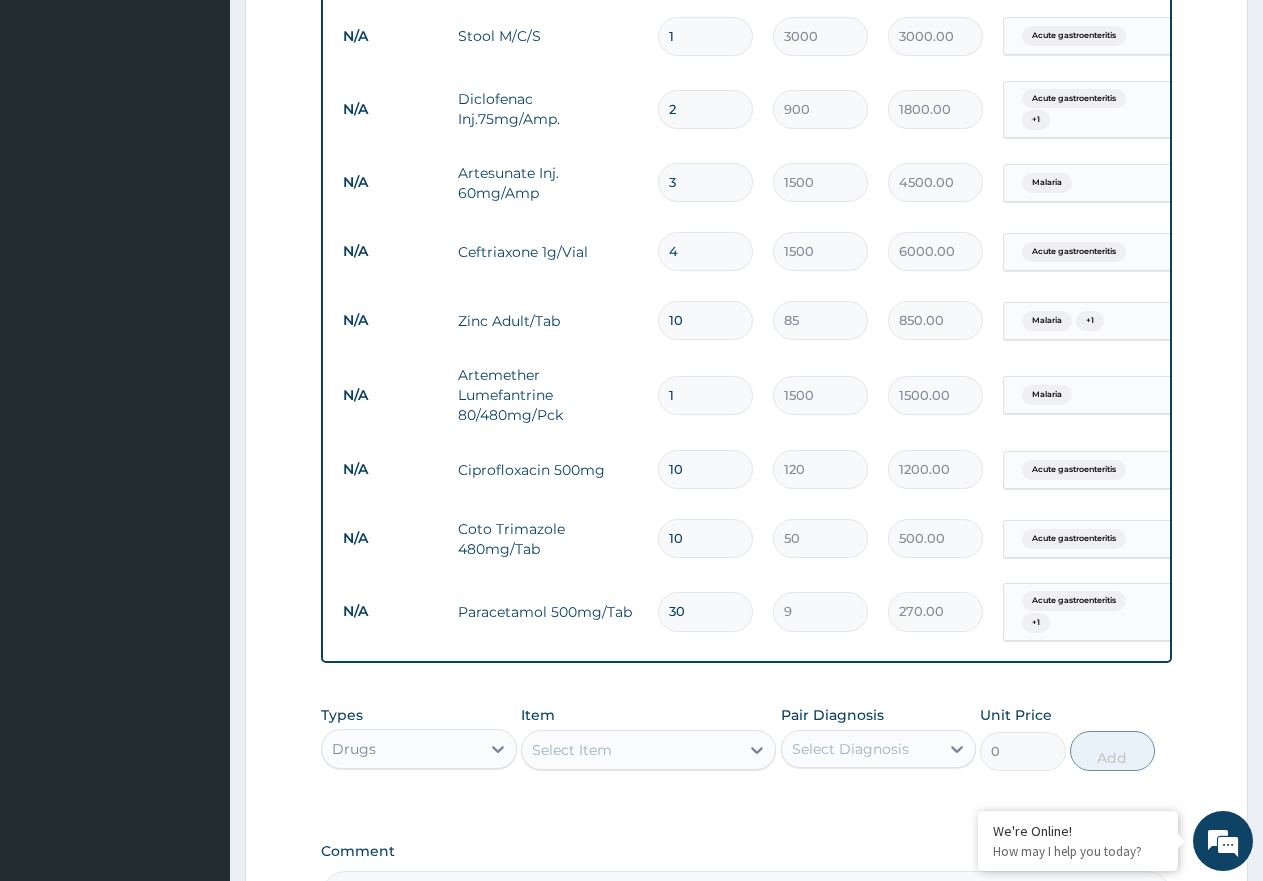 scroll, scrollTop: 987, scrollLeft: 0, axis: vertical 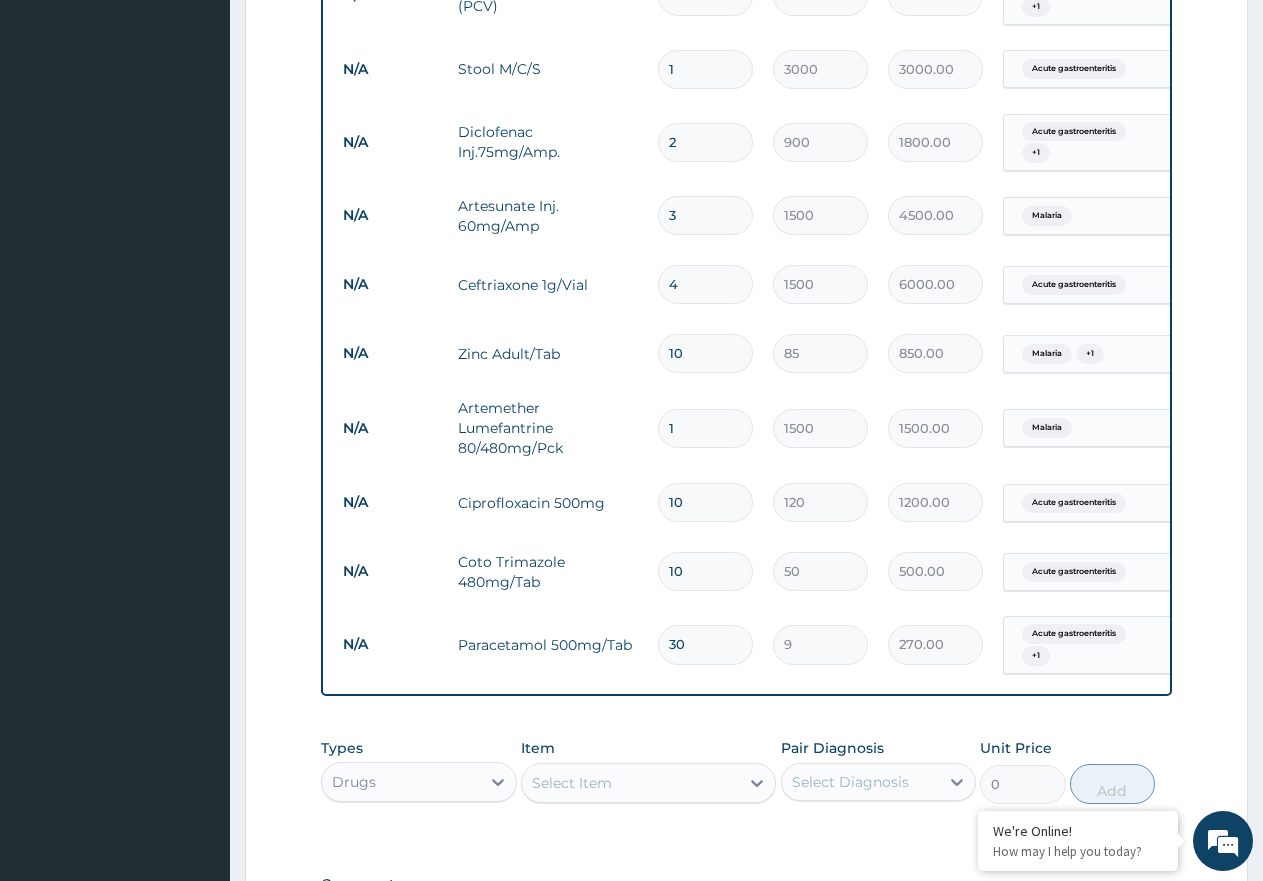 type on "31" 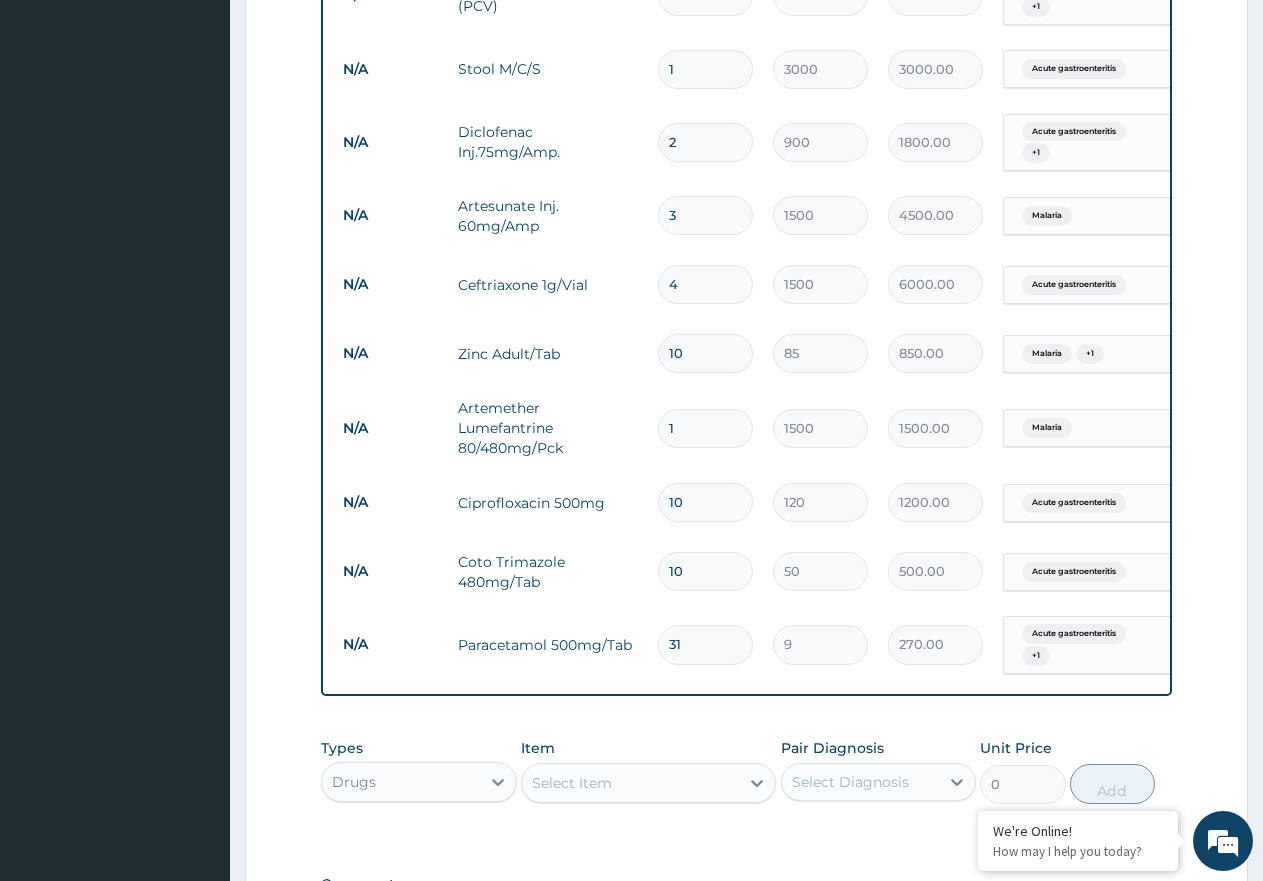 type on "279.00" 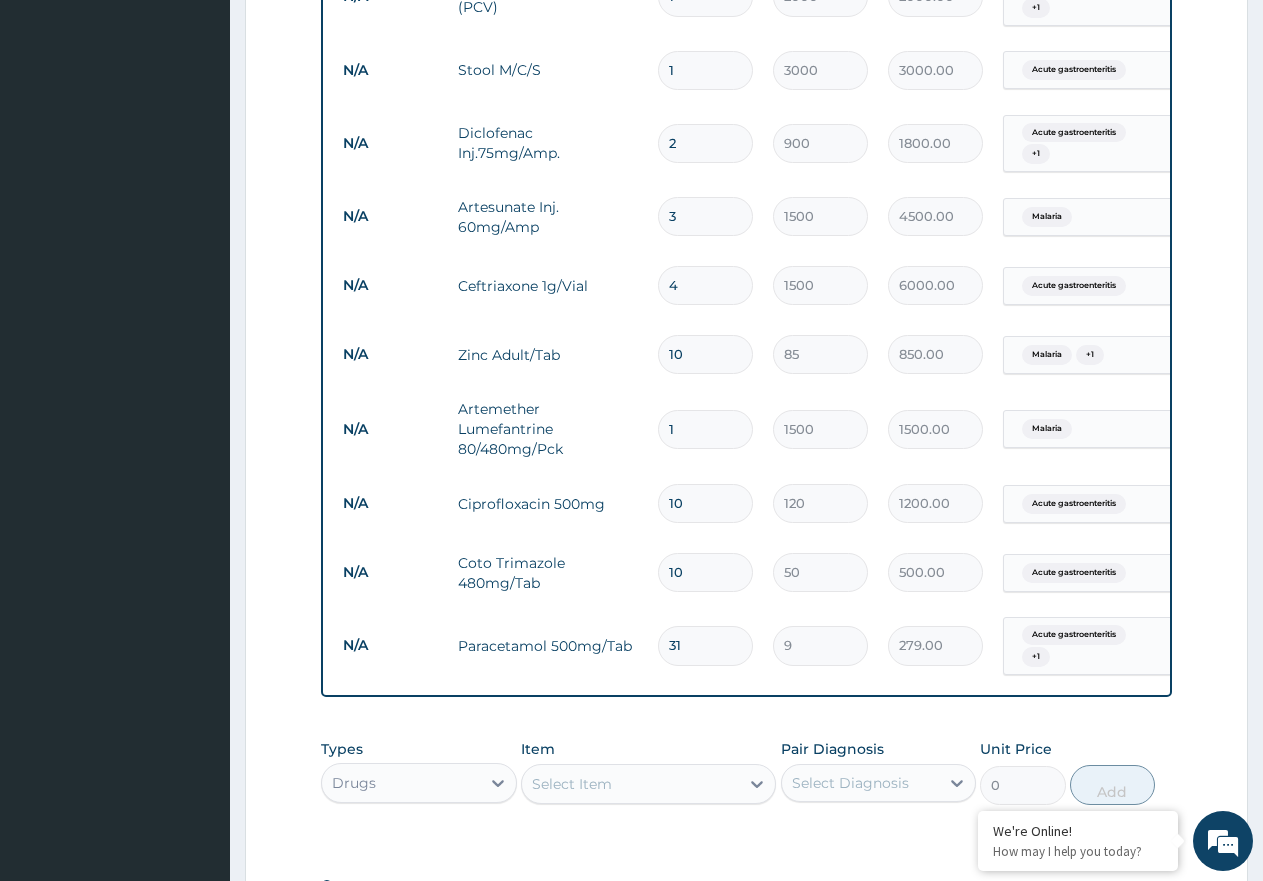 scroll, scrollTop: 987, scrollLeft: 0, axis: vertical 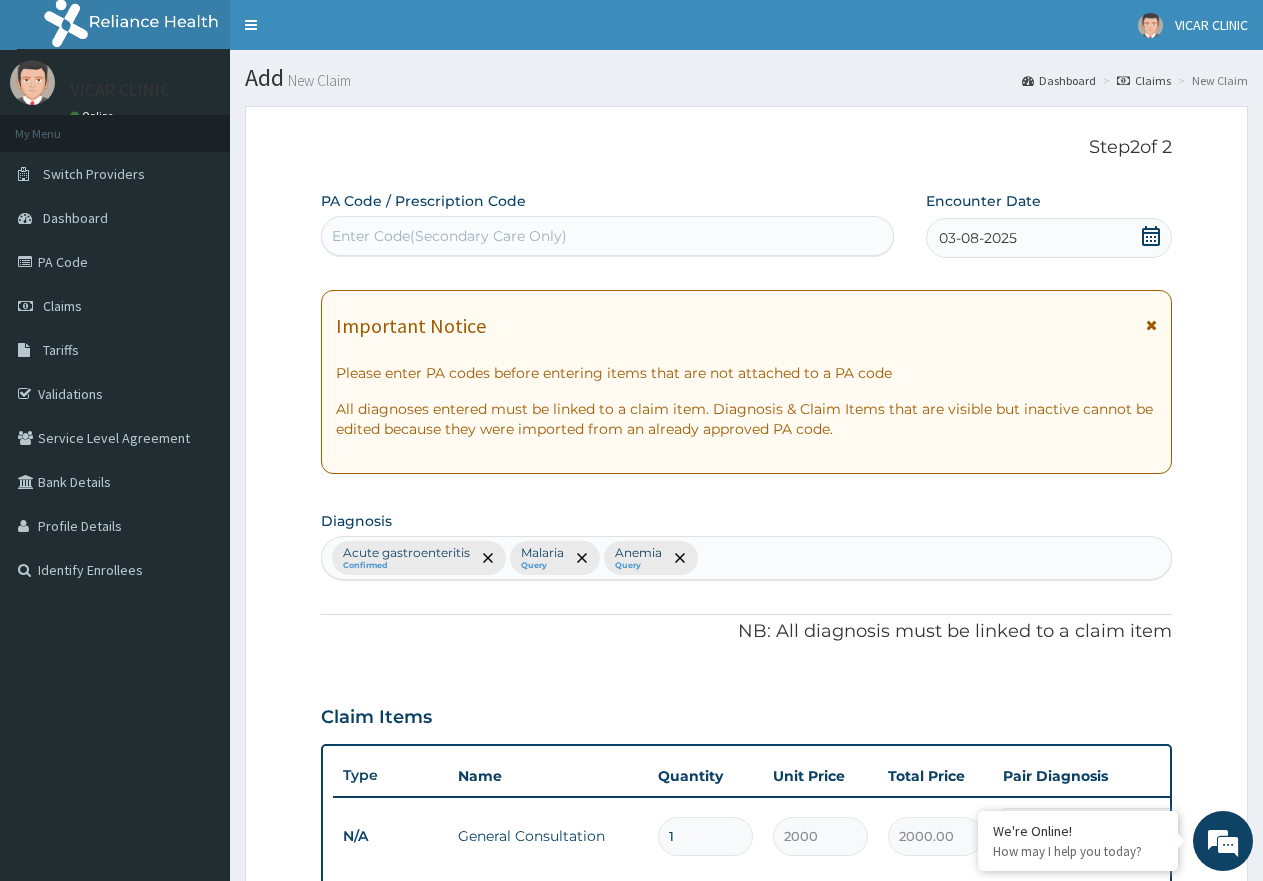 type on "31" 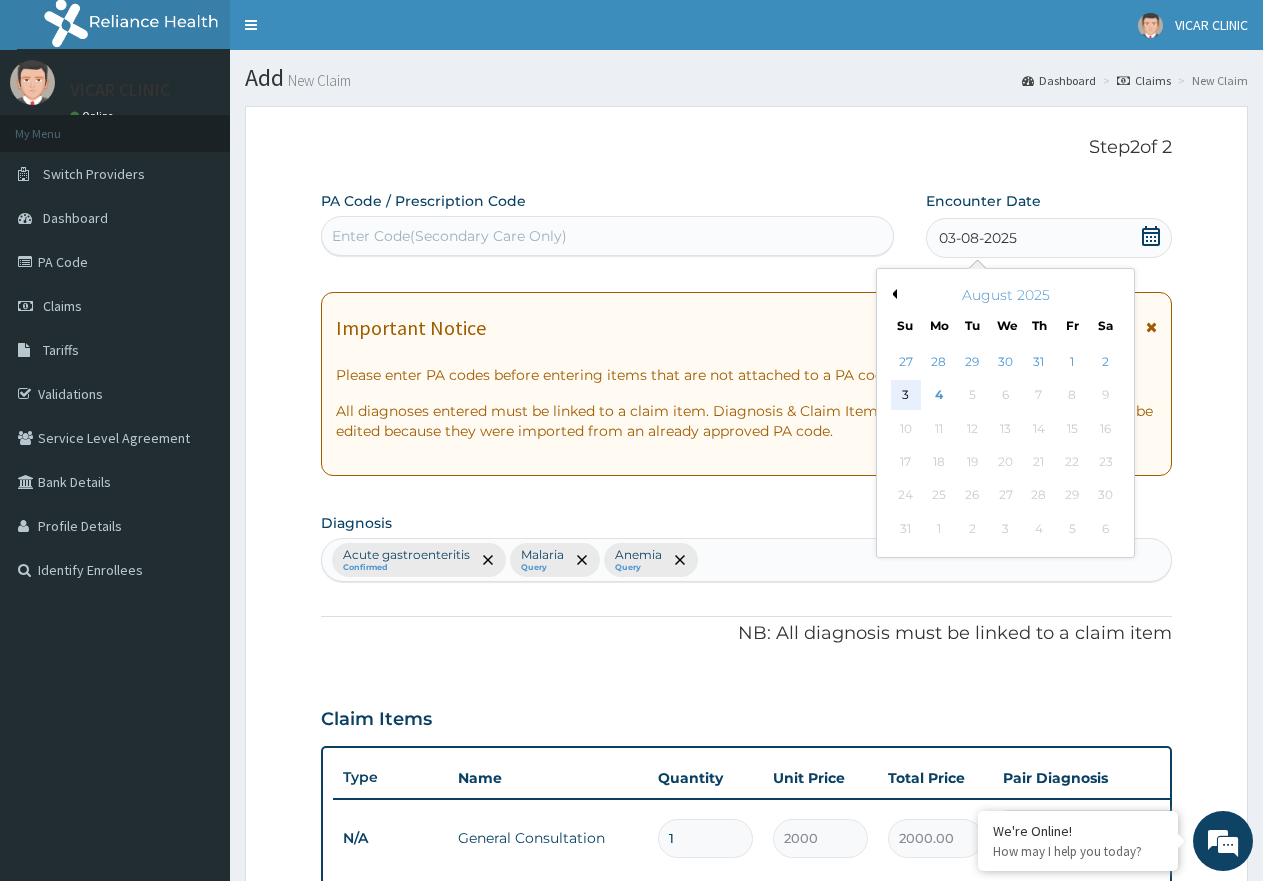 click on "3" at bounding box center [906, 396] 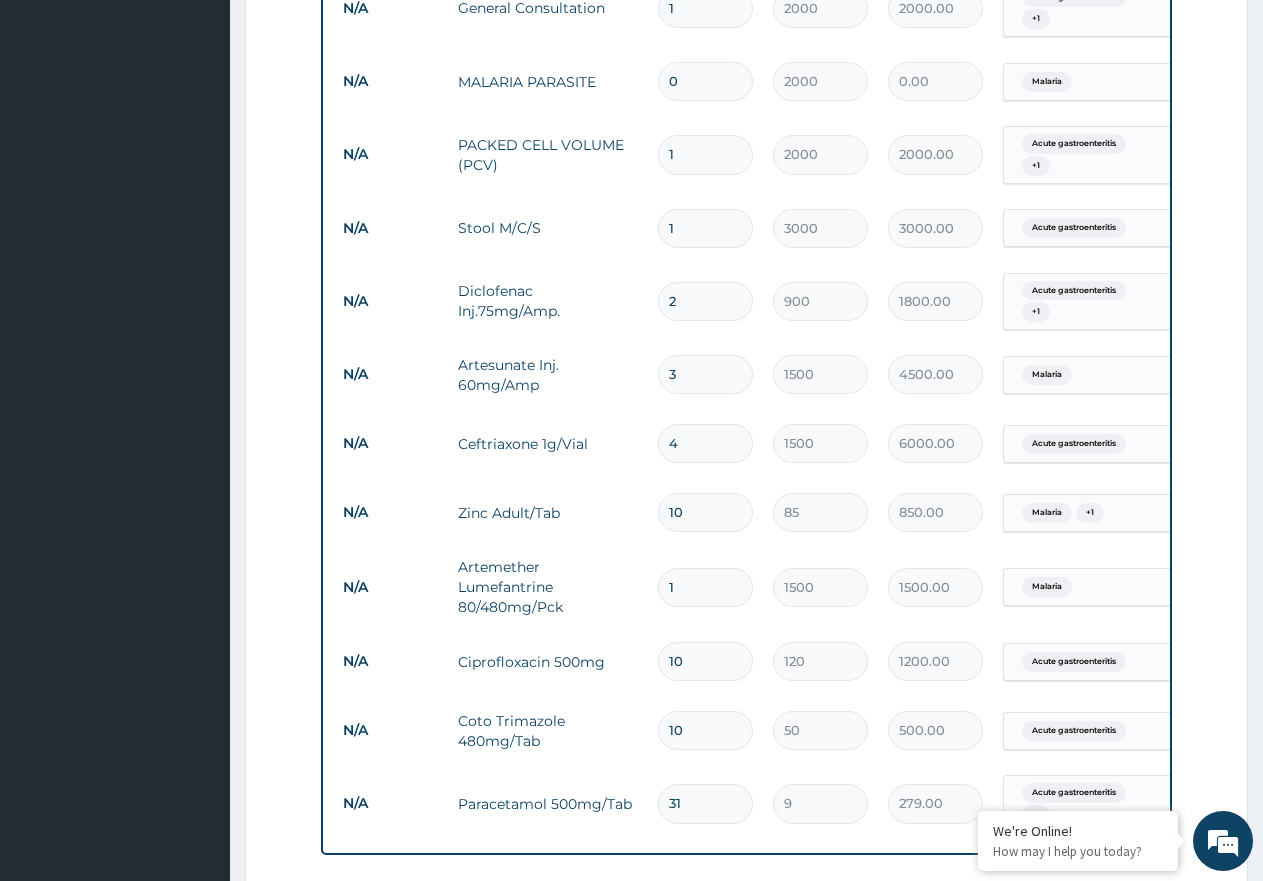 scroll, scrollTop: 787, scrollLeft: 0, axis: vertical 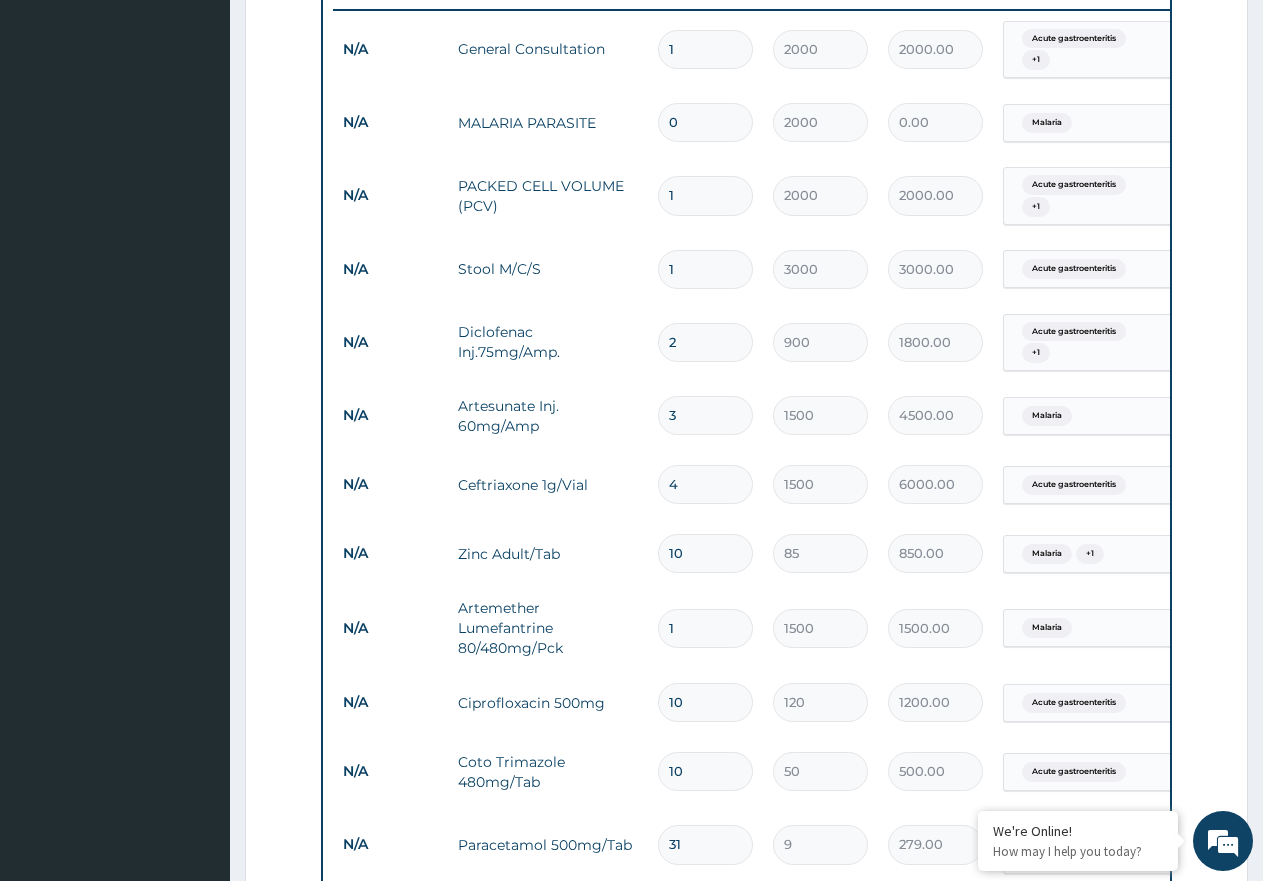 click on "0" at bounding box center [705, 122] 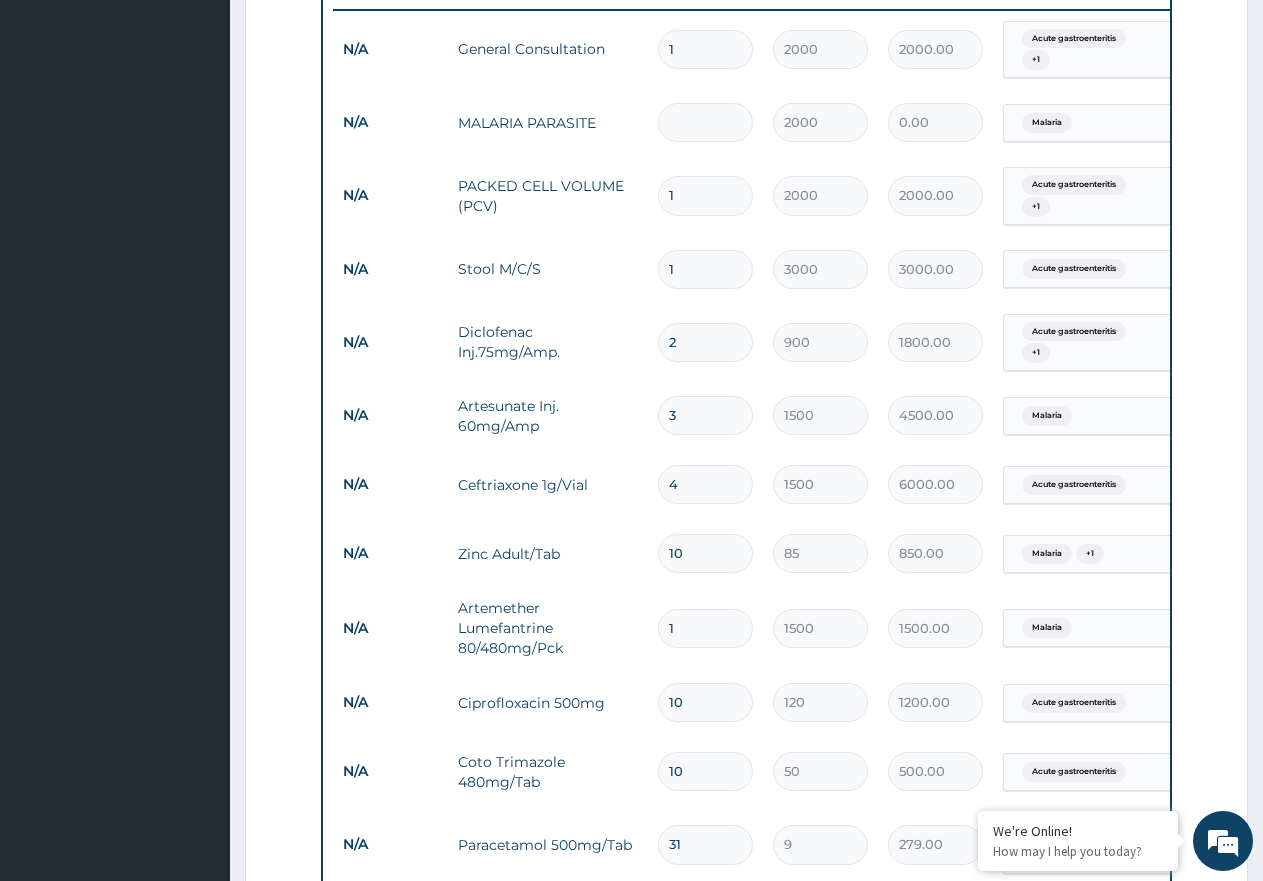 type on "1" 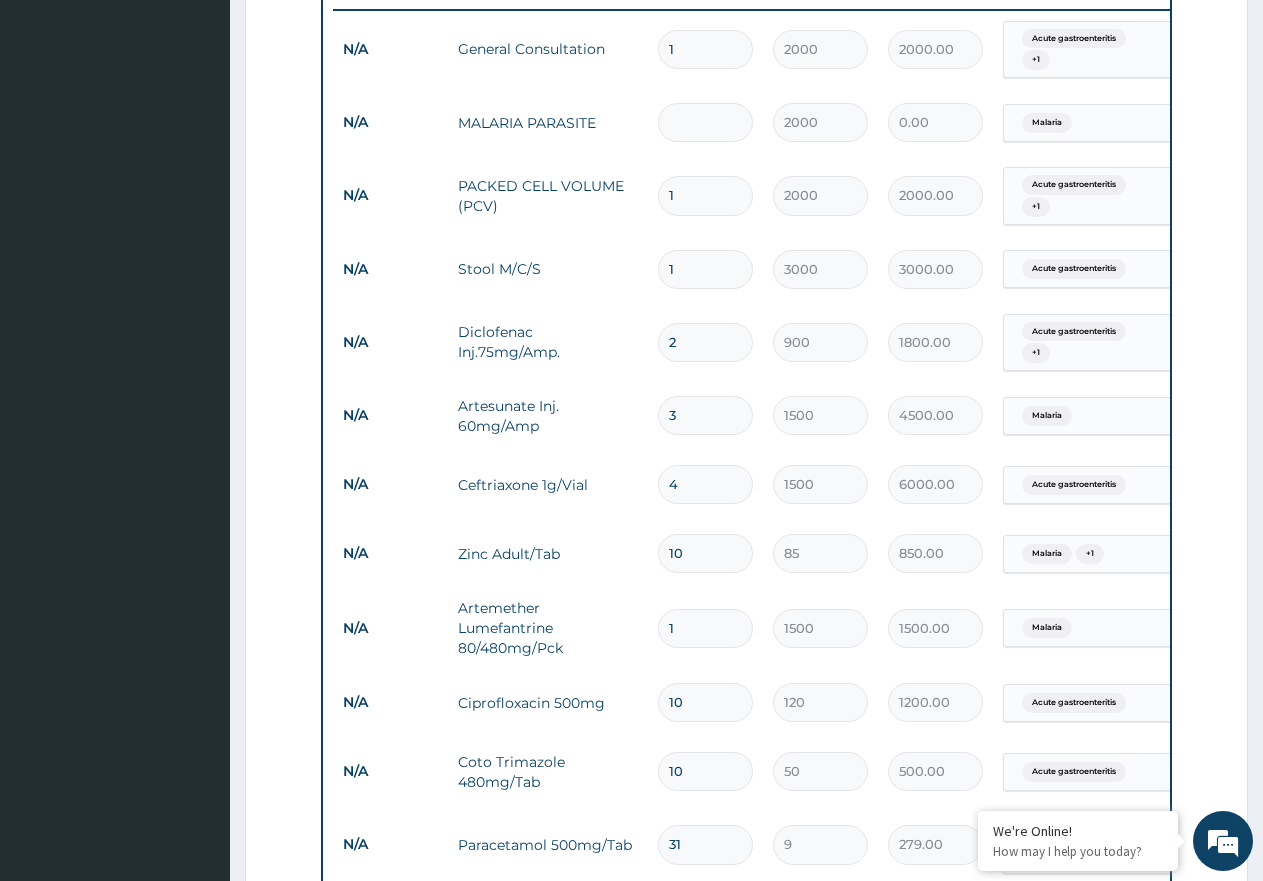 type on "2000.00" 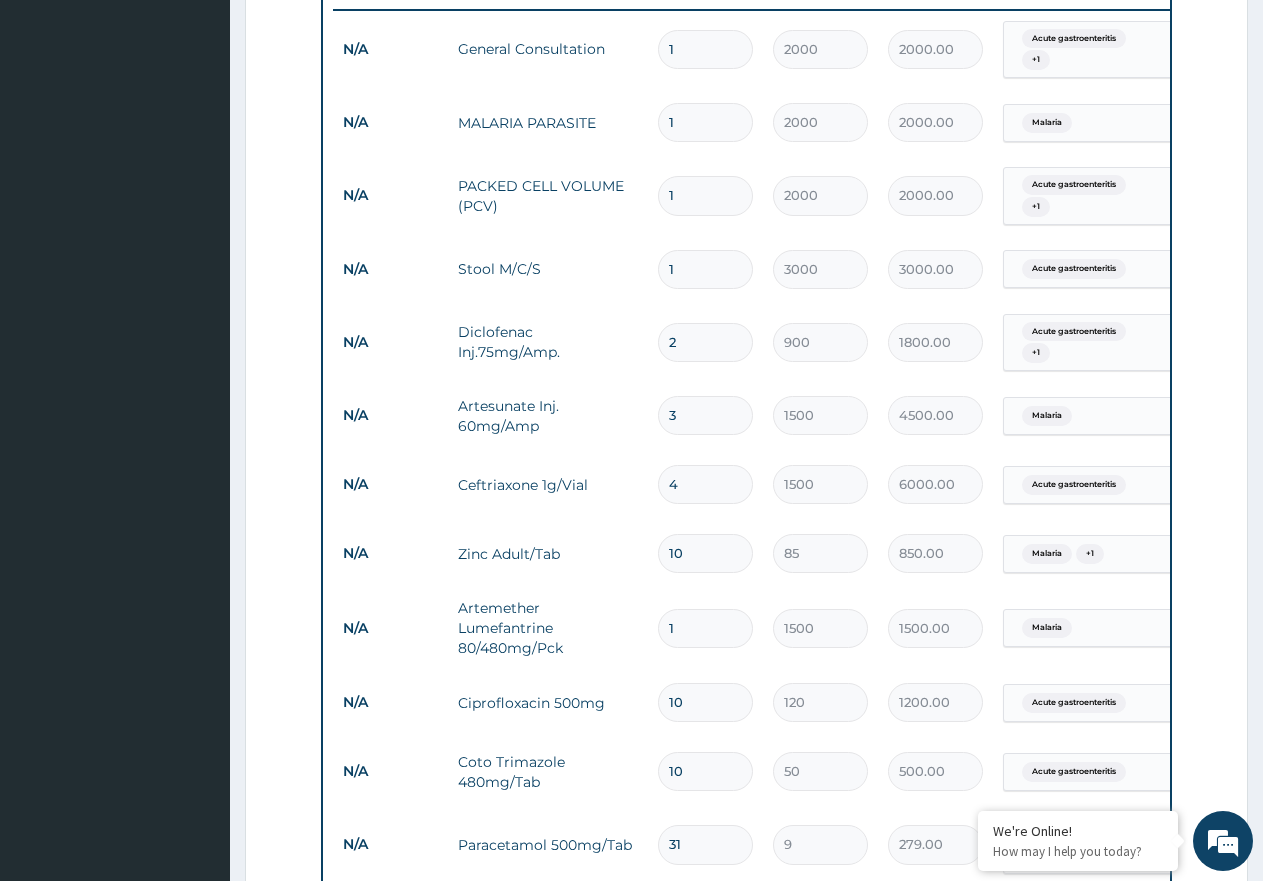 type on "0" 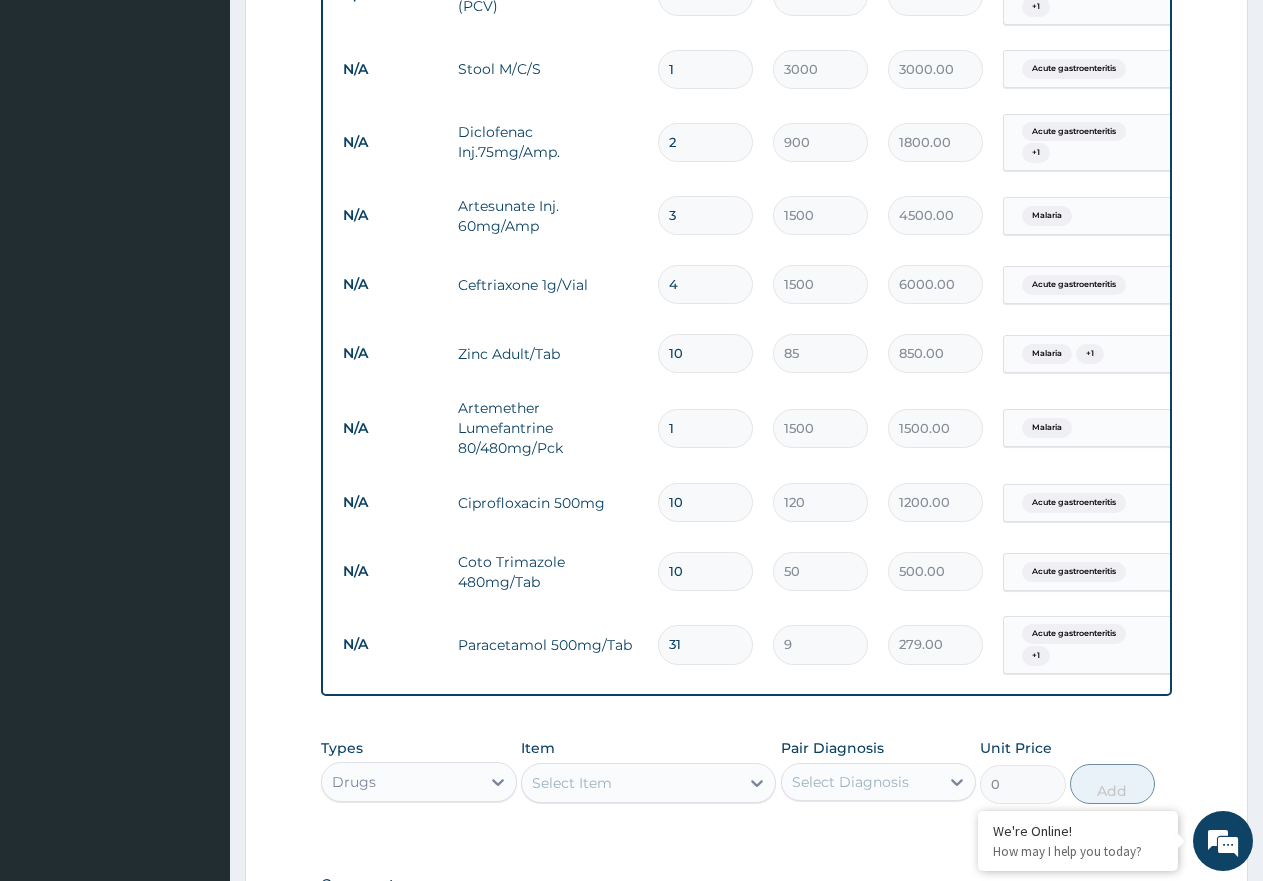 scroll, scrollTop: 1287, scrollLeft: 0, axis: vertical 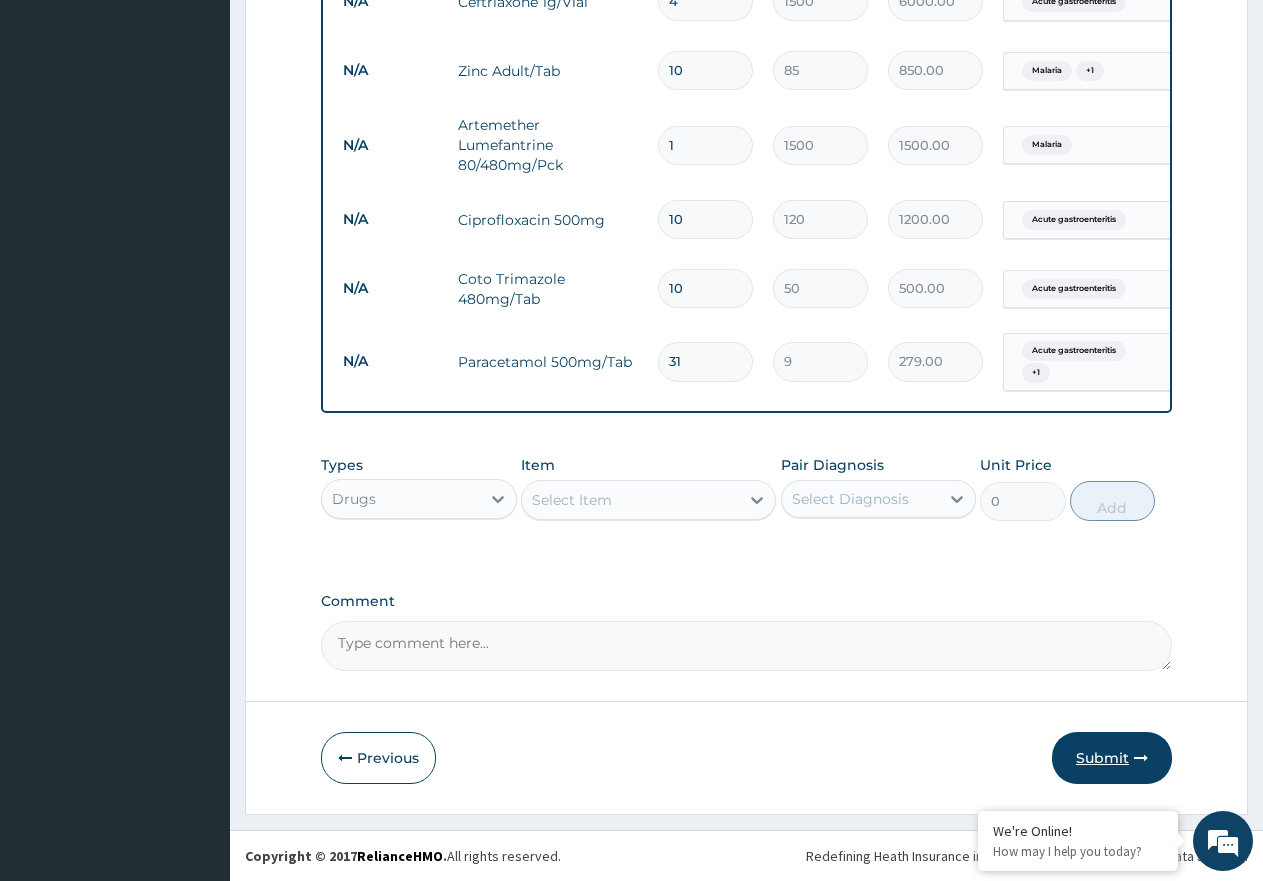 click on "Submit" at bounding box center (1112, 758) 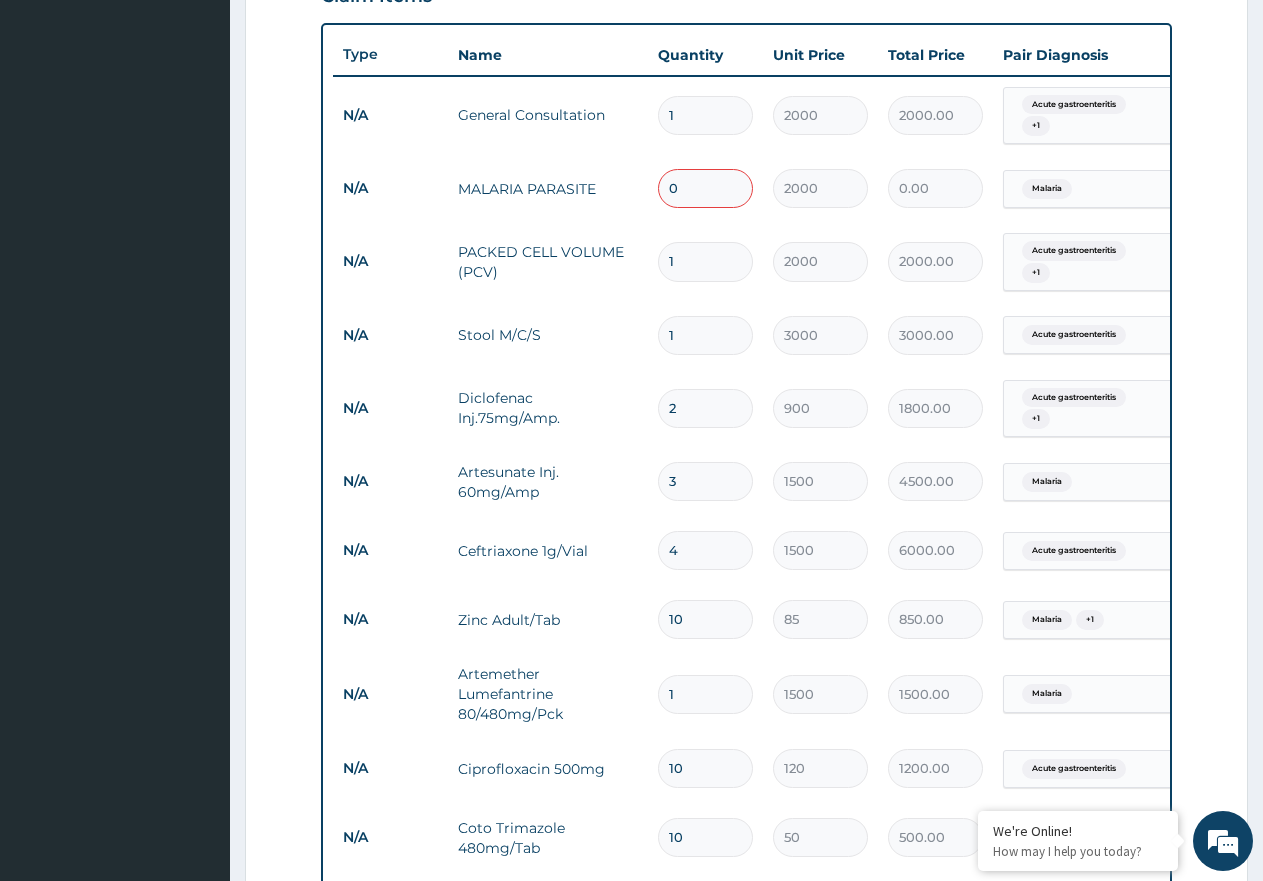 scroll, scrollTop: 687, scrollLeft: 0, axis: vertical 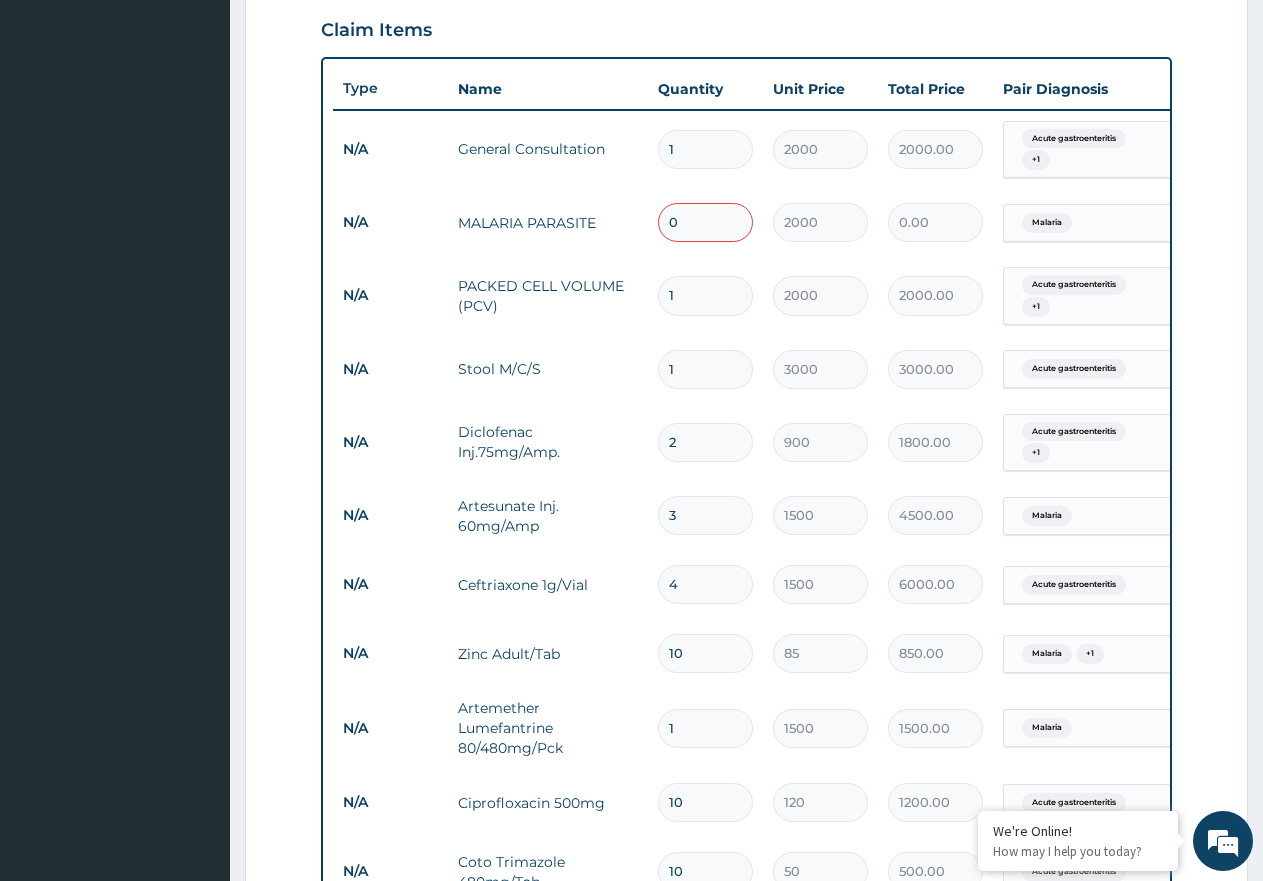 click on "0" at bounding box center (705, 222) 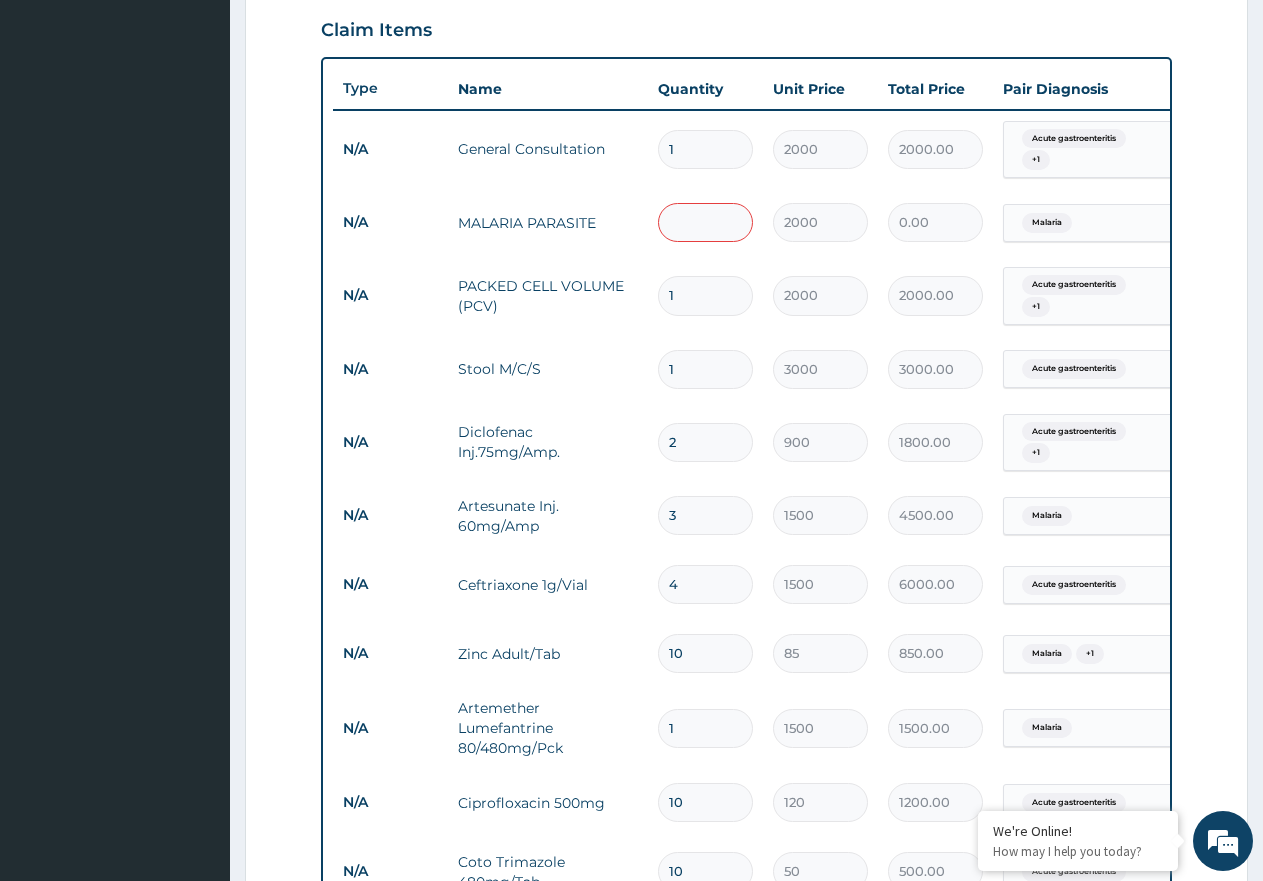 type on "1" 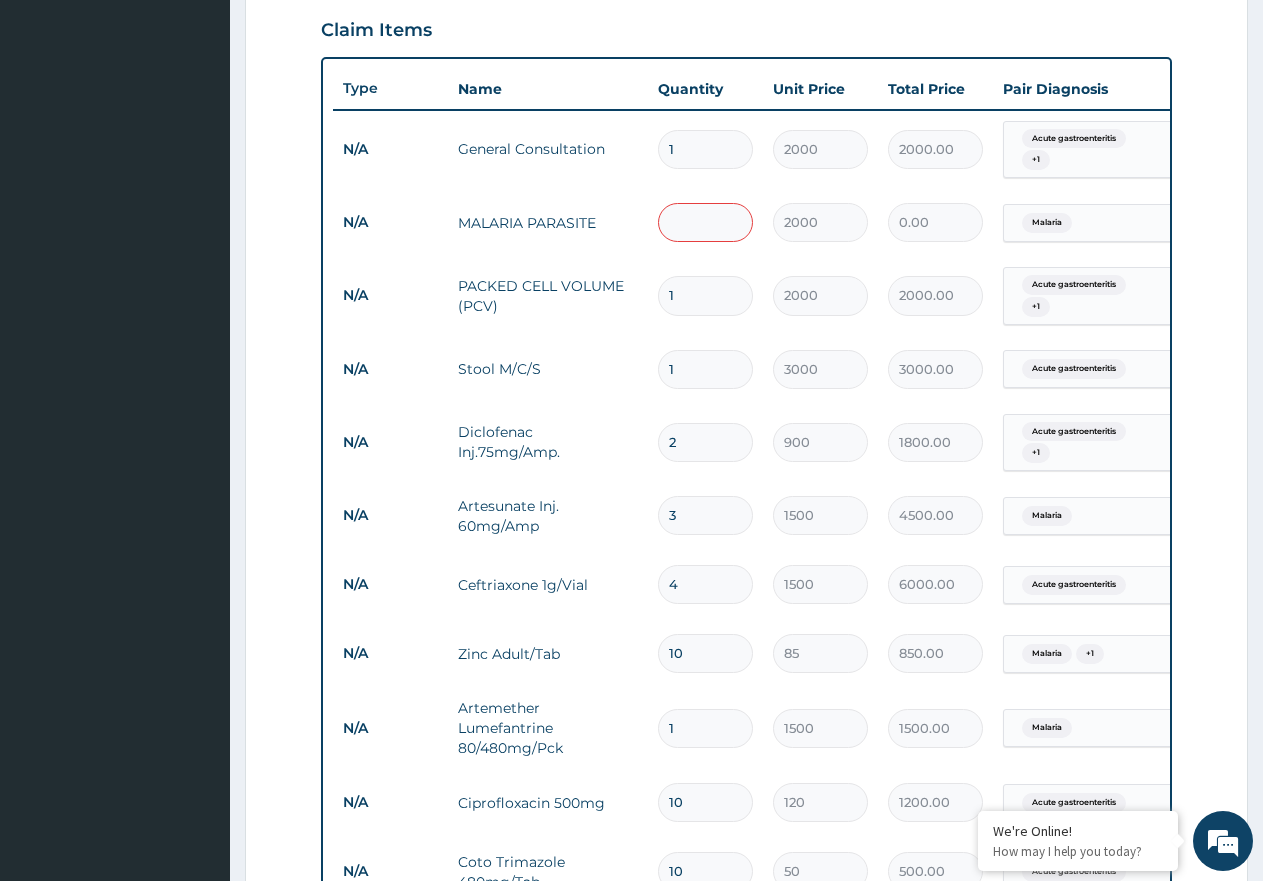 type on "2000.00" 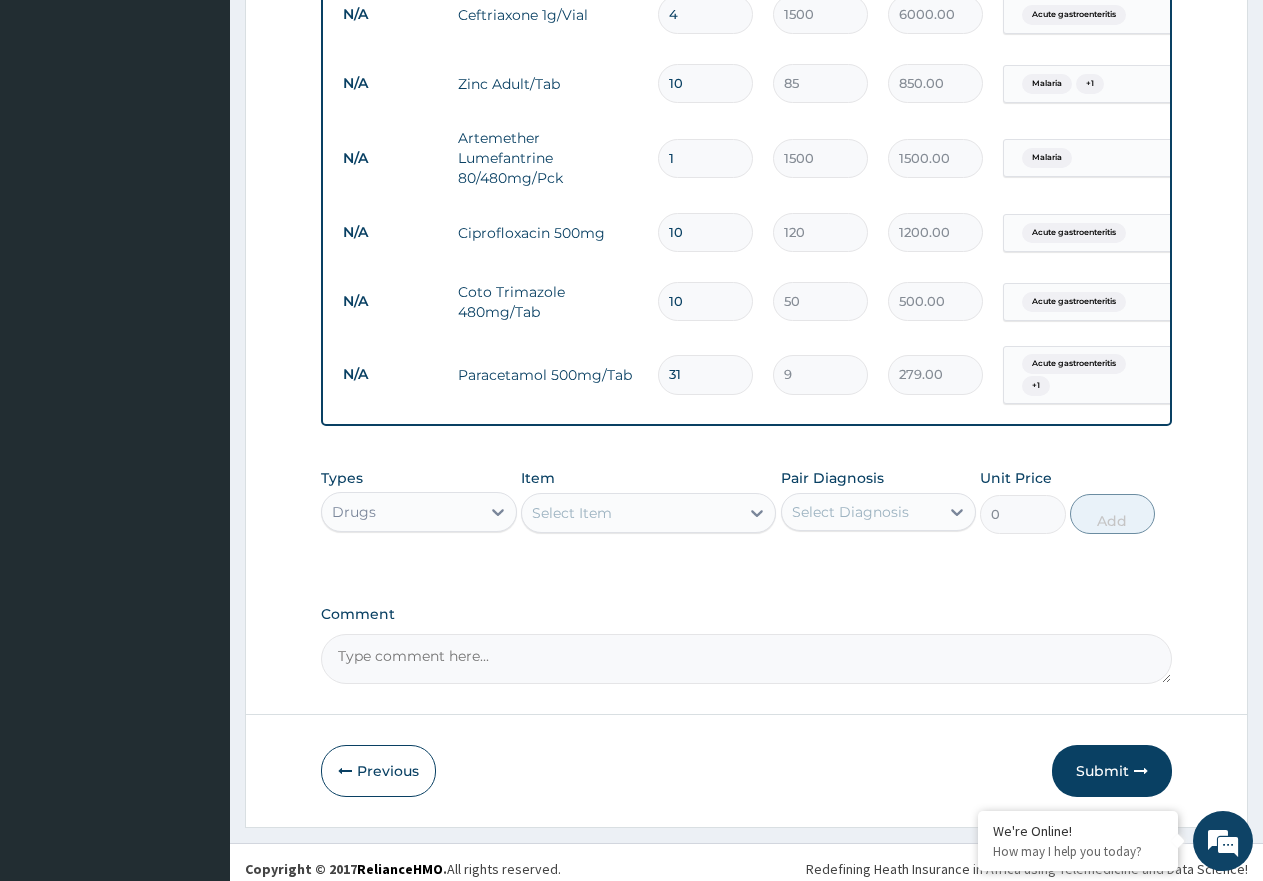 scroll, scrollTop: 1287, scrollLeft: 0, axis: vertical 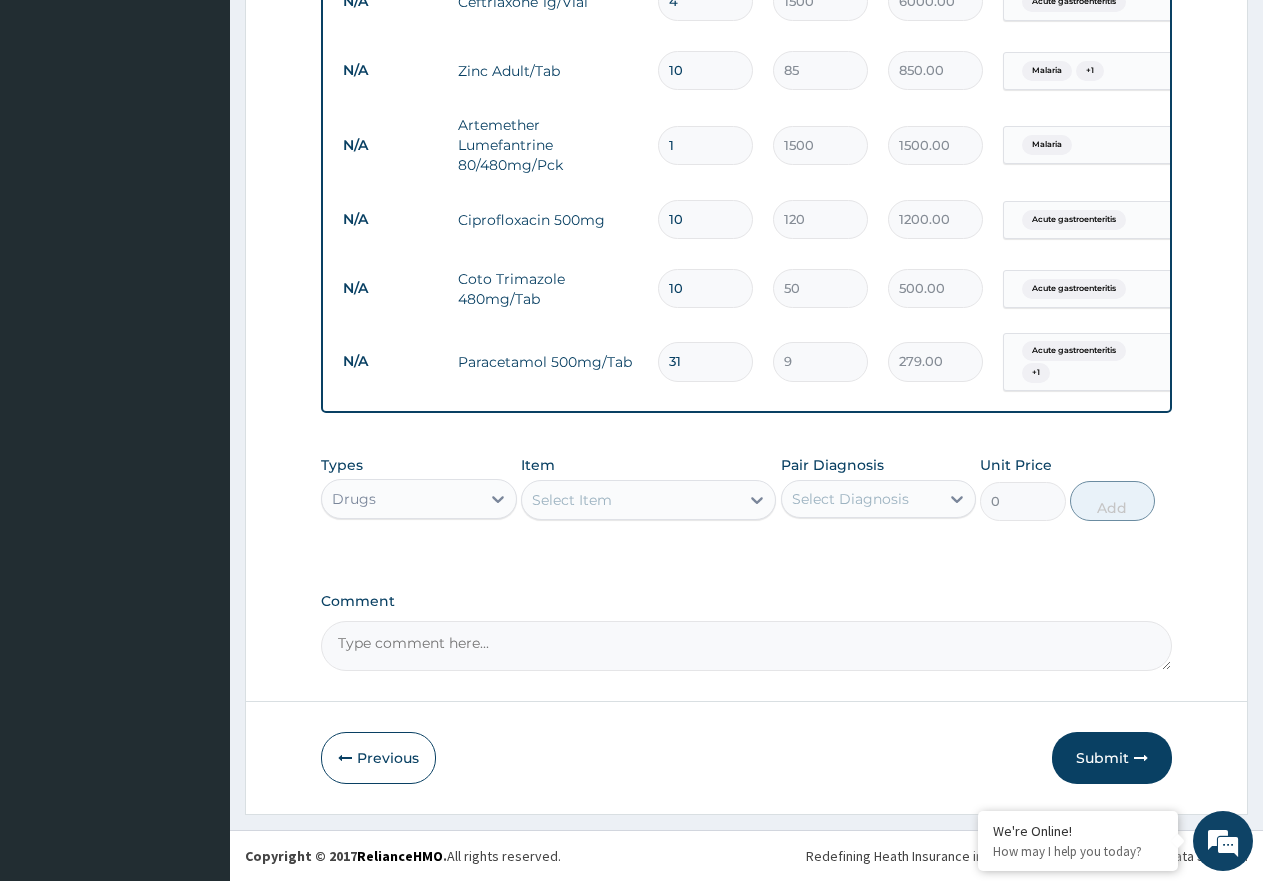 type on "1" 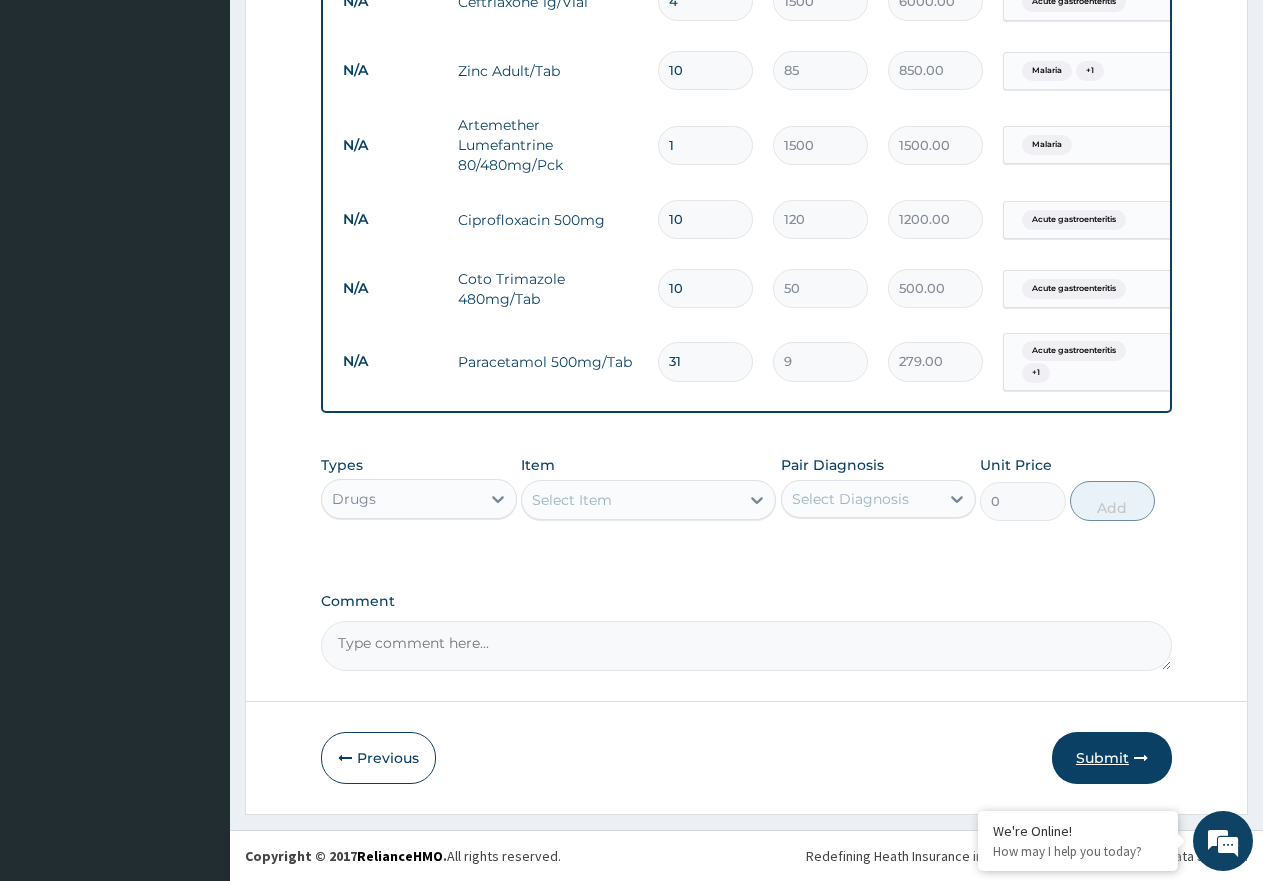click on "Submit" at bounding box center [1112, 758] 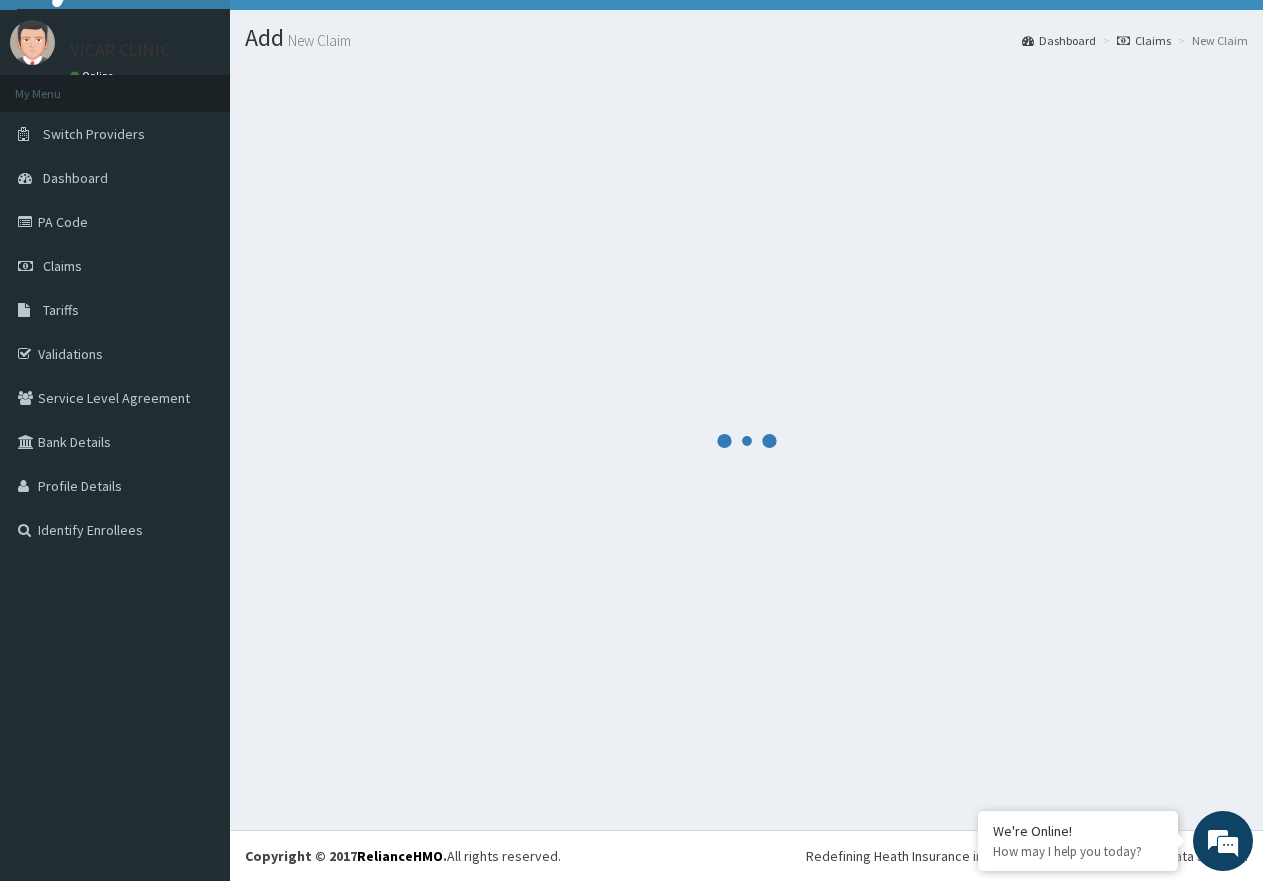 scroll, scrollTop: 1287, scrollLeft: 0, axis: vertical 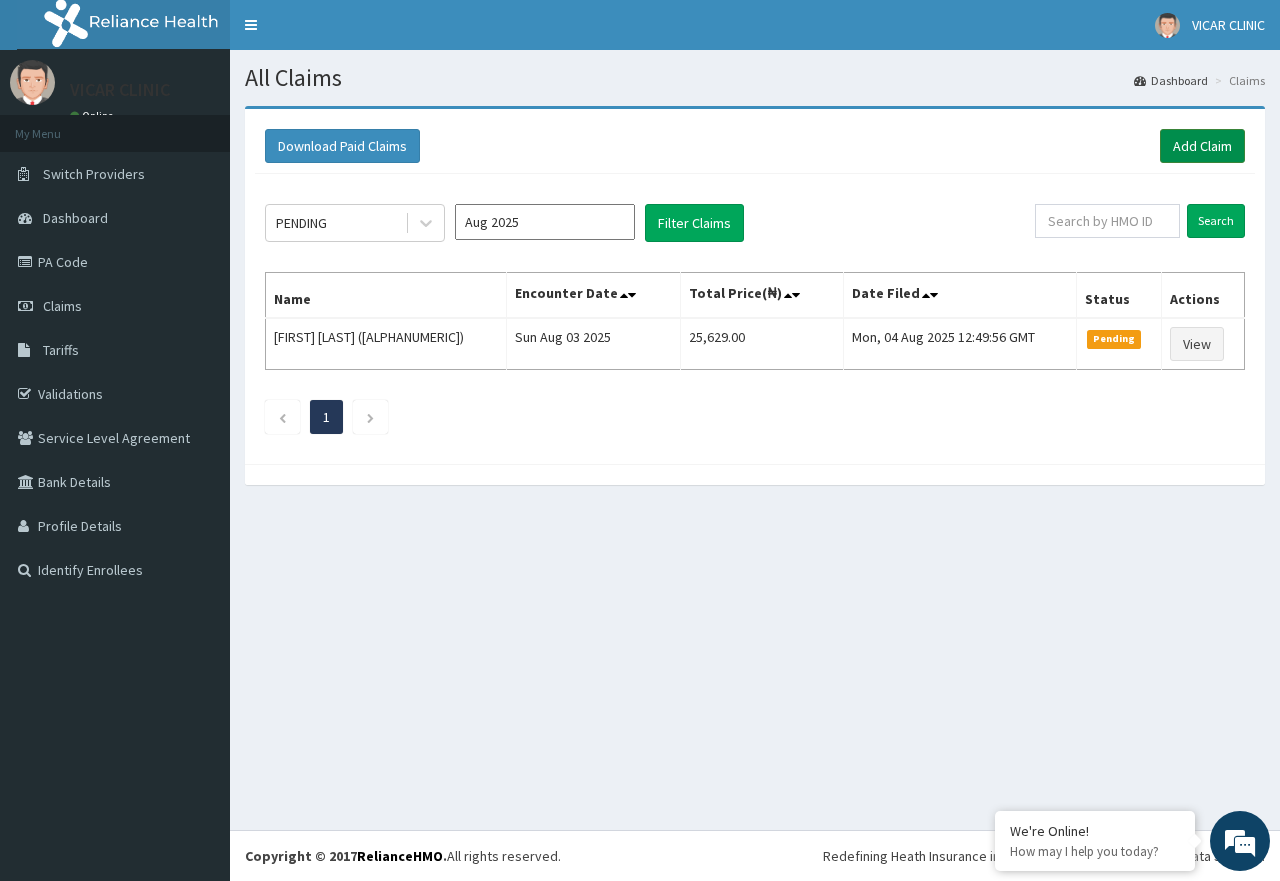 click on "Add Claim" at bounding box center [1202, 146] 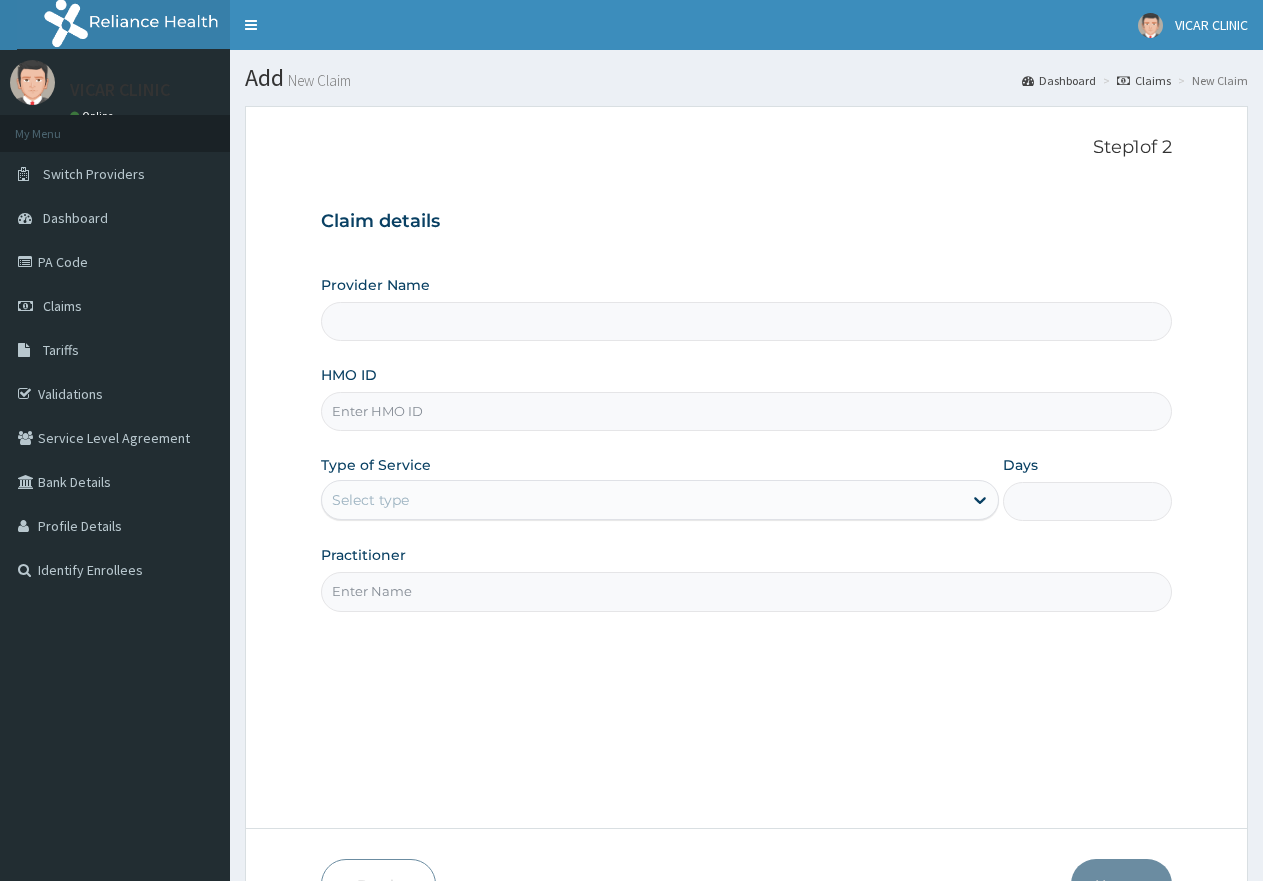 scroll, scrollTop: 0, scrollLeft: 0, axis: both 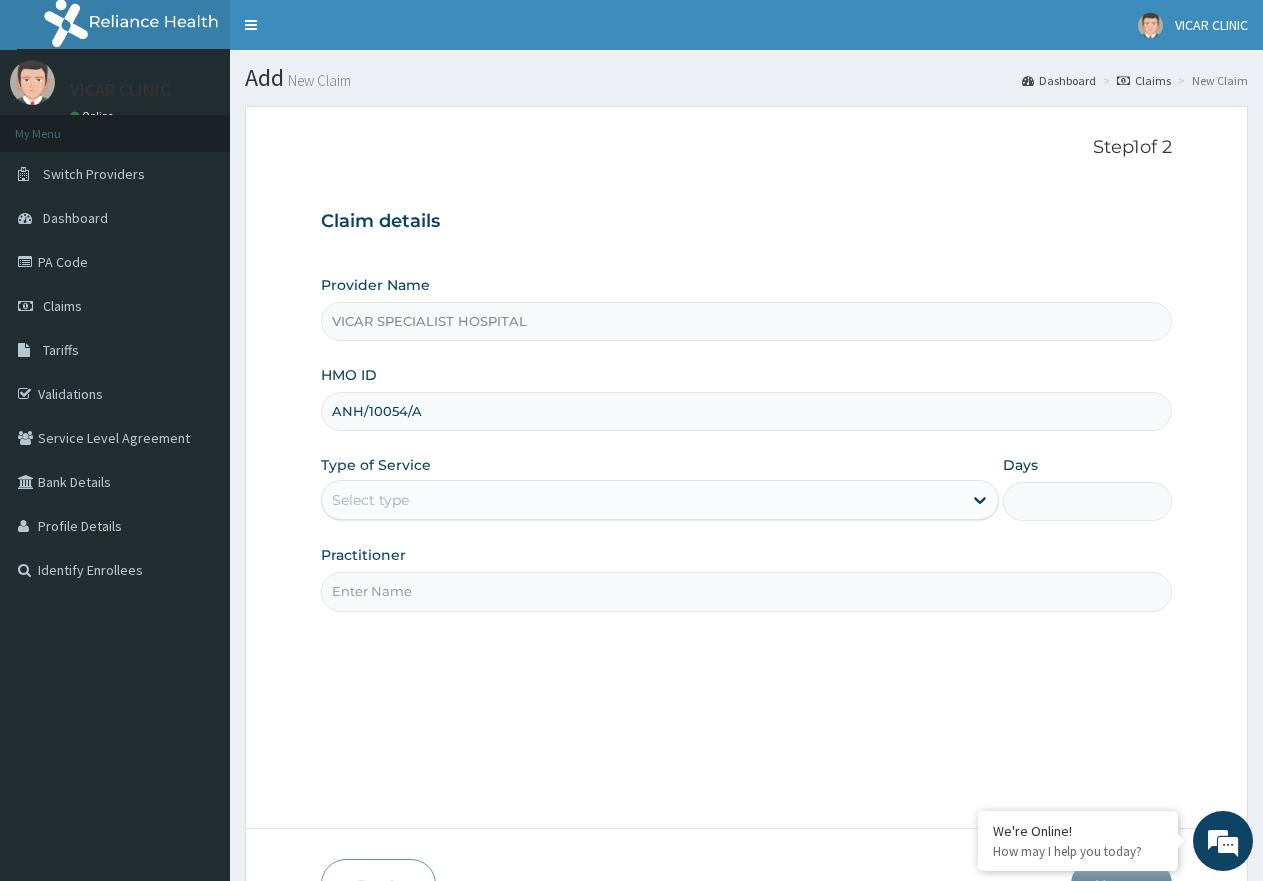 type on "ANH/10054/A" 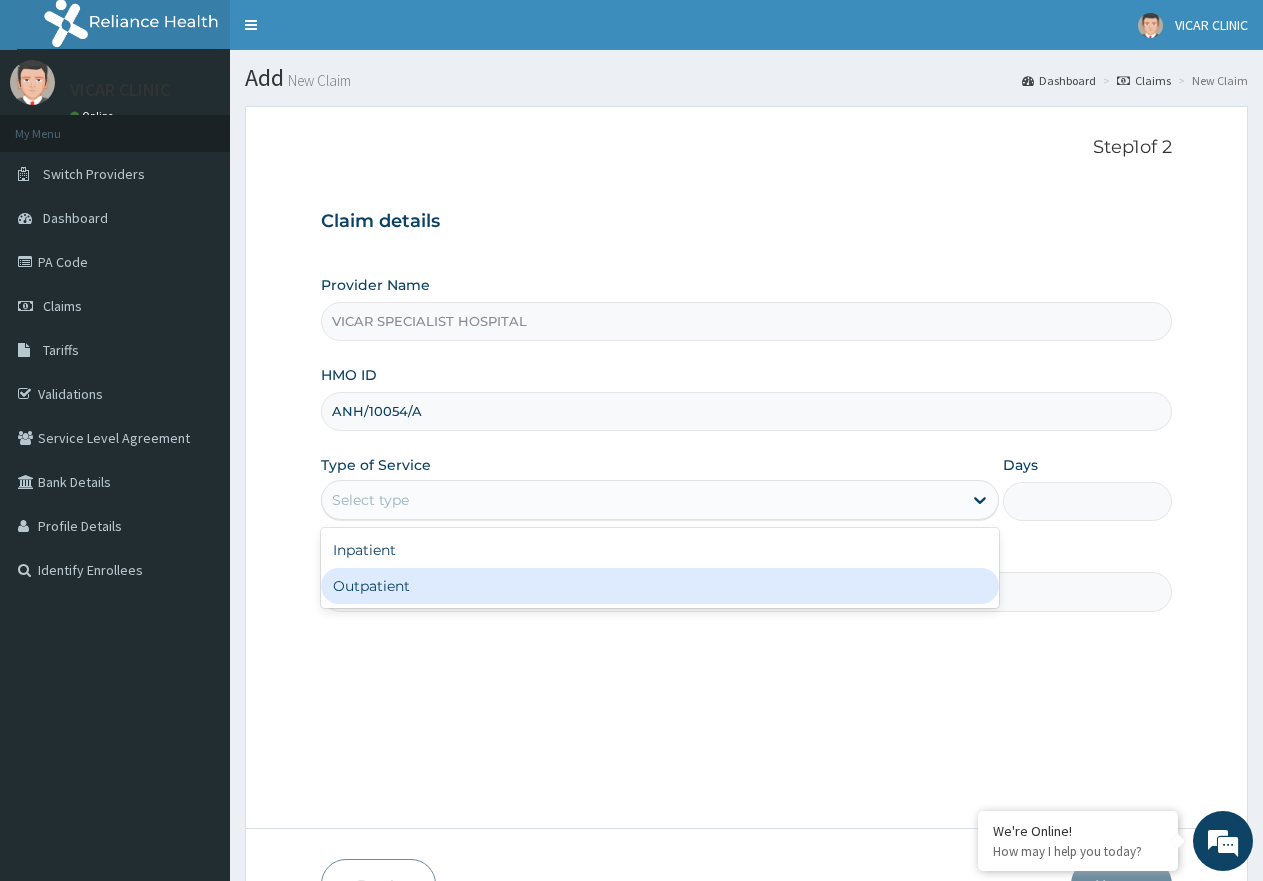 click on "Outpatient" at bounding box center (659, 586) 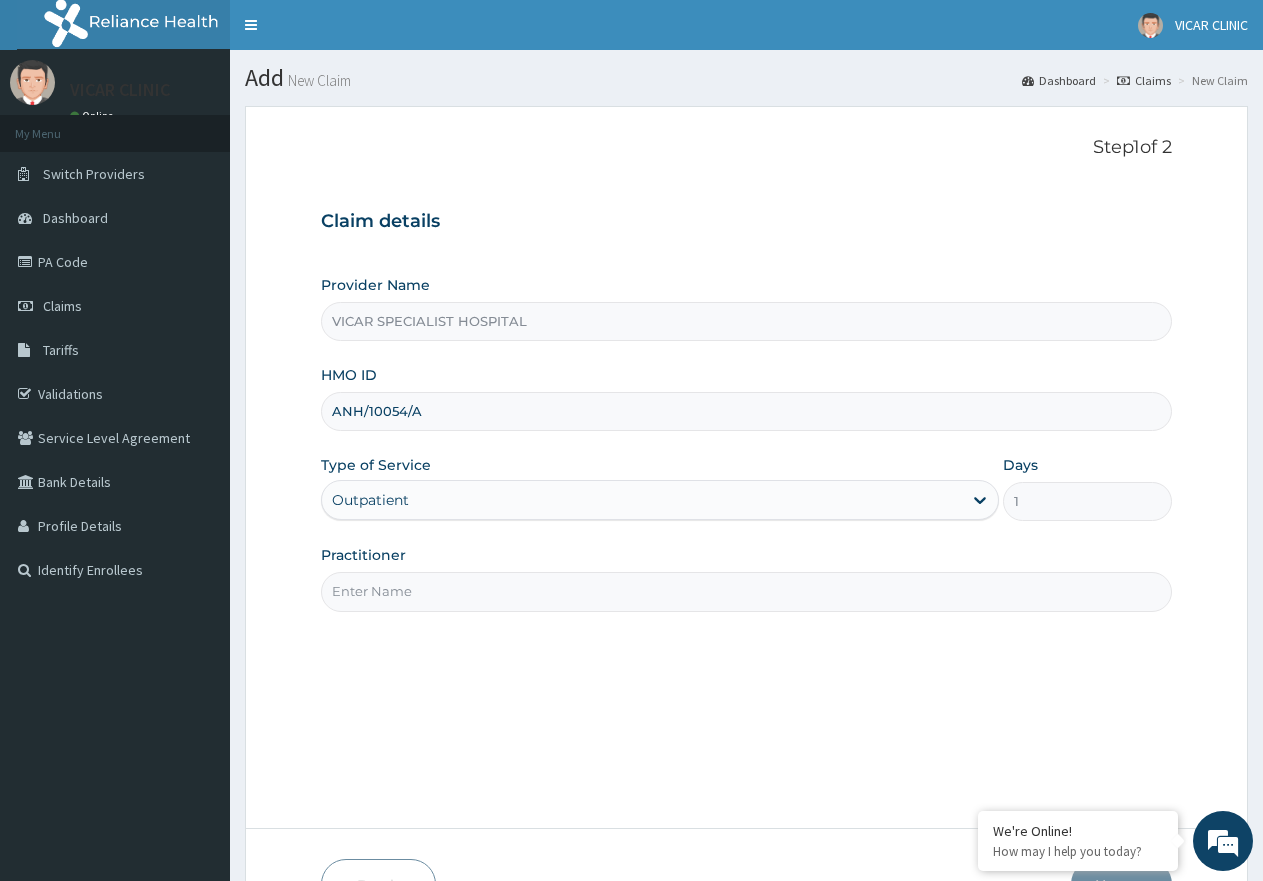 click on "Practitioner" at bounding box center (746, 591) 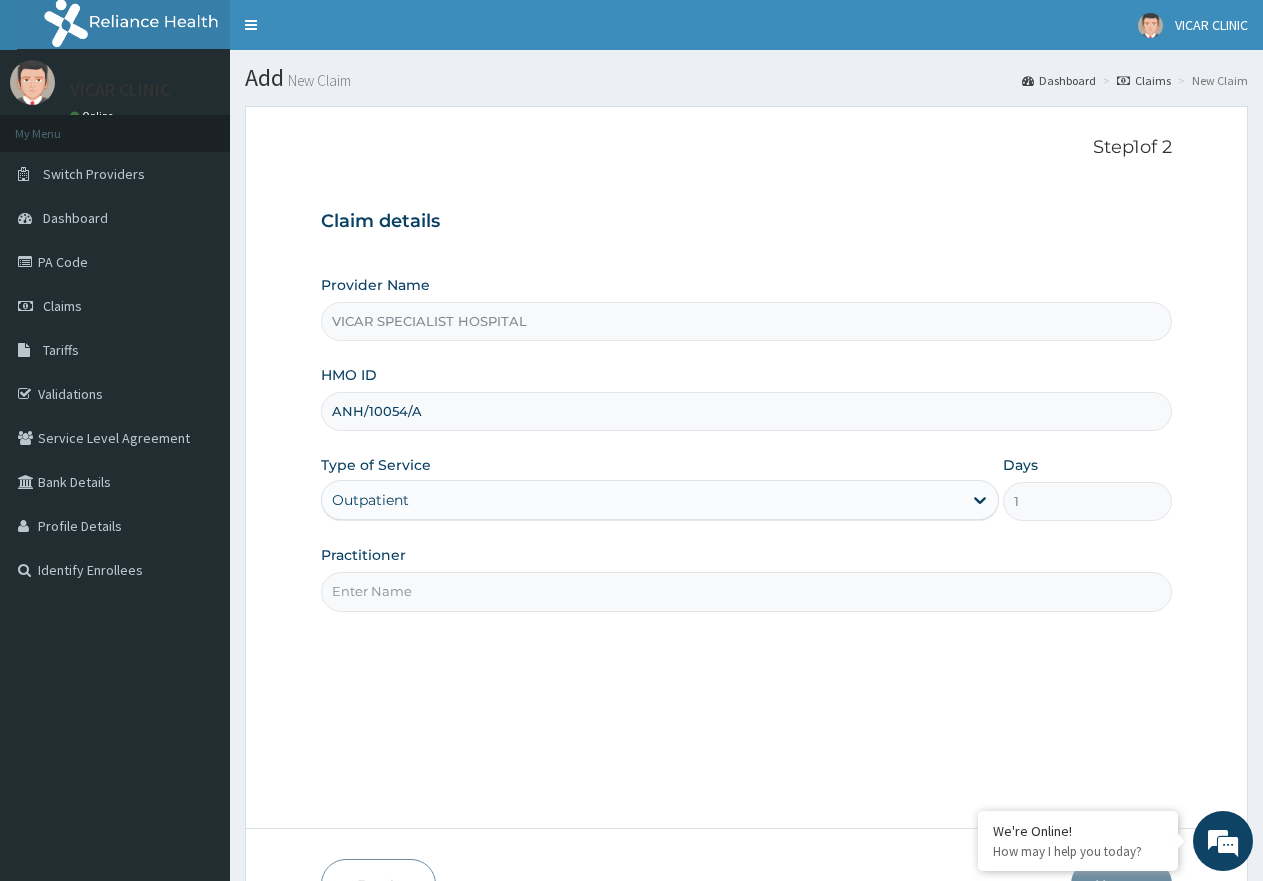 type on "DR [LAST]" 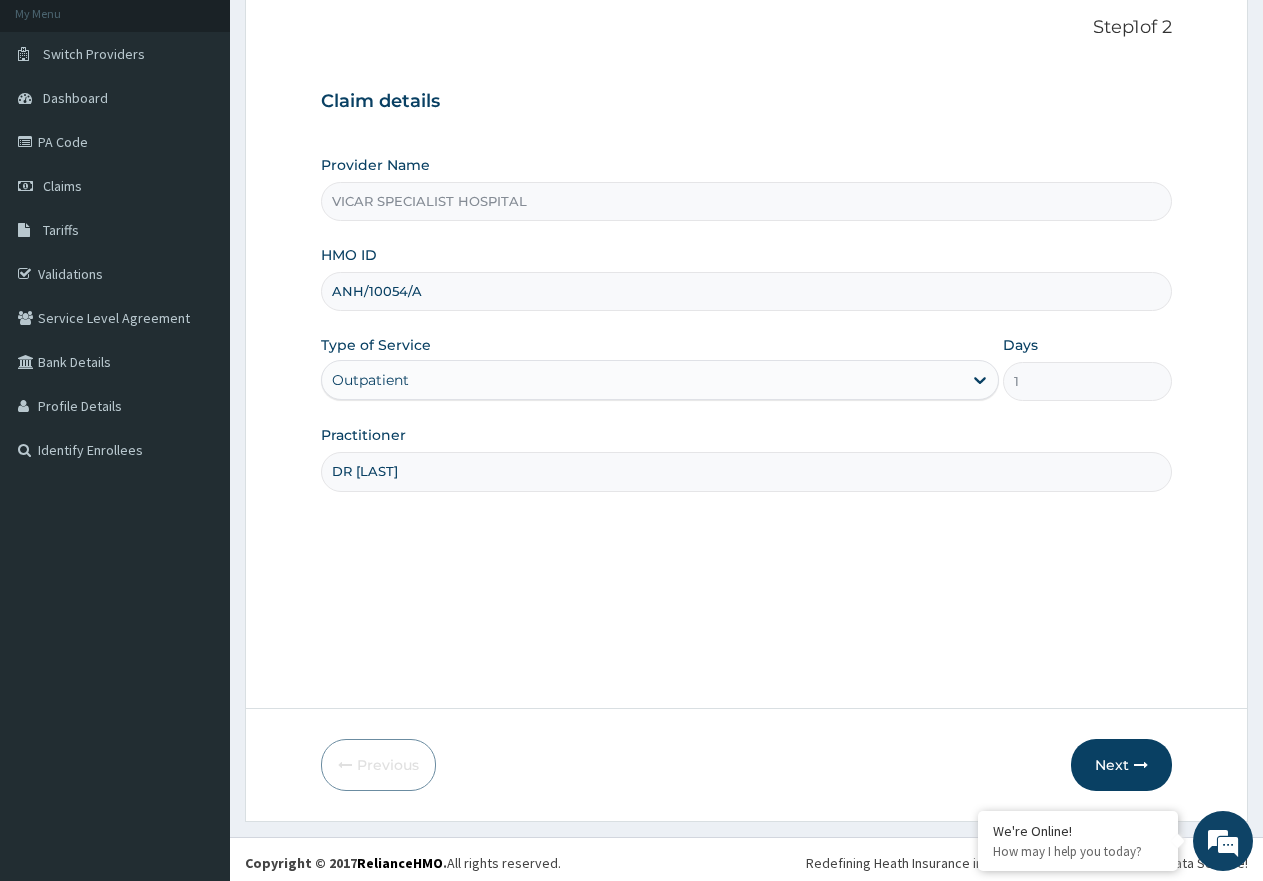 scroll, scrollTop: 127, scrollLeft: 0, axis: vertical 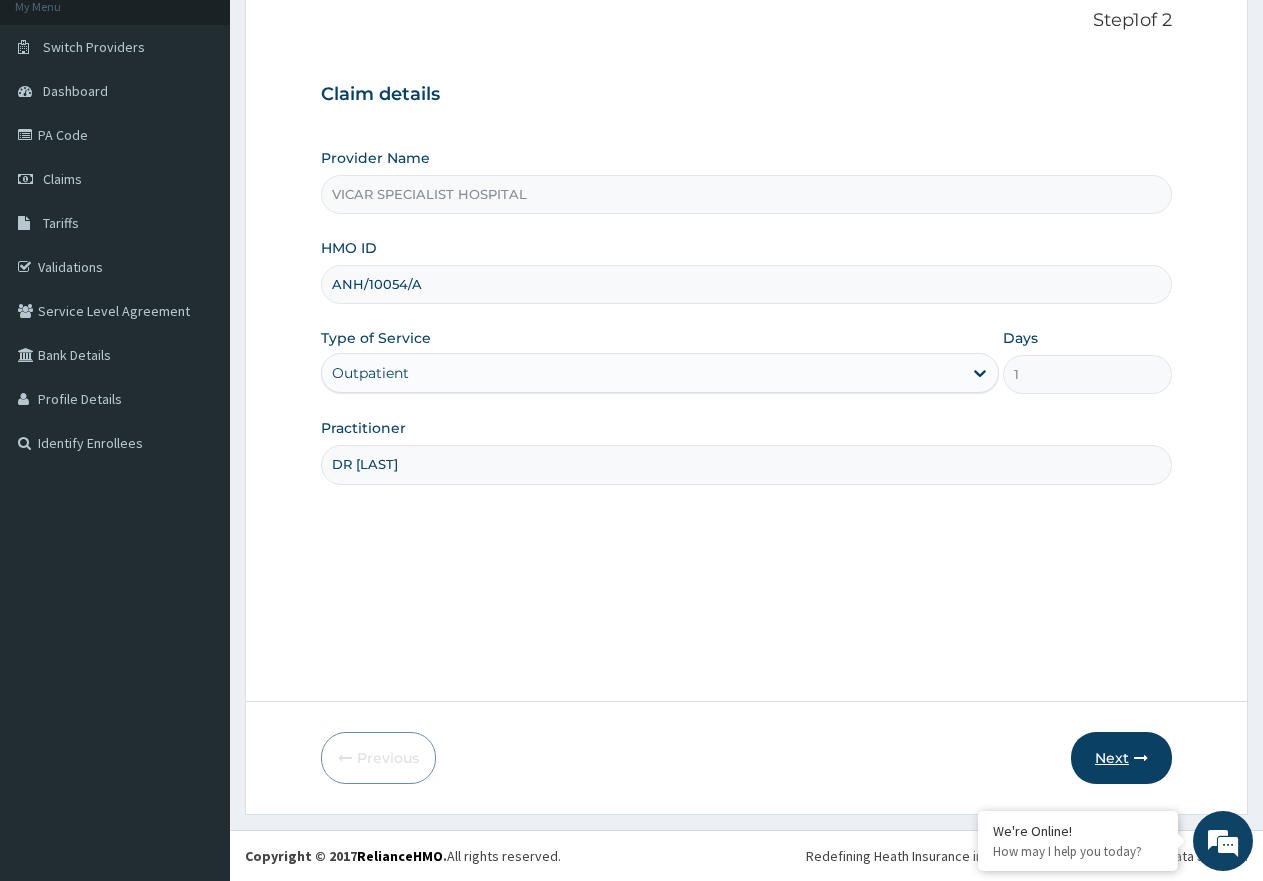 click on "Next" at bounding box center [1121, 758] 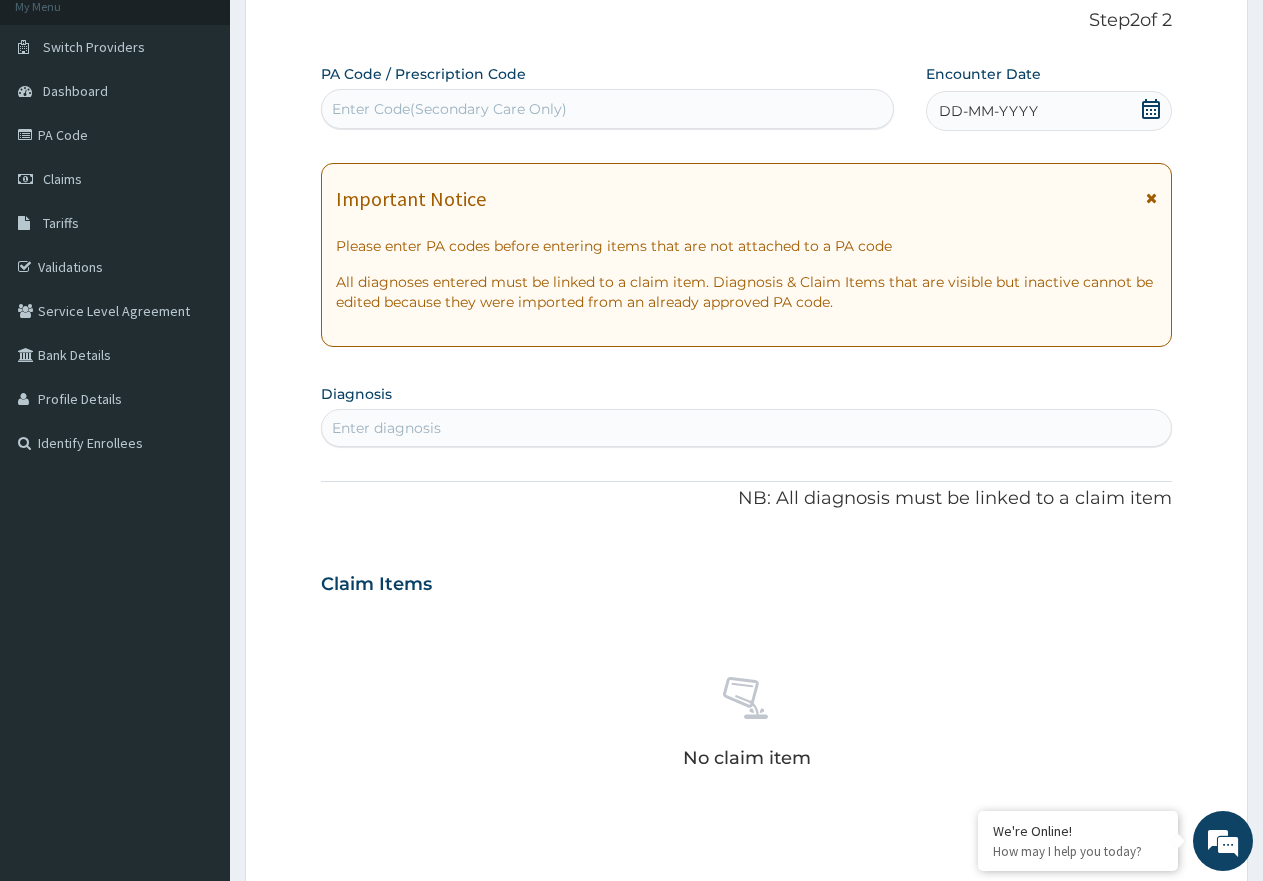 click 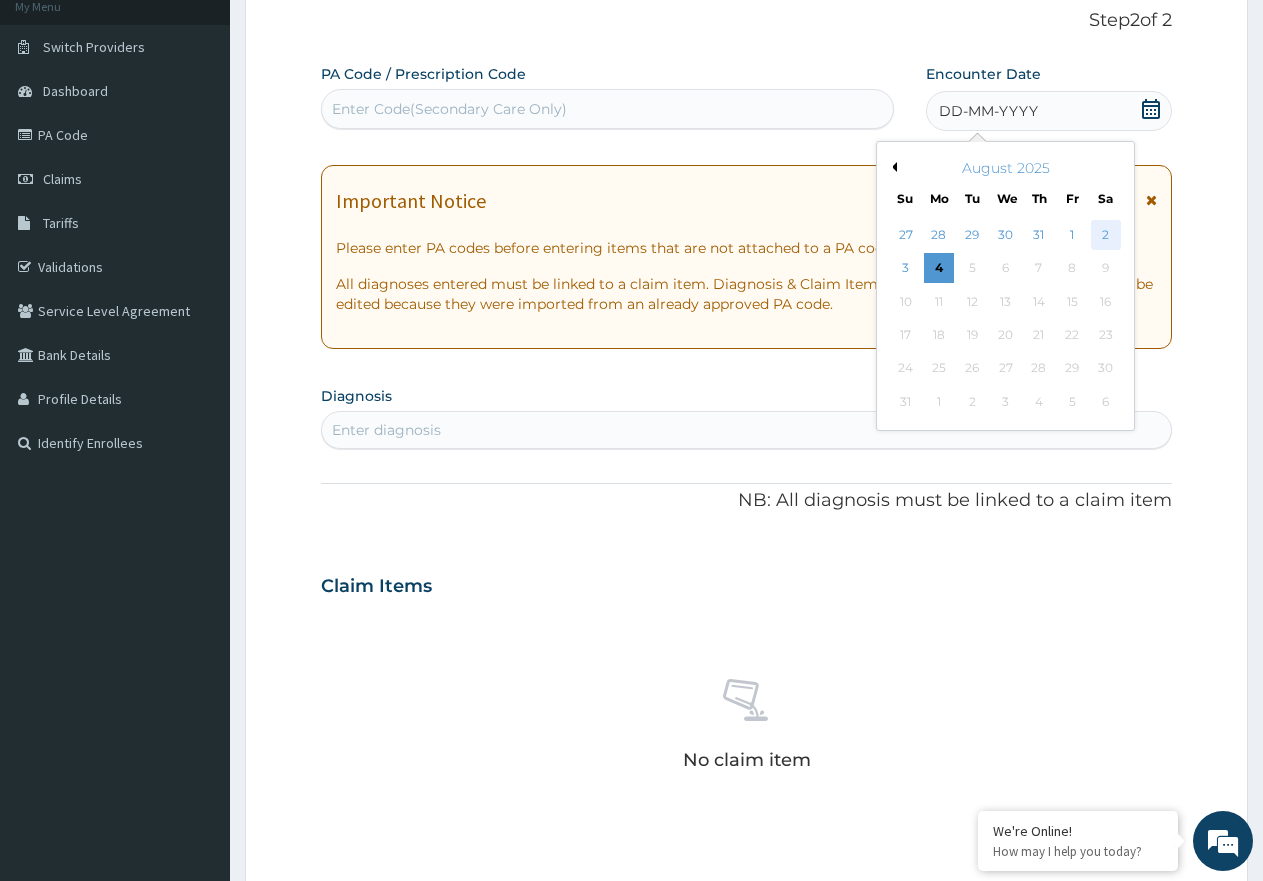 click on "2" at bounding box center [1106, 235] 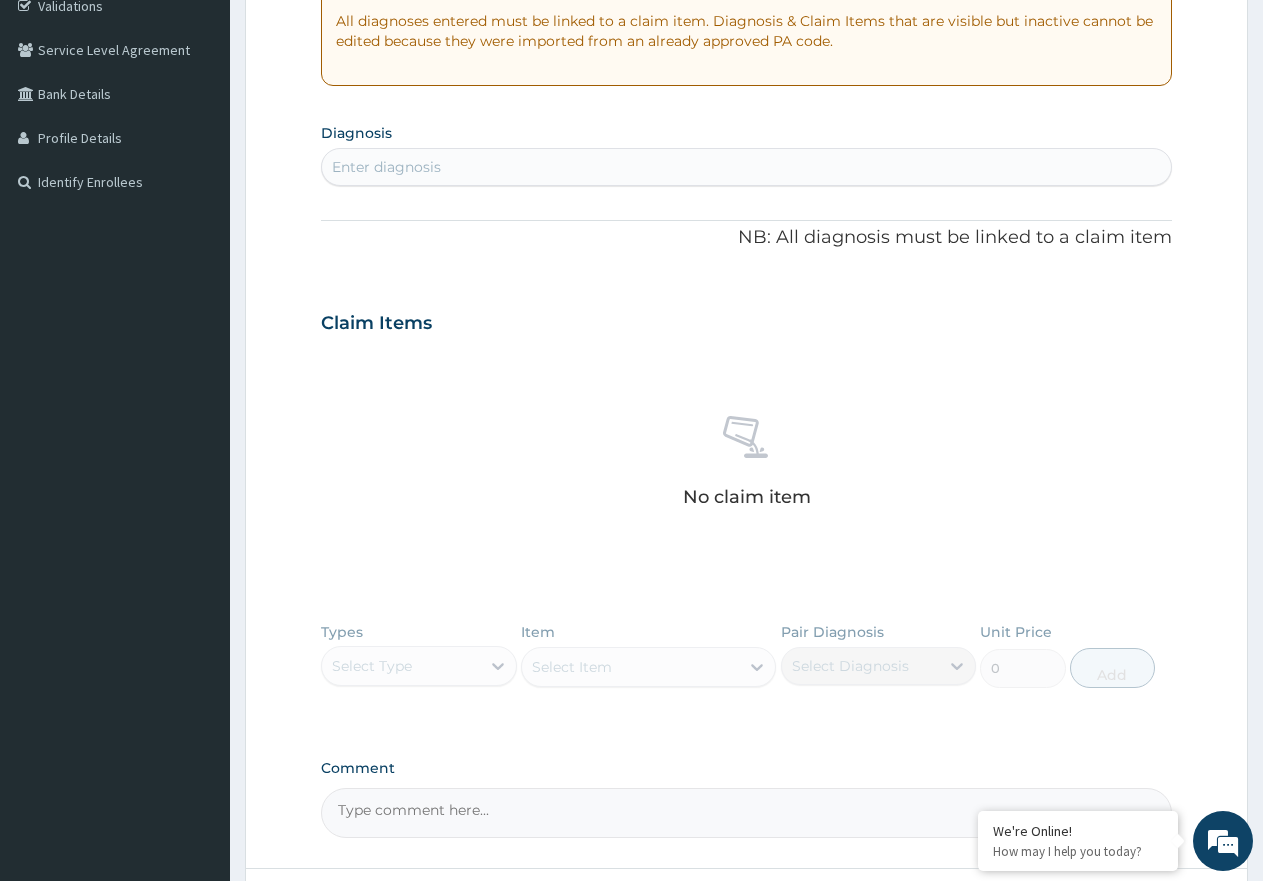 scroll, scrollTop: 400, scrollLeft: 0, axis: vertical 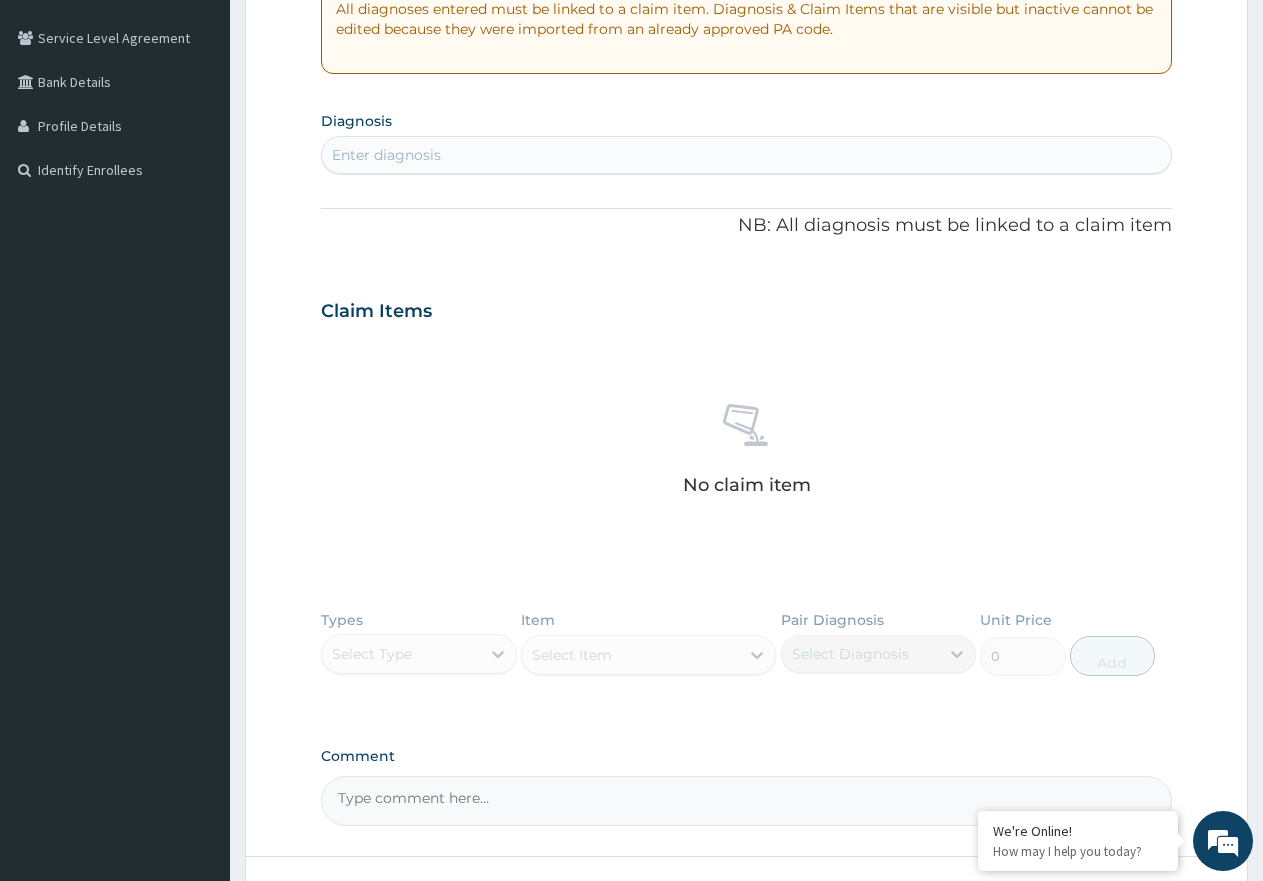 click on "Enter diagnosis" at bounding box center (386, 155) 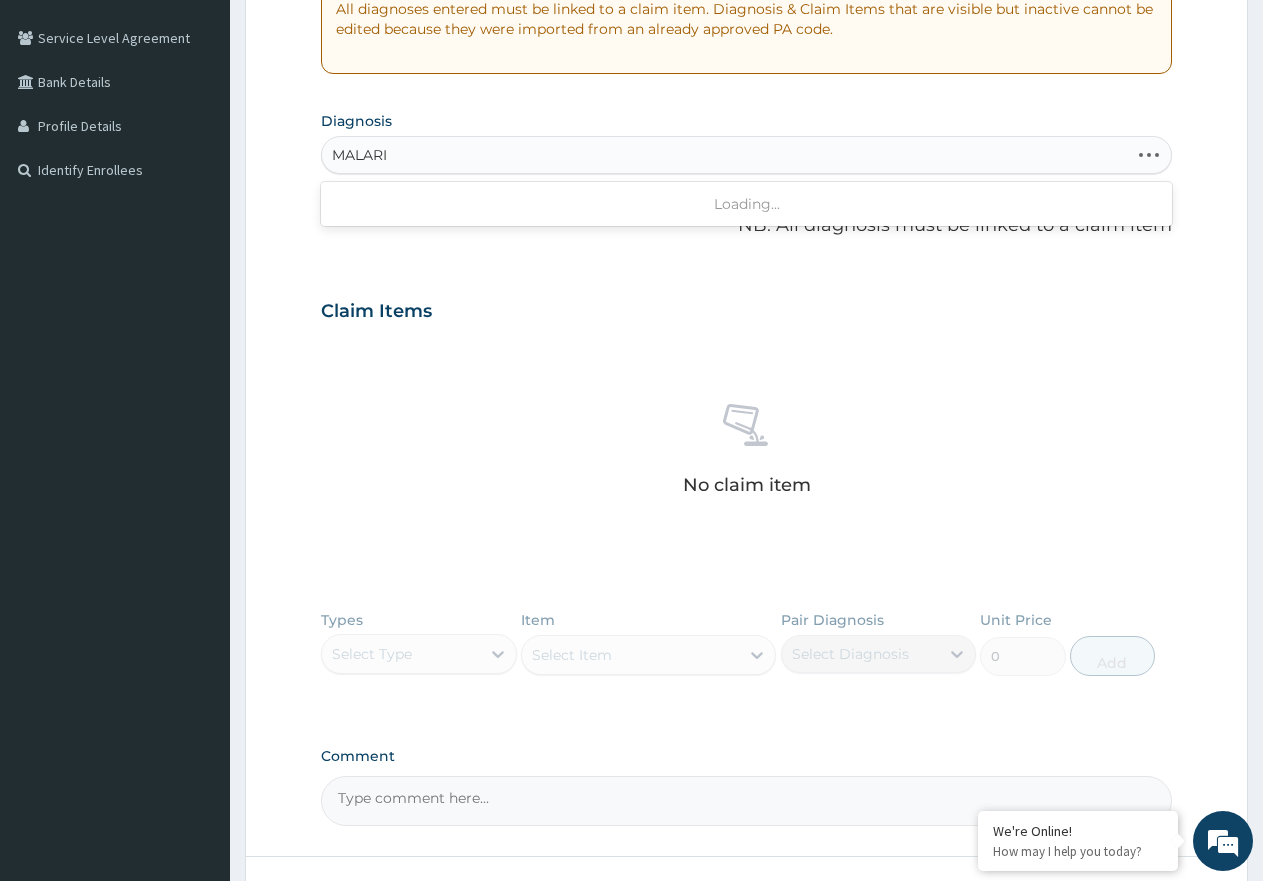 type on "MALARIA" 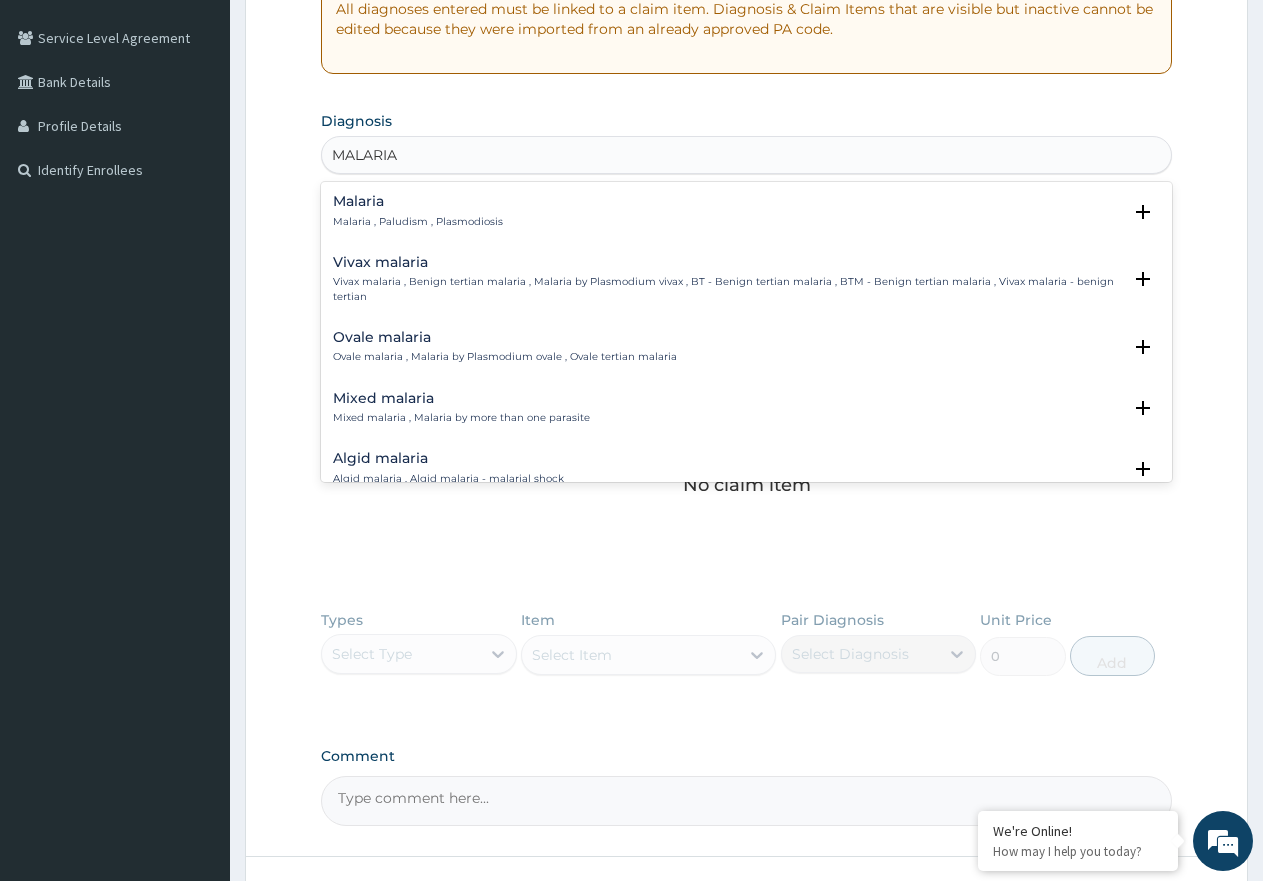 click on "Malaria Malaria , Paludism , Plasmodiosis" at bounding box center (418, 211) 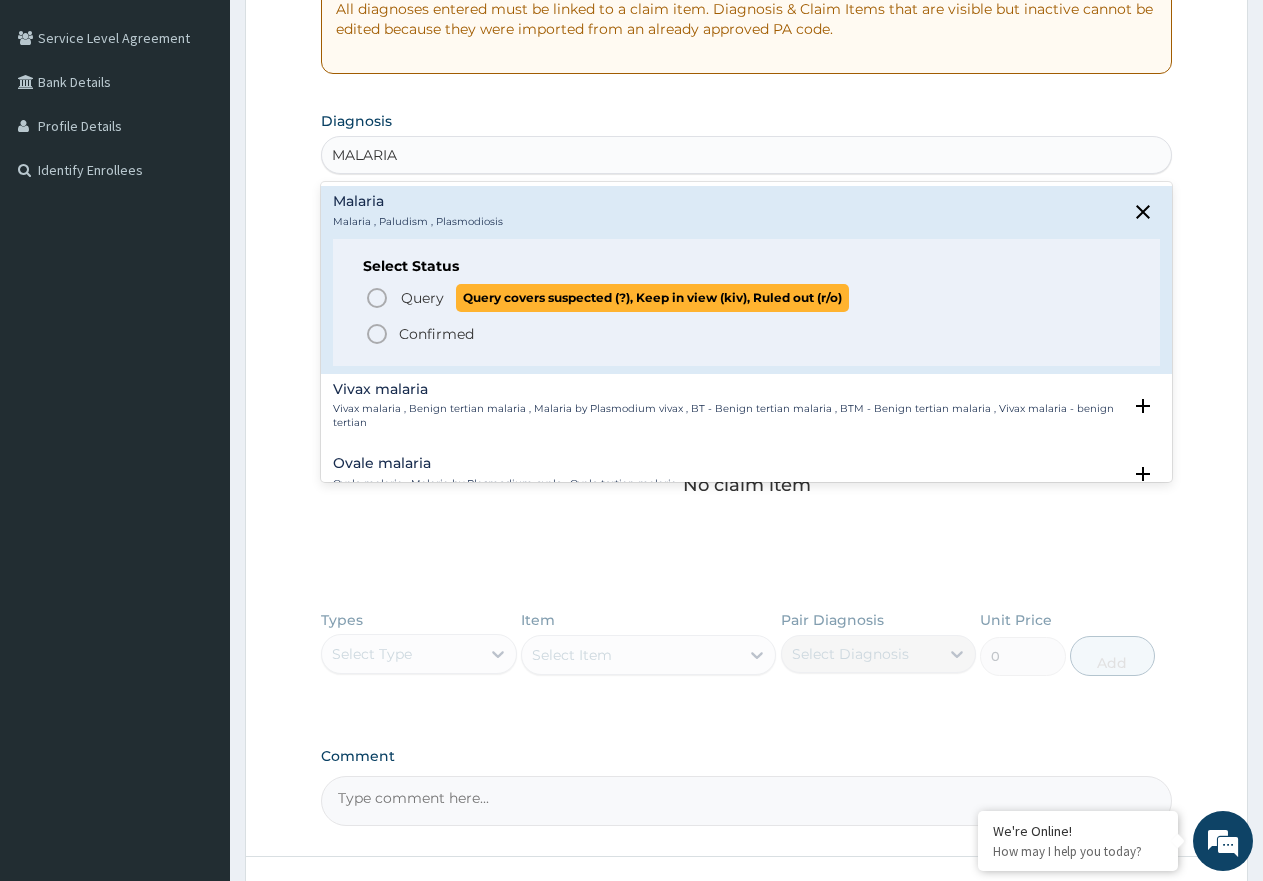 click on "Query" at bounding box center (422, 298) 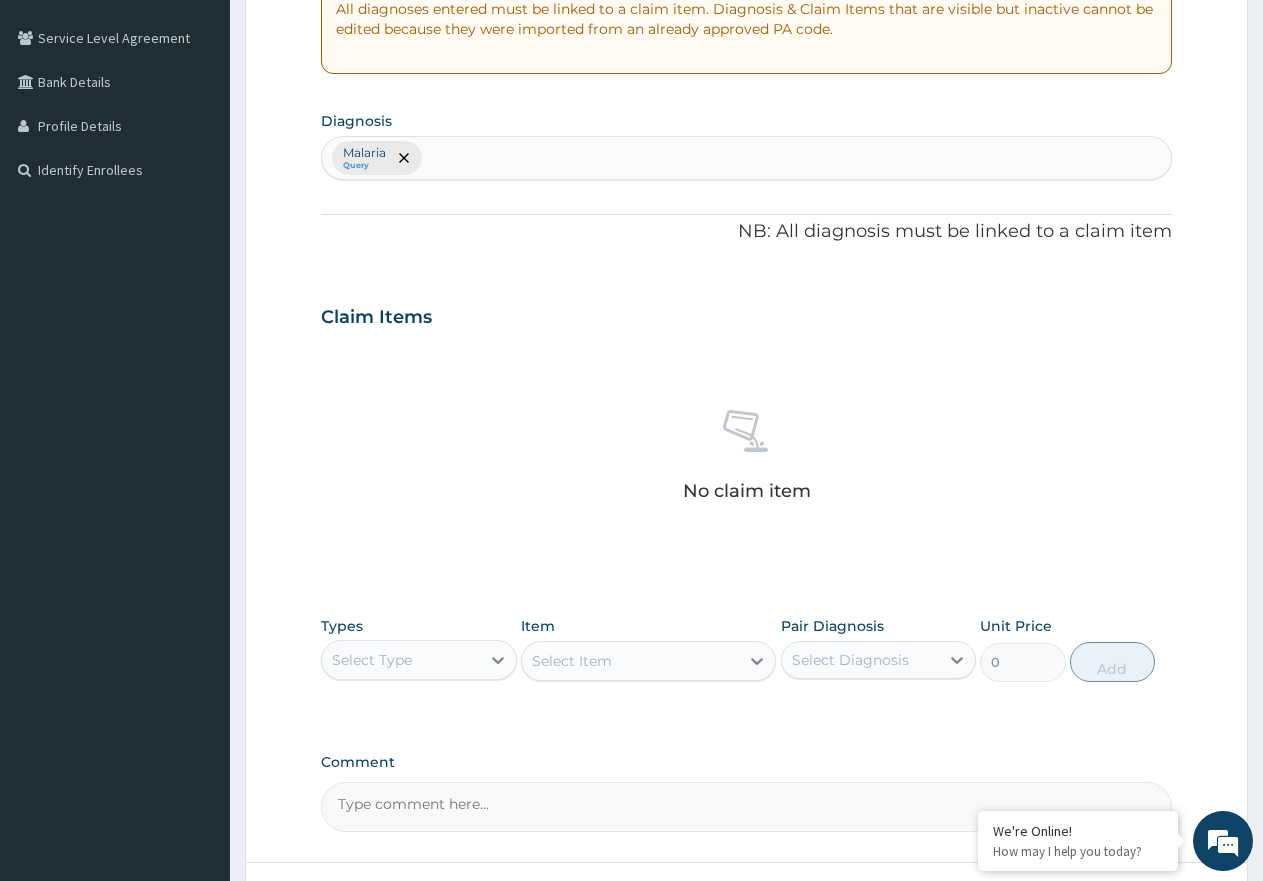click on "Malaria Query" at bounding box center (746, 158) 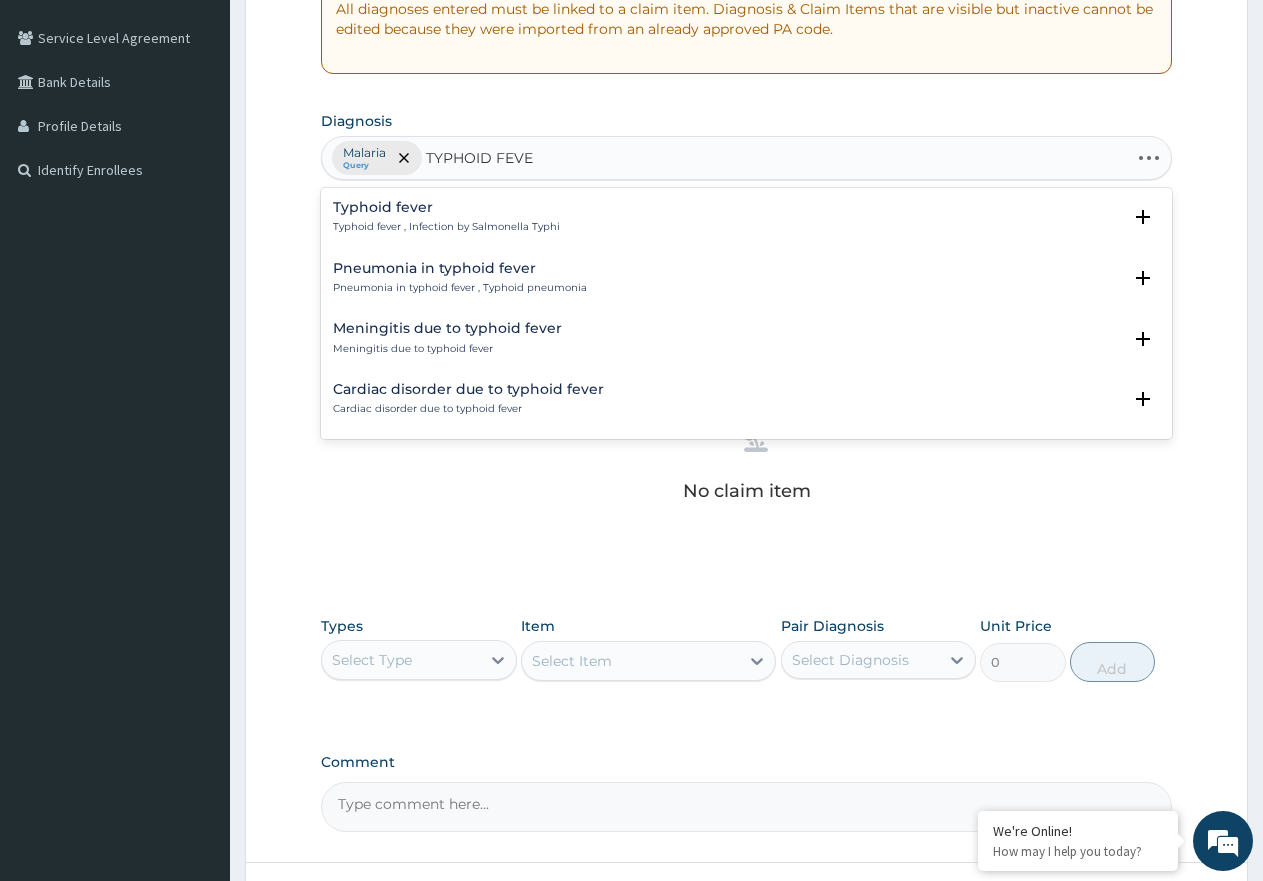 type on "TYPHOID FEVER" 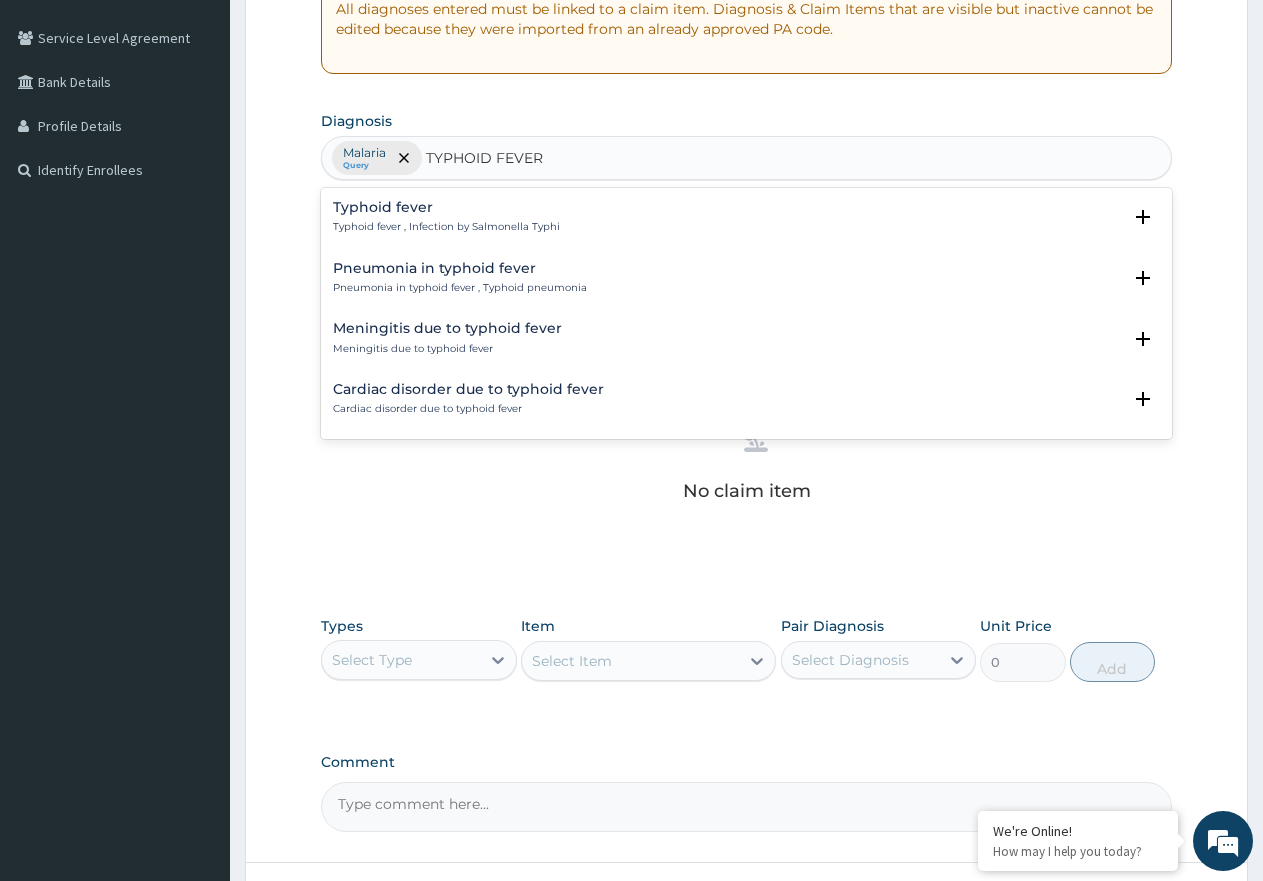 click on "Typhoid fever" at bounding box center (446, 207) 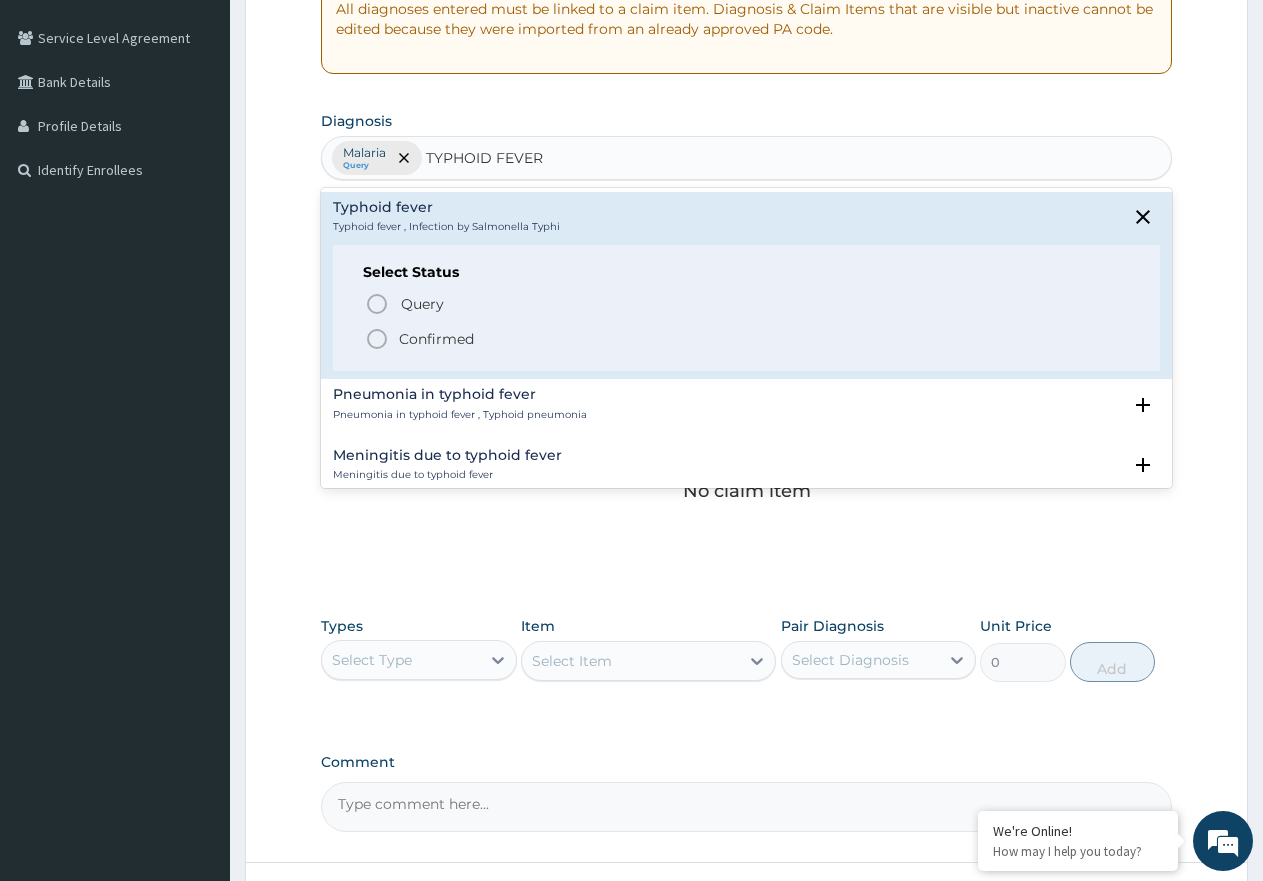 click on "Confirmed" at bounding box center [436, 339] 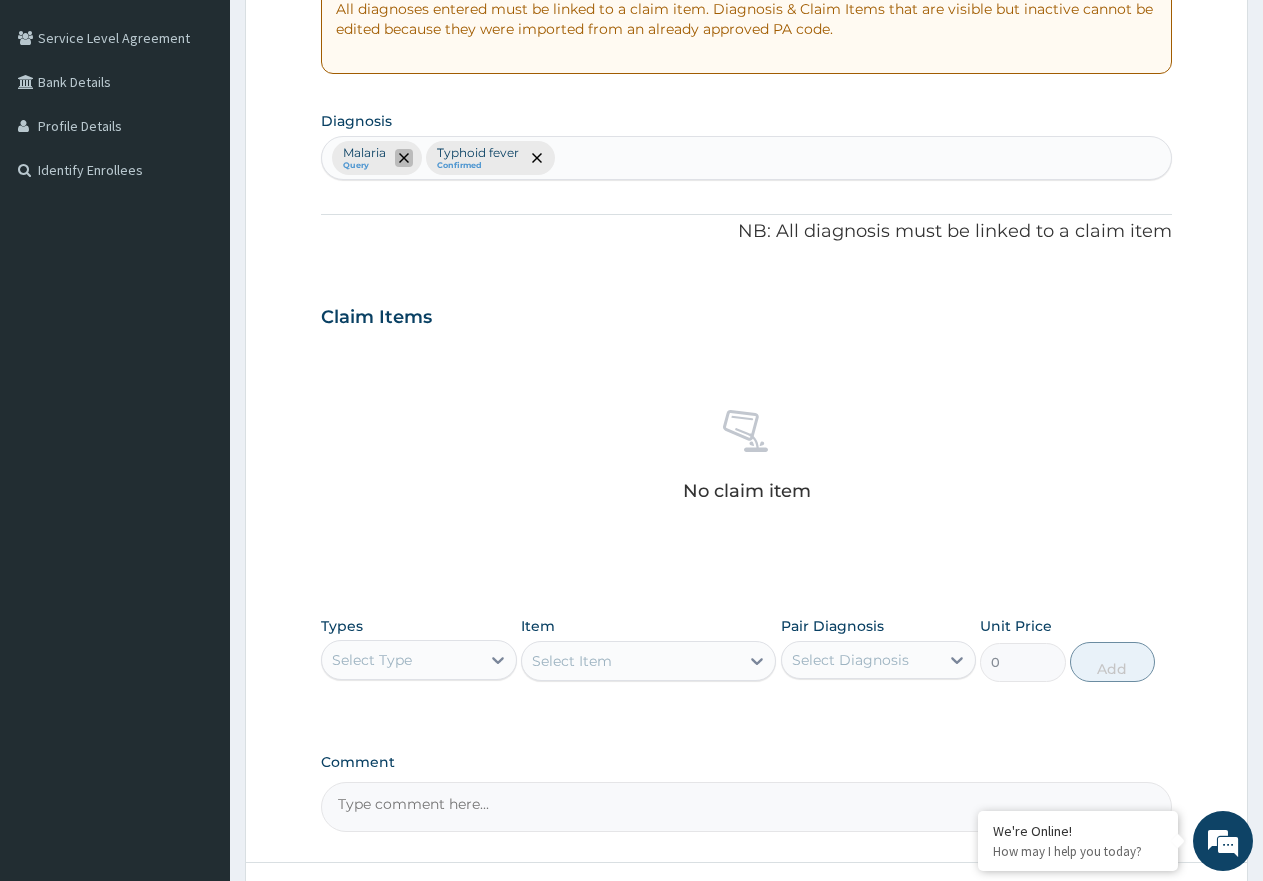 click 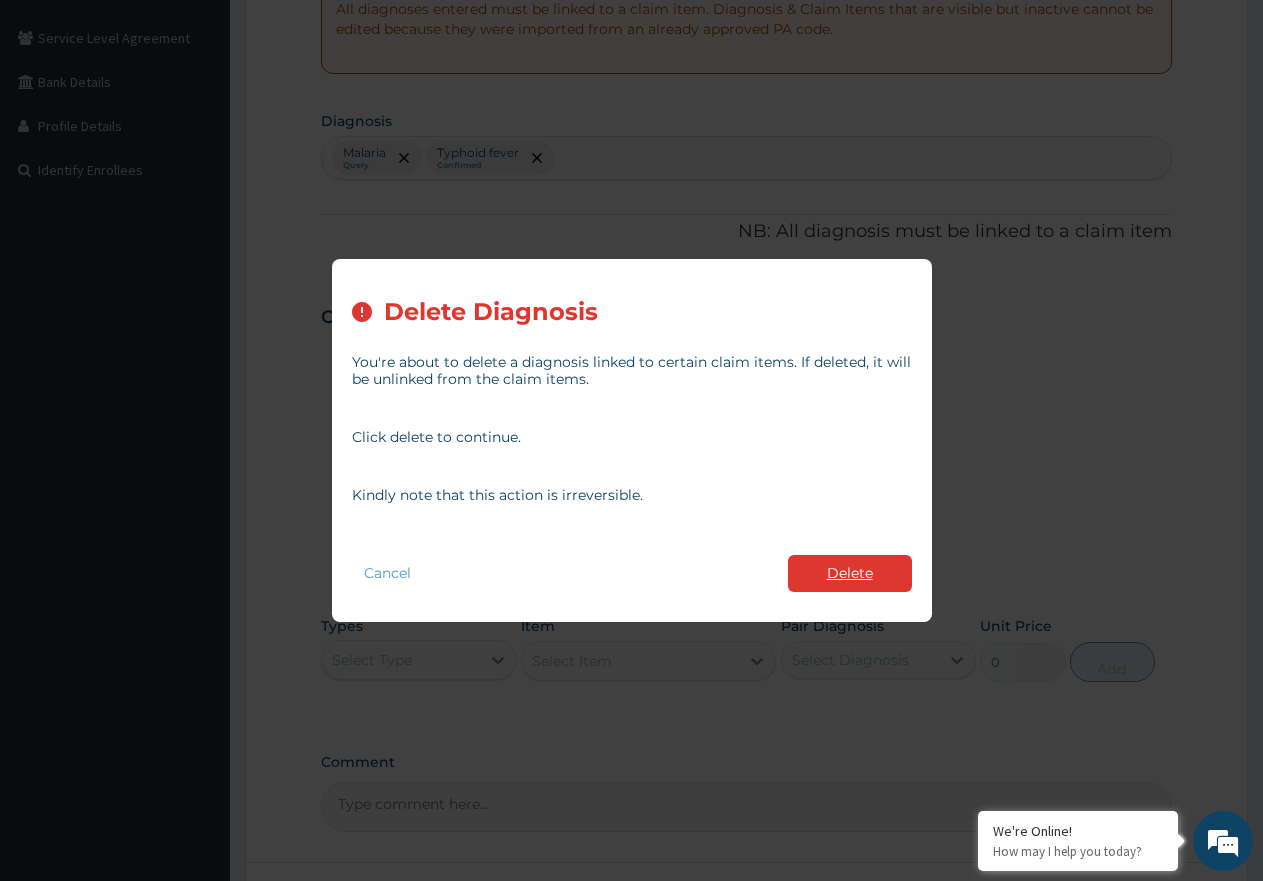 click on "Delete" at bounding box center (850, 573) 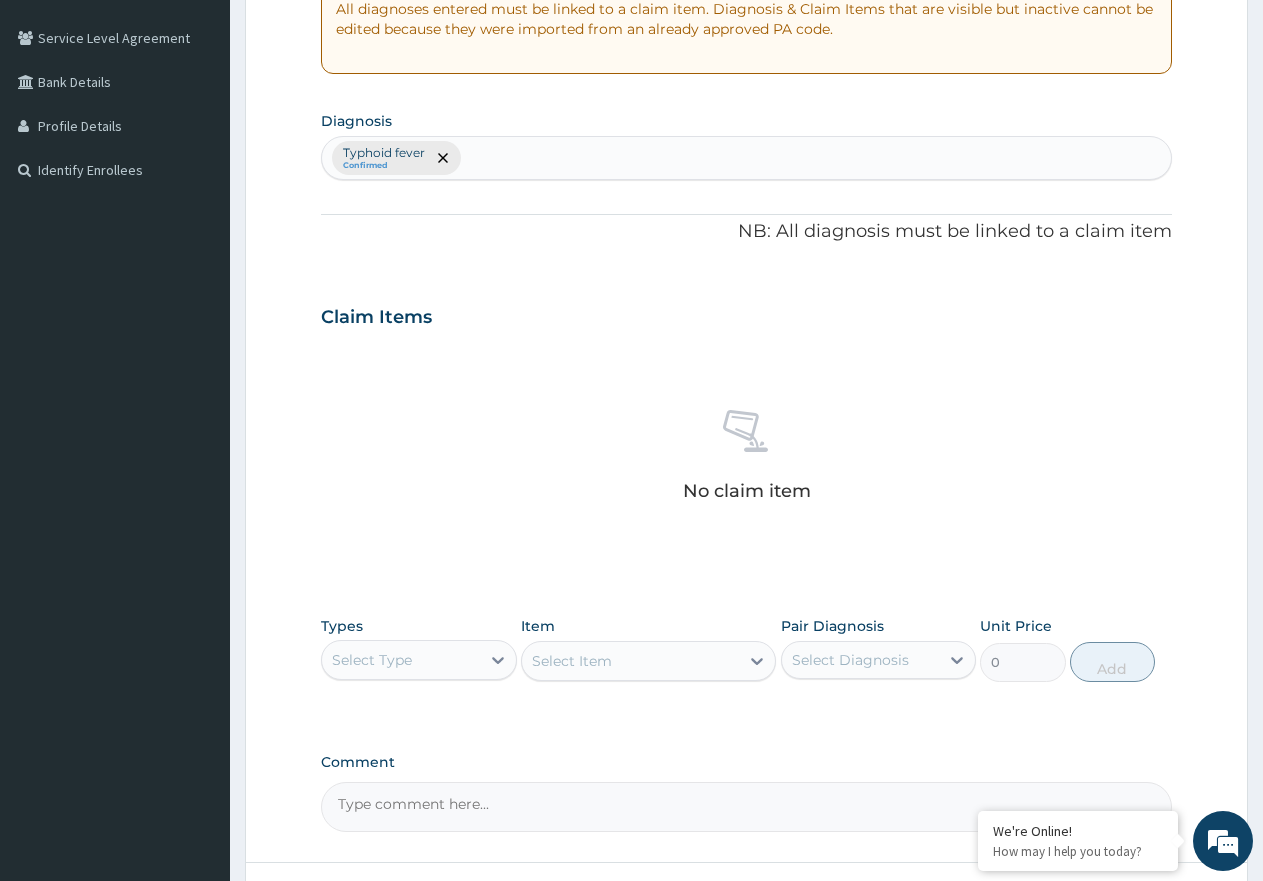 click on "Typhoid fever Confirmed" at bounding box center (746, 158) 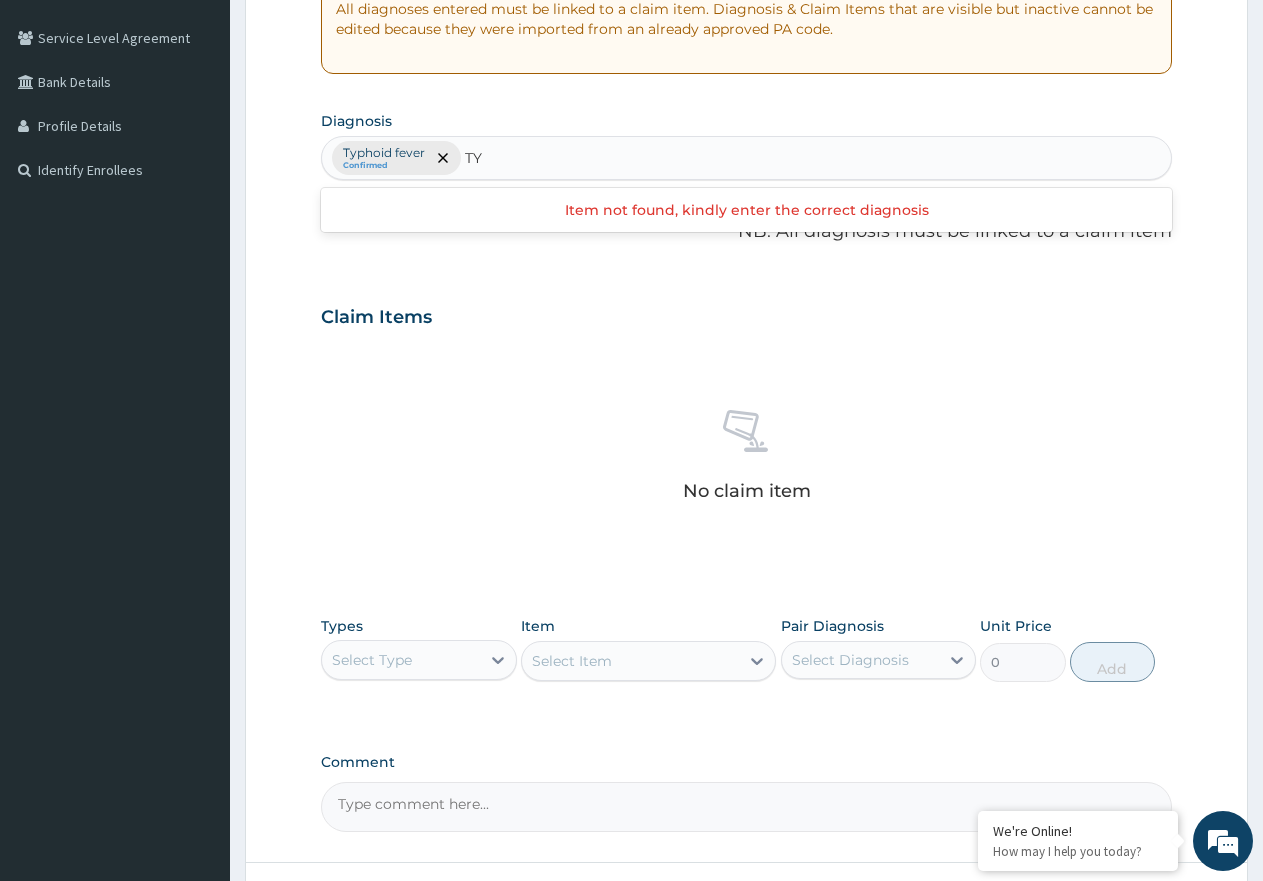 type on "T" 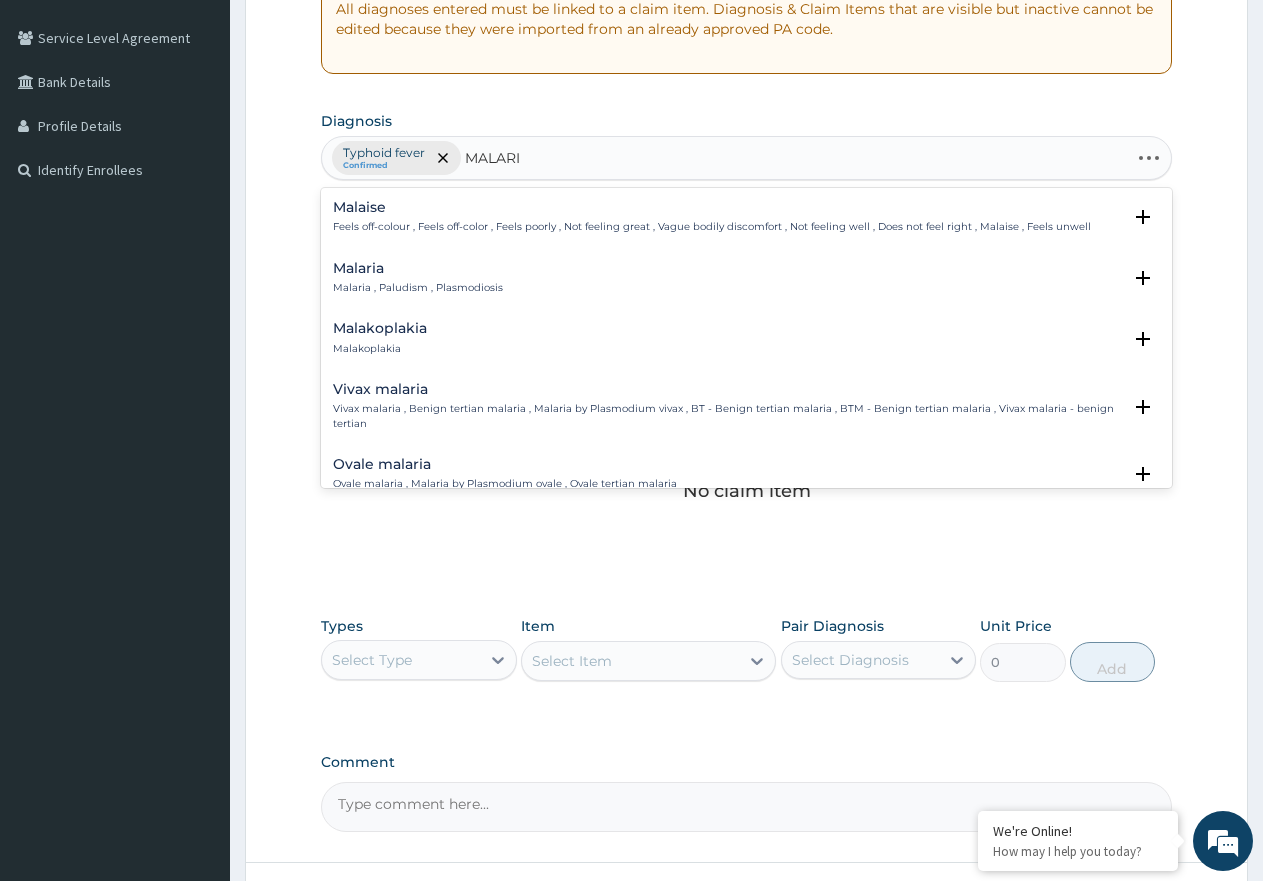 type on "MALARIA" 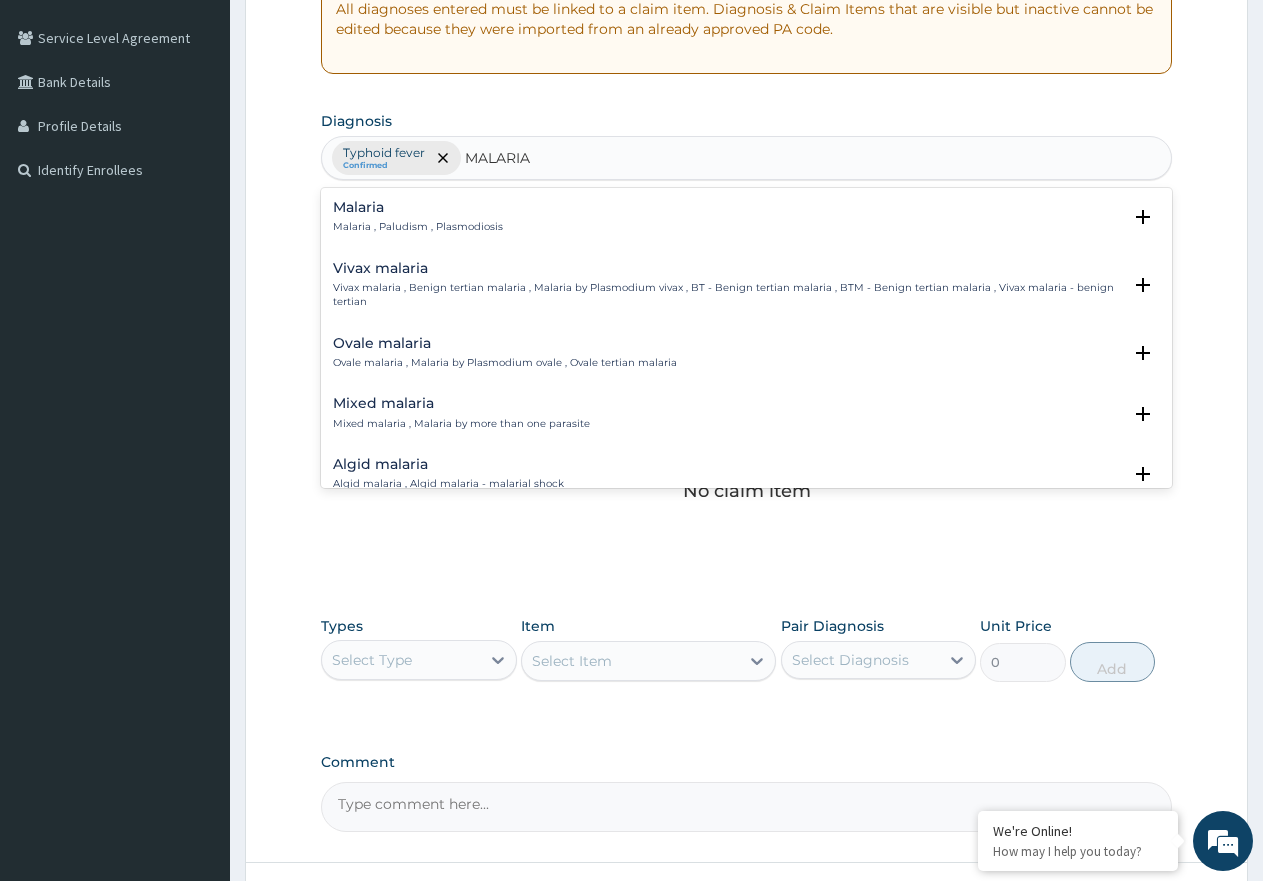 click on "Malaria , Paludism , Plasmodiosis" at bounding box center [418, 227] 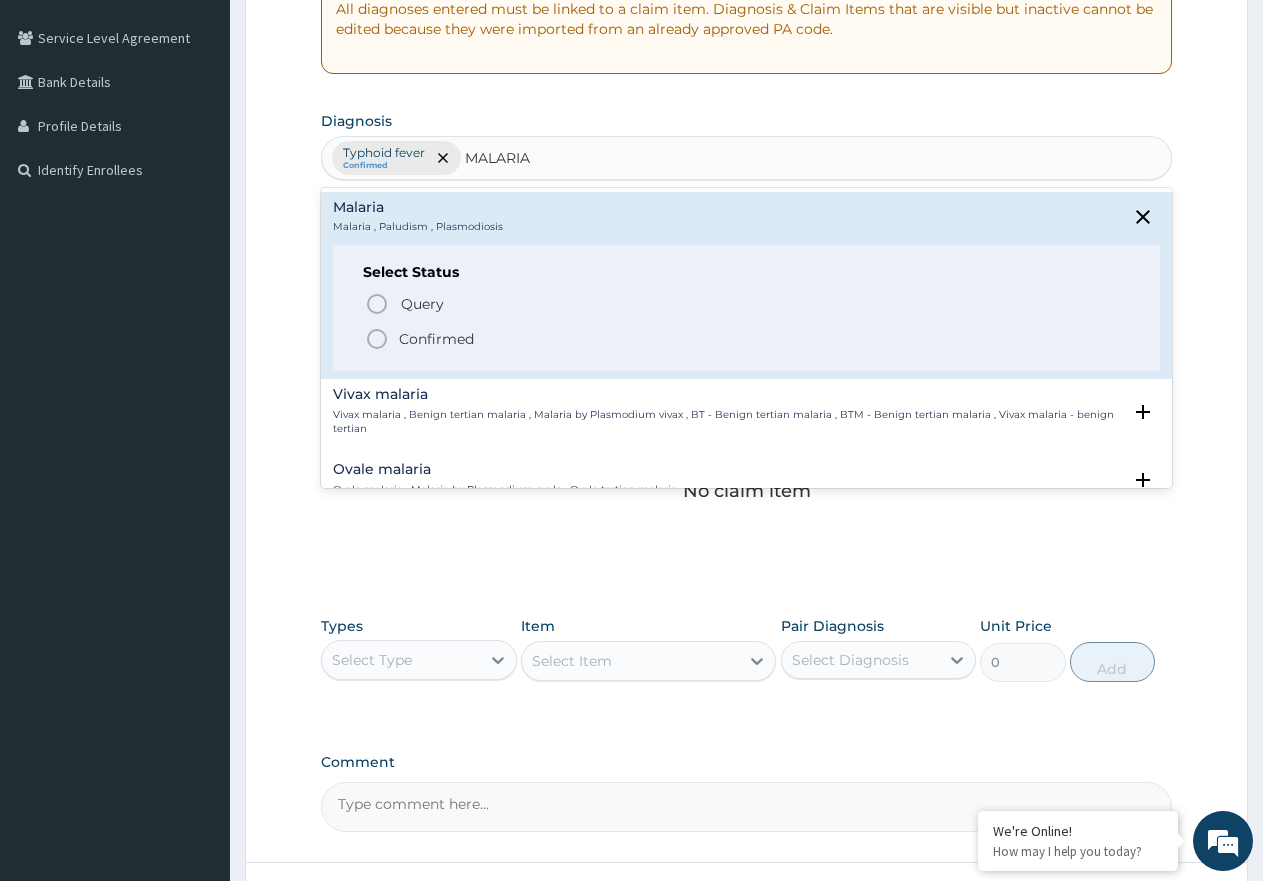 click 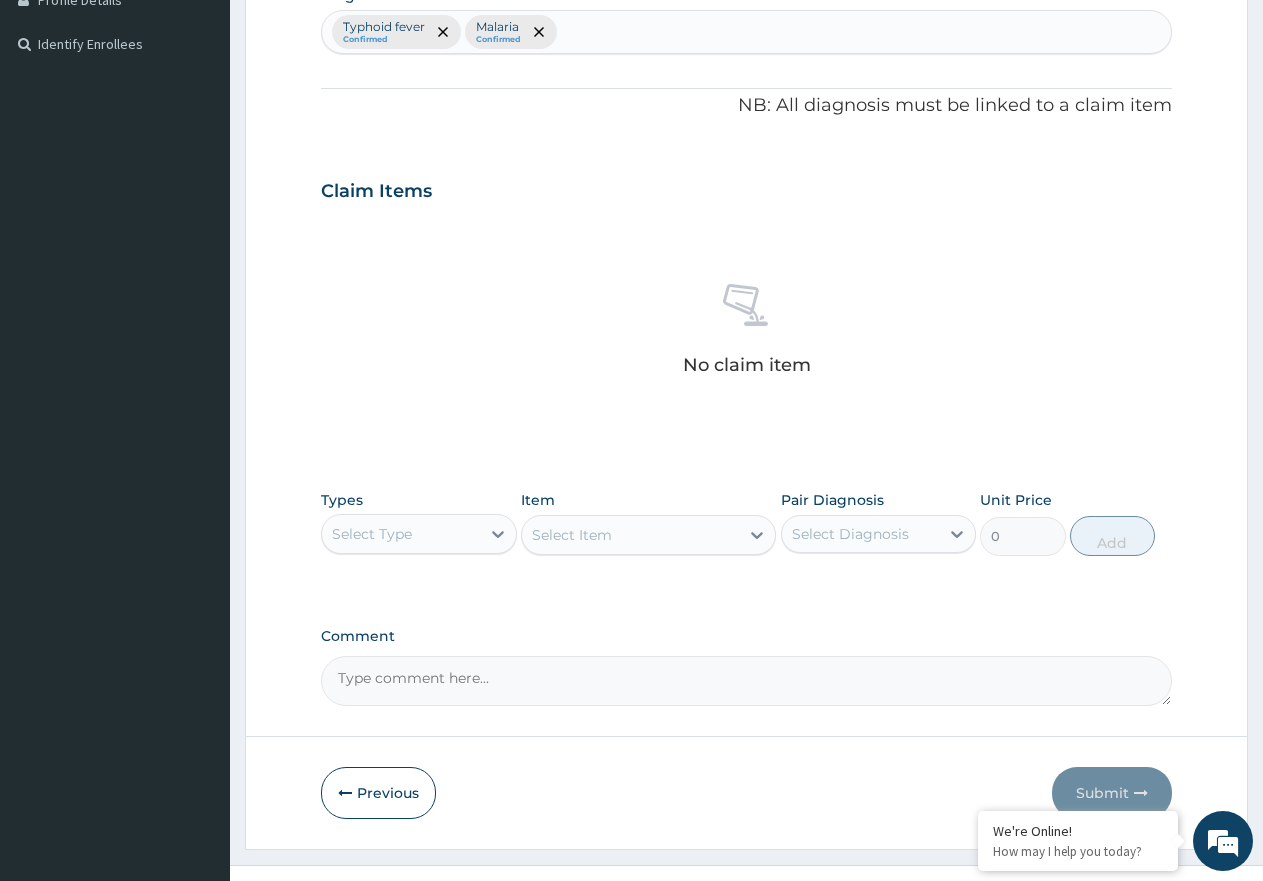 scroll, scrollTop: 561, scrollLeft: 0, axis: vertical 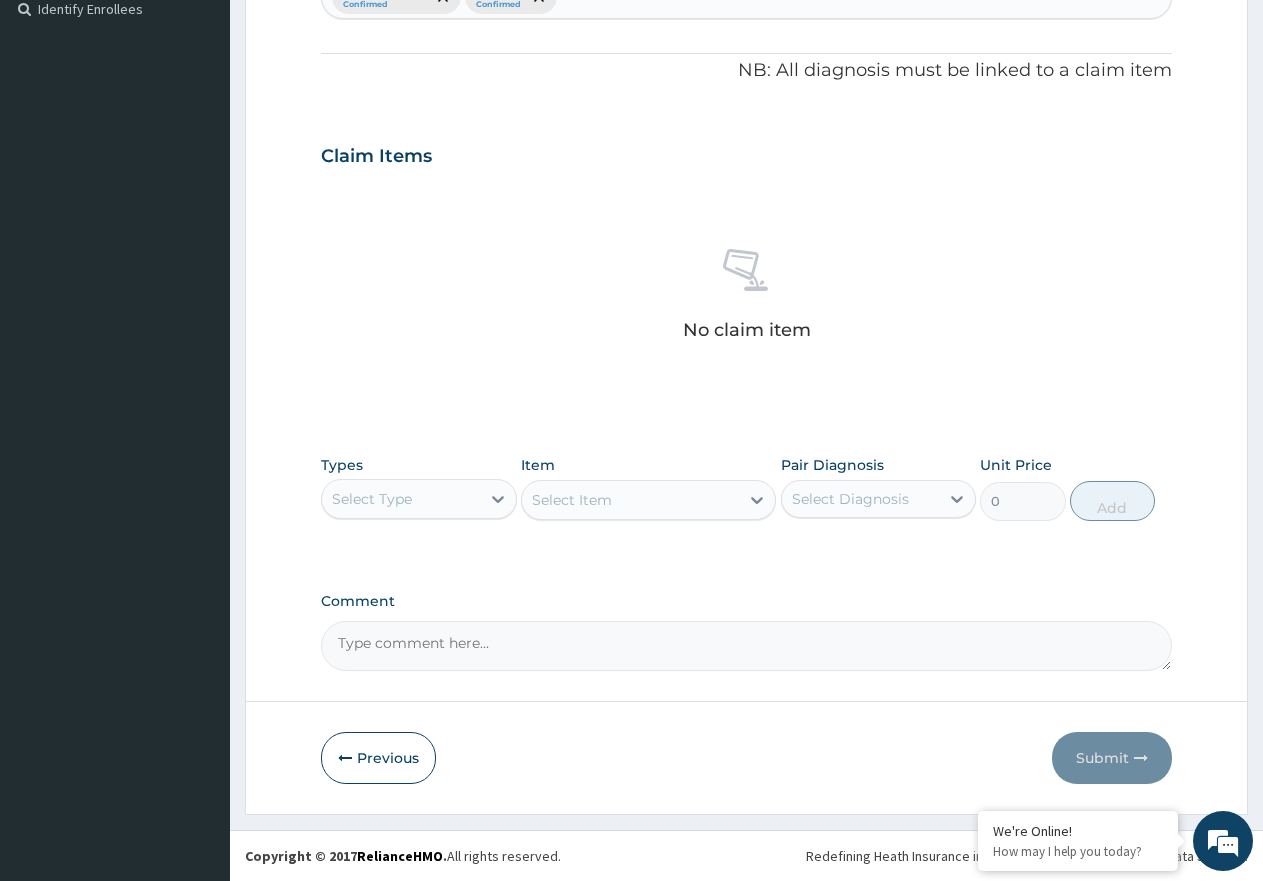 click on "Select Type" at bounding box center (401, 499) 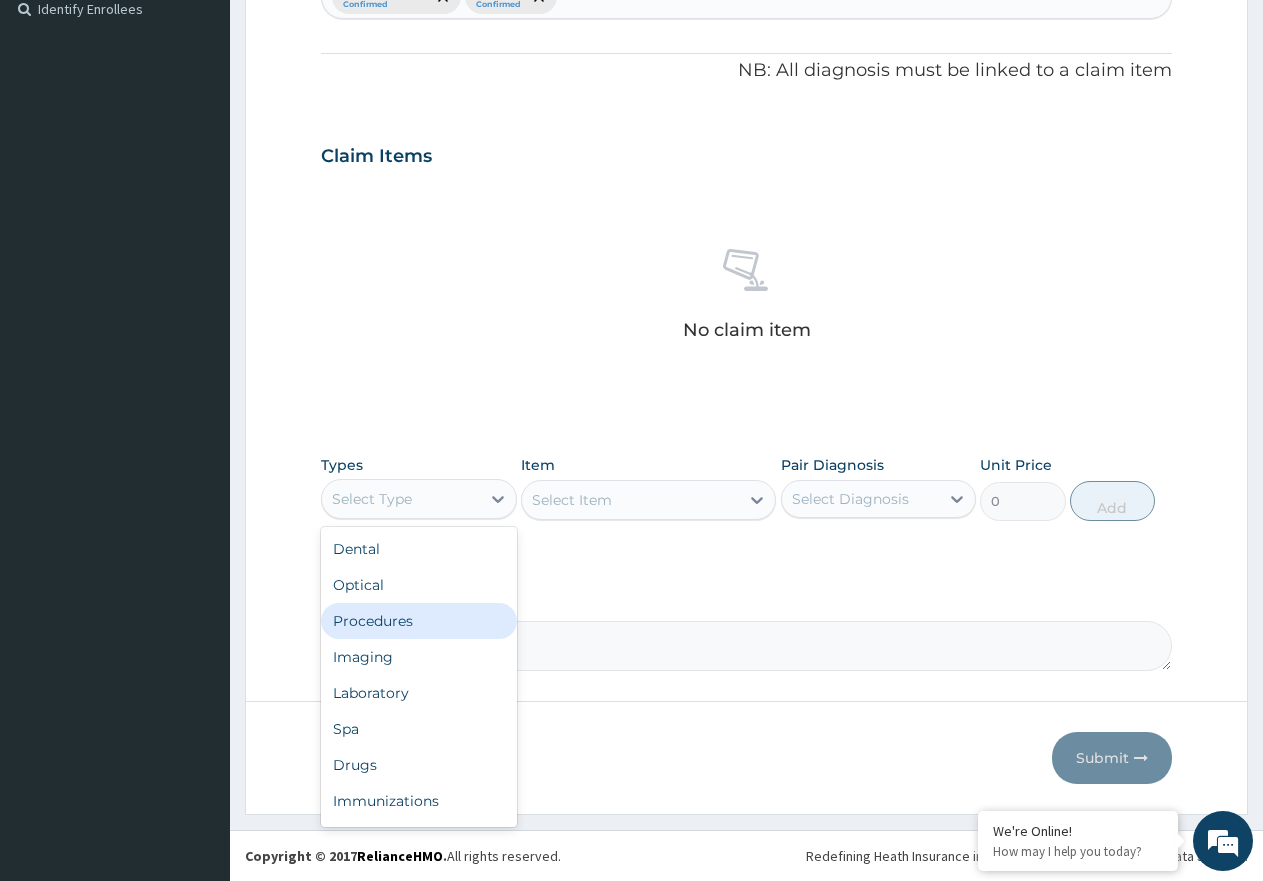 click on "Procedures" at bounding box center [419, 621] 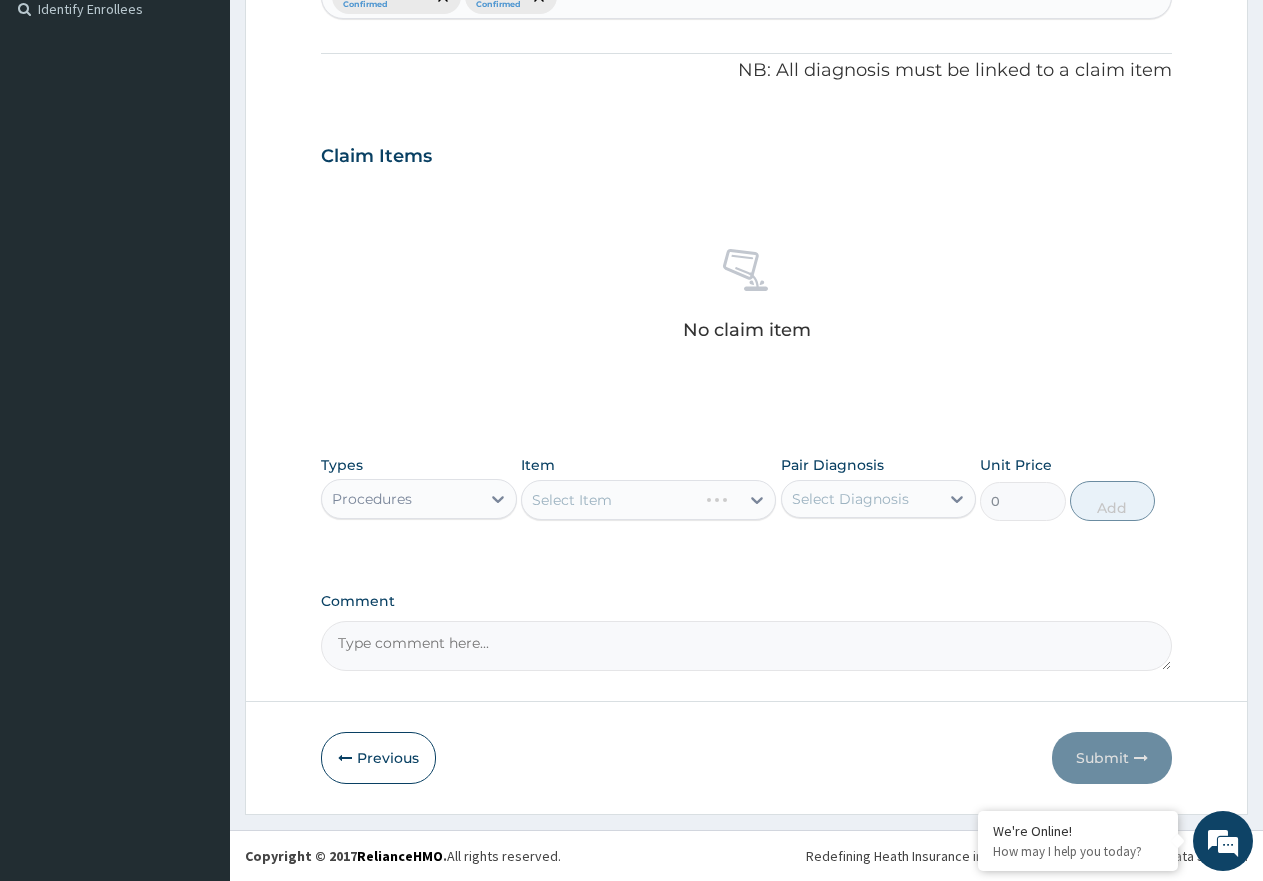 click on "Select Item" at bounding box center [648, 500] 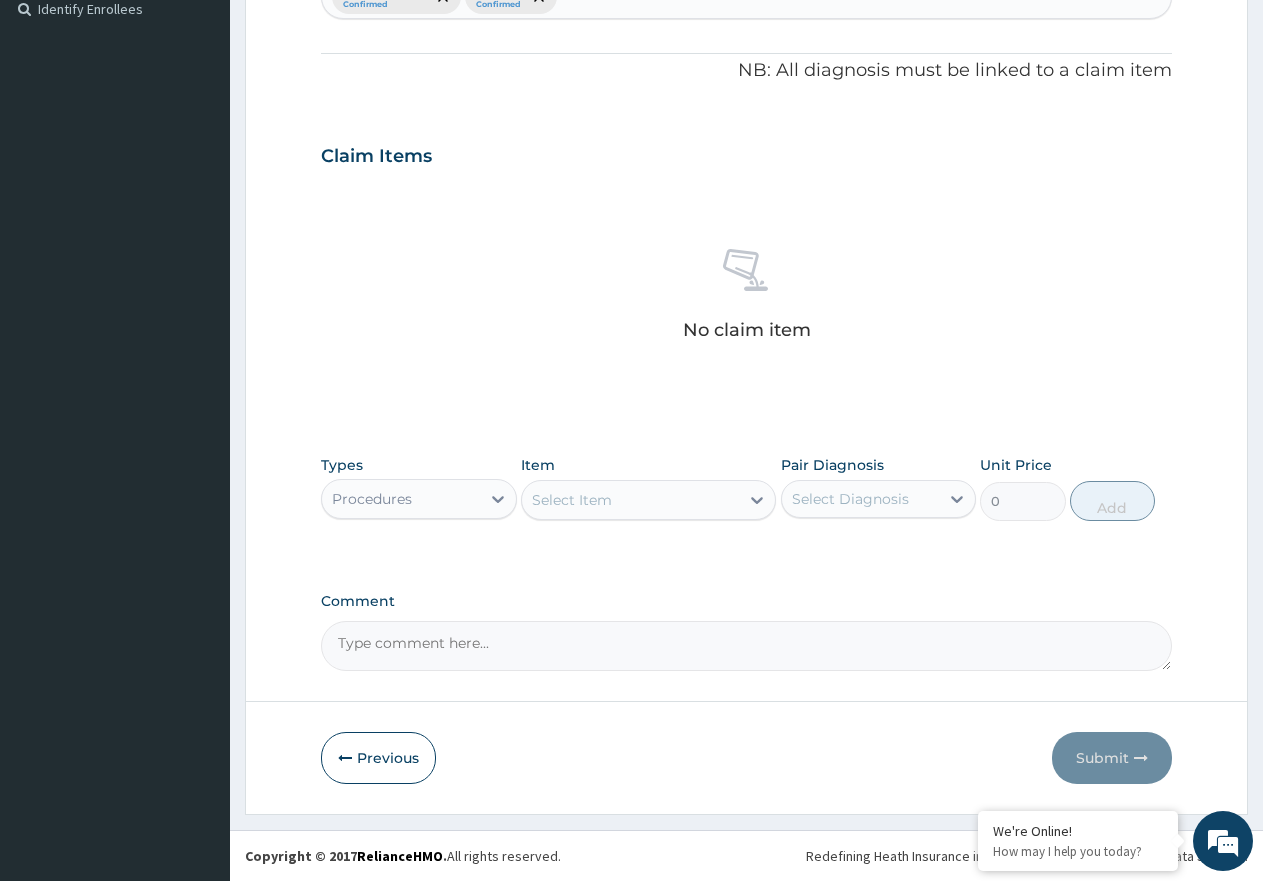 click on "Select Item" at bounding box center (630, 500) 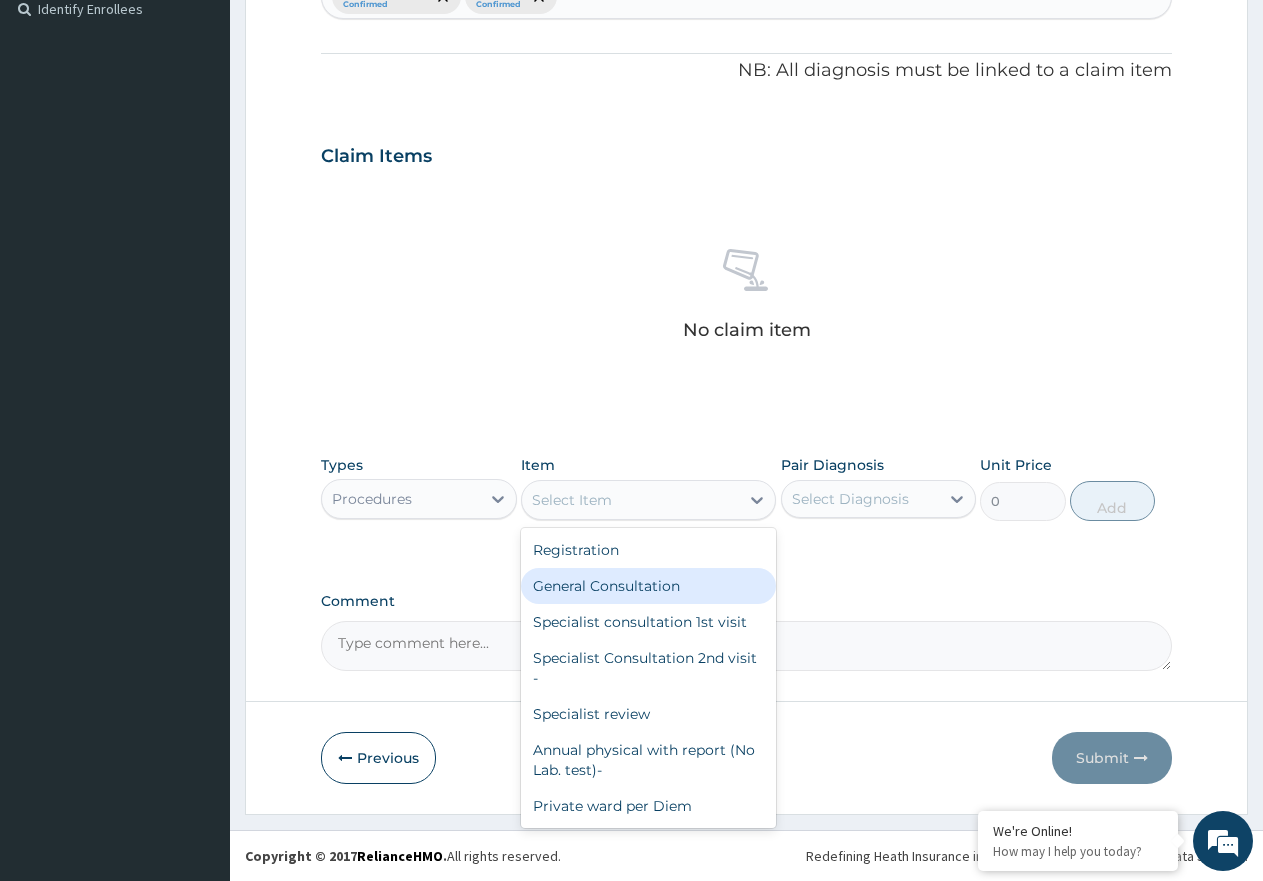 click on "General Consultation" at bounding box center [648, 586] 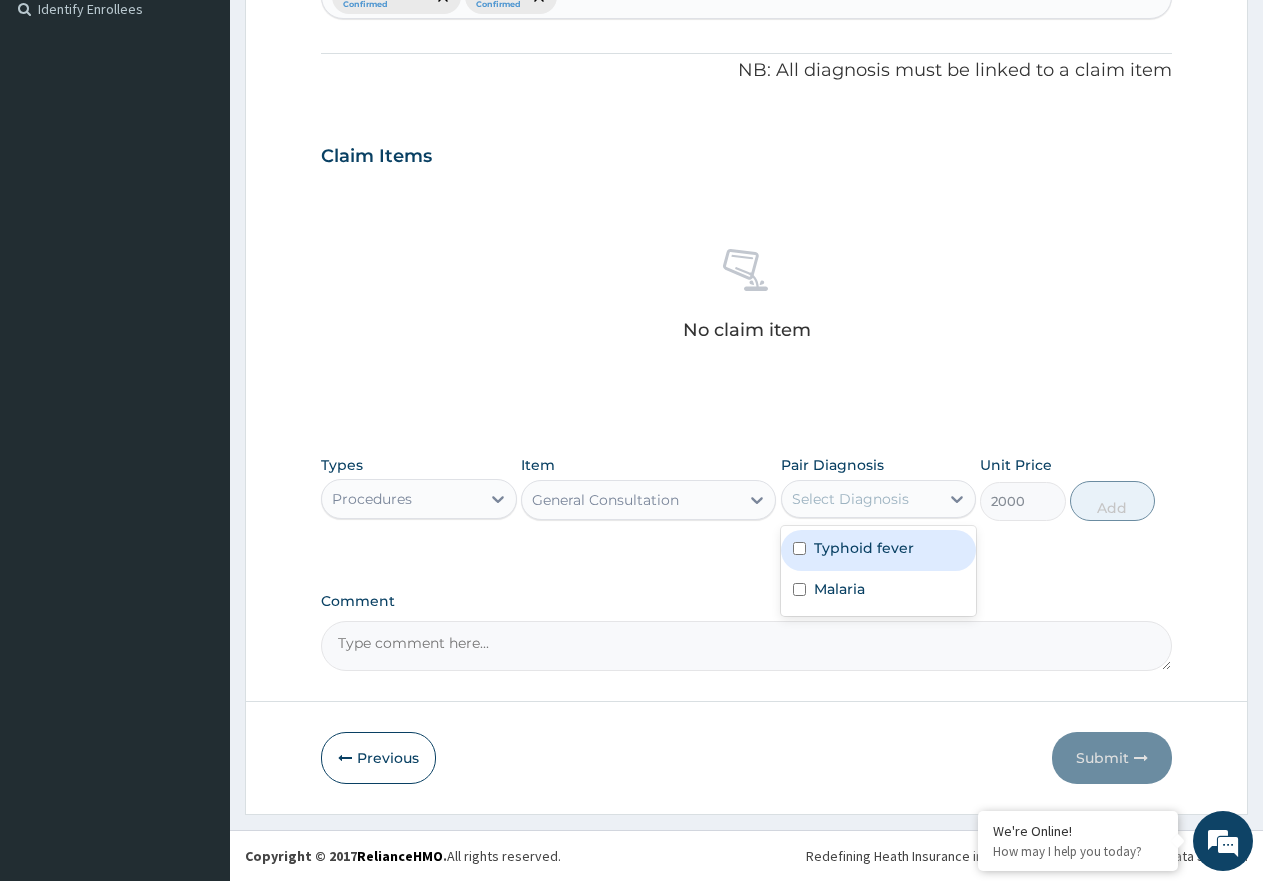 click on "Select Diagnosis" at bounding box center (861, 499) 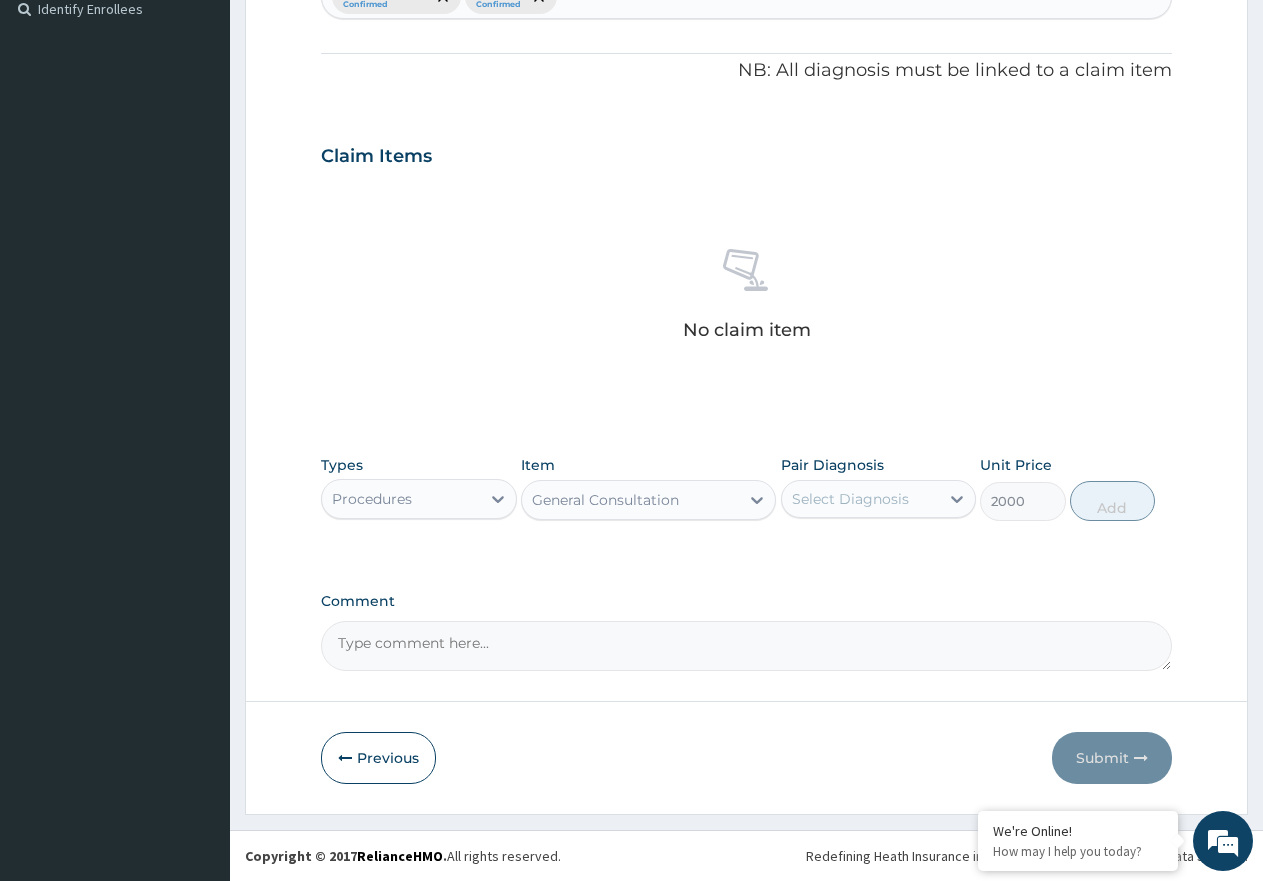 drag, startPoint x: 843, startPoint y: 594, endPoint x: 759, endPoint y: 579, distance: 85.32877 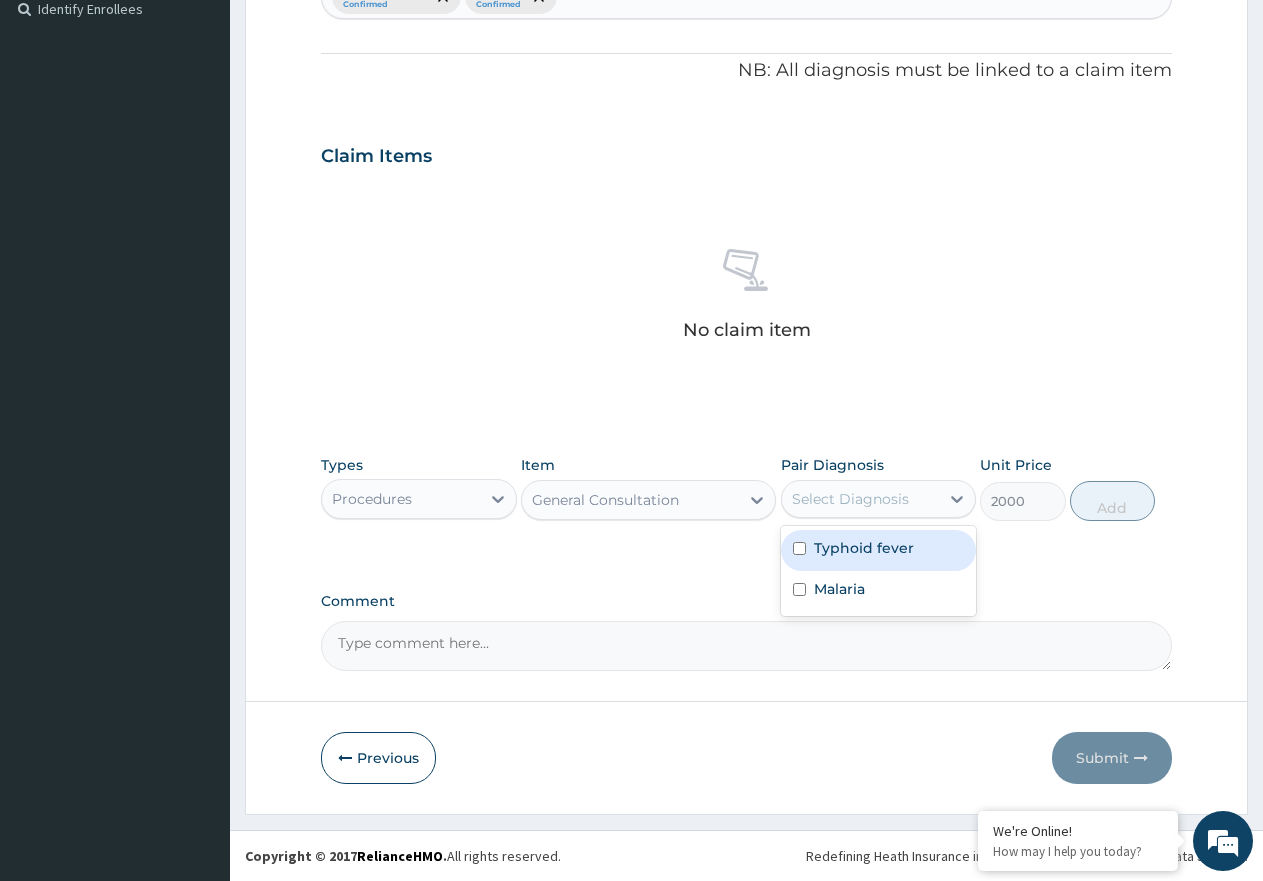 click on "Select Diagnosis" at bounding box center [861, 499] 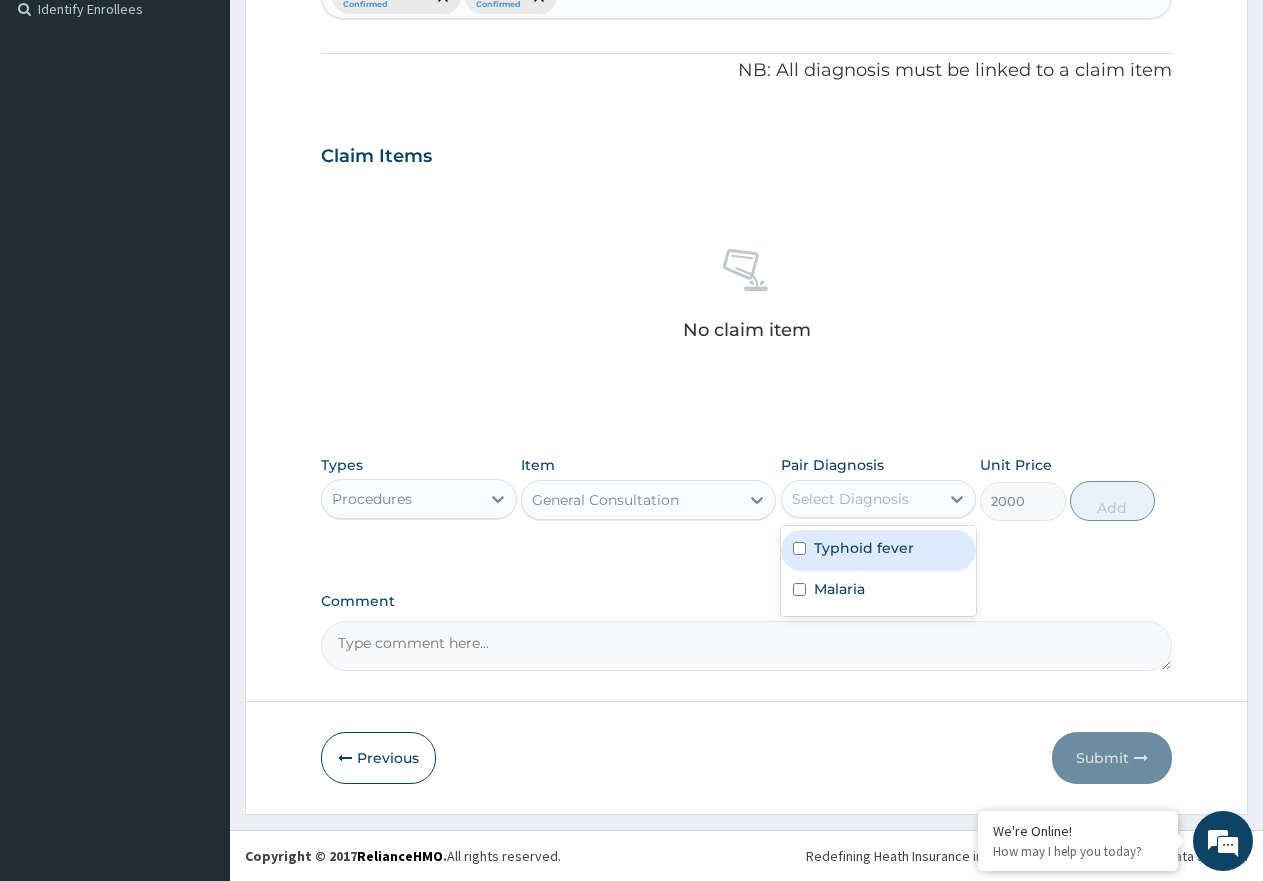 click on "Typhoid fever" at bounding box center (864, 548) 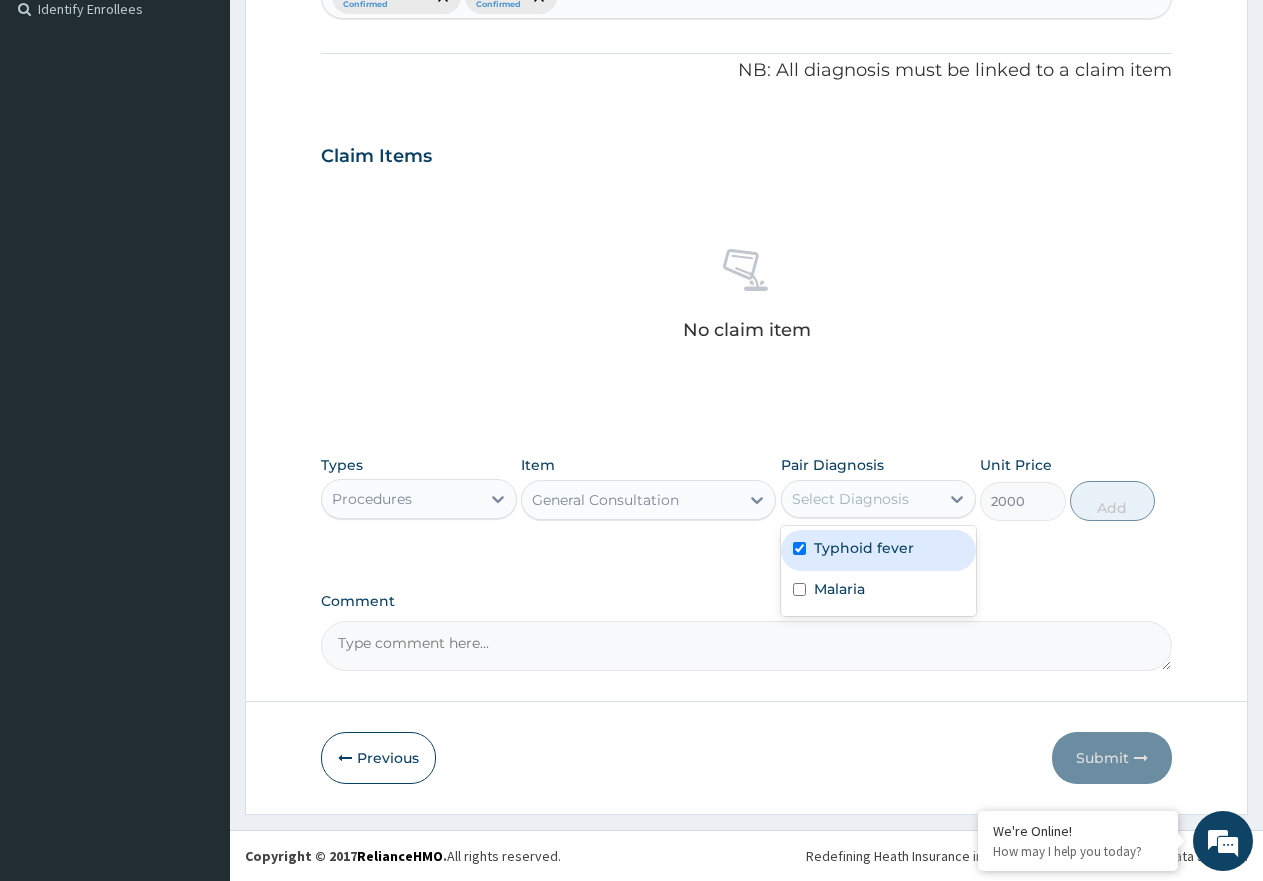 checkbox on "true" 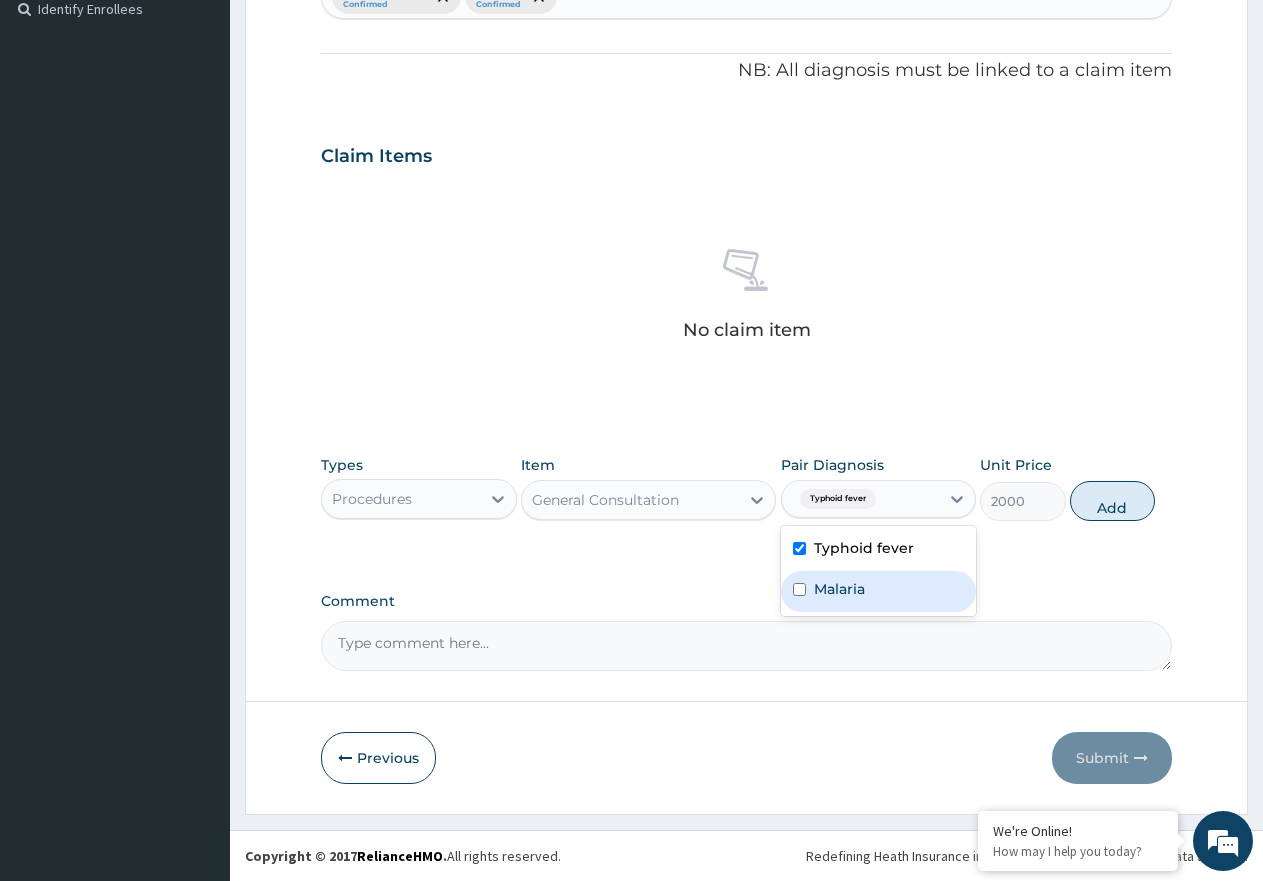 drag, startPoint x: 841, startPoint y: 589, endPoint x: 983, endPoint y: 571, distance: 143.13629 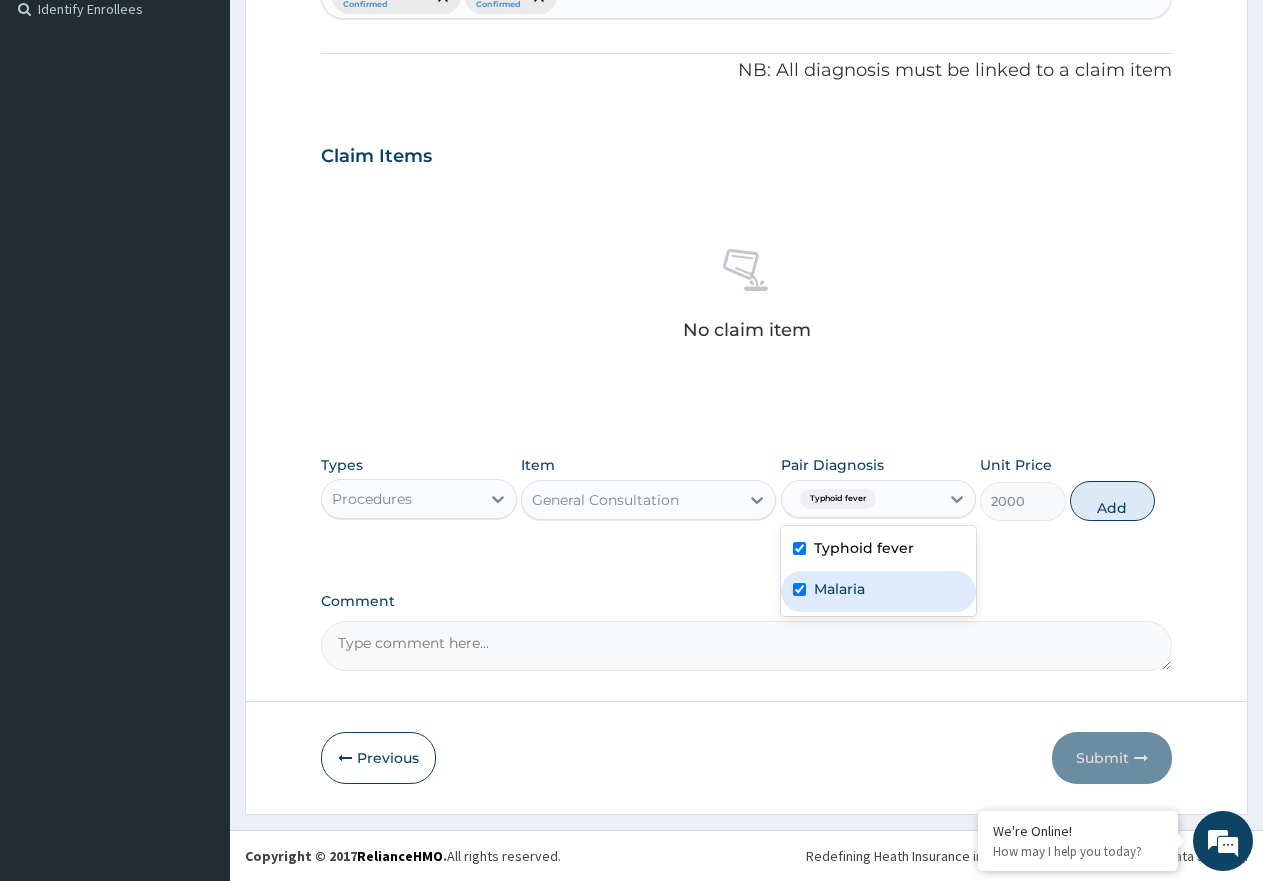 checkbox on "true" 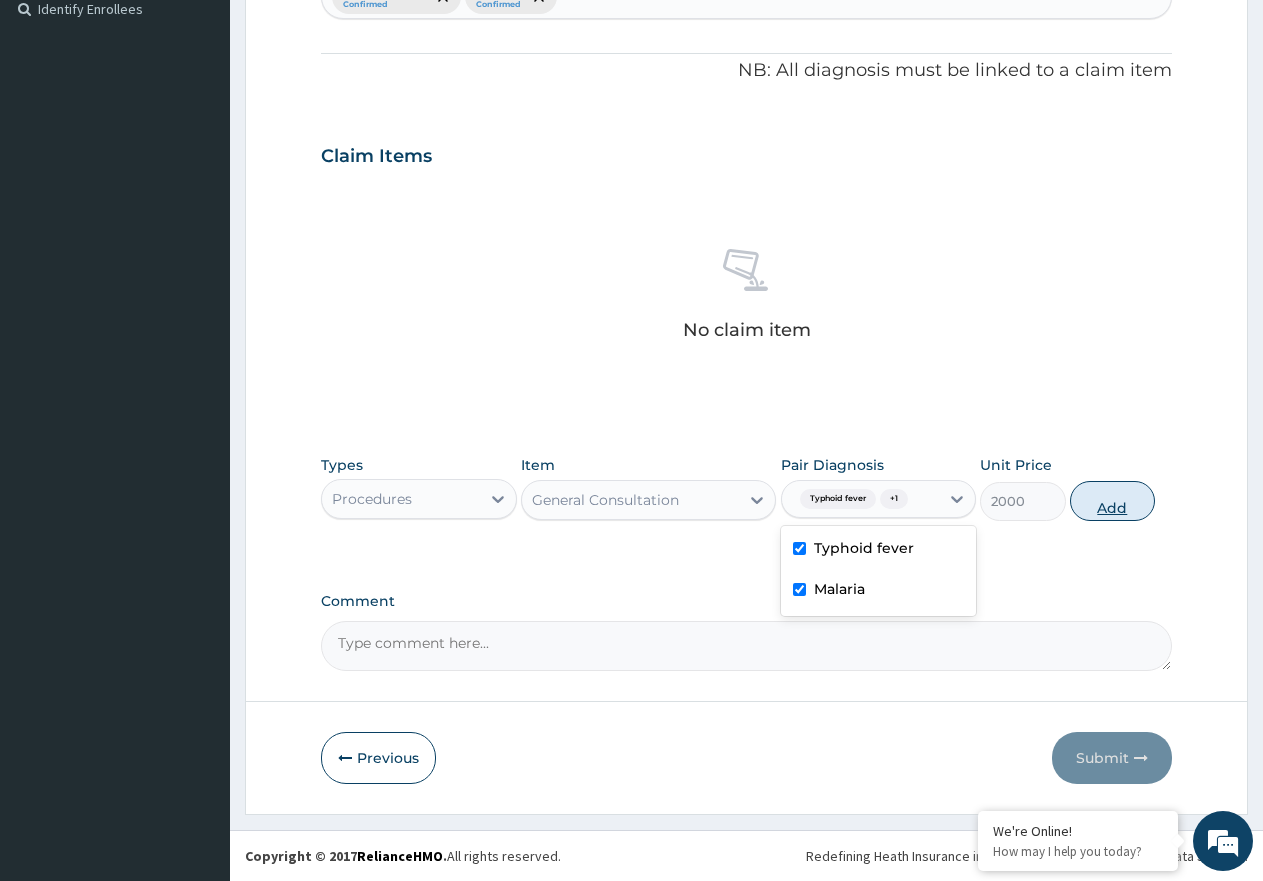 click on "Add" at bounding box center [1112, 501] 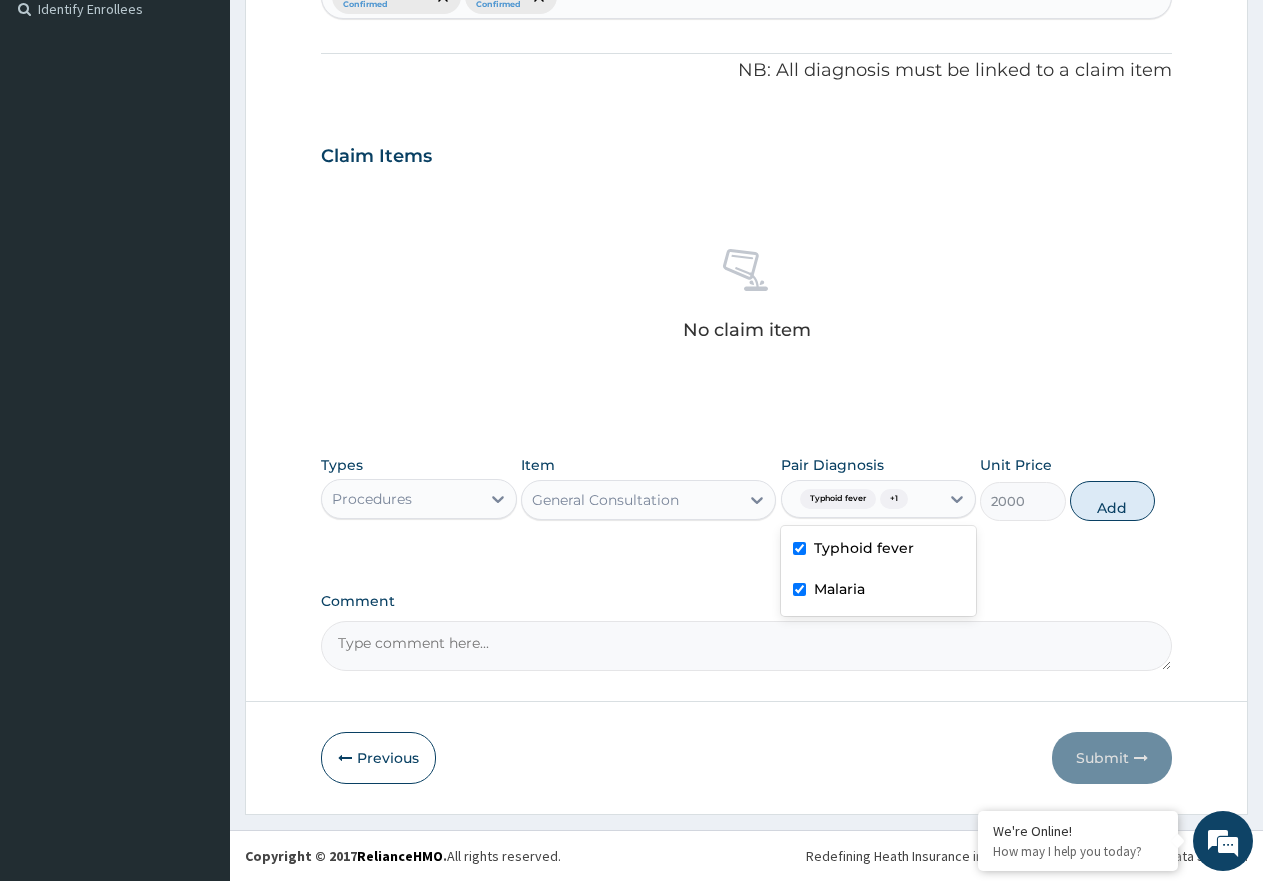 type on "0" 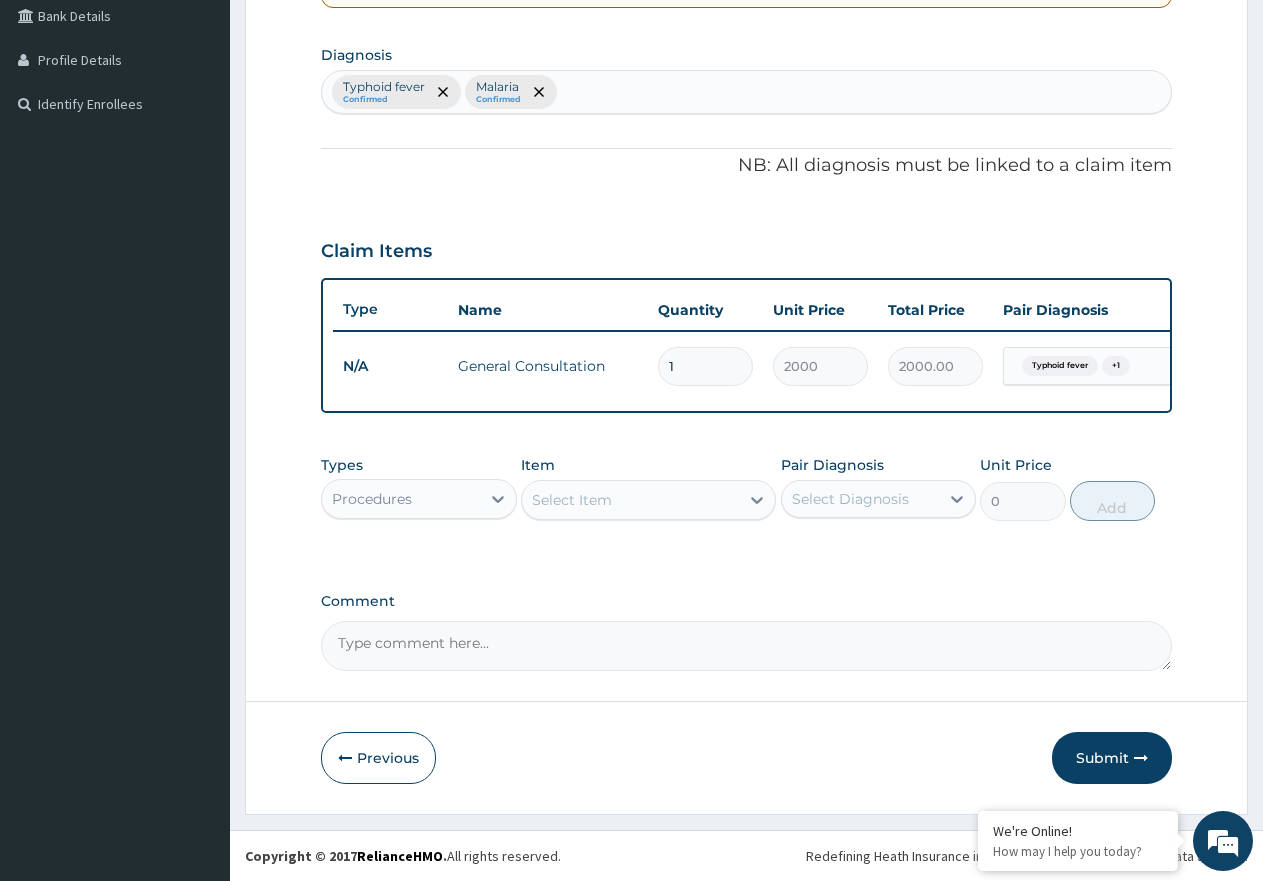 scroll, scrollTop: 483, scrollLeft: 0, axis: vertical 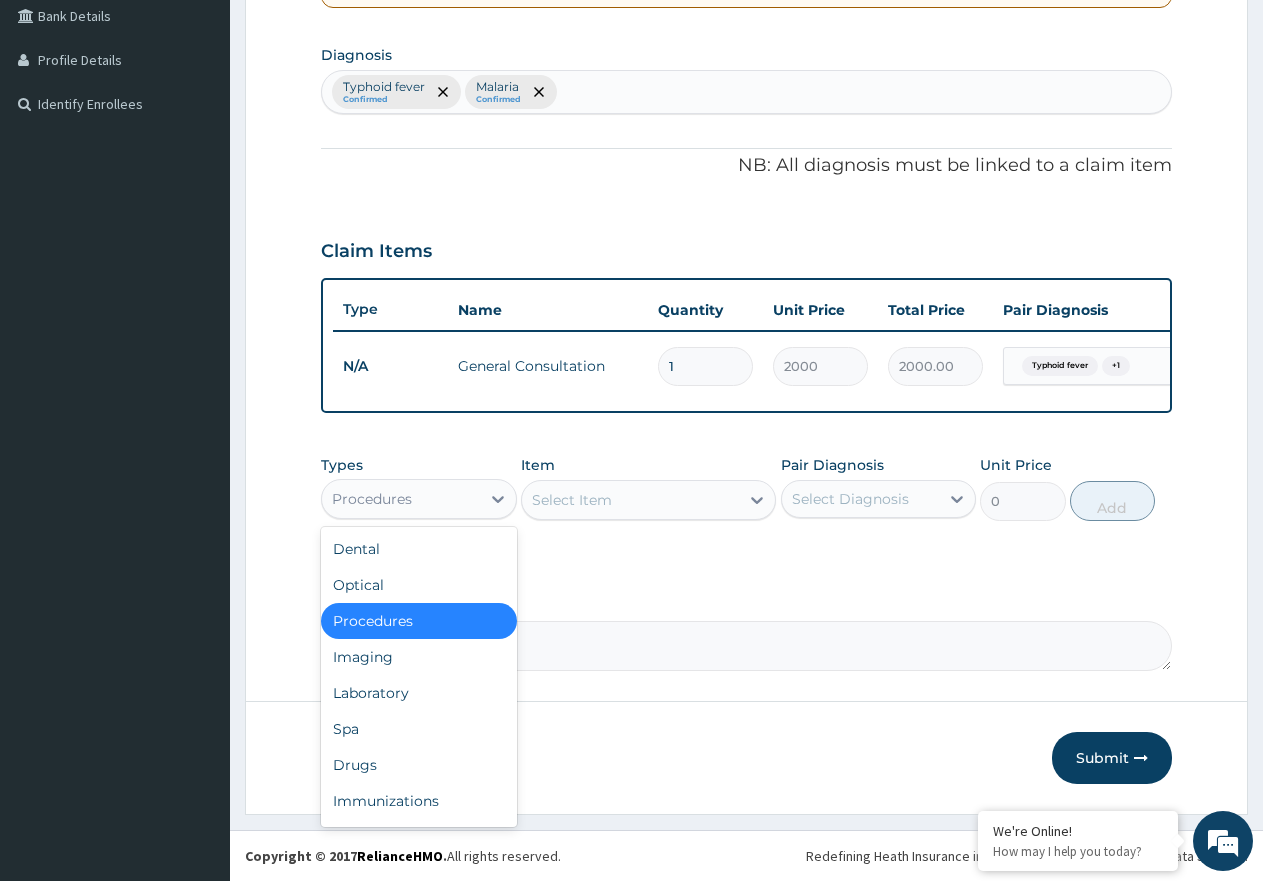 click on "Procedures" at bounding box center [401, 499] 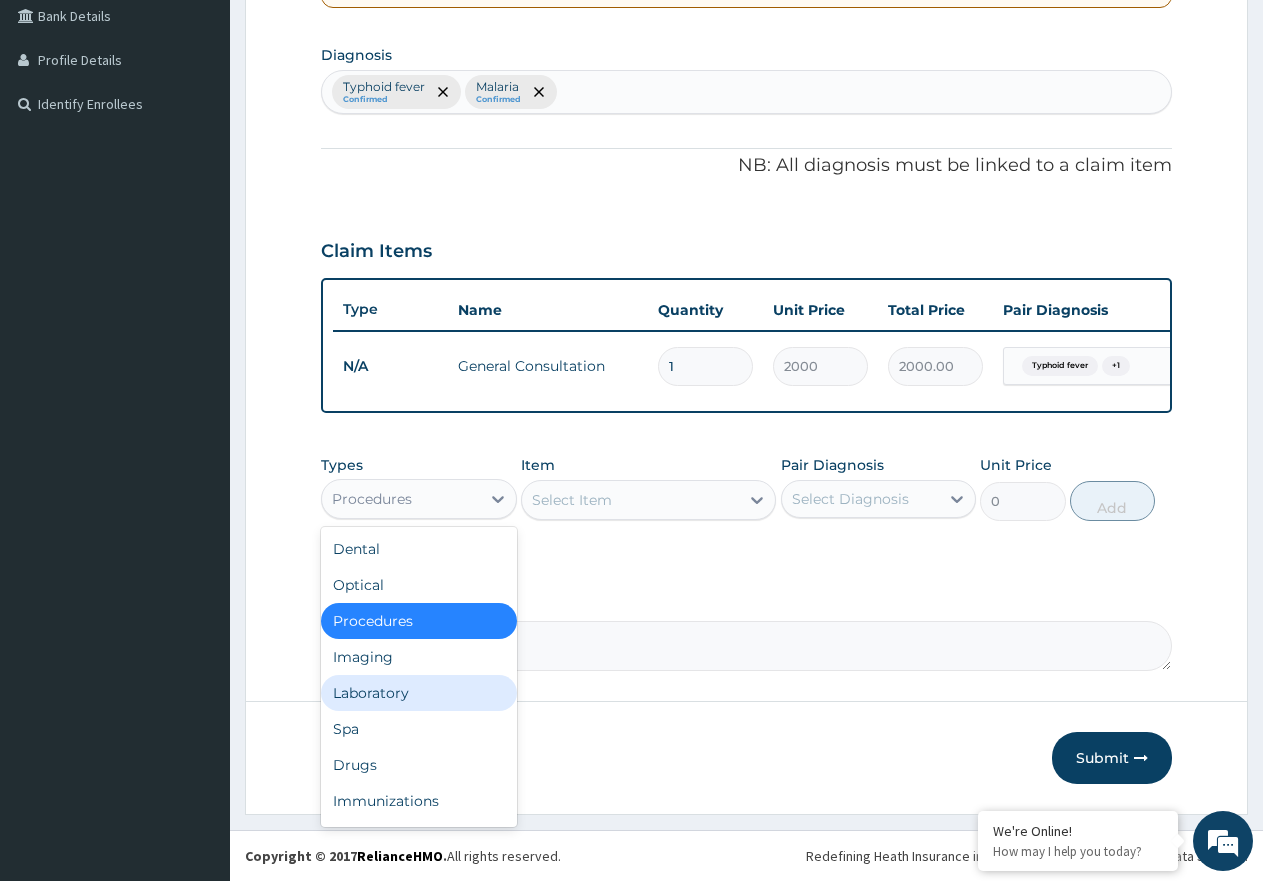 click on "Laboratory" at bounding box center [419, 693] 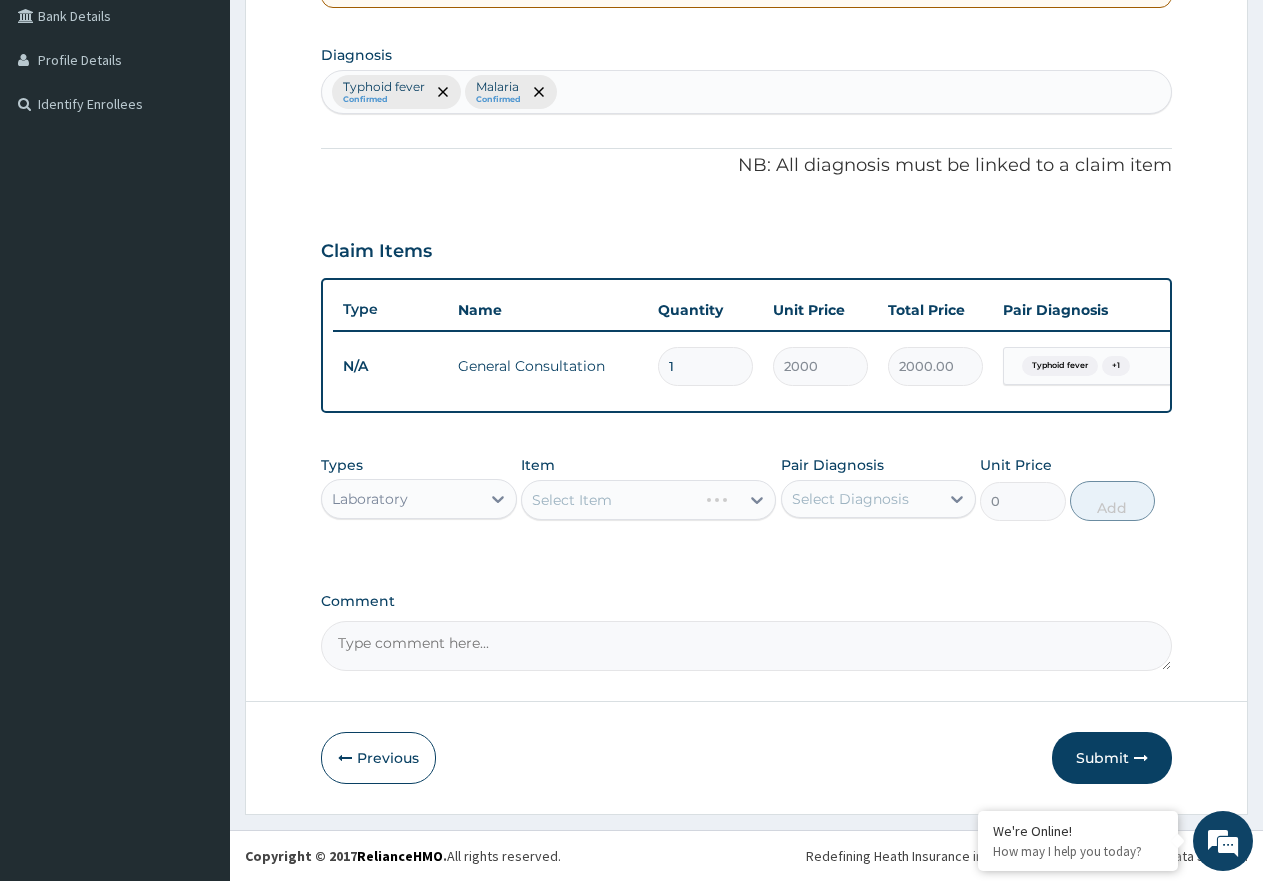 click on "Select Item" at bounding box center [648, 500] 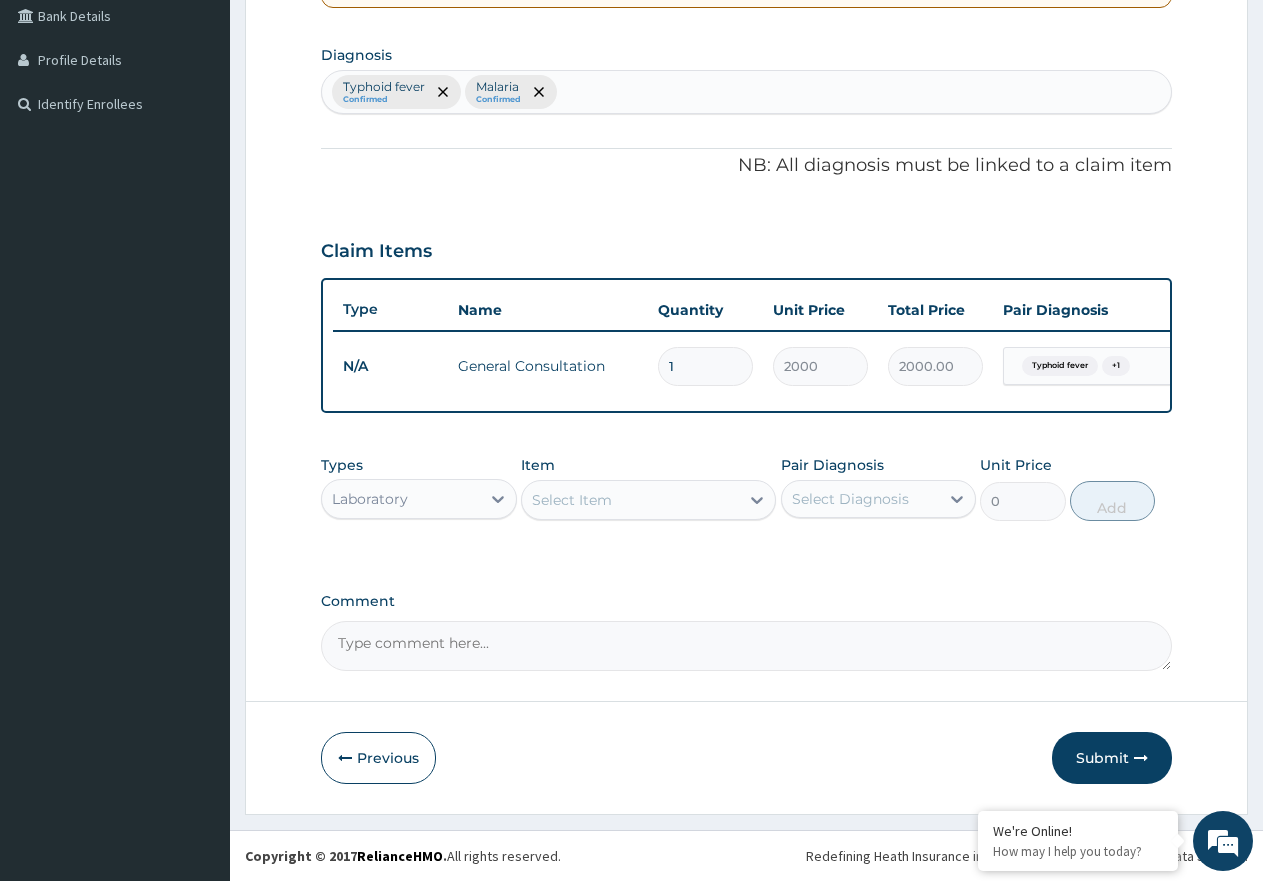 click on "Select Item" at bounding box center (630, 500) 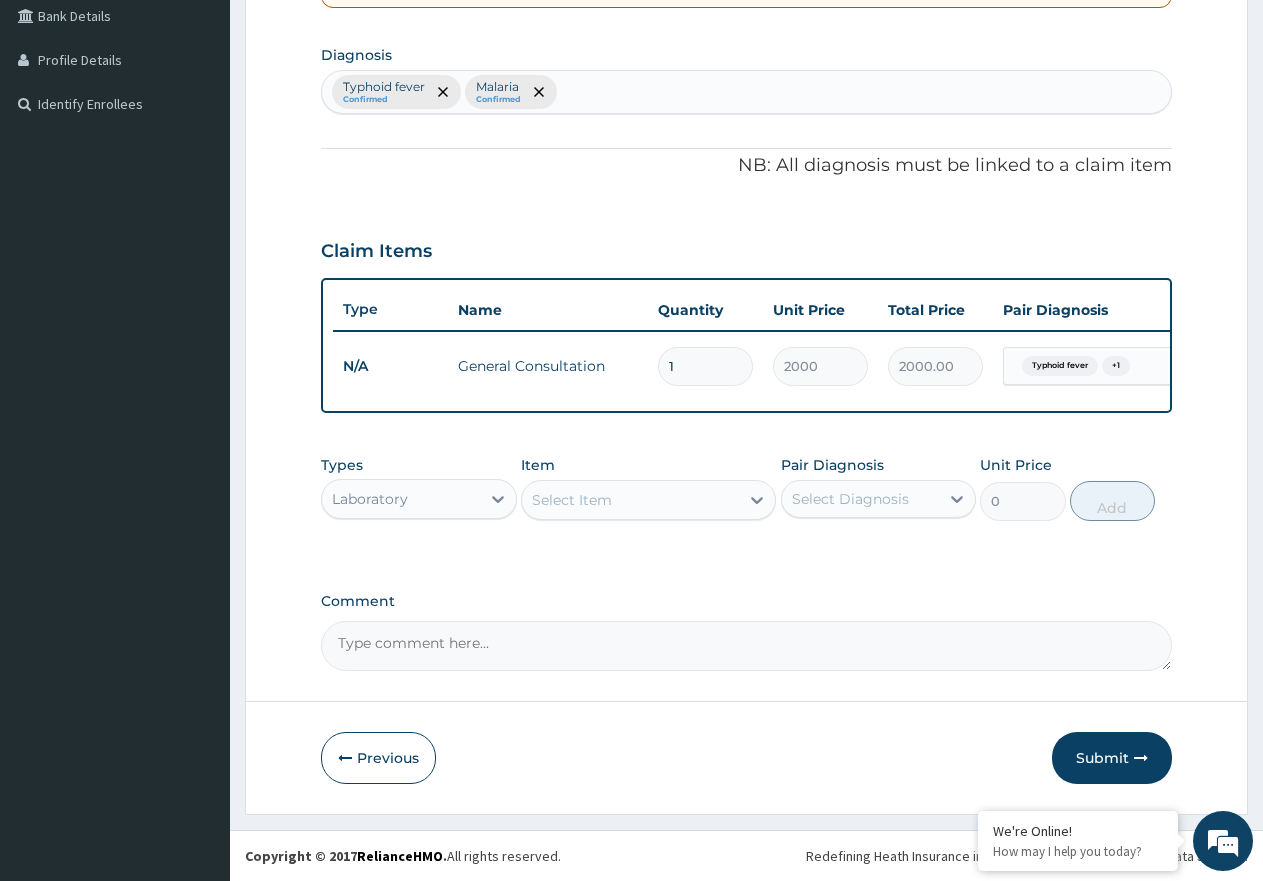 click on "Select Item" at bounding box center (630, 500) 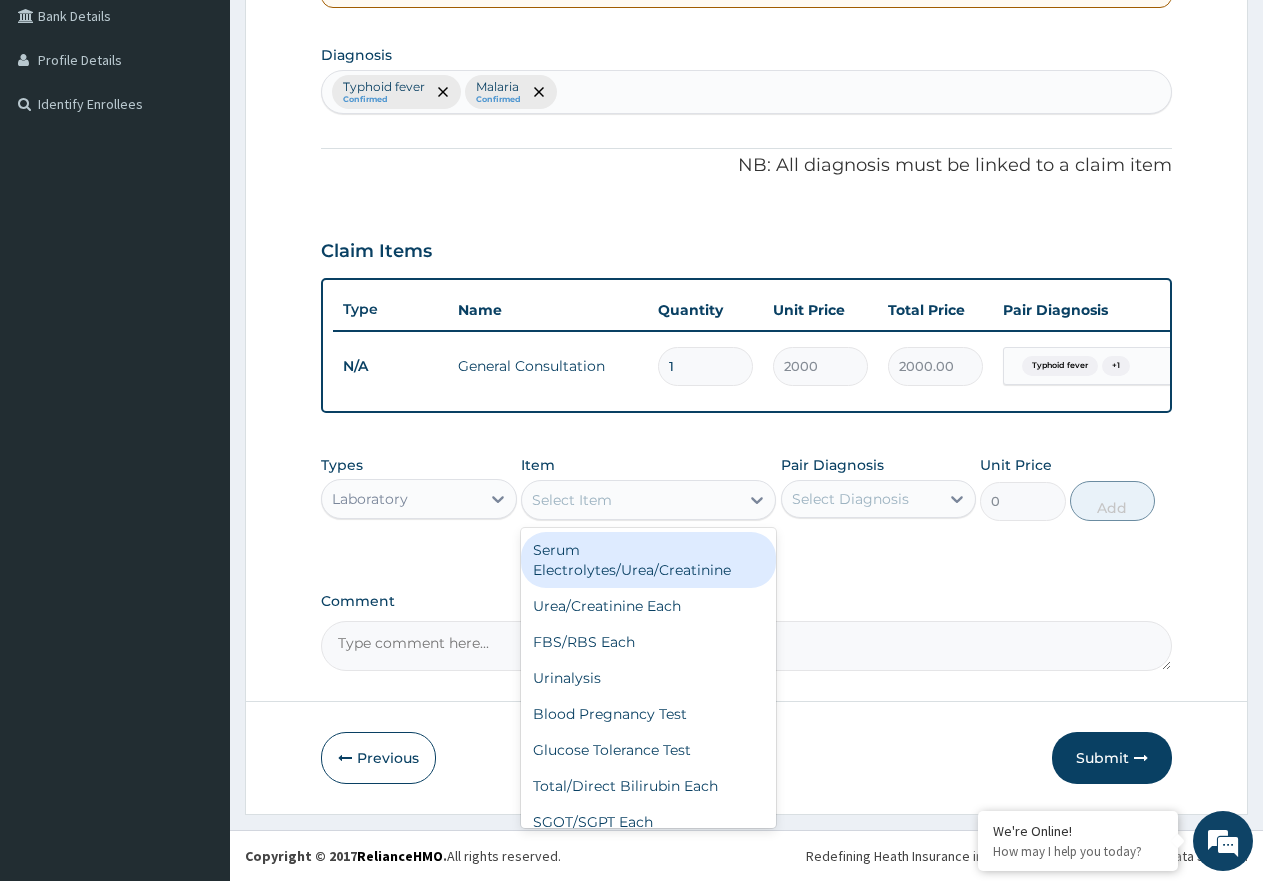 click on "Select Item" at bounding box center [630, 500] 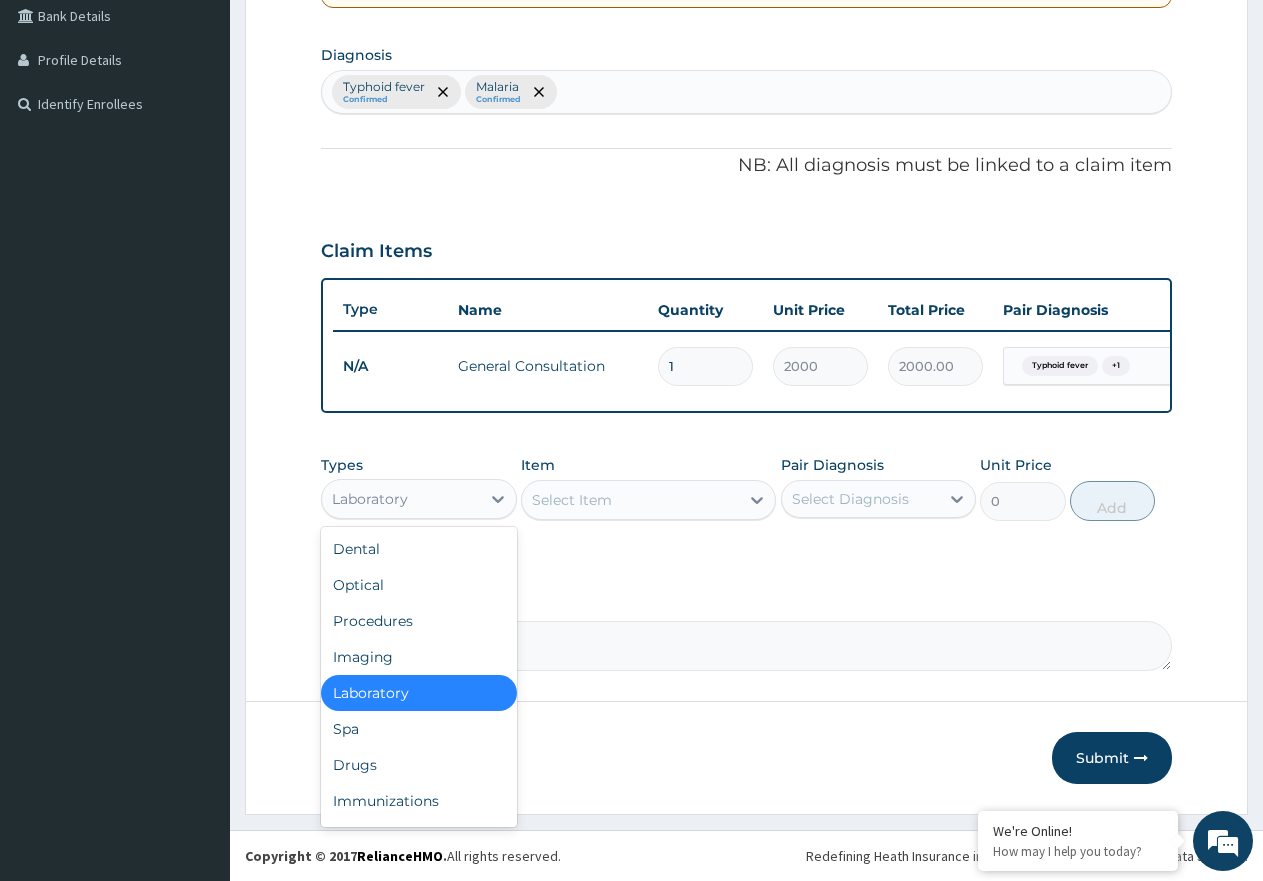 click on "Laboratory" at bounding box center (401, 499) 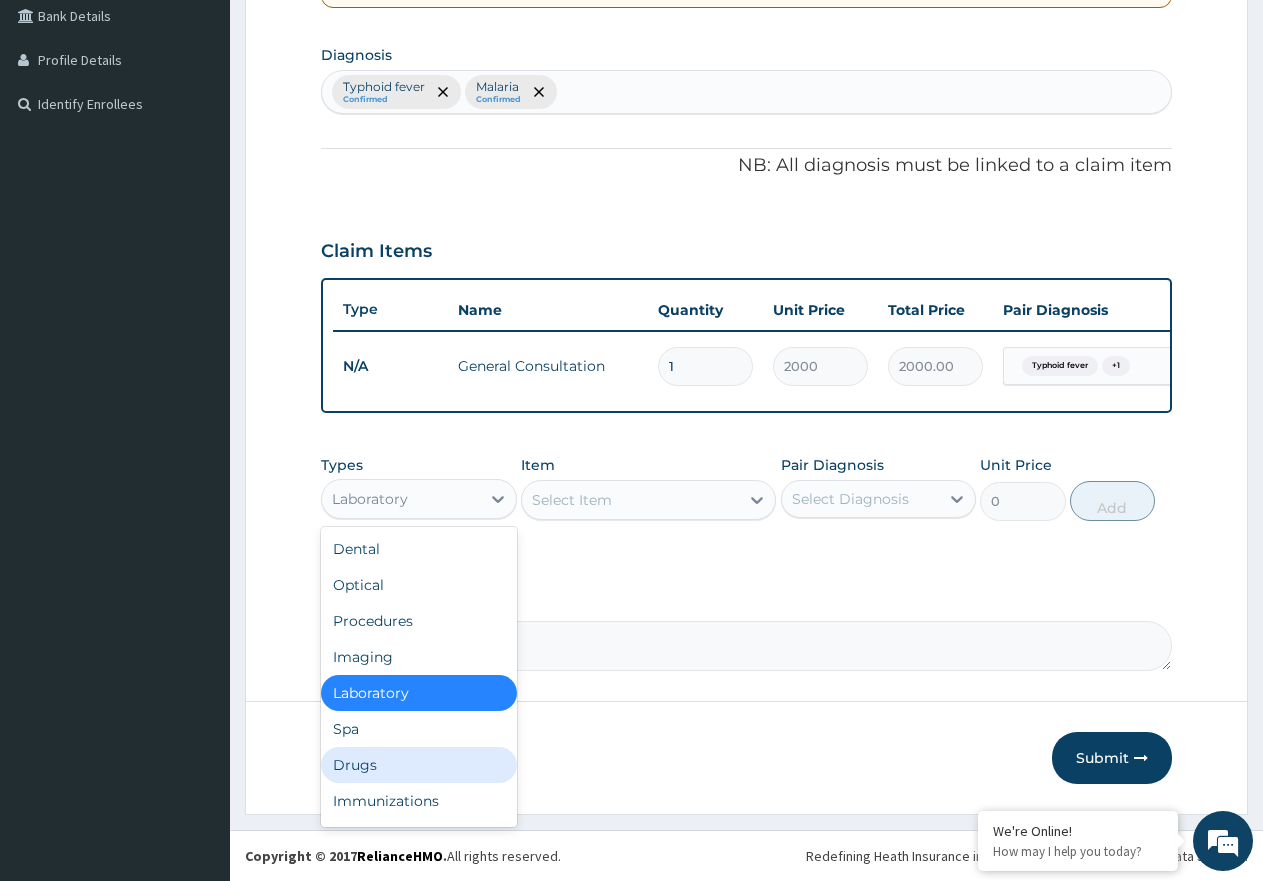 click on "Drugs" at bounding box center [419, 765] 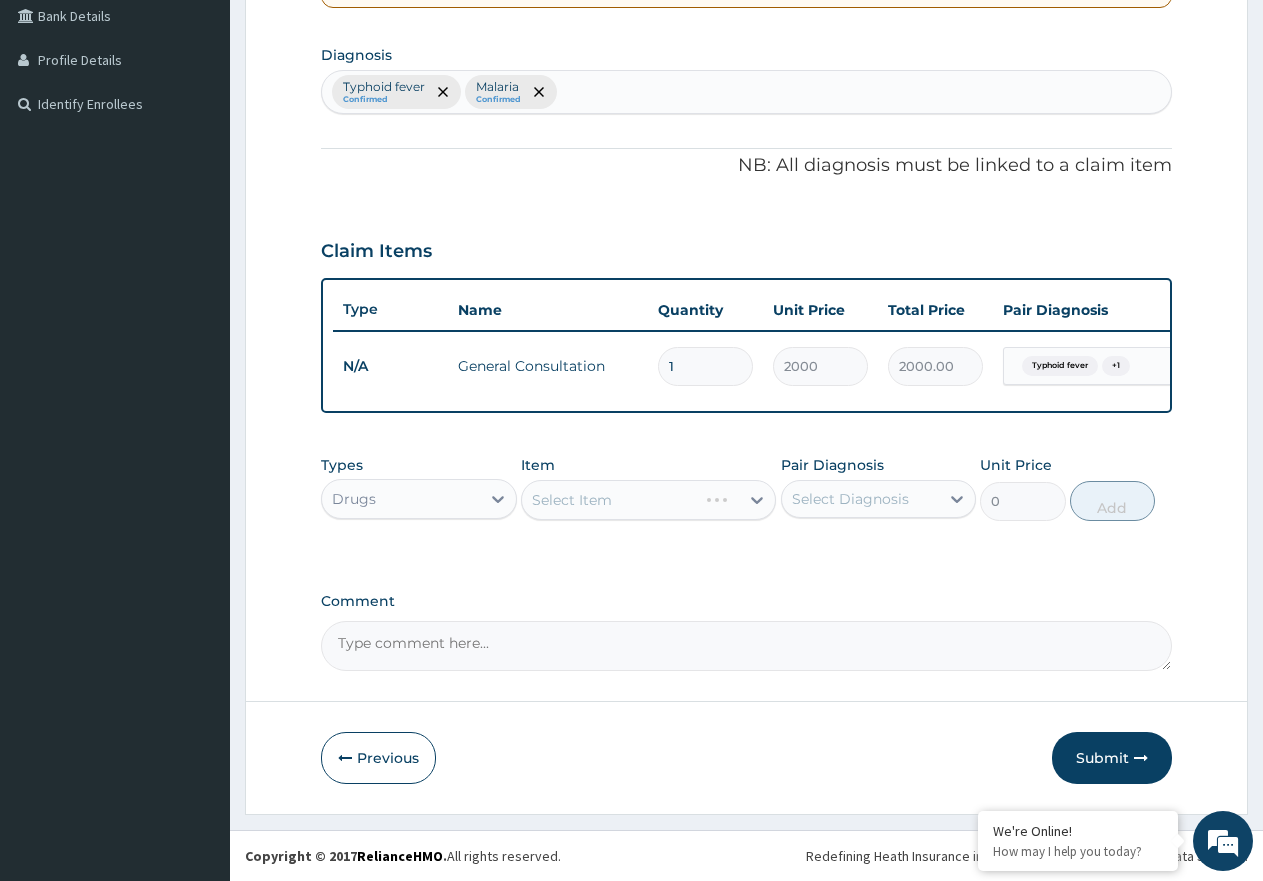 click on "Select Item" at bounding box center [648, 500] 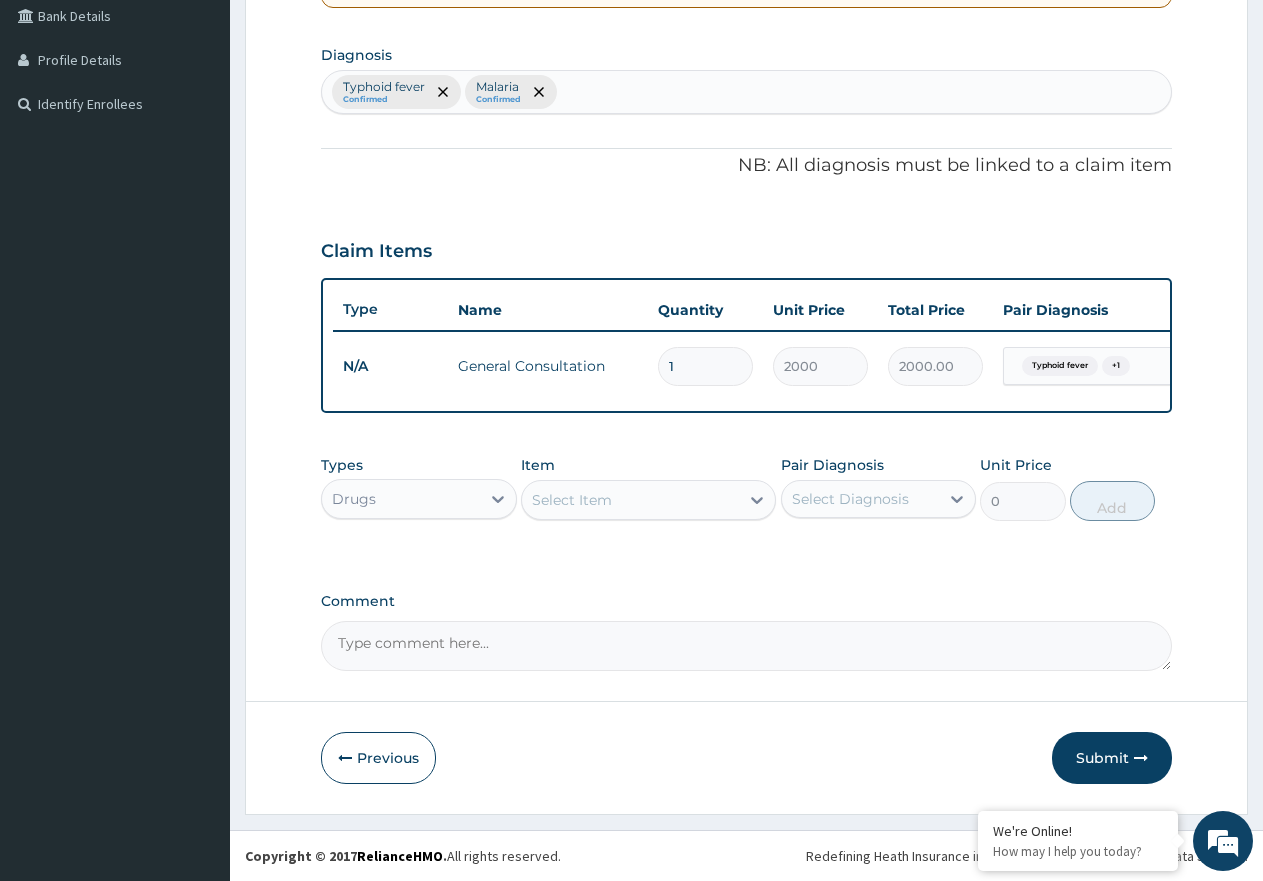 click on "Select Item" at bounding box center (572, 500) 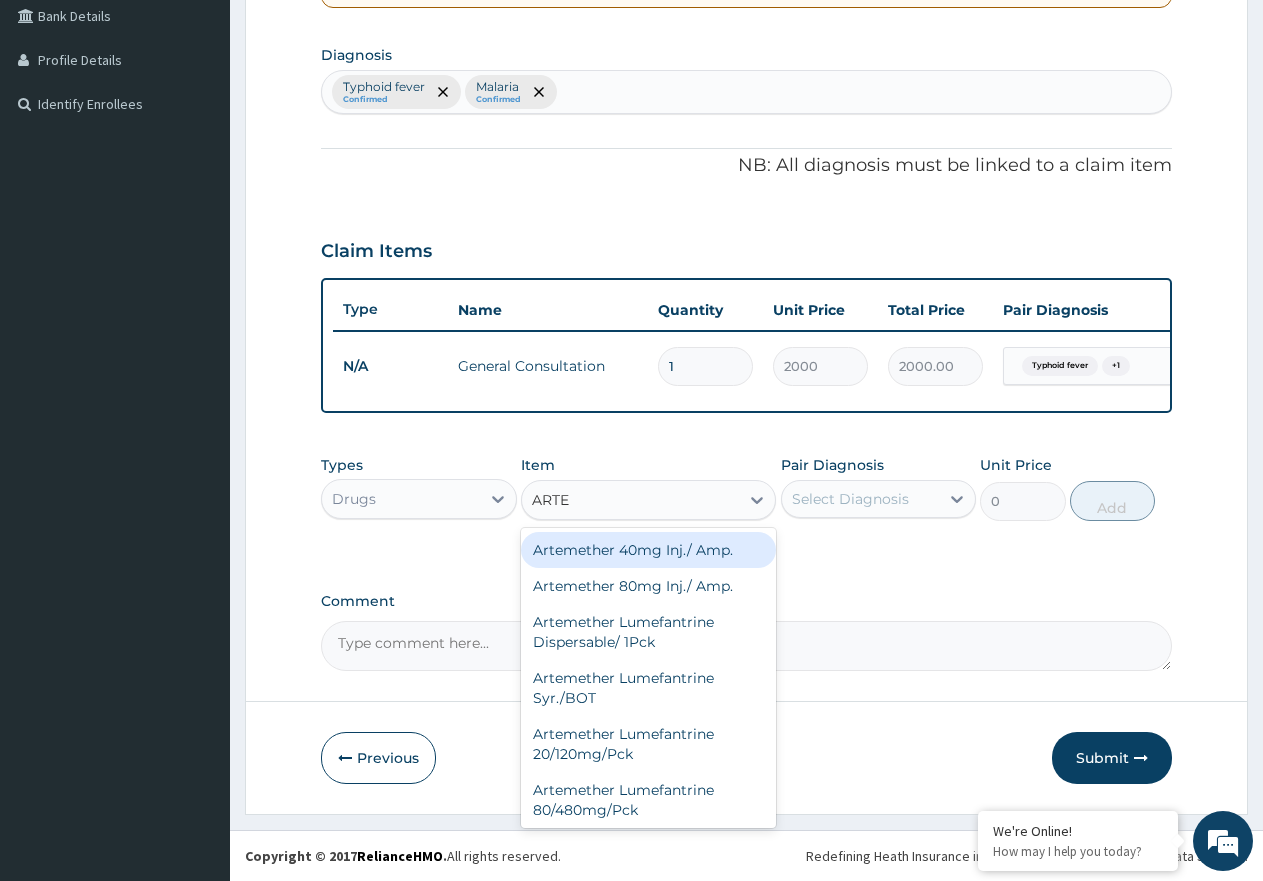 type on "ARTEE" 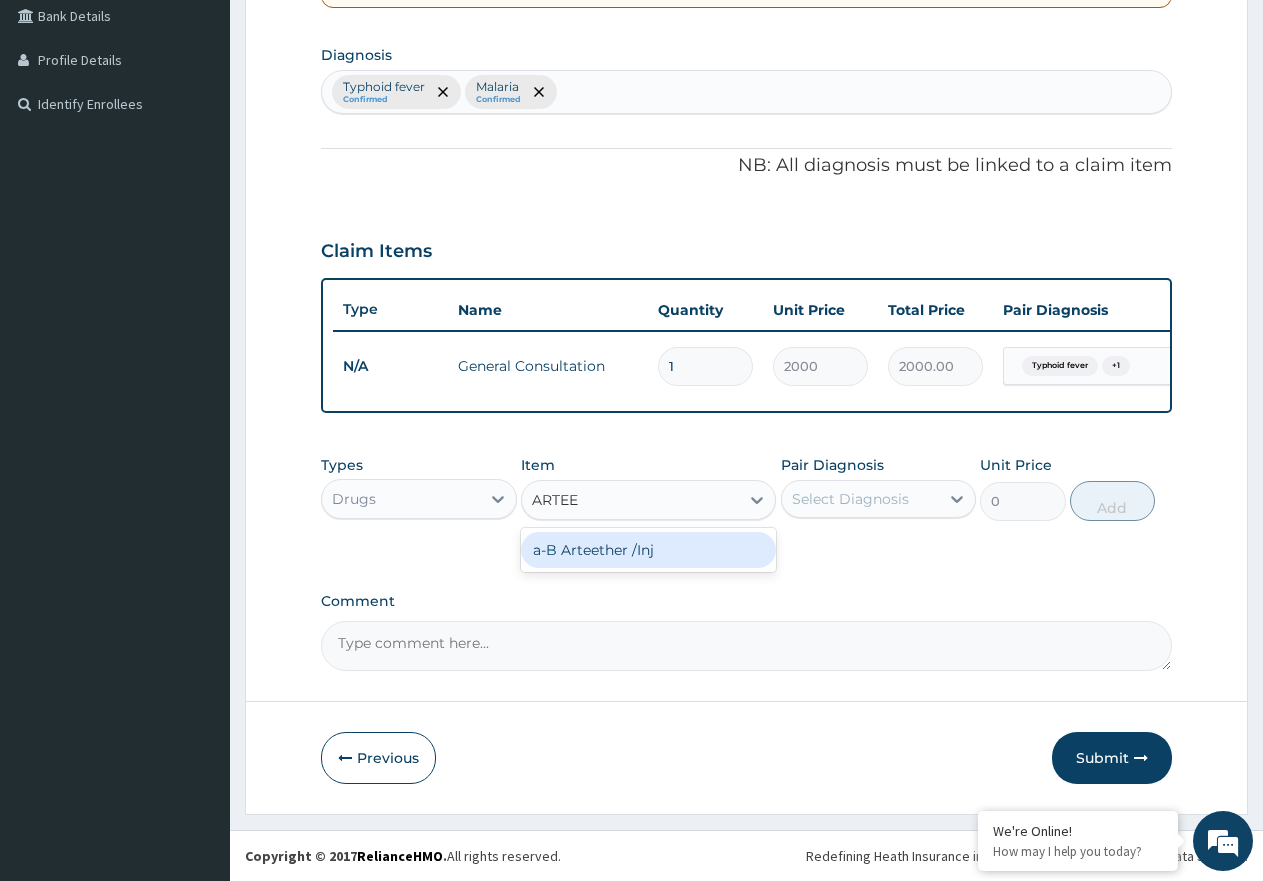 click on "a-B Arteether /Inj" at bounding box center [648, 550] 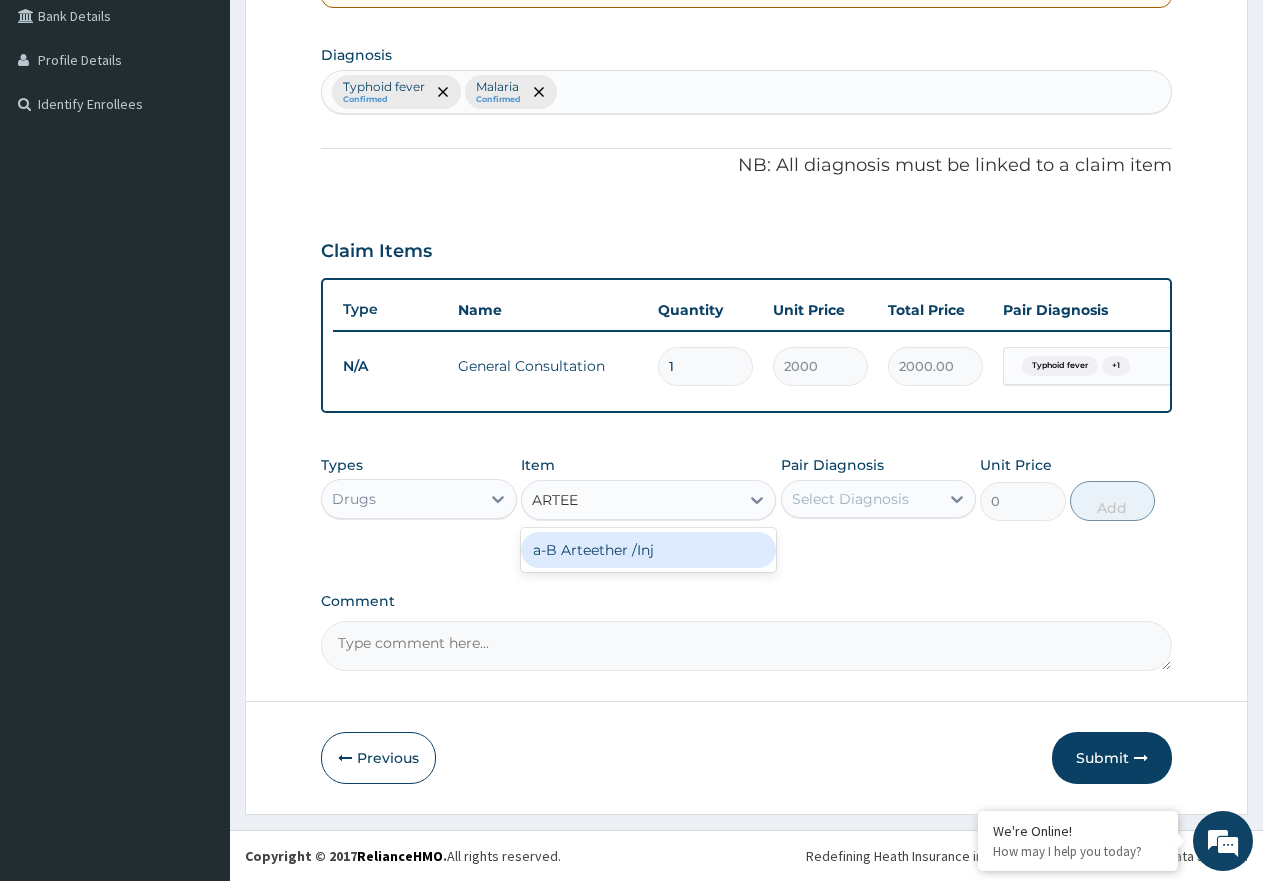 type 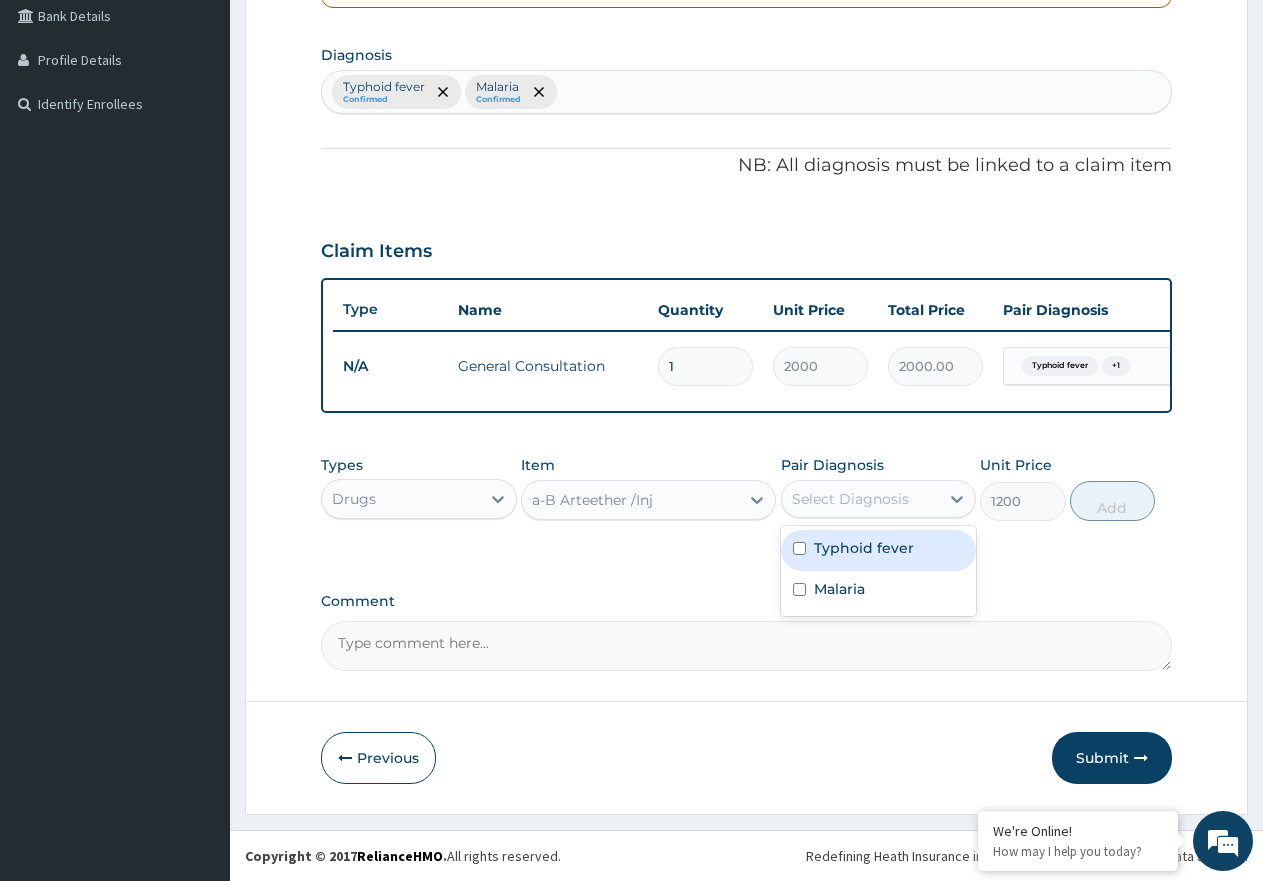 drag, startPoint x: 812, startPoint y: 499, endPoint x: 825, endPoint y: 518, distance: 23.021729 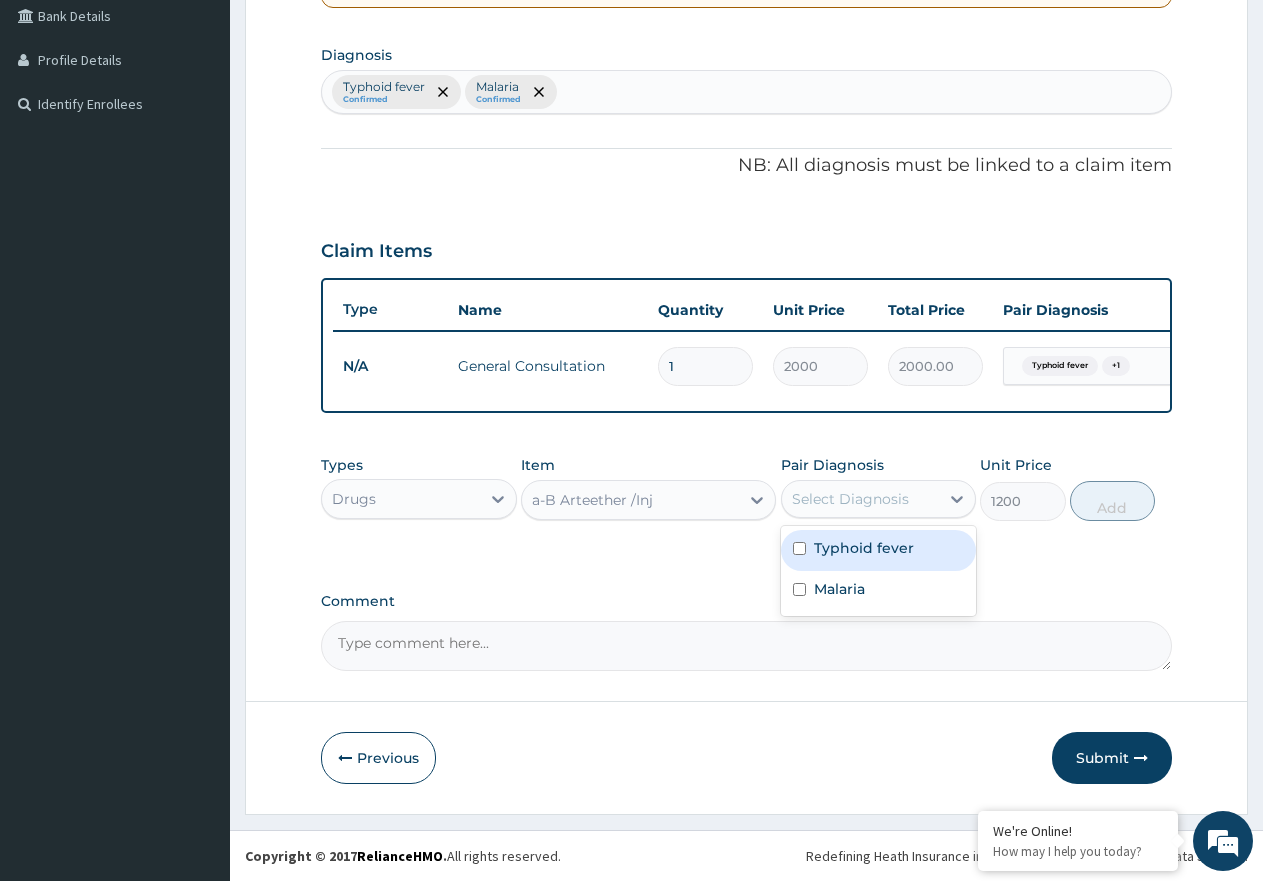click on "Select Diagnosis" at bounding box center (850, 499) 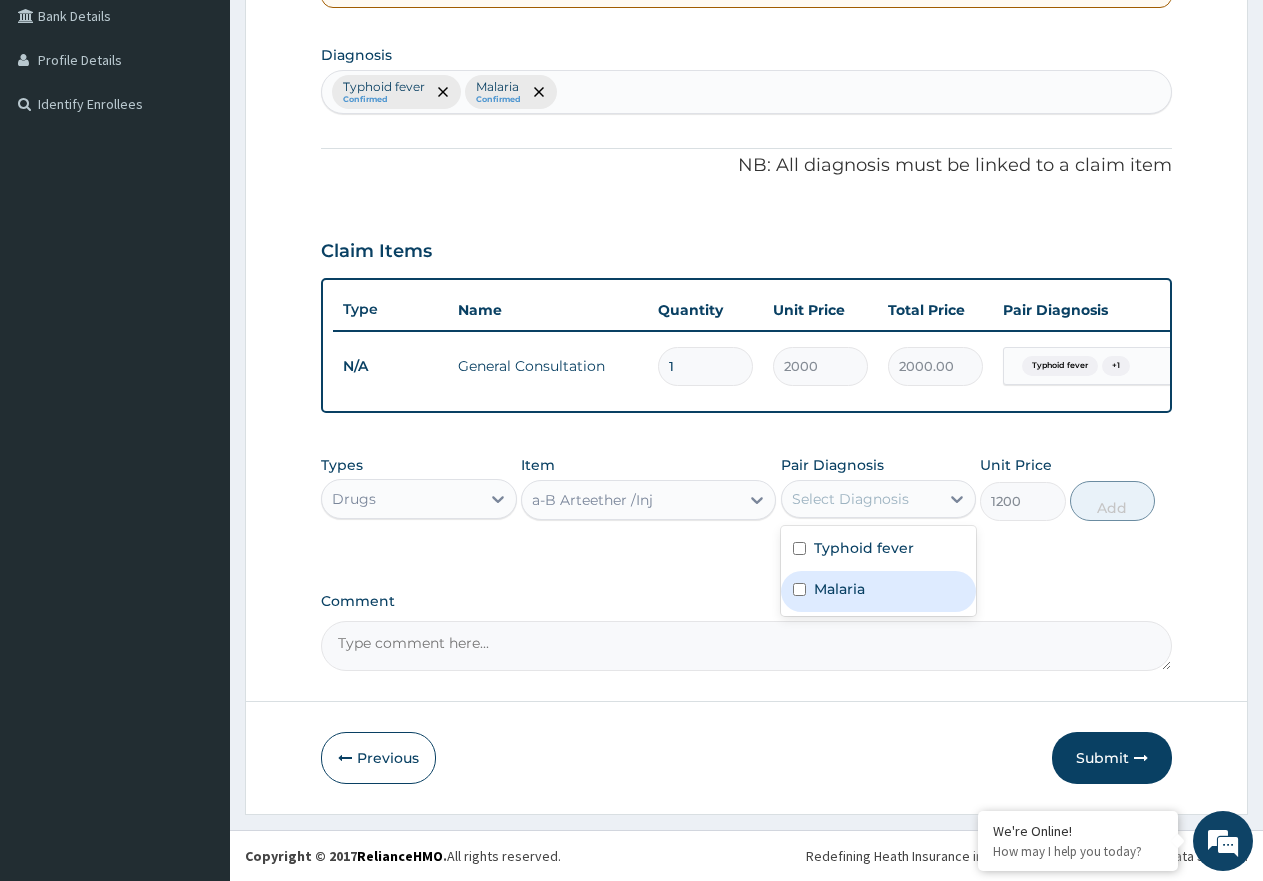 drag, startPoint x: 851, startPoint y: 583, endPoint x: 966, endPoint y: 551, distance: 119.36918 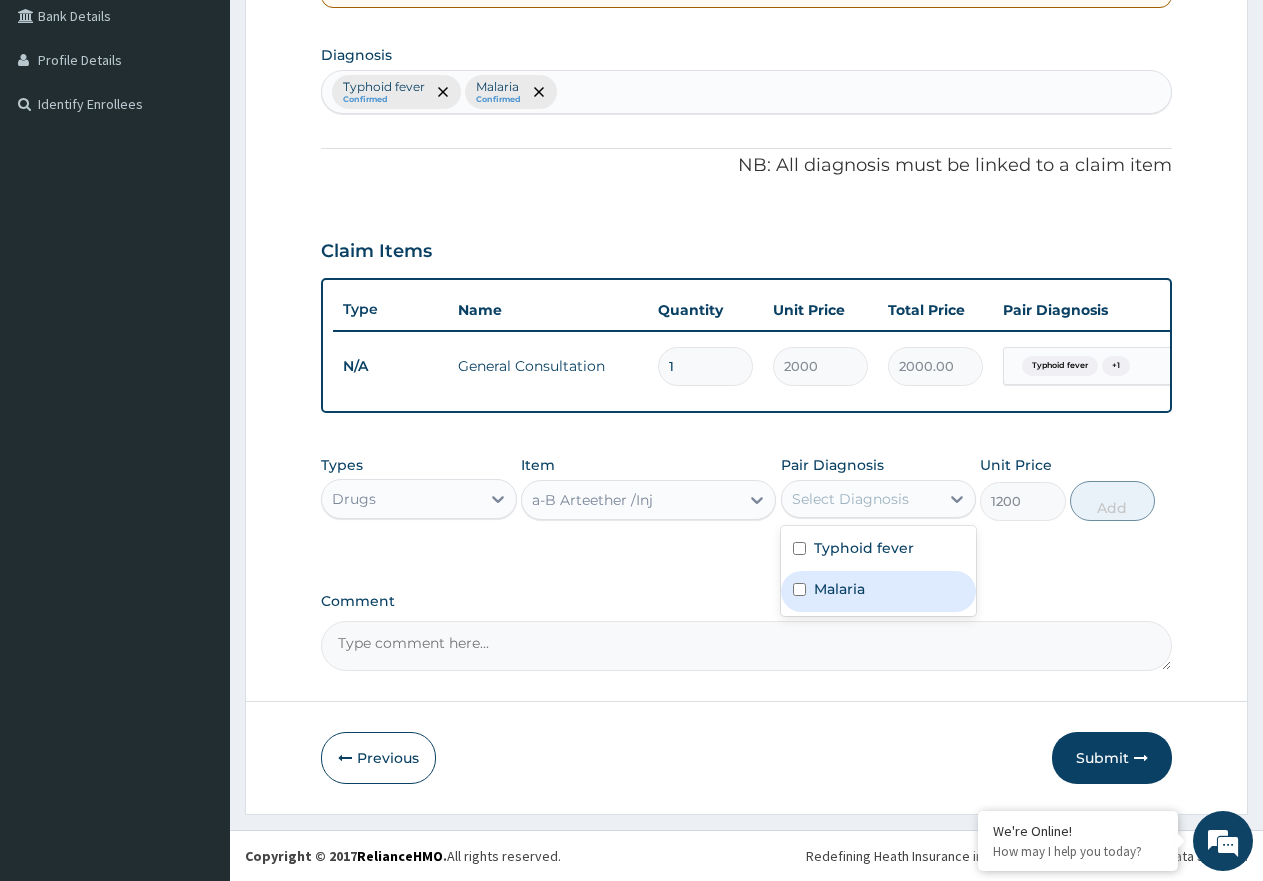 click on "Malaria" at bounding box center (839, 589) 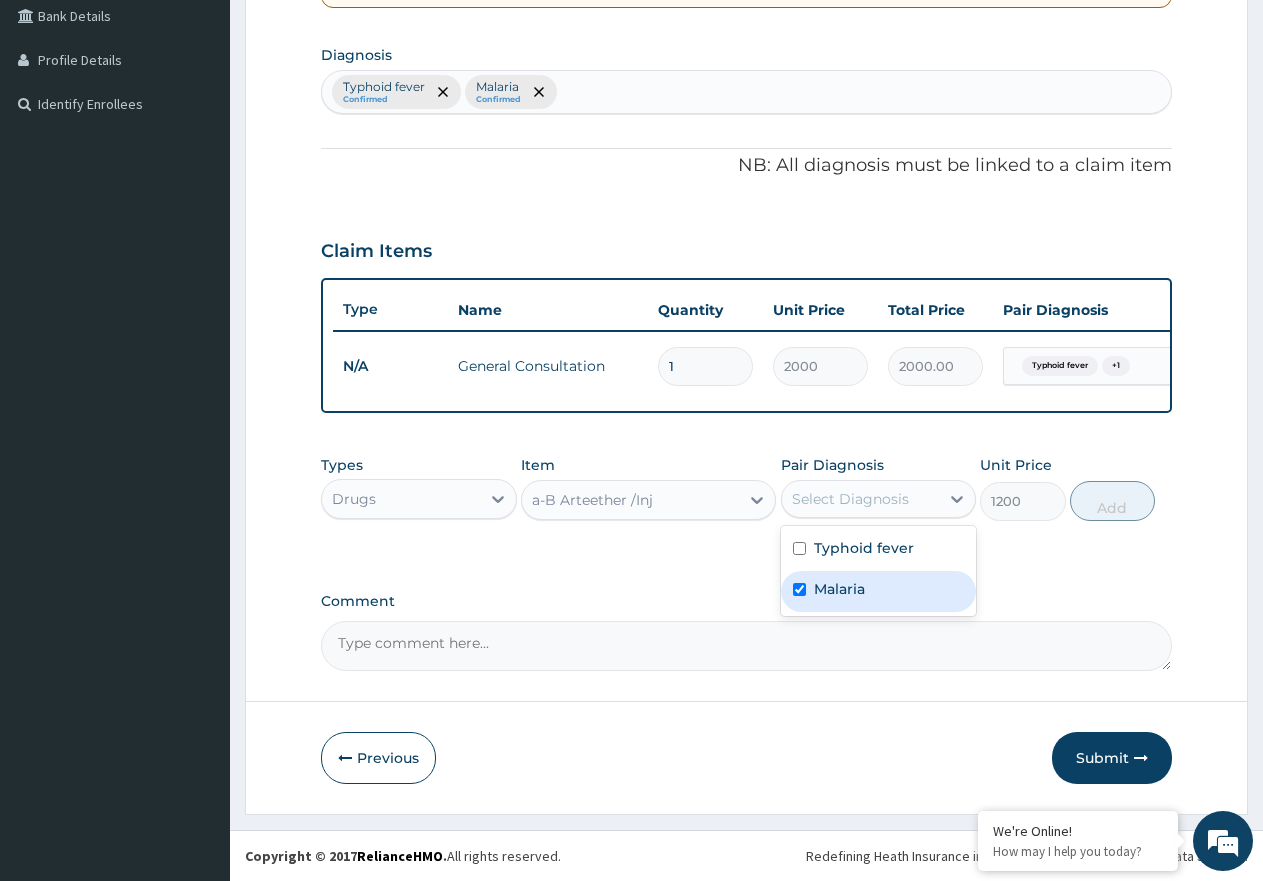 checkbox on "true" 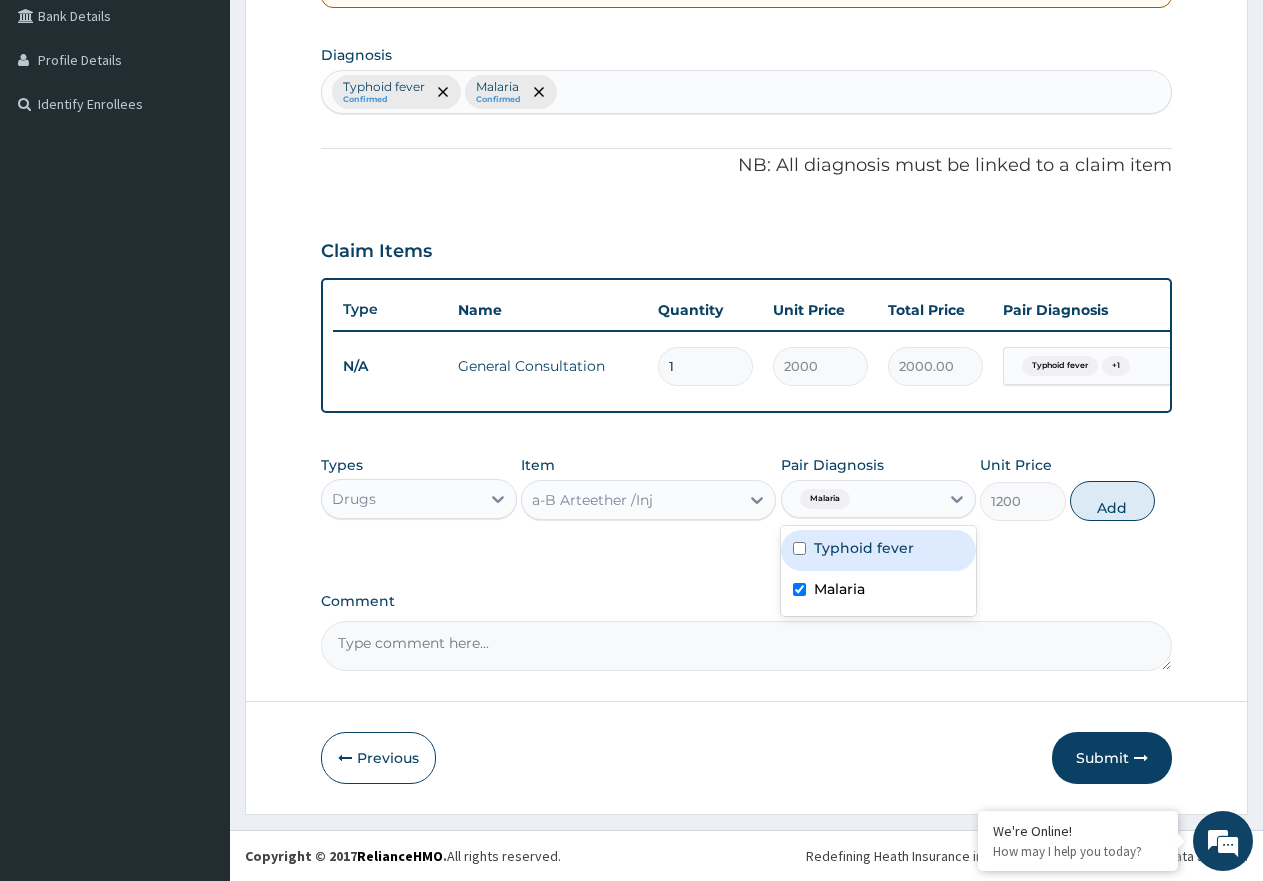 drag, startPoint x: 1145, startPoint y: 486, endPoint x: 1105, endPoint y: 508, distance: 45.65085 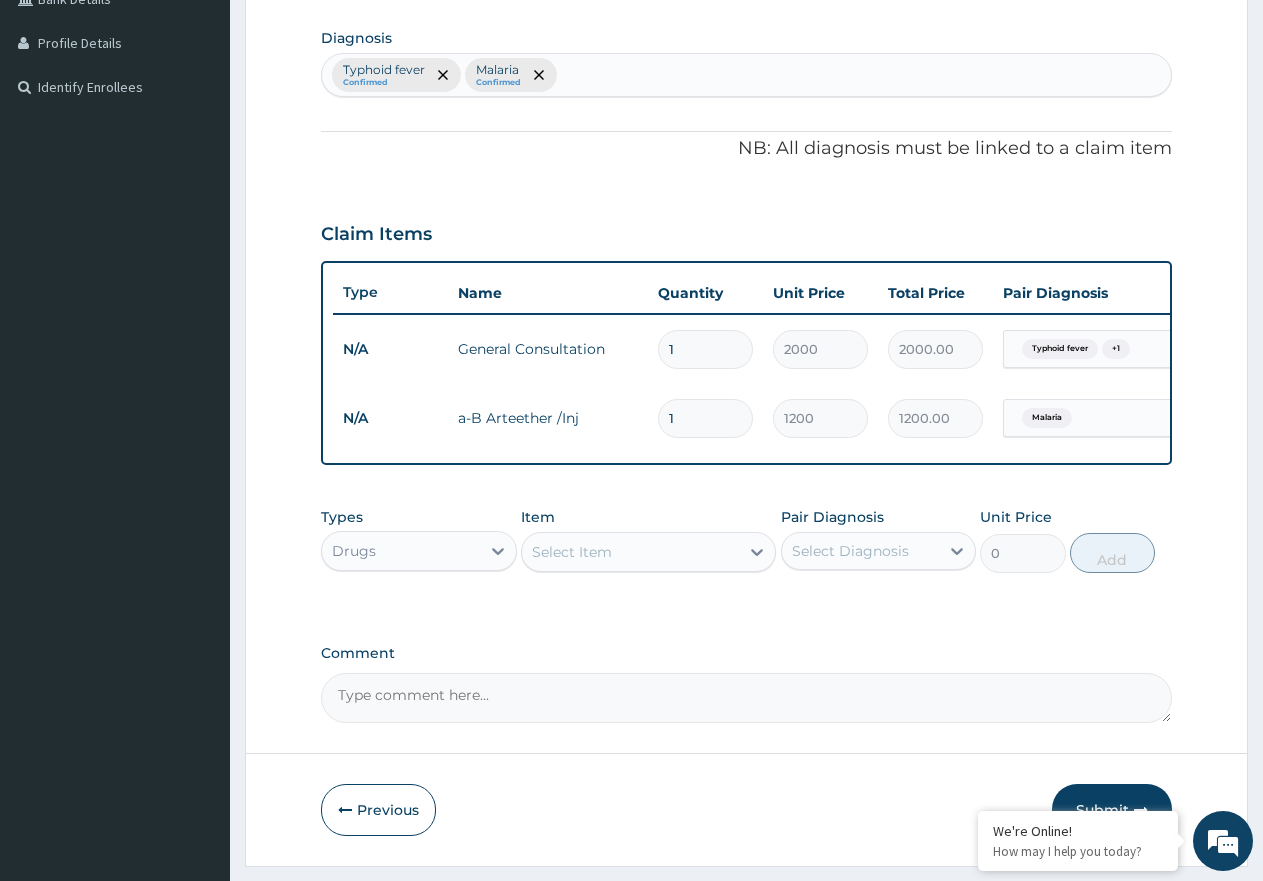 type 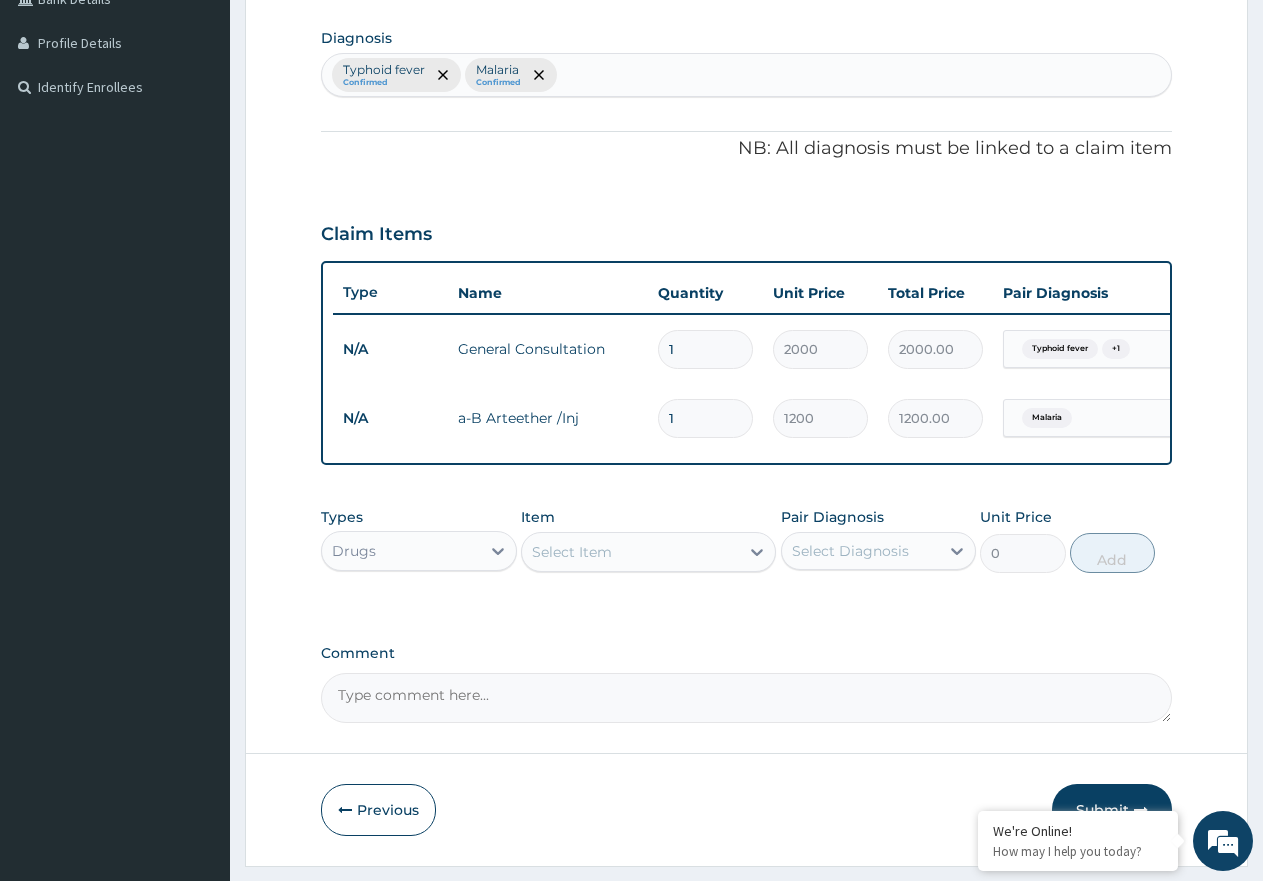 type on "0.00" 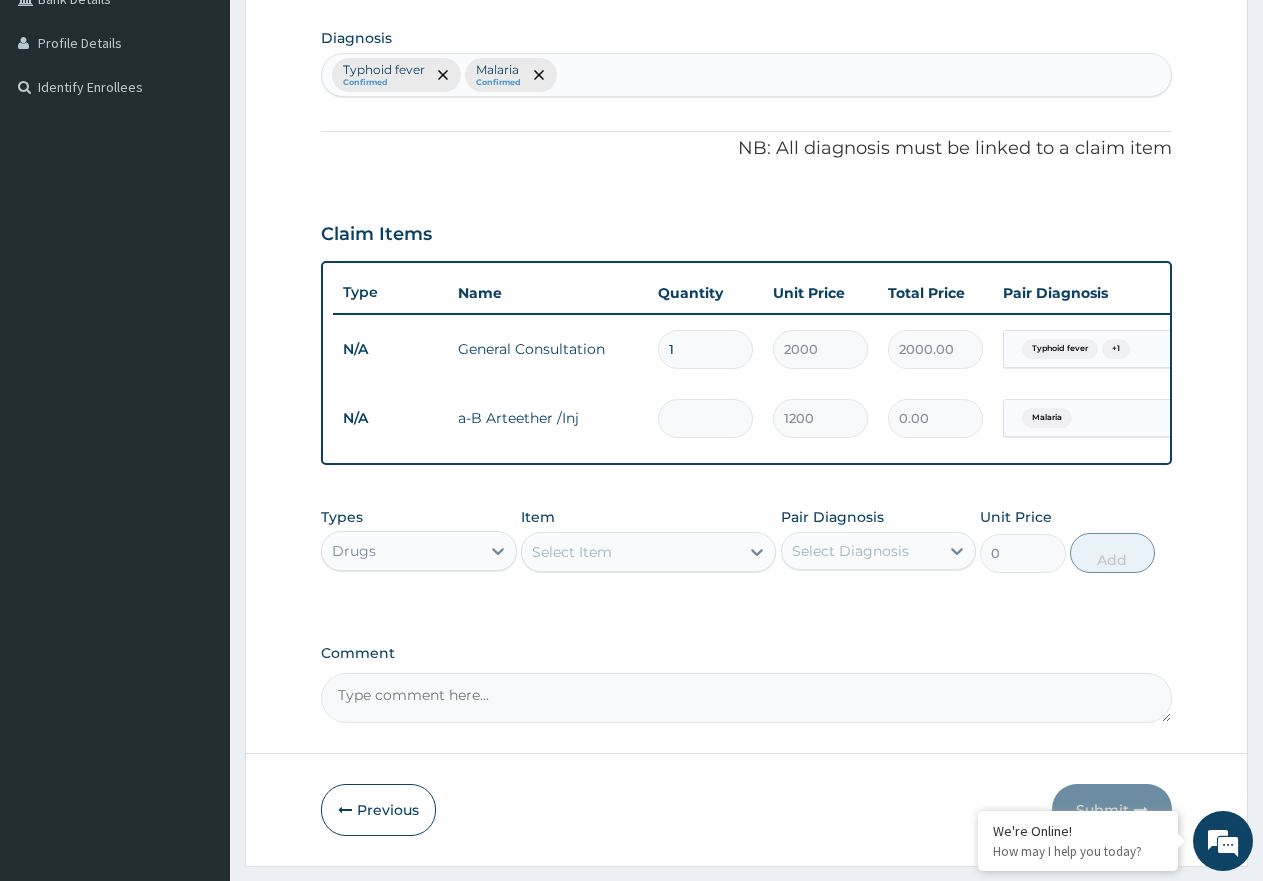 type on "3" 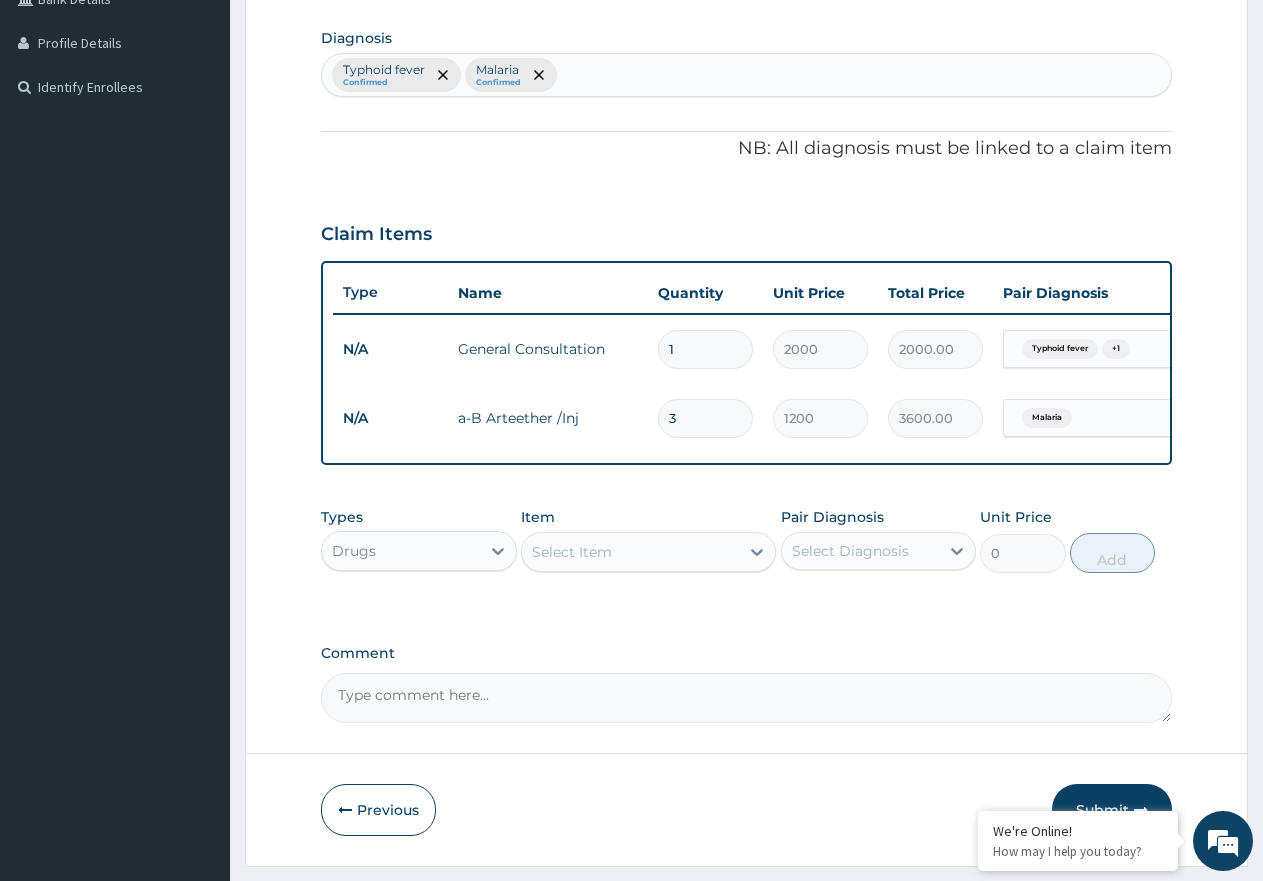type on "3" 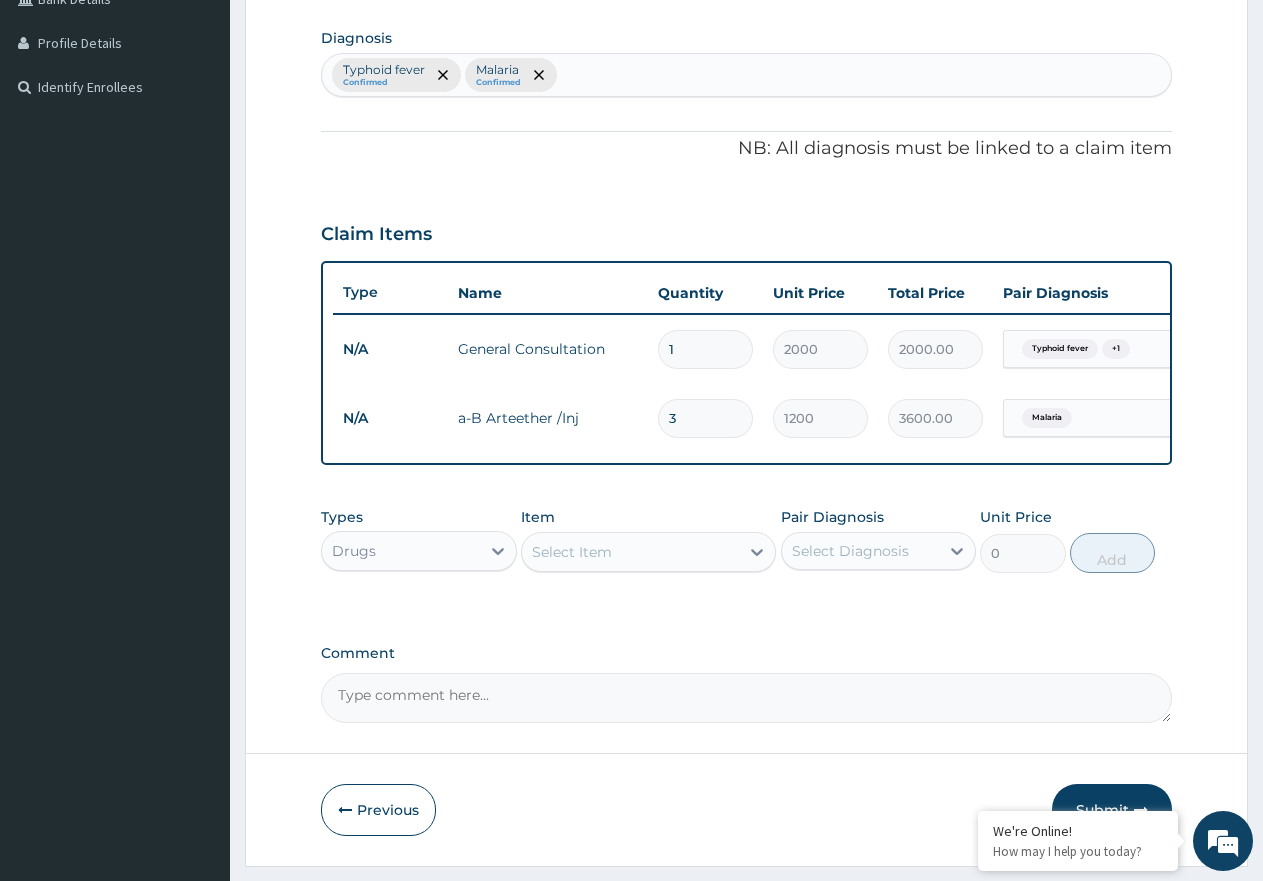 click on "Select Item" at bounding box center [572, 552] 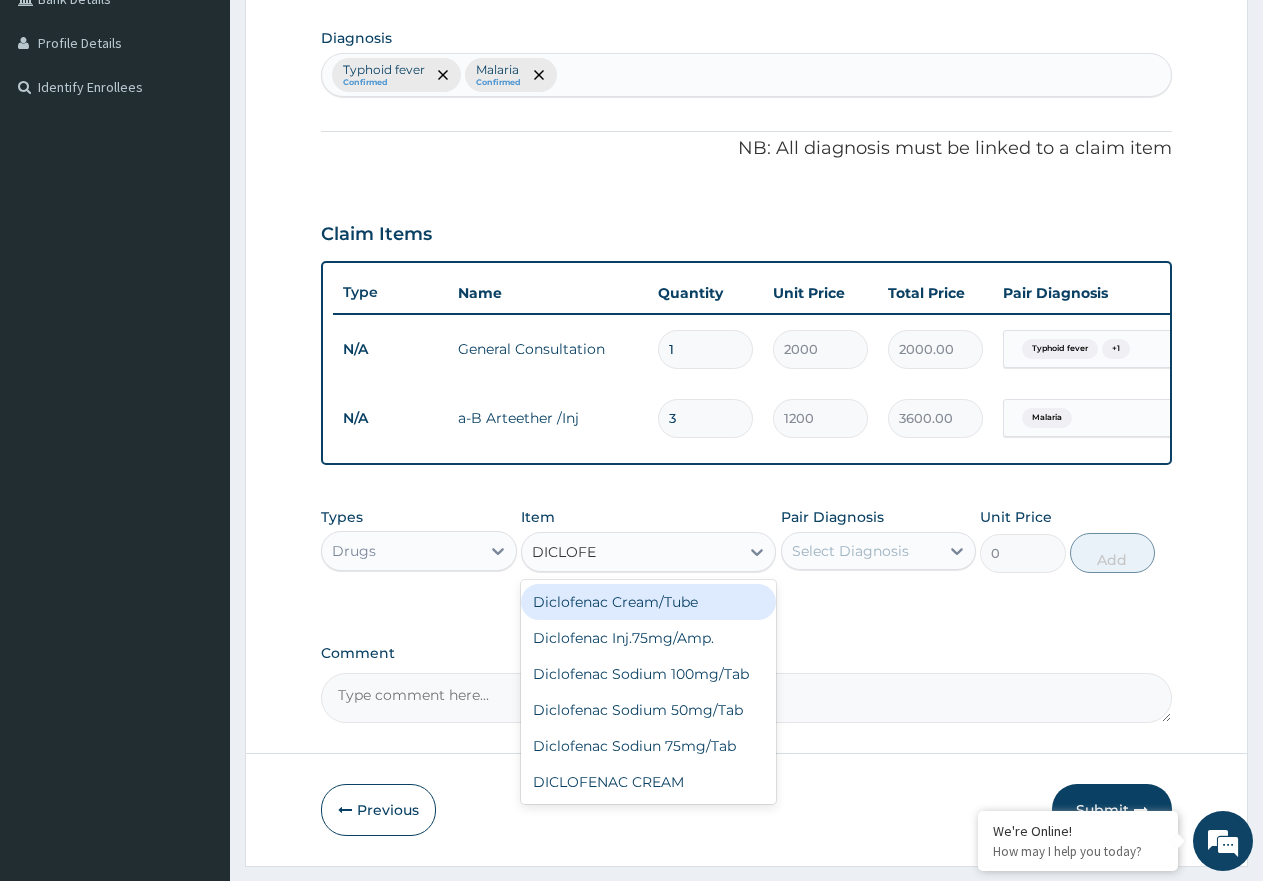type on "DICLOFEN" 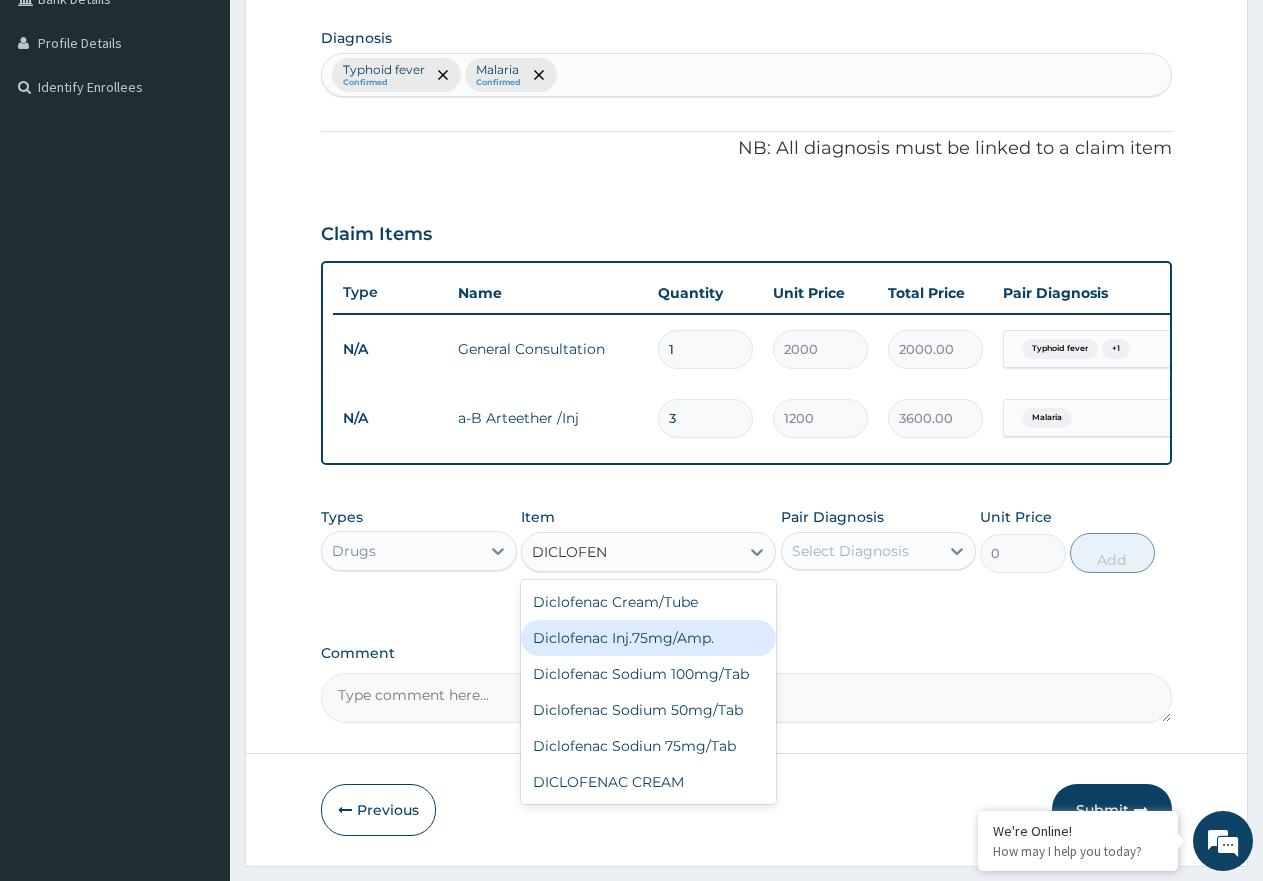 click on "Diclofenac Inj.75mg/Amp." at bounding box center (648, 638) 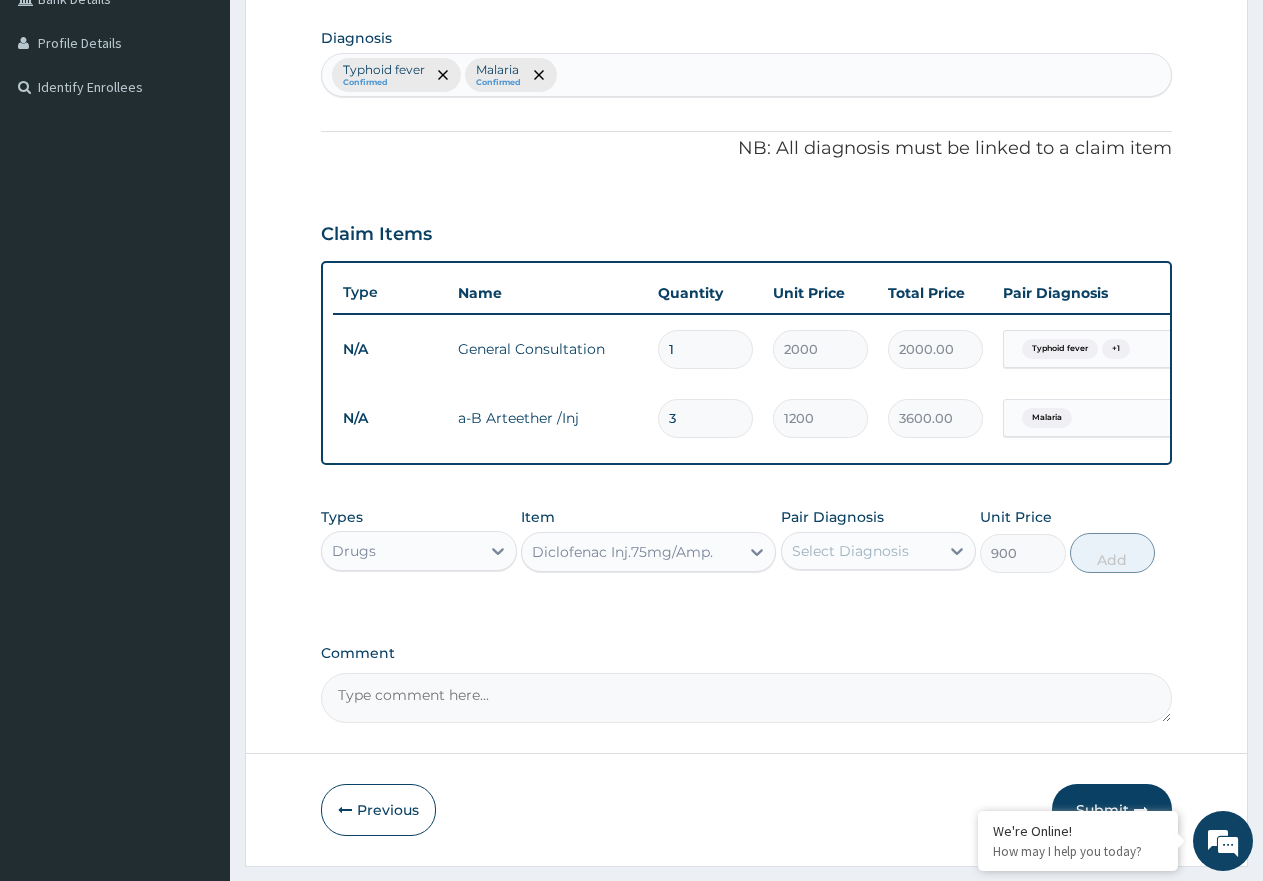 drag, startPoint x: 819, startPoint y: 569, endPoint x: 836, endPoint y: 590, distance: 27.018513 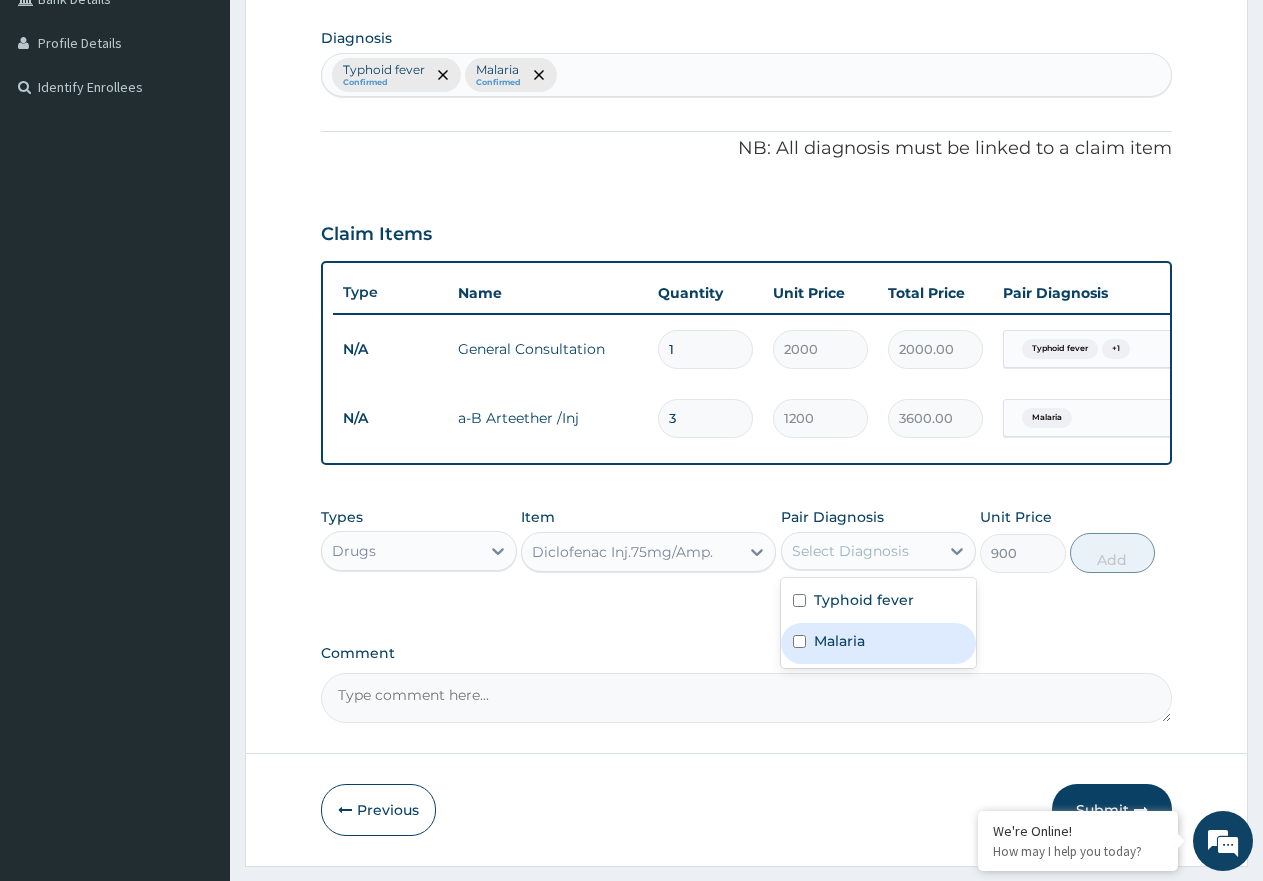 drag, startPoint x: 844, startPoint y: 650, endPoint x: 856, endPoint y: 610, distance: 41.761227 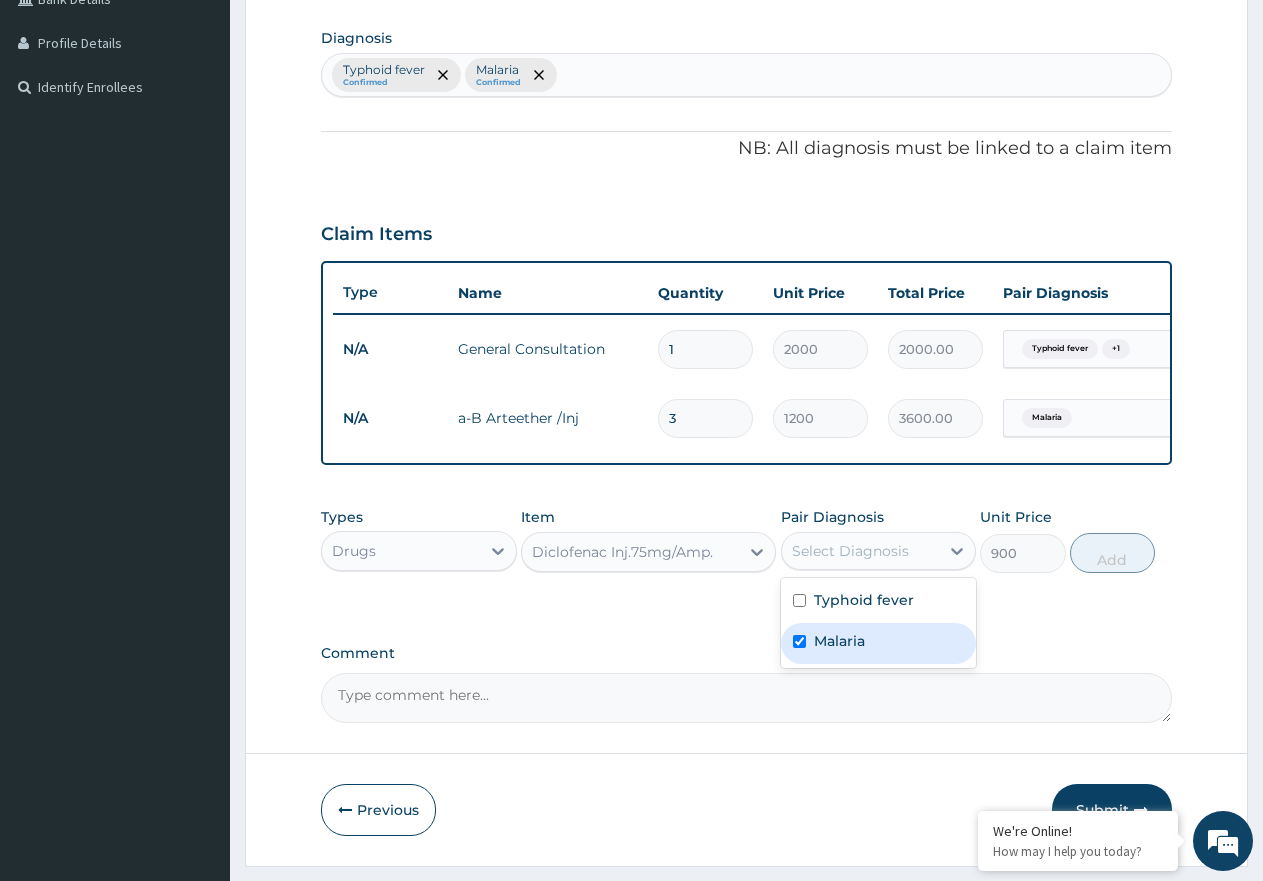 checkbox on "true" 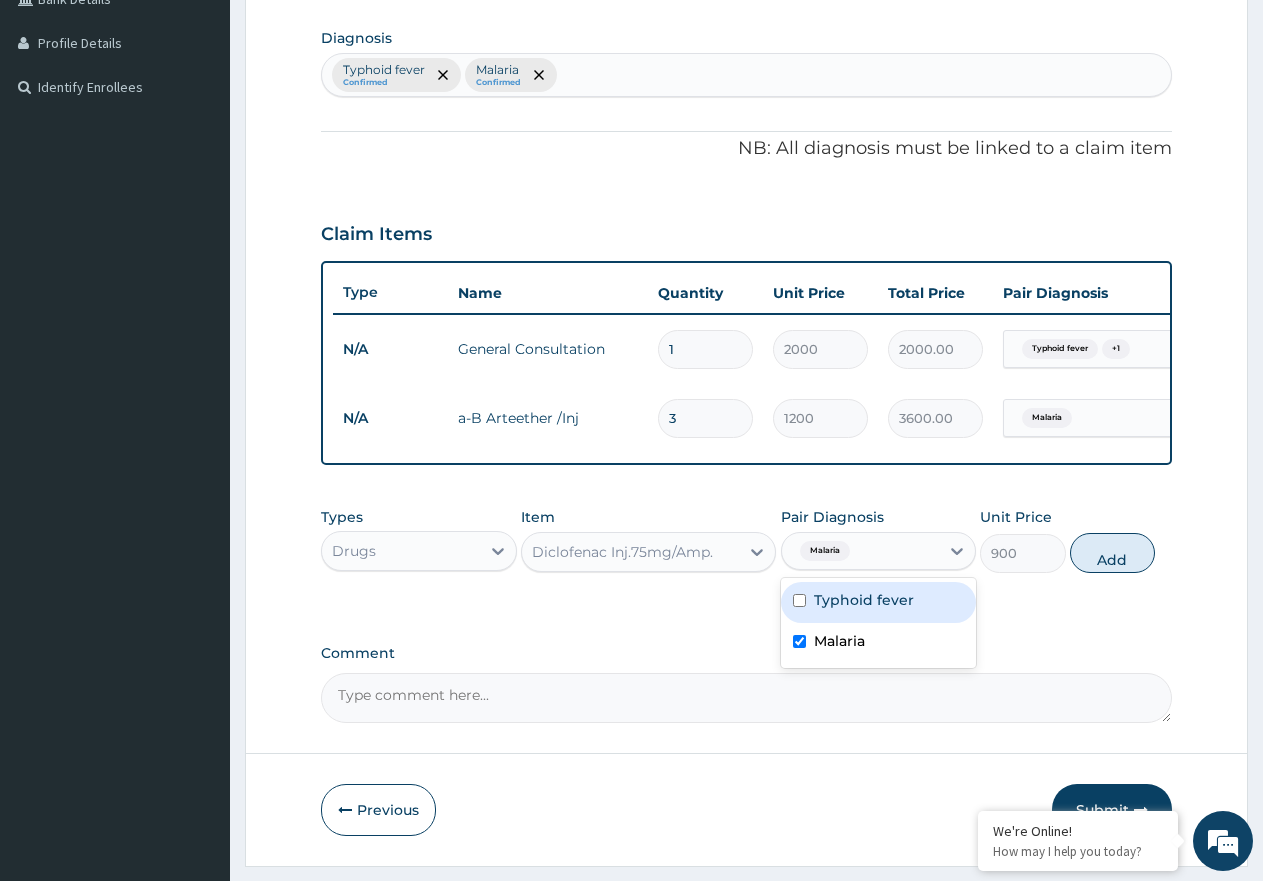 drag, startPoint x: 856, startPoint y: 610, endPoint x: 1057, endPoint y: 600, distance: 201.2486 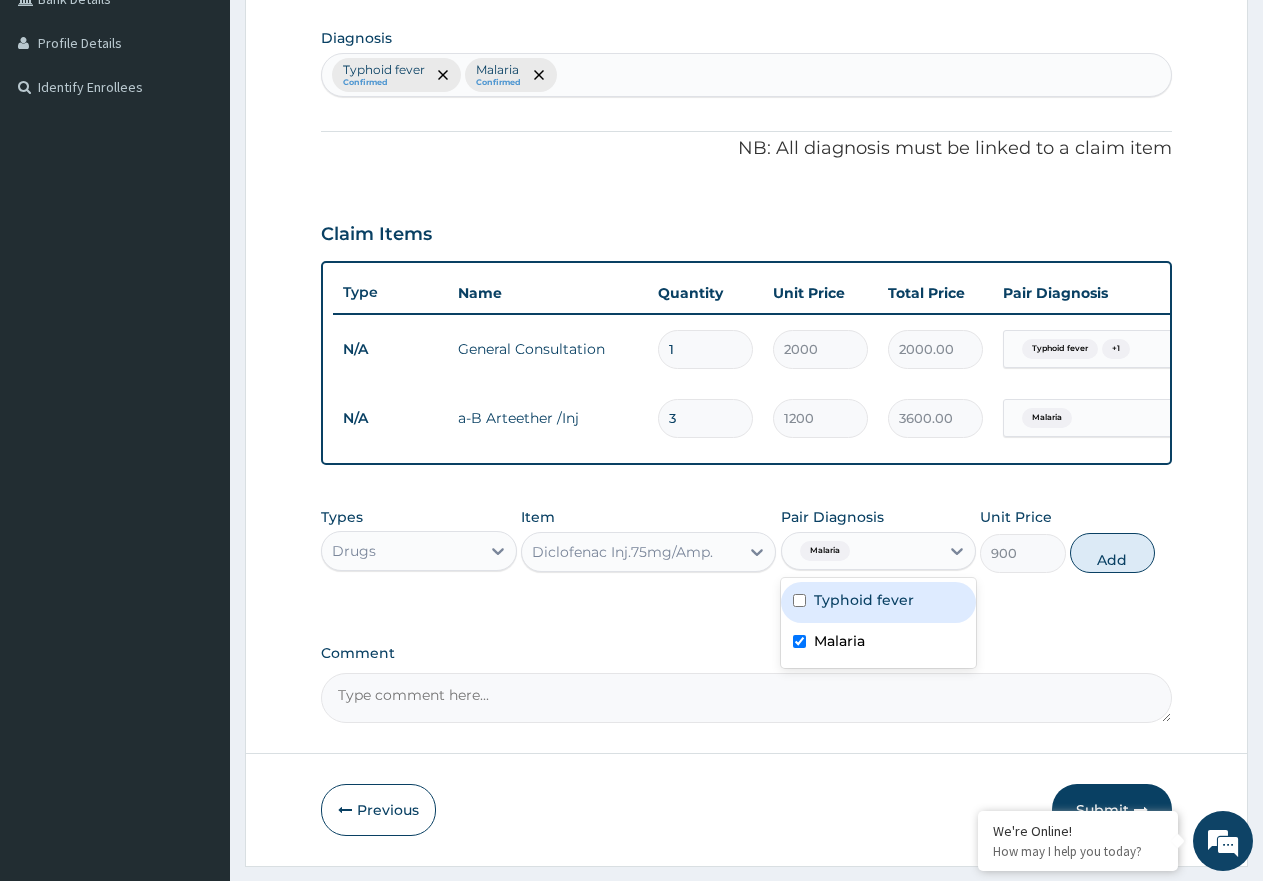 click on "Typhoid fever" at bounding box center [864, 600] 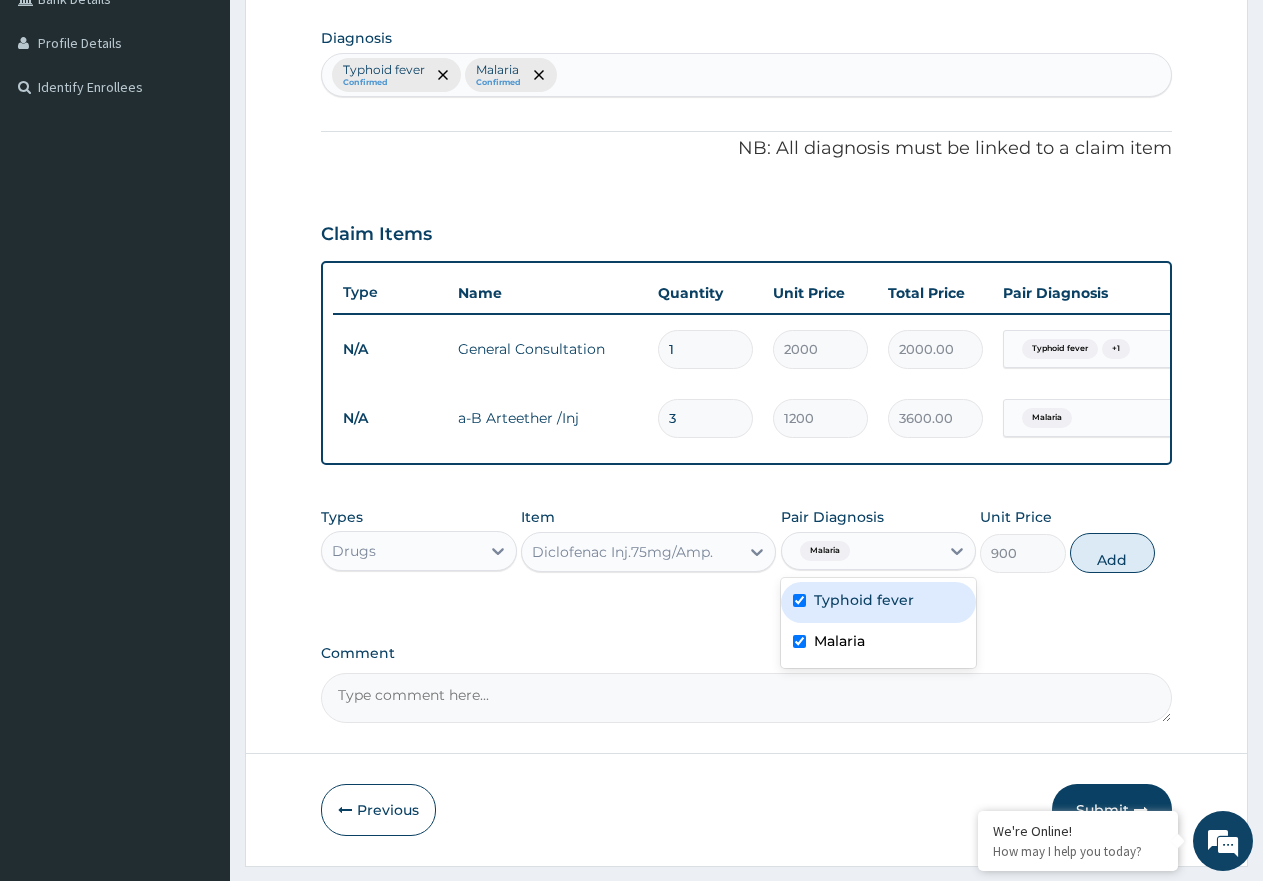 checkbox on "true" 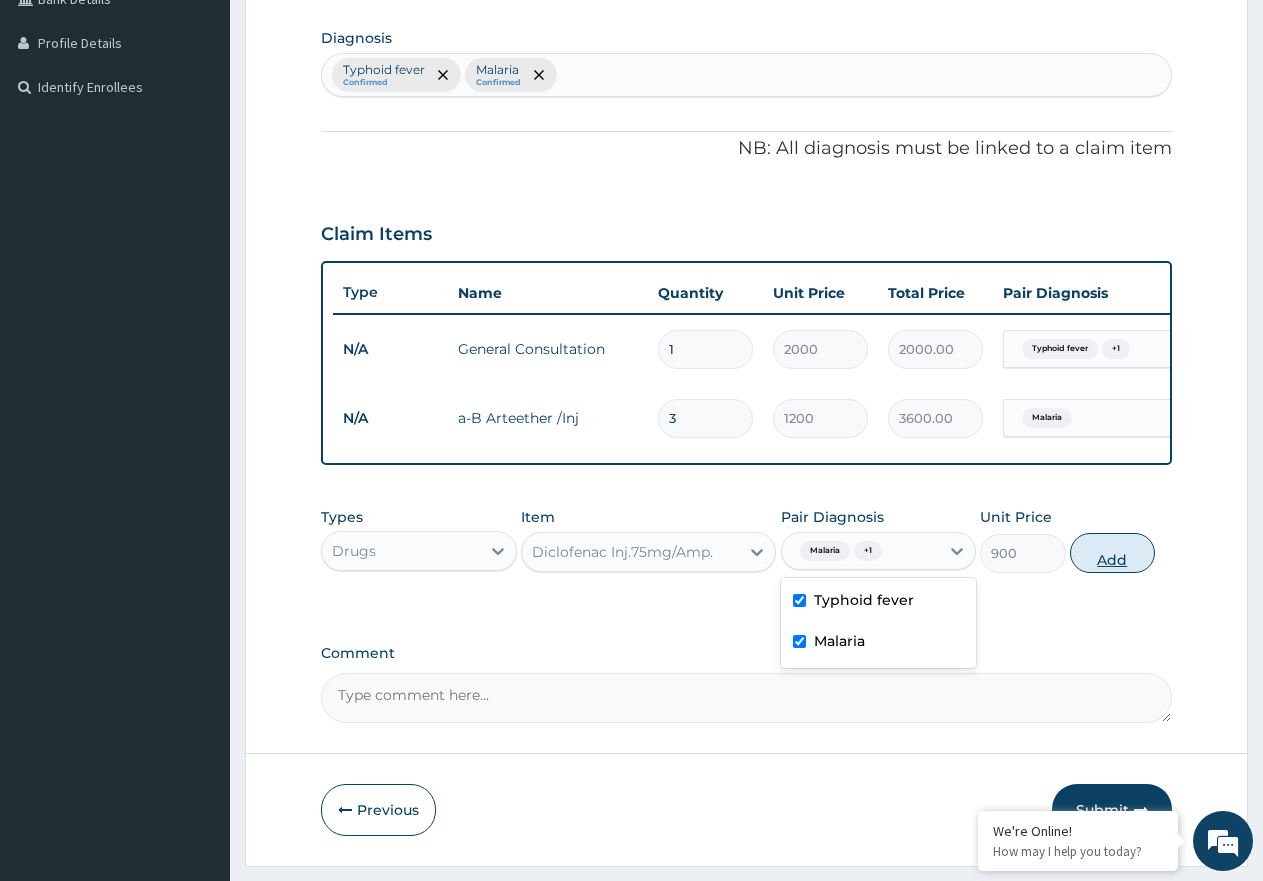 click on "Add" at bounding box center (1112, 553) 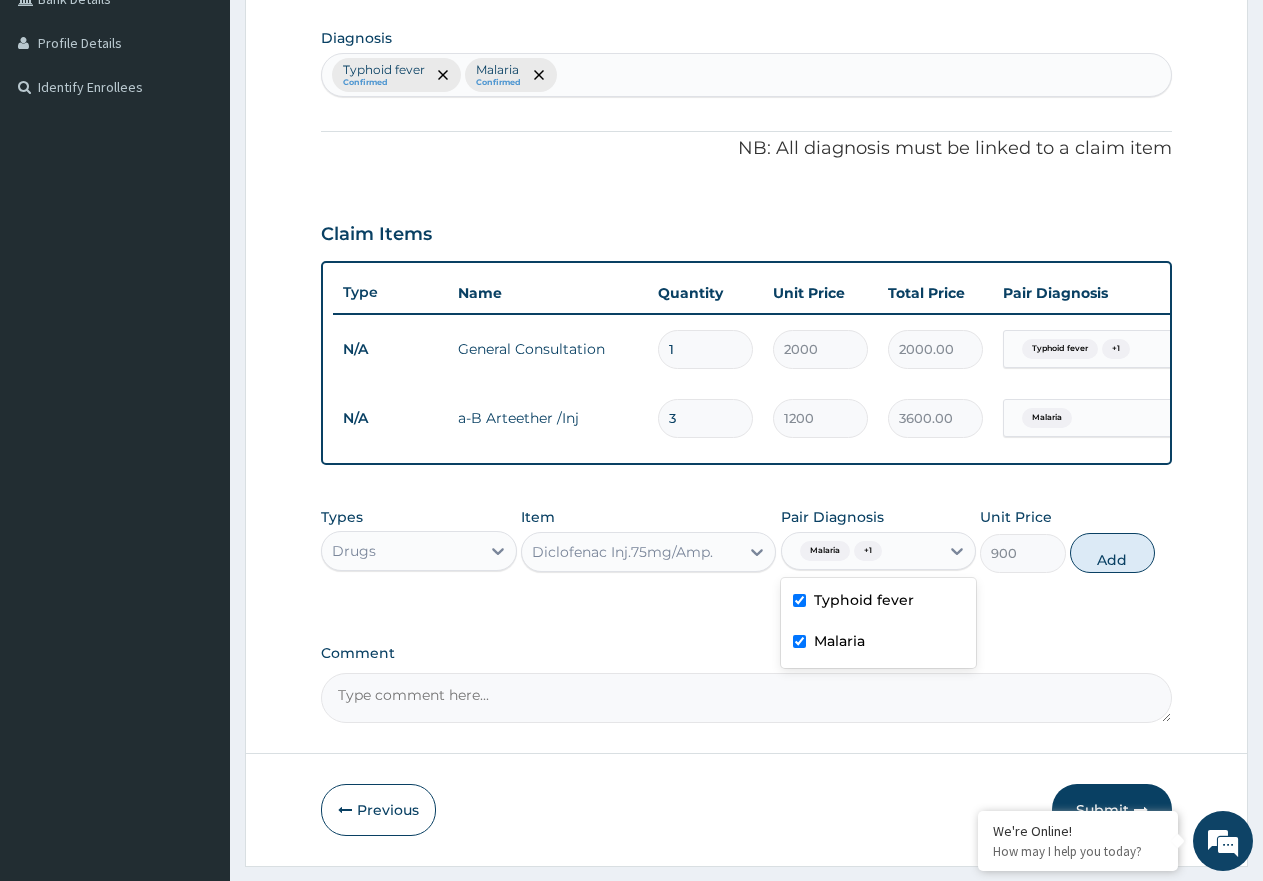 type on "0" 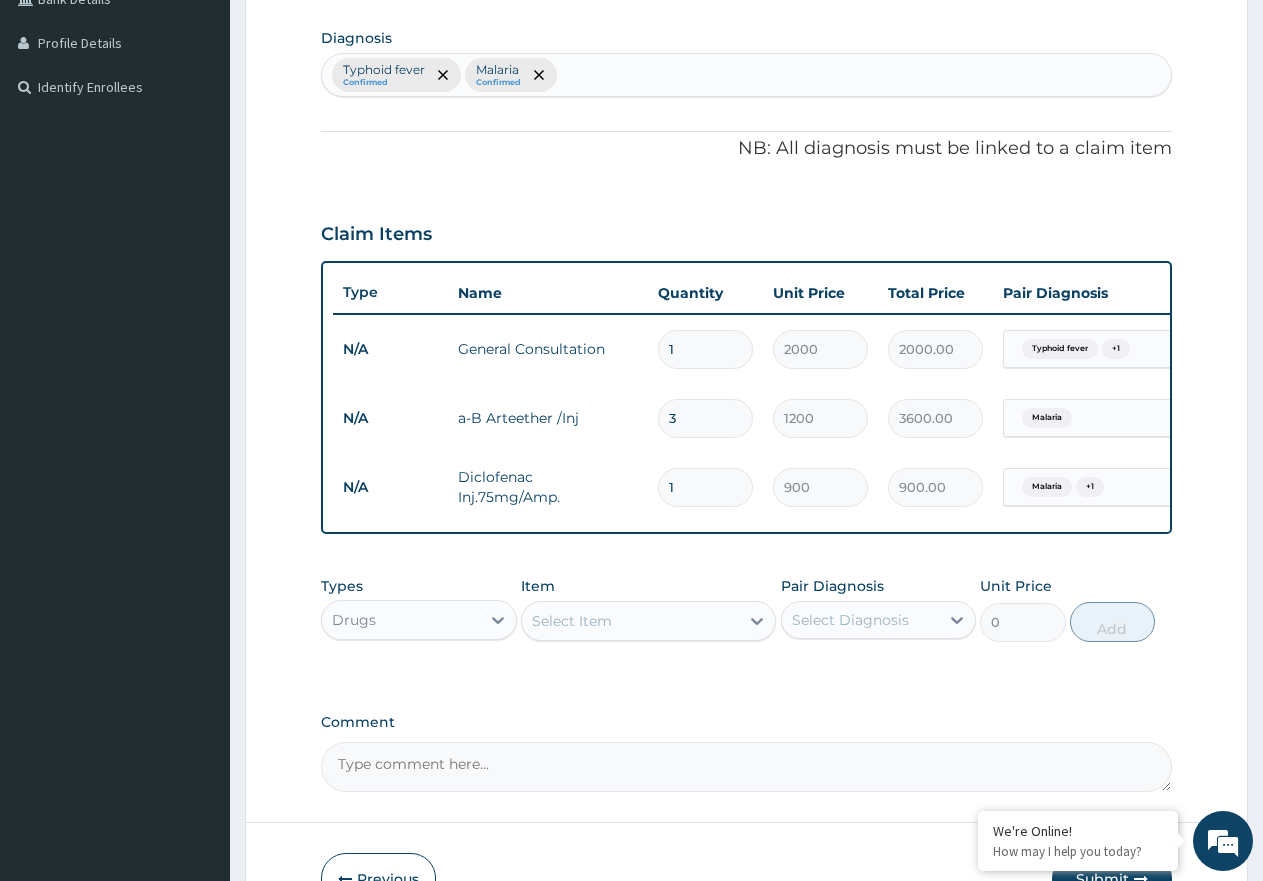 click on "Select Item" at bounding box center [572, 621] 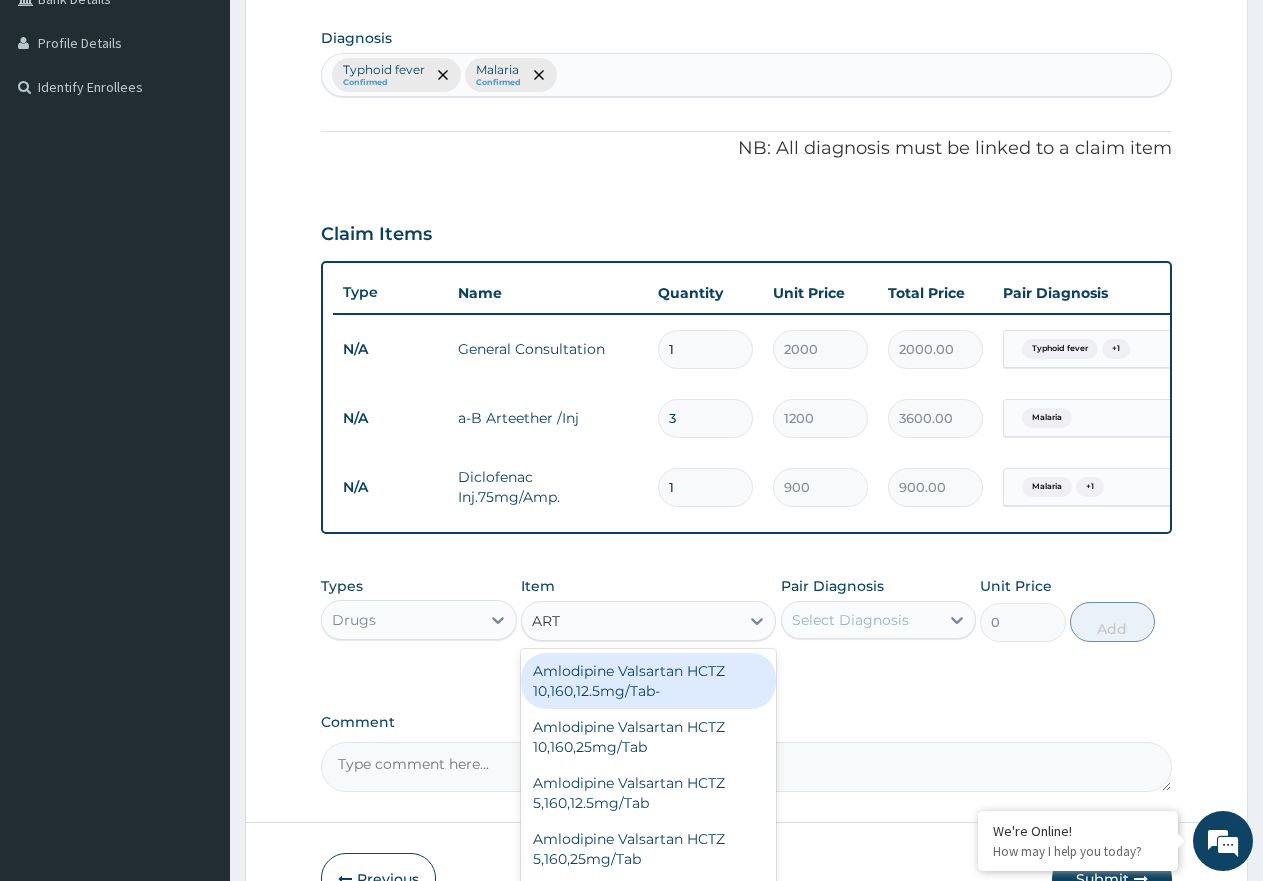type on "ARTE" 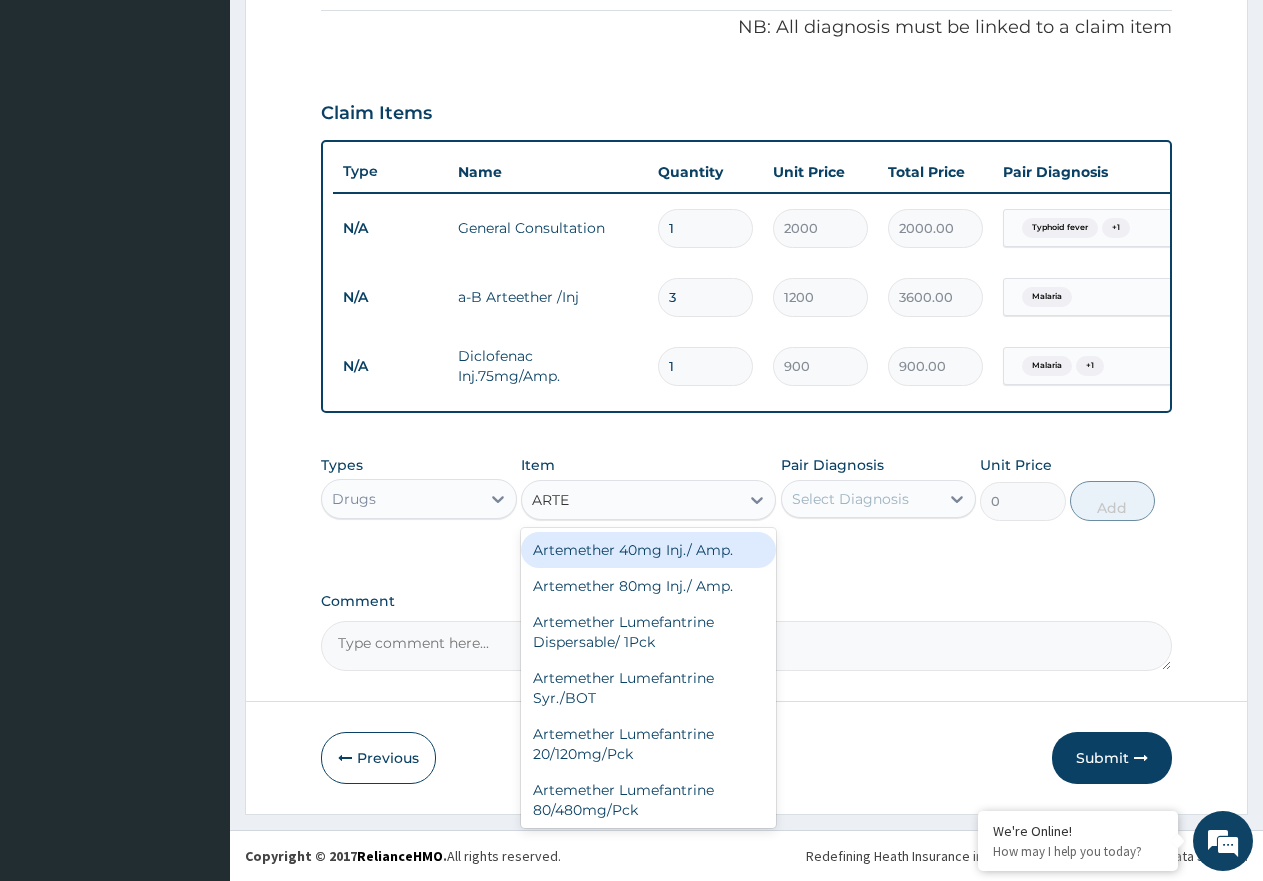 scroll, scrollTop: 621, scrollLeft: 0, axis: vertical 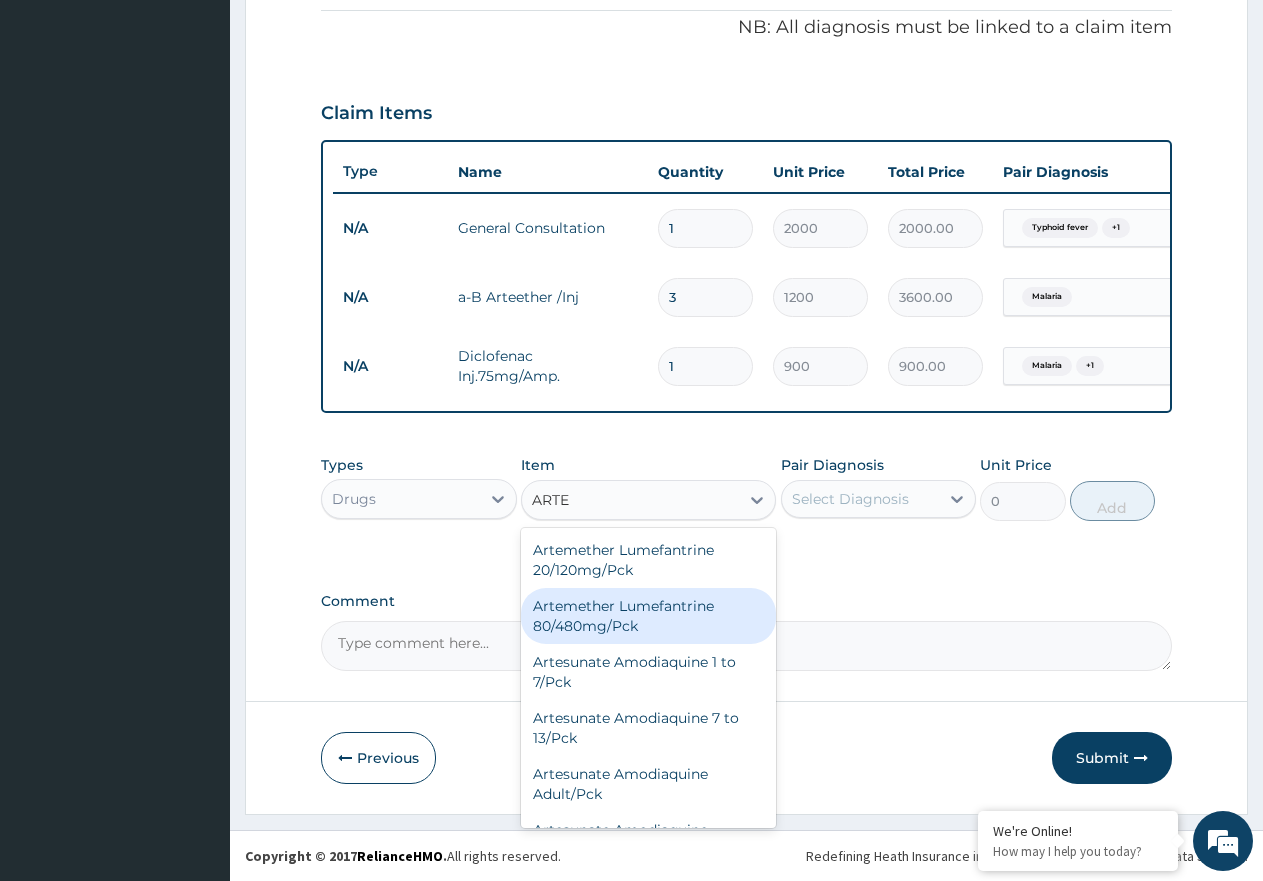 click on "Artemether Lumefantrine 80/480mg/Pck" at bounding box center (648, 616) 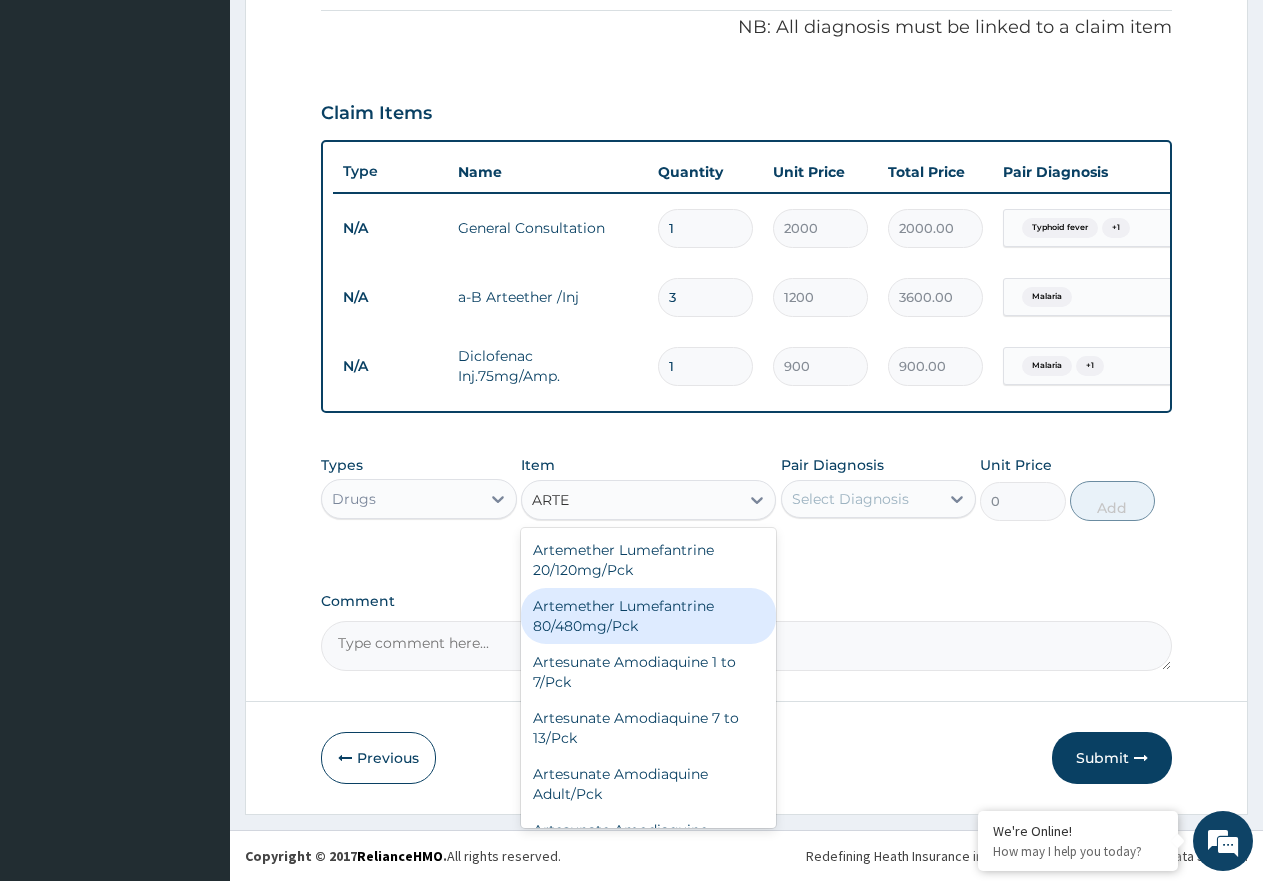 type 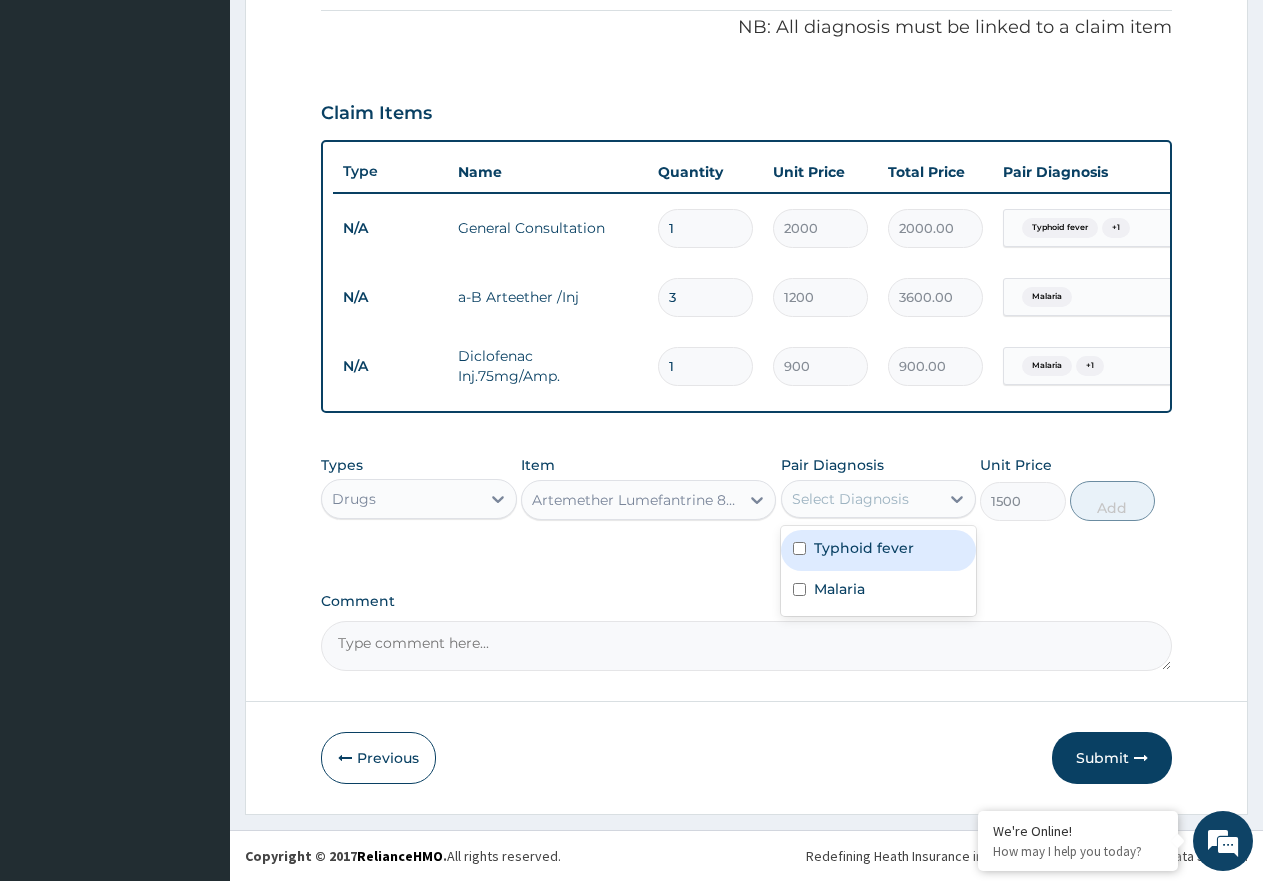 click on "Select Diagnosis" at bounding box center [861, 499] 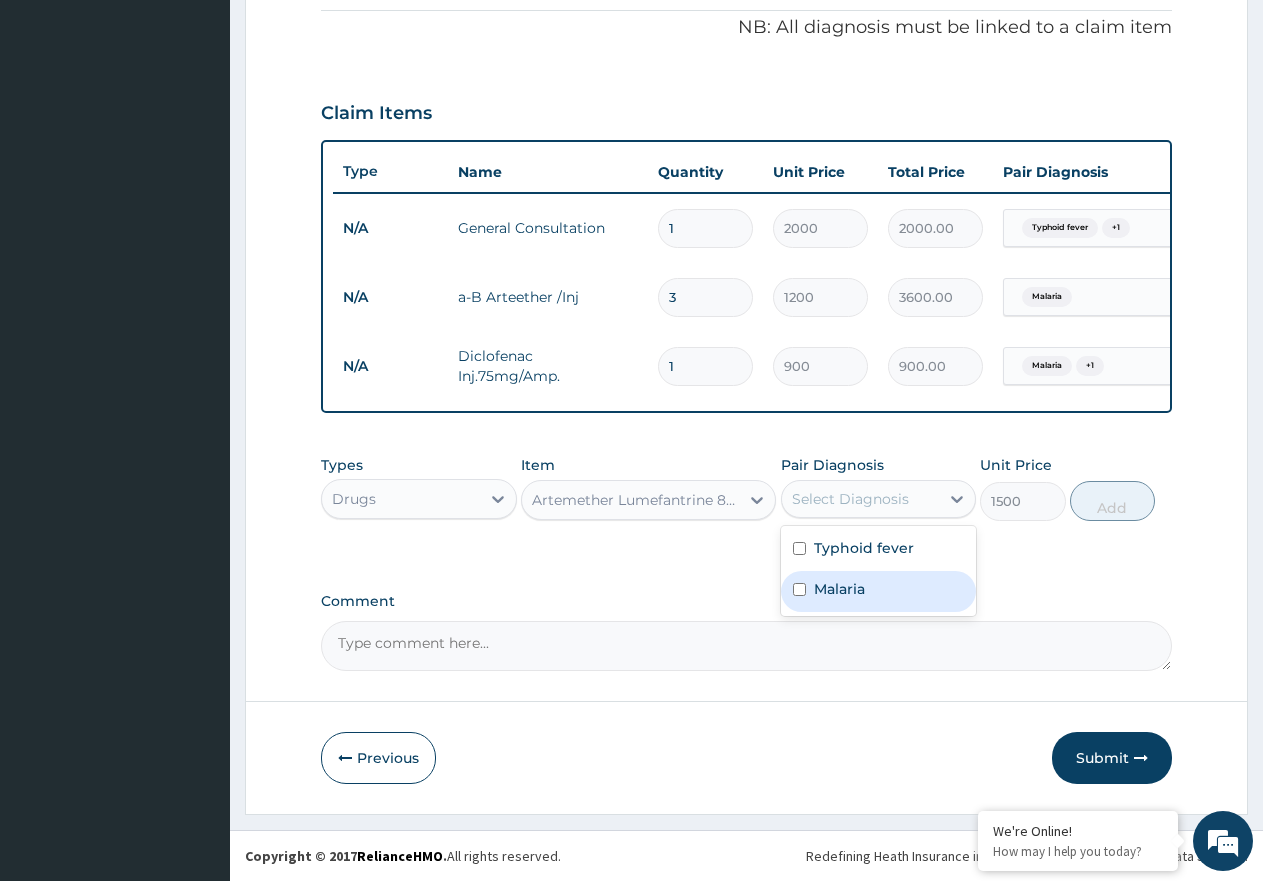 click on "Malaria" at bounding box center (839, 589) 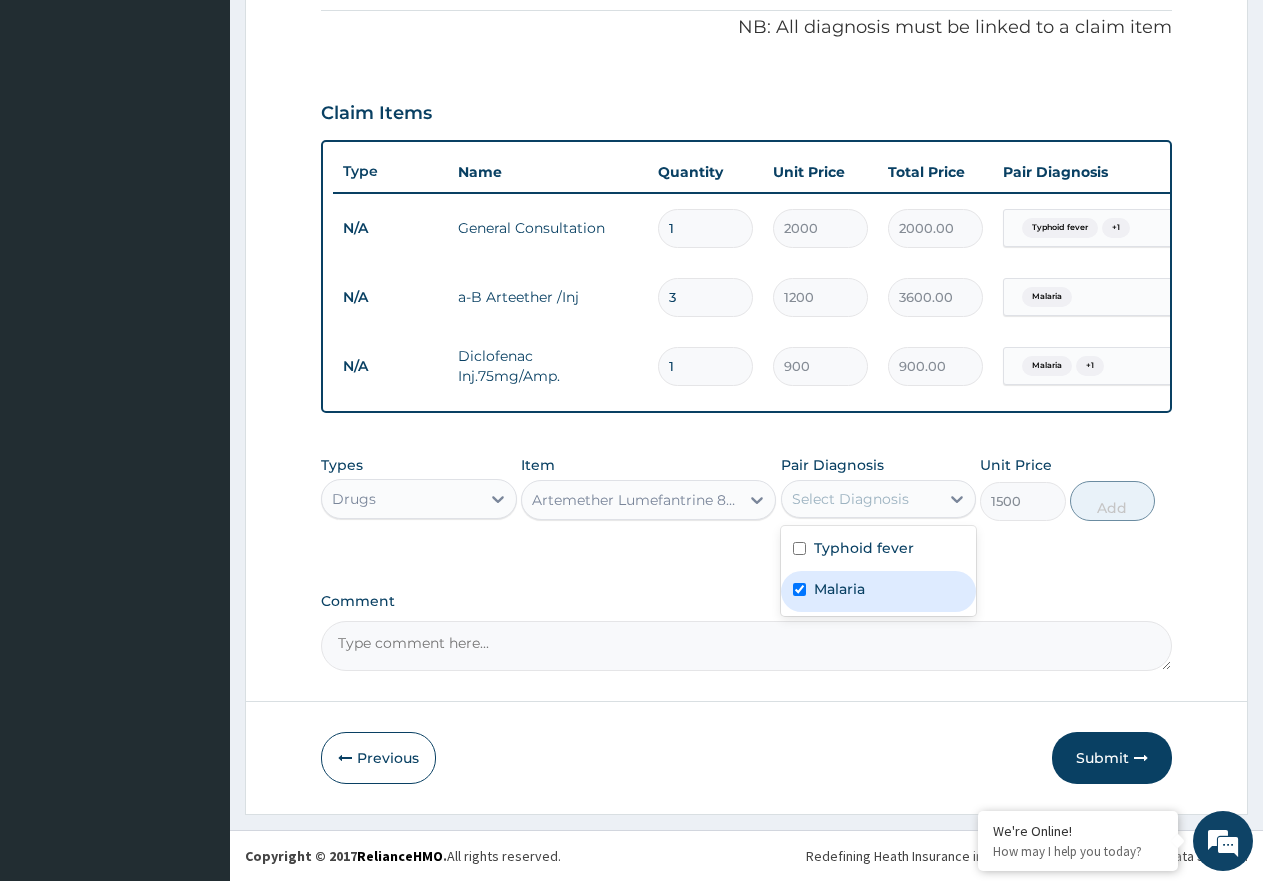 checkbox on "true" 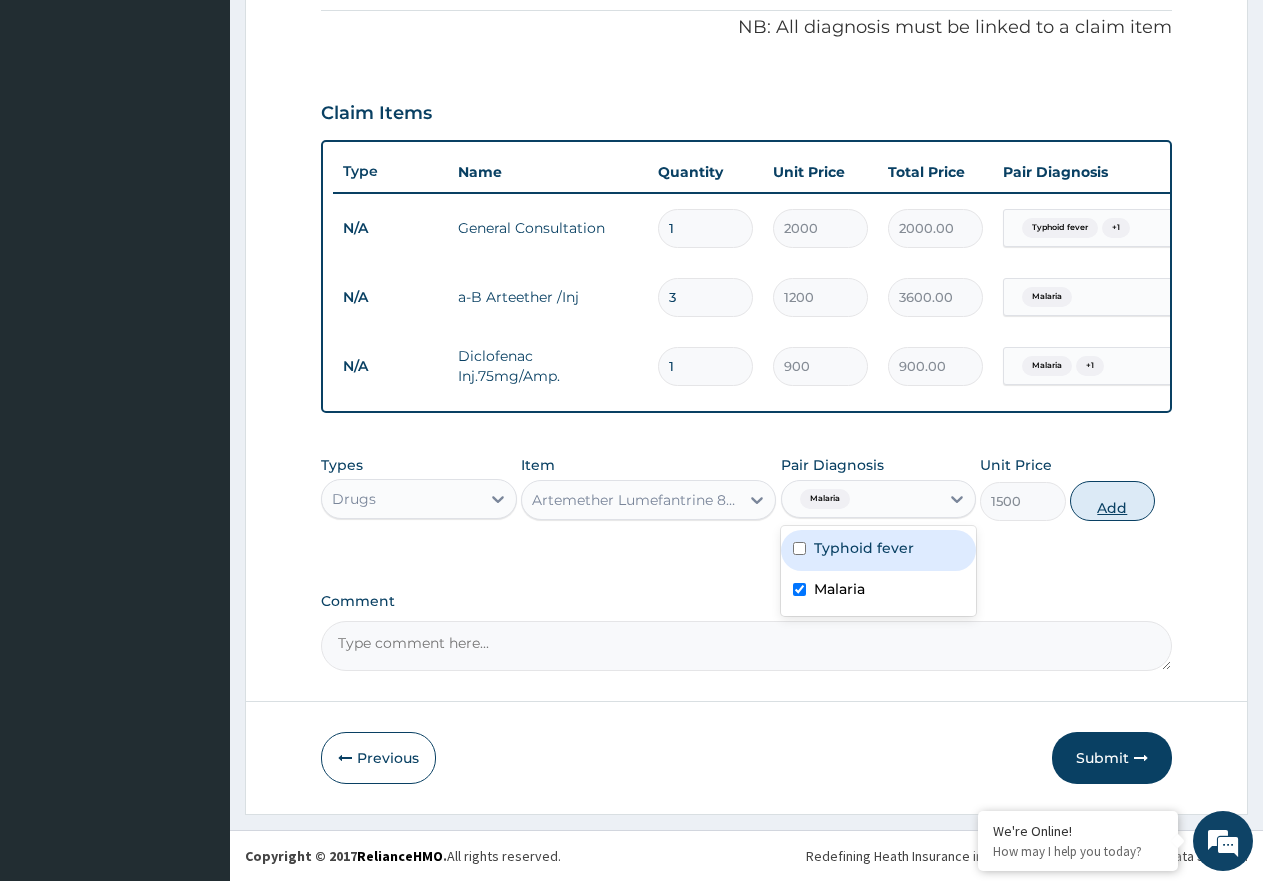 click on "Add" at bounding box center [1112, 501] 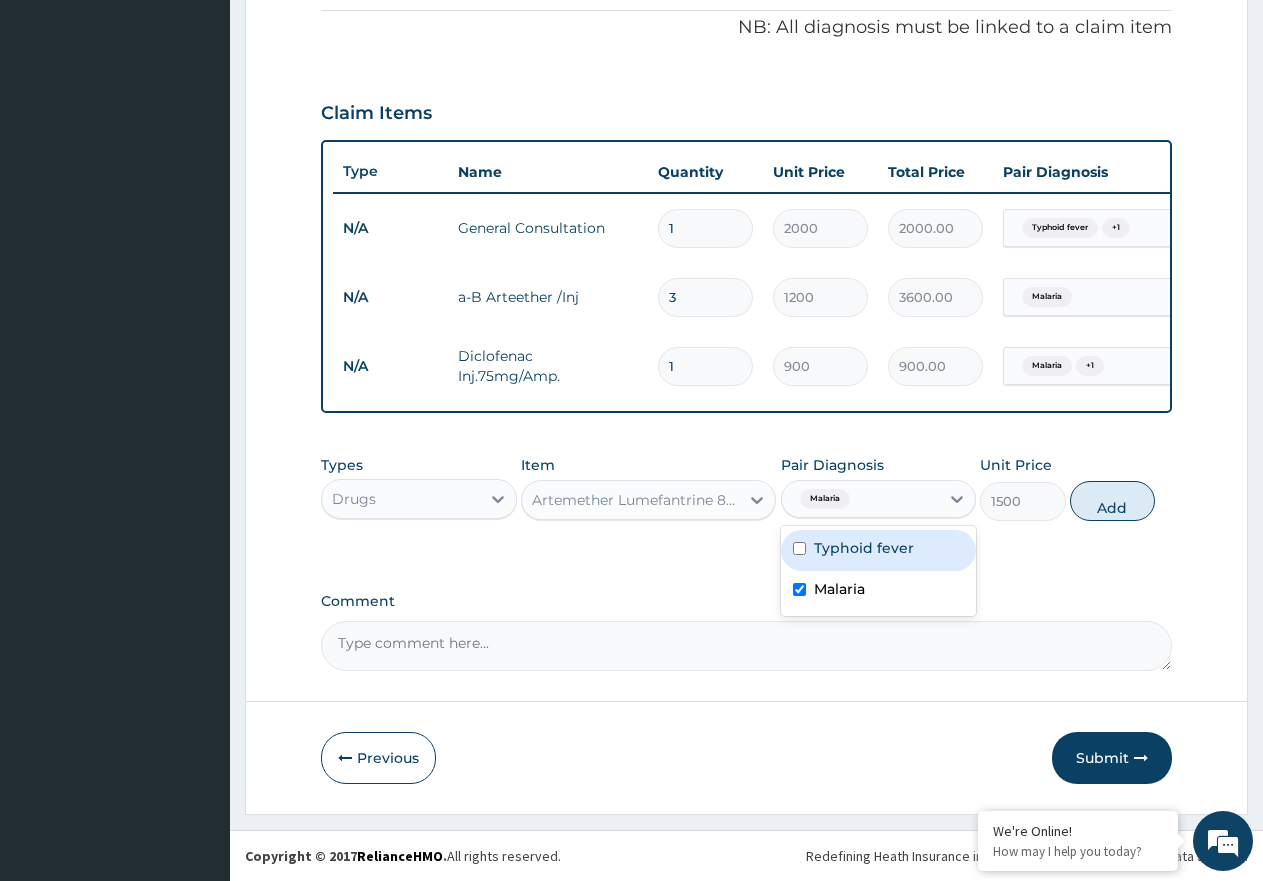 type on "0" 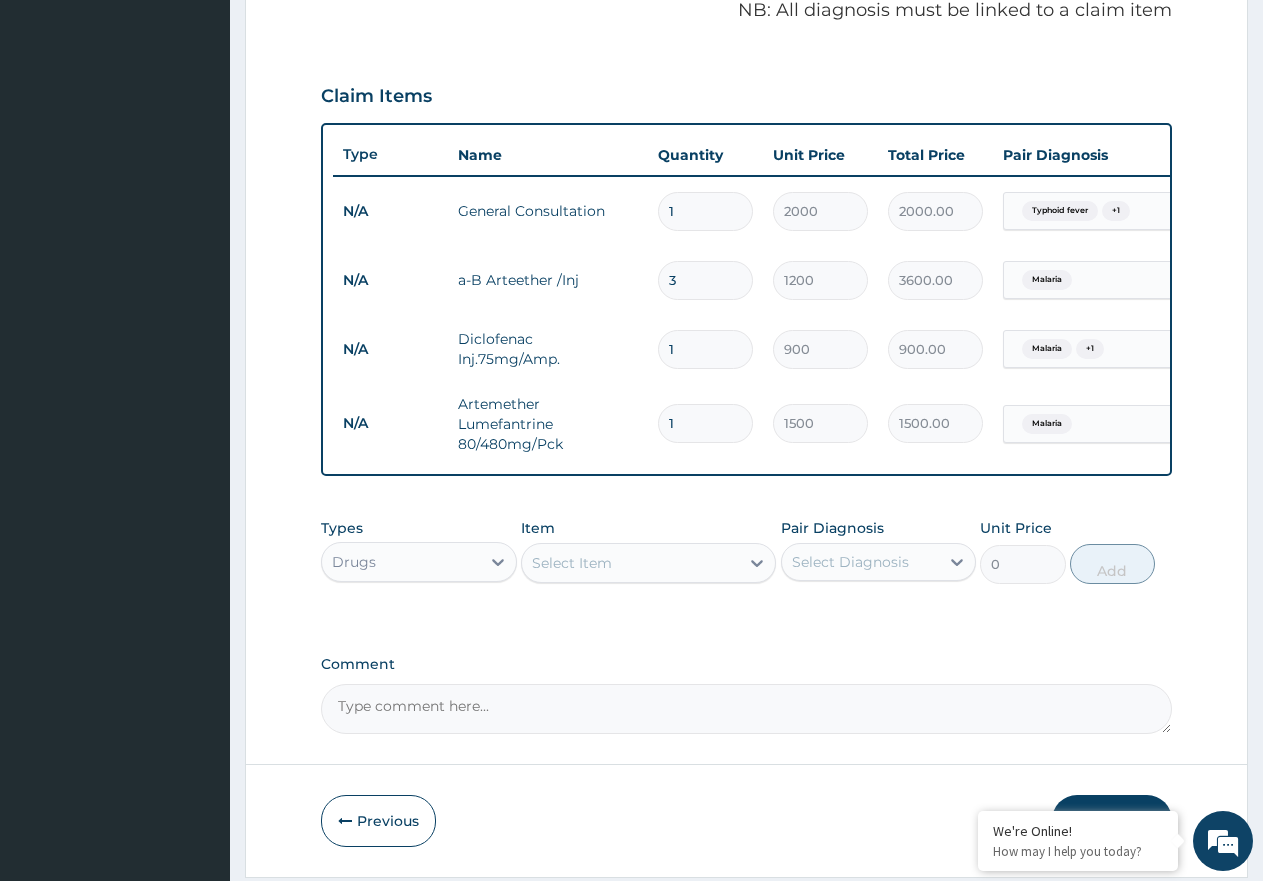 click on "Select Item" at bounding box center [630, 563] 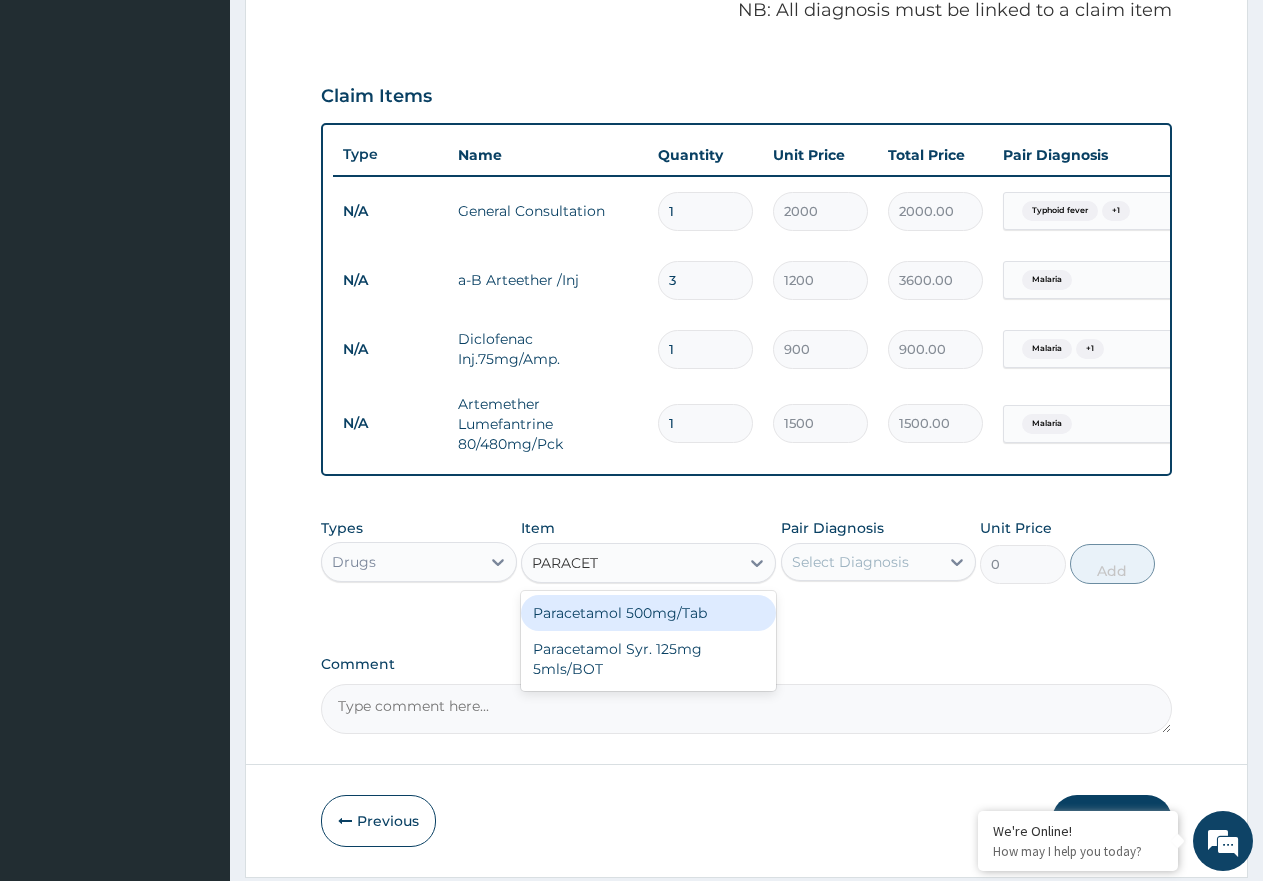 type on "PARACETA" 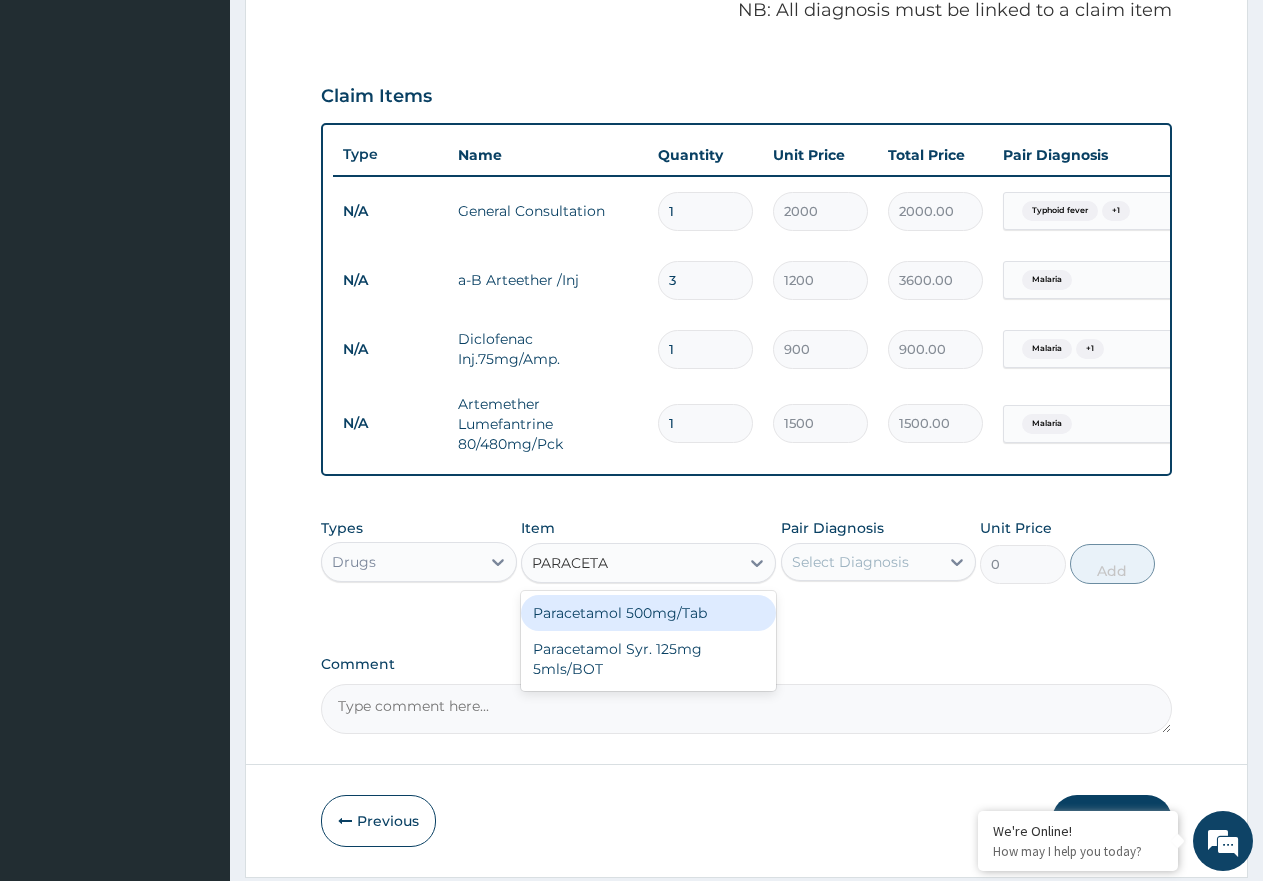 click on "Paracetamol 500mg/Tab" at bounding box center (648, 613) 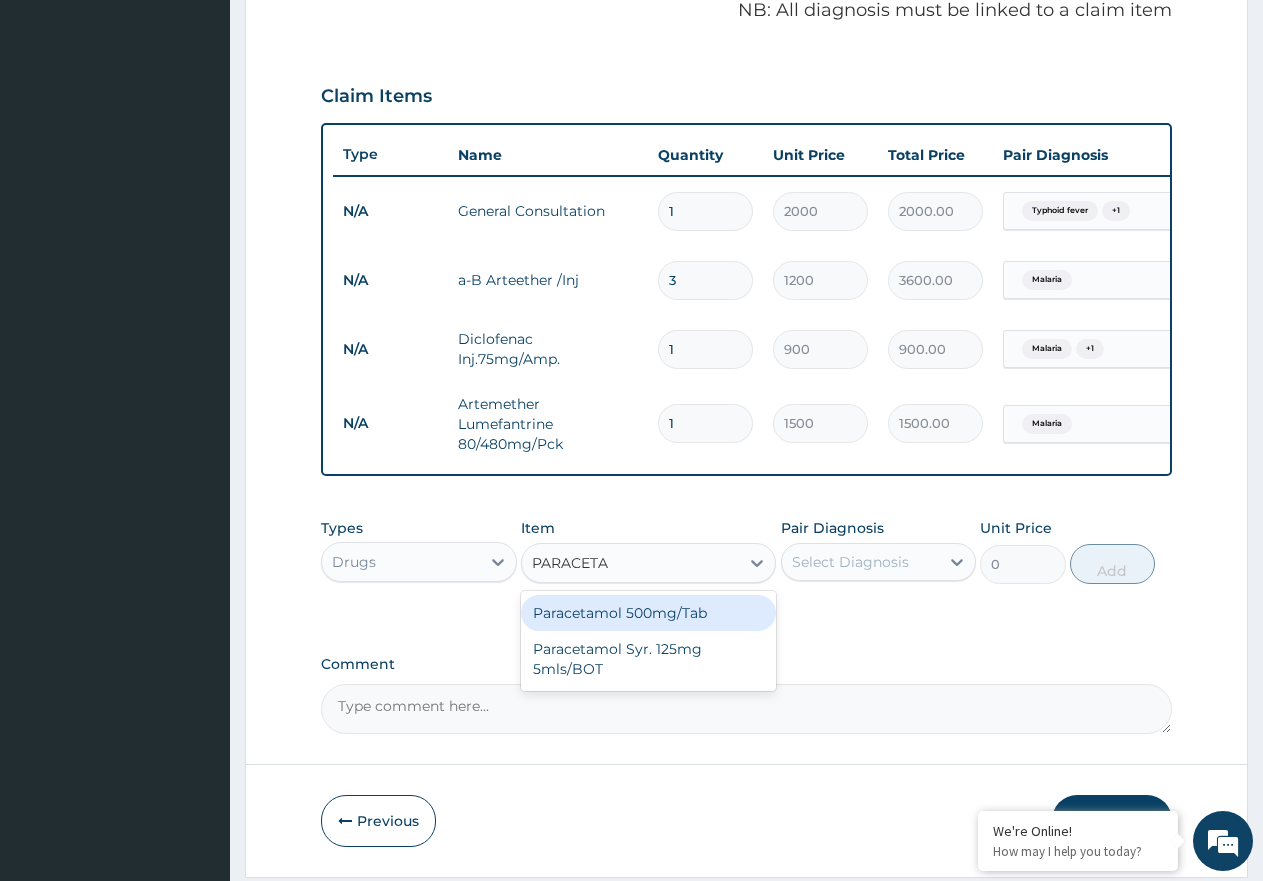 type 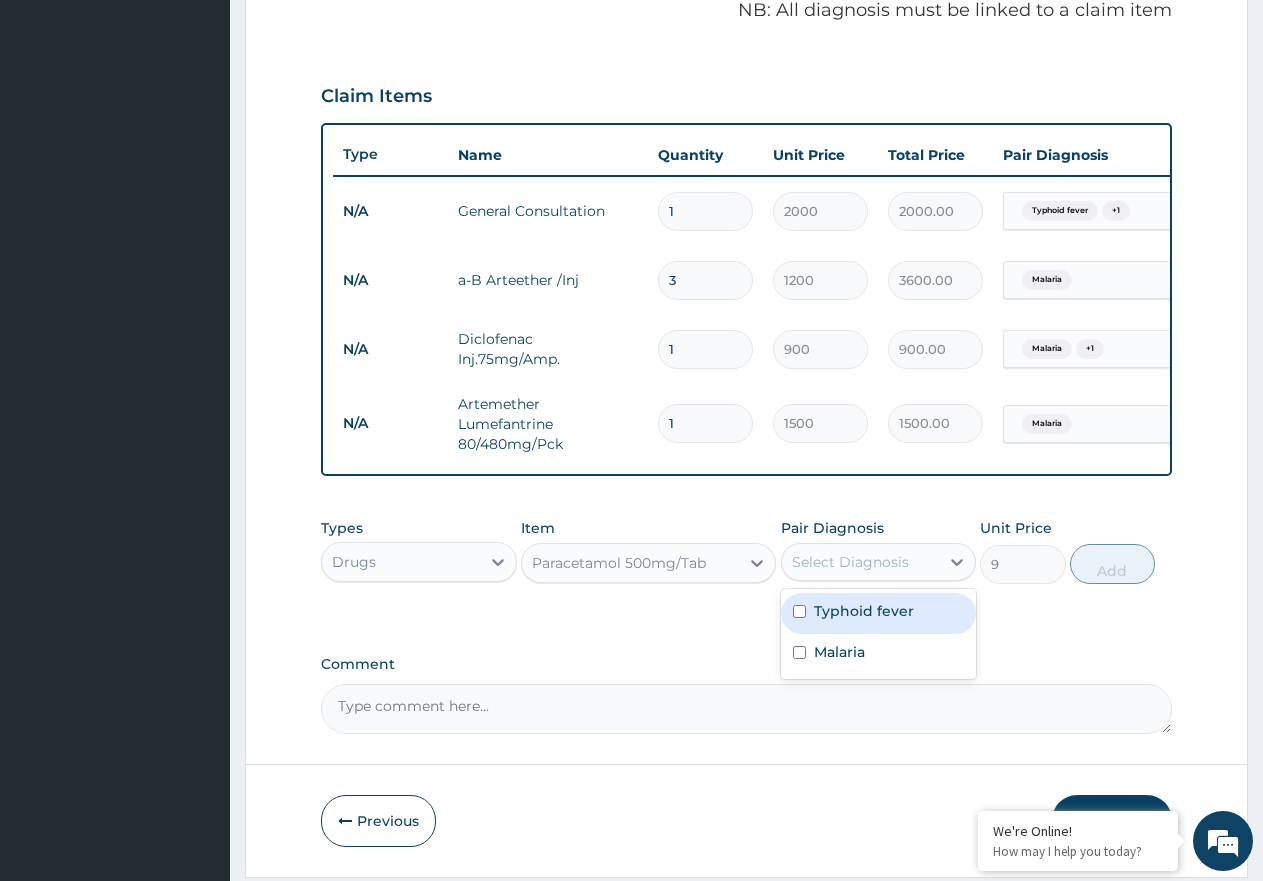 click on "Select Diagnosis" at bounding box center (850, 562) 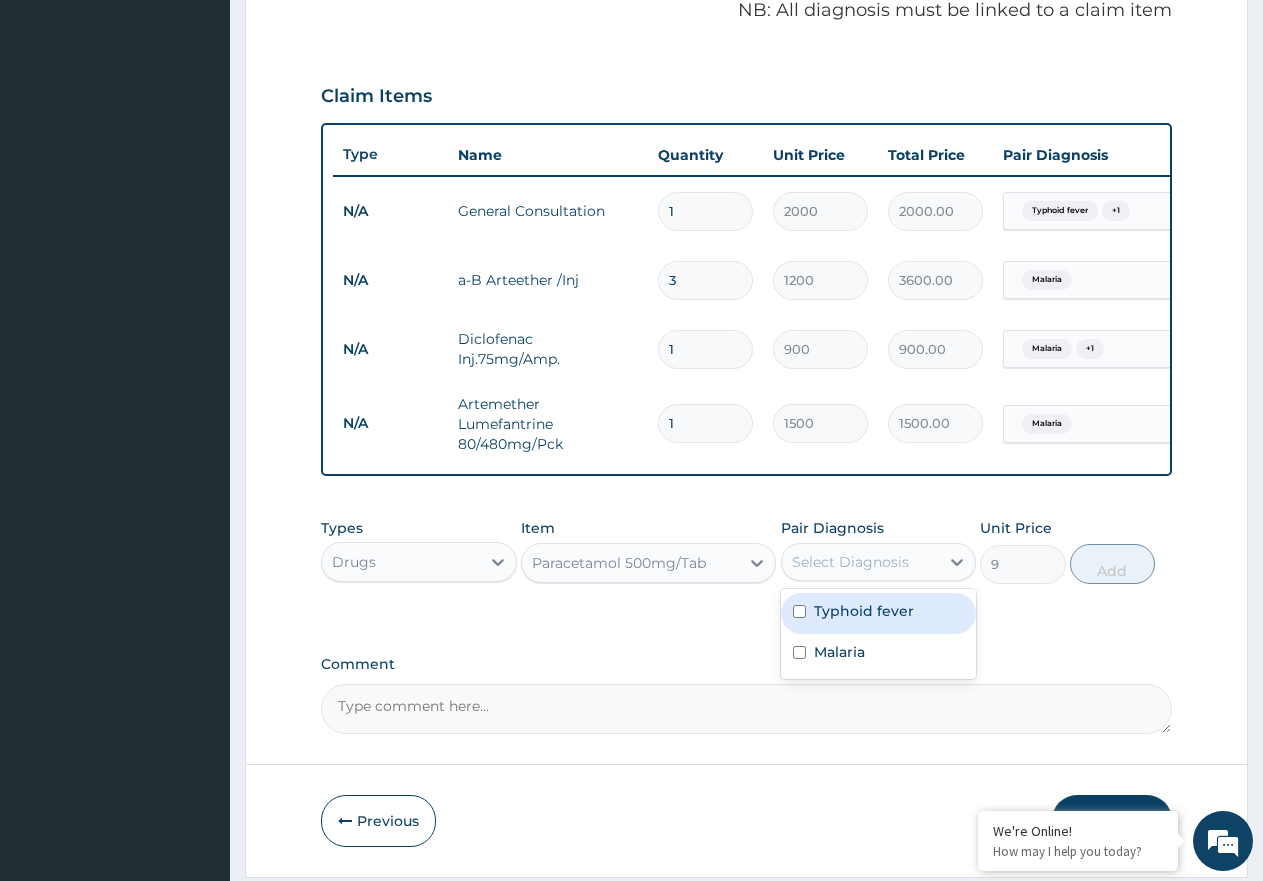 drag, startPoint x: 878, startPoint y: 639, endPoint x: 881, endPoint y: 667, distance: 28.160255 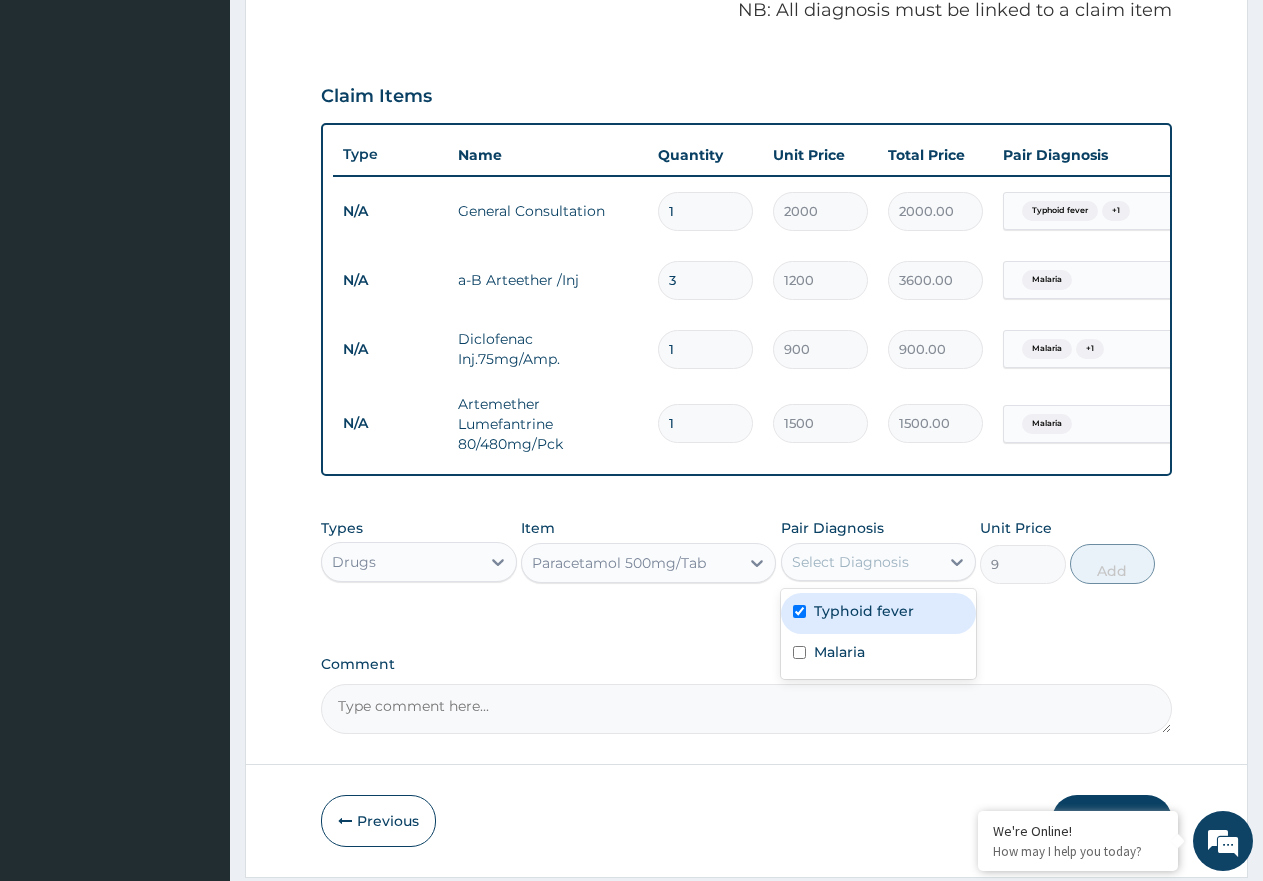 checkbox on "true" 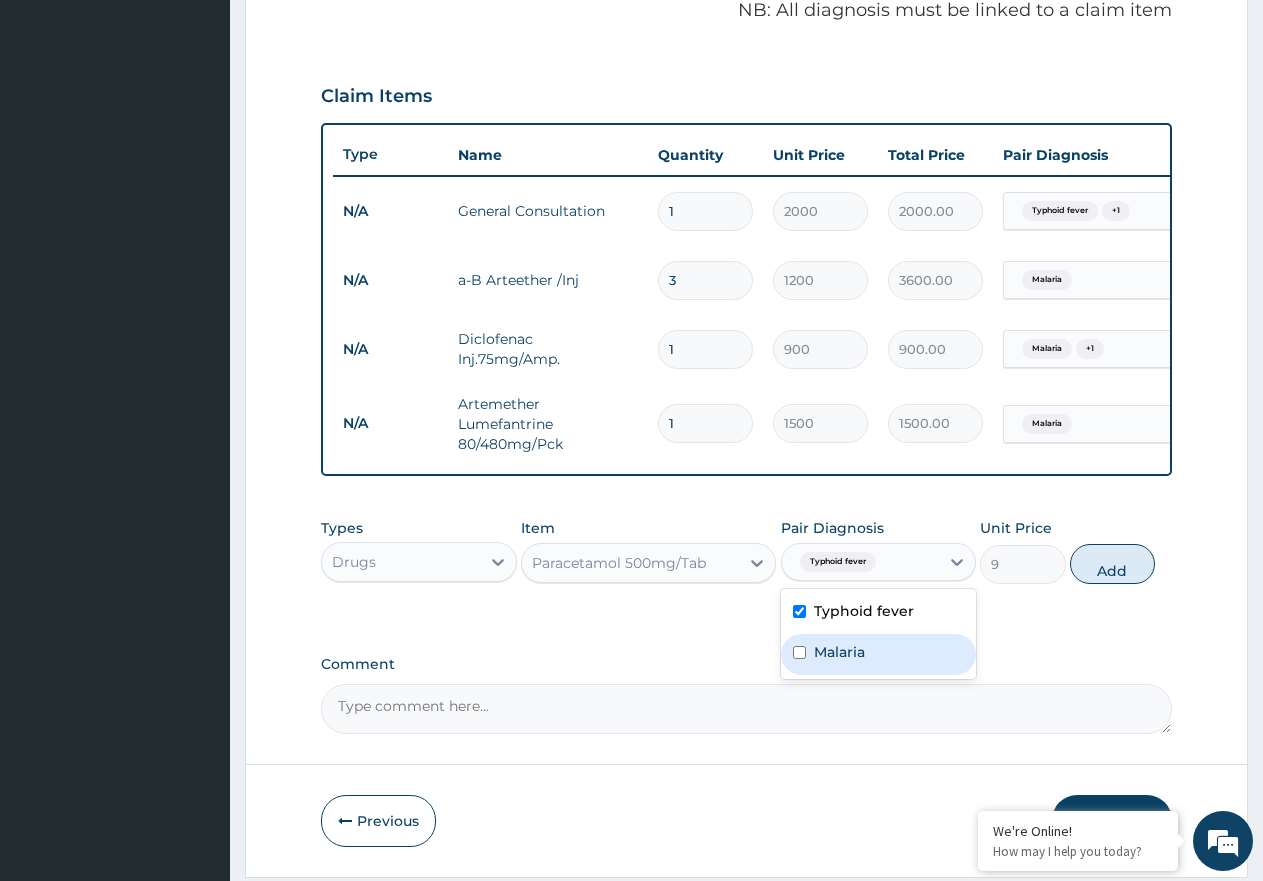 drag, startPoint x: 881, startPoint y: 668, endPoint x: 1002, endPoint y: 628, distance: 127.440186 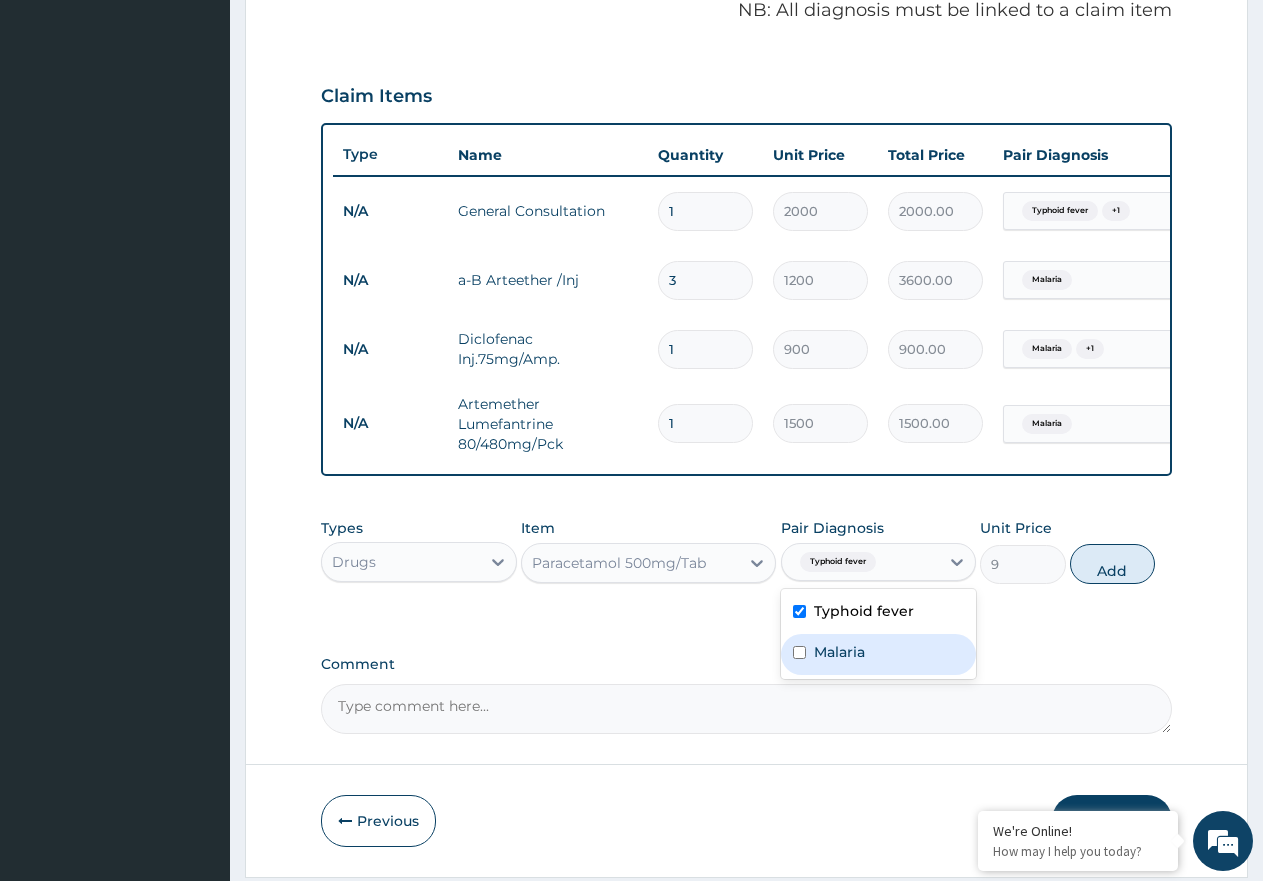 click on "Malaria" at bounding box center [879, 654] 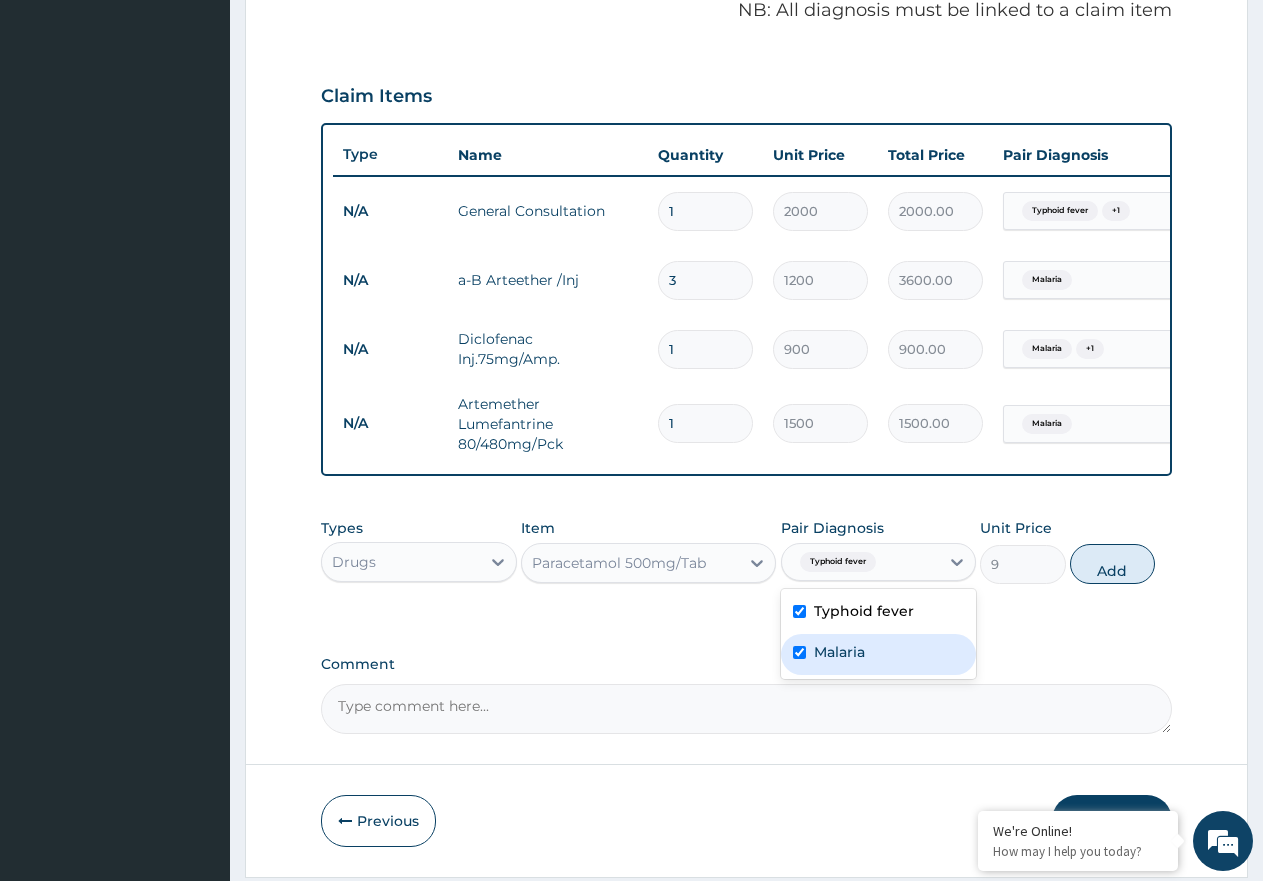 checkbox on "true" 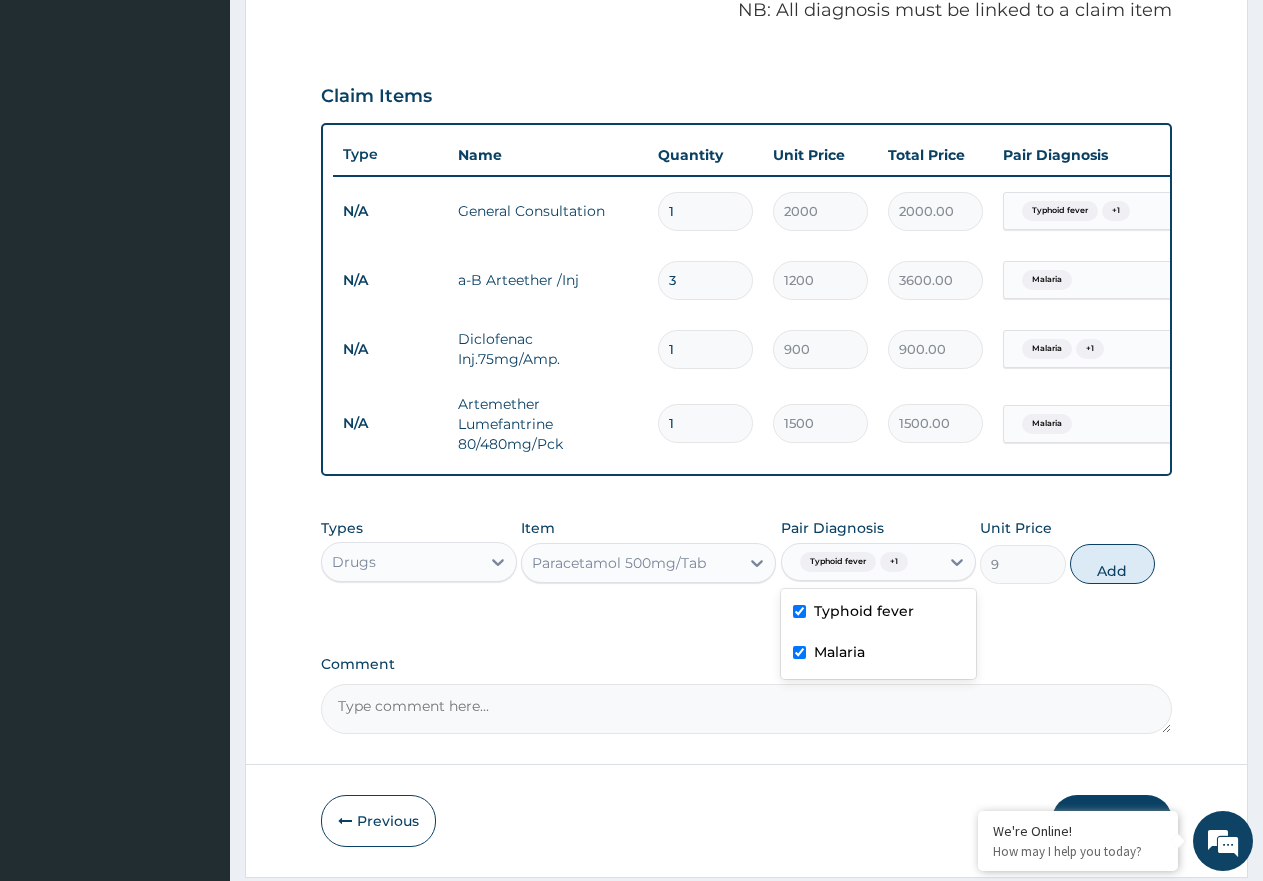 drag, startPoint x: 1081, startPoint y: 590, endPoint x: 1061, endPoint y: 592, distance: 20.09975 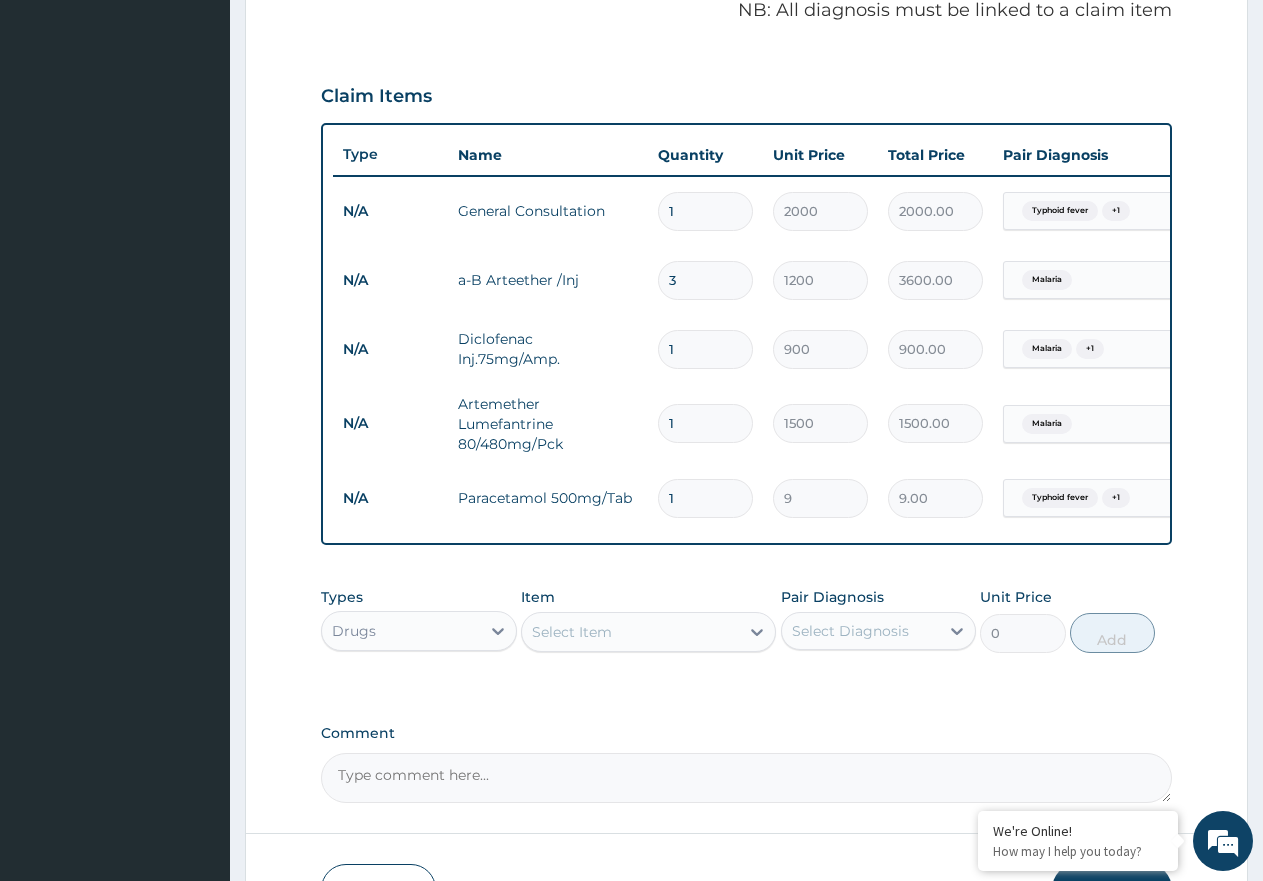 type 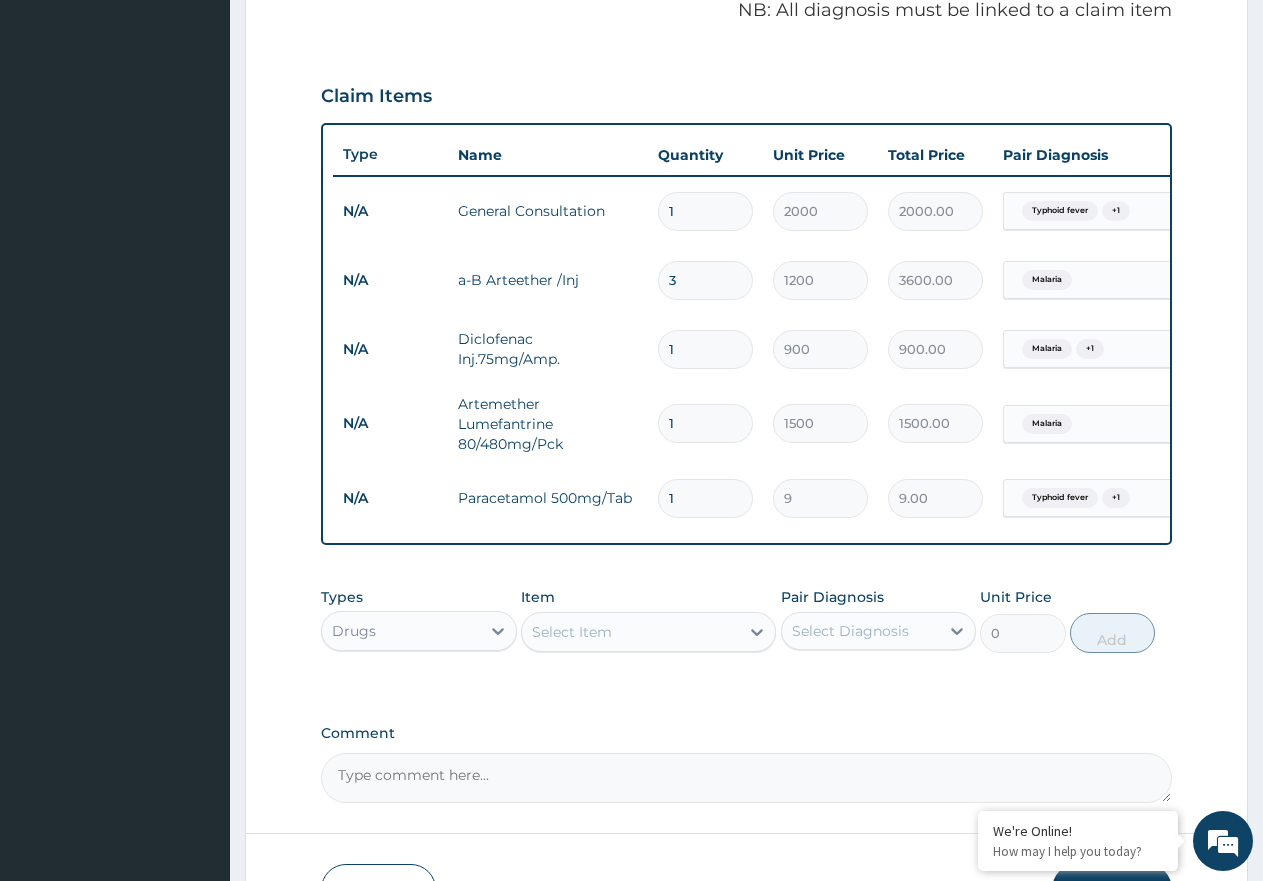 type on "0.00" 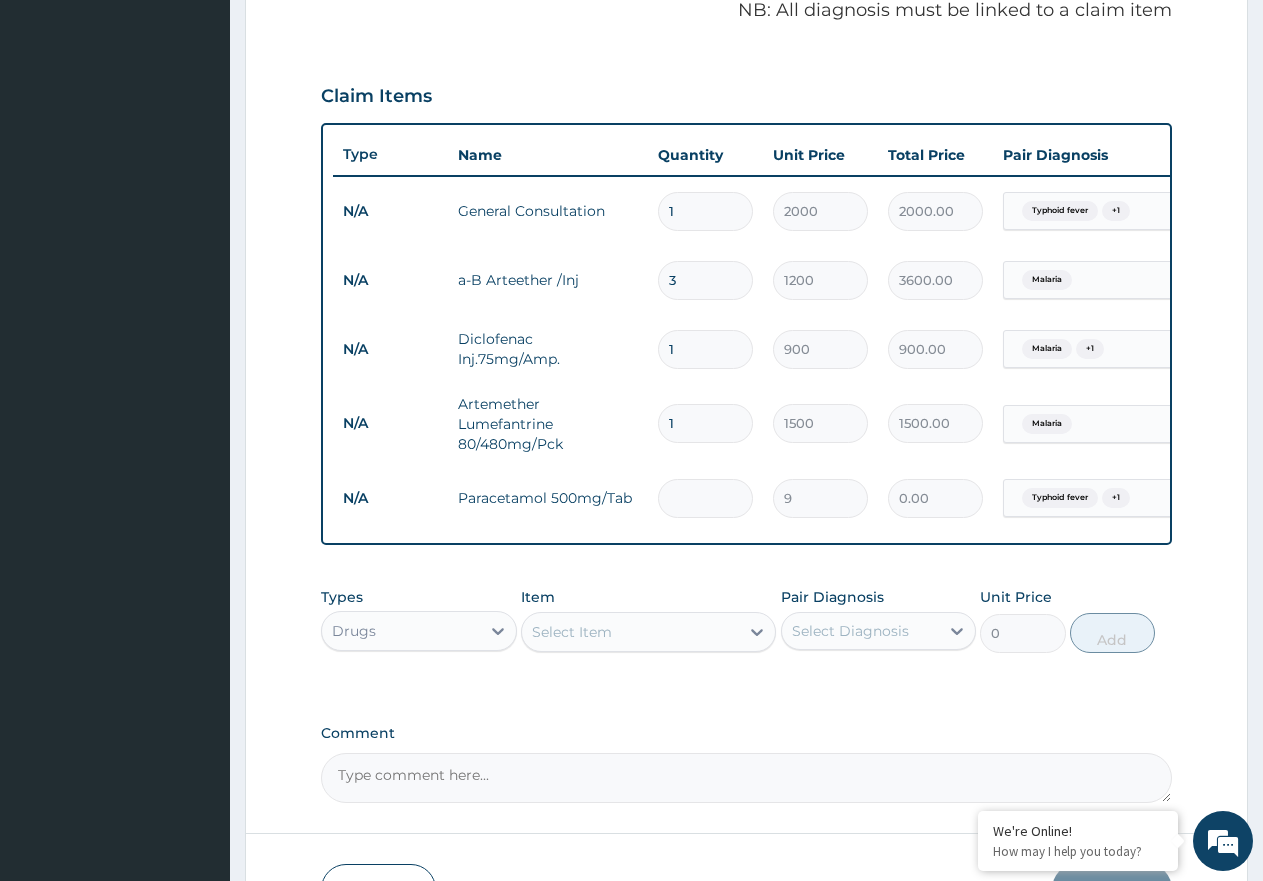 type on "1" 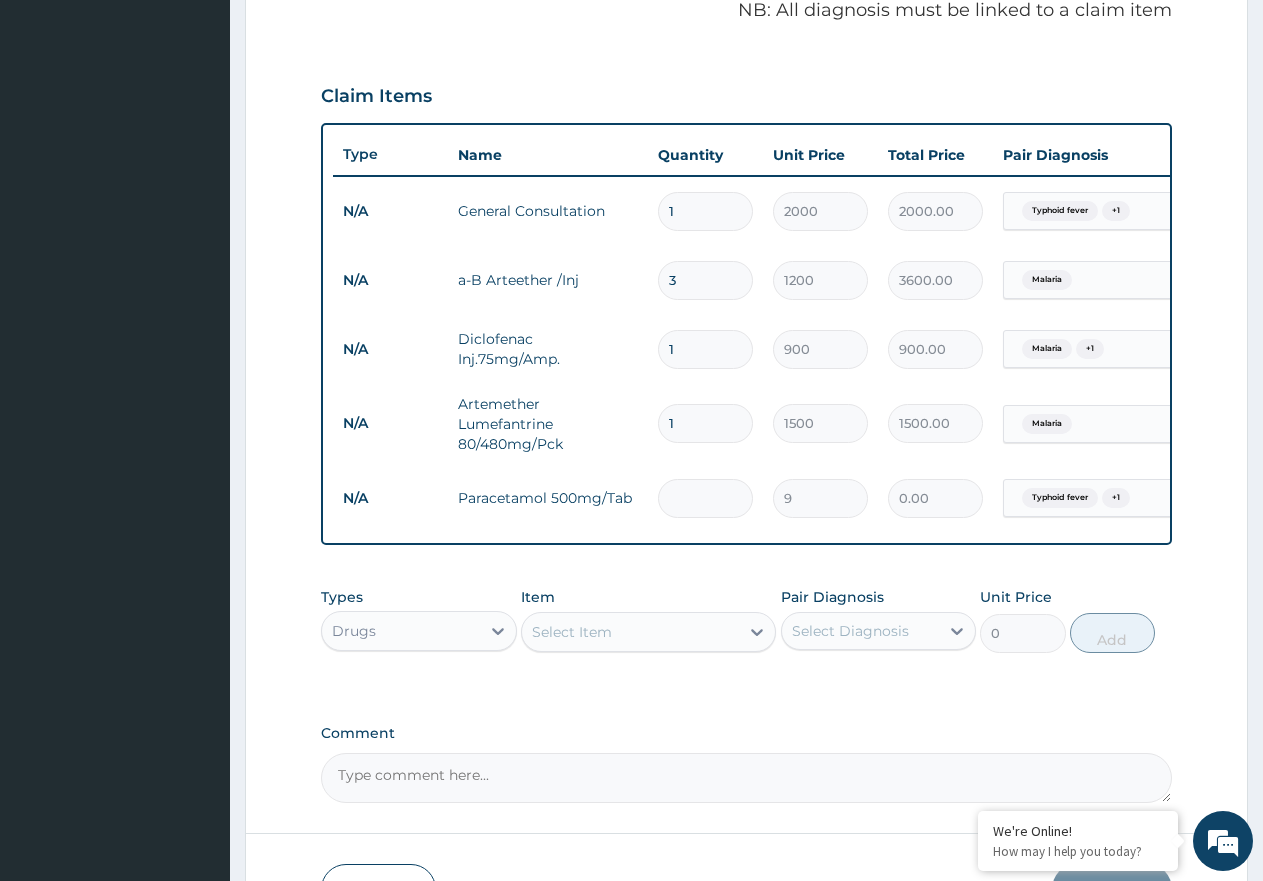 type on "9.00" 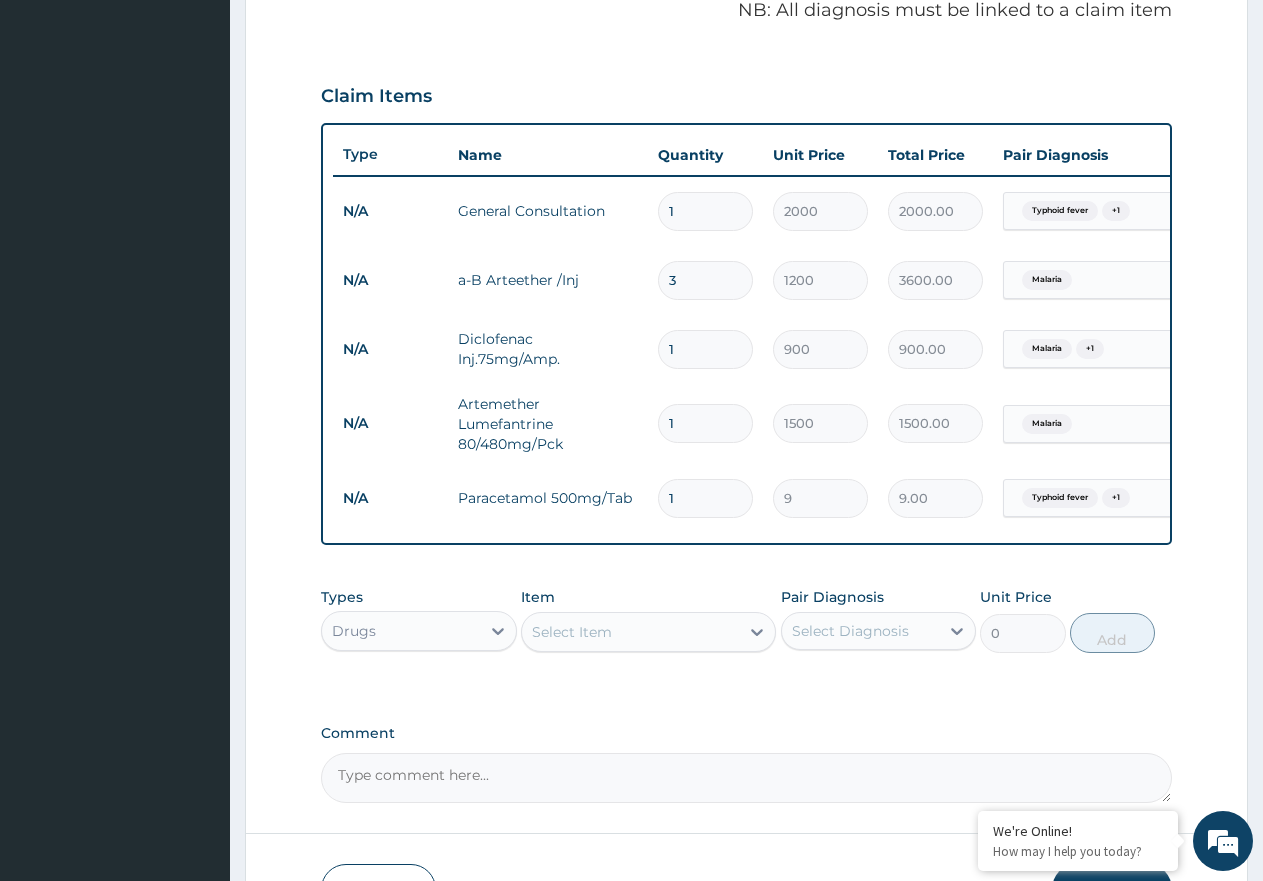 type on "18" 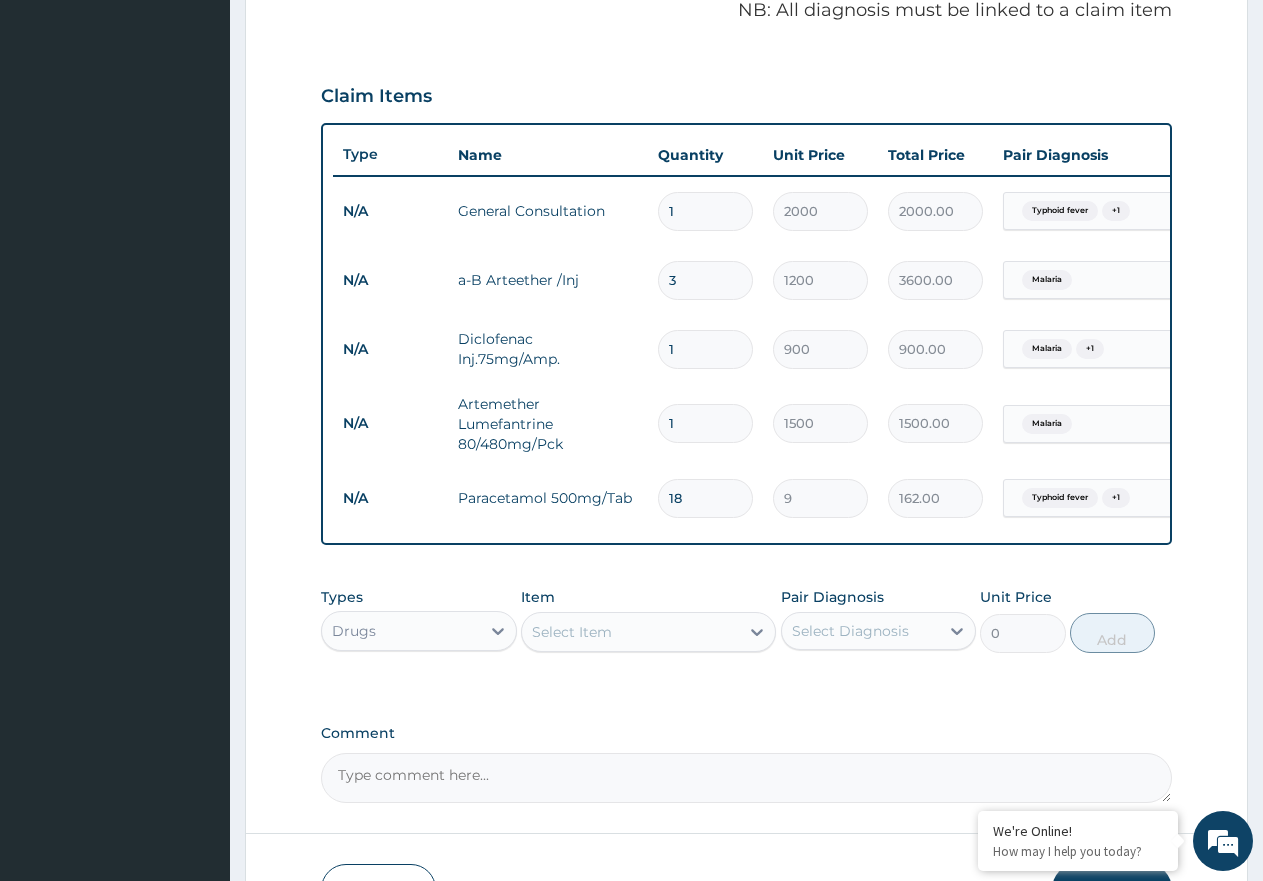 type on "18" 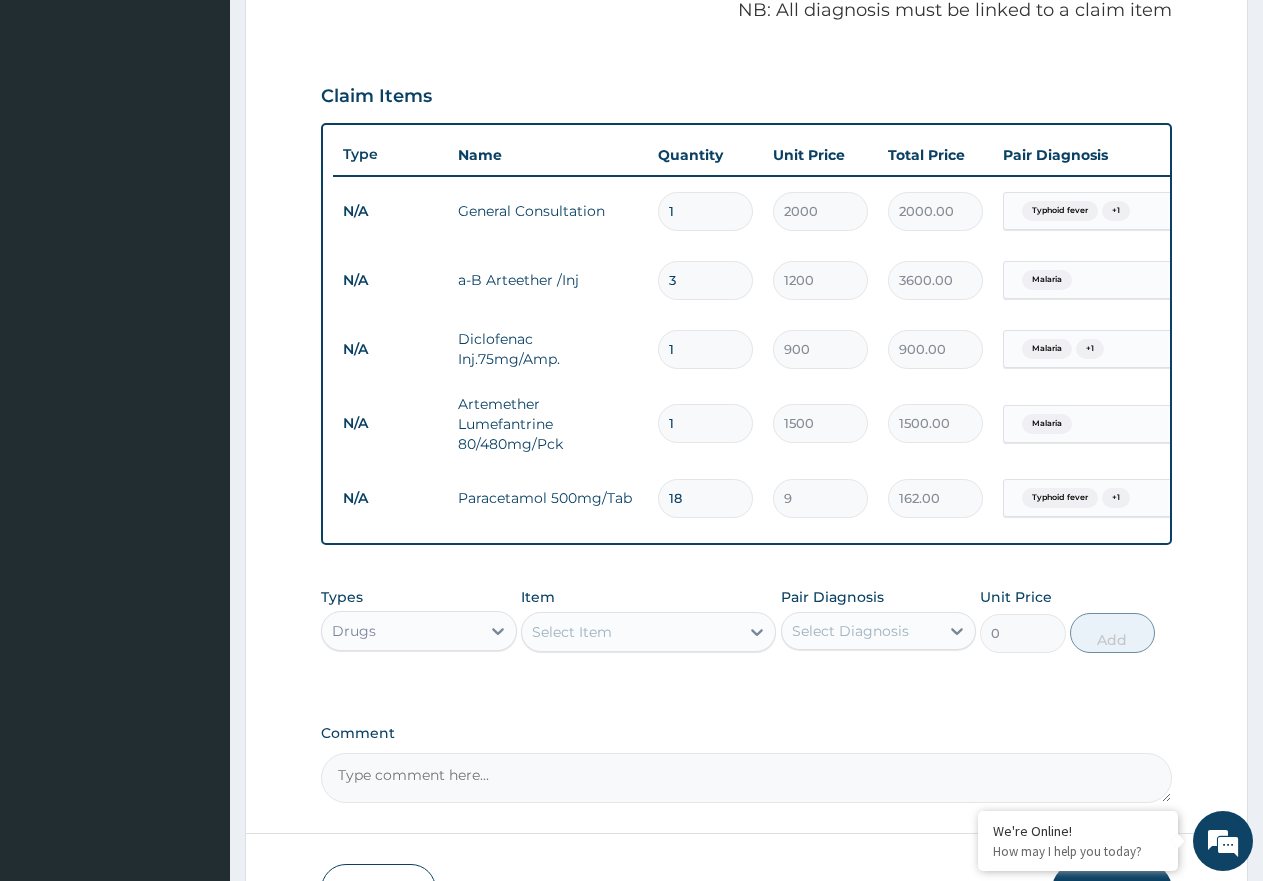 click on "Select Item" at bounding box center [630, 632] 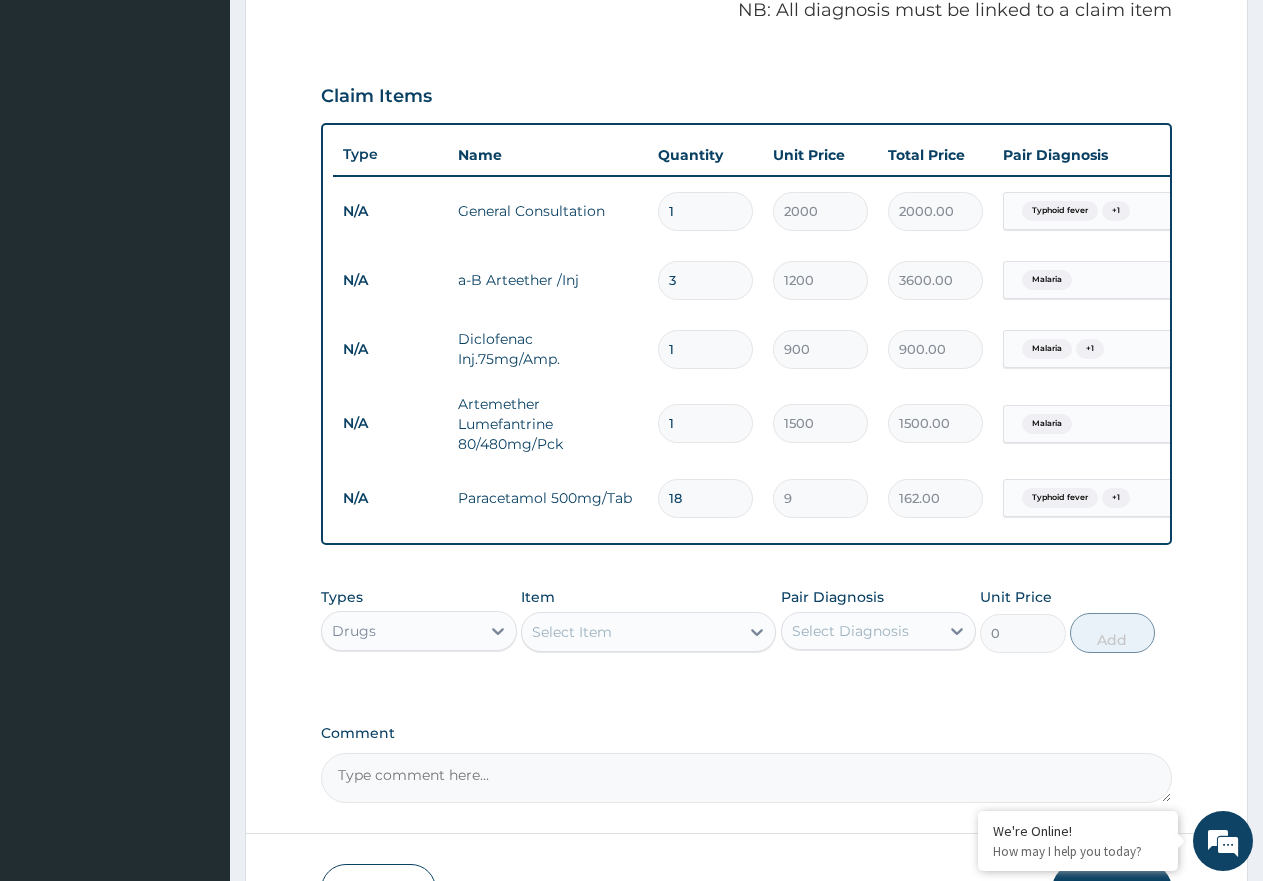 click on "Select Item" at bounding box center [630, 632] 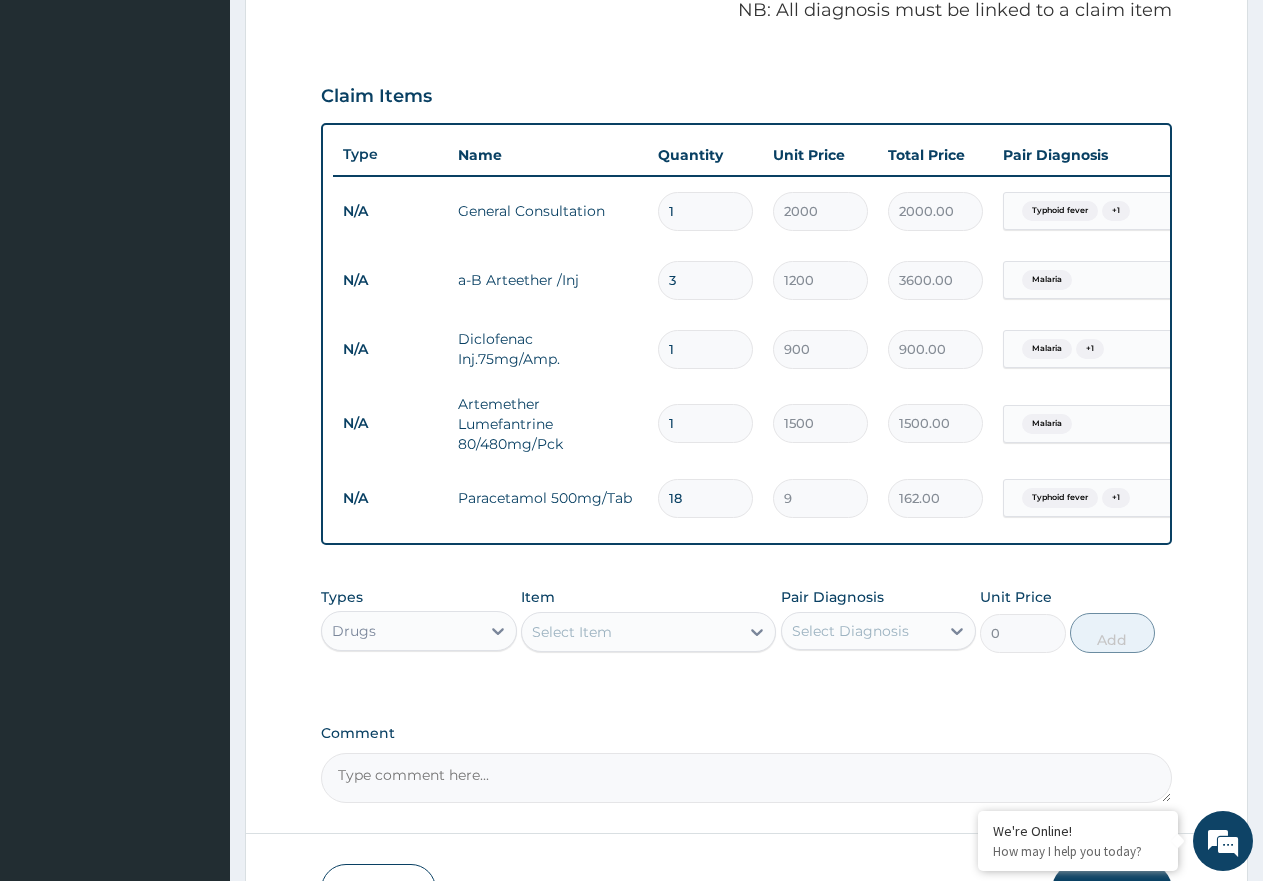 click on "Select Item" at bounding box center (630, 632) 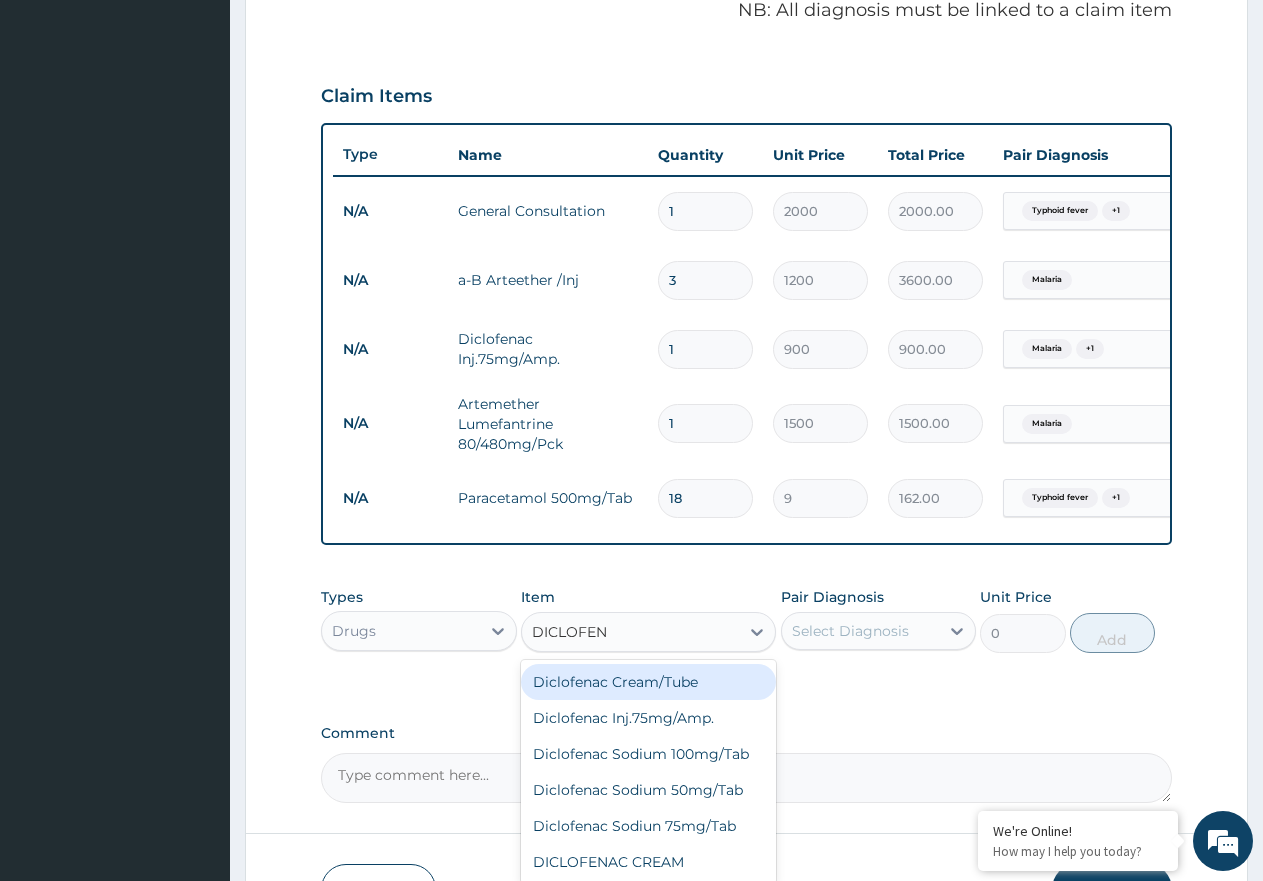 type on "DICLOFENA" 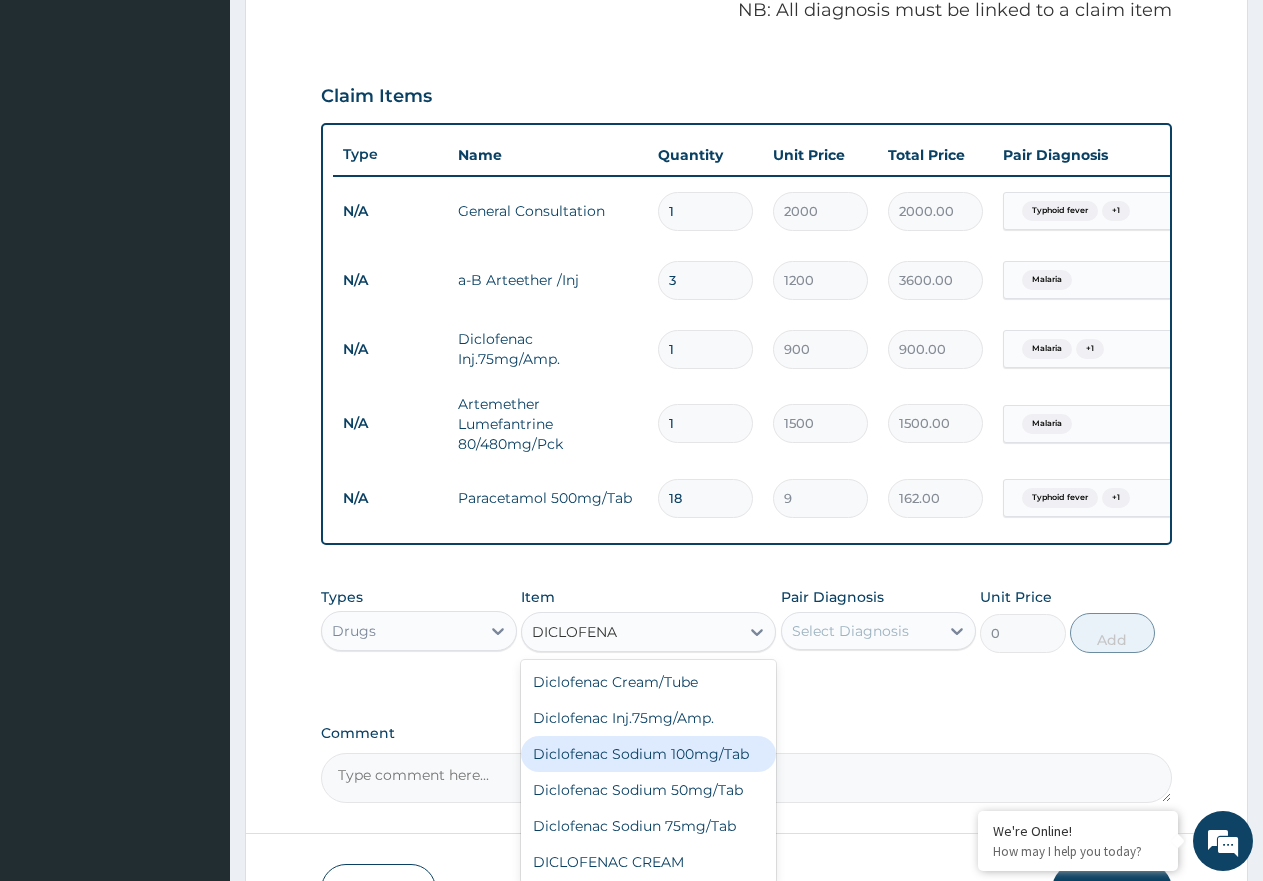 click on "Diclofenac Sodium 100mg/Tab" at bounding box center [648, 754] 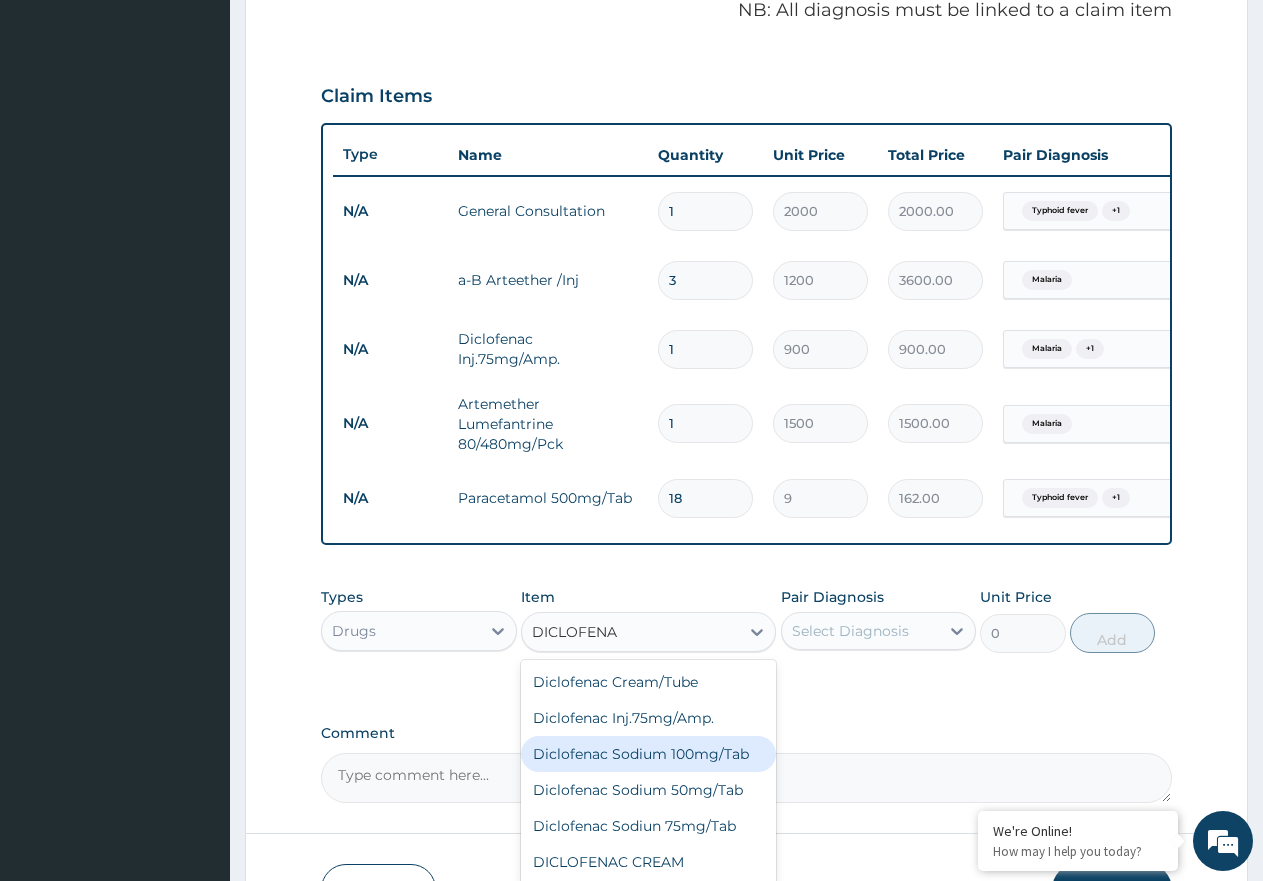 type 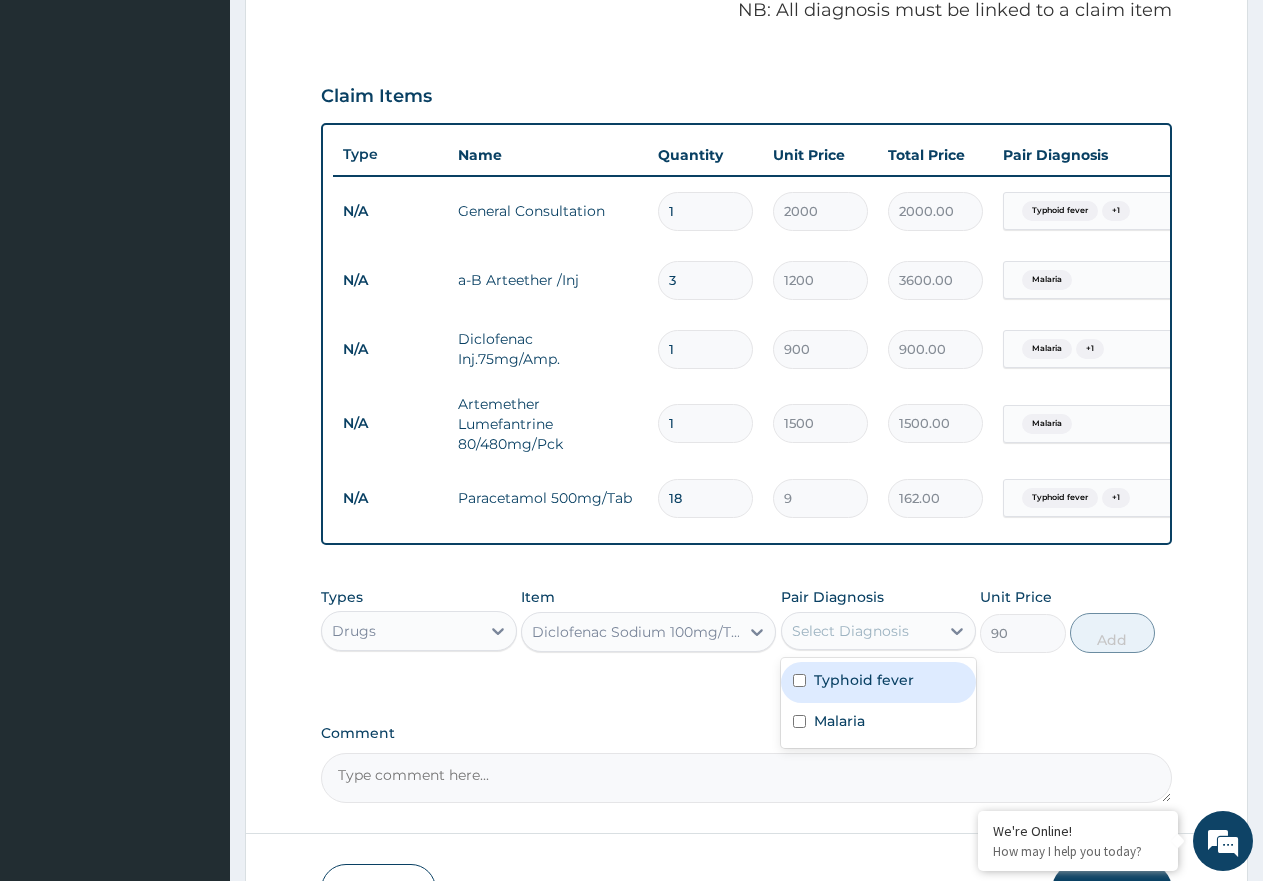 click on "Select Diagnosis" at bounding box center [850, 631] 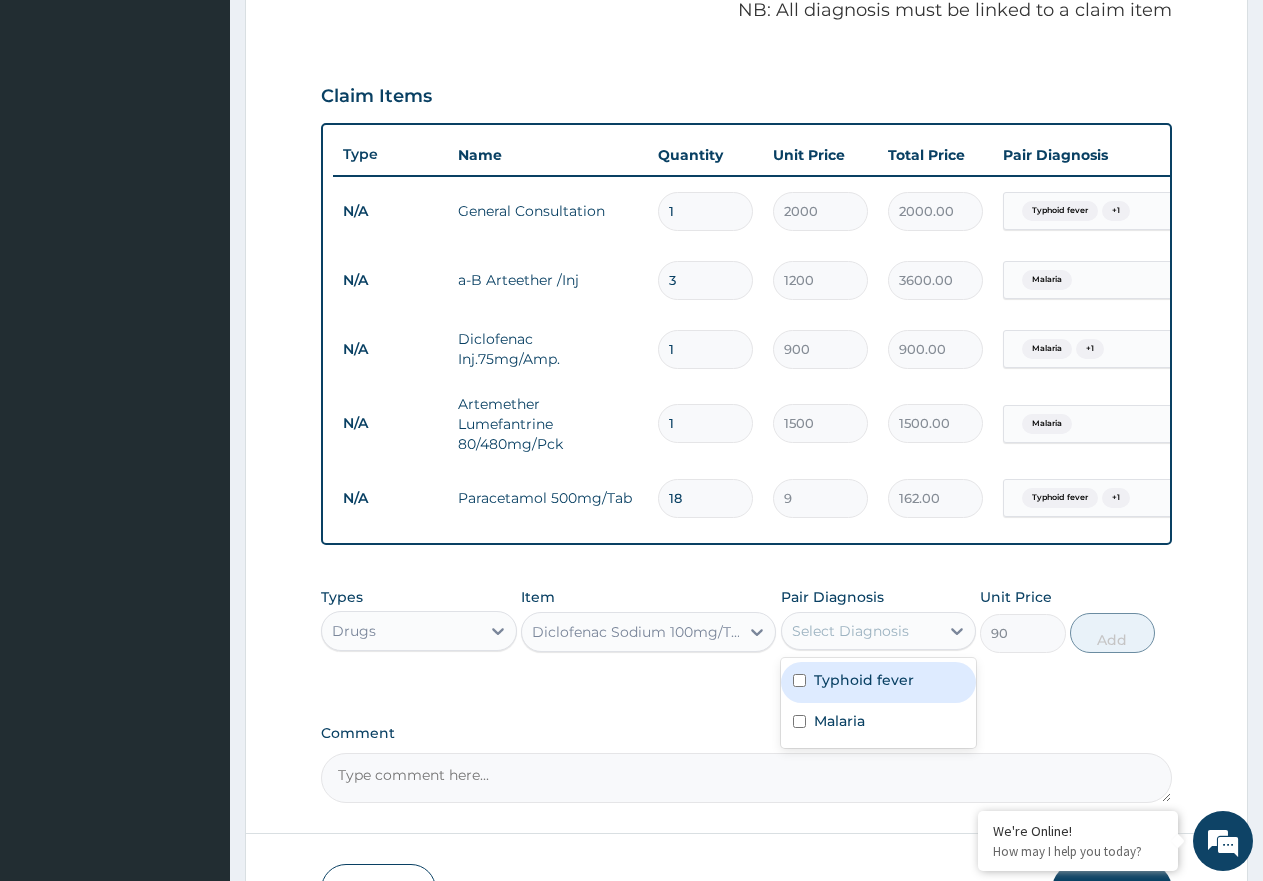 click on "Typhoid fever" at bounding box center (864, 680) 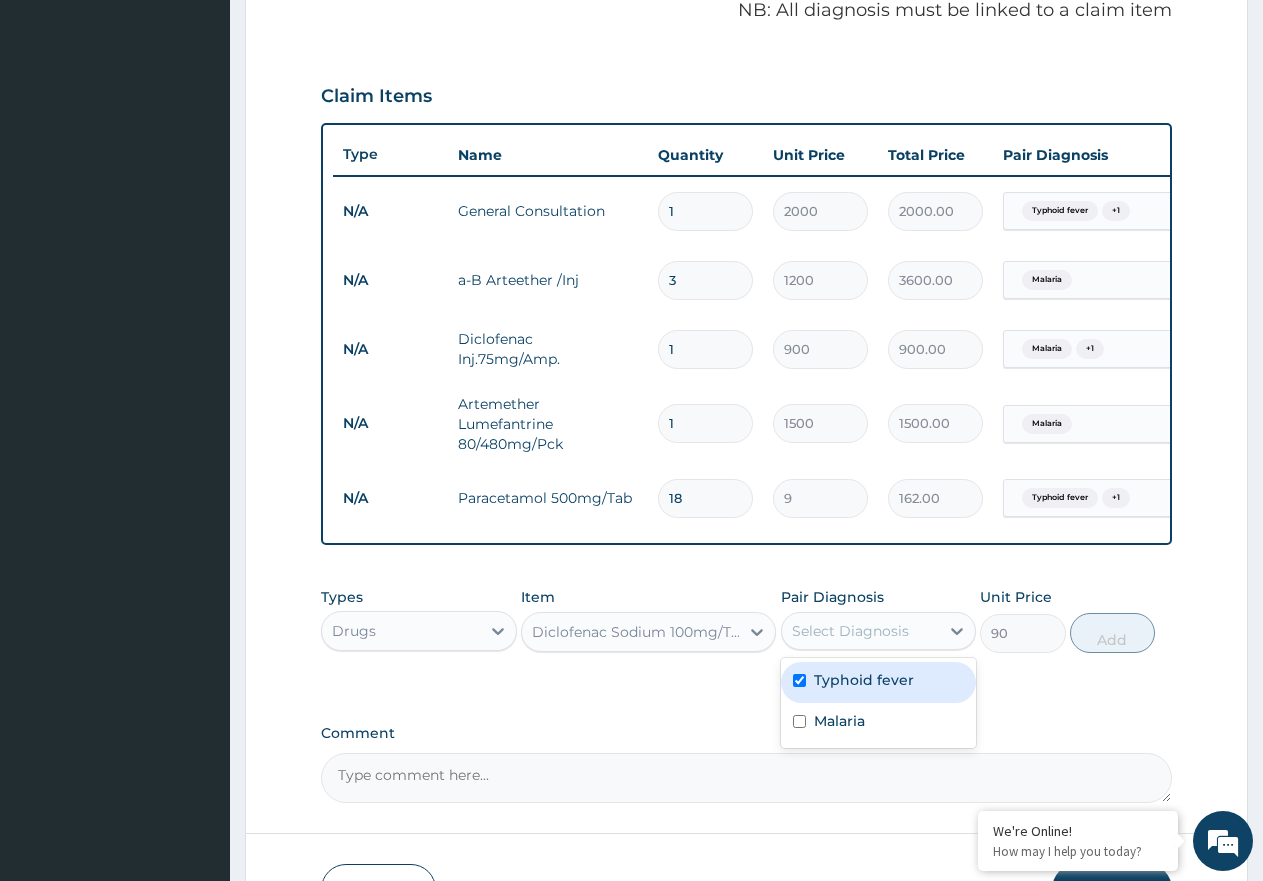 checkbox on "true" 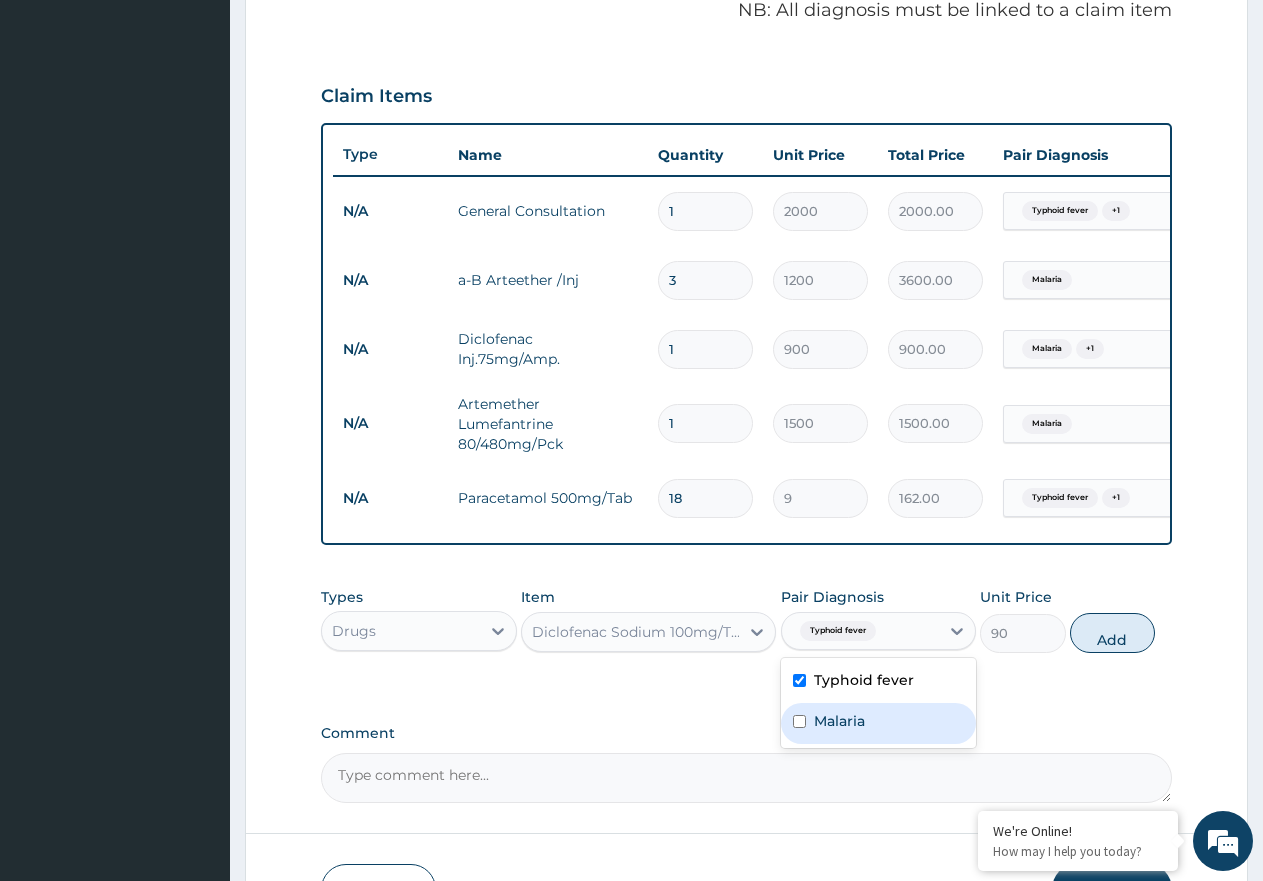 click on "Malaria" at bounding box center [879, 723] 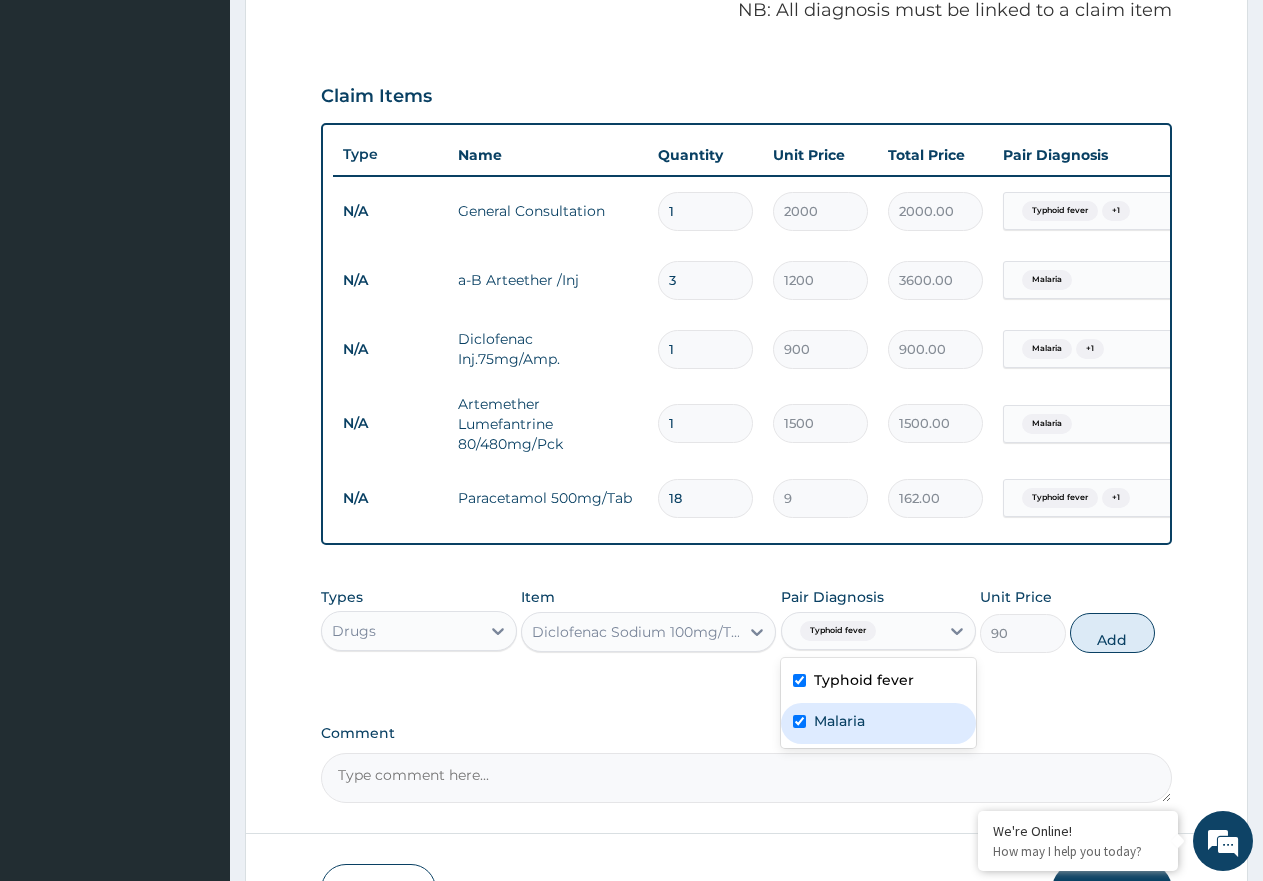 checkbox on "true" 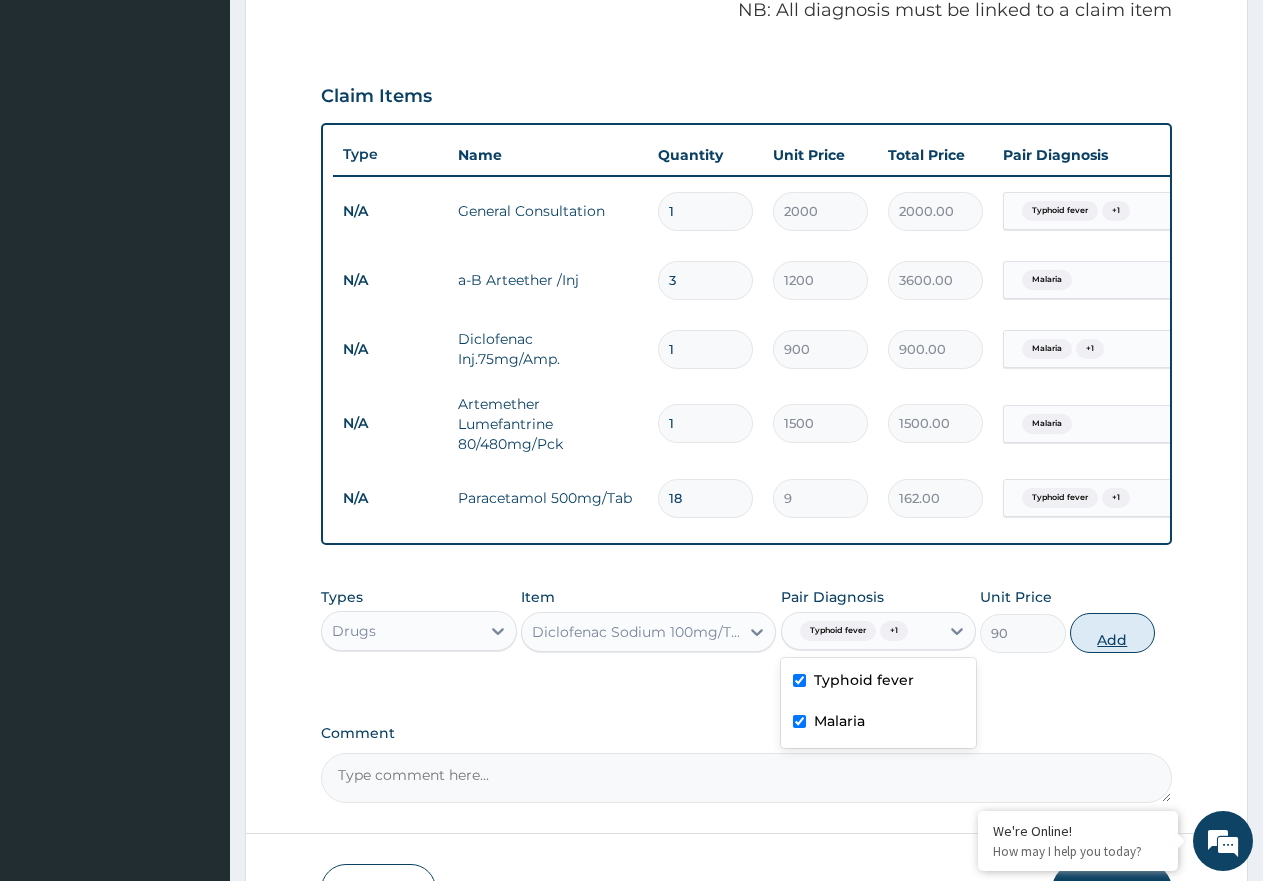 click on "Add" at bounding box center (1112, 633) 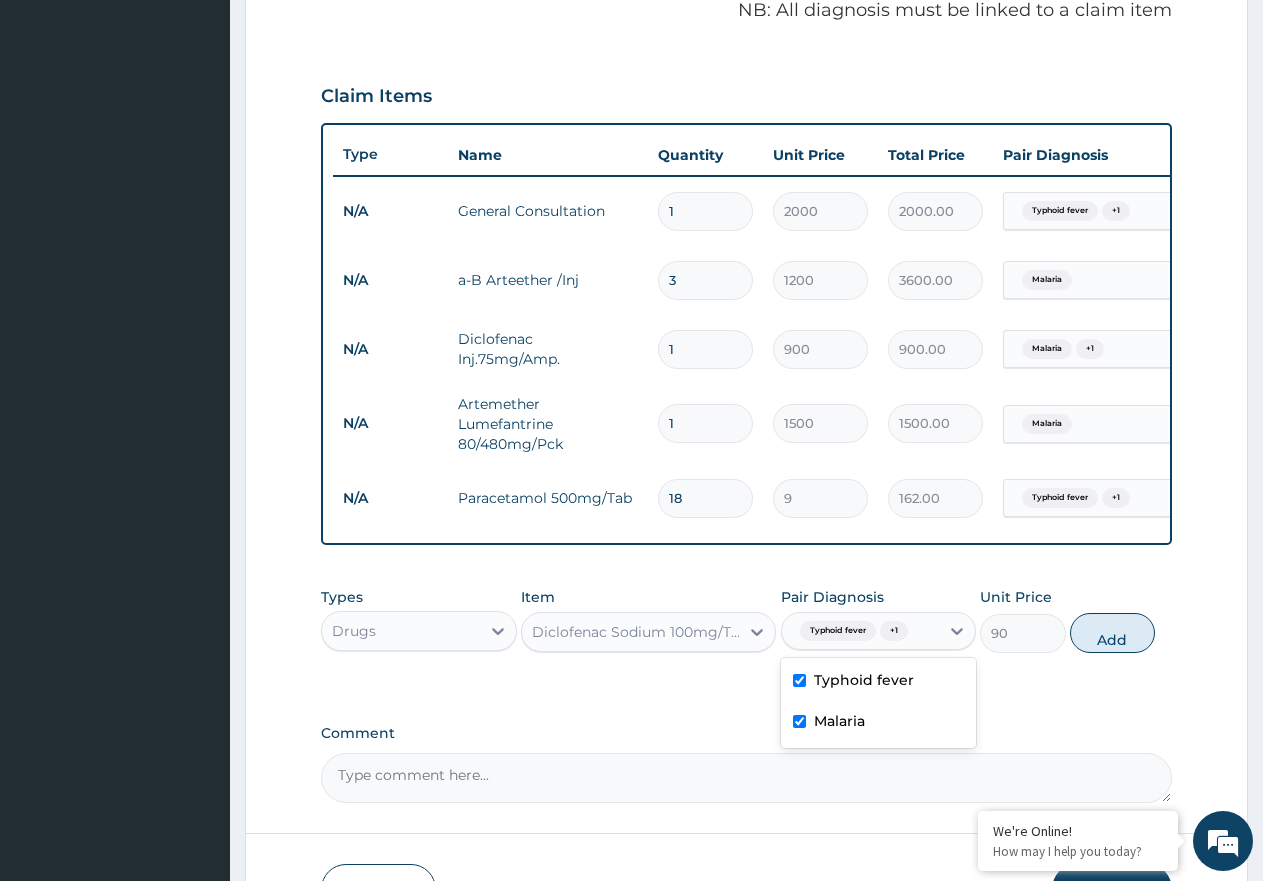 type on "0" 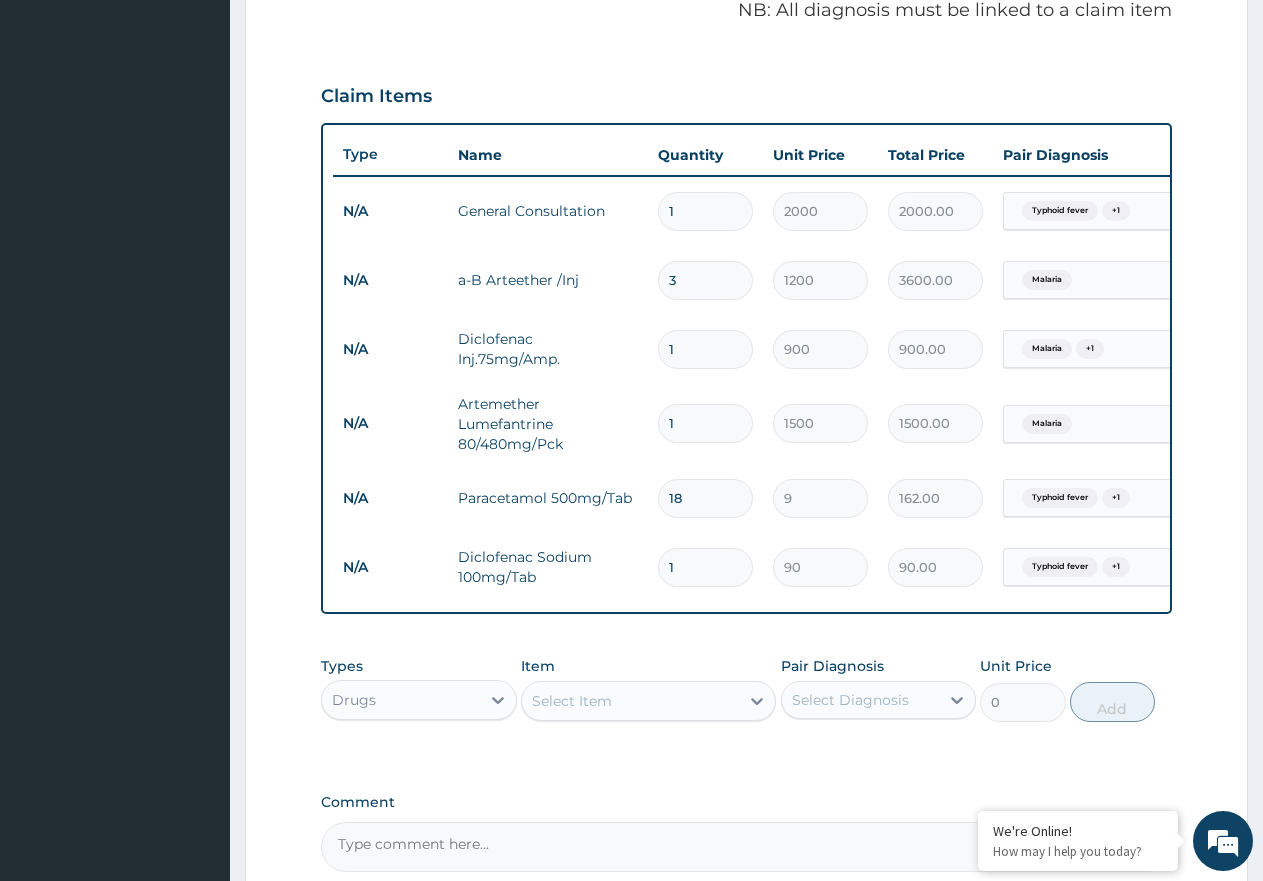 type on "10" 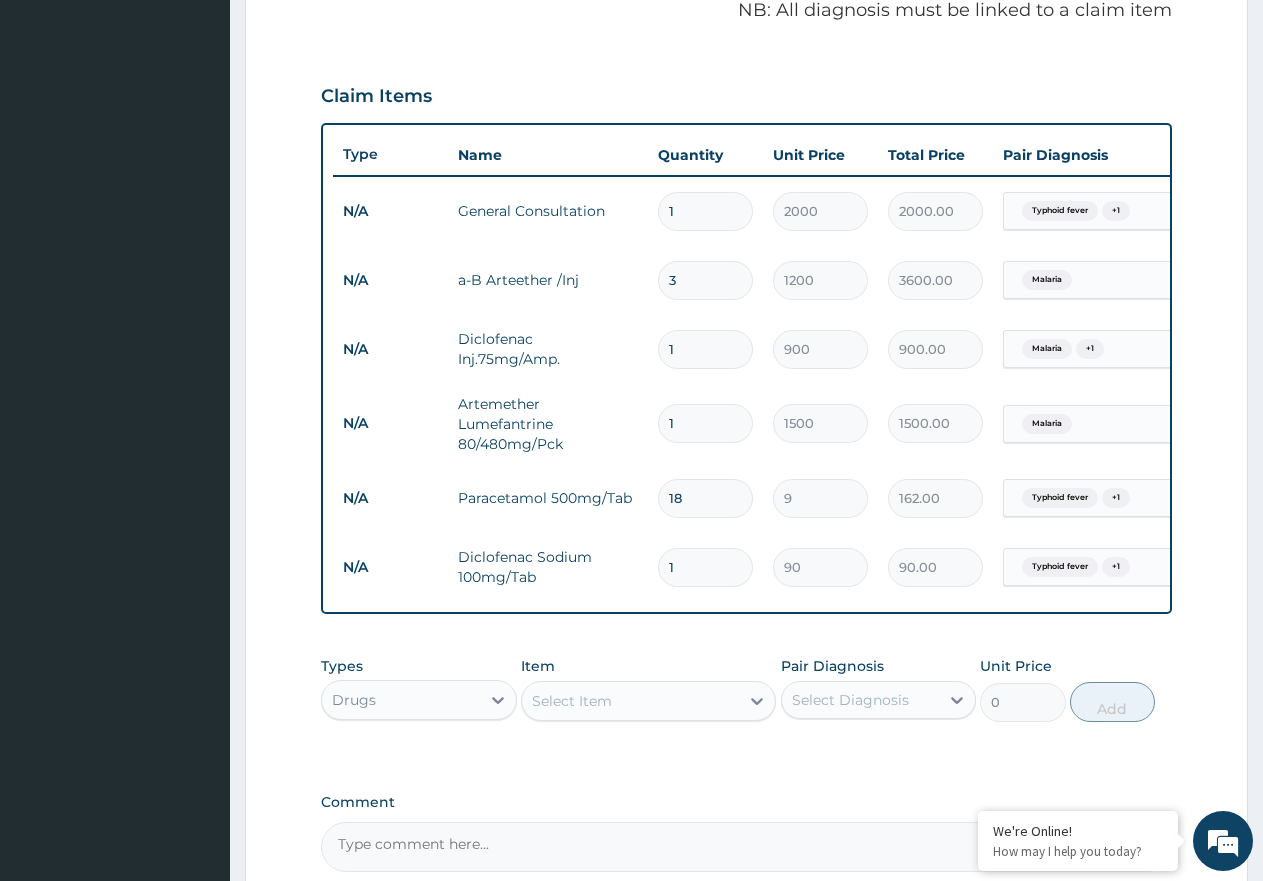 type on "900.00" 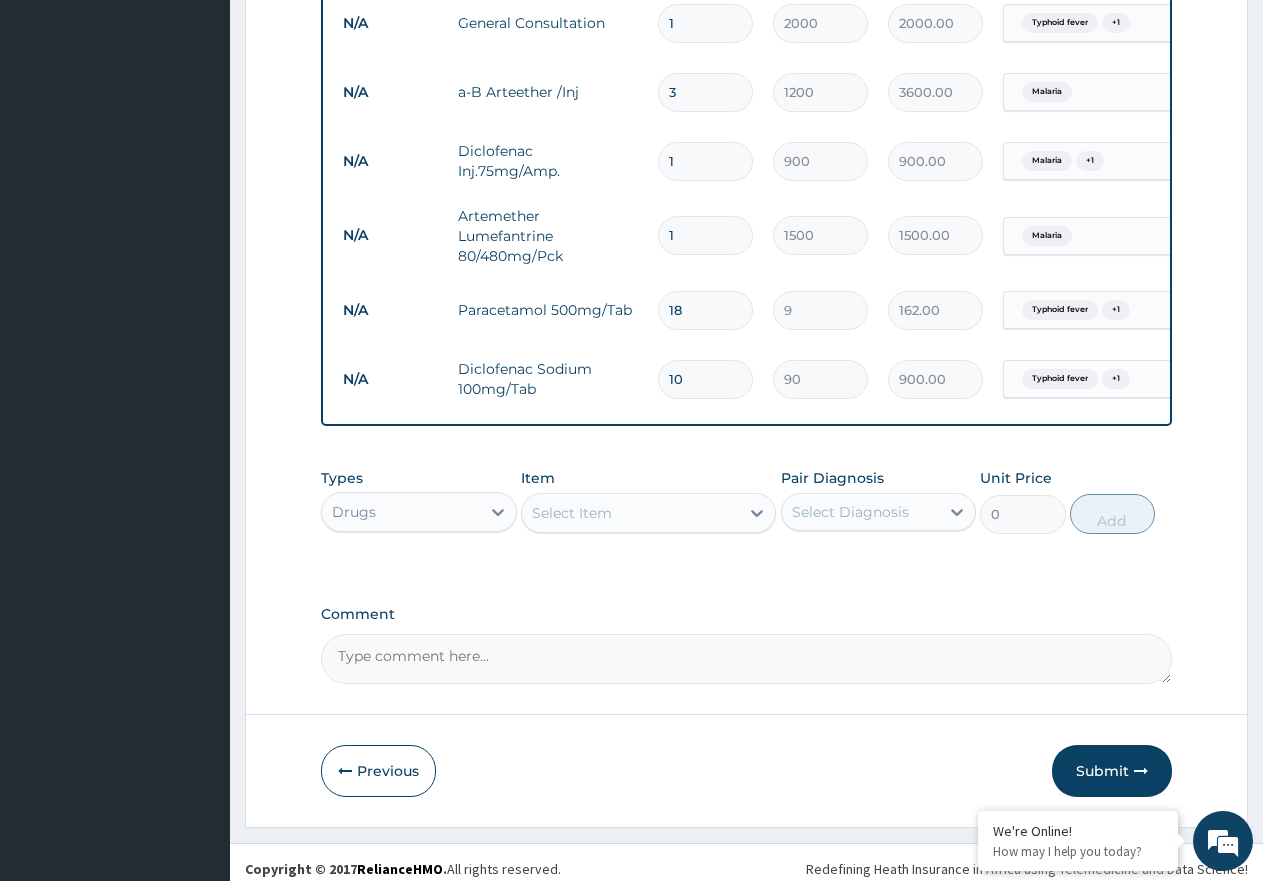 scroll, scrollTop: 839, scrollLeft: 0, axis: vertical 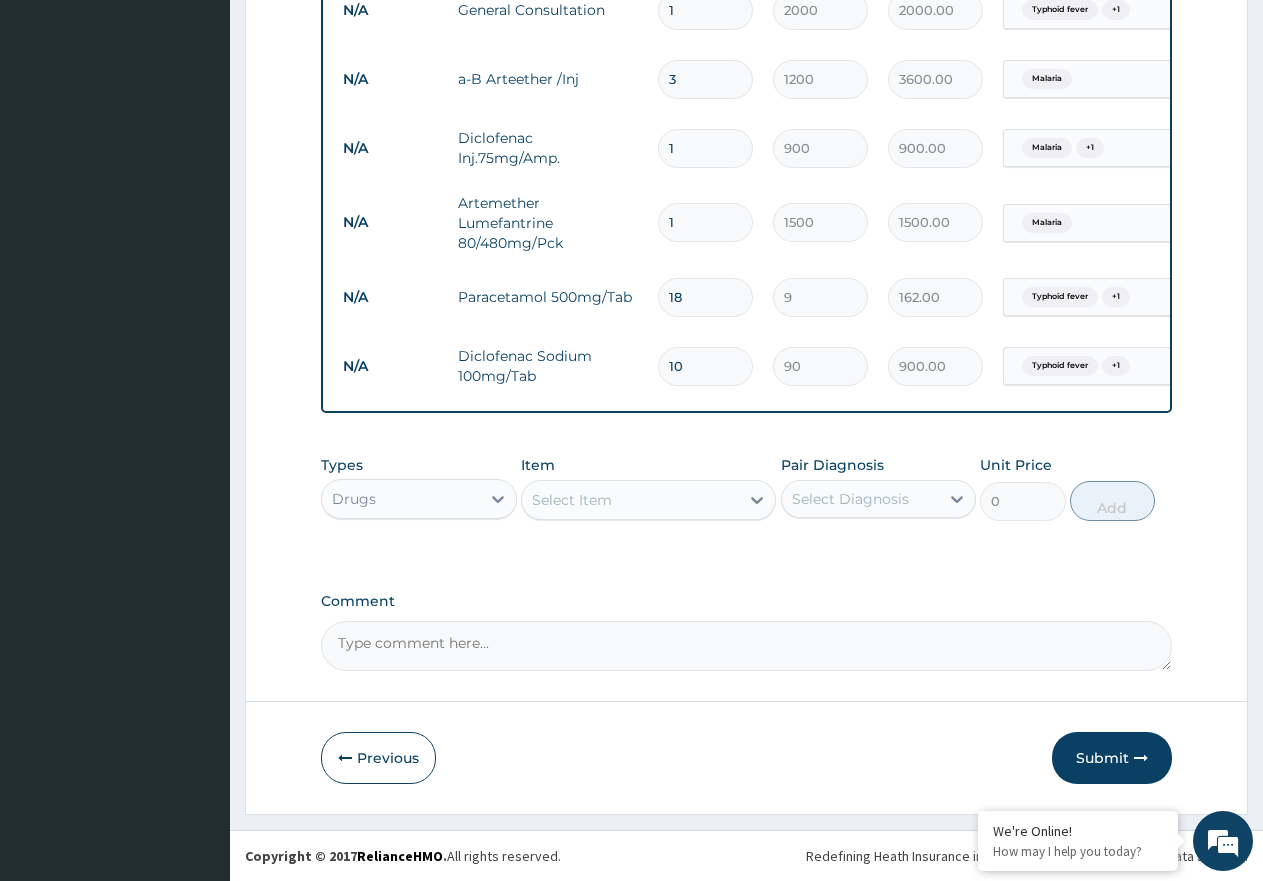 type on "10" 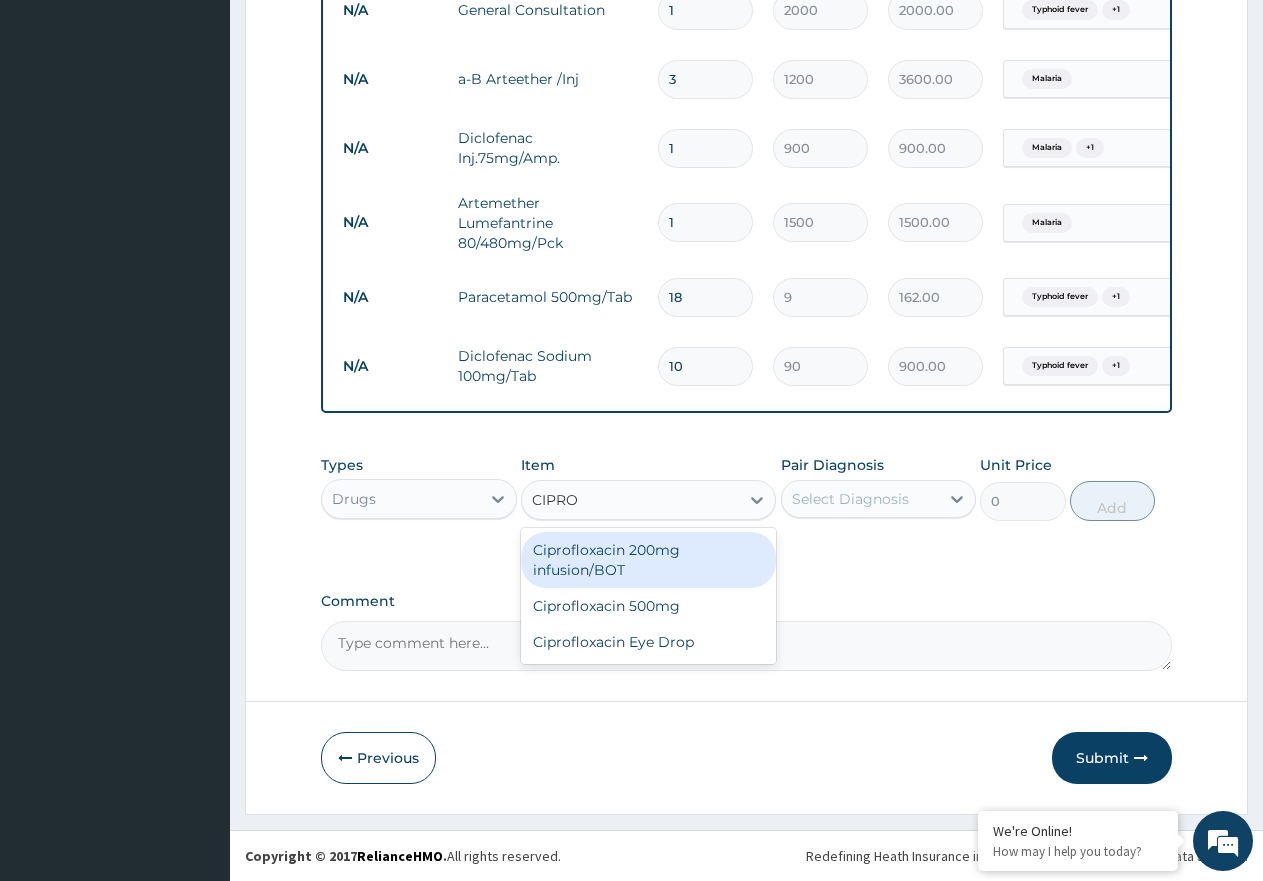 type on "CIPROF" 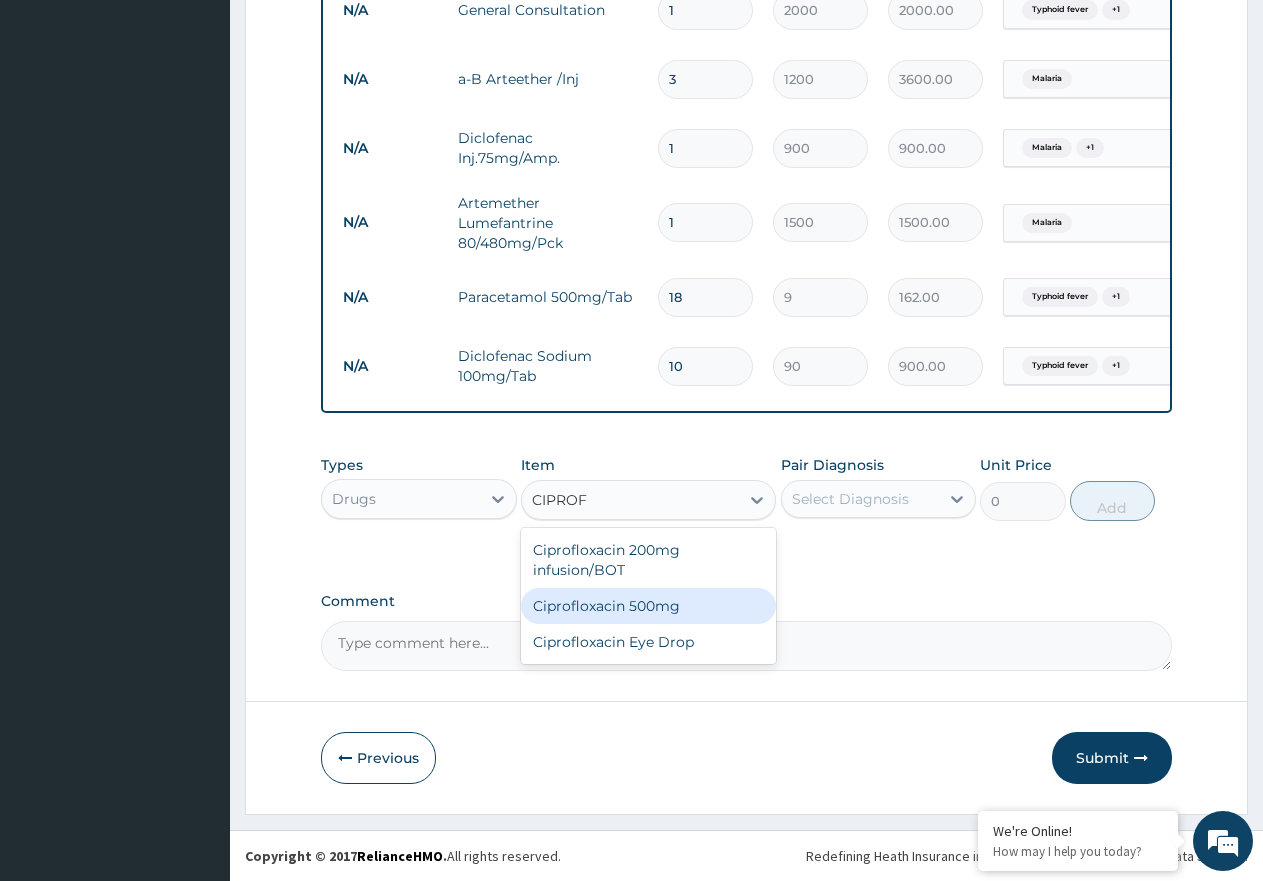 click on "Ciprofloxacin 500mg" at bounding box center (648, 606) 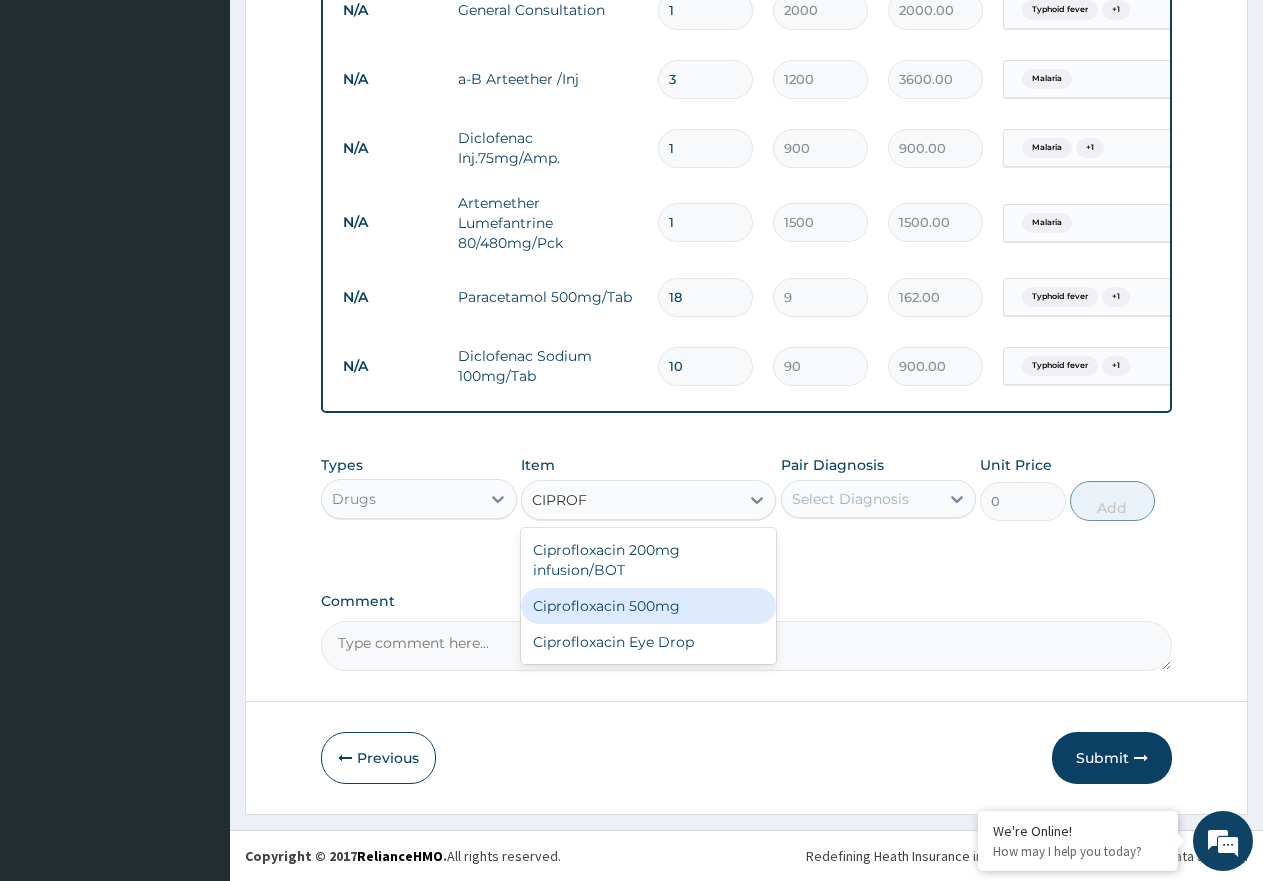 type 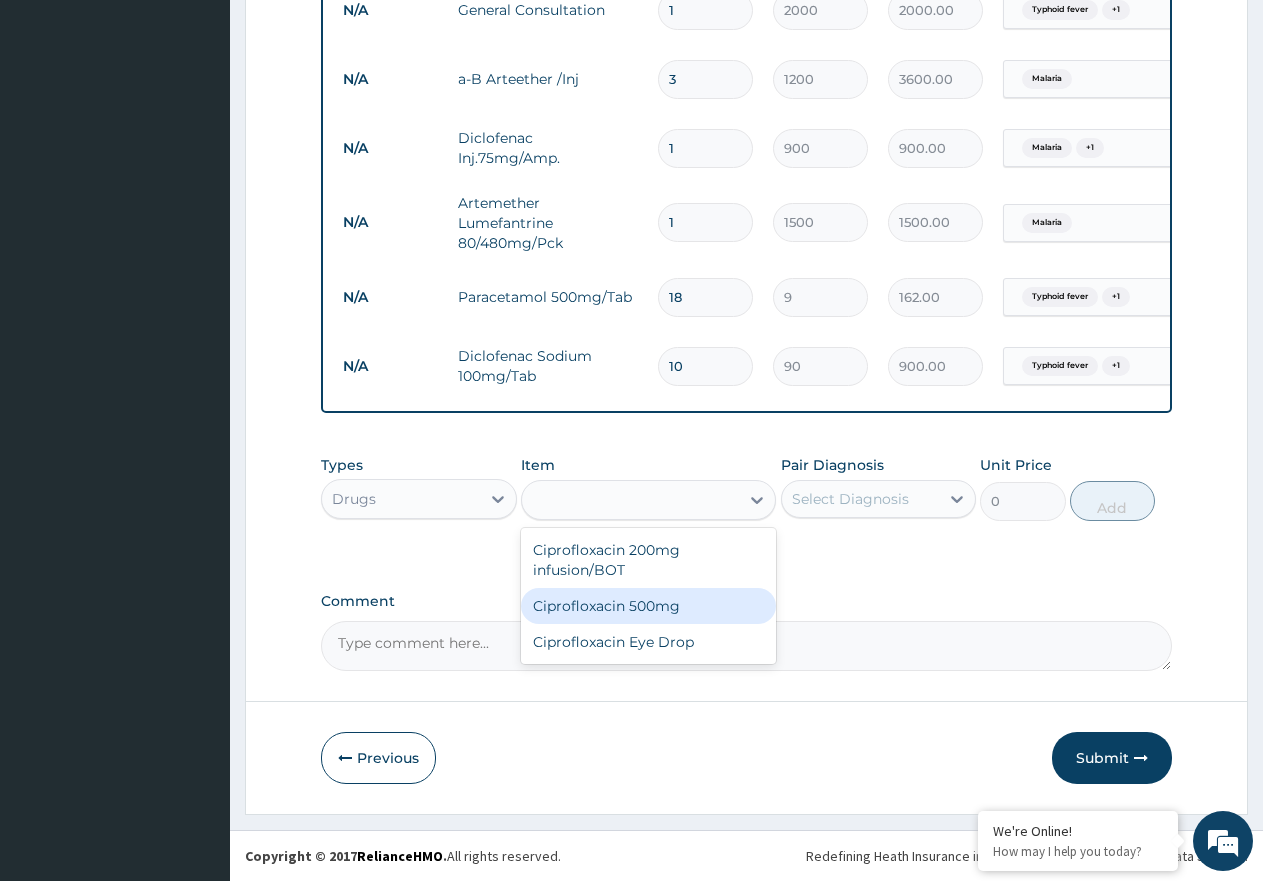 type on "120" 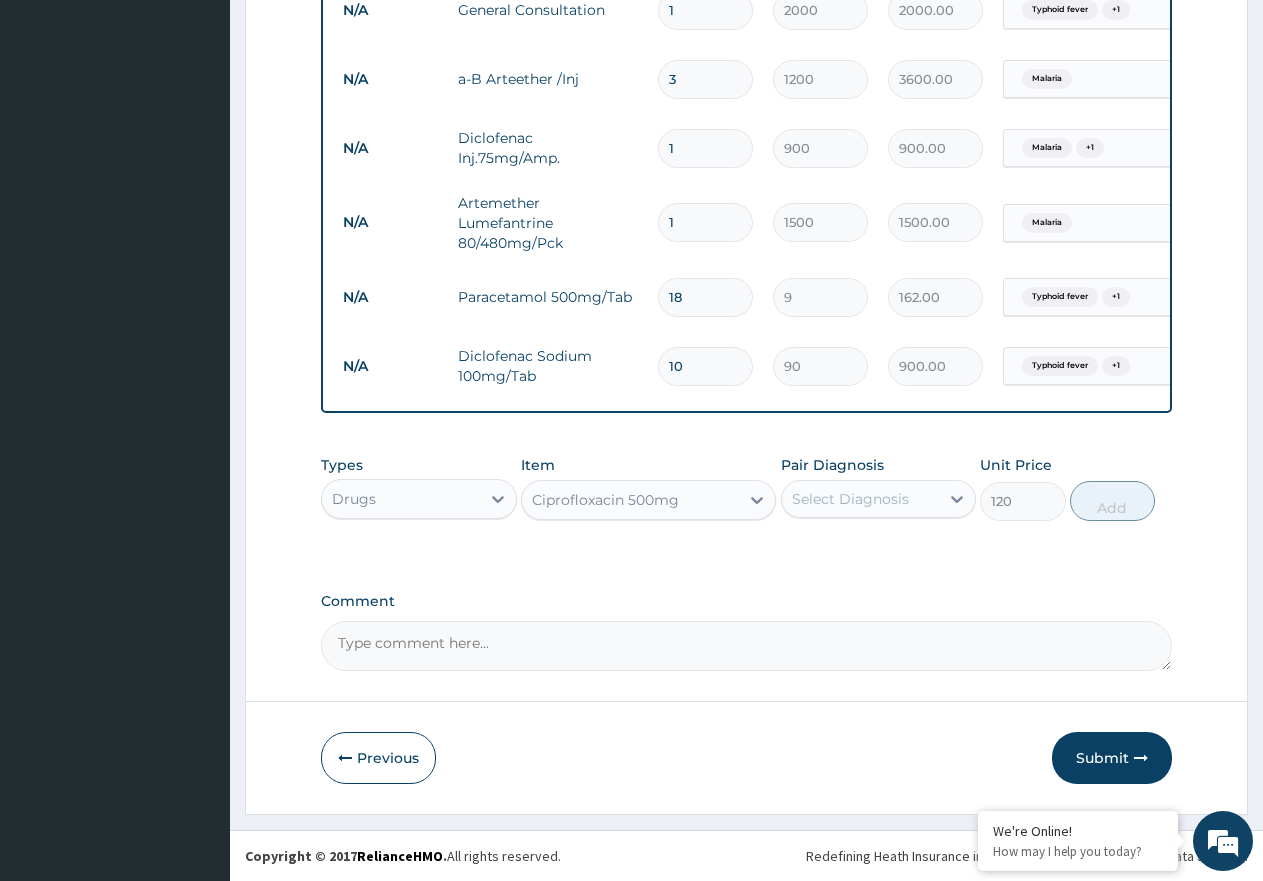 click on "Select Diagnosis" at bounding box center [850, 499] 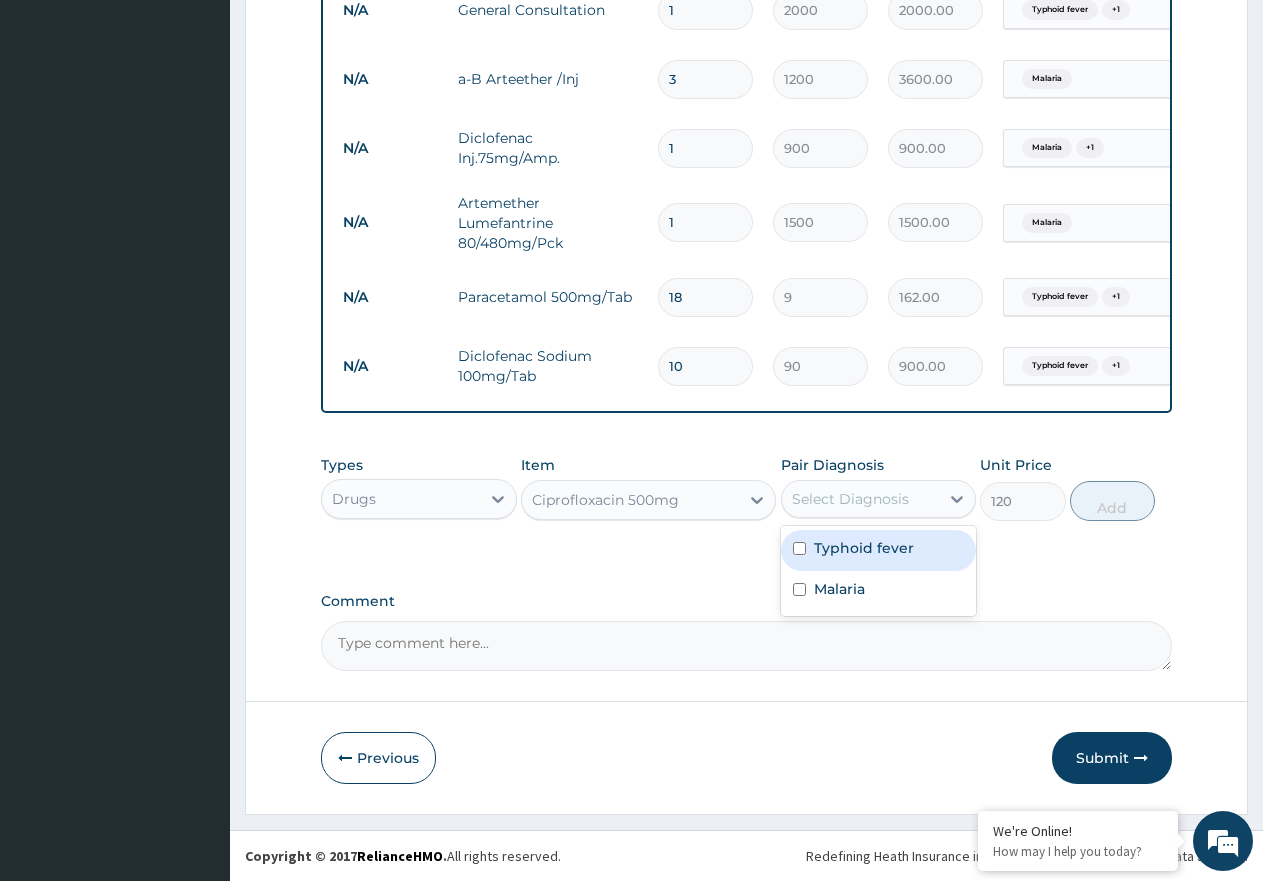 click on "Typhoid fever" at bounding box center (864, 548) 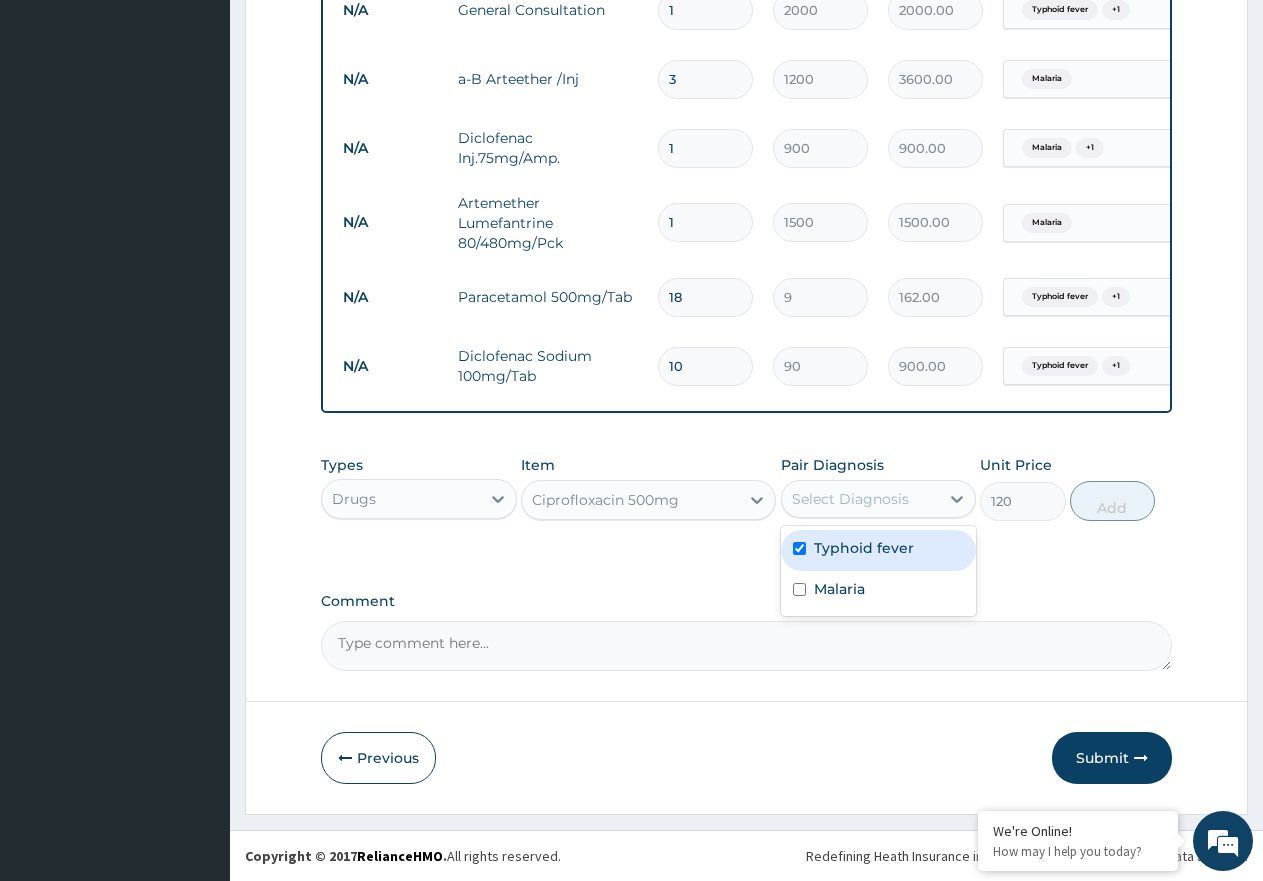 checkbox on "true" 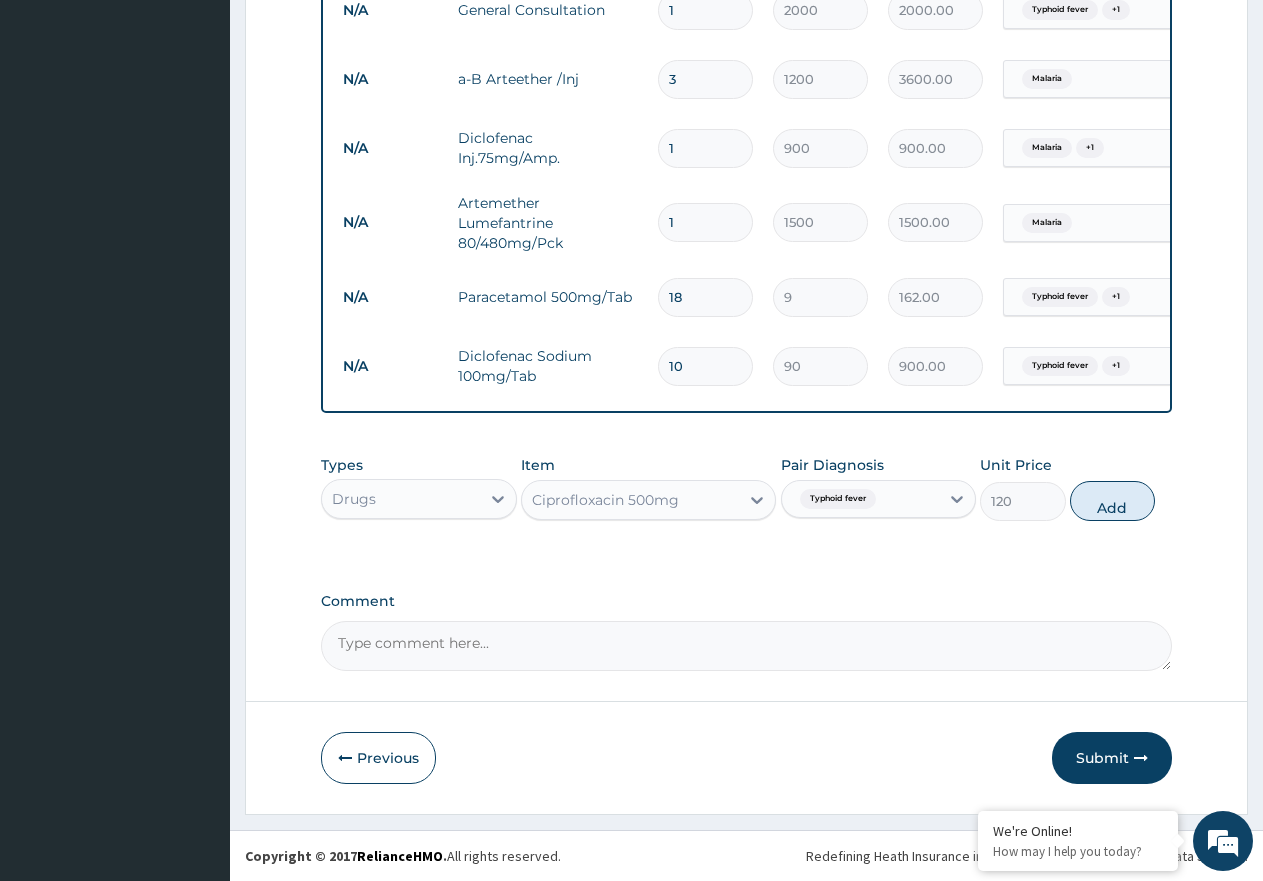 drag, startPoint x: 1157, startPoint y: 484, endPoint x: 1014, endPoint y: 513, distance: 145.91093 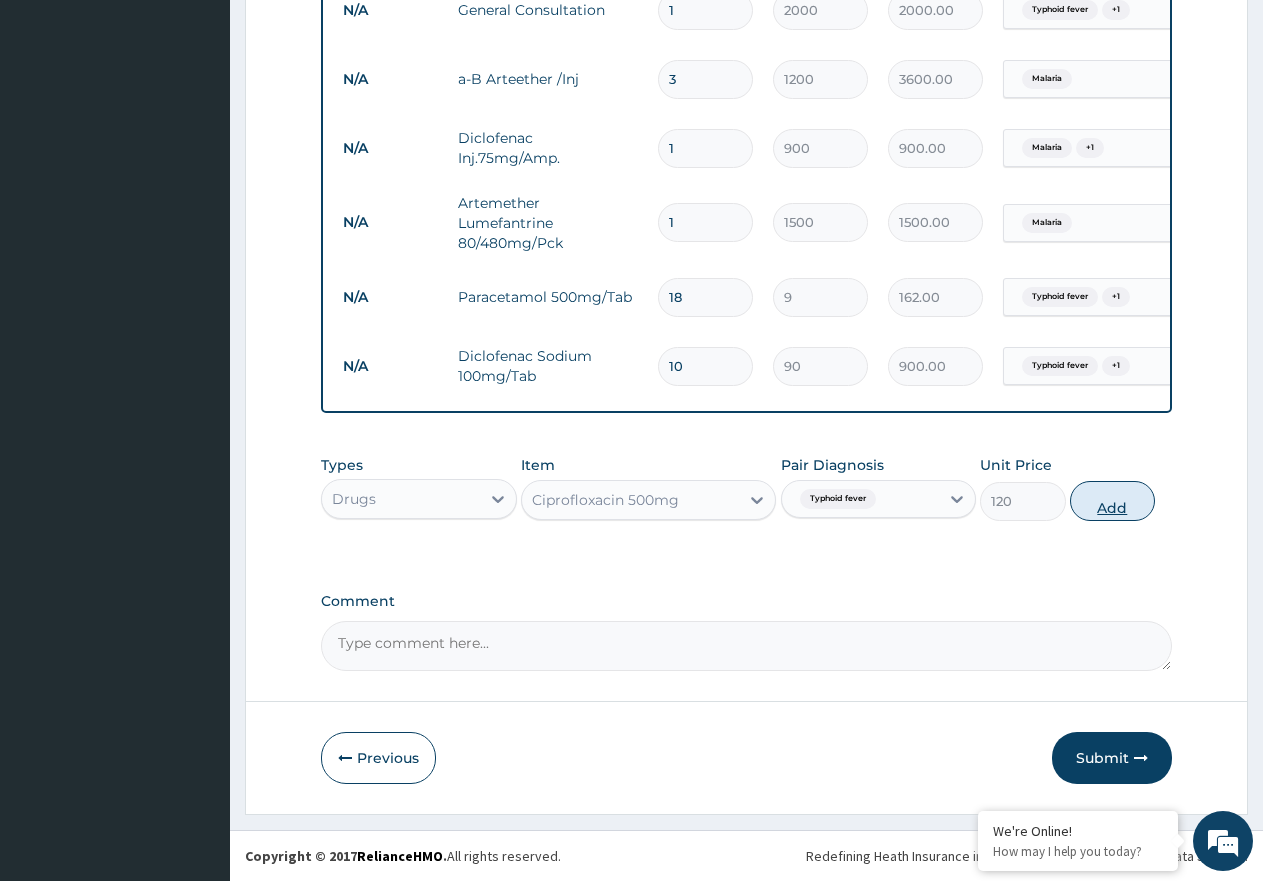 click on "Add" at bounding box center [1112, 501] 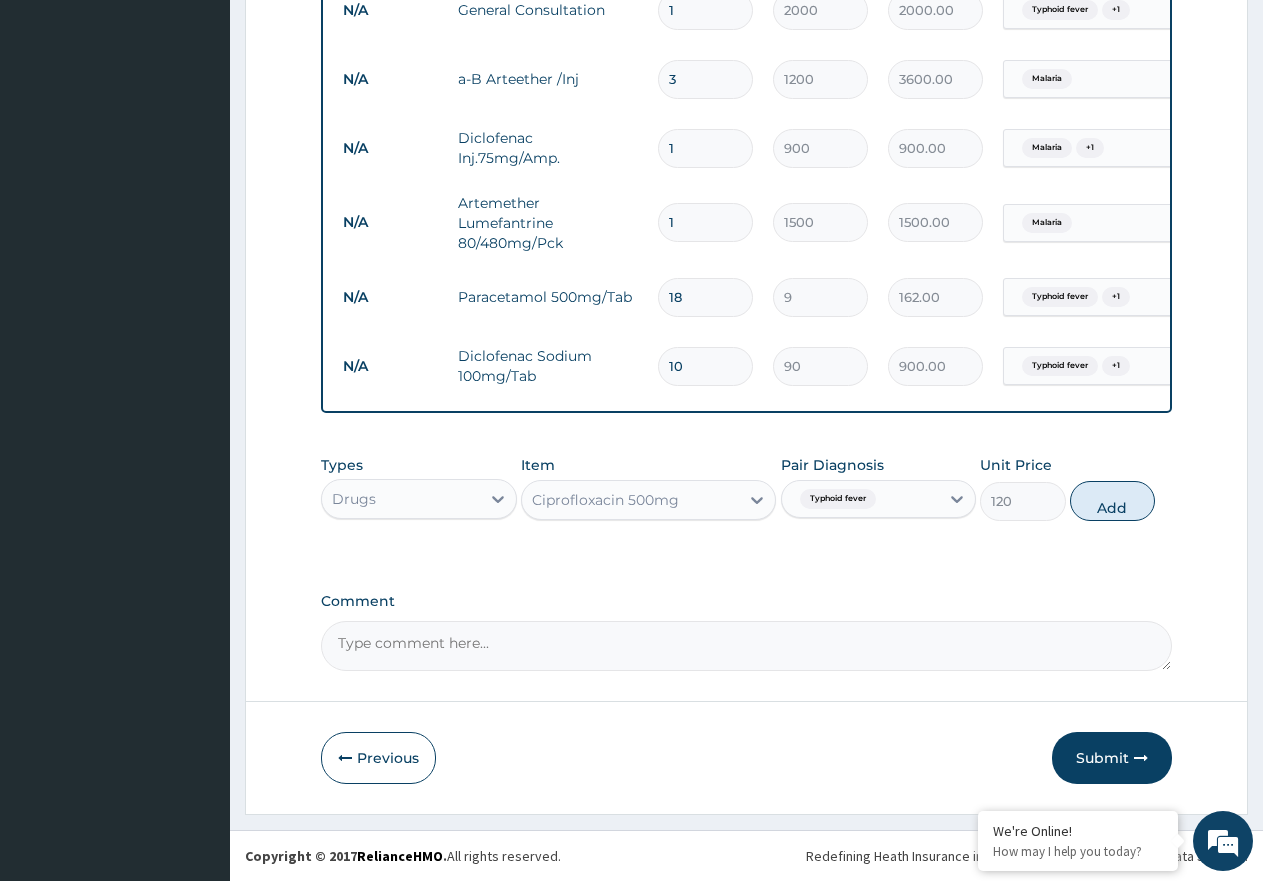 type on "0" 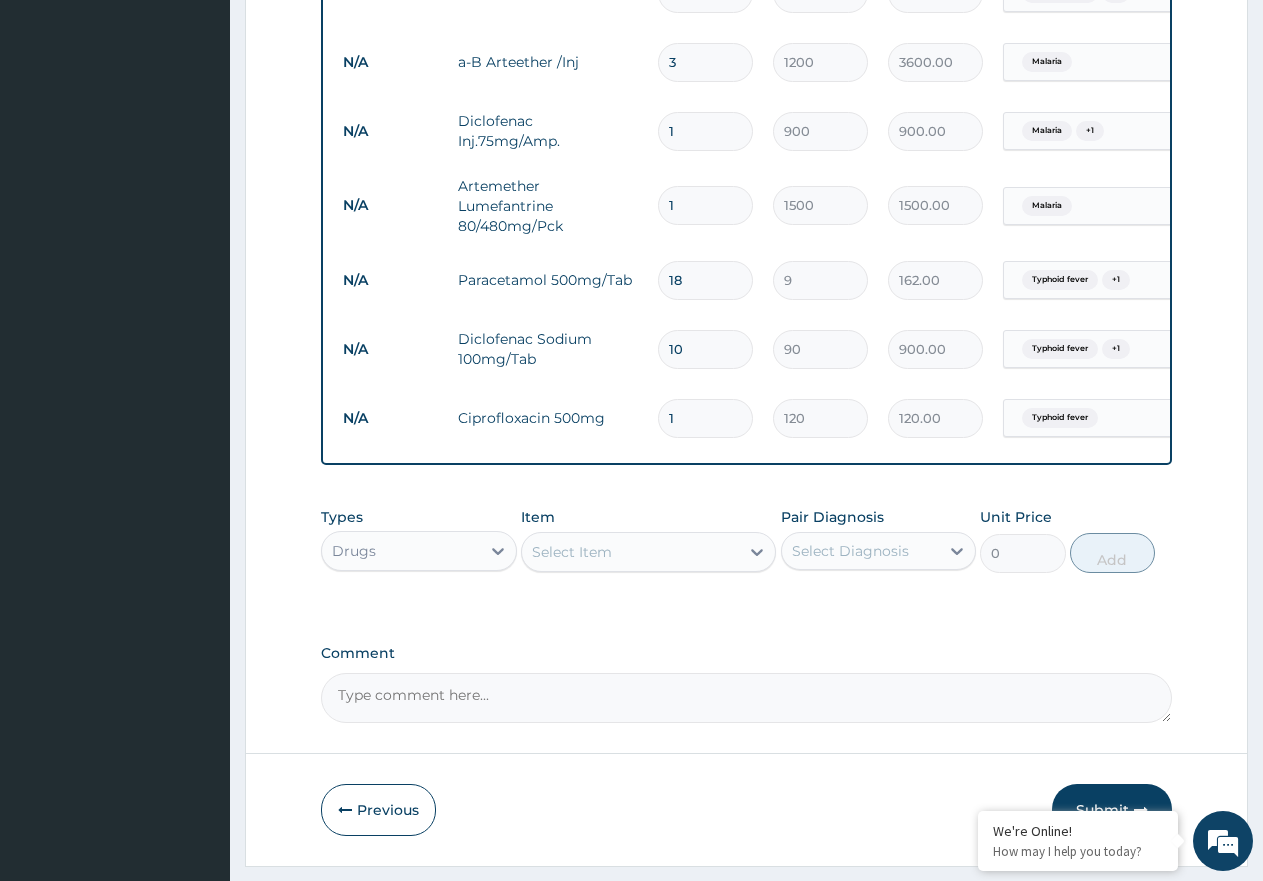 type on "10" 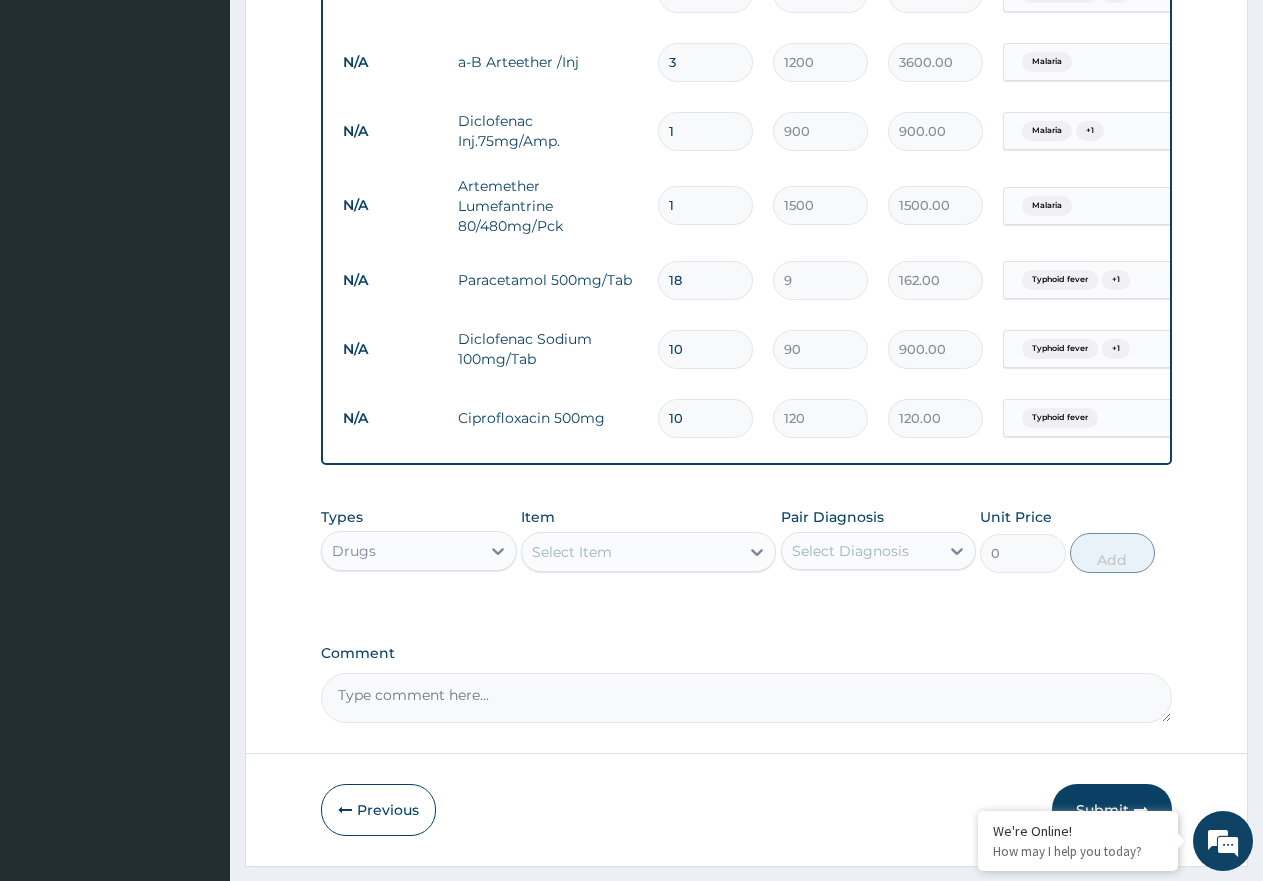 type on "1200.00" 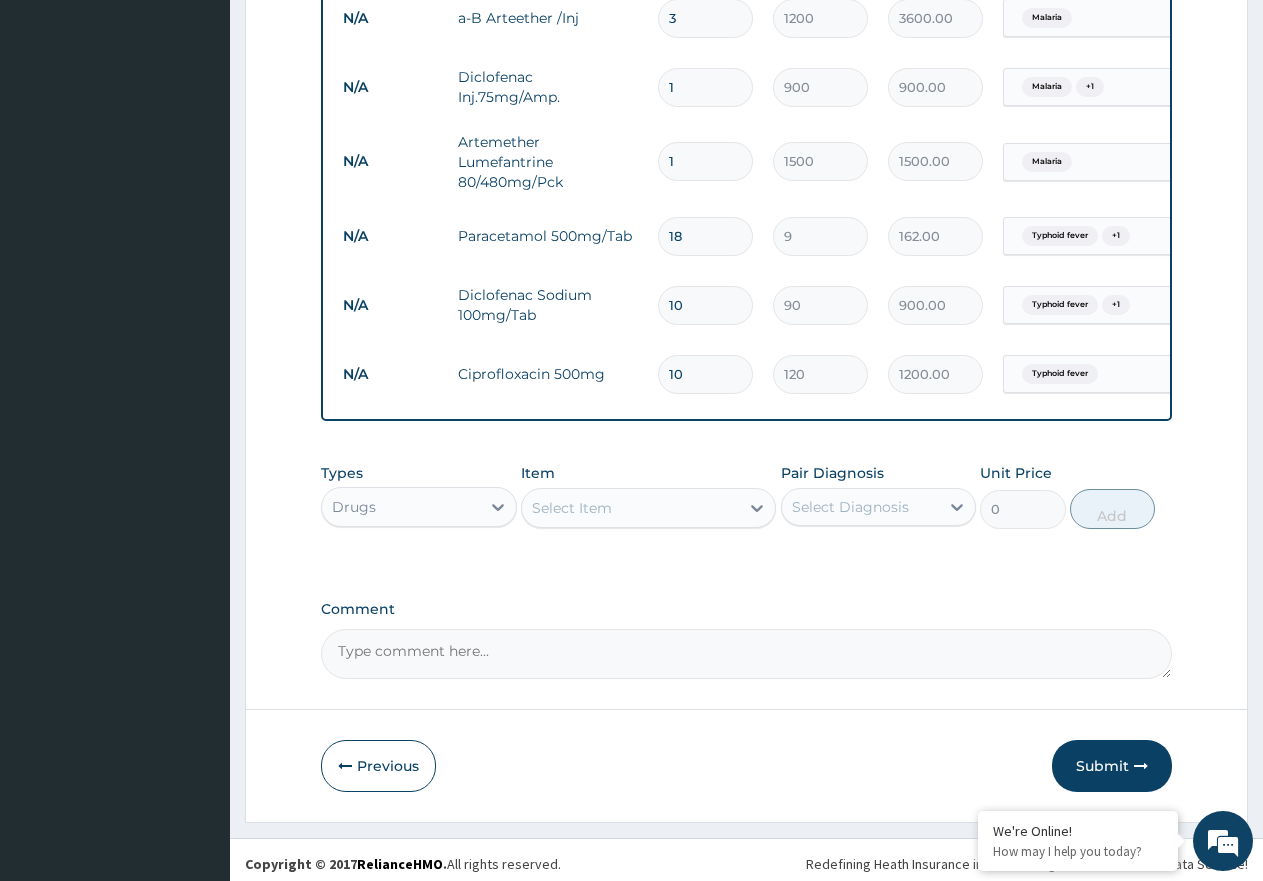 scroll, scrollTop: 908, scrollLeft: 0, axis: vertical 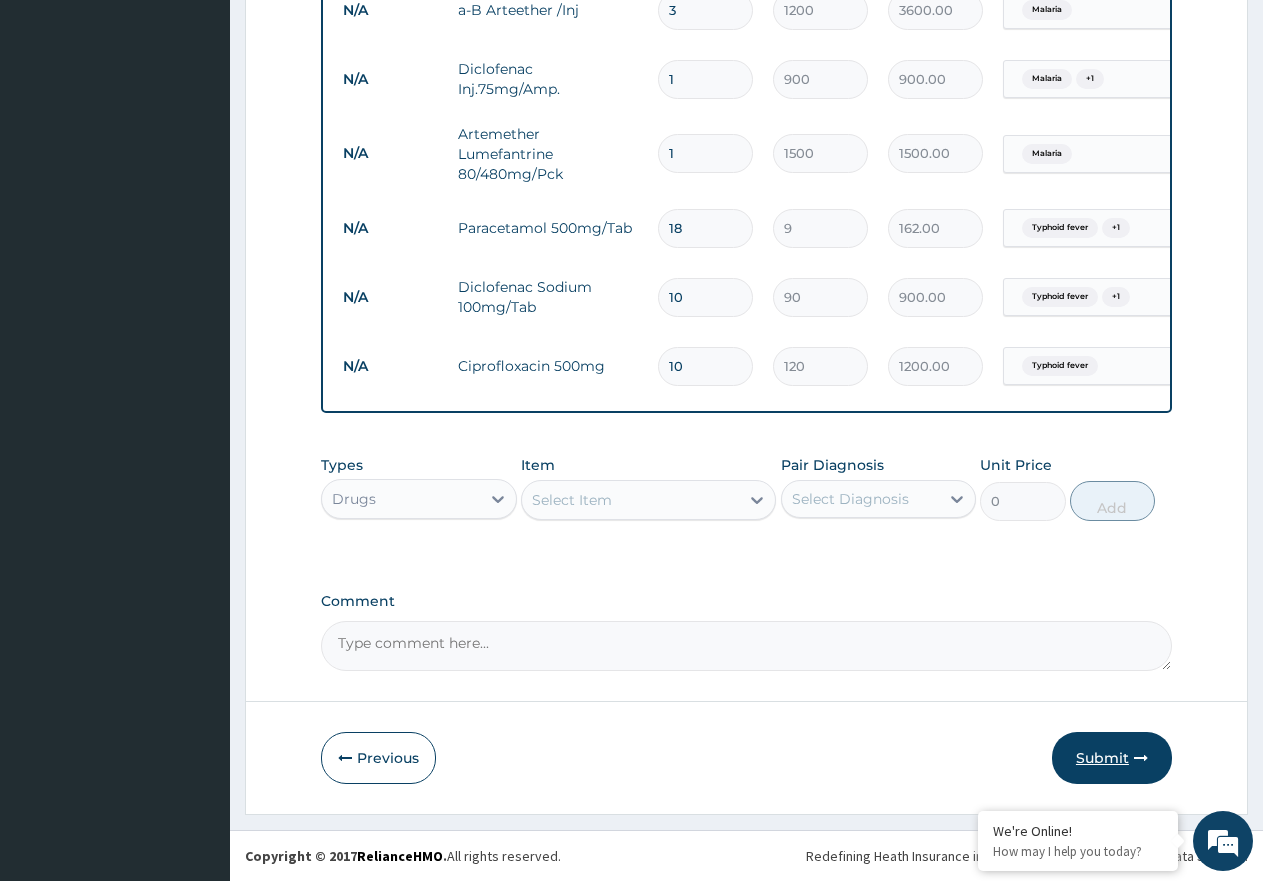 type on "10" 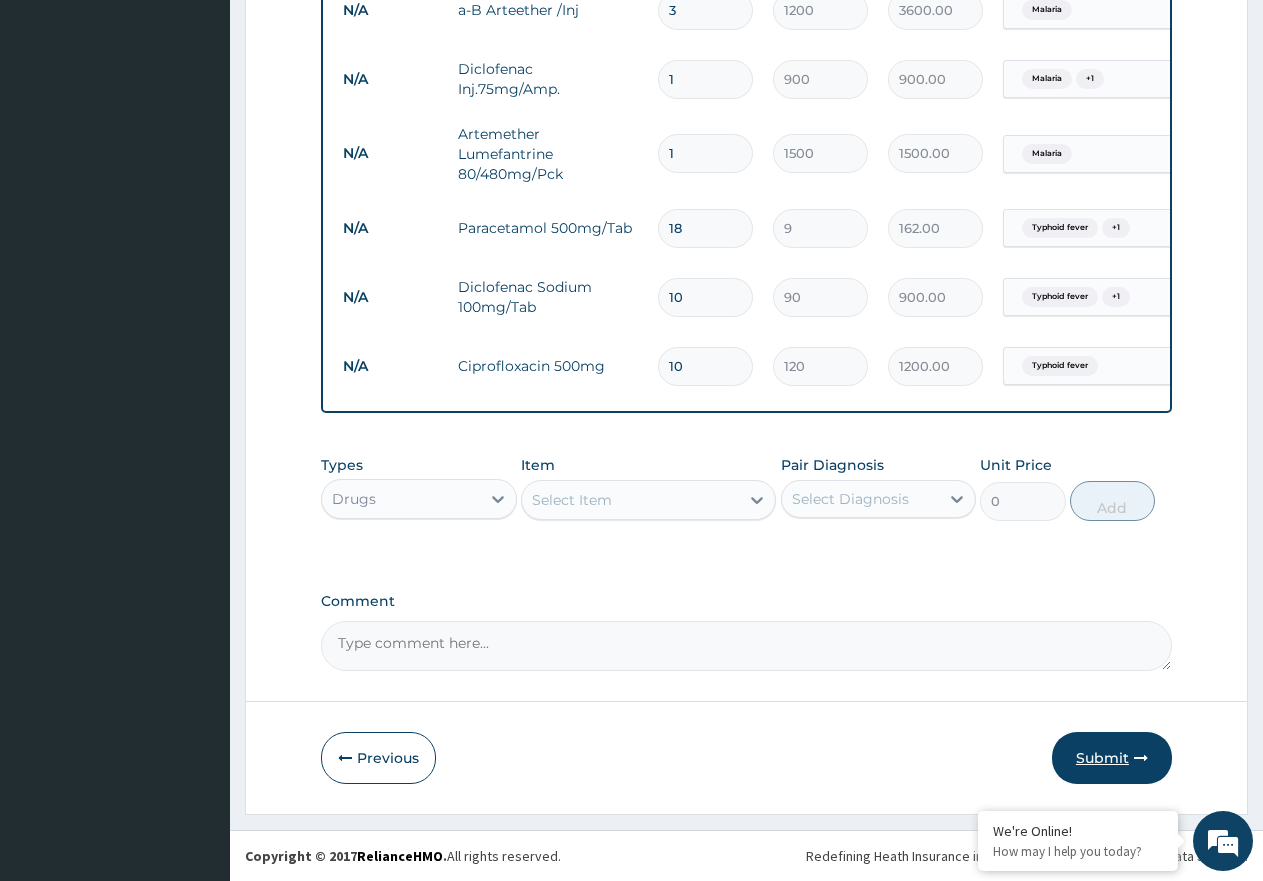 click on "Submit" at bounding box center [1112, 758] 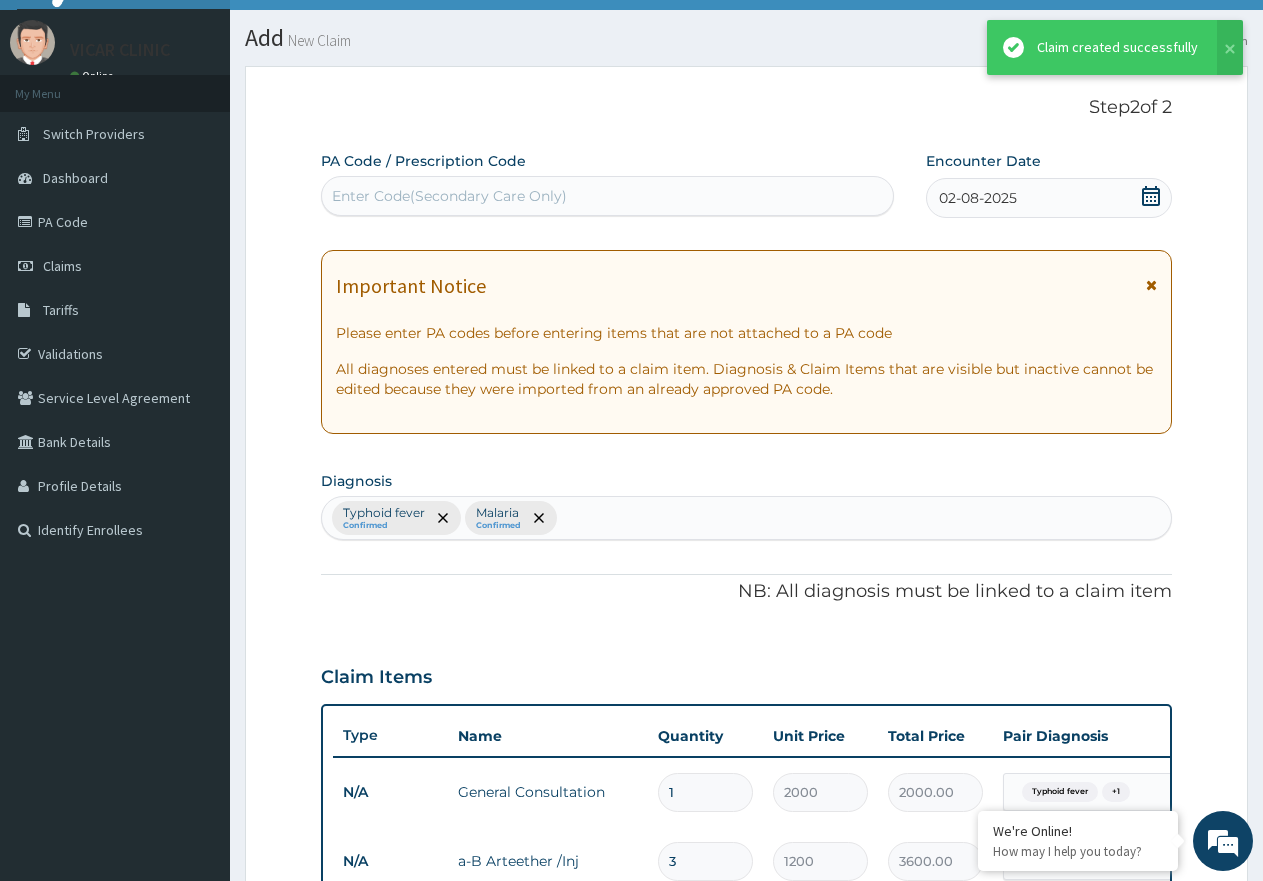 scroll, scrollTop: 908, scrollLeft: 0, axis: vertical 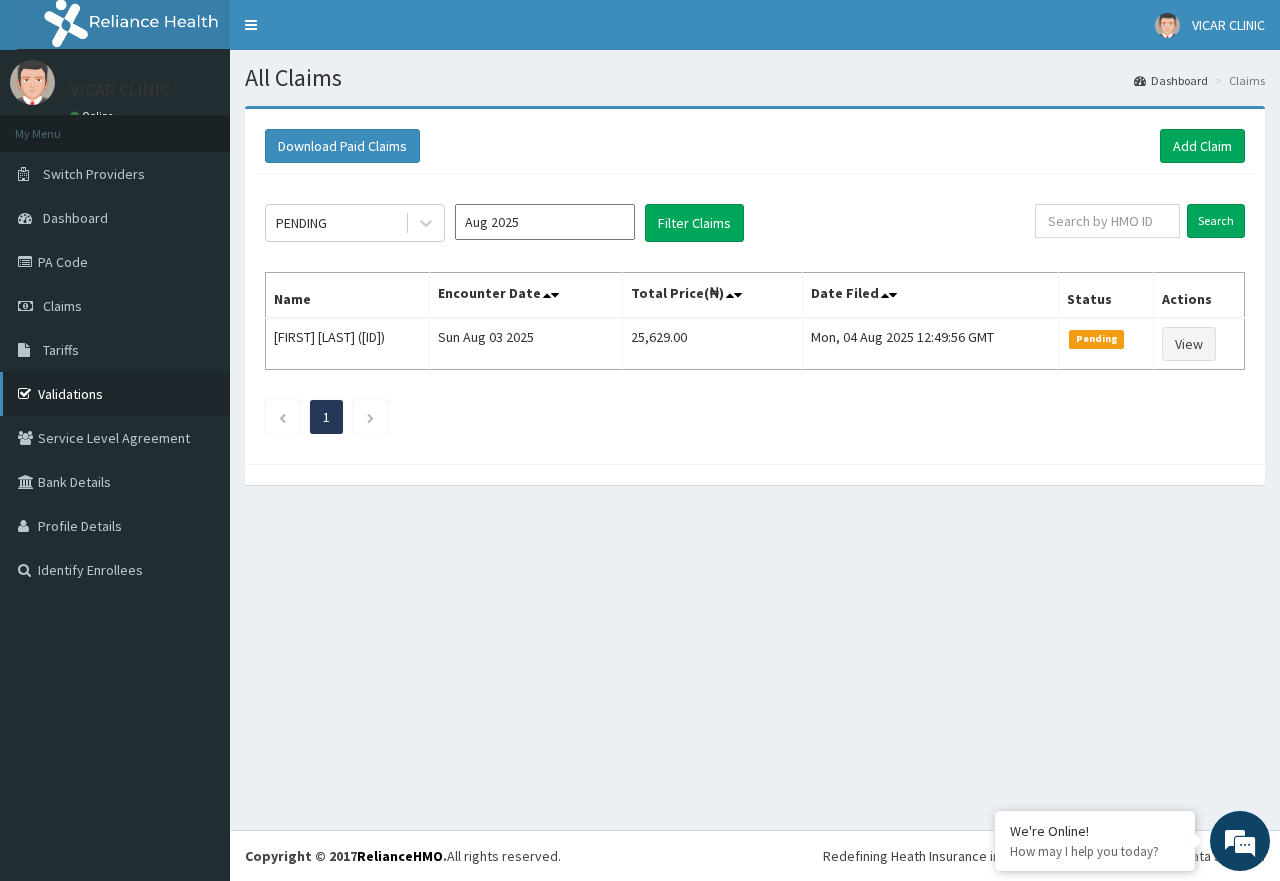 click on "Validations" at bounding box center (115, 394) 